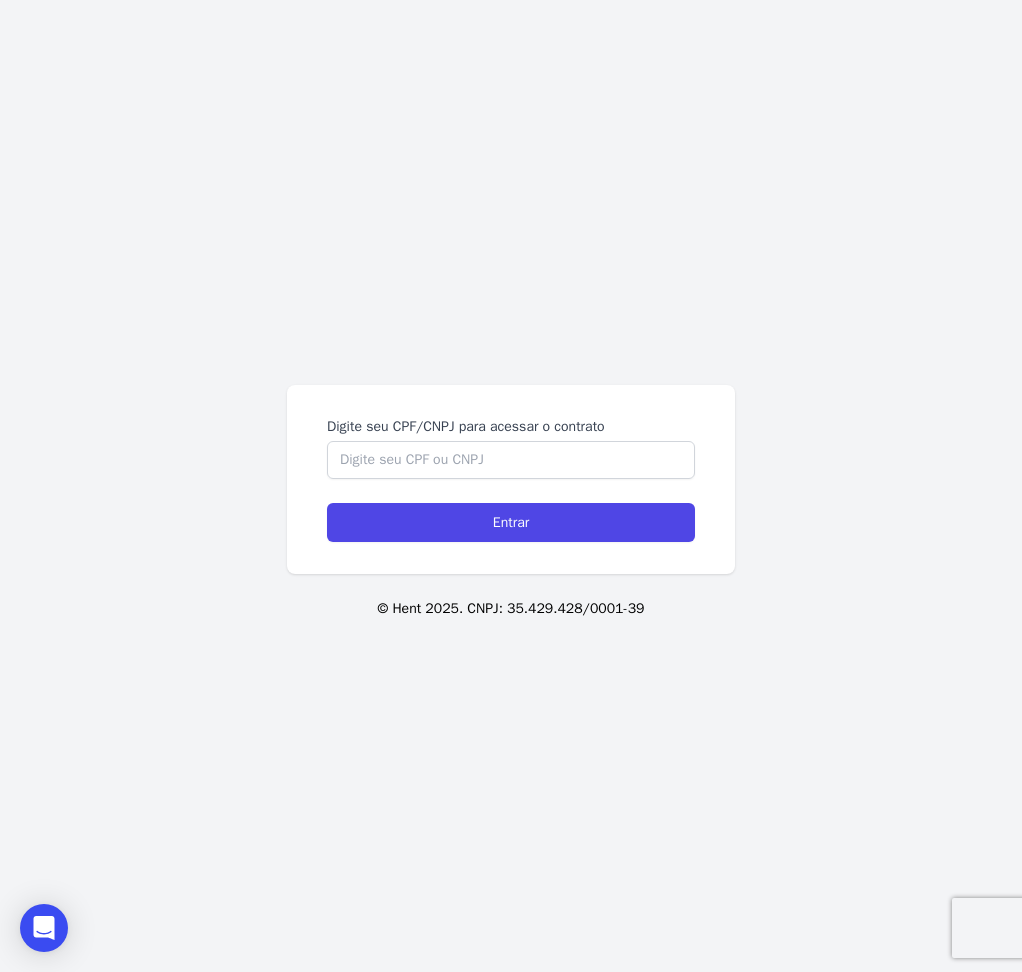 scroll, scrollTop: 0, scrollLeft: 0, axis: both 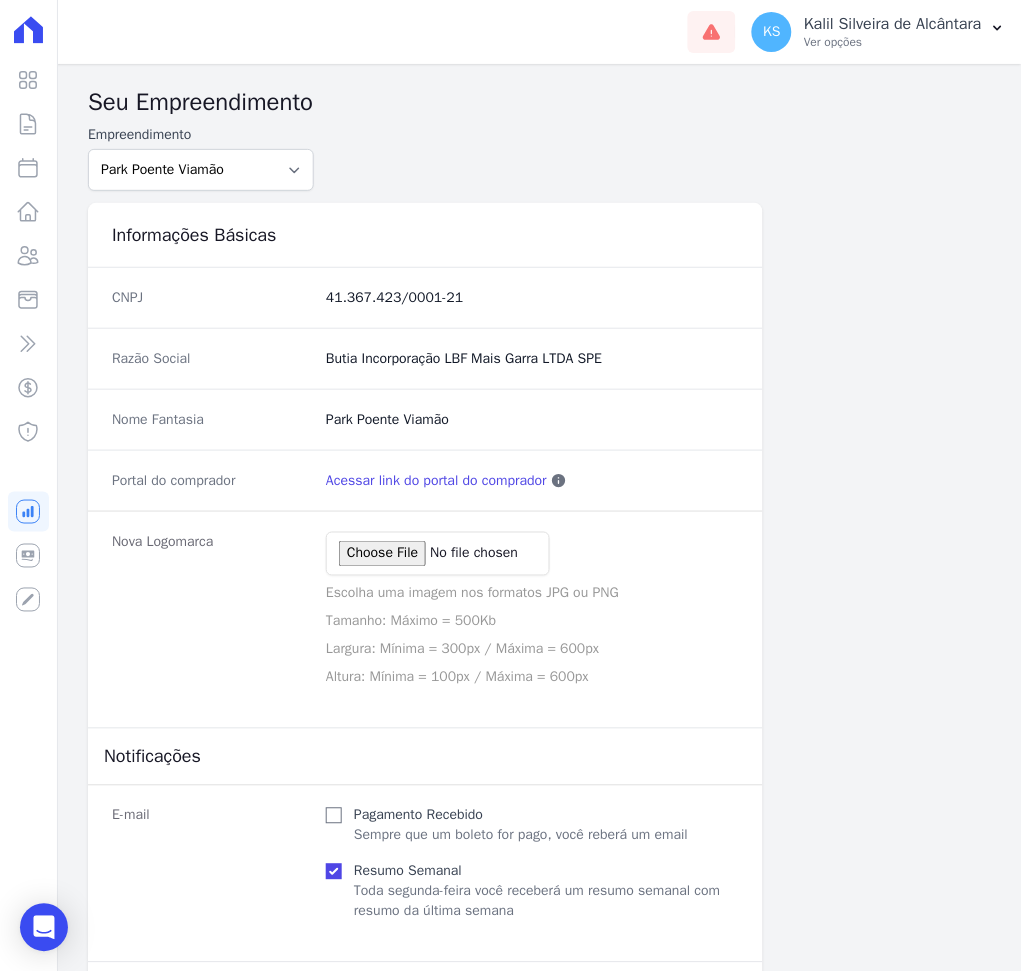click on "Seu Empreendimento" at bounding box center [539, 102] 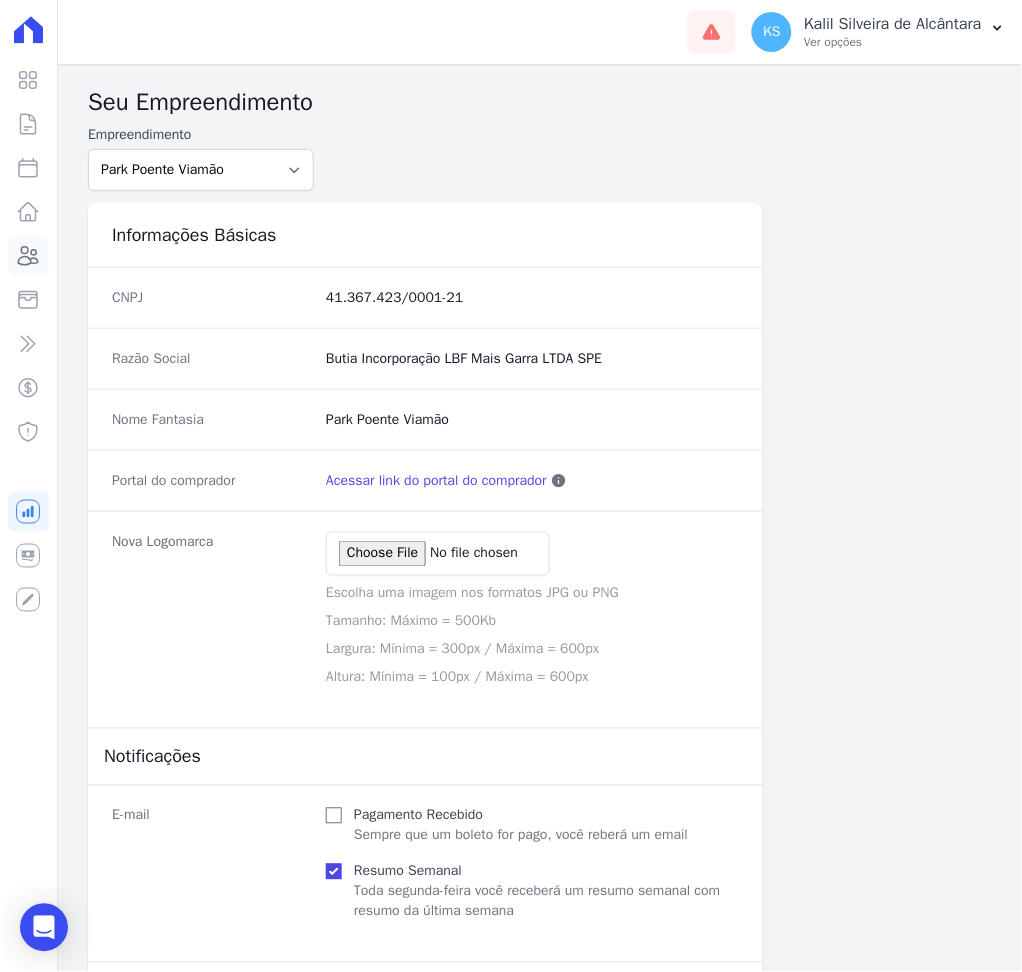 click 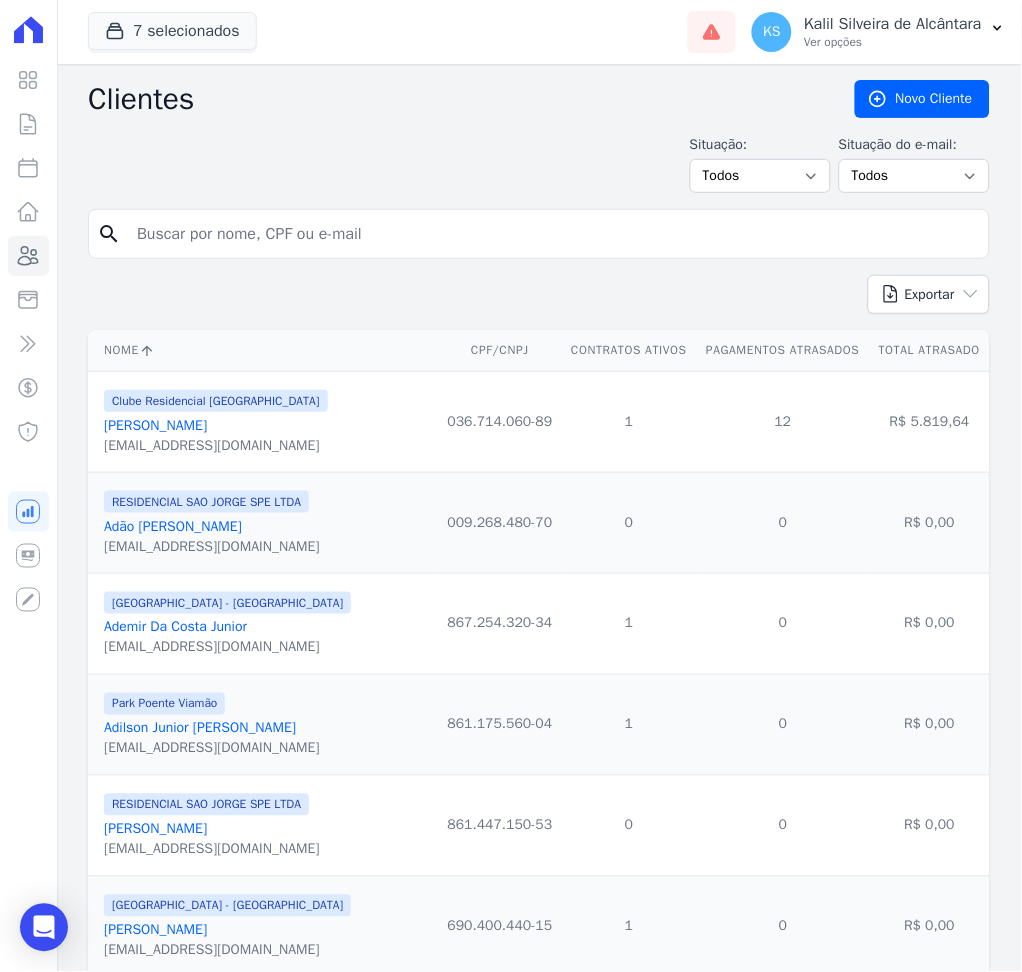 click at bounding box center (553, 234) 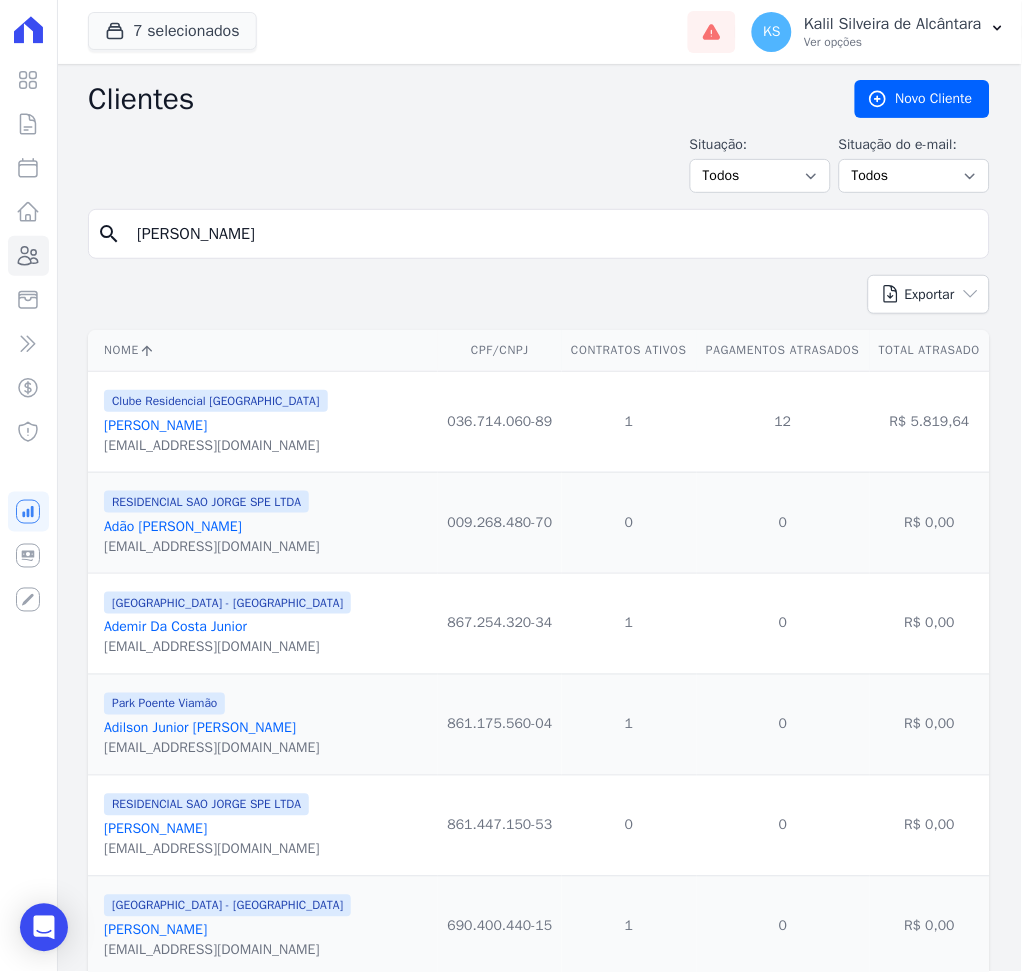 type on "[PERSON_NAME]" 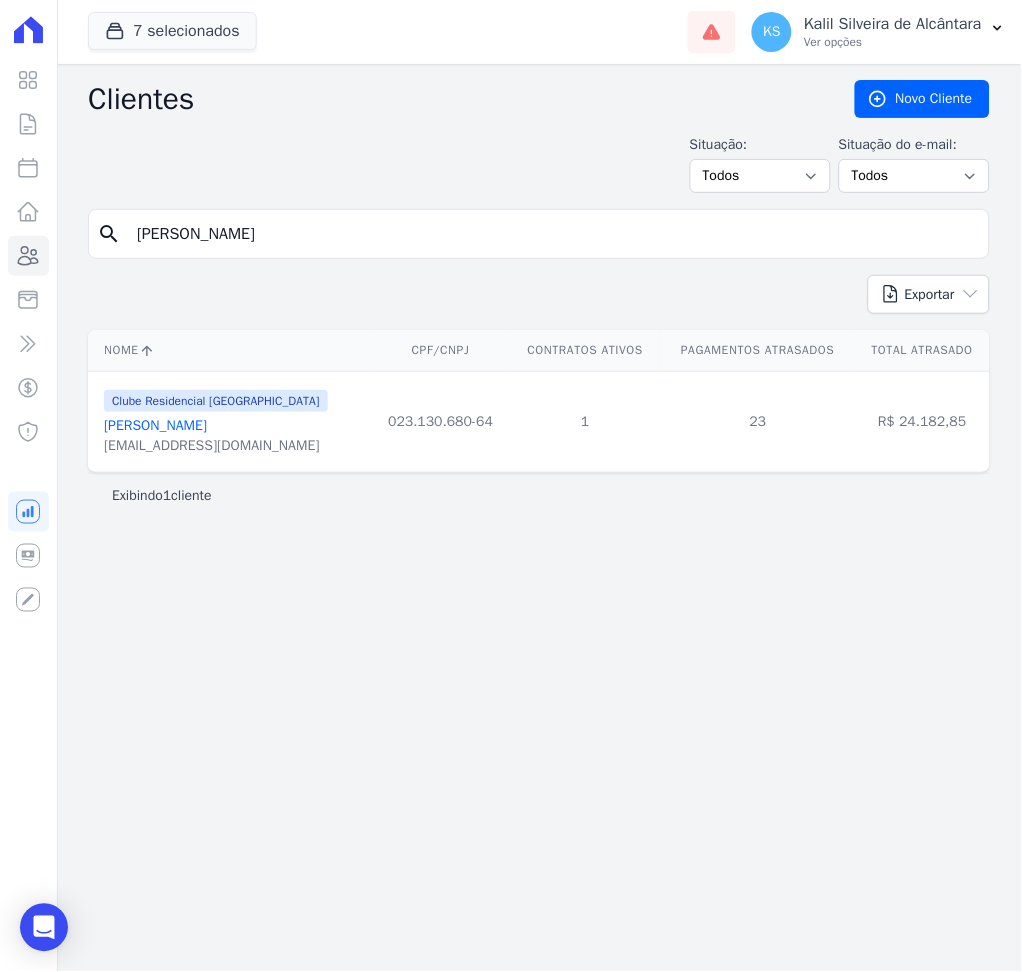 click on "[PERSON_NAME]" at bounding box center (155, 425) 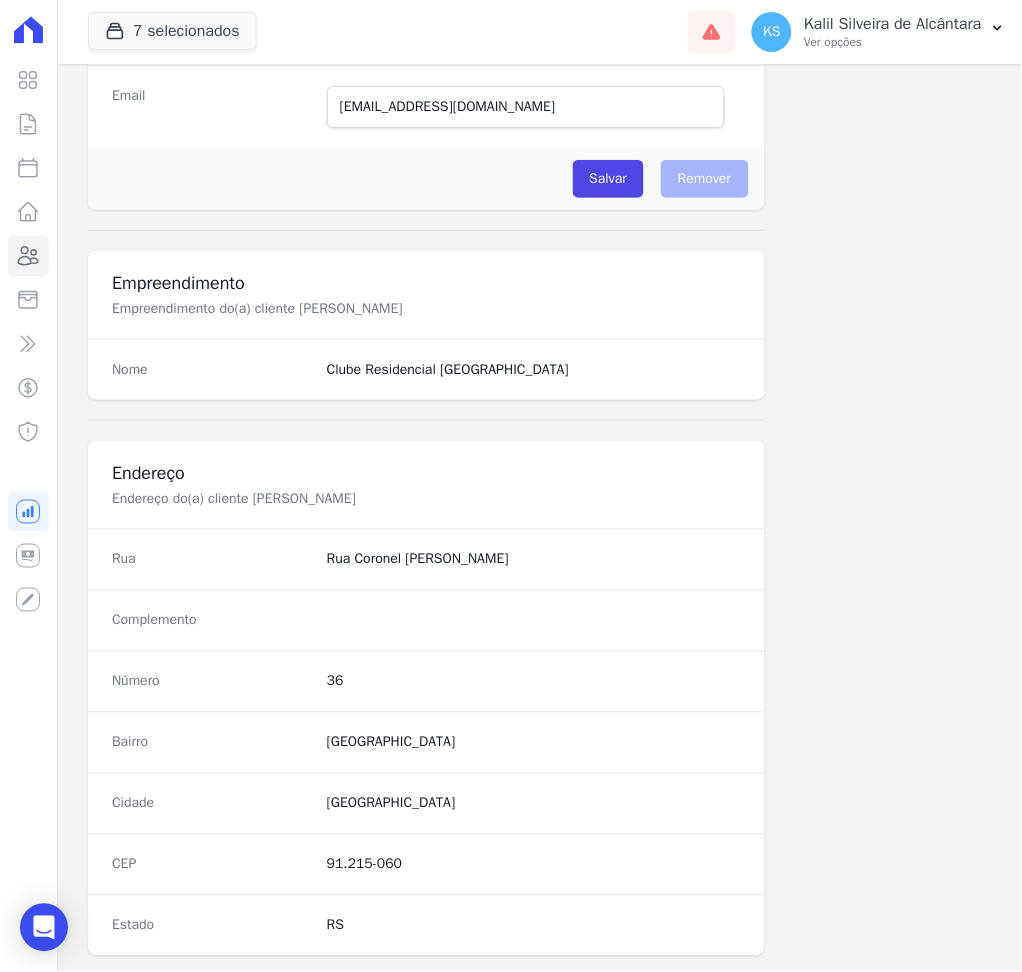 scroll, scrollTop: 916, scrollLeft: 0, axis: vertical 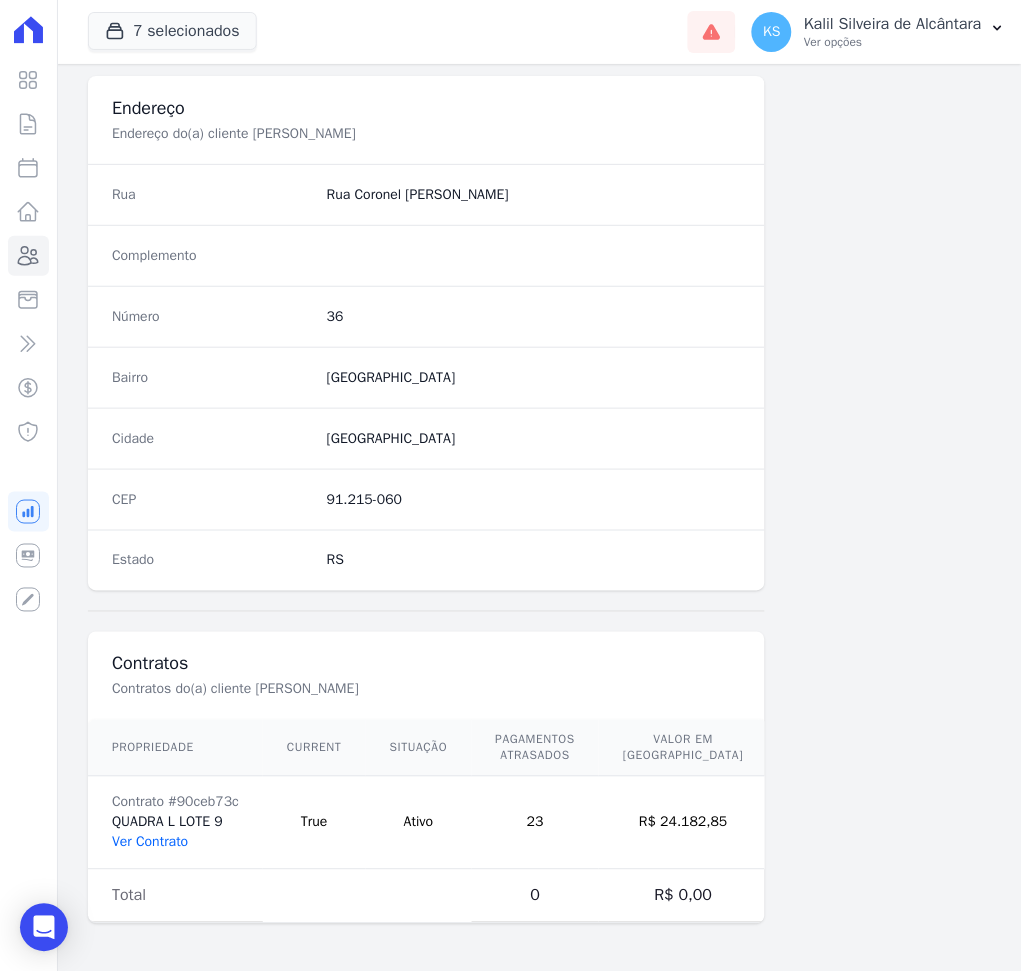 click on "Ver Contrato" at bounding box center (150, 842) 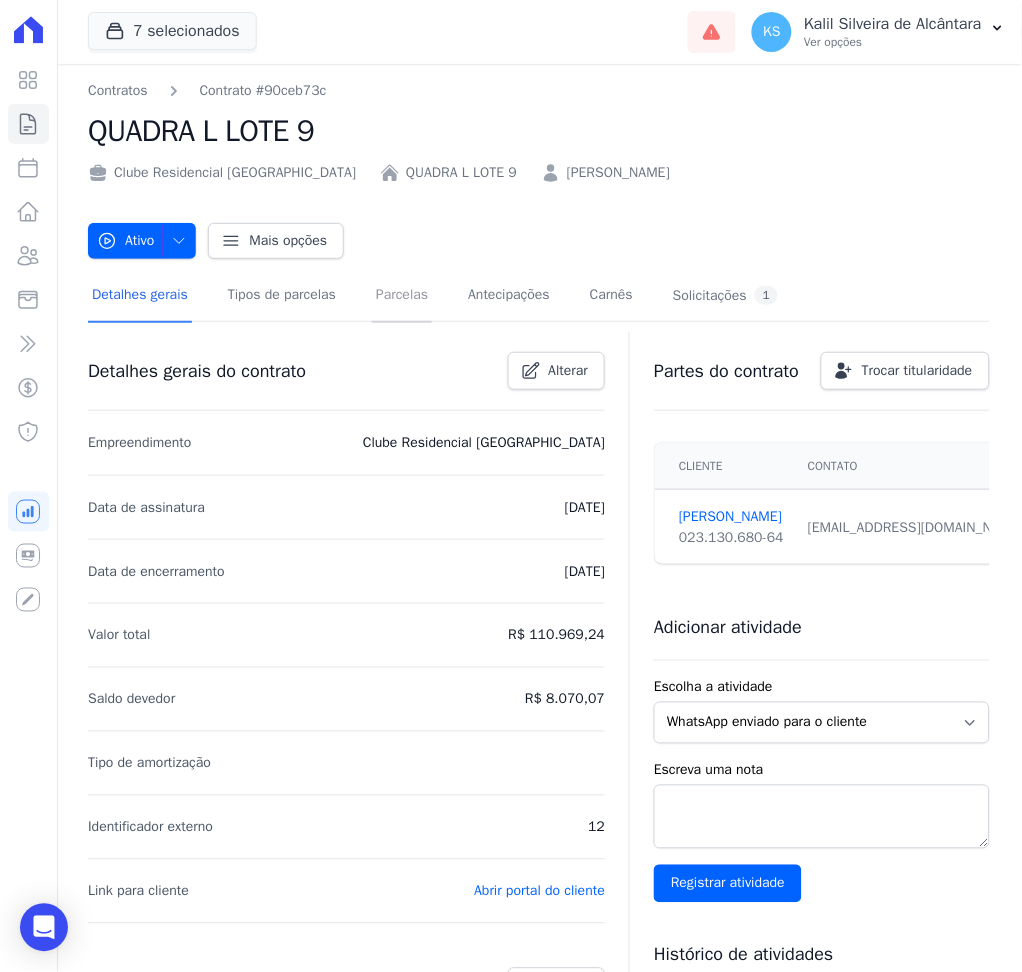 click on "Parcelas" at bounding box center [402, 296] 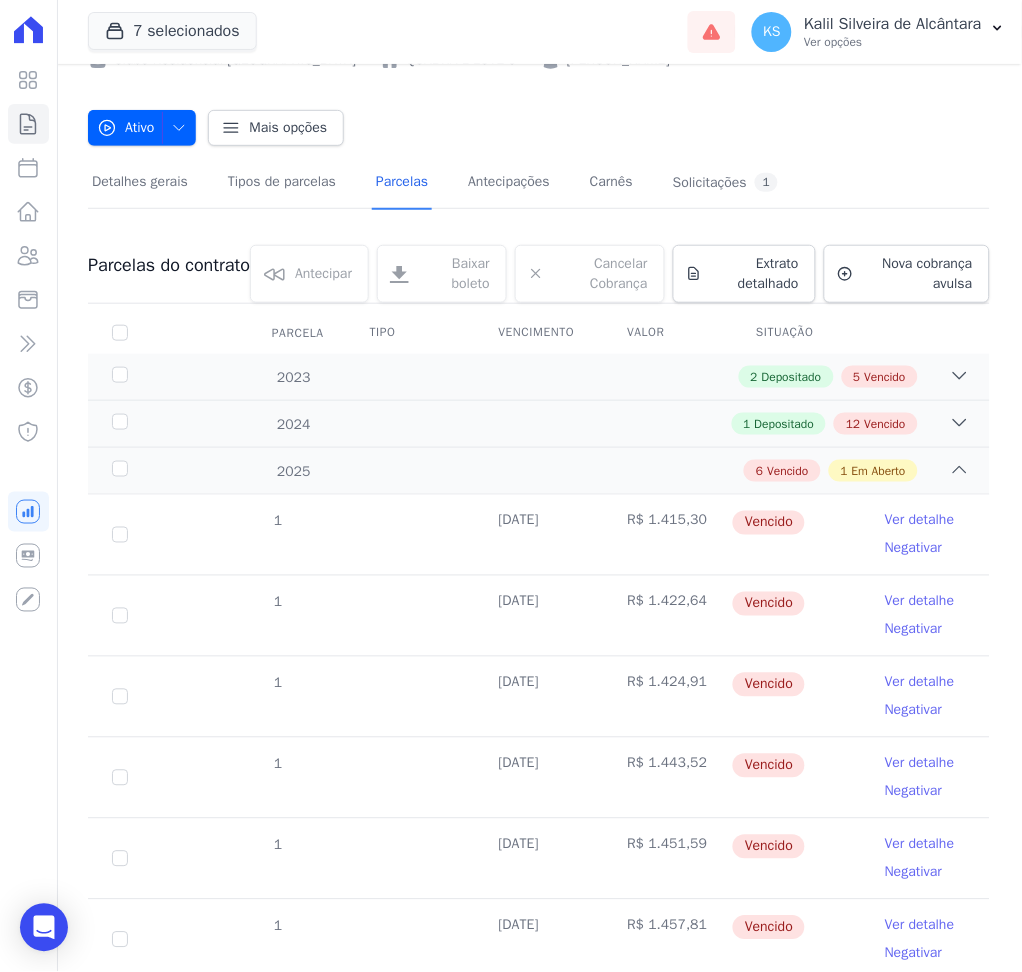scroll, scrollTop: 236, scrollLeft: 0, axis: vertical 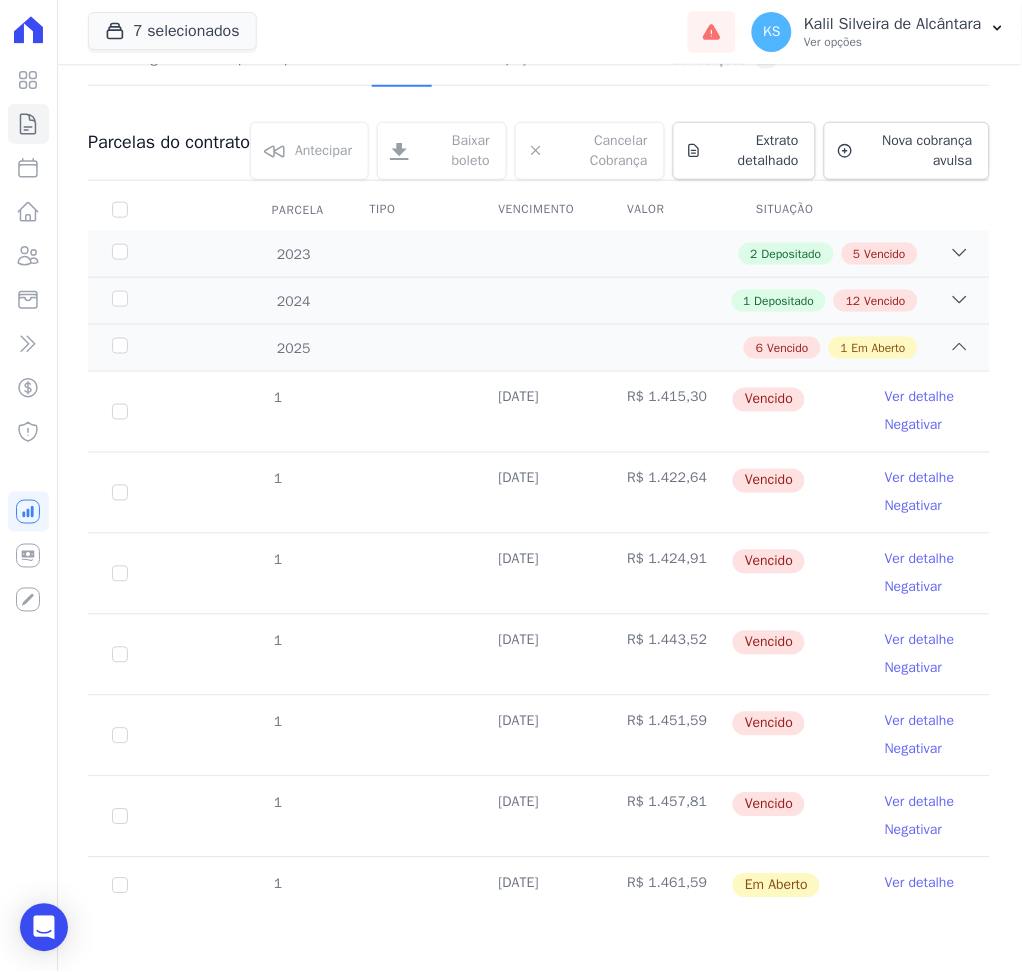 drag, startPoint x: 489, startPoint y: 887, endPoint x: 672, endPoint y: 886, distance: 183.00273 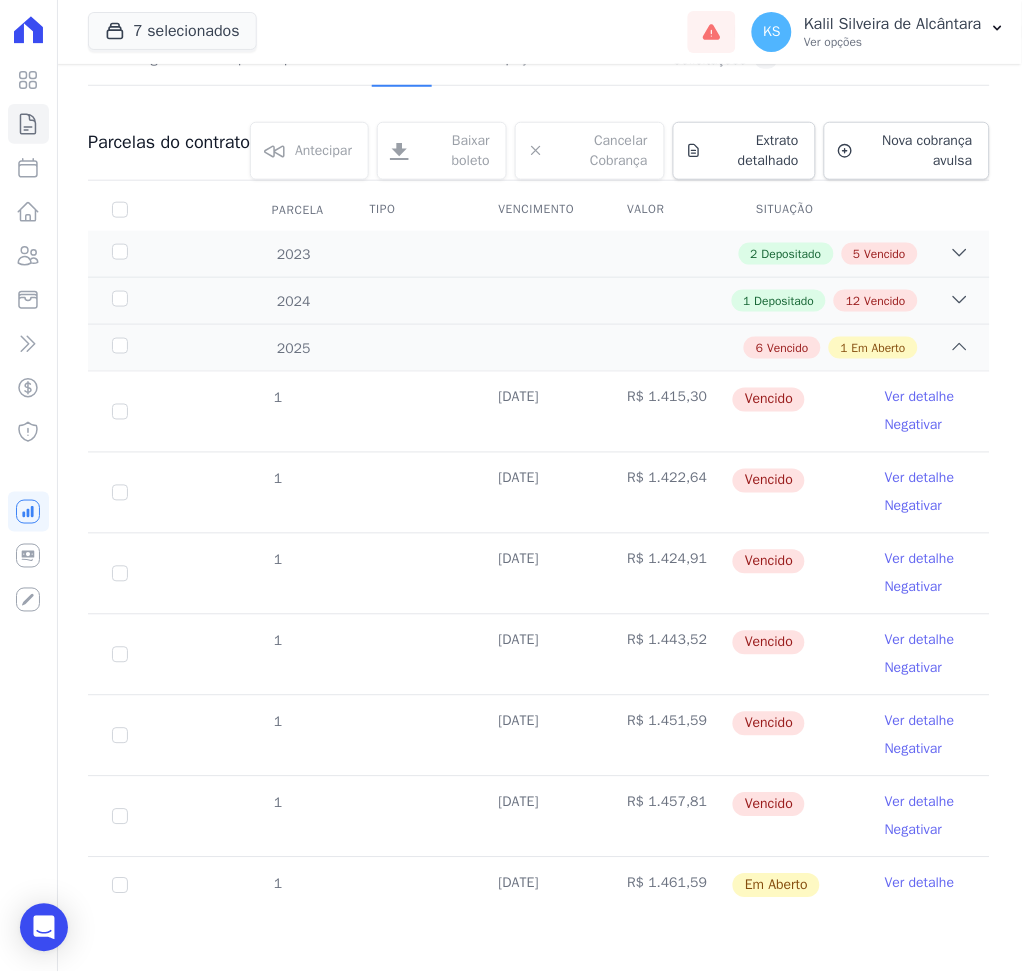 click on "Ver detalhe" at bounding box center (920, 884) 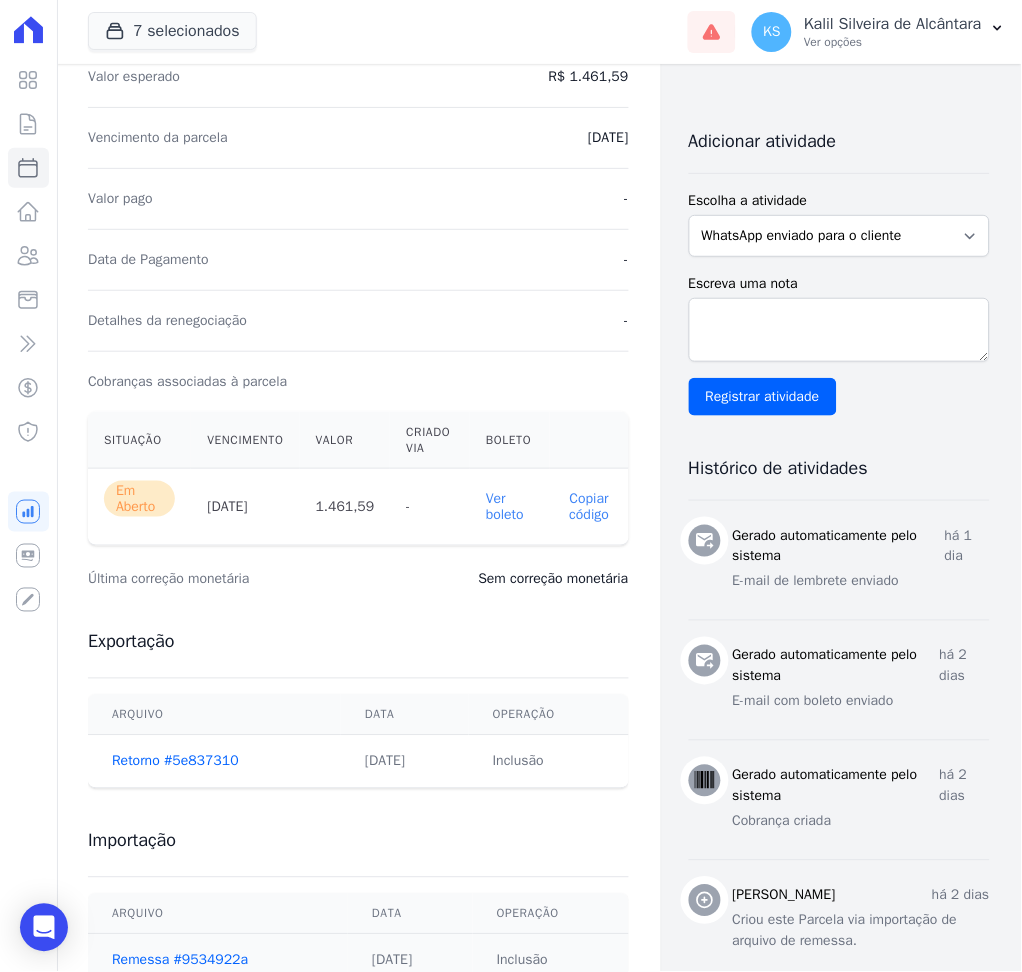 scroll, scrollTop: 400, scrollLeft: 0, axis: vertical 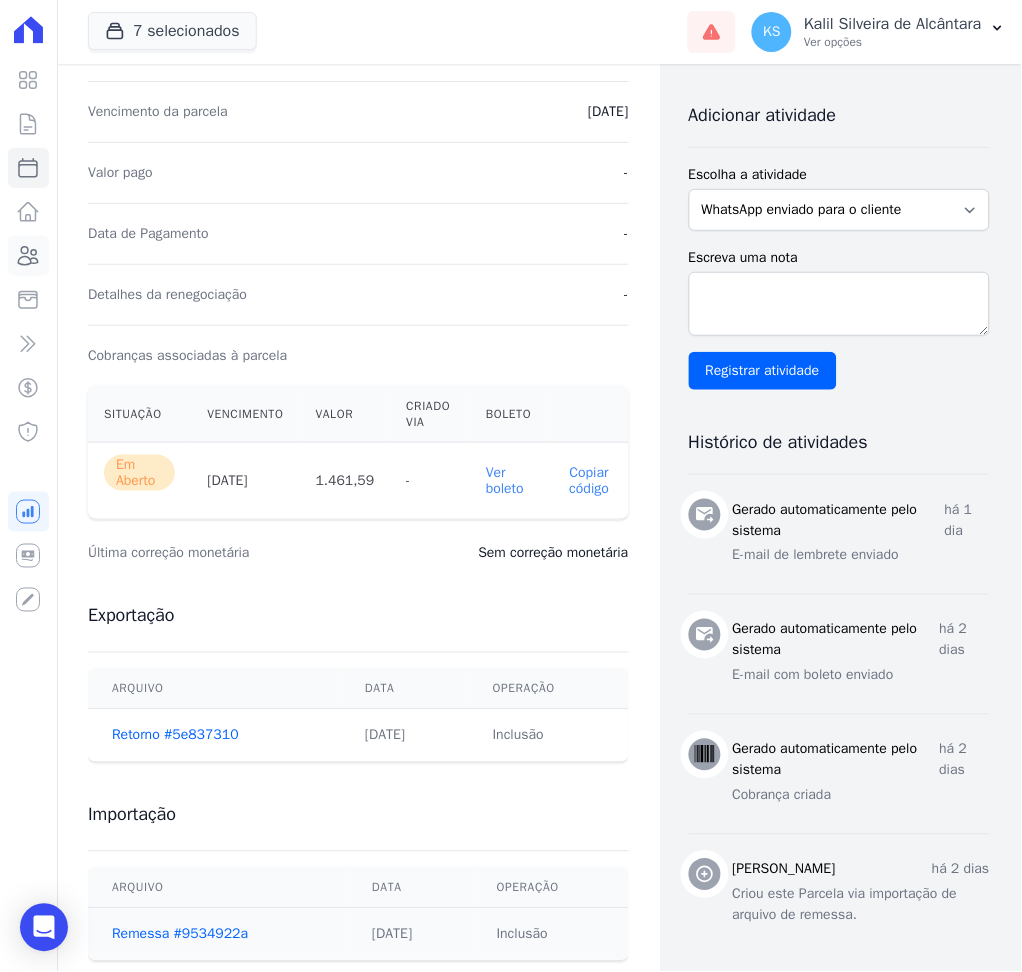 click 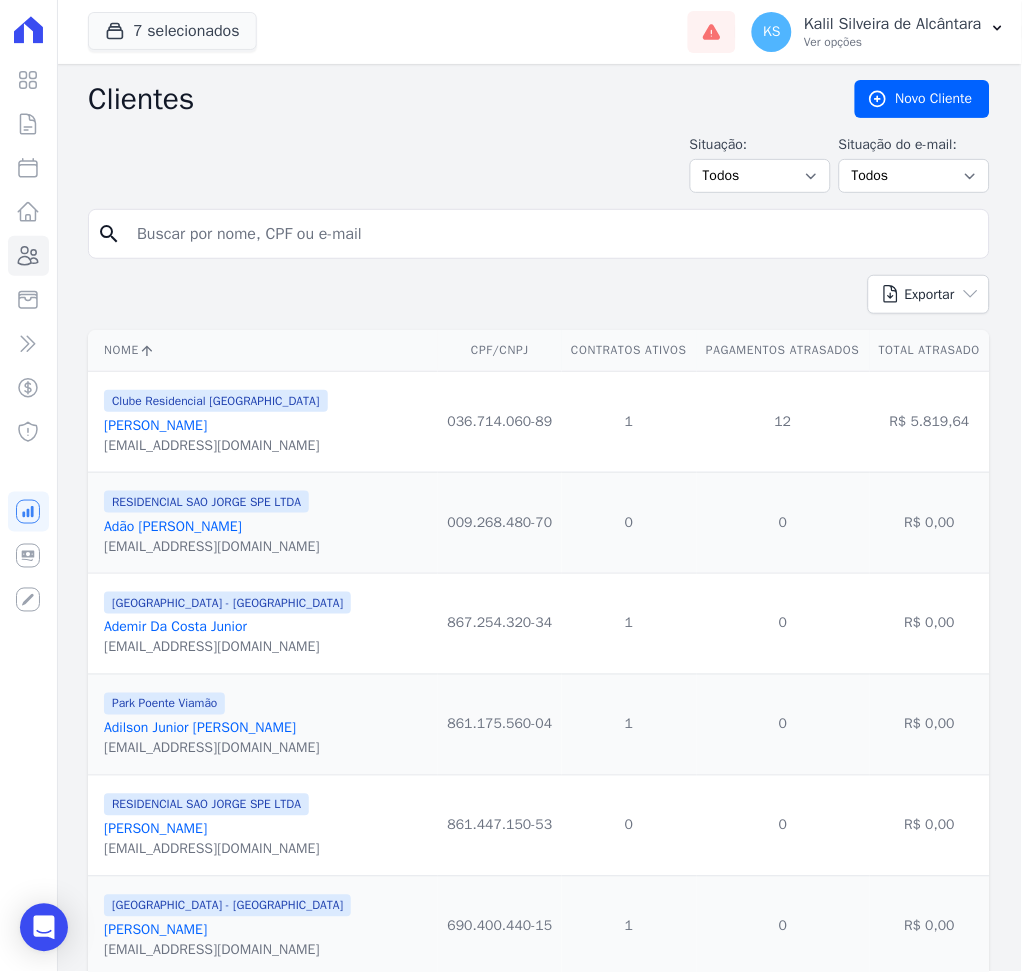 click at bounding box center (553, 234) 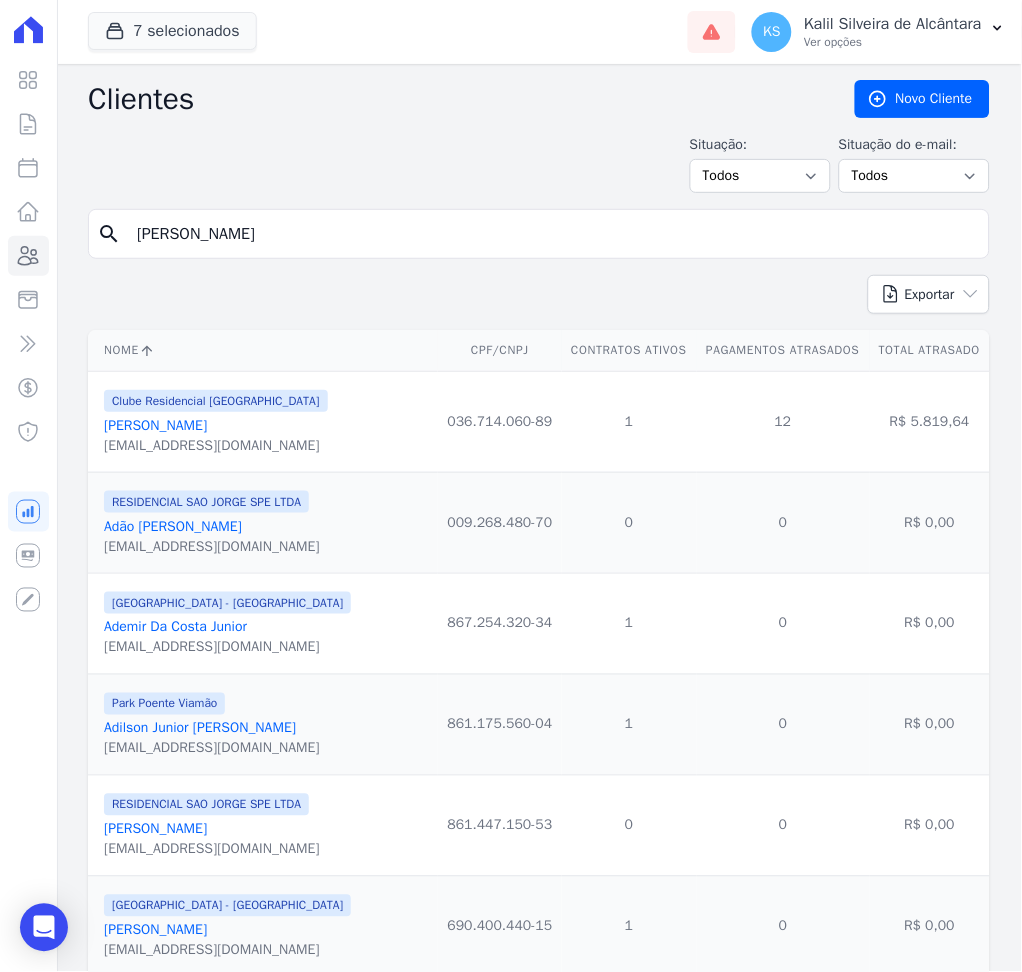 type on "[PERSON_NAME]" 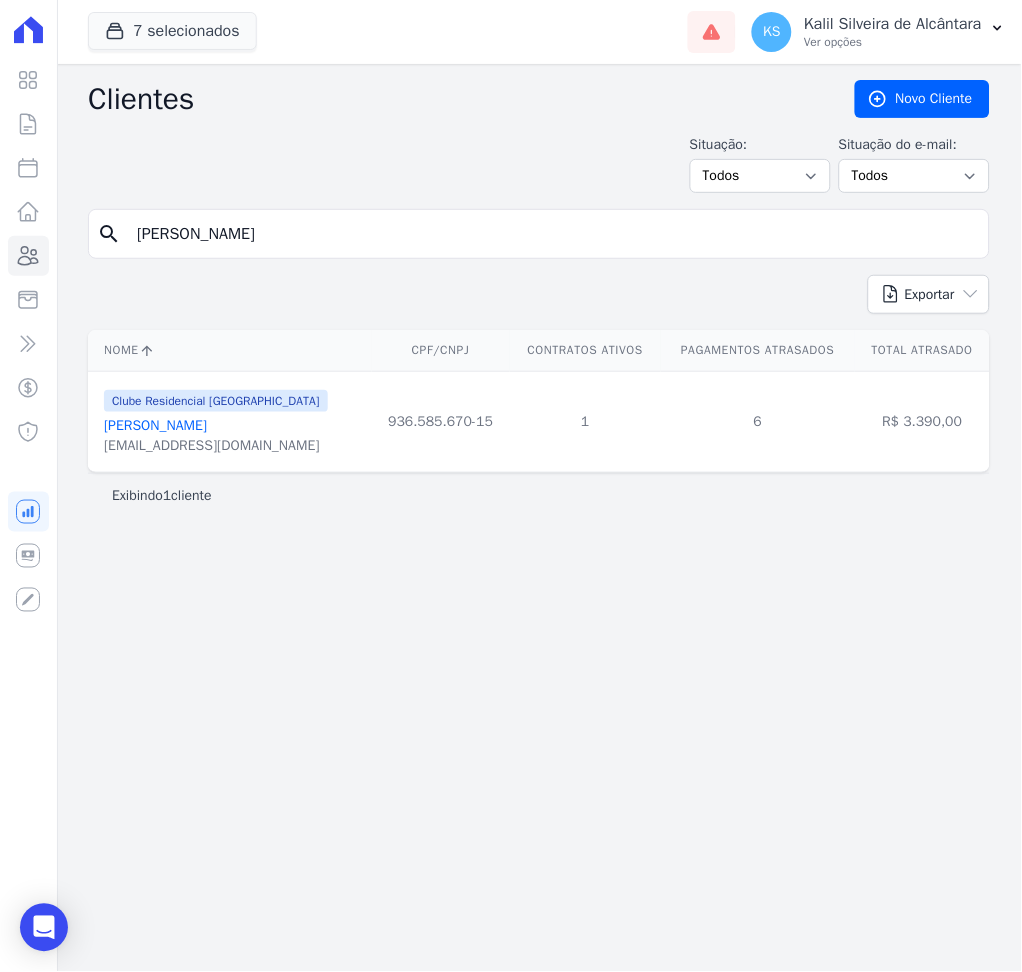 click on "[PERSON_NAME]" at bounding box center (155, 425) 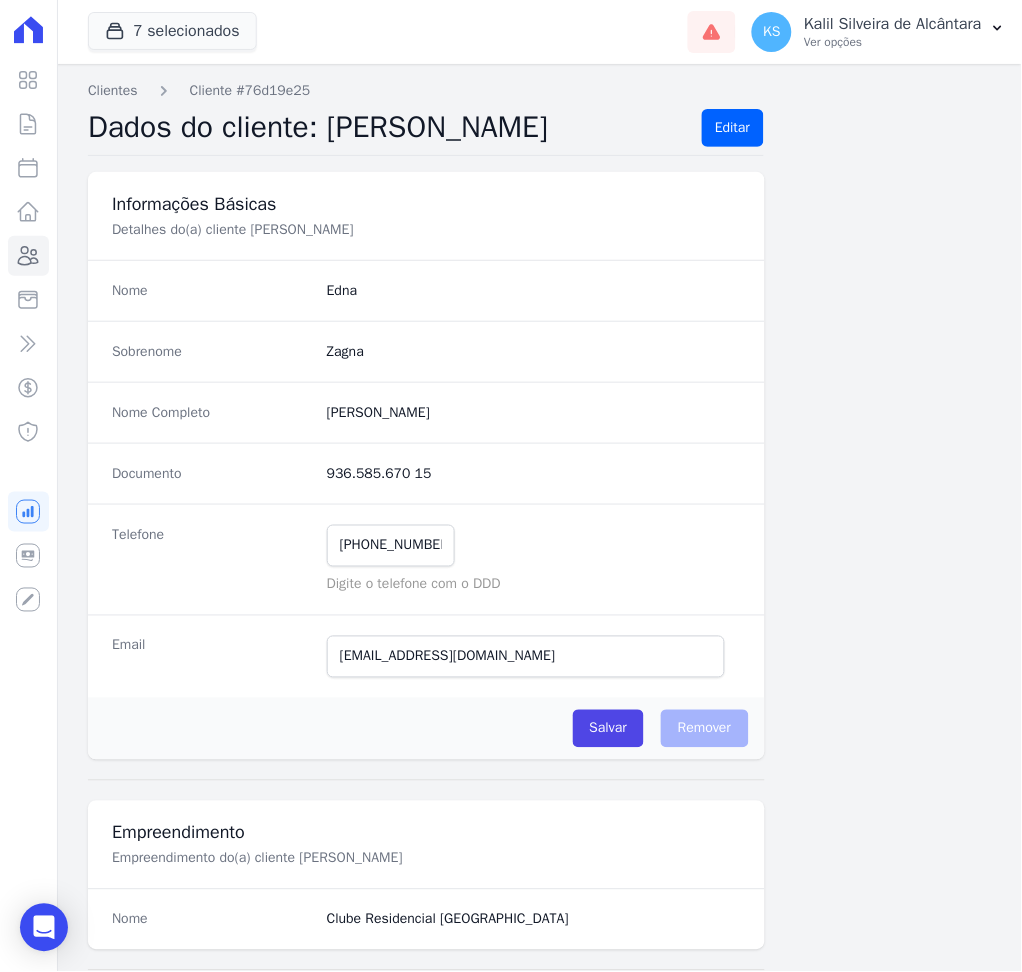 scroll, scrollTop: 916, scrollLeft: 0, axis: vertical 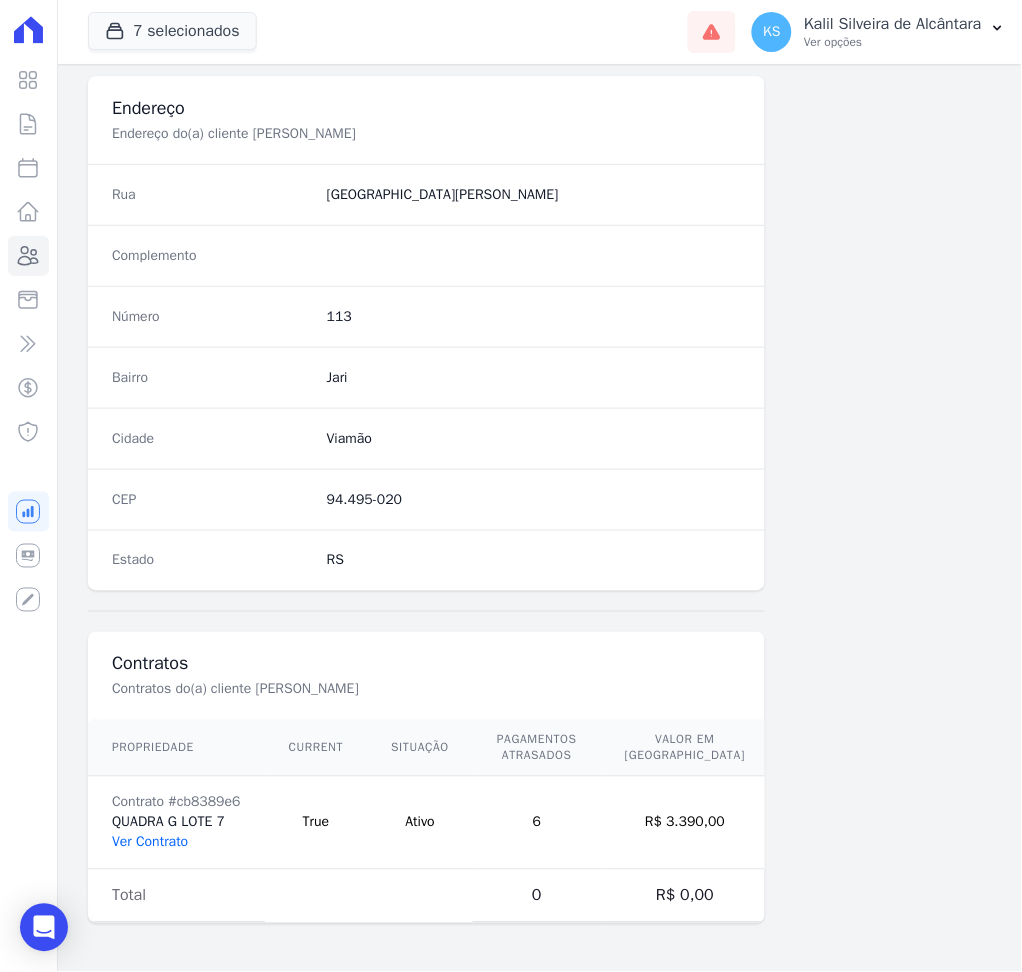 click on "Ver Contrato" at bounding box center (150, 842) 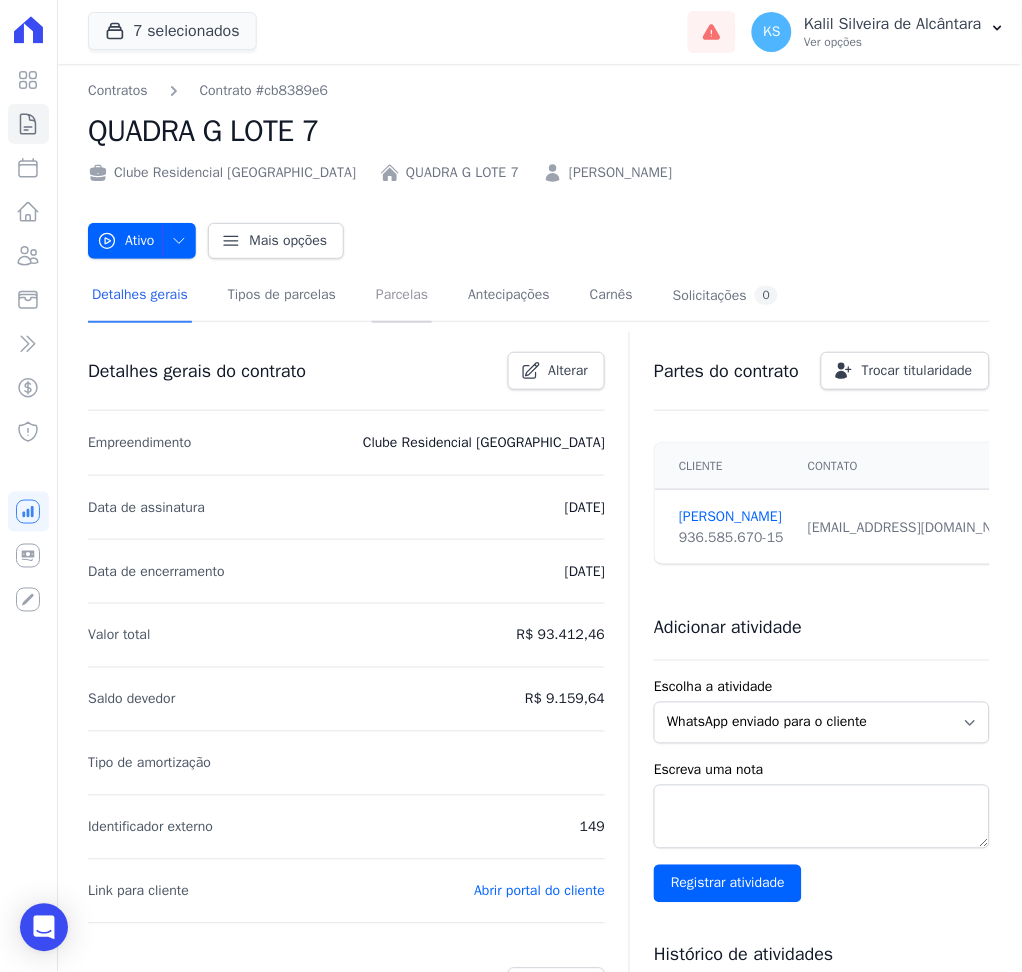 click on "Parcelas" at bounding box center [402, 296] 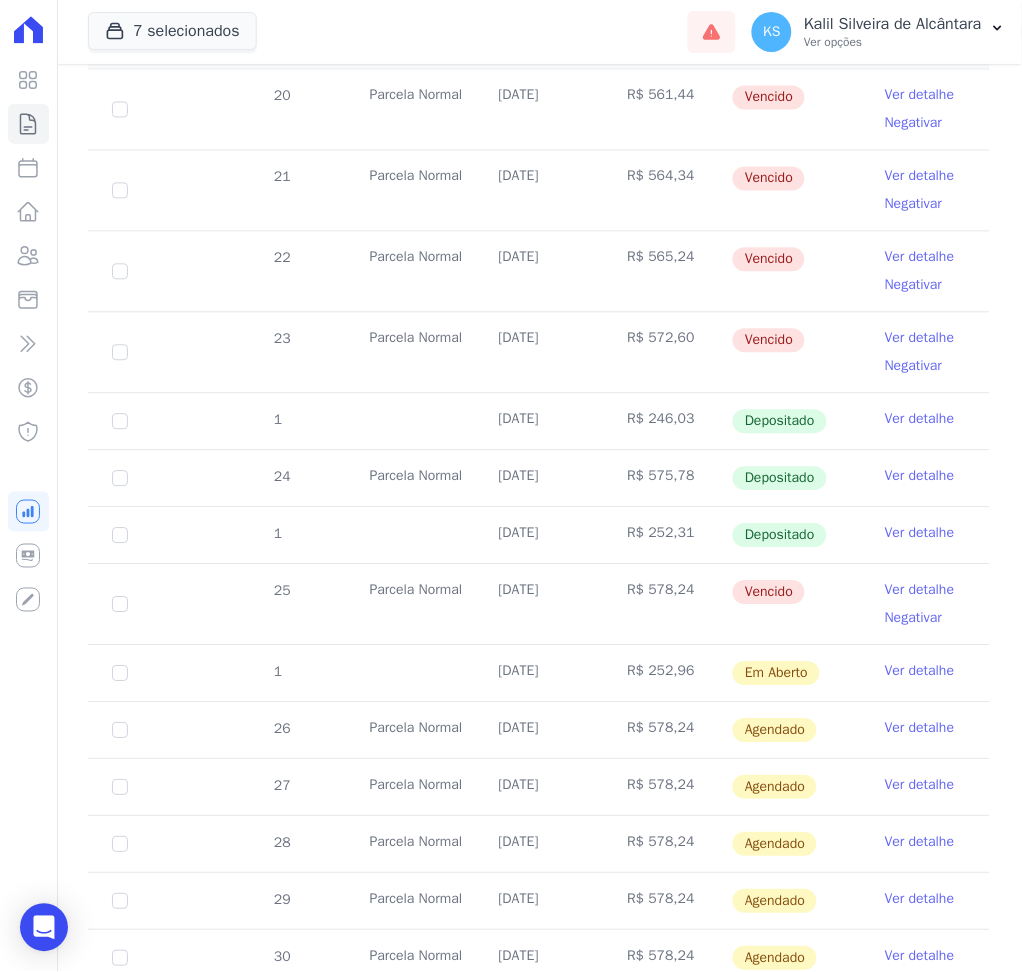 scroll, scrollTop: 716, scrollLeft: 0, axis: vertical 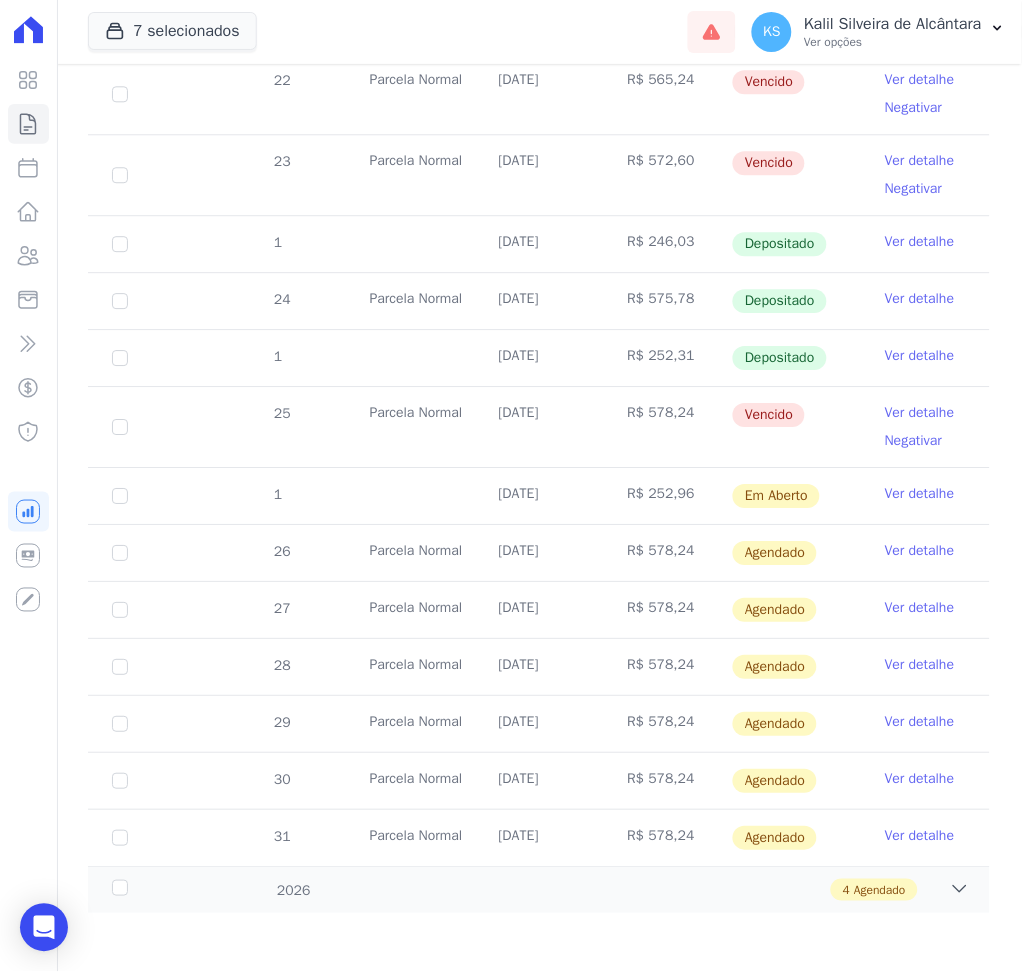 drag, startPoint x: 584, startPoint y: 492, endPoint x: 677, endPoint y: 492, distance: 93 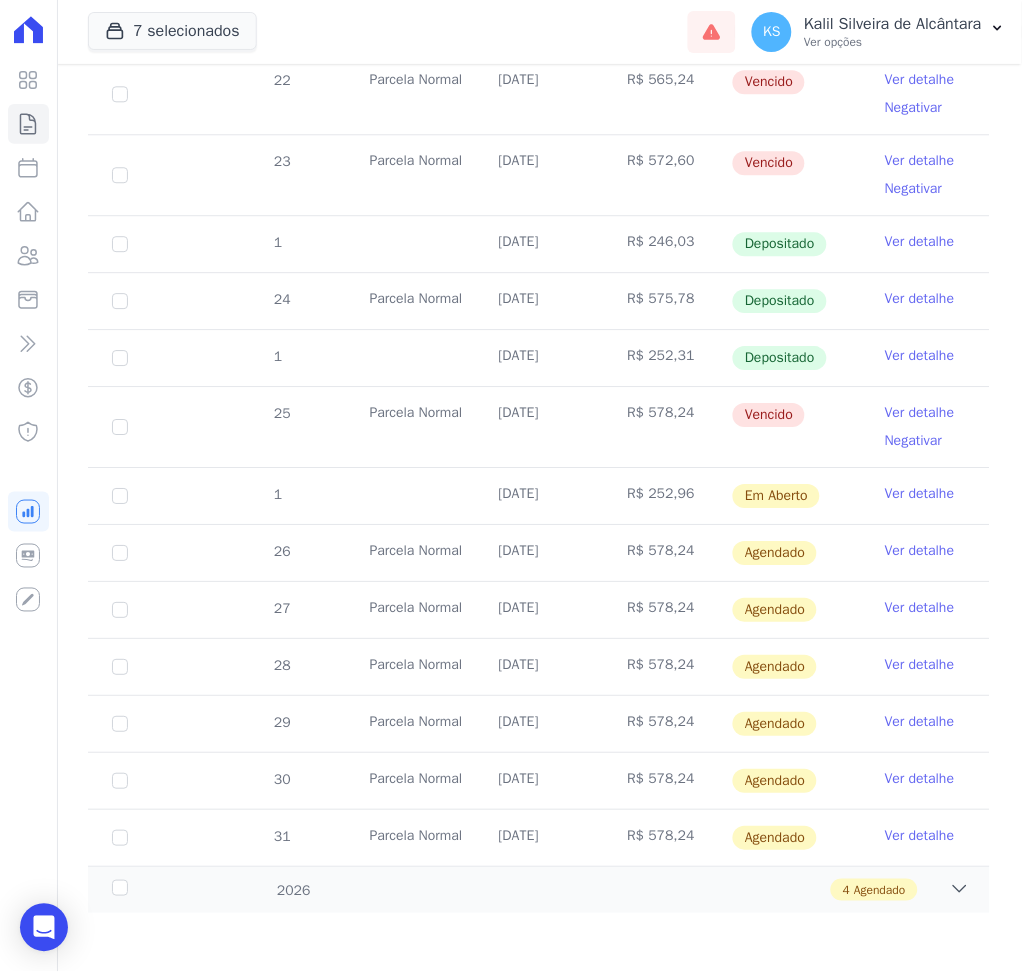 click on "Ver detalhe" at bounding box center [920, 494] 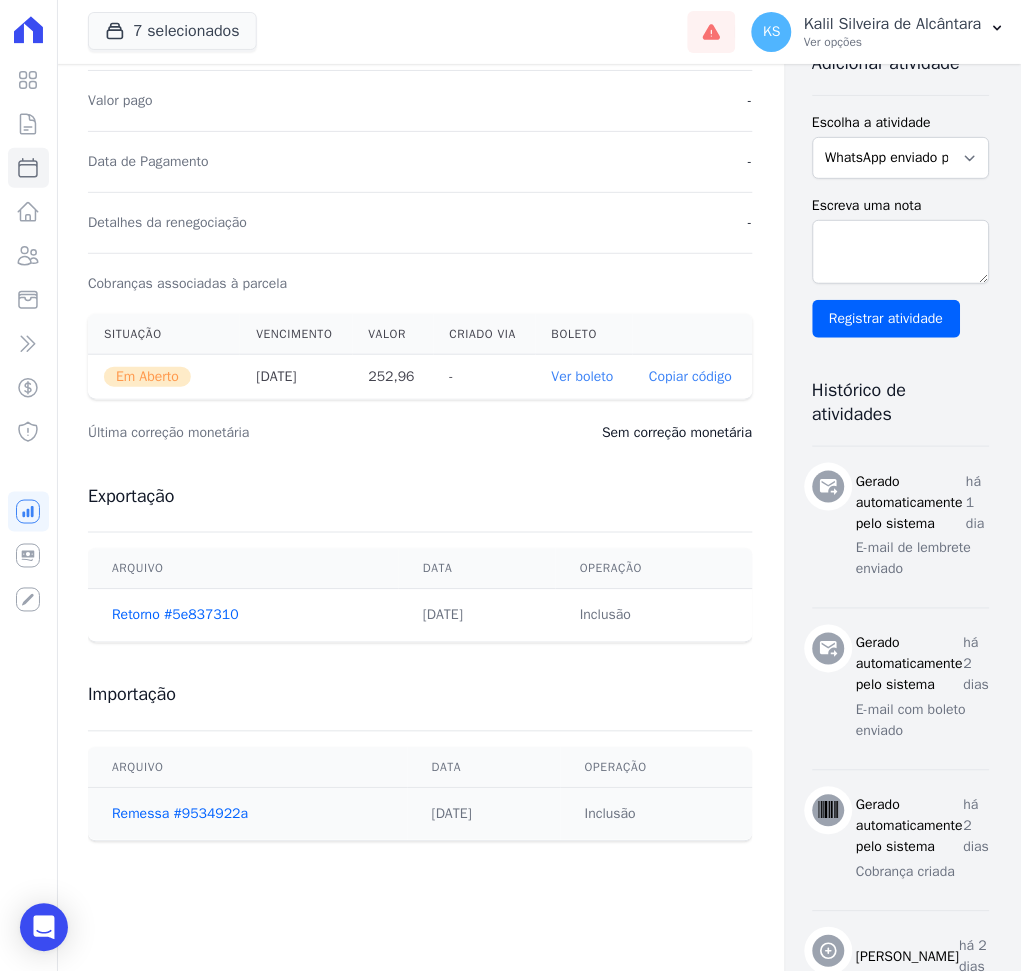 scroll, scrollTop: 533, scrollLeft: 0, axis: vertical 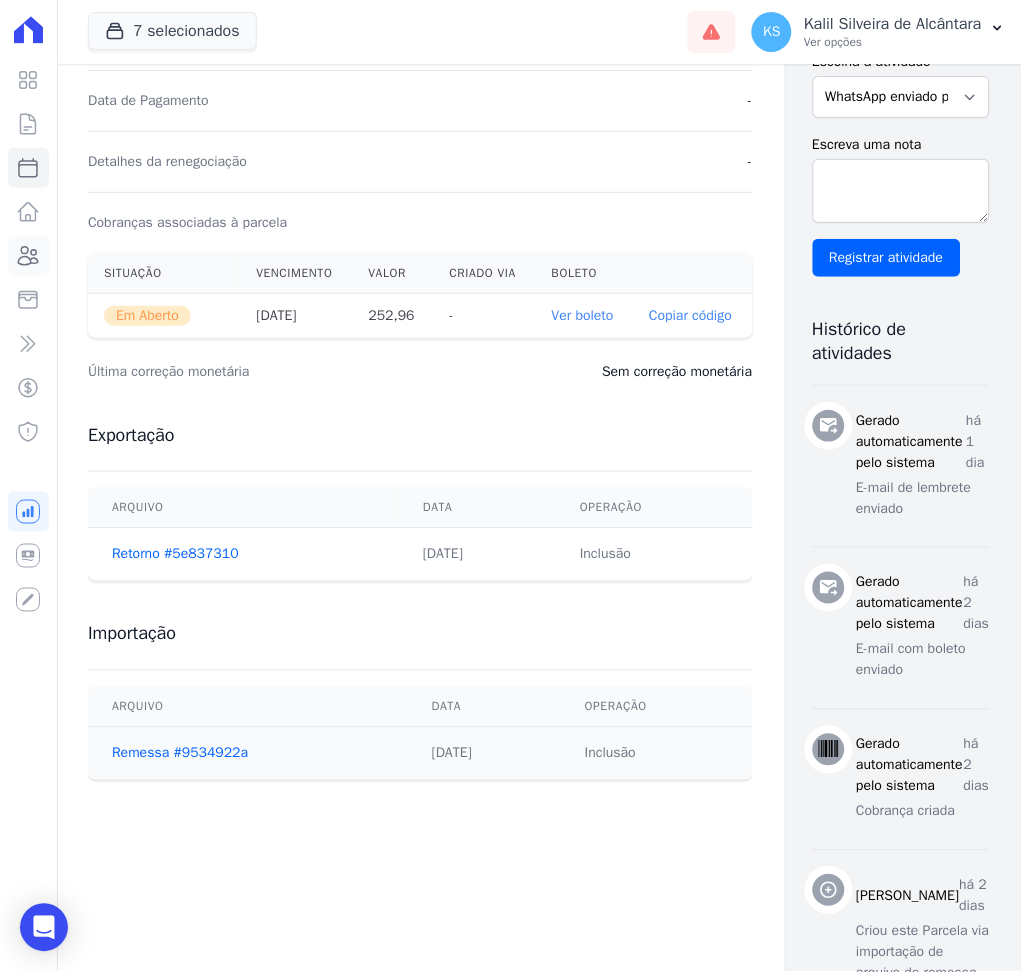 click on "Clientes" at bounding box center [28, 256] 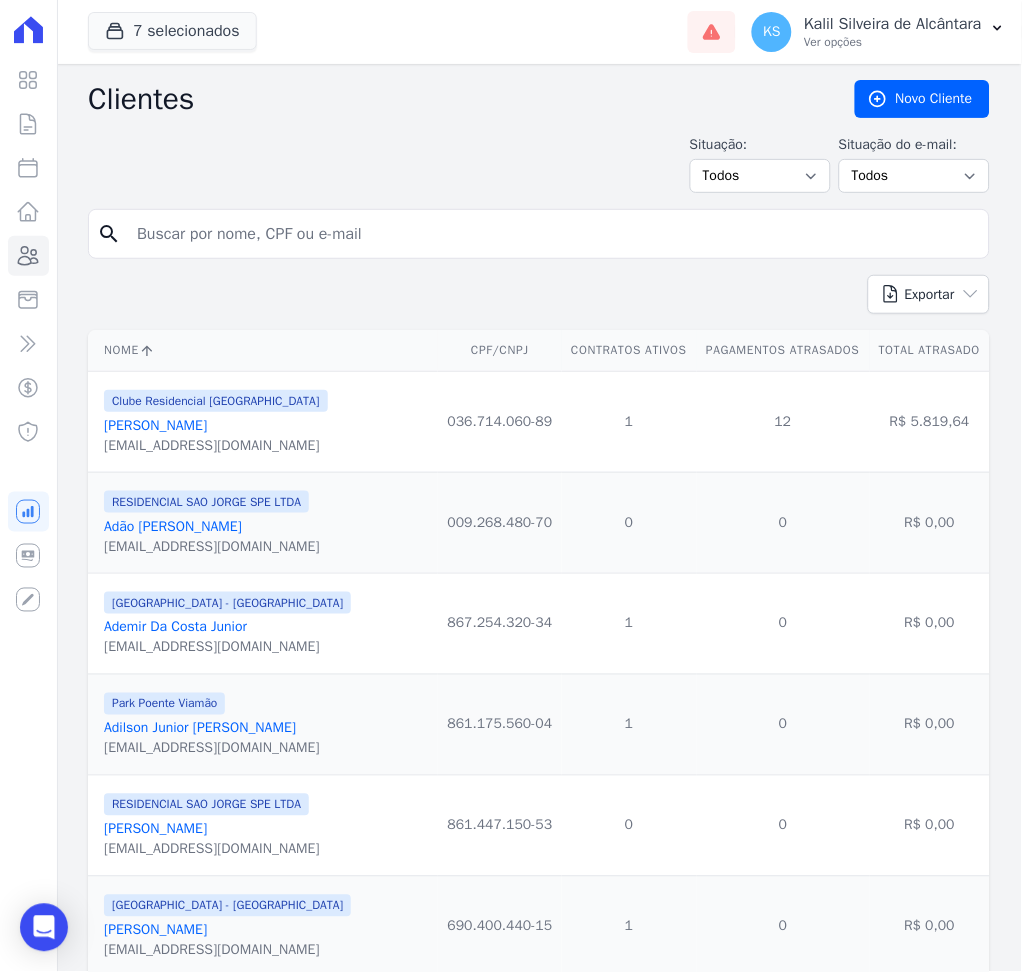 click at bounding box center [553, 234] 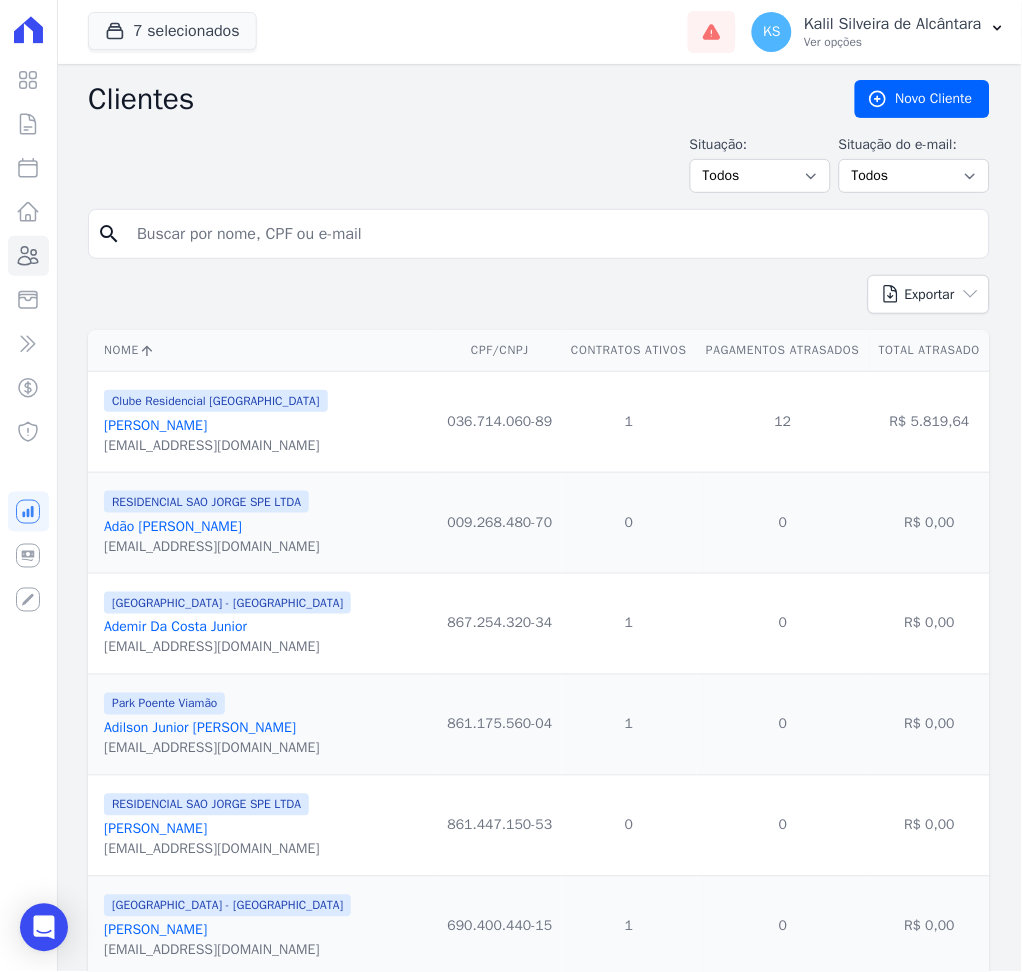 paste on "[PERSON_NAME]" 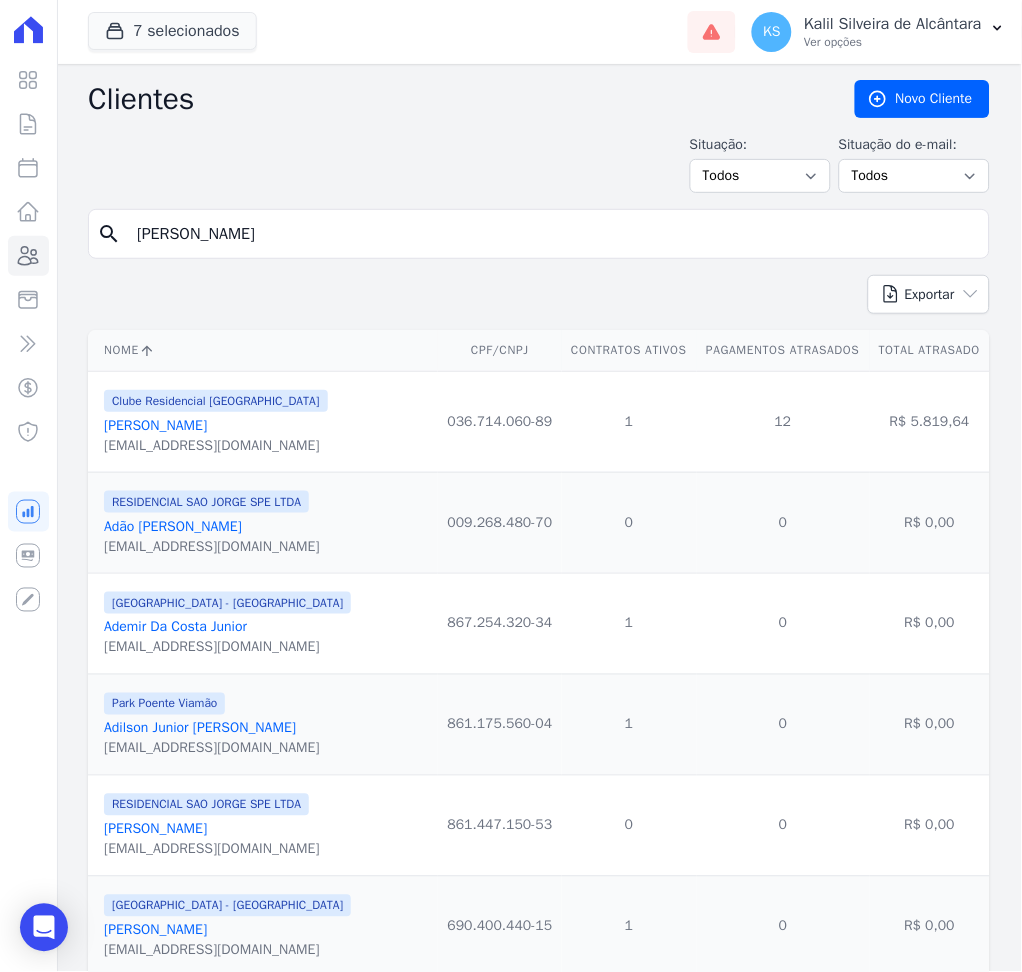 type on "[PERSON_NAME]" 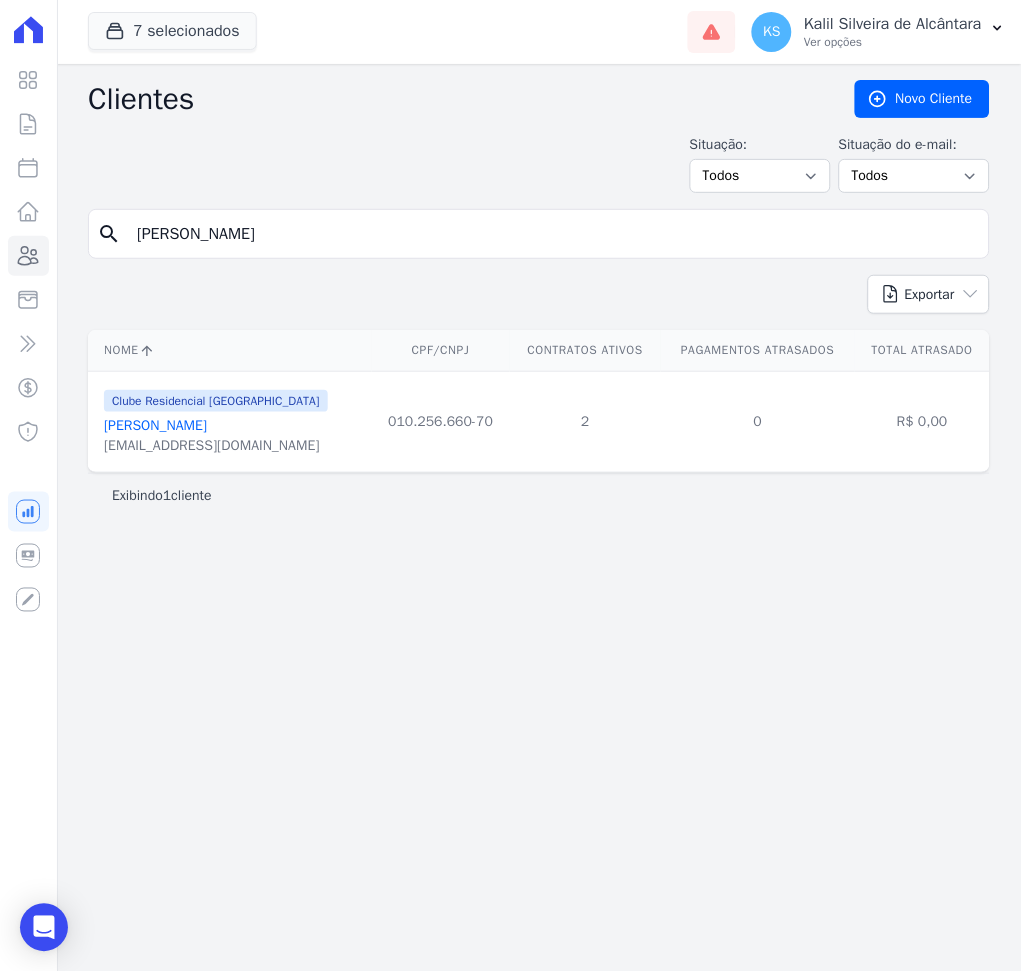 click on "[PERSON_NAME]" at bounding box center [155, 425] 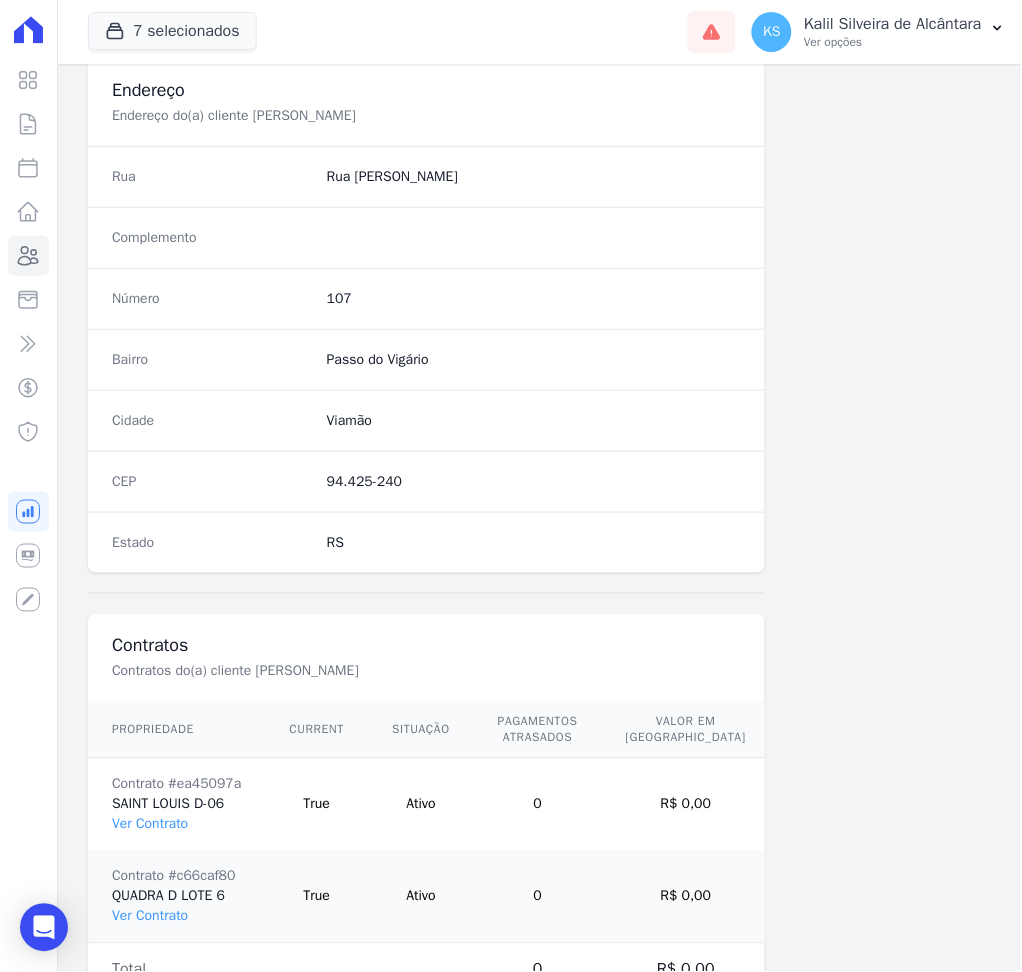 scroll, scrollTop: 1008, scrollLeft: 0, axis: vertical 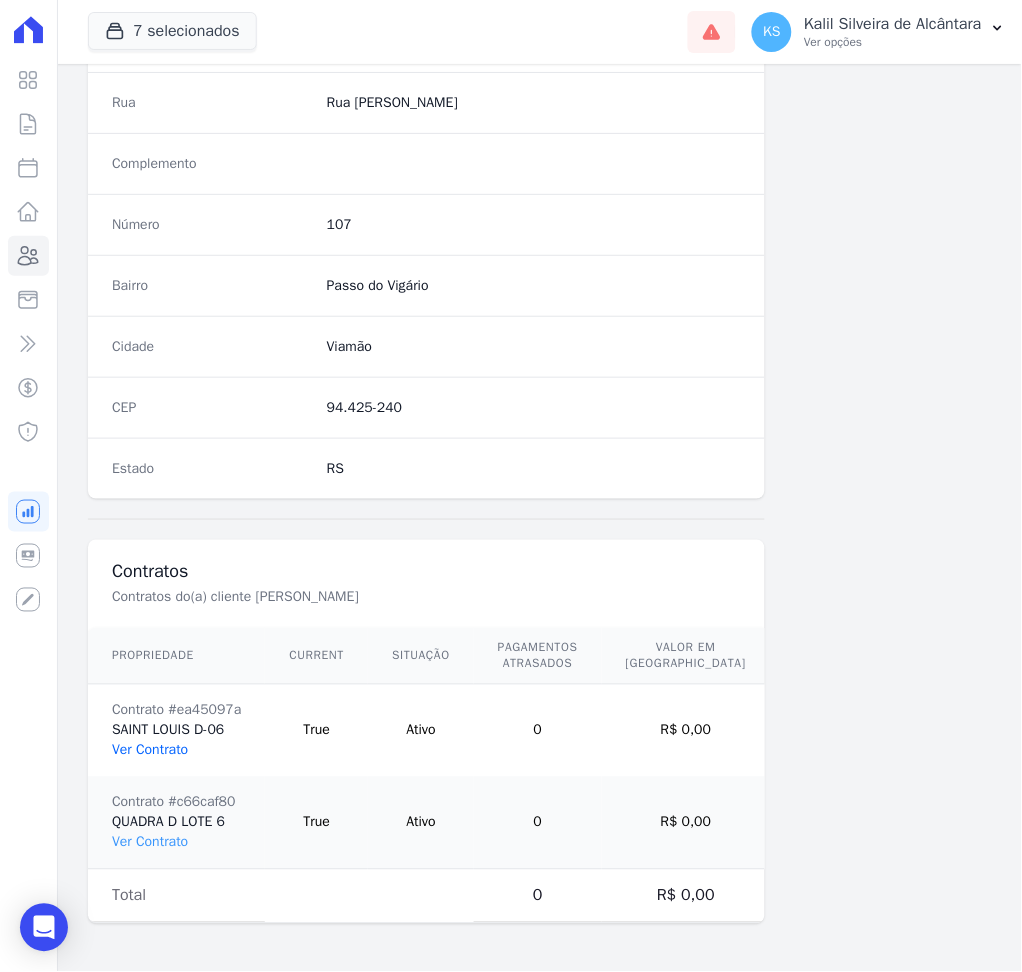 click on "Ver Contrato" at bounding box center [150, 750] 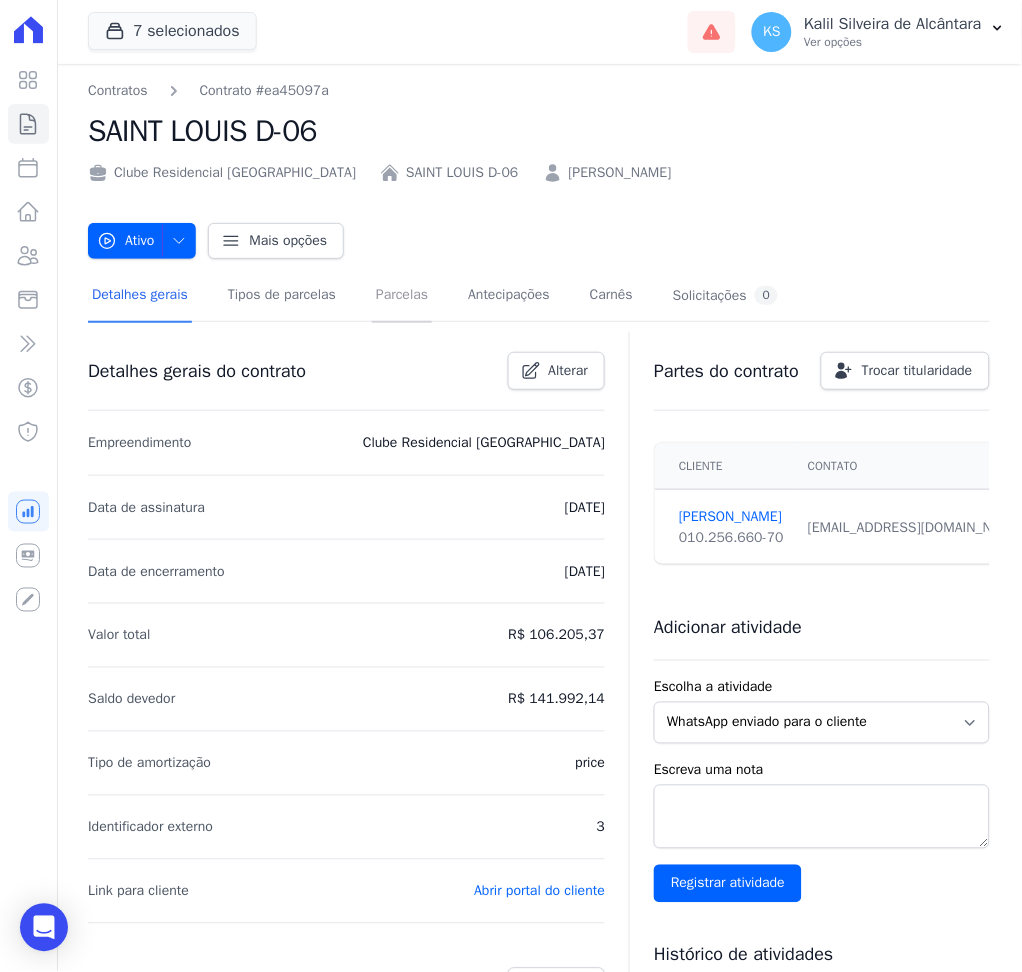 click on "Parcelas" at bounding box center (402, 296) 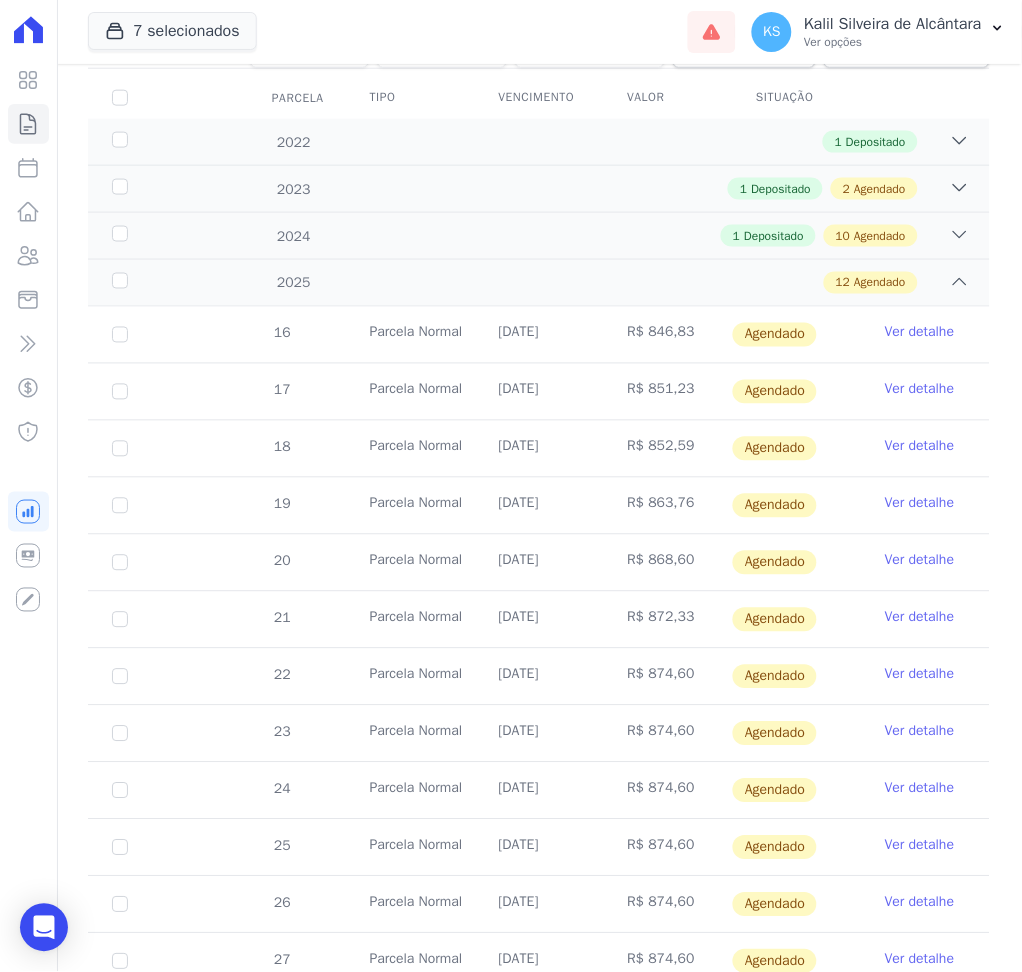 scroll, scrollTop: 0, scrollLeft: 0, axis: both 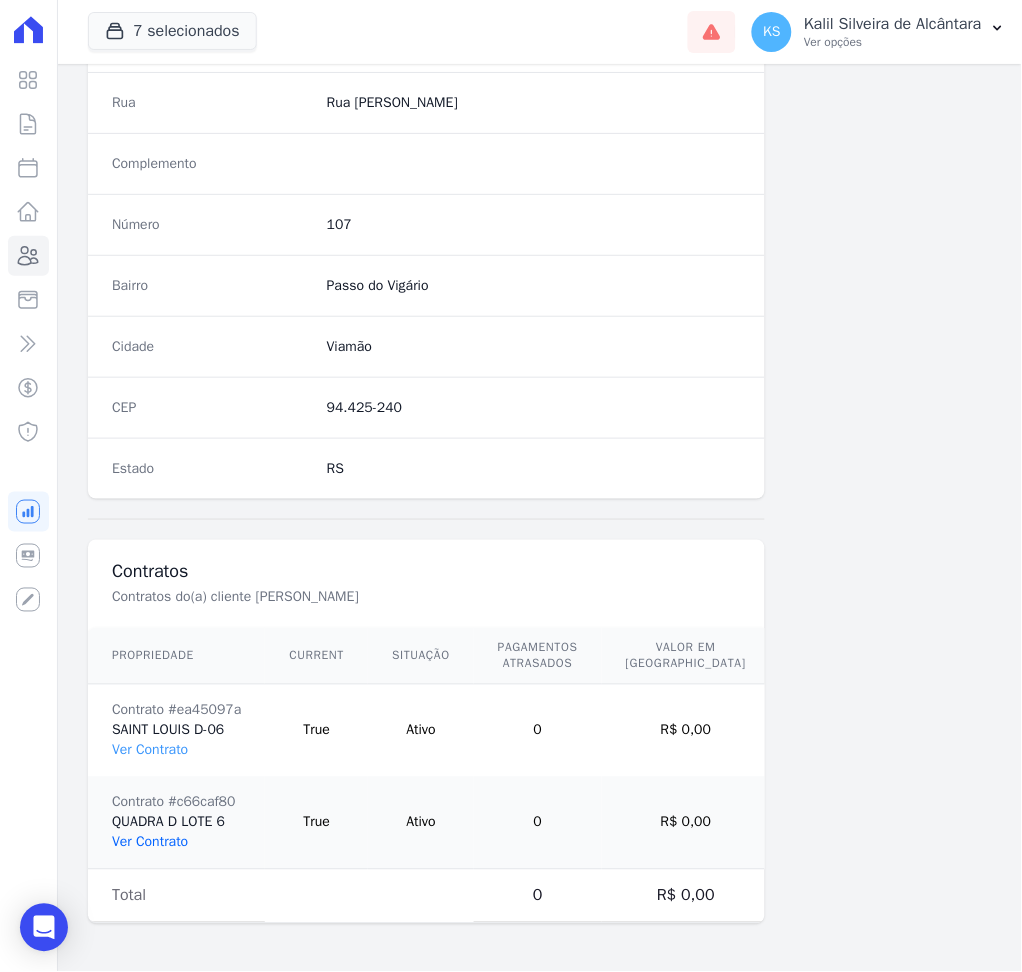 click on "Ver Contrato" at bounding box center (150, 842) 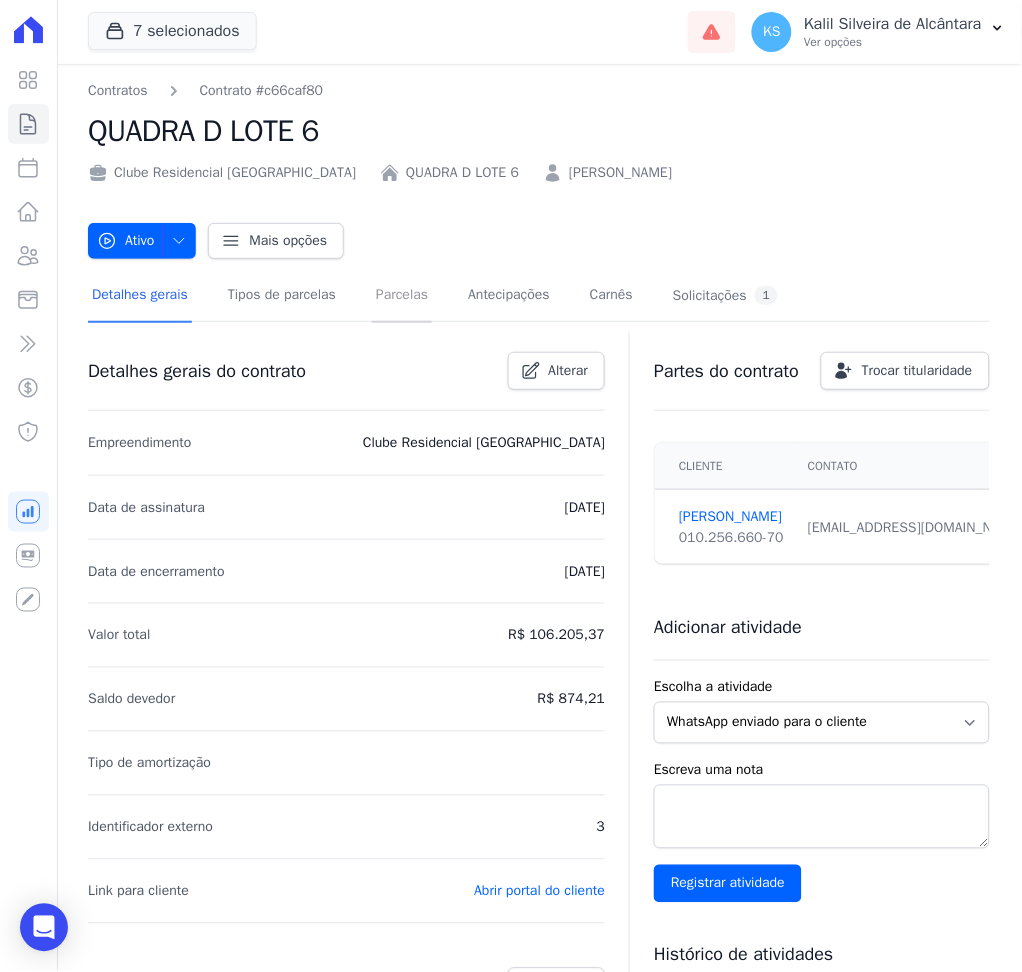 click on "Parcelas" at bounding box center (402, 296) 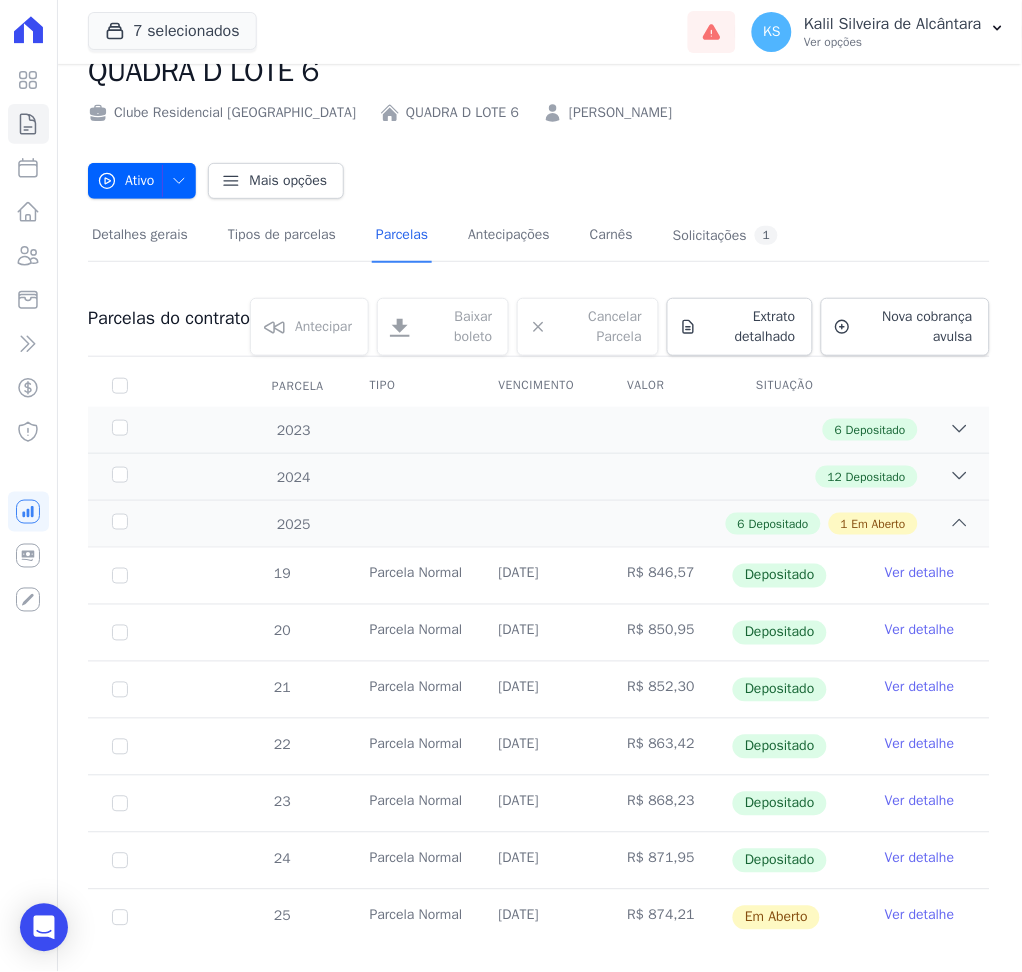scroll, scrollTop: 92, scrollLeft: 0, axis: vertical 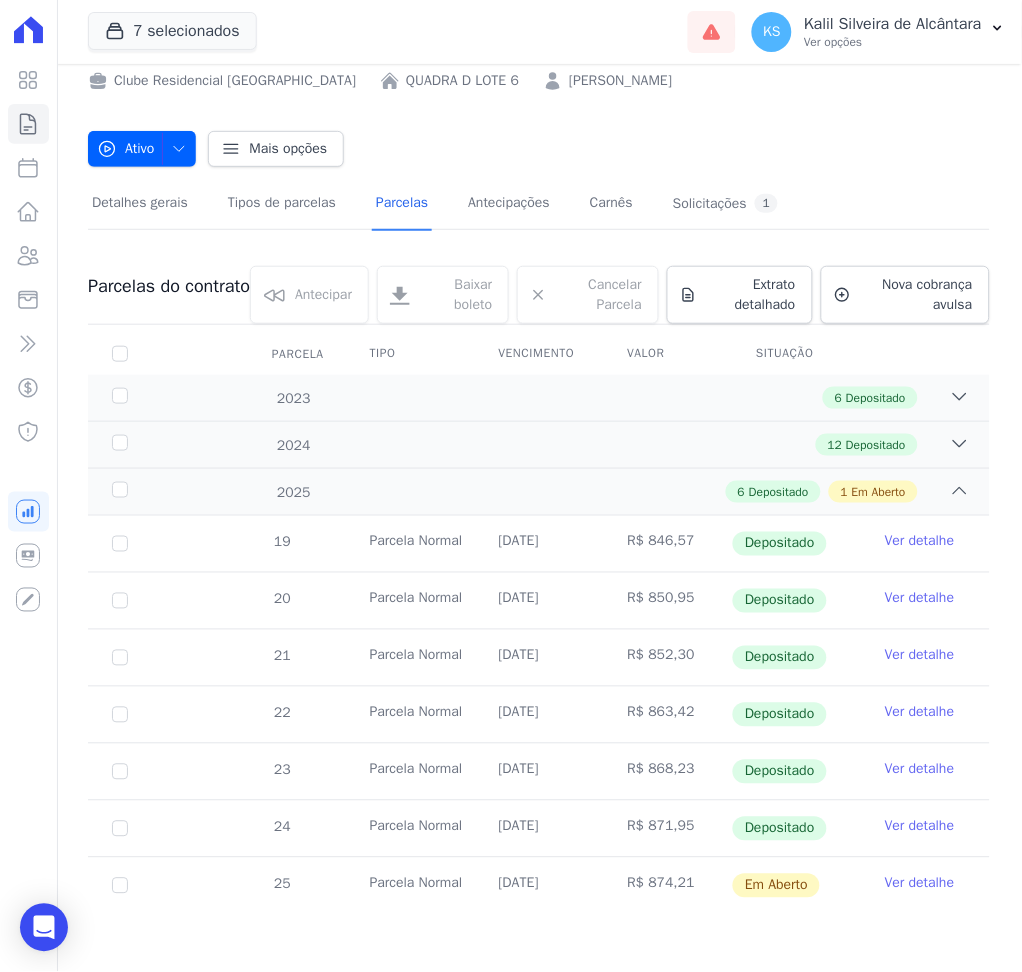 drag, startPoint x: 488, startPoint y: 880, endPoint x: 647, endPoint y: 874, distance: 159.11317 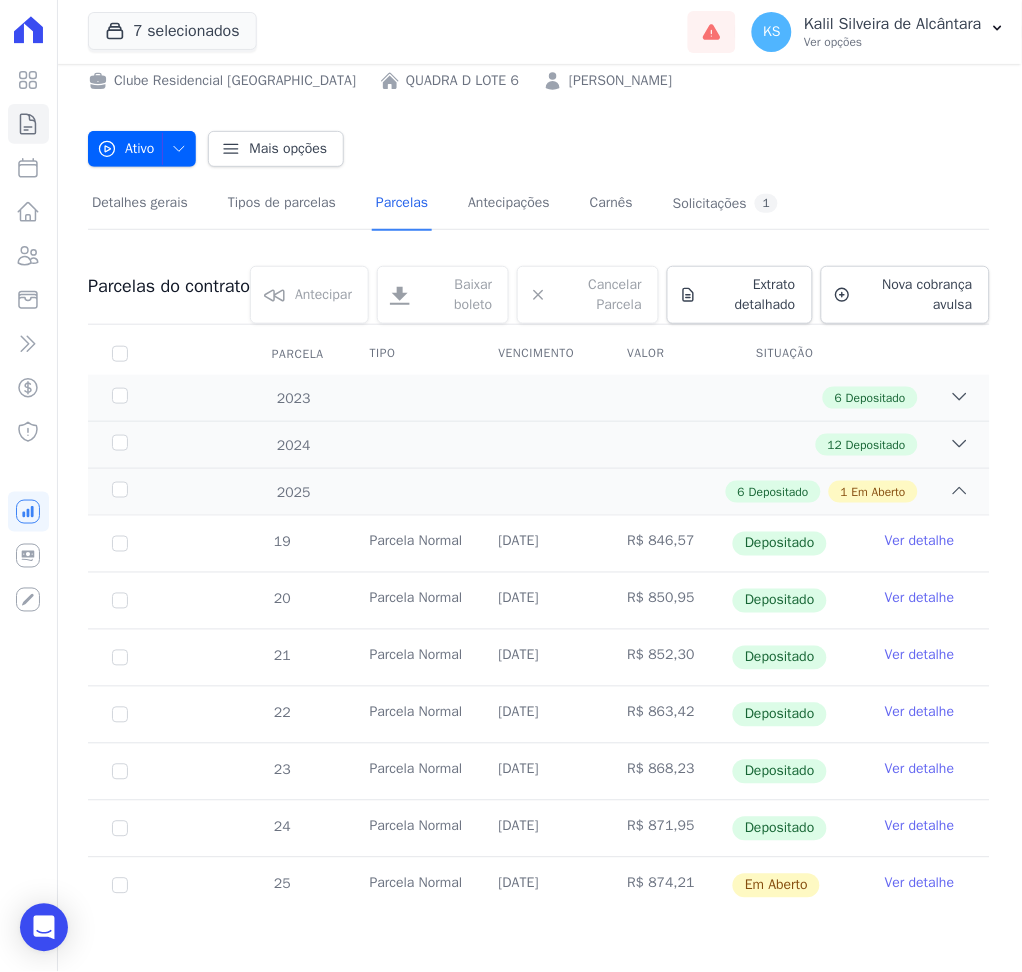 click on "Ver detalhe" at bounding box center [920, 884] 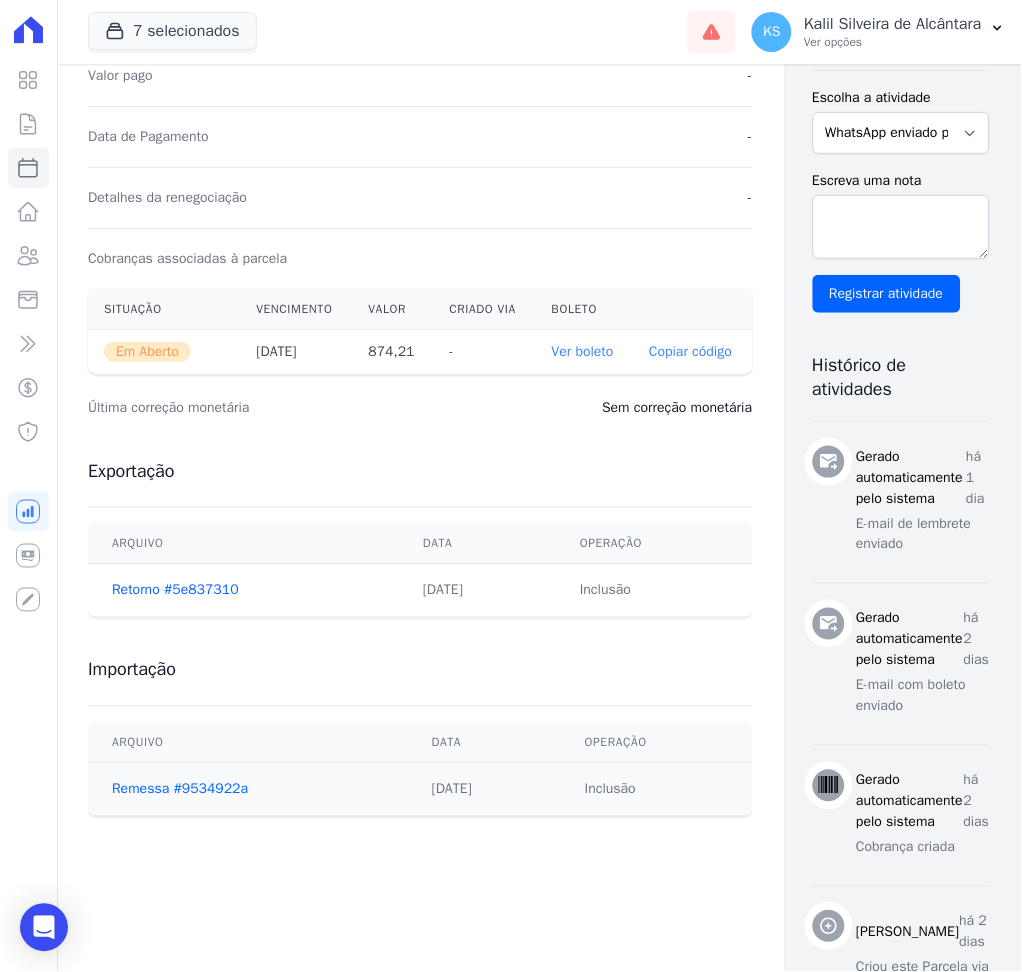 scroll, scrollTop: 533, scrollLeft: 0, axis: vertical 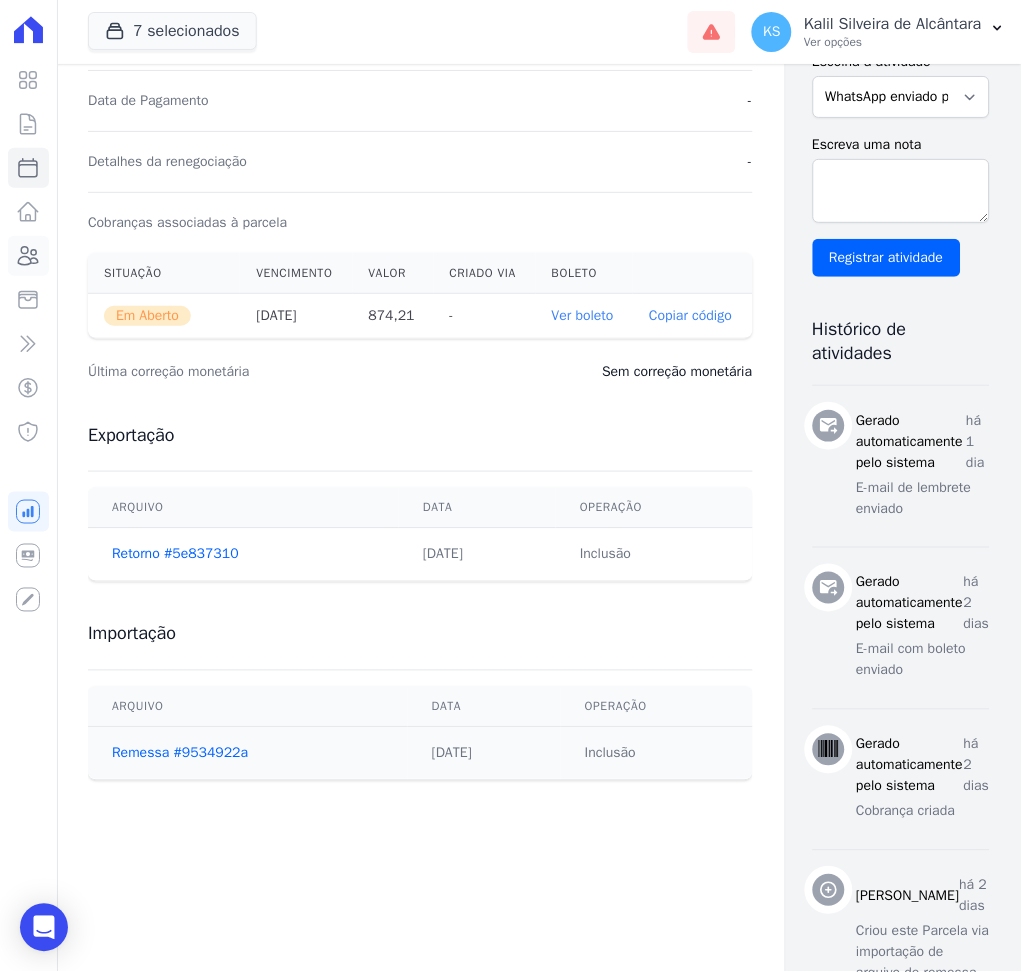 click 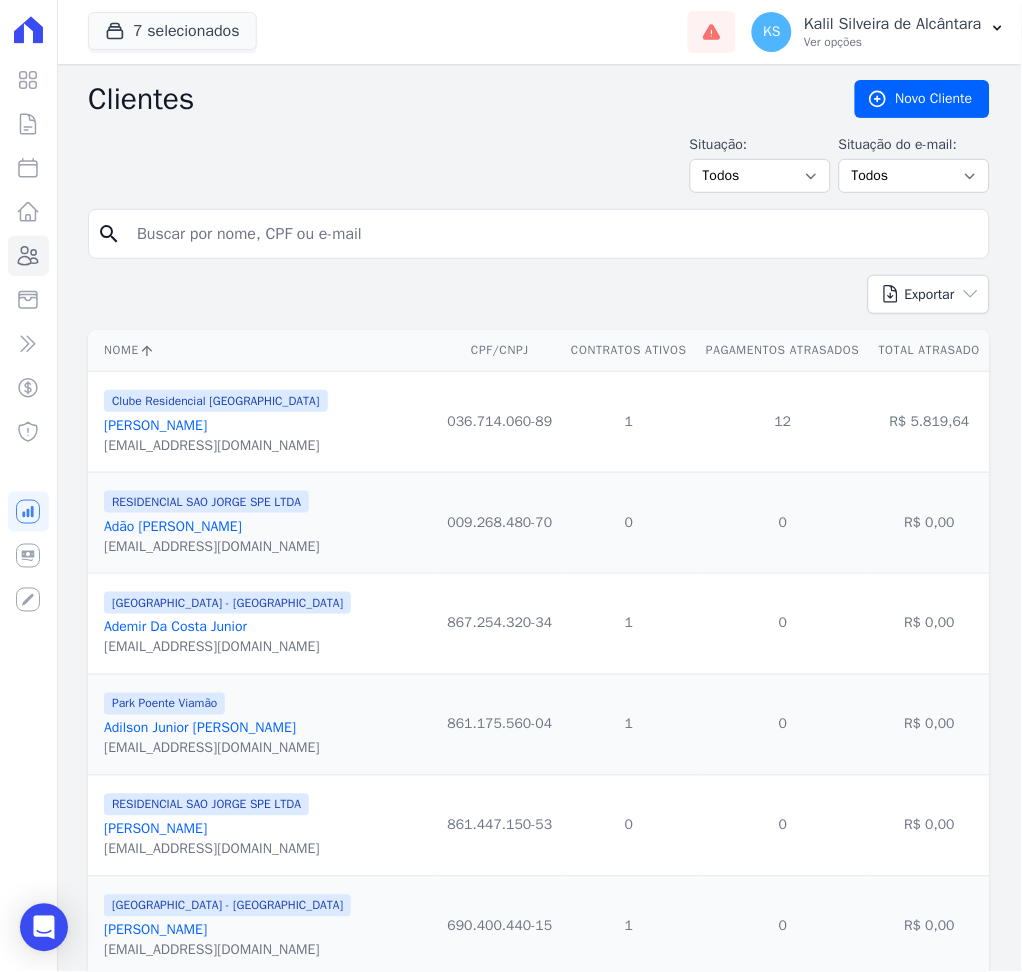 click at bounding box center (553, 234) 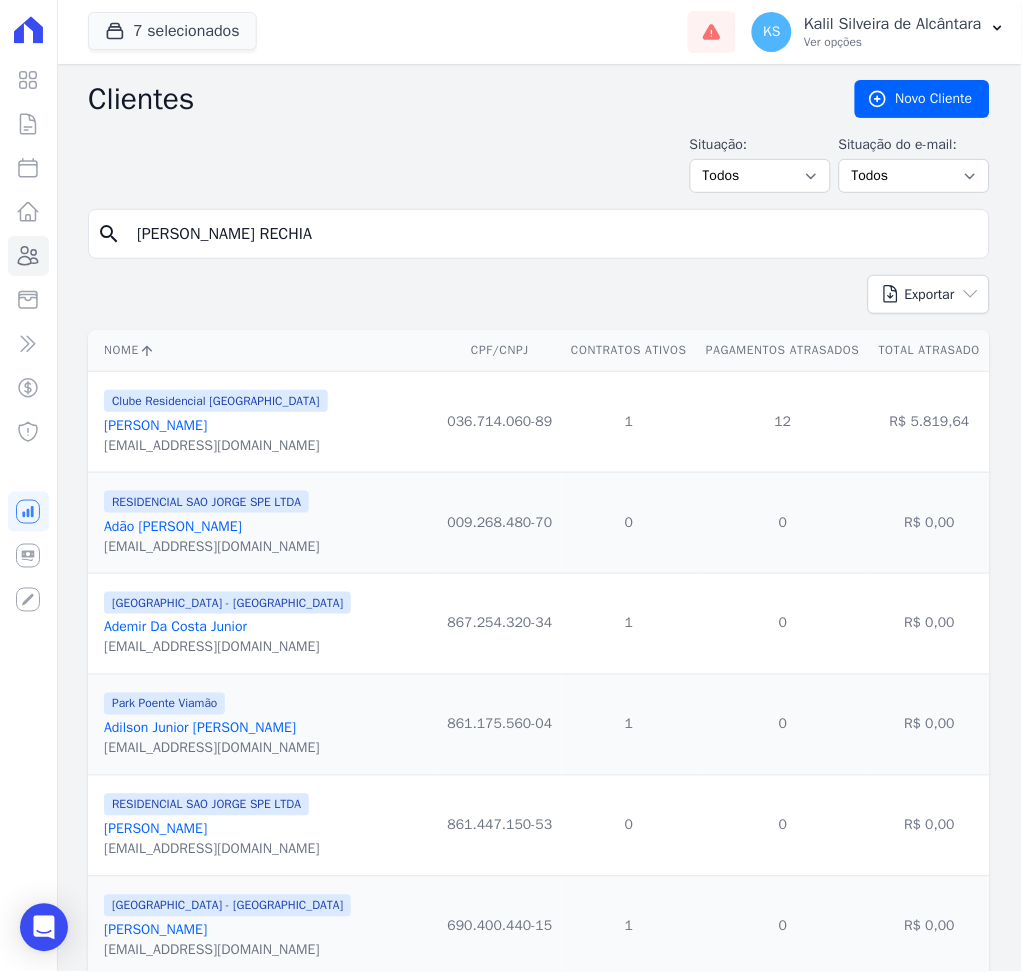 type on "[PERSON_NAME] RECHIA" 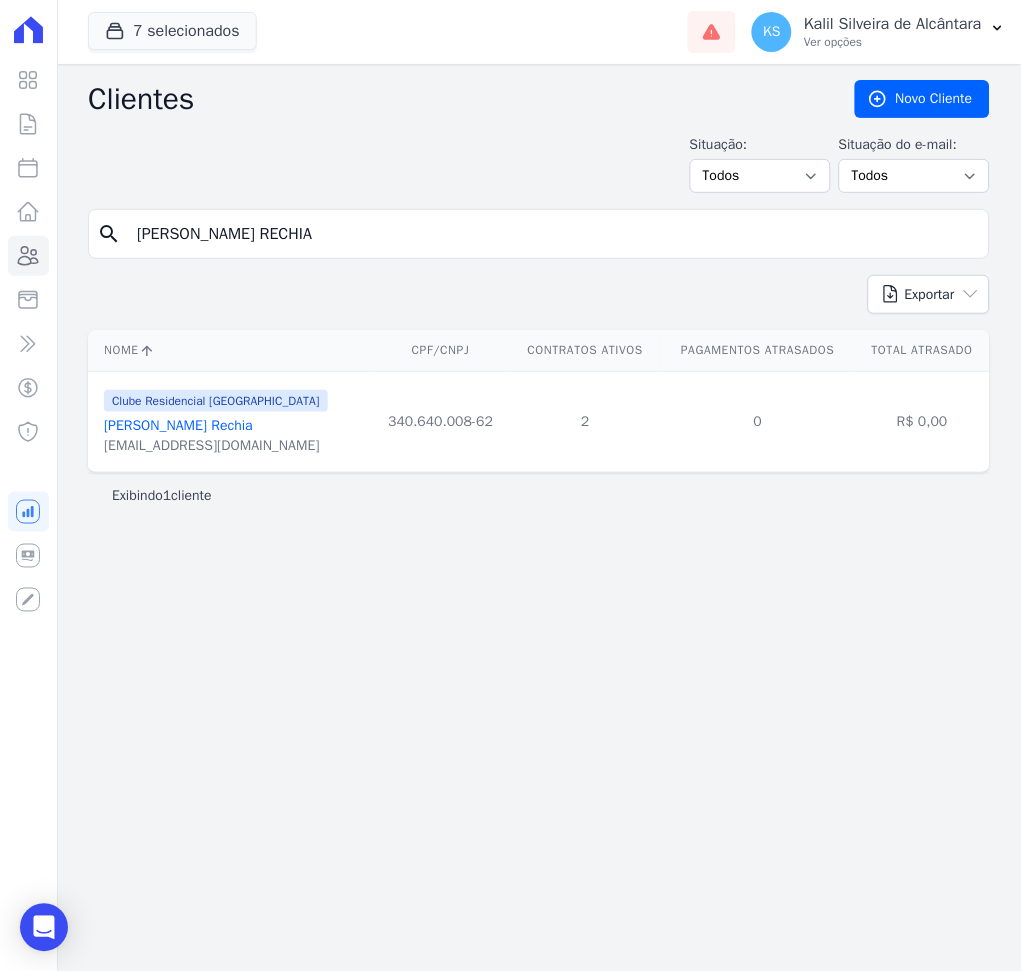 click on "[PERSON_NAME] Rechia" at bounding box center [178, 425] 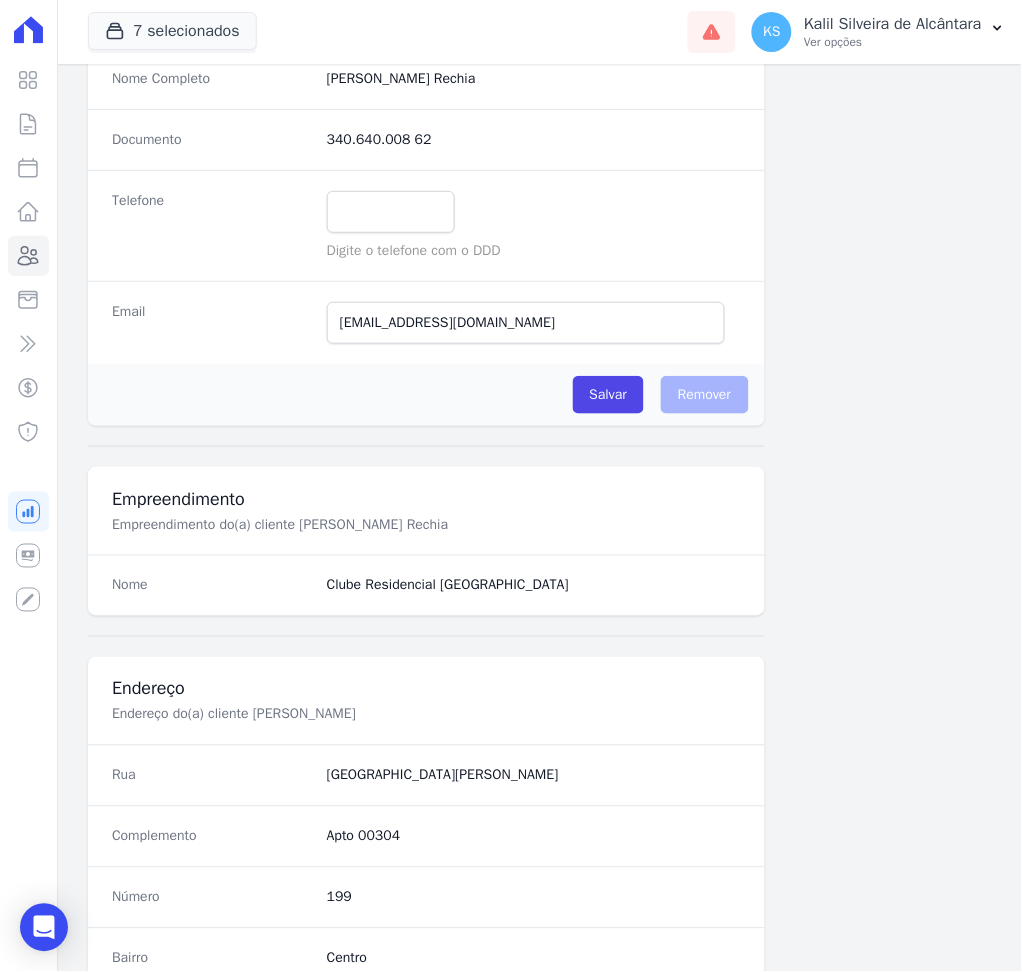 scroll, scrollTop: 1008, scrollLeft: 0, axis: vertical 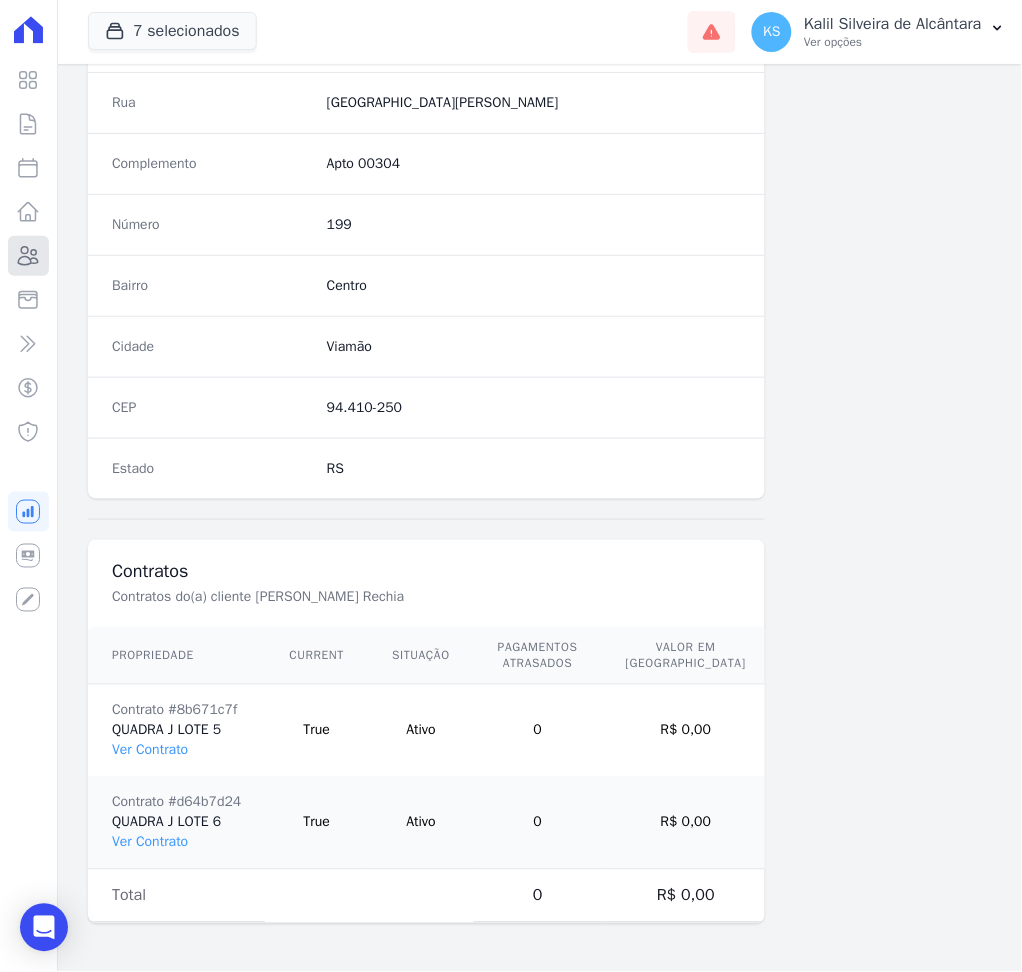 click 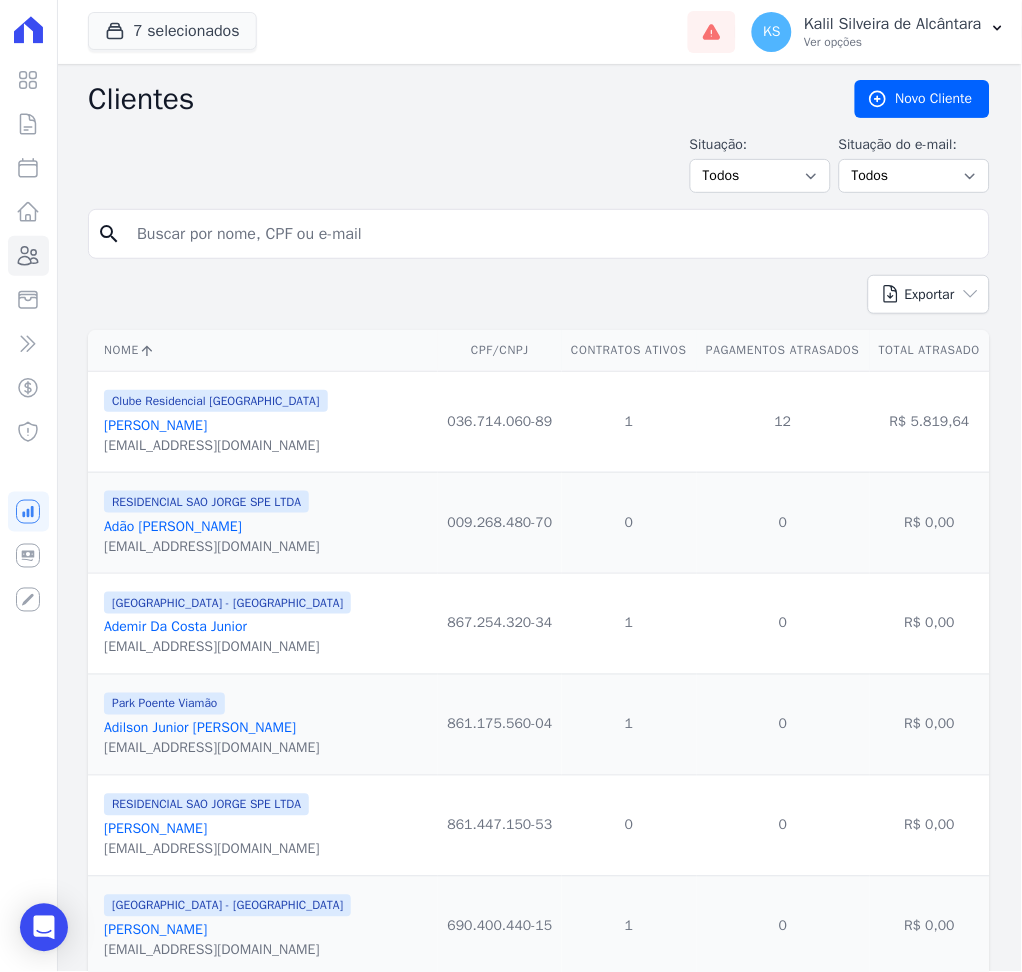 click at bounding box center (553, 234) 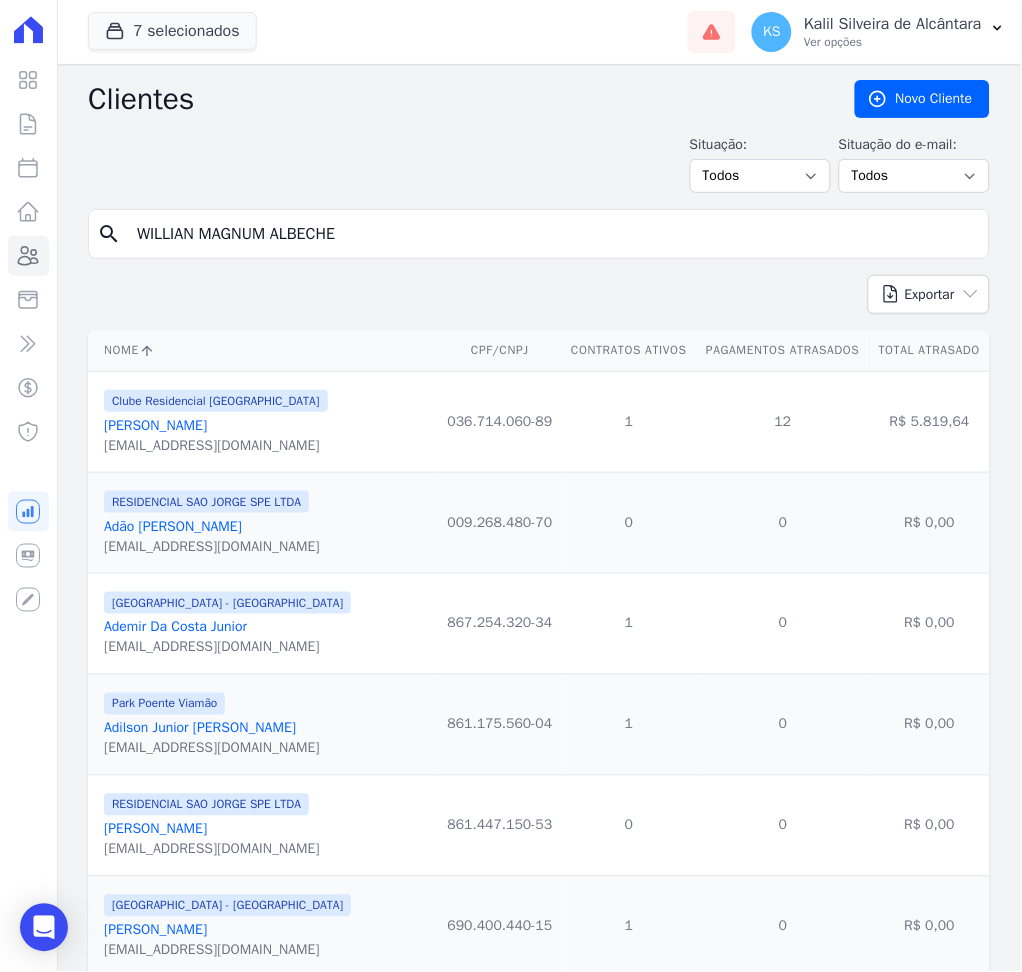 type on "WILLIAN MAGNUM ALBECHE" 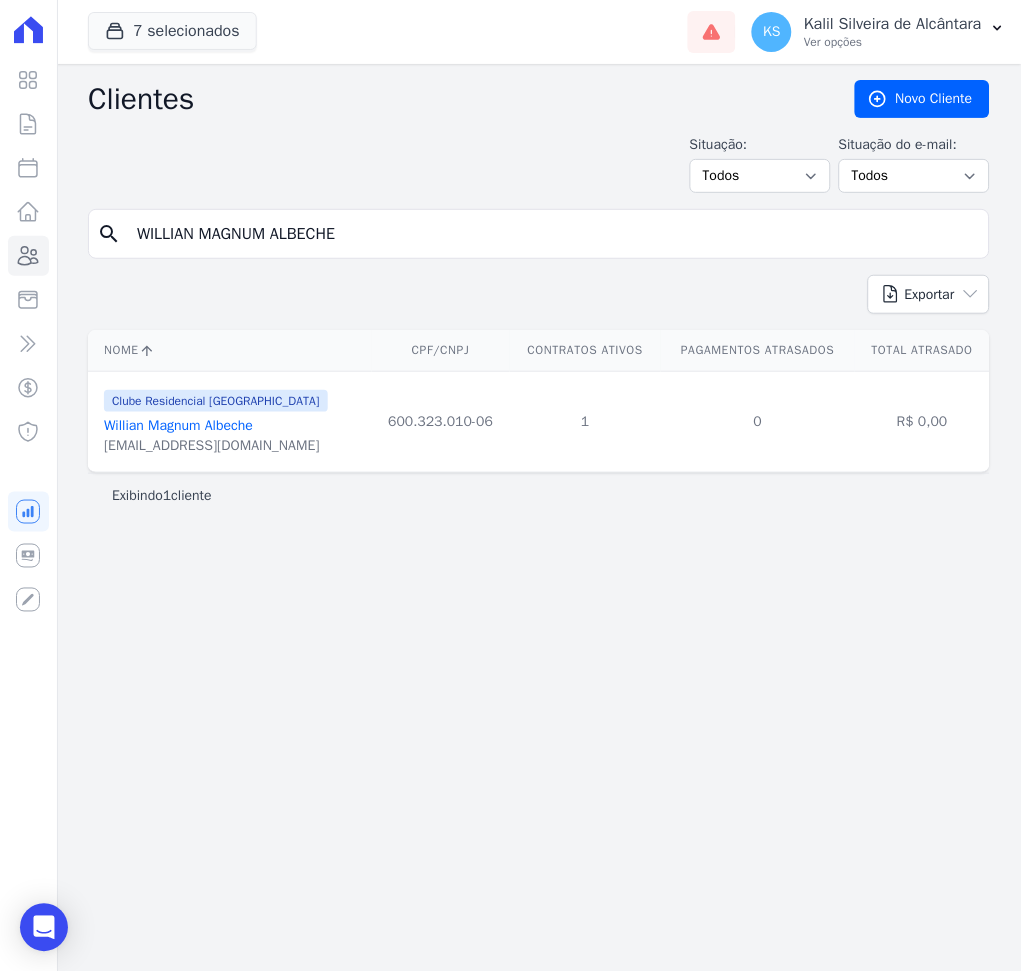 click on "Willian Magnum Albeche" at bounding box center [178, 425] 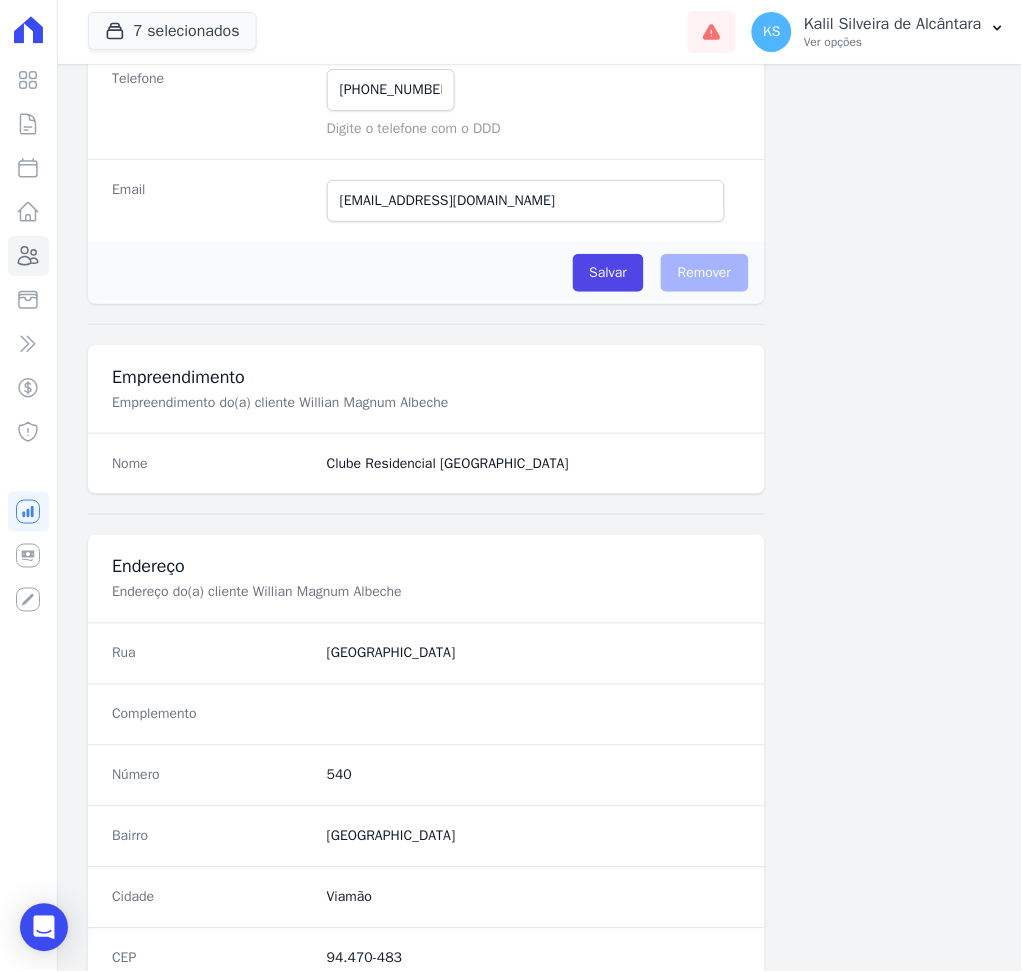 scroll, scrollTop: 1008, scrollLeft: 0, axis: vertical 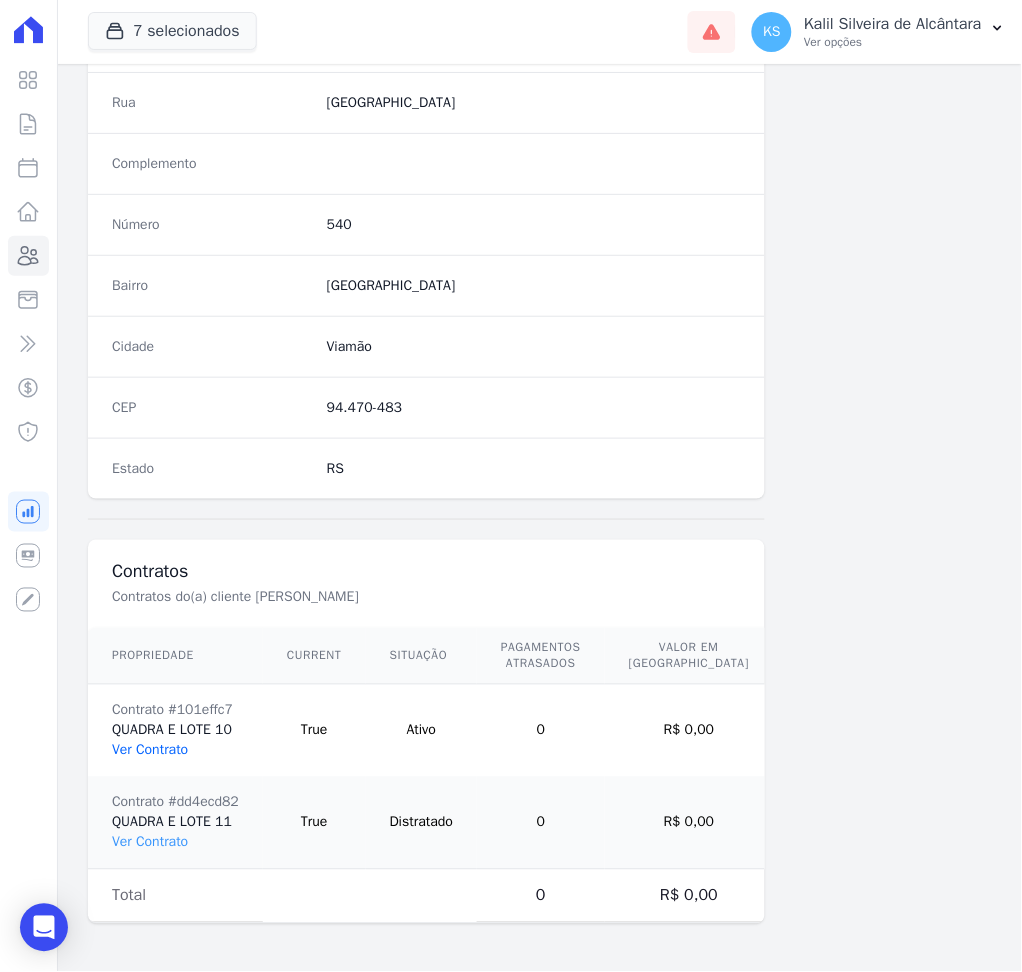 click on "Ver Contrato" at bounding box center (150, 750) 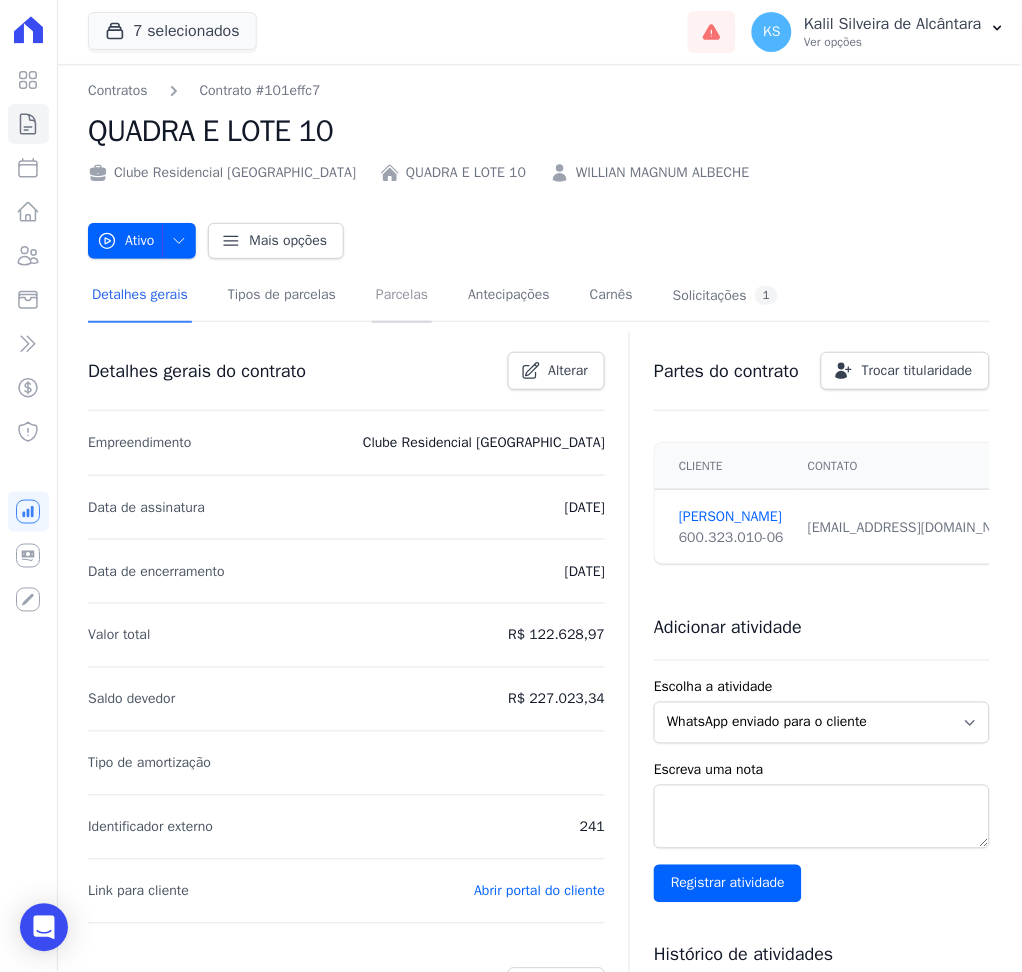 click on "Parcelas" at bounding box center [402, 296] 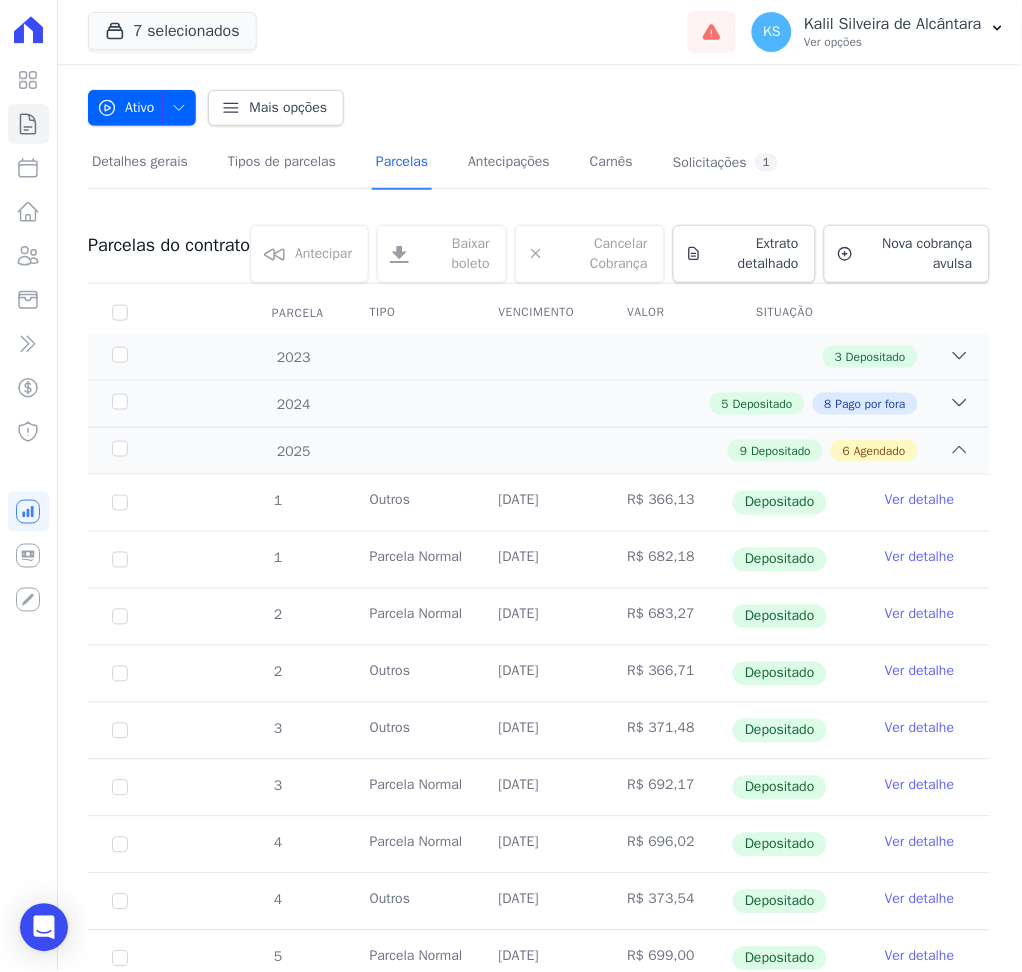 scroll, scrollTop: 666, scrollLeft: 0, axis: vertical 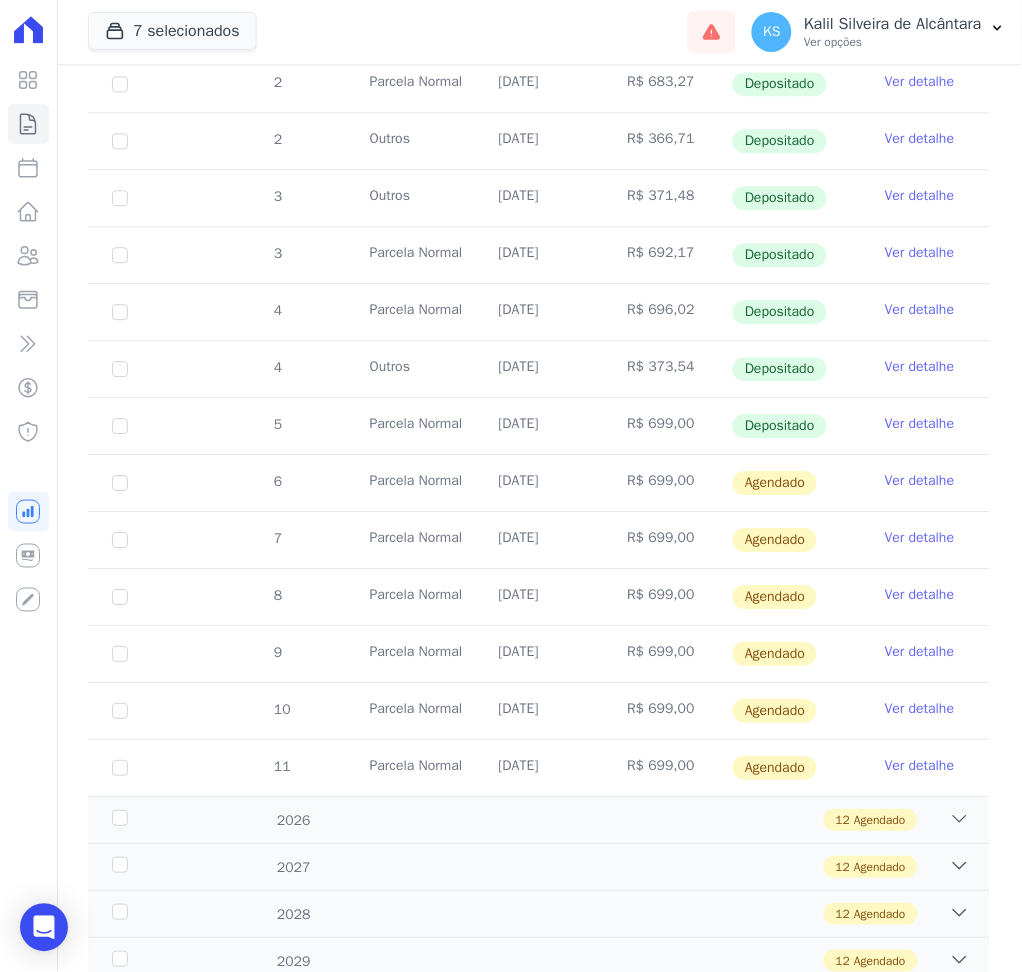 click on "Ver detalhe" at bounding box center (920, 481) 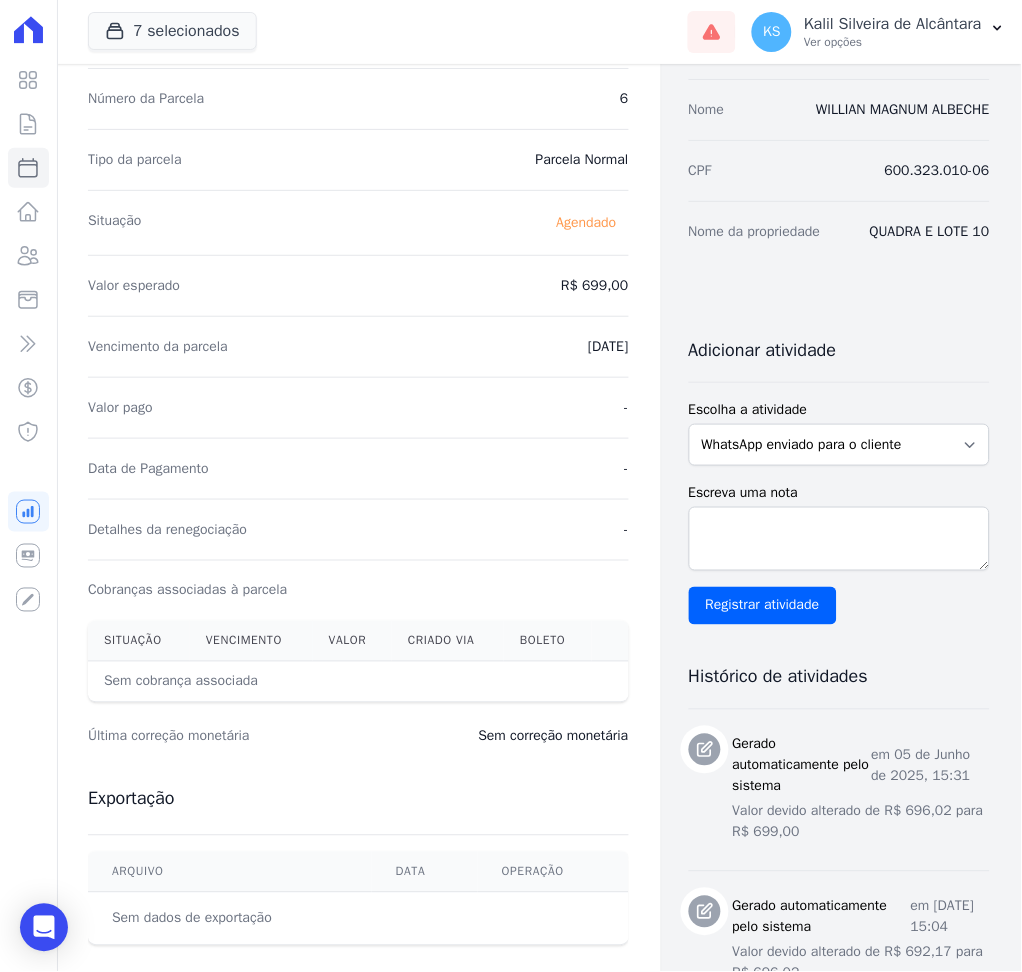 scroll, scrollTop: 533, scrollLeft: 0, axis: vertical 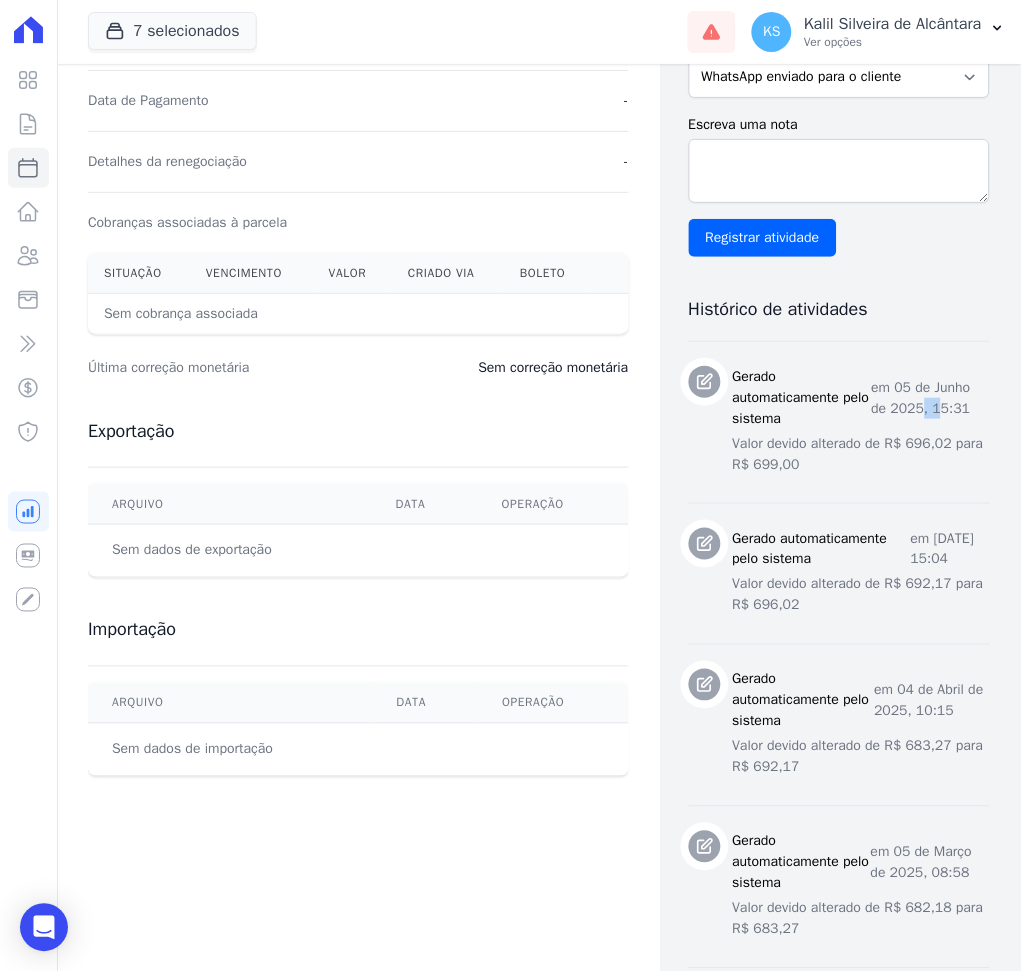 drag, startPoint x: 936, startPoint y: 386, endPoint x: 971, endPoint y: 392, distance: 35.510563 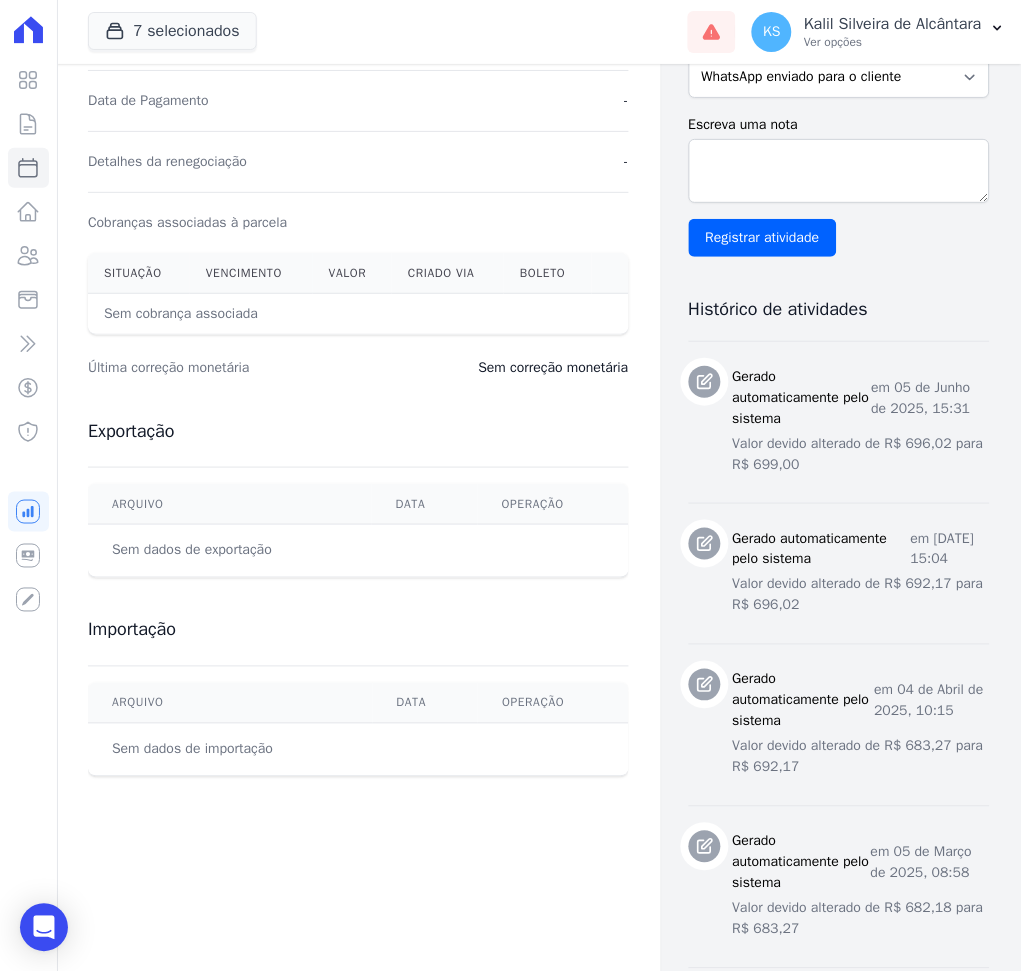 click on "Exportação
[GEOGRAPHIC_DATA]
Data
Operação
Sem dados de exportação" at bounding box center [358, 498] 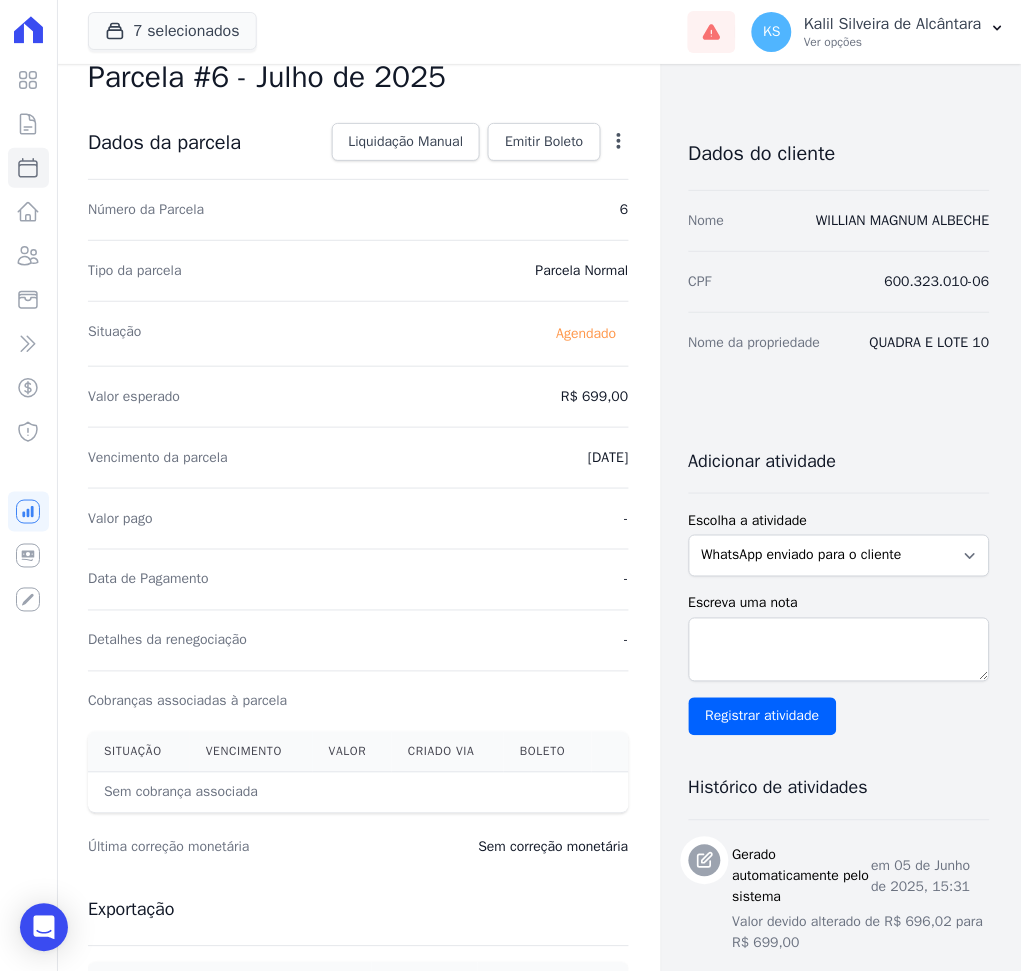 scroll, scrollTop: 0, scrollLeft: 0, axis: both 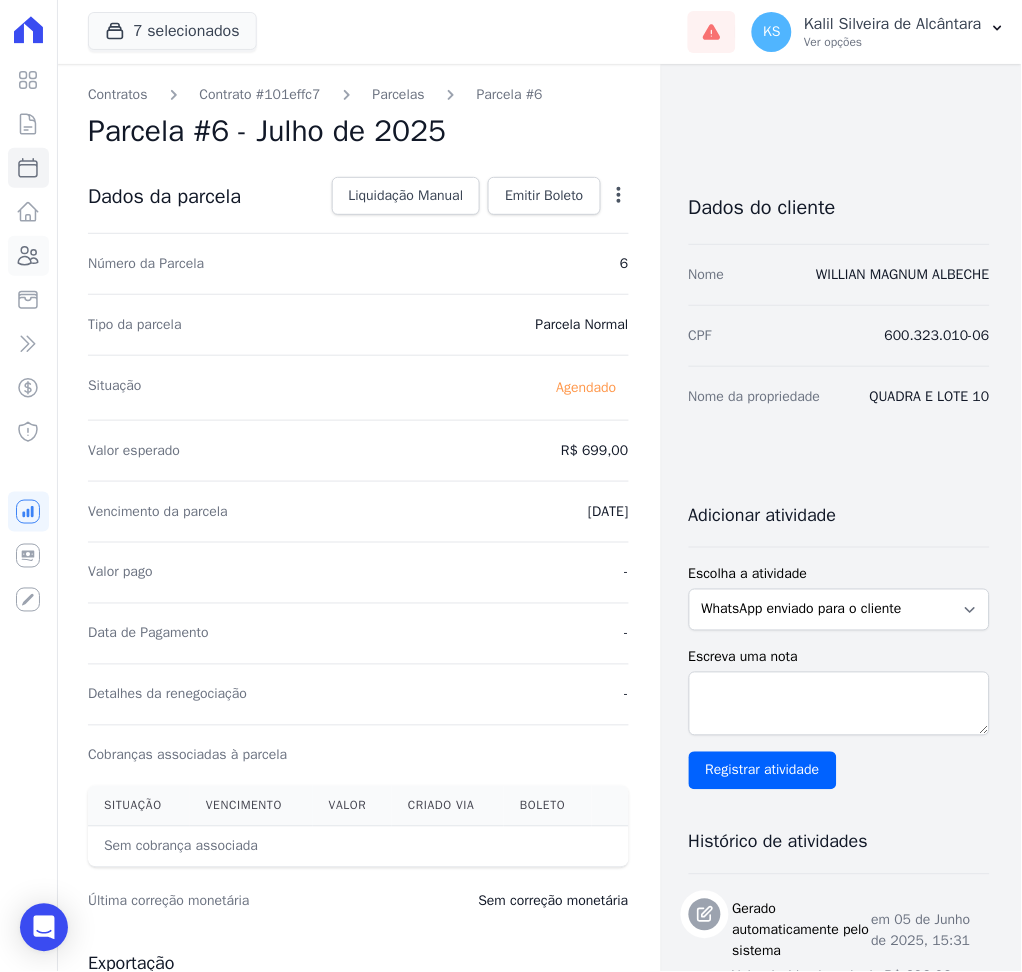 click on "Clientes" at bounding box center [28, 256] 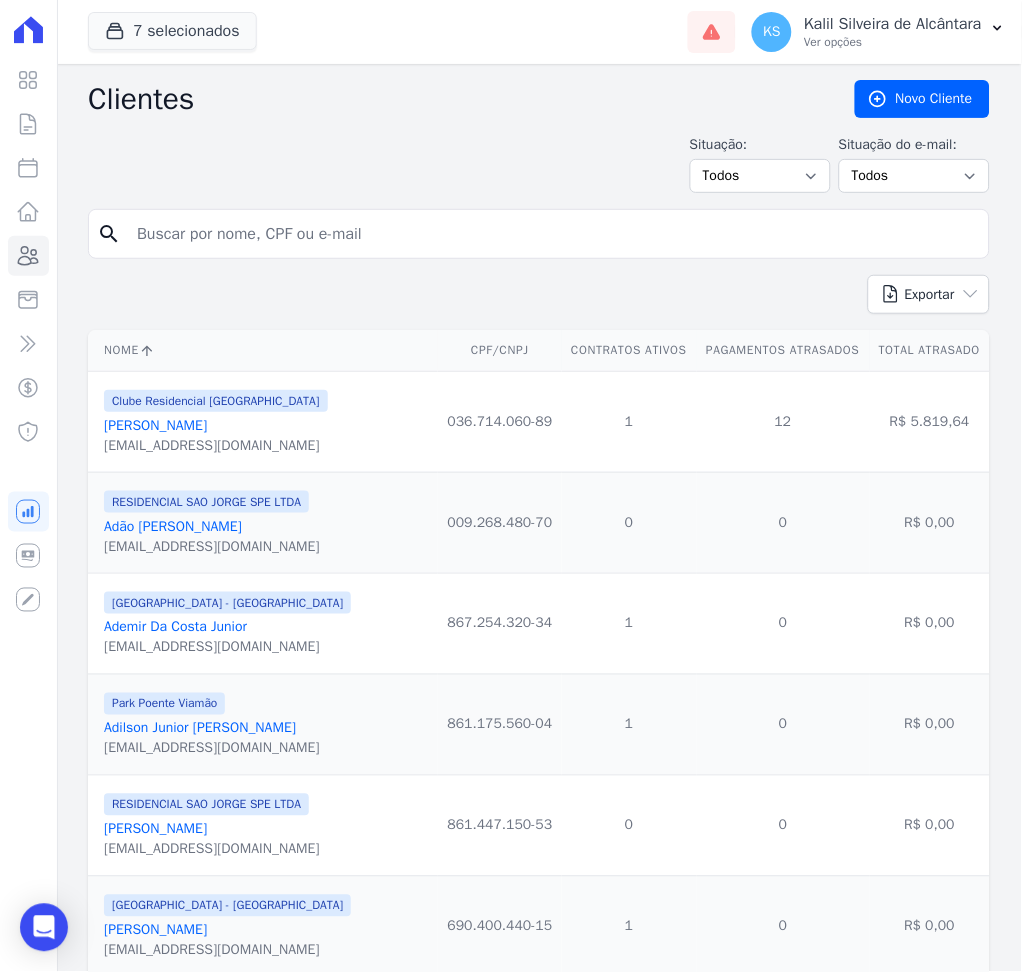 click at bounding box center (553, 234) 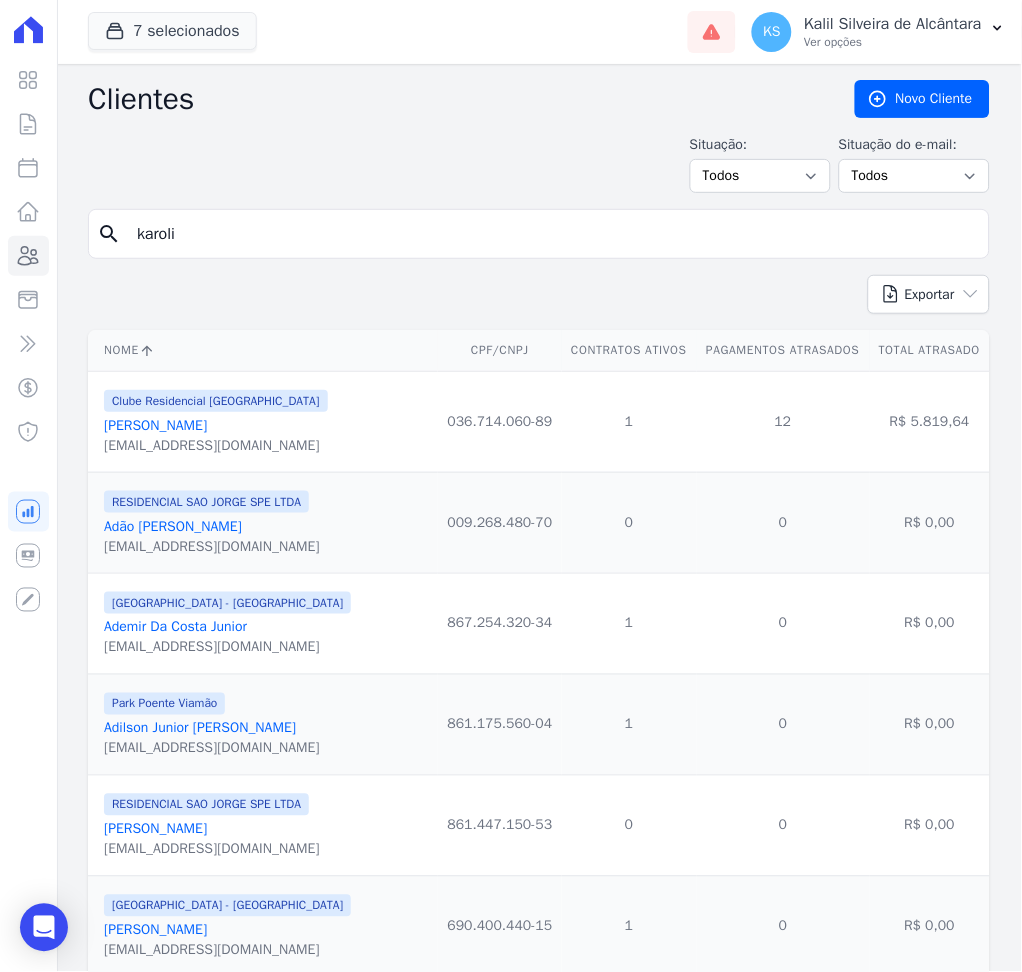 type on "[PERSON_NAME]" 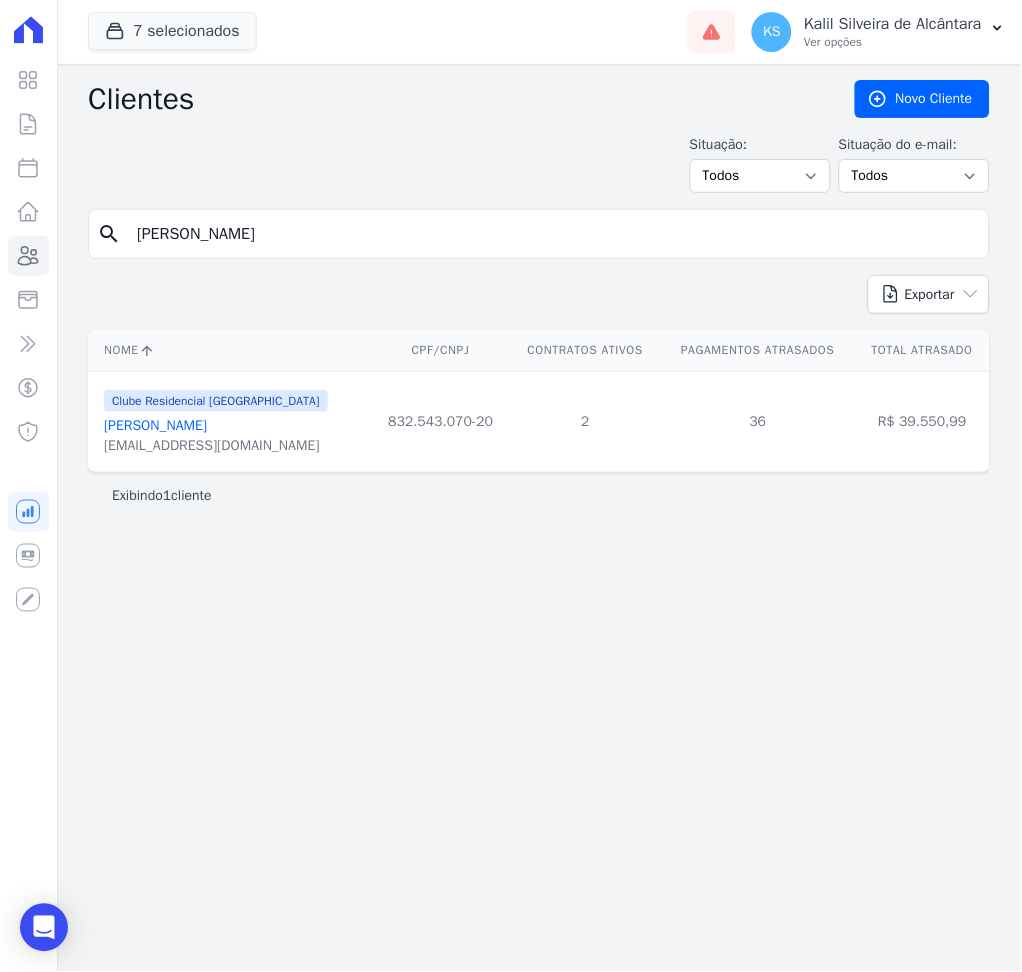 click on "[PERSON_NAME]" at bounding box center (155, 425) 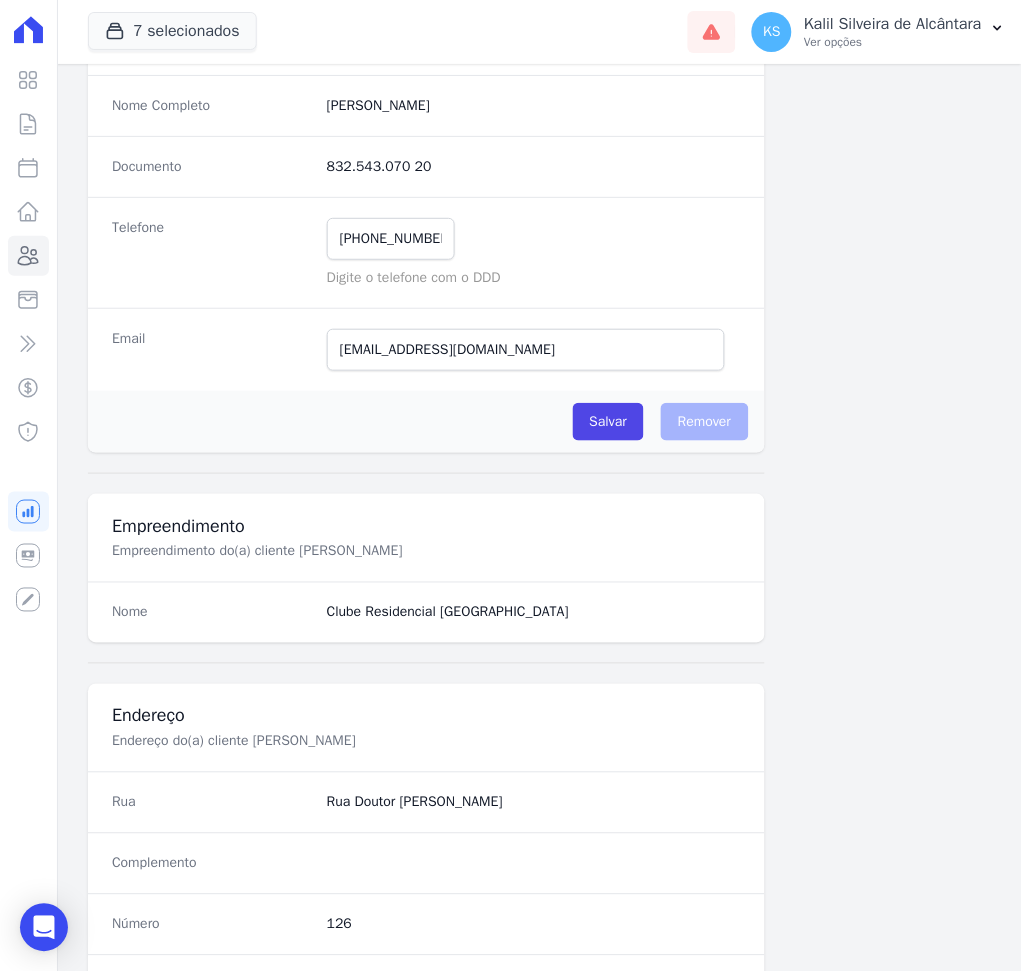 scroll, scrollTop: 1008, scrollLeft: 0, axis: vertical 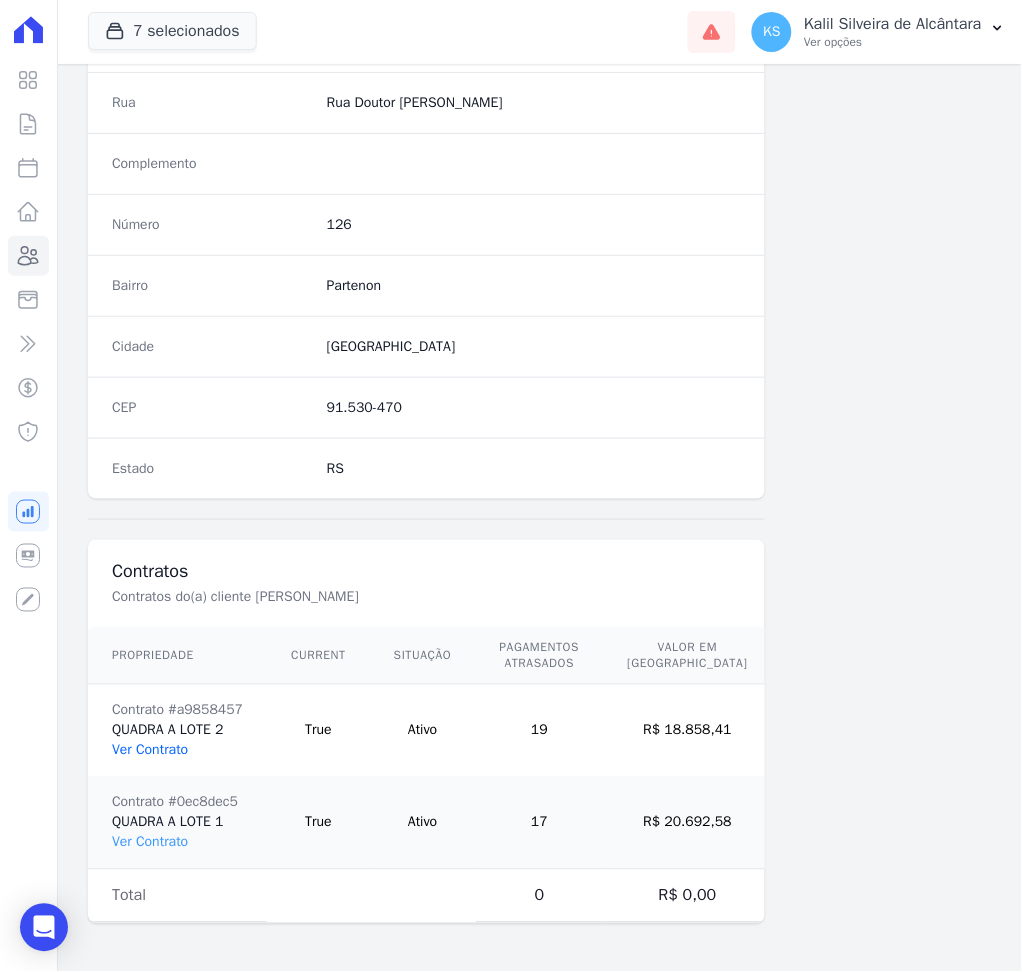 click on "Ver Contrato" at bounding box center [150, 750] 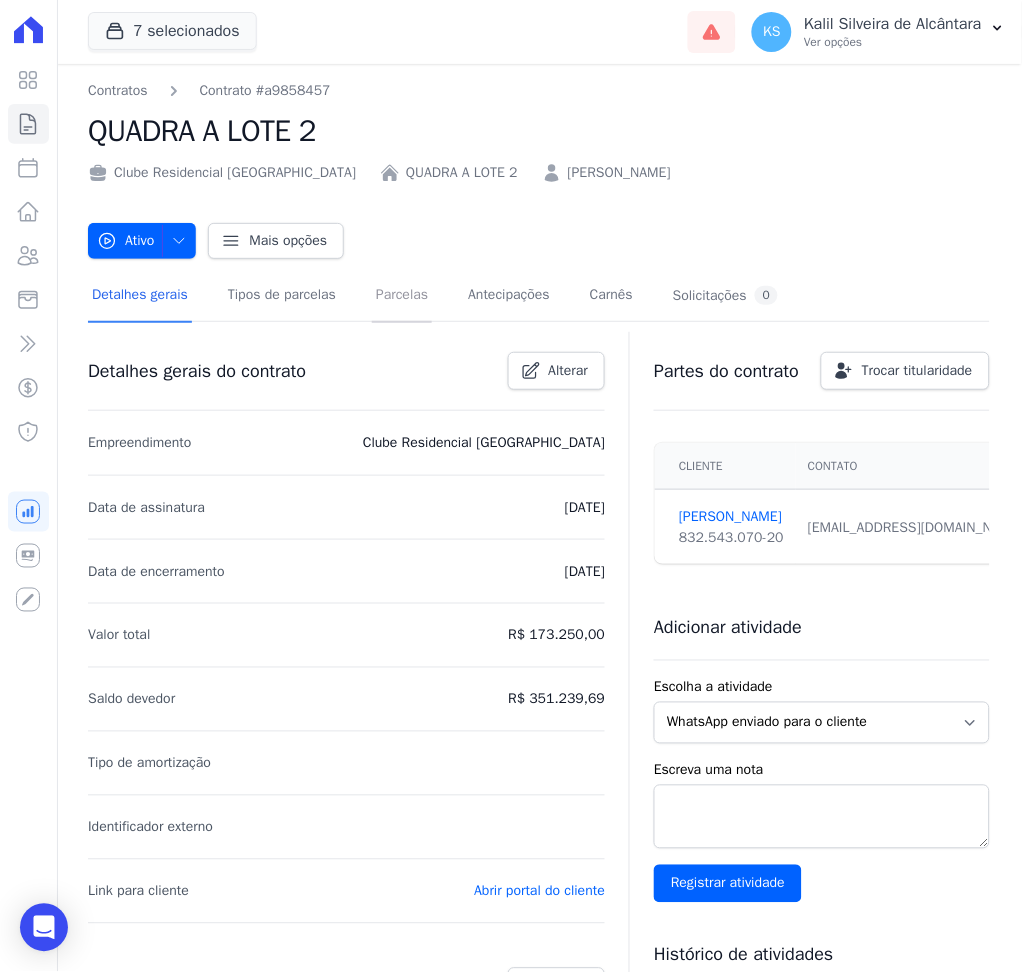 click on "Parcelas" at bounding box center (402, 296) 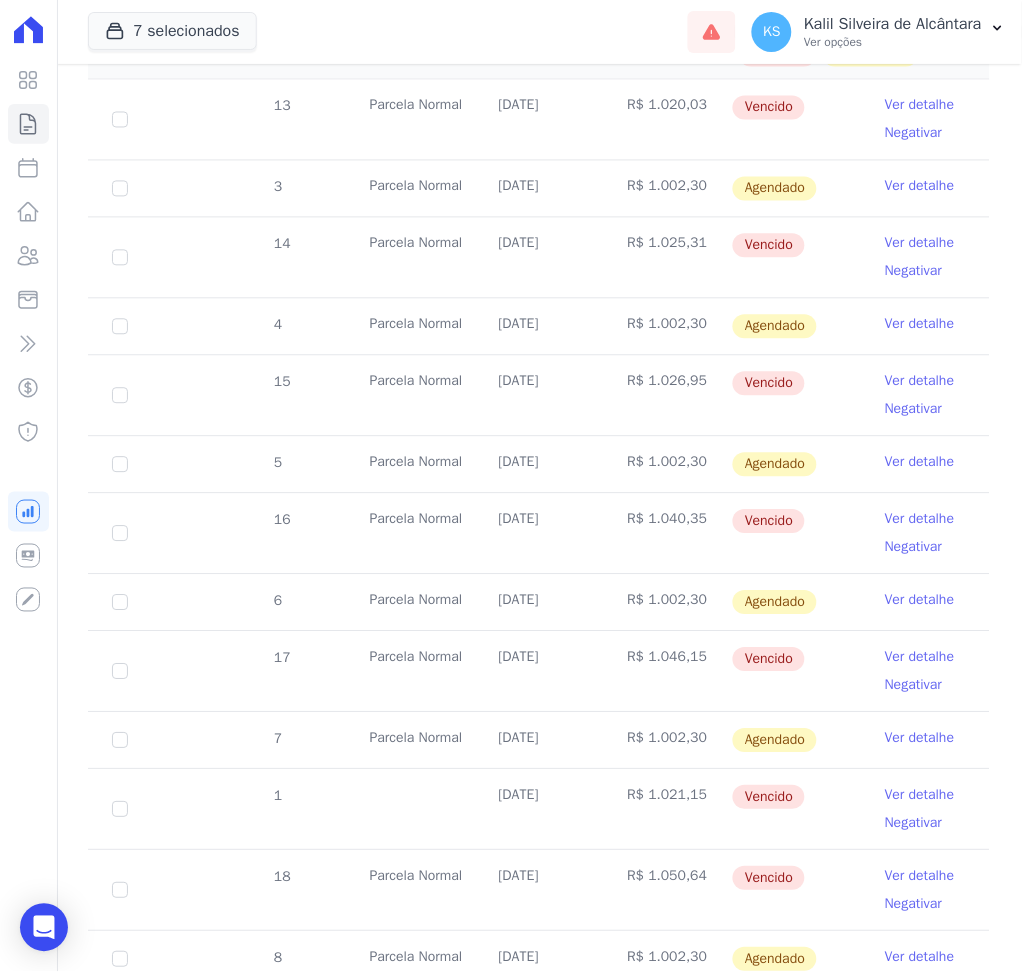 scroll, scrollTop: 266, scrollLeft: 0, axis: vertical 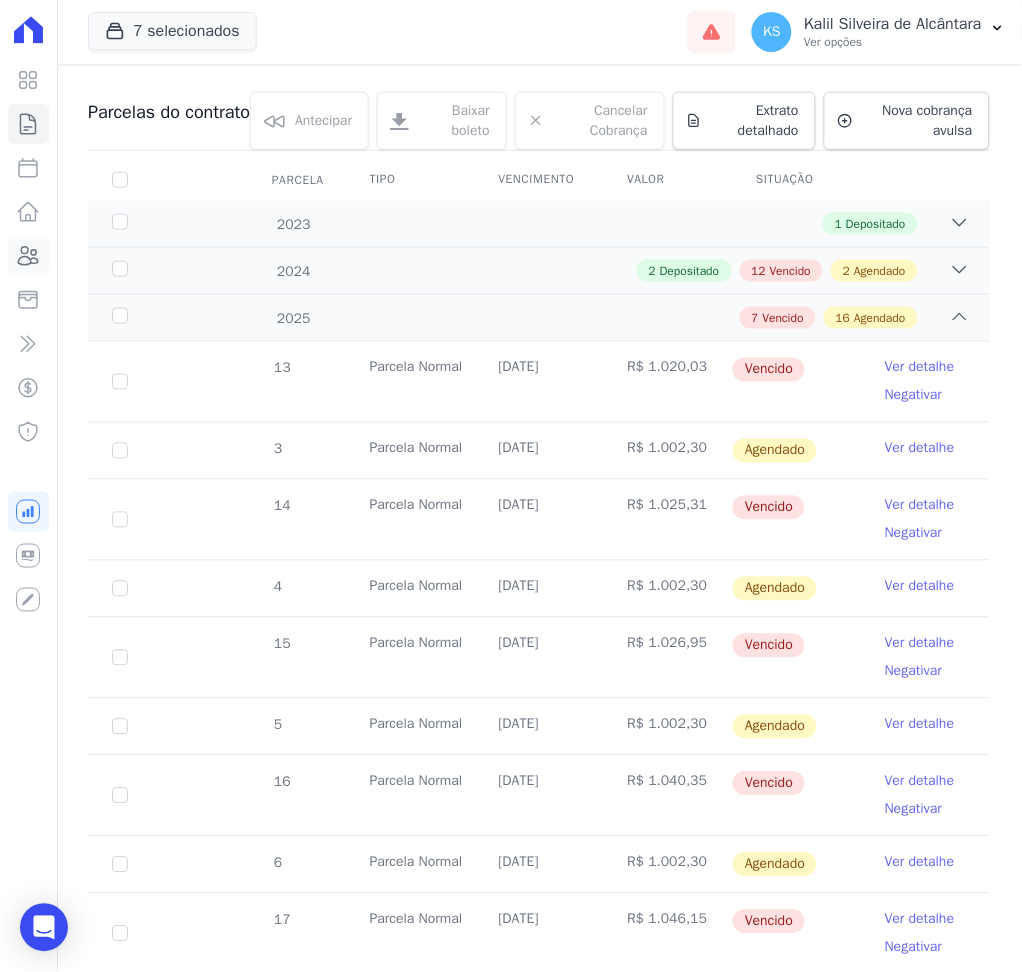 click 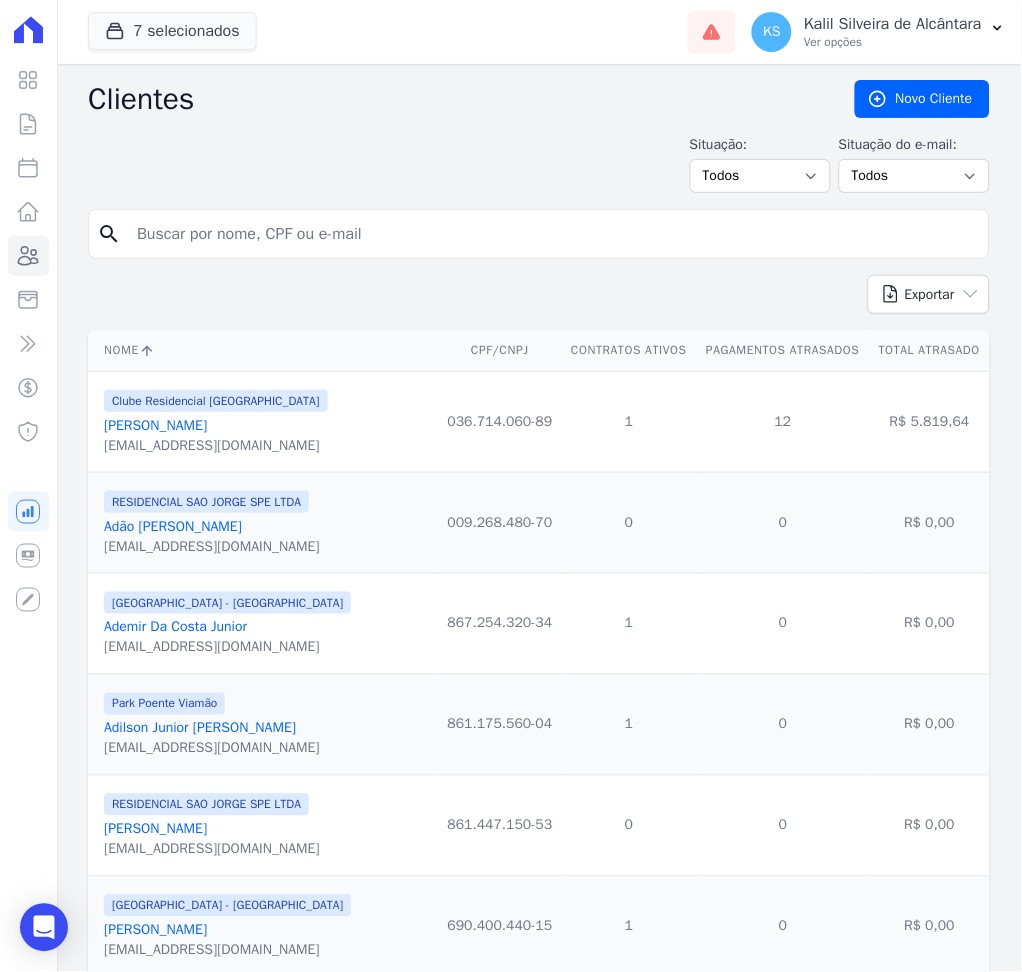 click at bounding box center (553, 234) 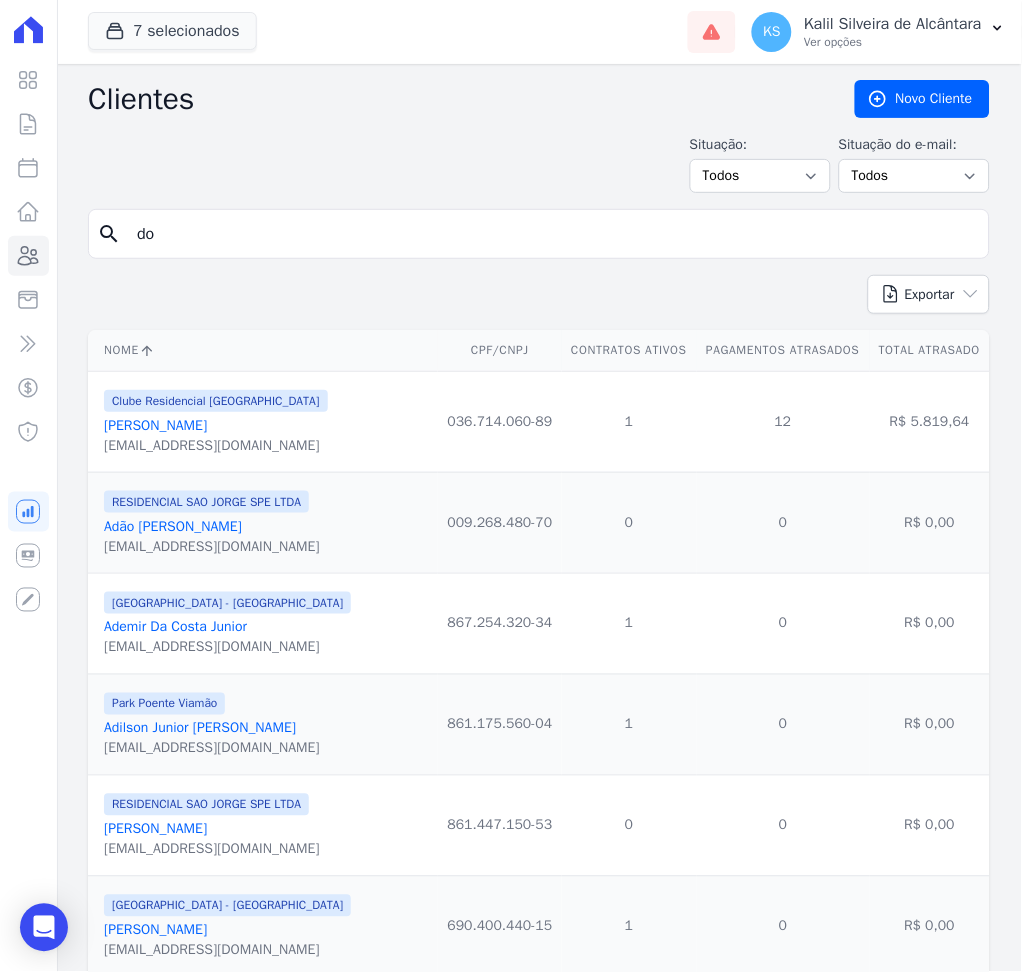 type on "[PERSON_NAME]" 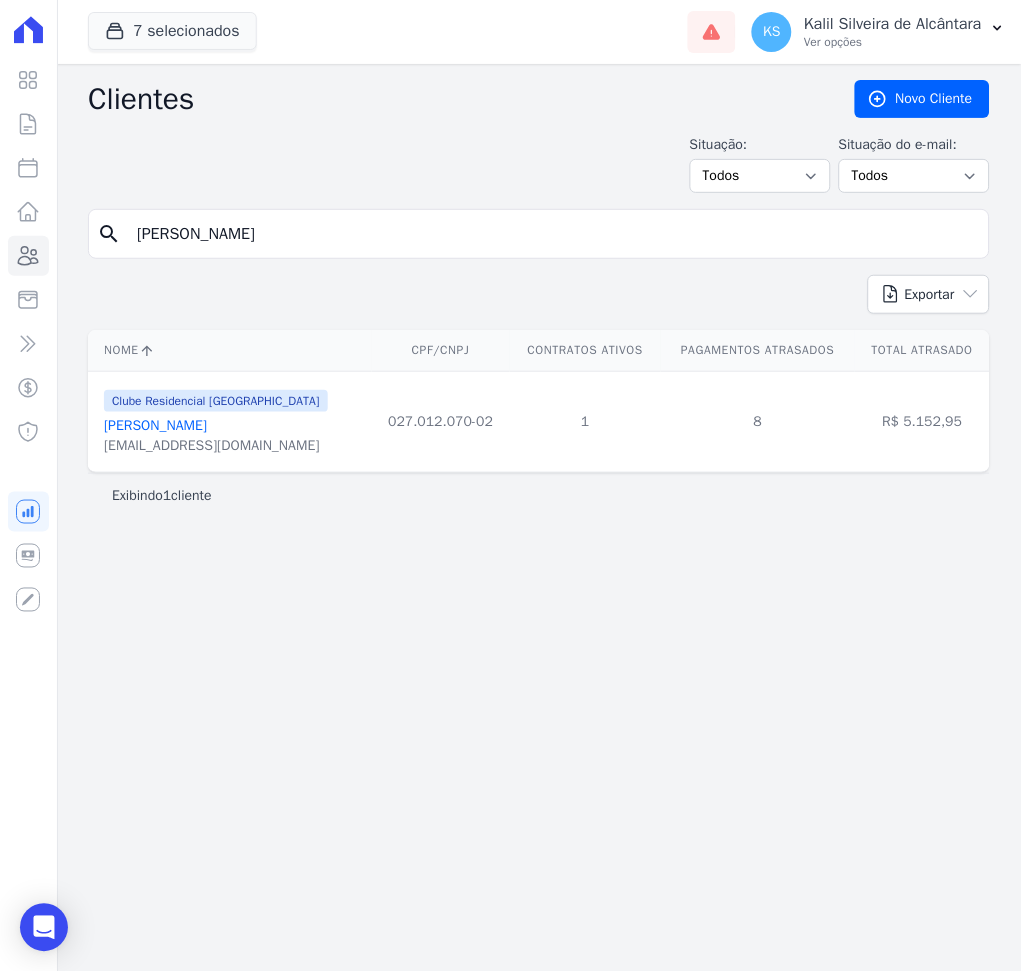 click on "[PERSON_NAME]" at bounding box center (155, 425) 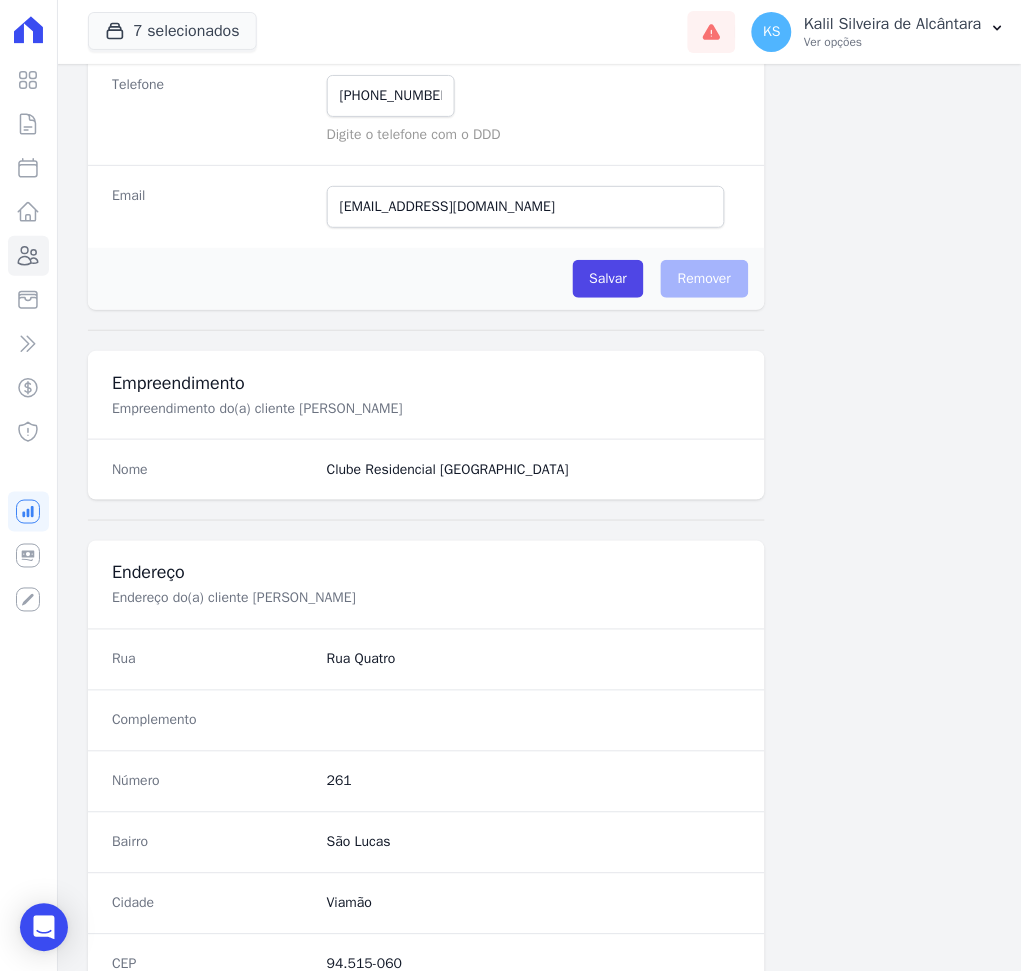 scroll, scrollTop: 916, scrollLeft: 0, axis: vertical 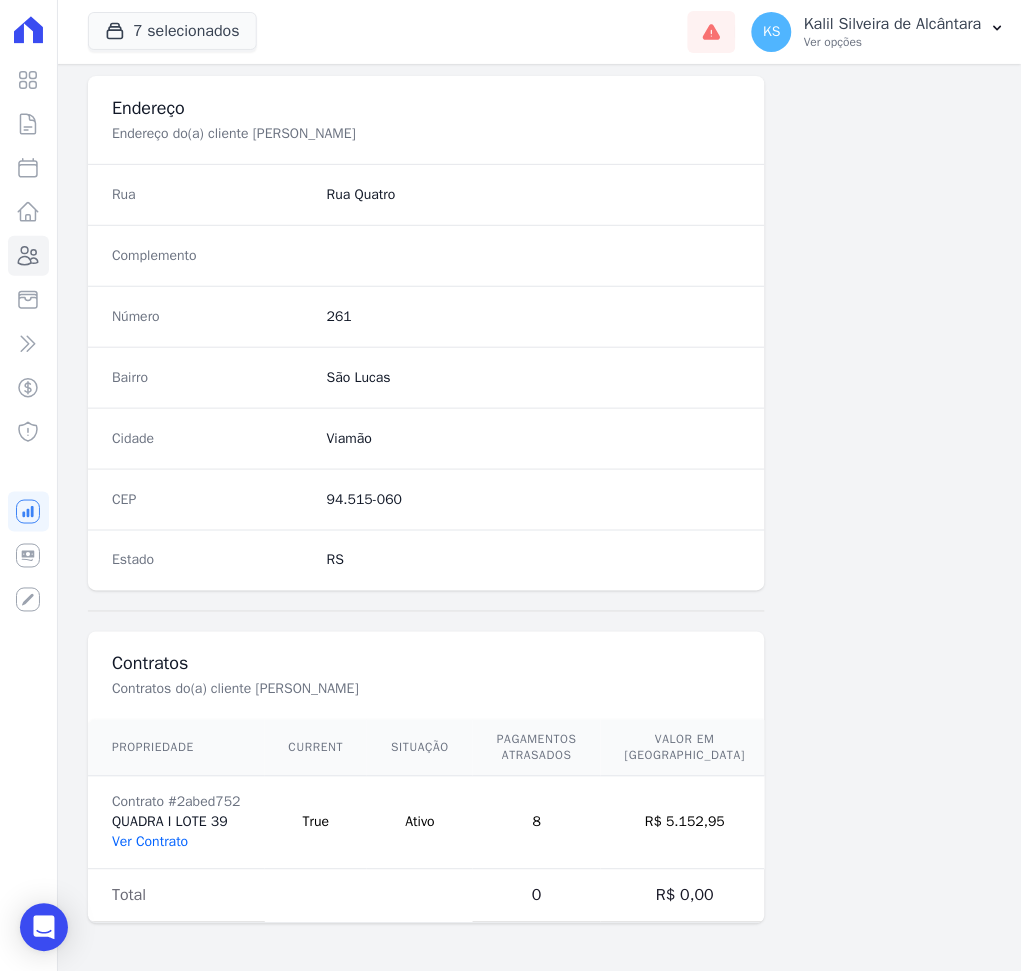 click on "Ver Contrato" at bounding box center [150, 842] 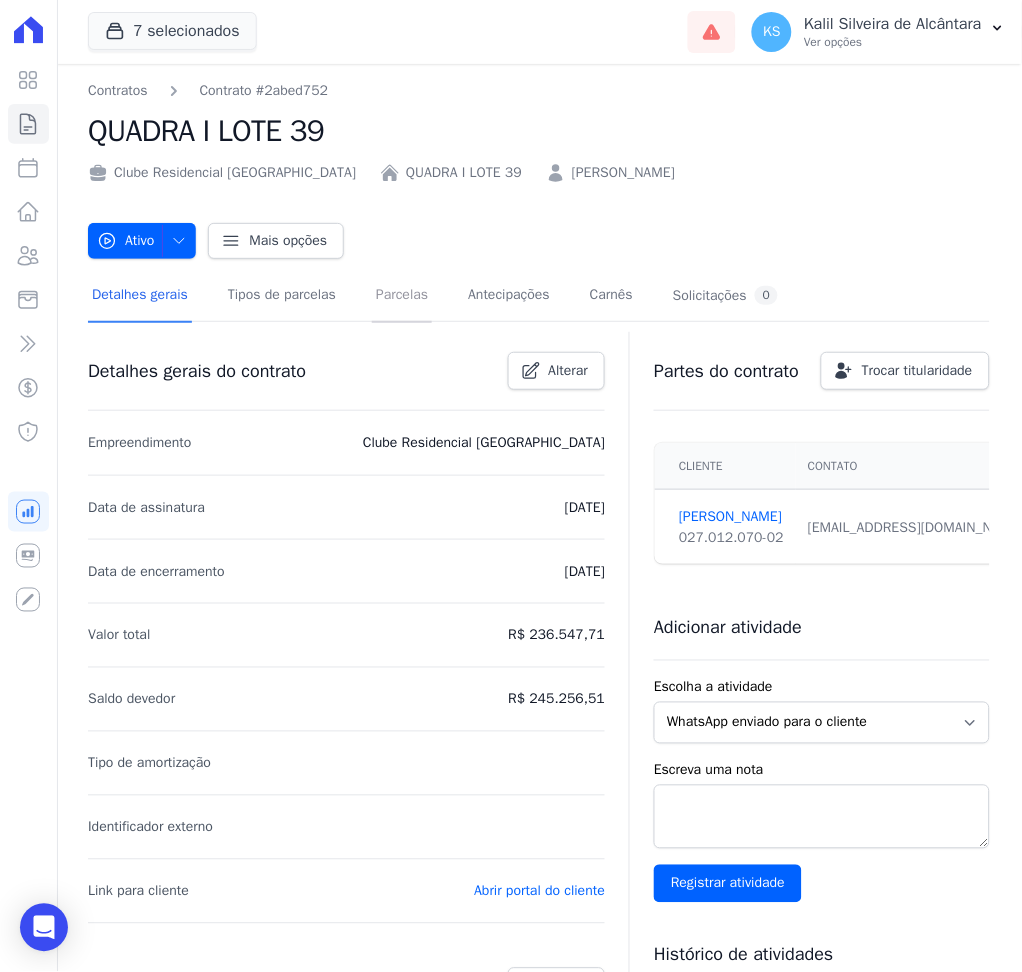 click on "Parcelas" at bounding box center (402, 296) 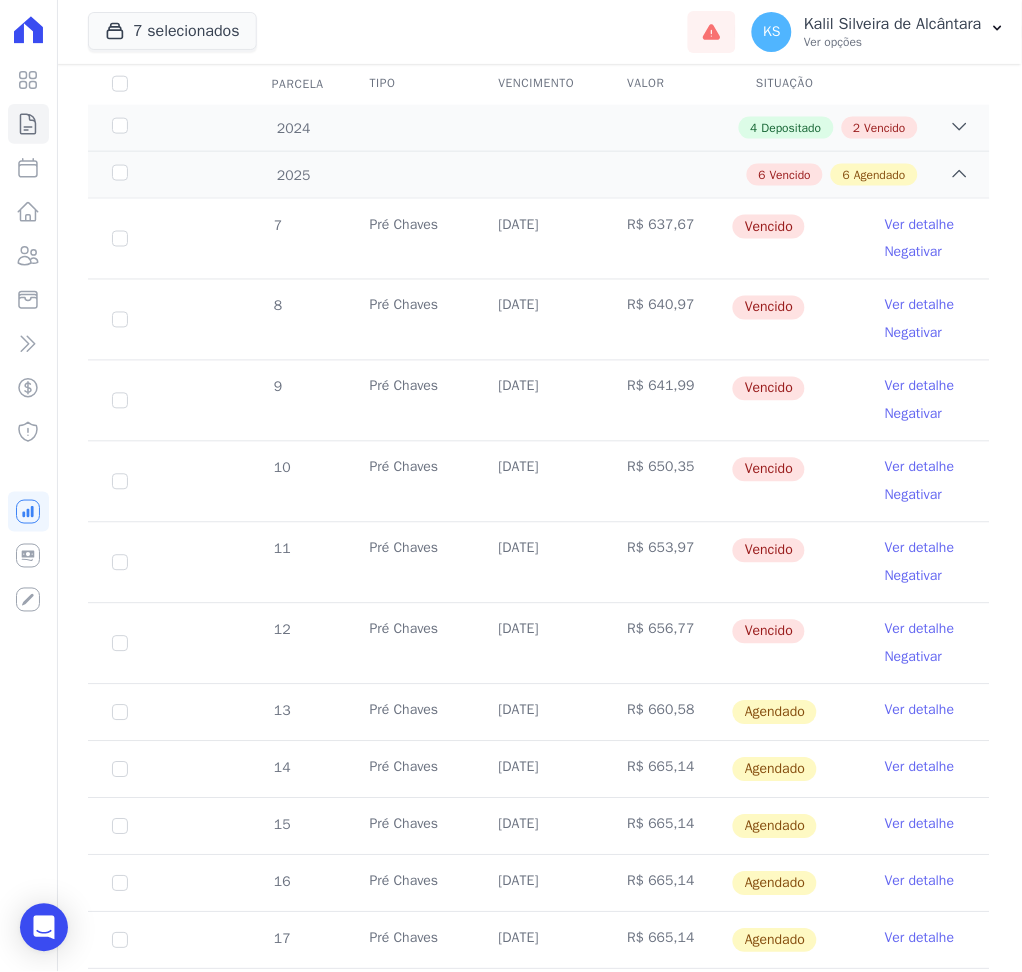 scroll, scrollTop: 800, scrollLeft: 0, axis: vertical 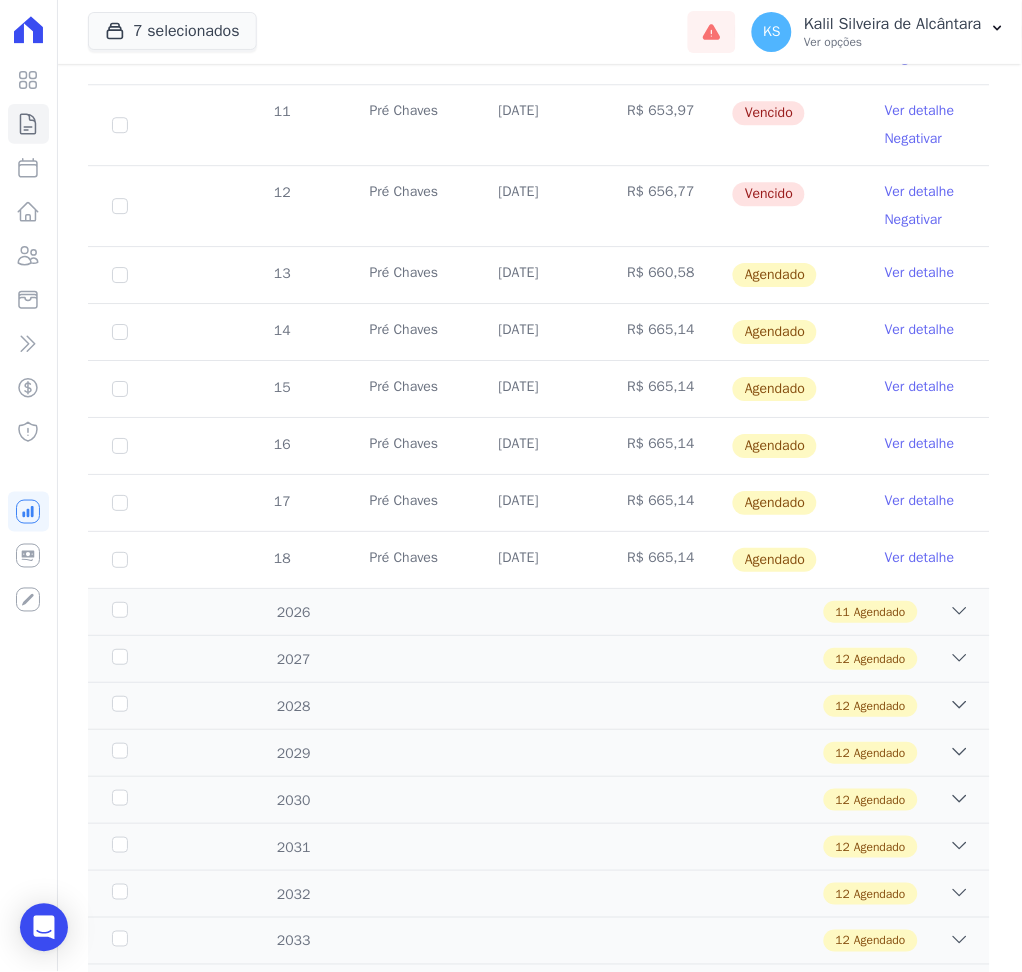 click on "Ver detalhe" at bounding box center [920, 273] 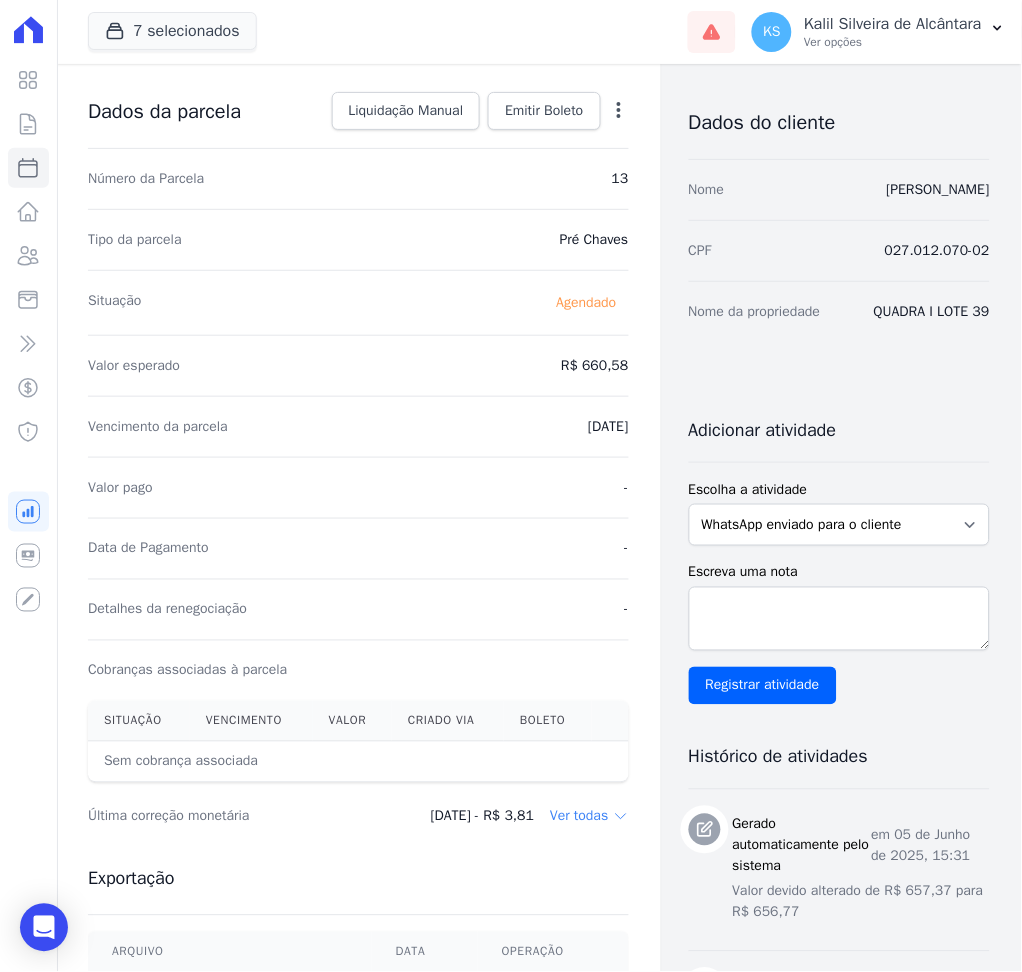 scroll, scrollTop: 533, scrollLeft: 0, axis: vertical 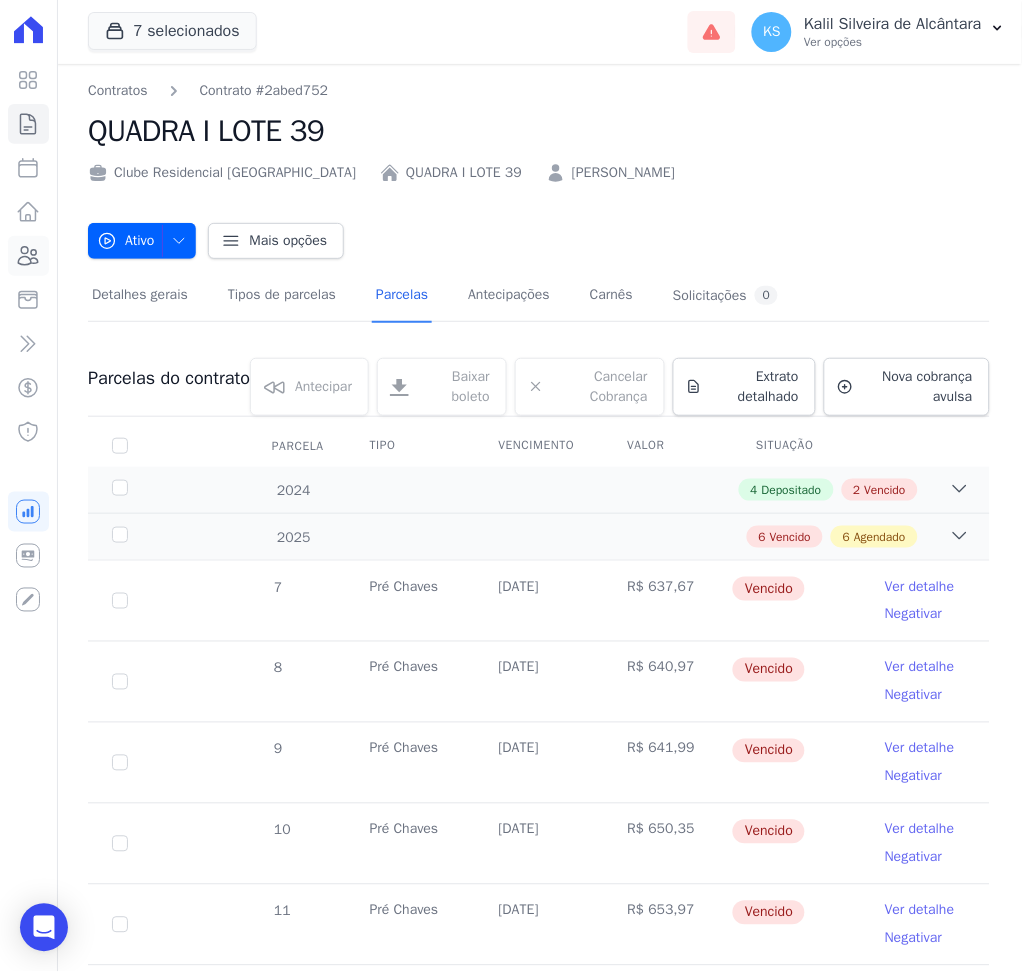 click 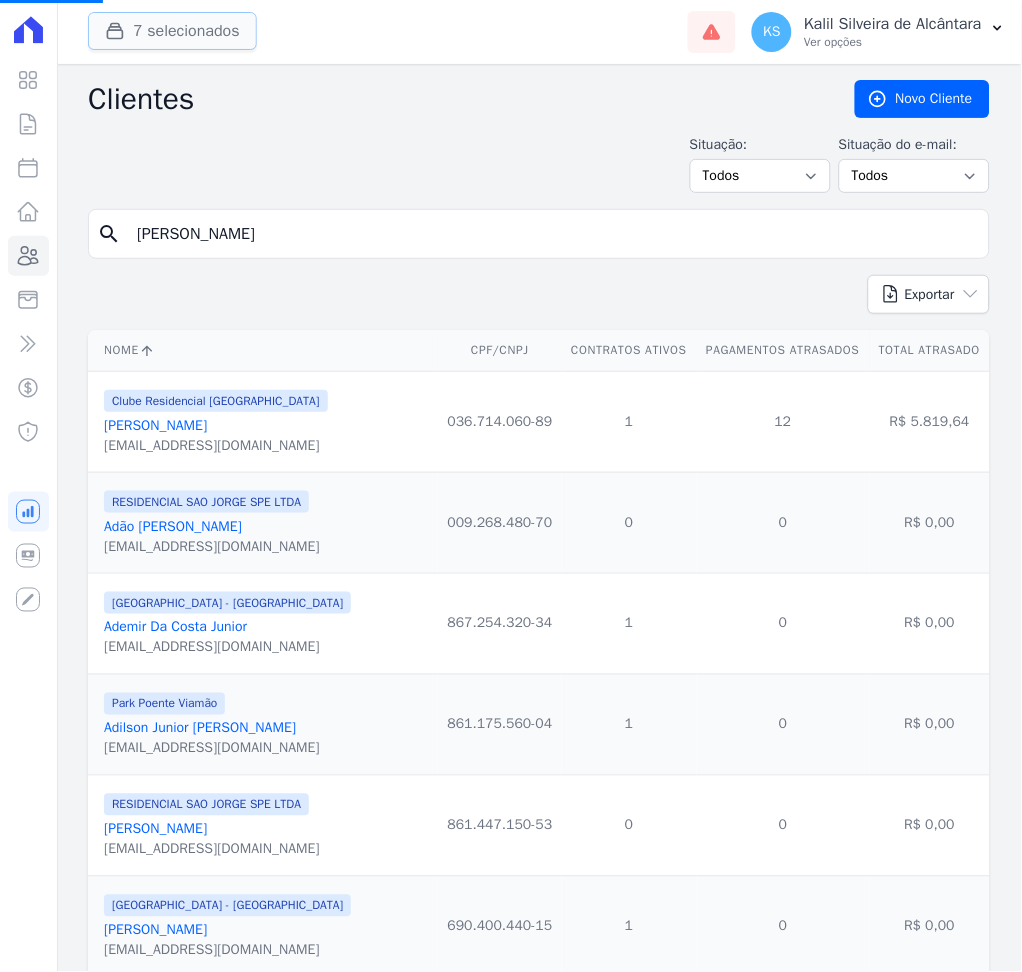 click 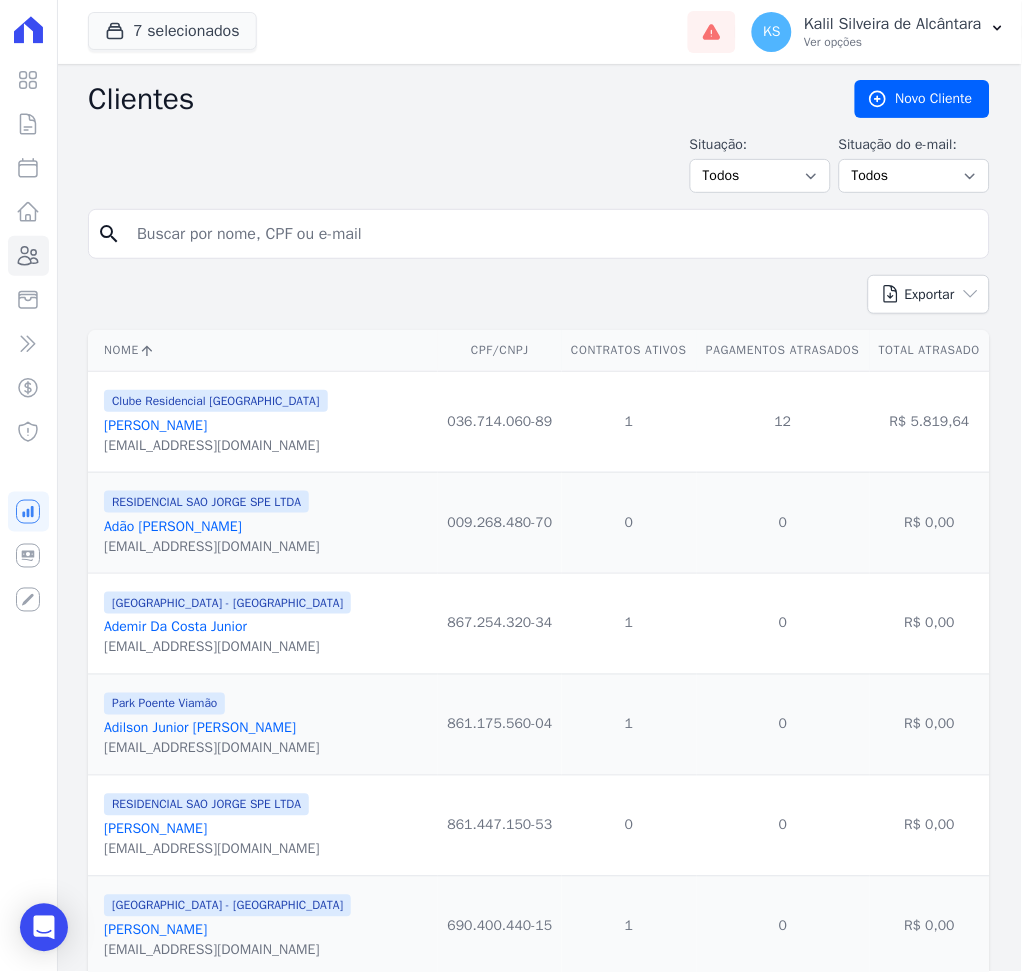 click at bounding box center (553, 234) 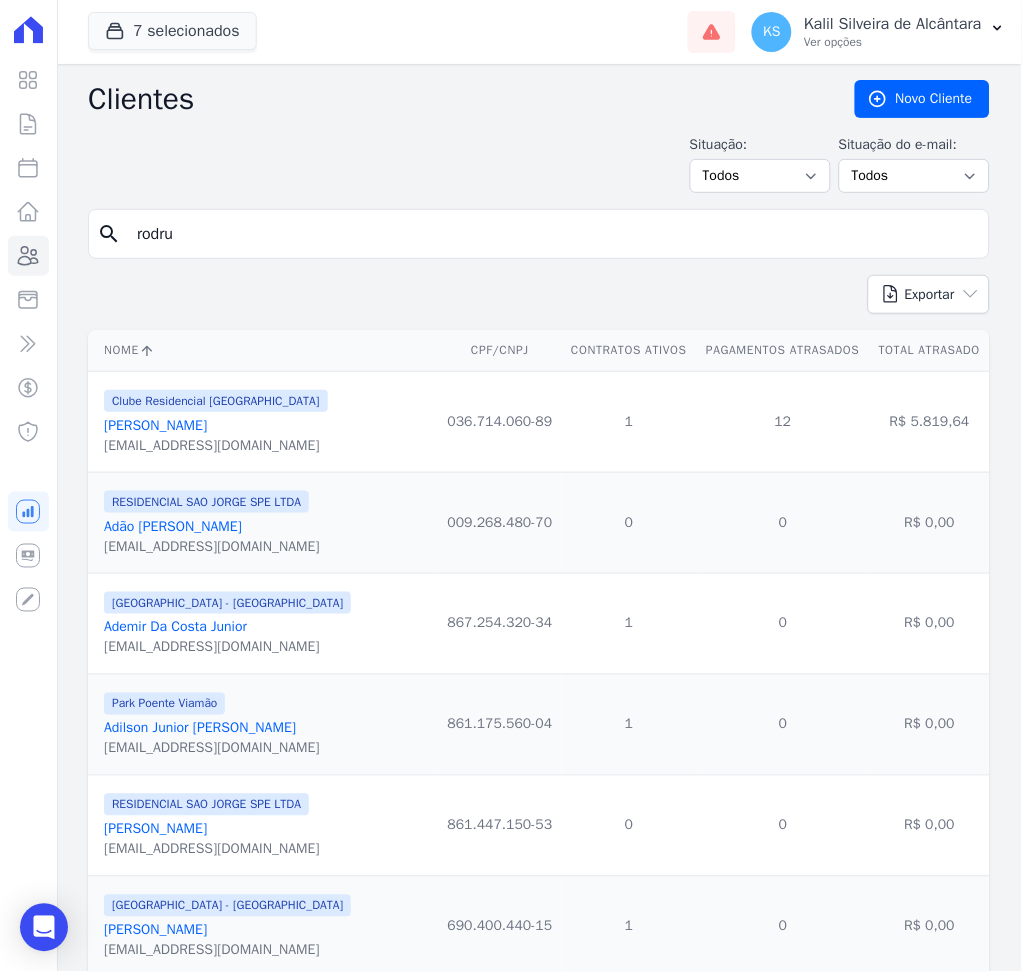 type on "[PERSON_NAME]" 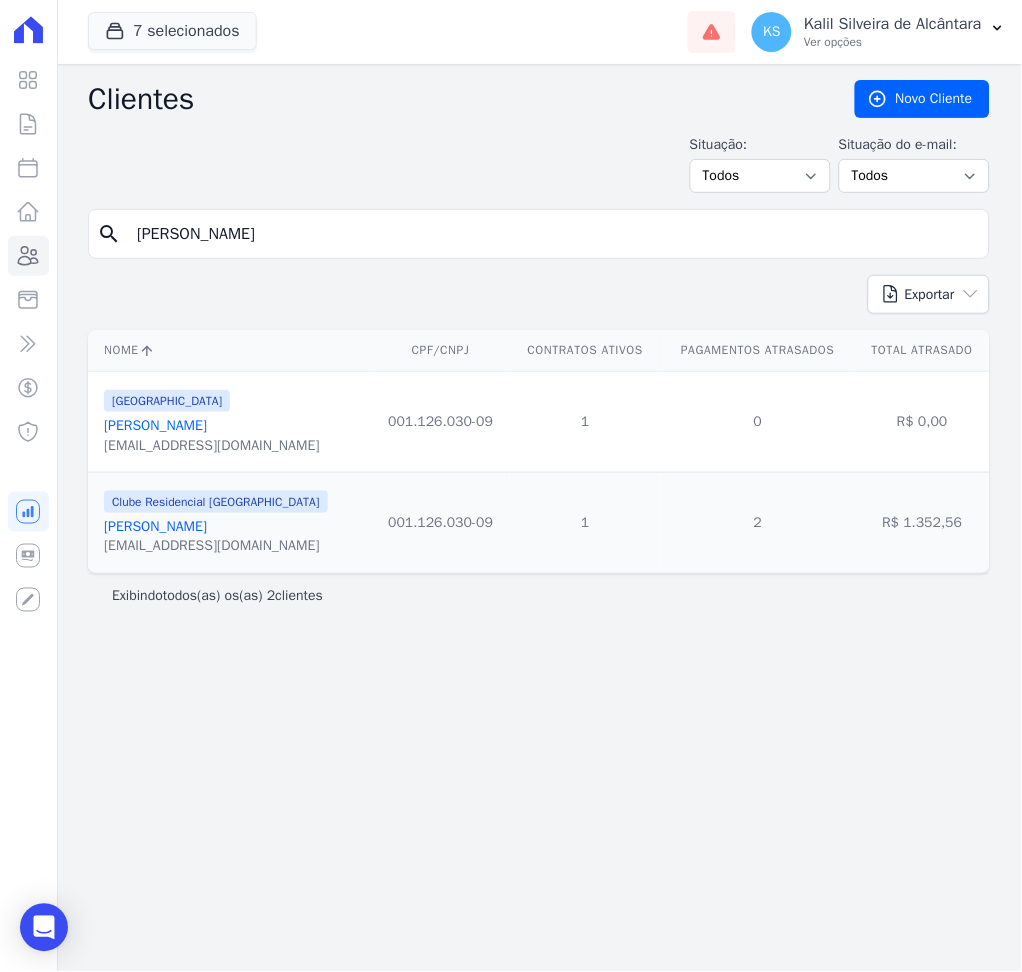 click on "[PERSON_NAME]" at bounding box center [155, 425] 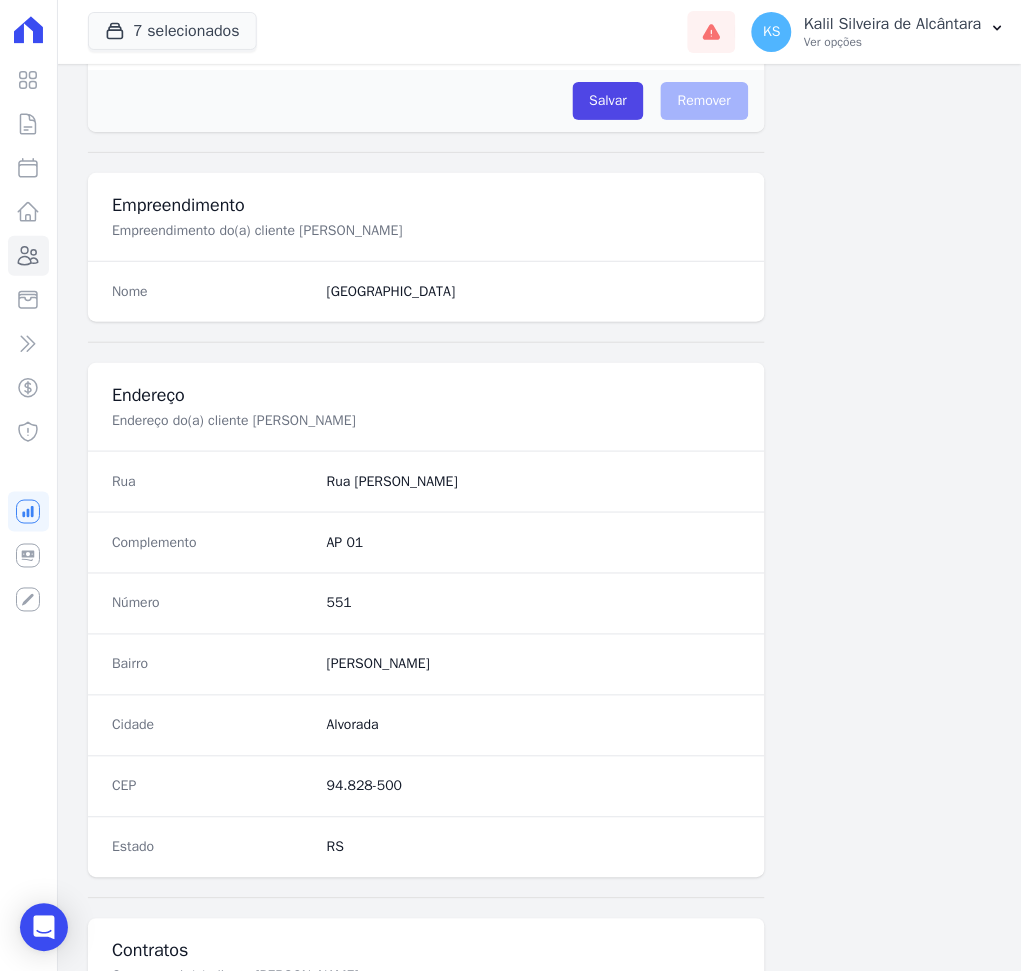 scroll, scrollTop: 916, scrollLeft: 0, axis: vertical 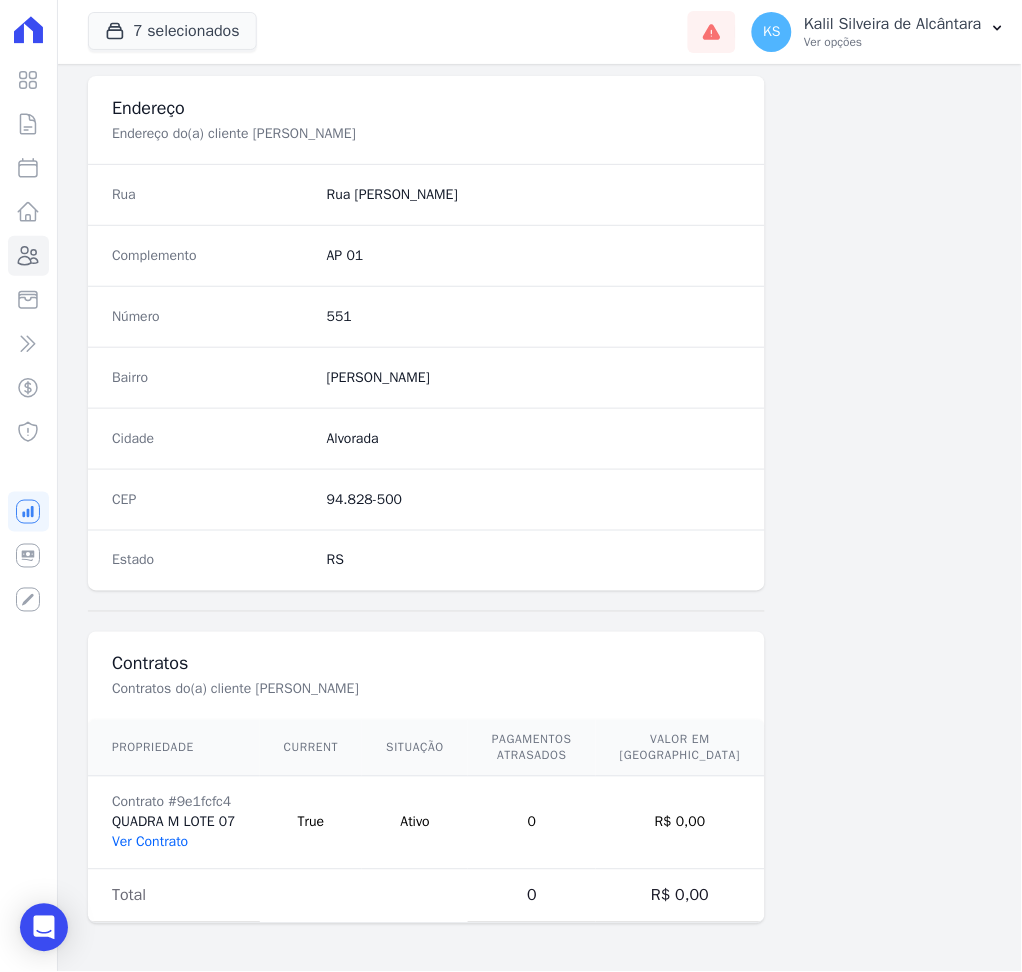 click on "Ver Contrato" at bounding box center [150, 842] 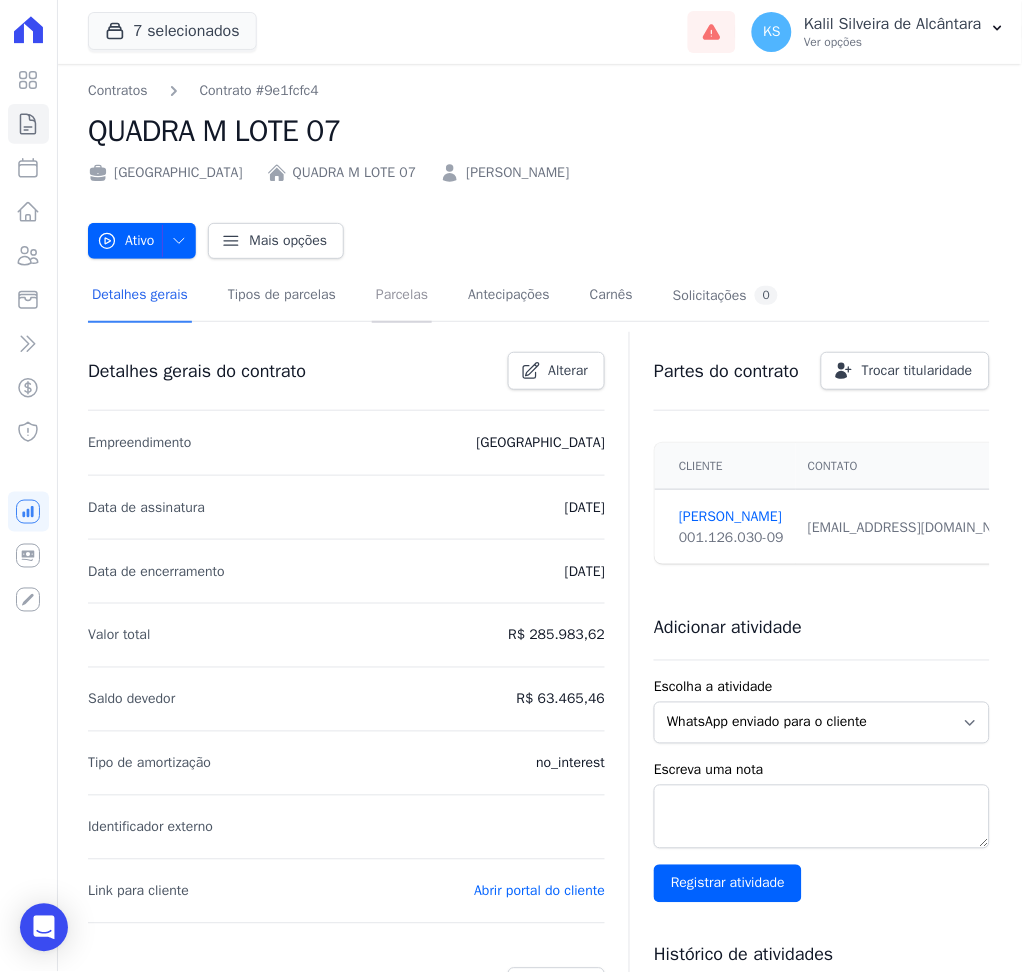 click on "Parcelas" at bounding box center [402, 296] 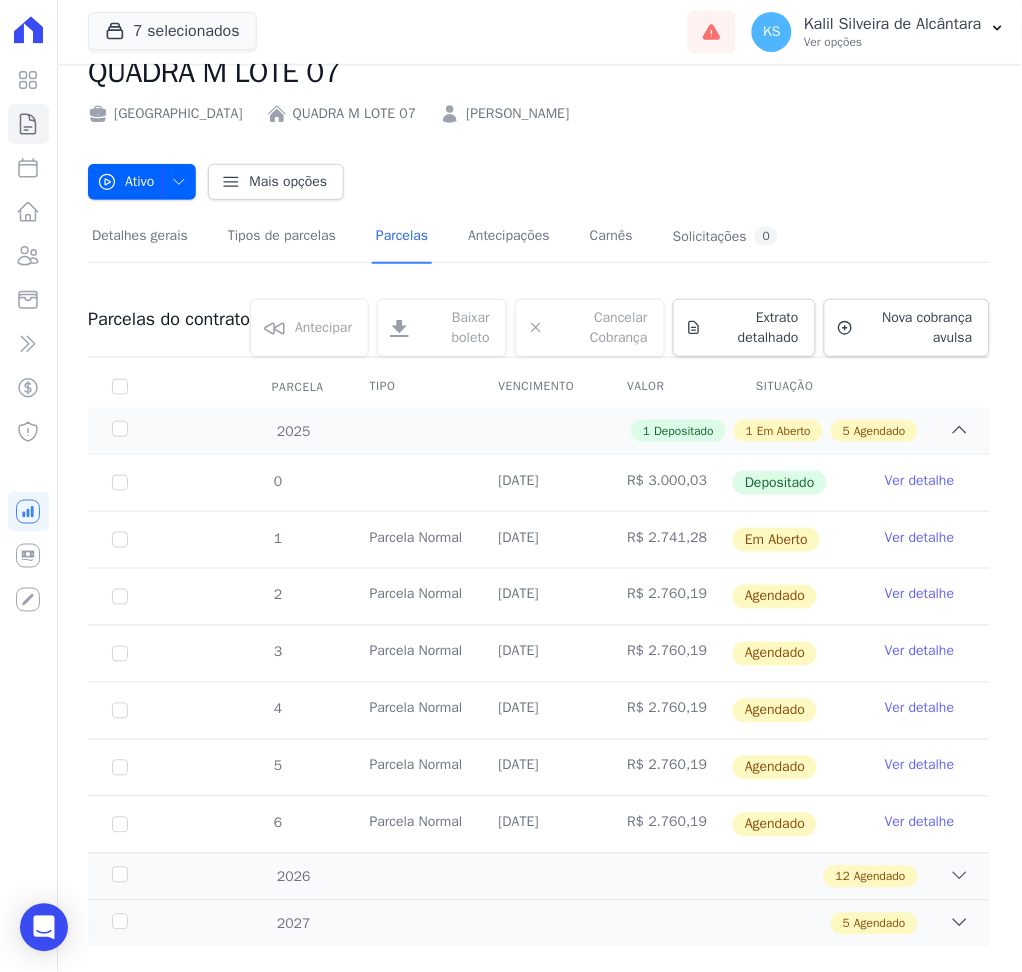 scroll, scrollTop: 92, scrollLeft: 0, axis: vertical 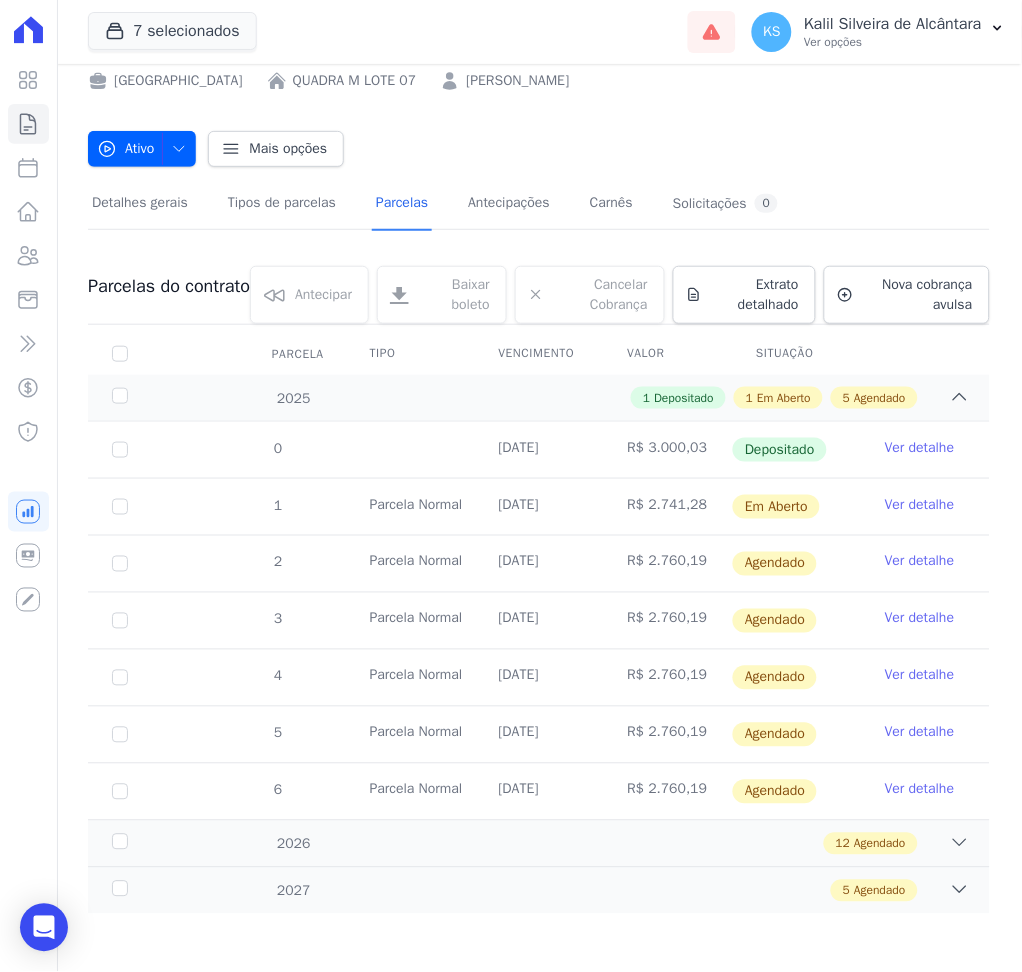 click on "Ver detalhe" at bounding box center [920, 505] 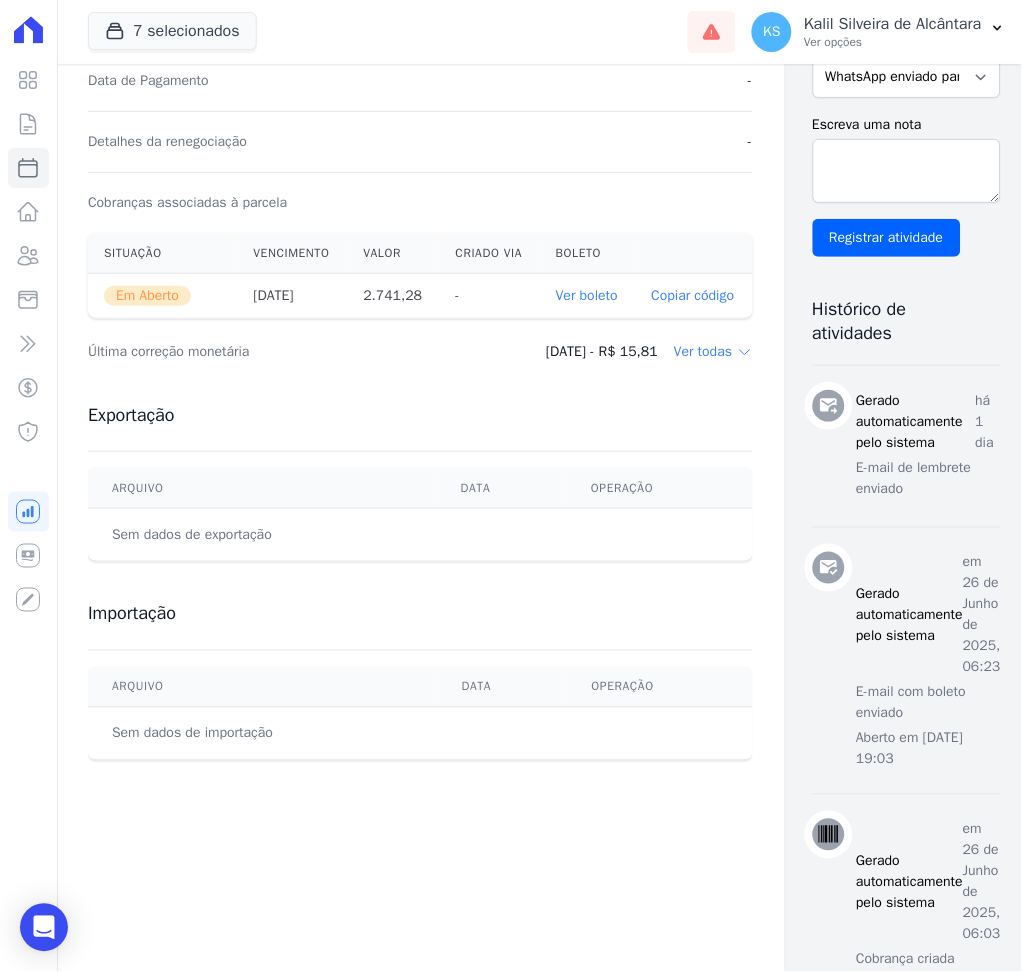 scroll, scrollTop: 498, scrollLeft: 0, axis: vertical 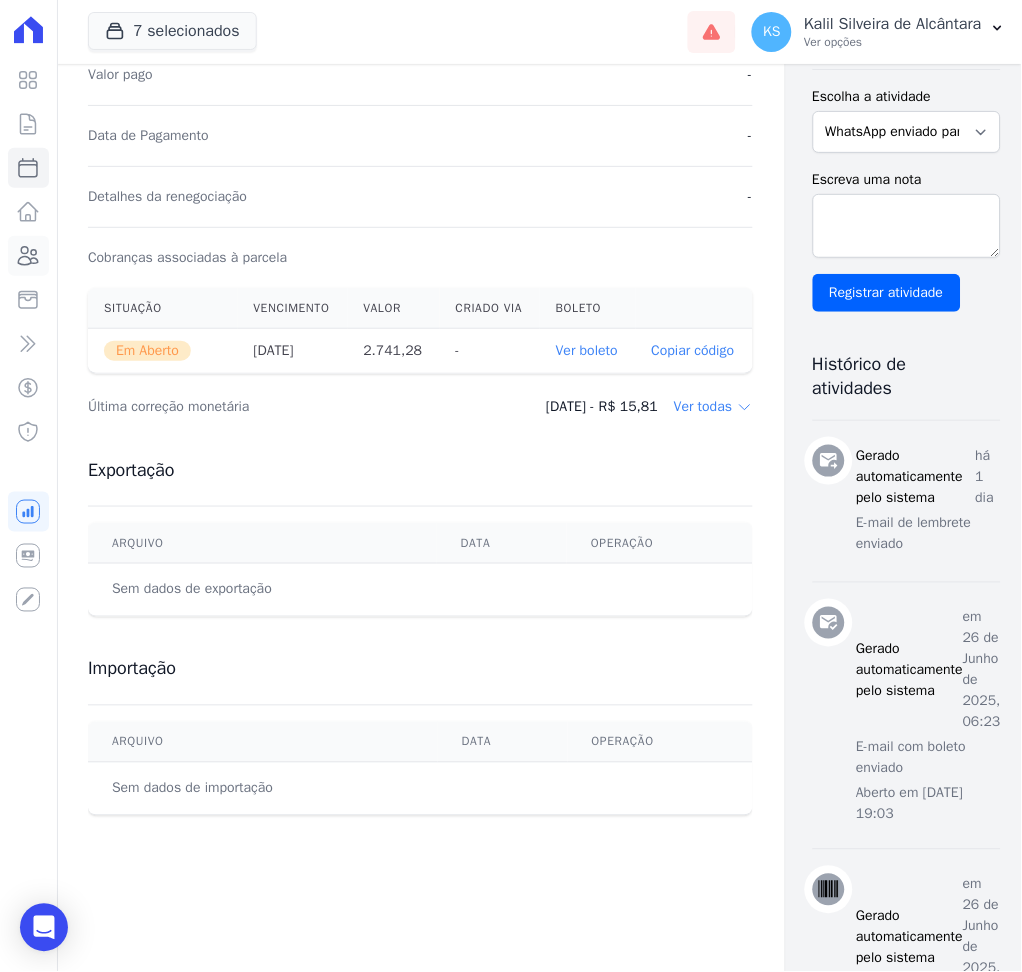click on "Clientes" at bounding box center (28, 256) 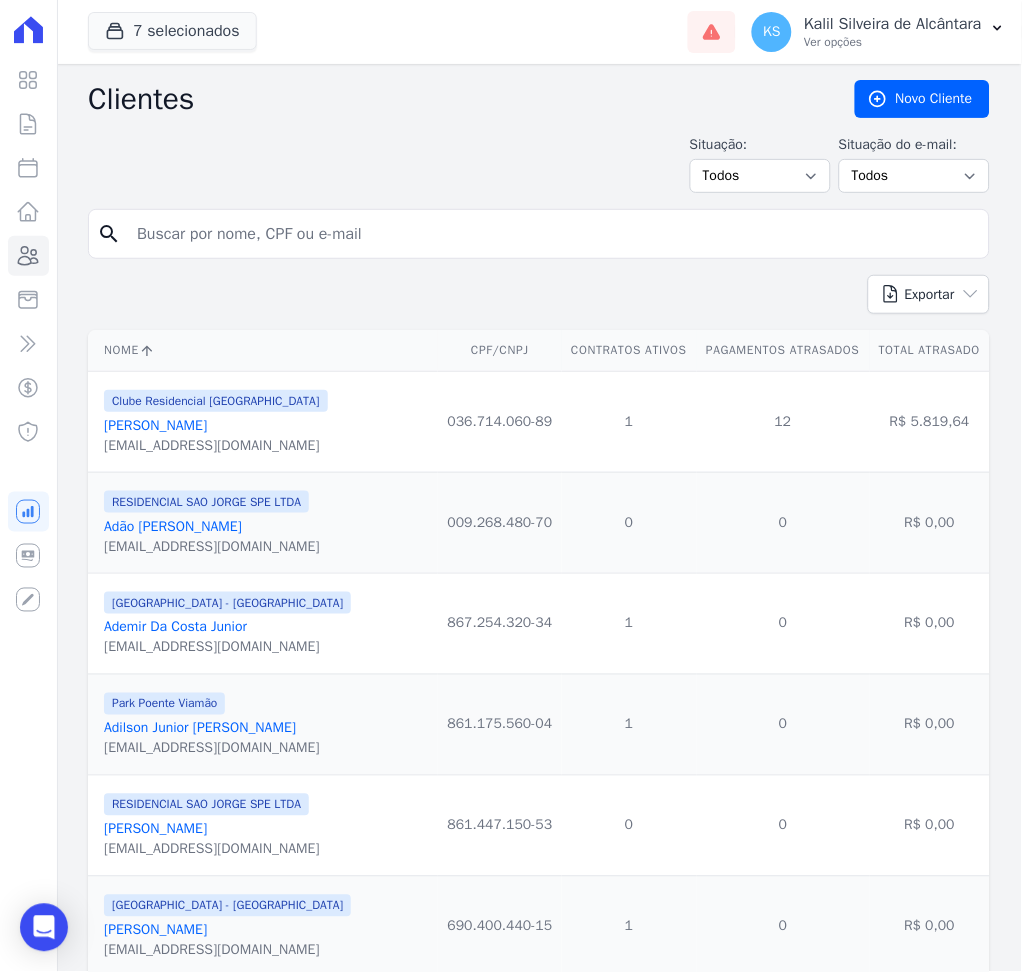 click at bounding box center [553, 234] 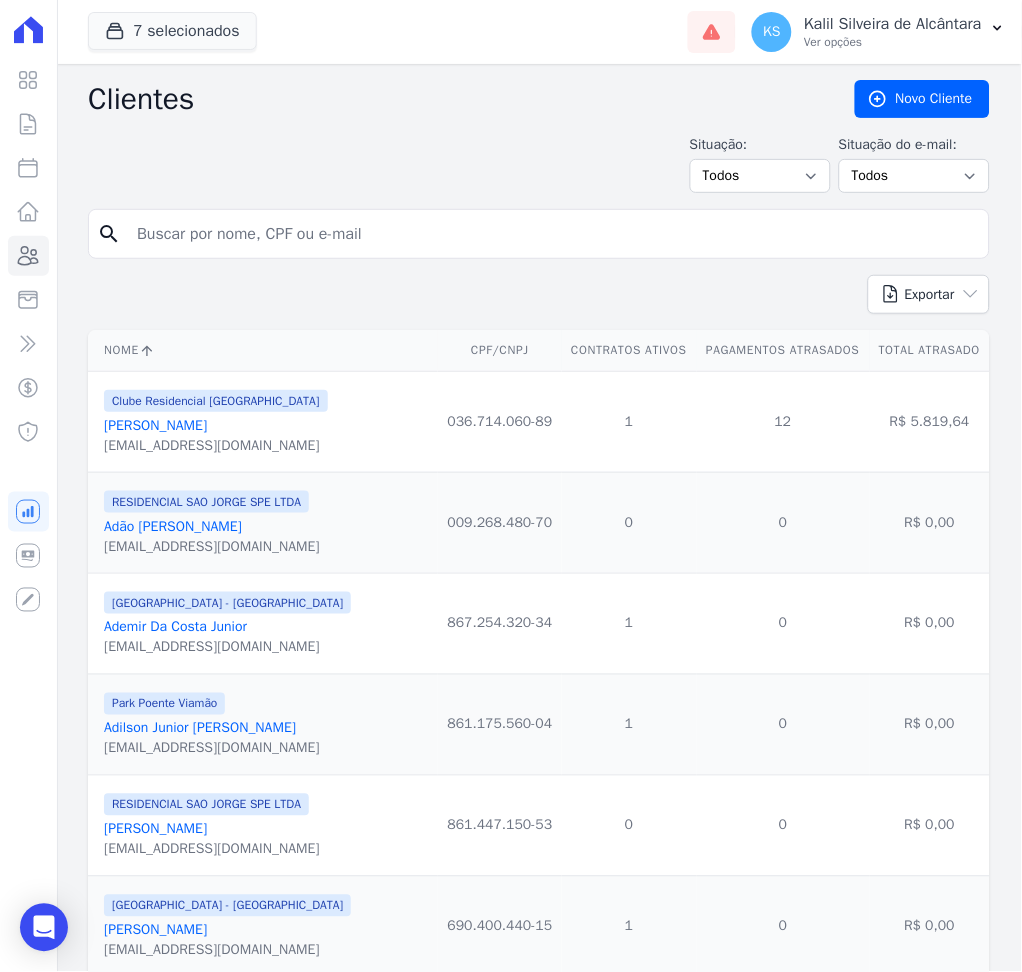 paste on "[PERSON_NAME]" 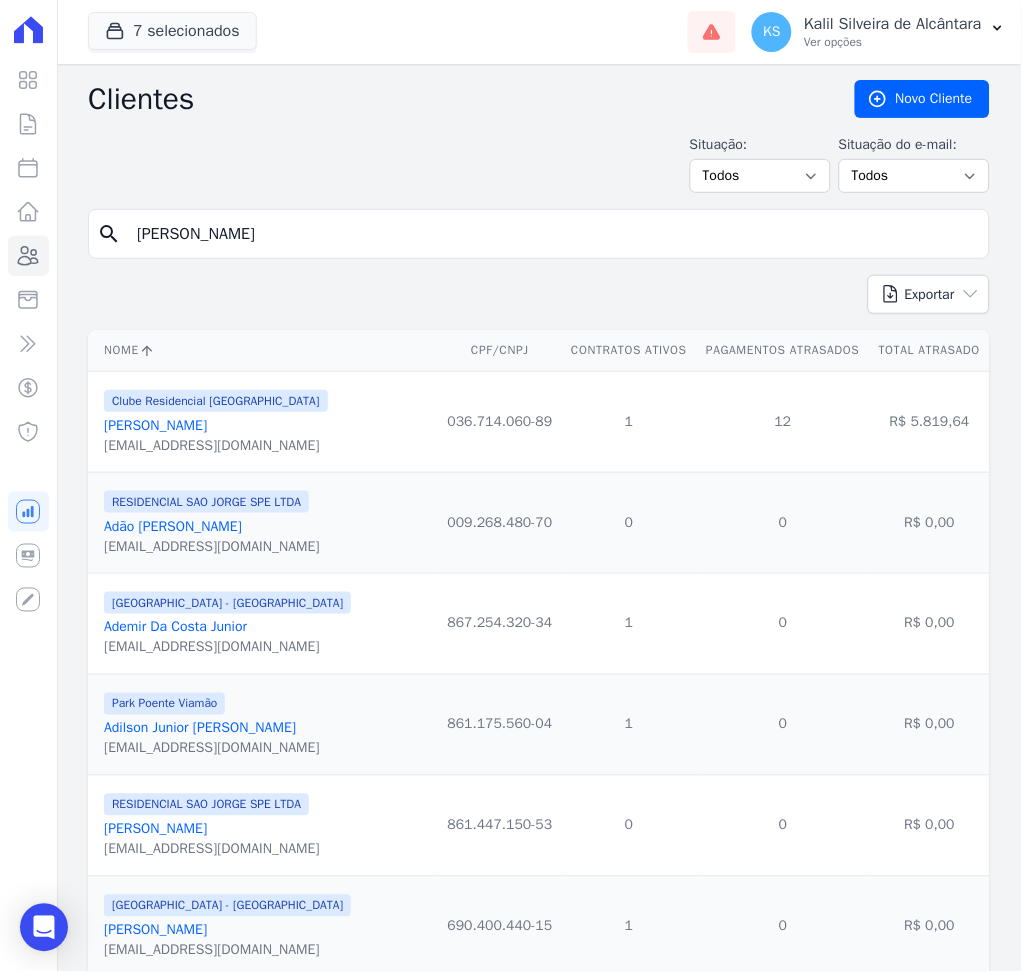 type on "[PERSON_NAME]" 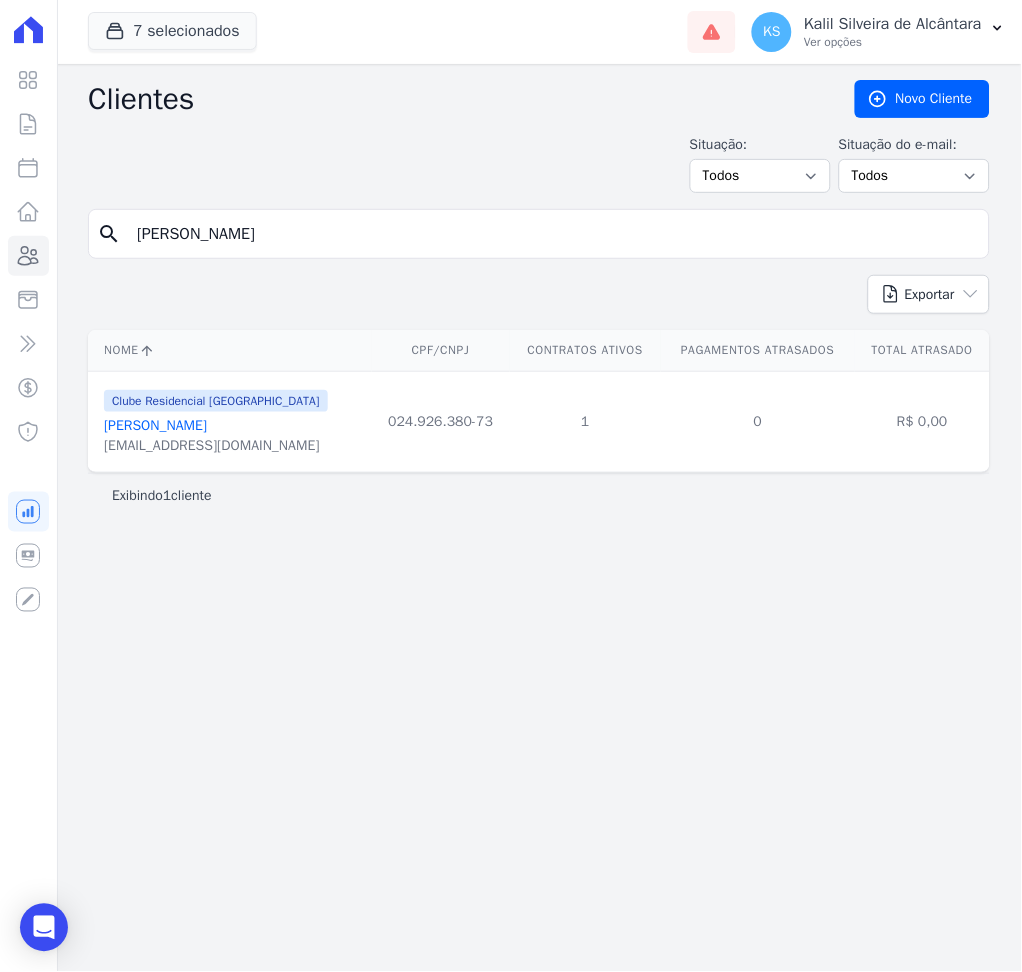 click on "[PERSON_NAME]" at bounding box center (155, 425) 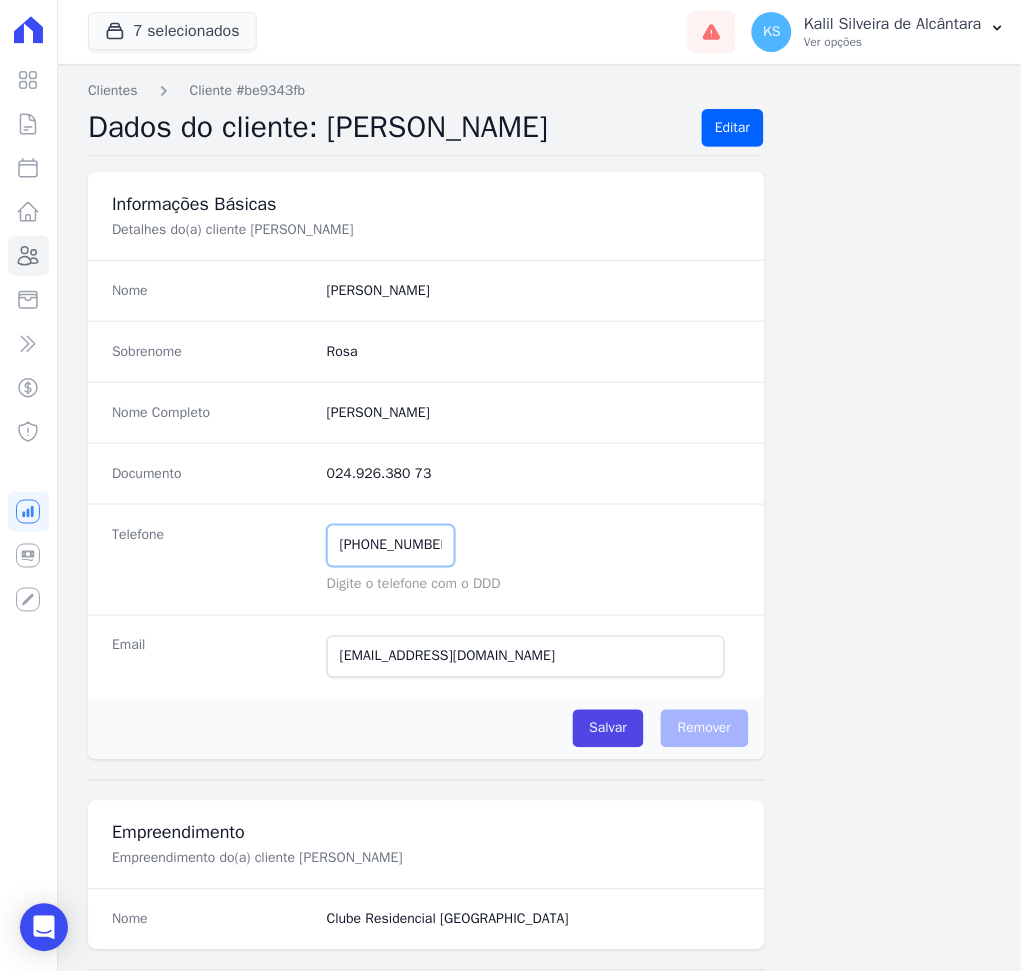 drag, startPoint x: 440, startPoint y: 541, endPoint x: 290, endPoint y: 541, distance: 150 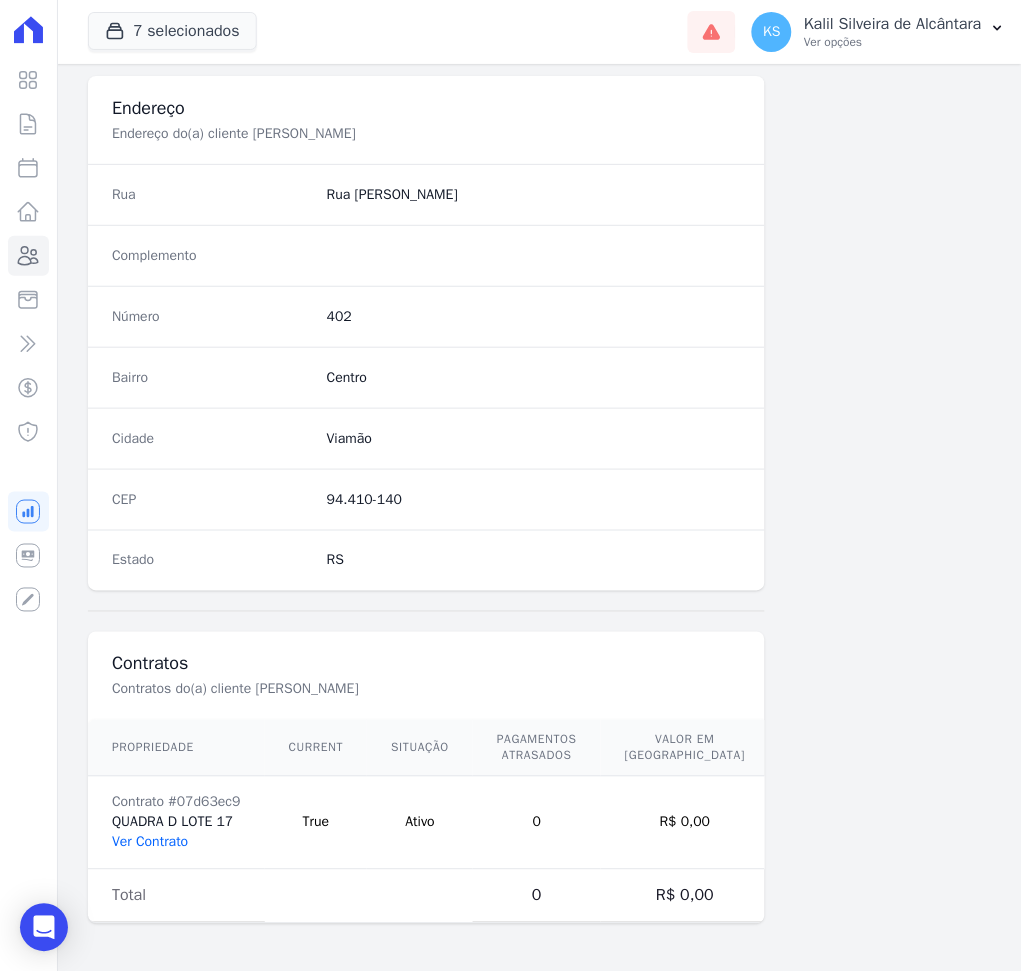 click on "Ver Contrato" at bounding box center [150, 842] 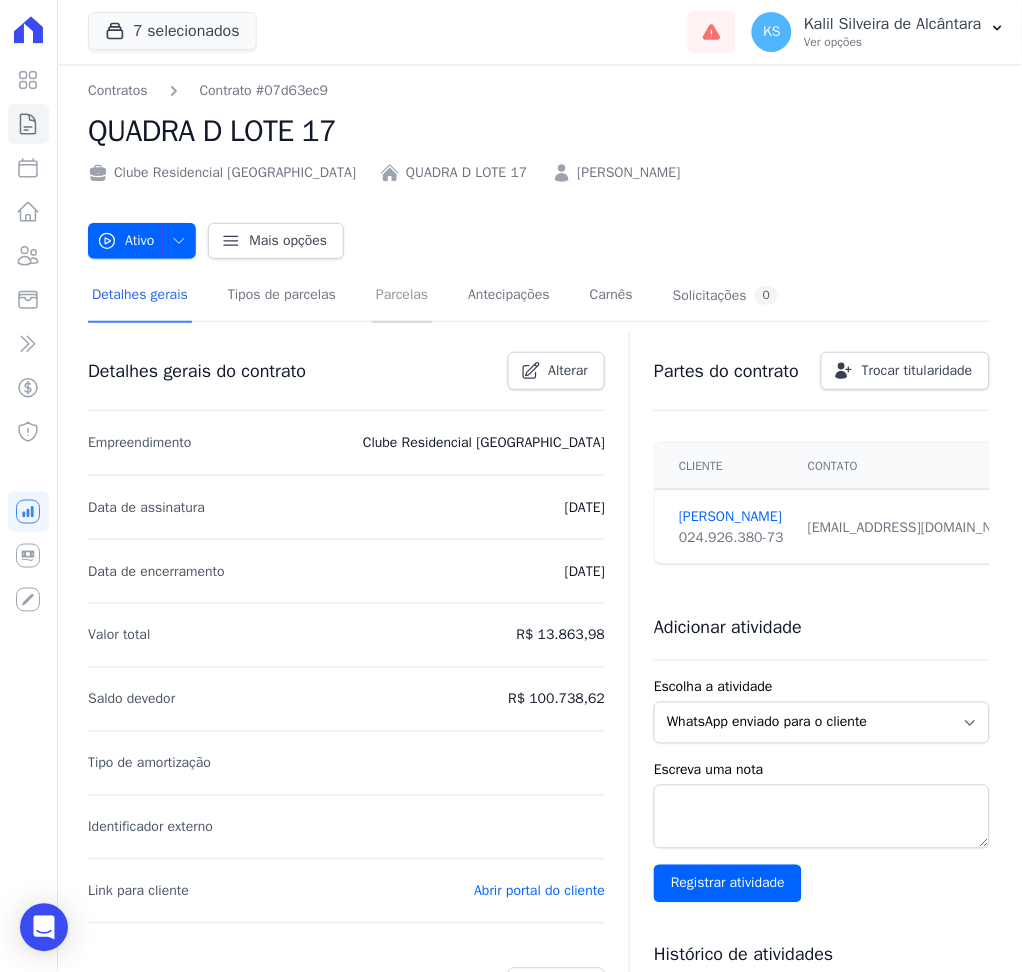 click on "Parcelas" at bounding box center [402, 296] 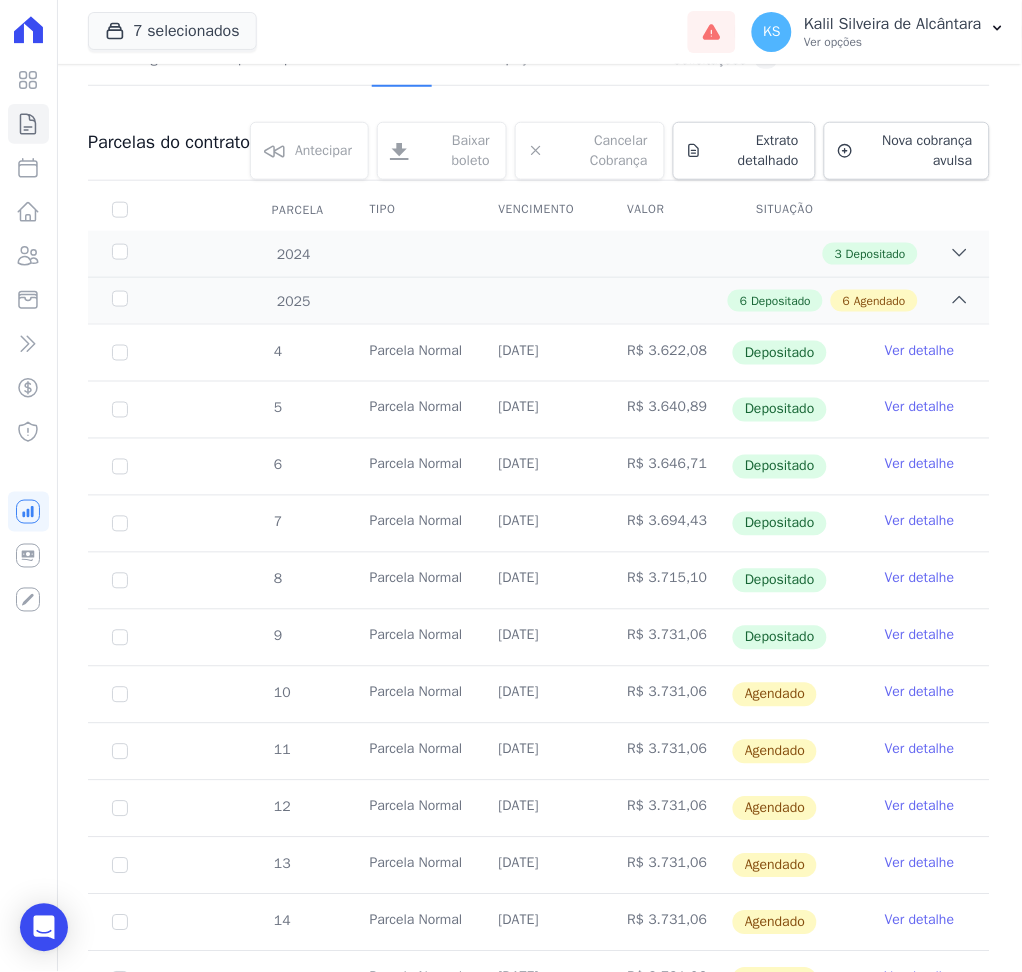 scroll, scrollTop: 266, scrollLeft: 0, axis: vertical 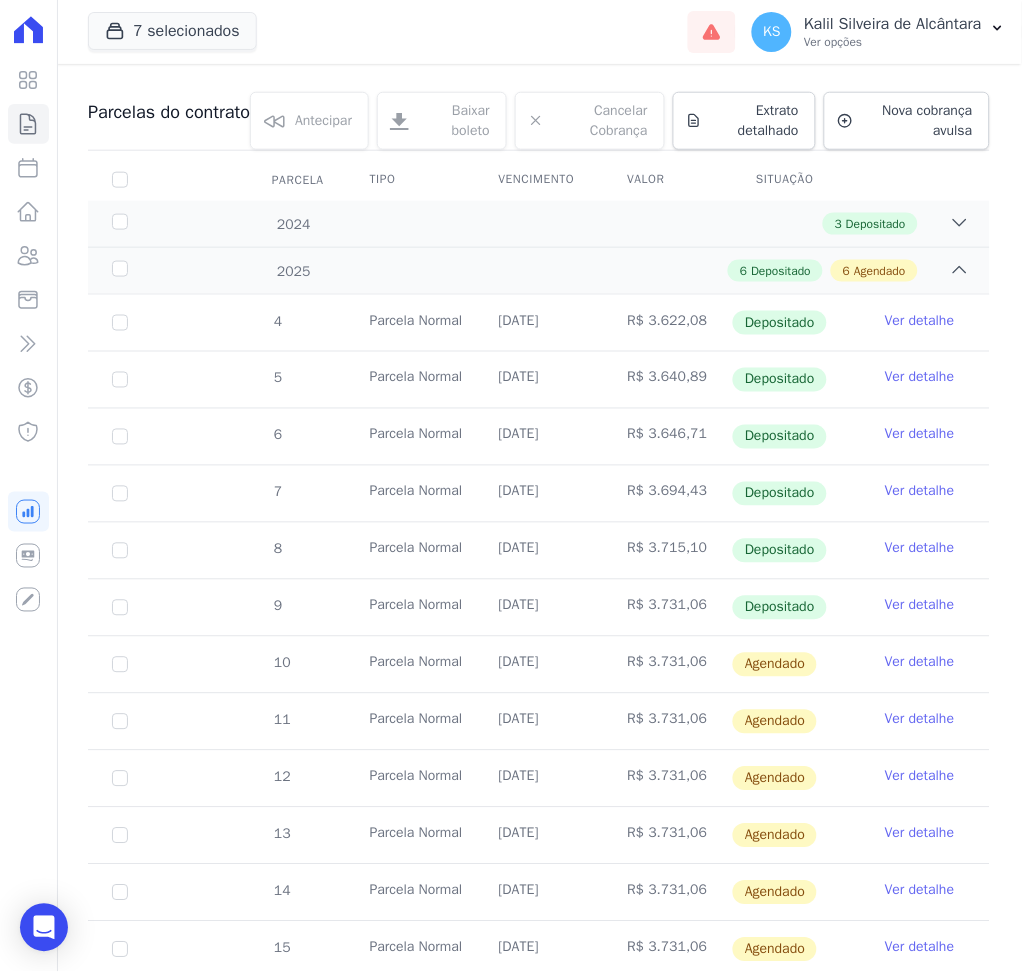 click on "Ver detalhe" at bounding box center [920, 663] 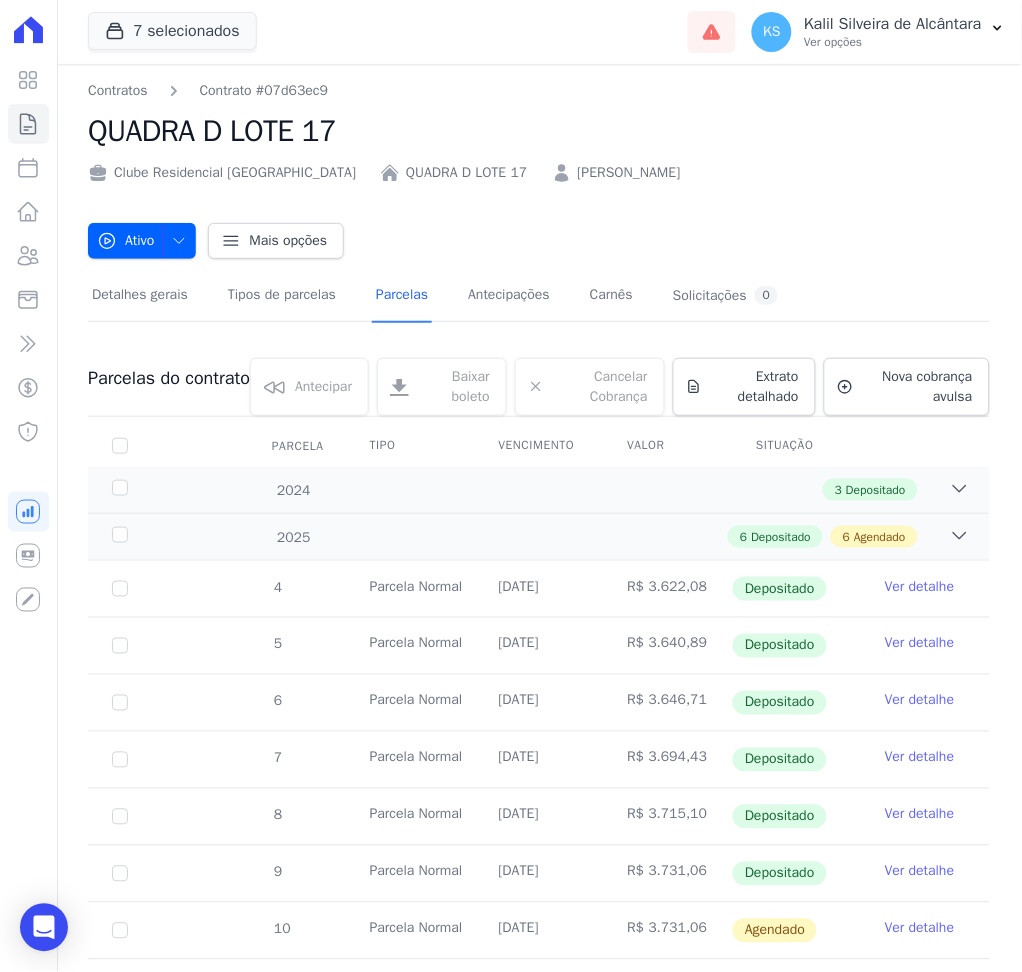 click on "[PERSON_NAME]" at bounding box center [629, 172] 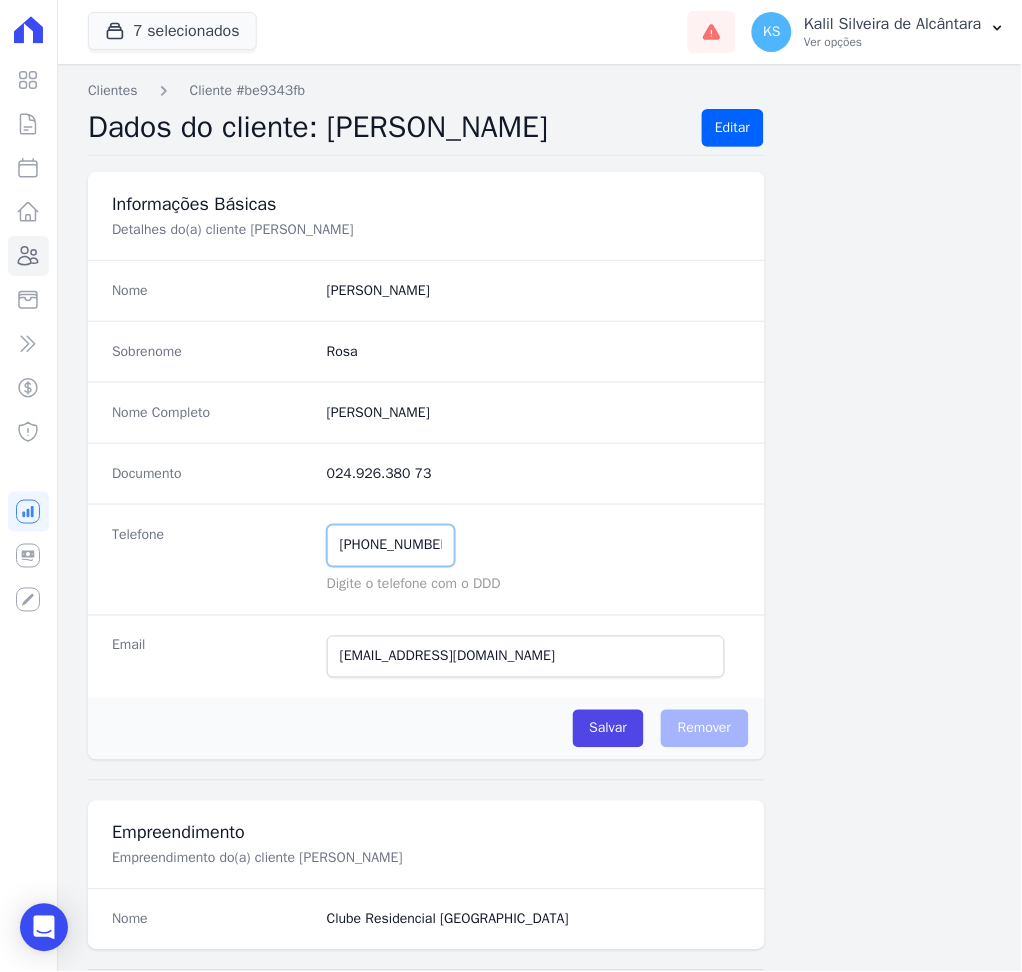 drag, startPoint x: 442, startPoint y: 541, endPoint x: 244, endPoint y: 520, distance: 199.11052 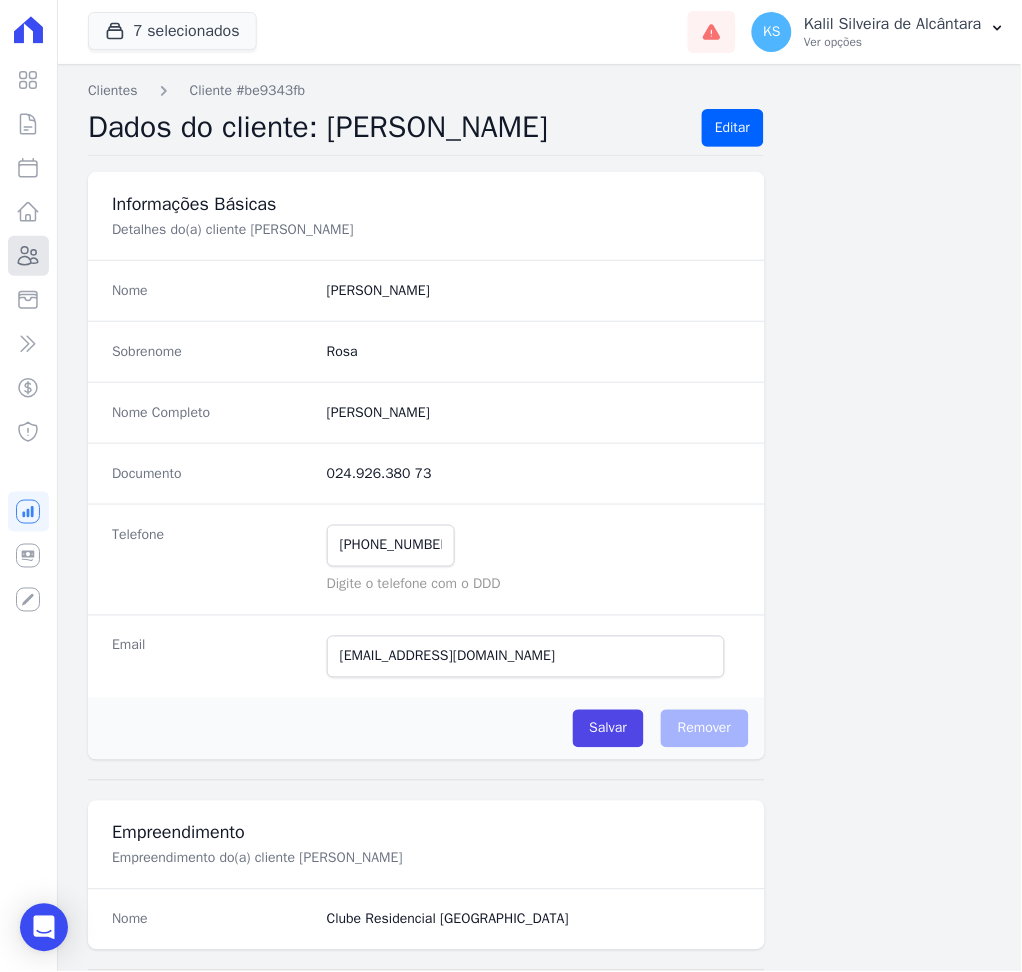 click 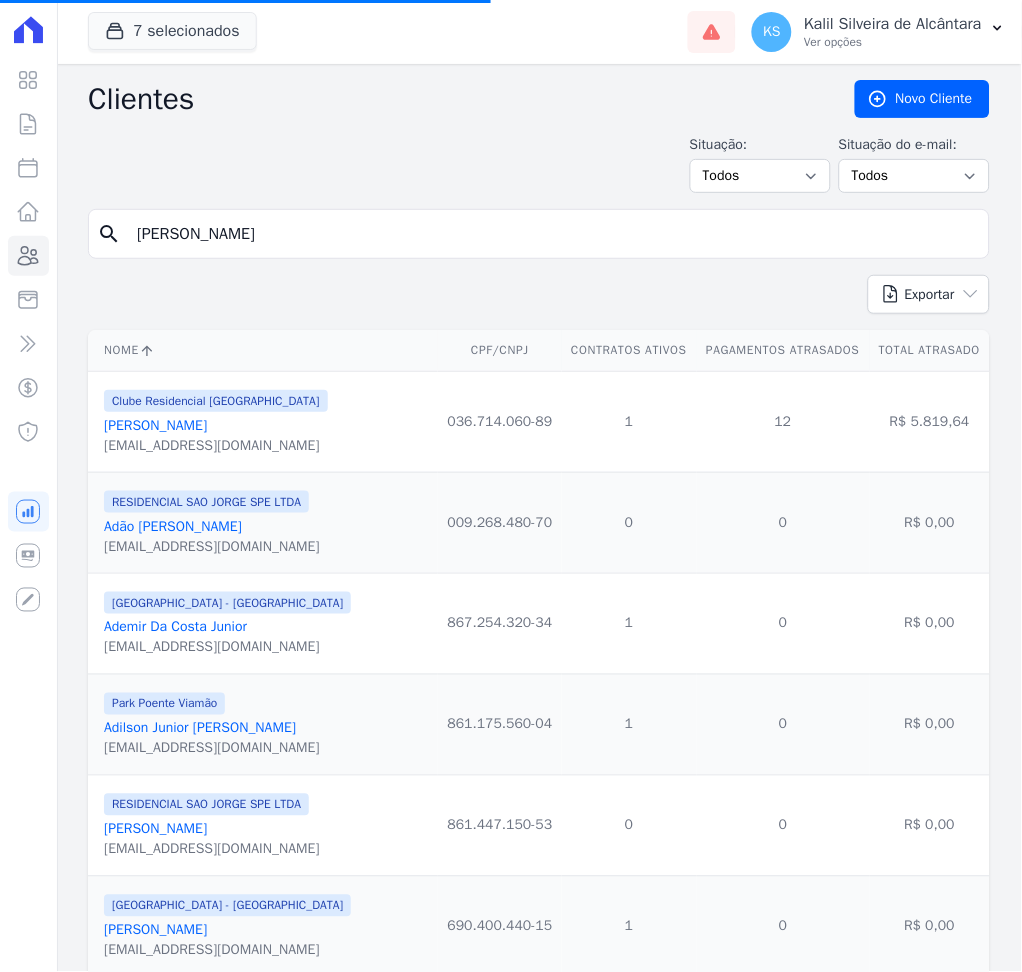 click on "[PERSON_NAME]" at bounding box center [553, 234] 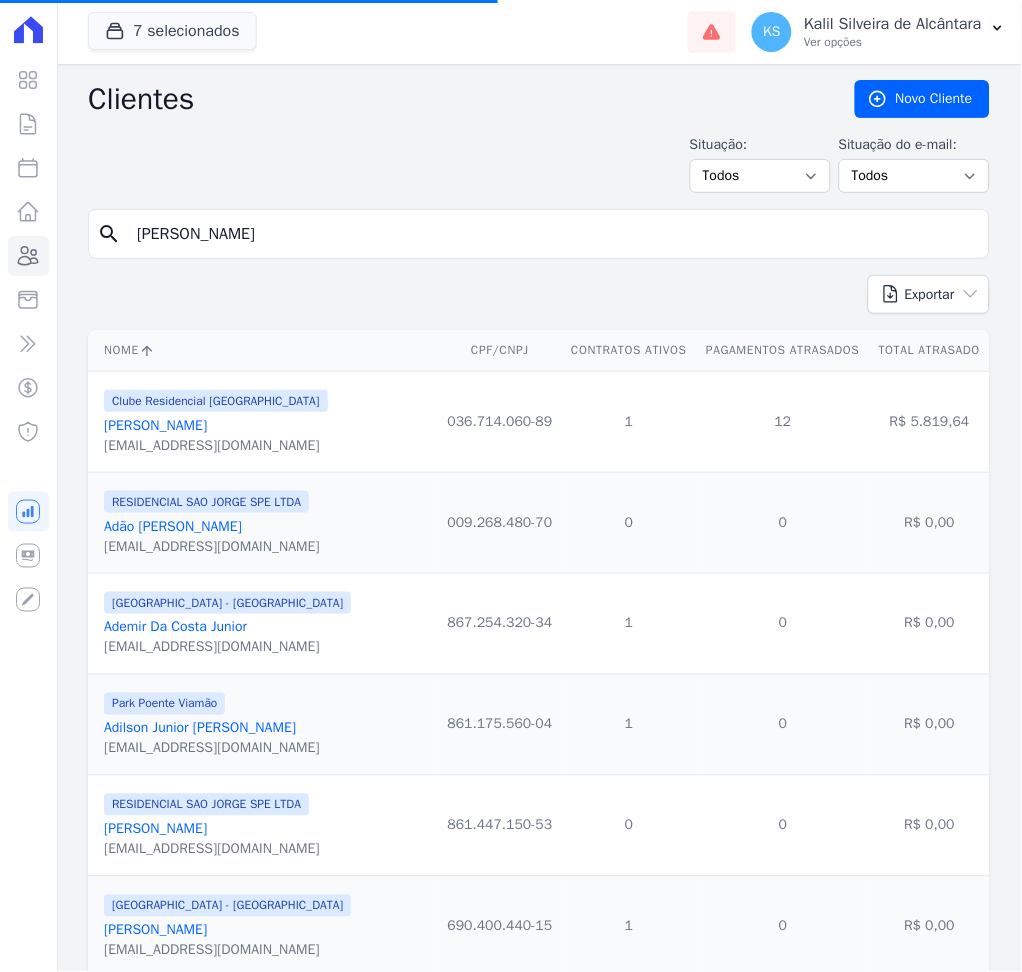 click on "[PERSON_NAME]" at bounding box center [553, 234] 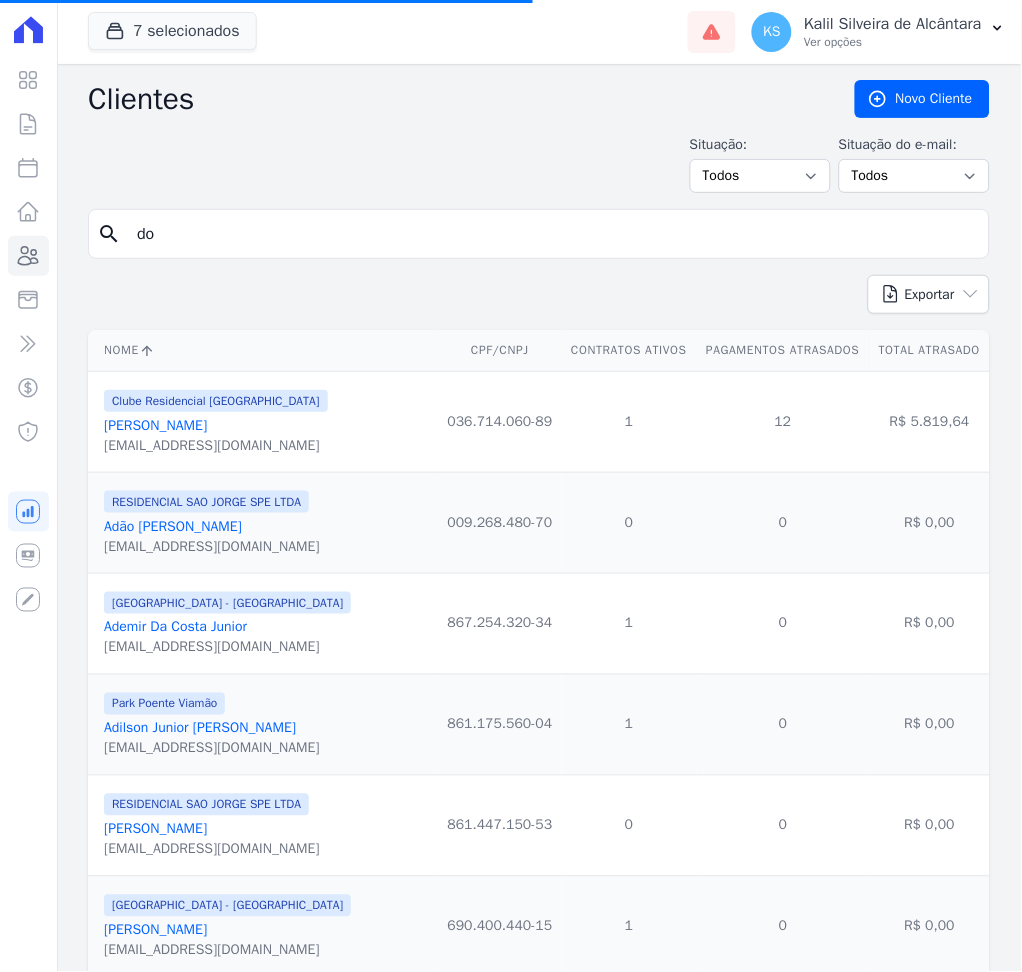 type on "d" 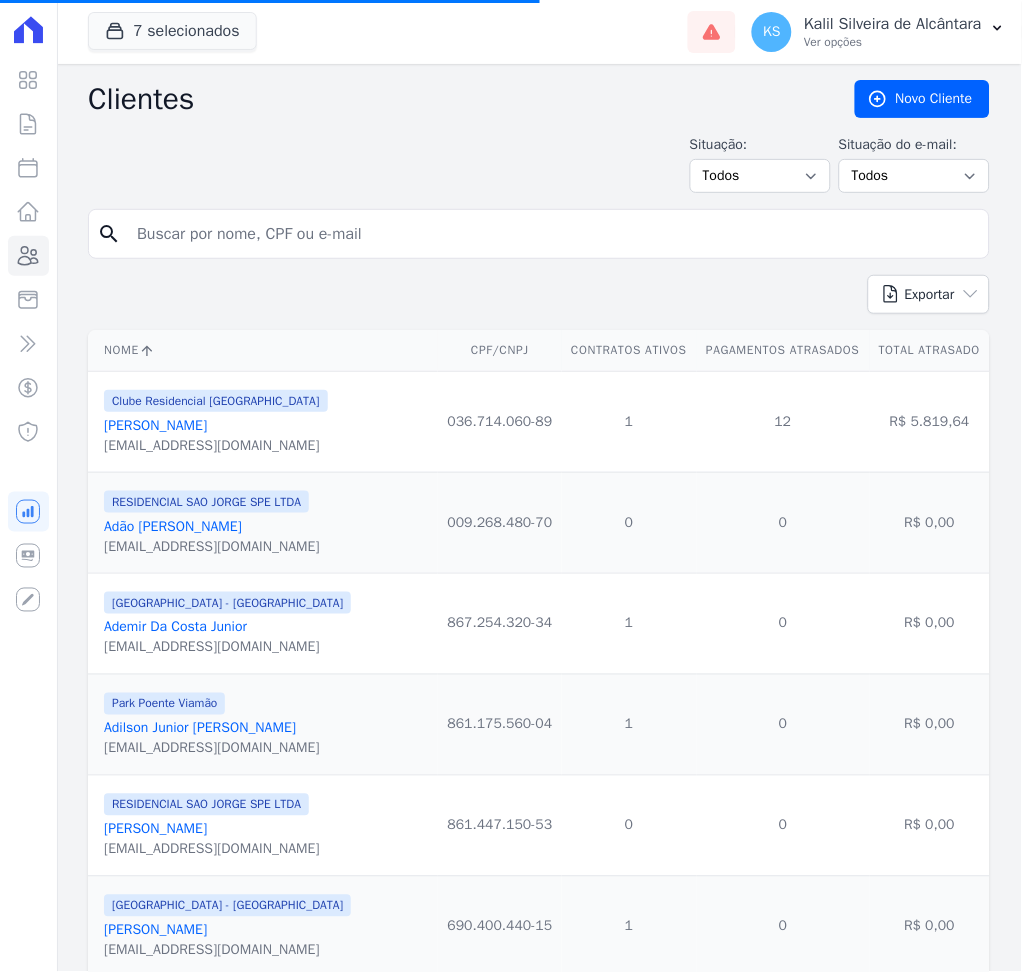 paste on "[PERSON_NAME]" 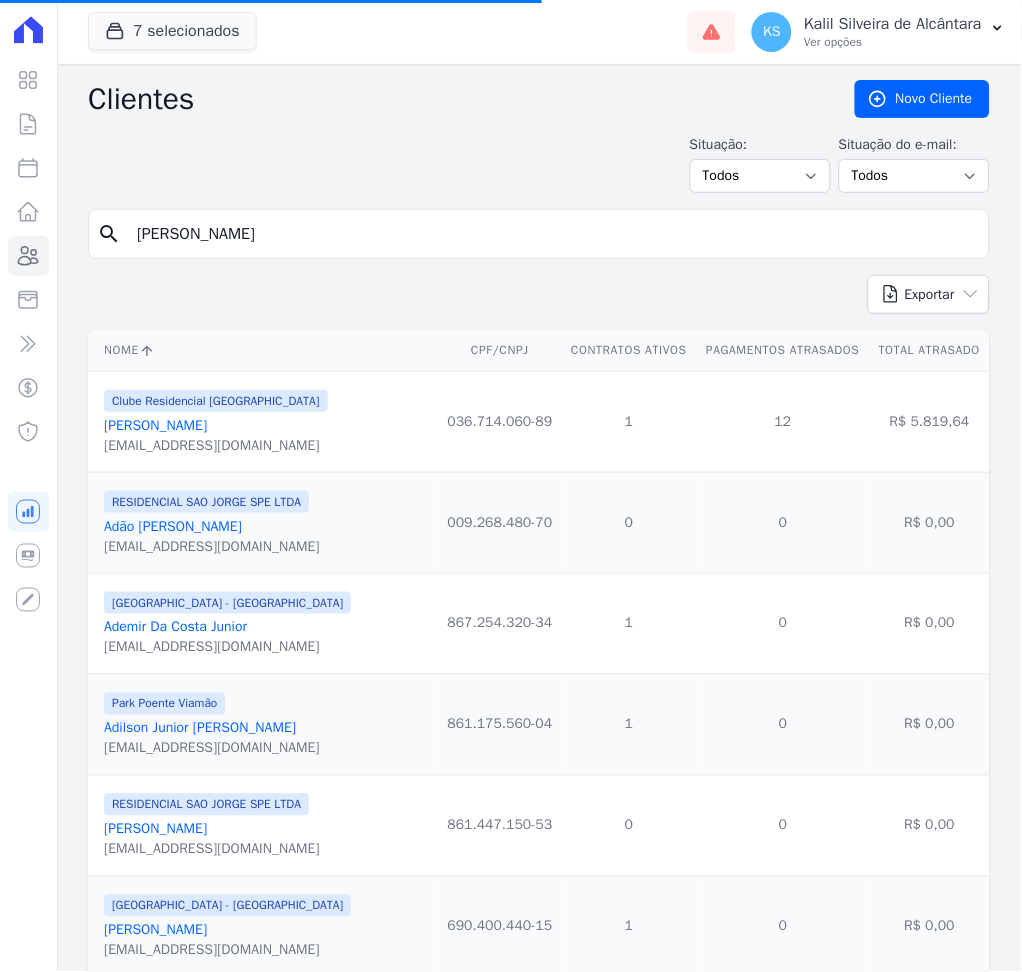 type on "[PERSON_NAME]" 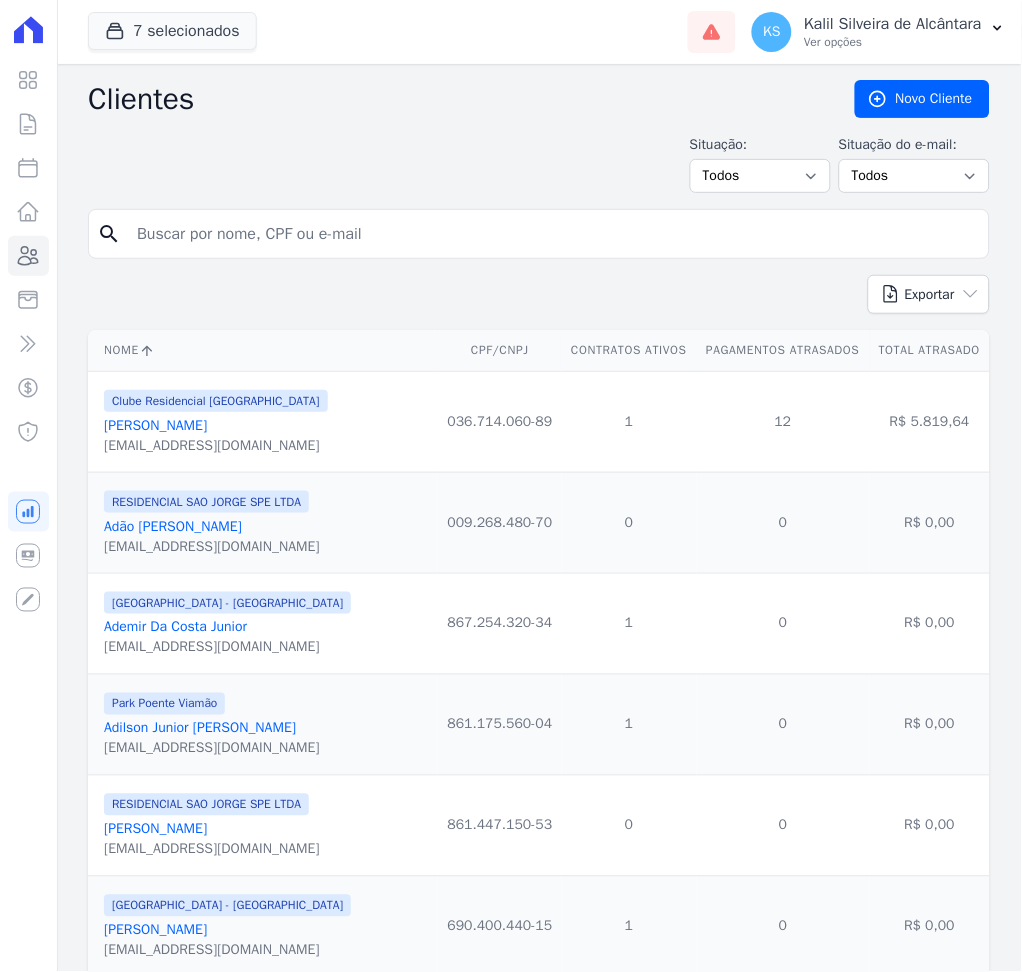 click at bounding box center (553, 234) 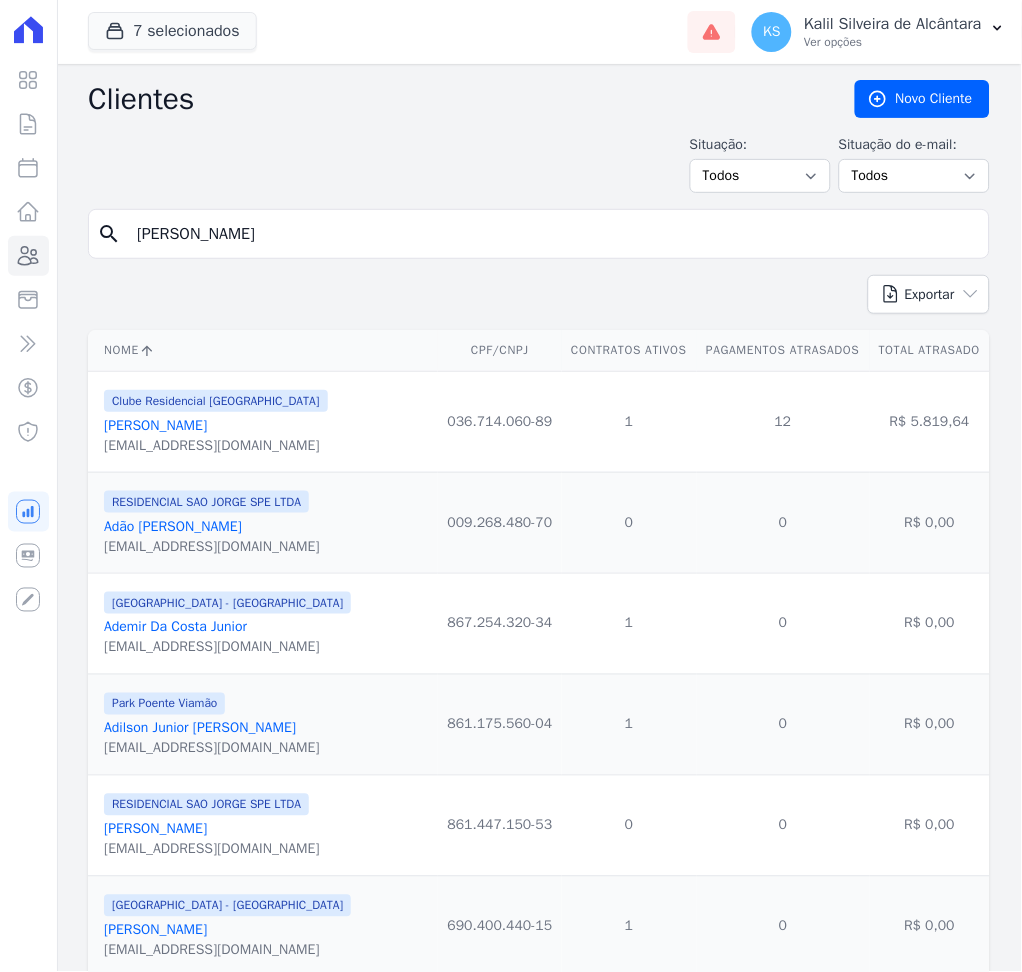 type on "[PERSON_NAME]" 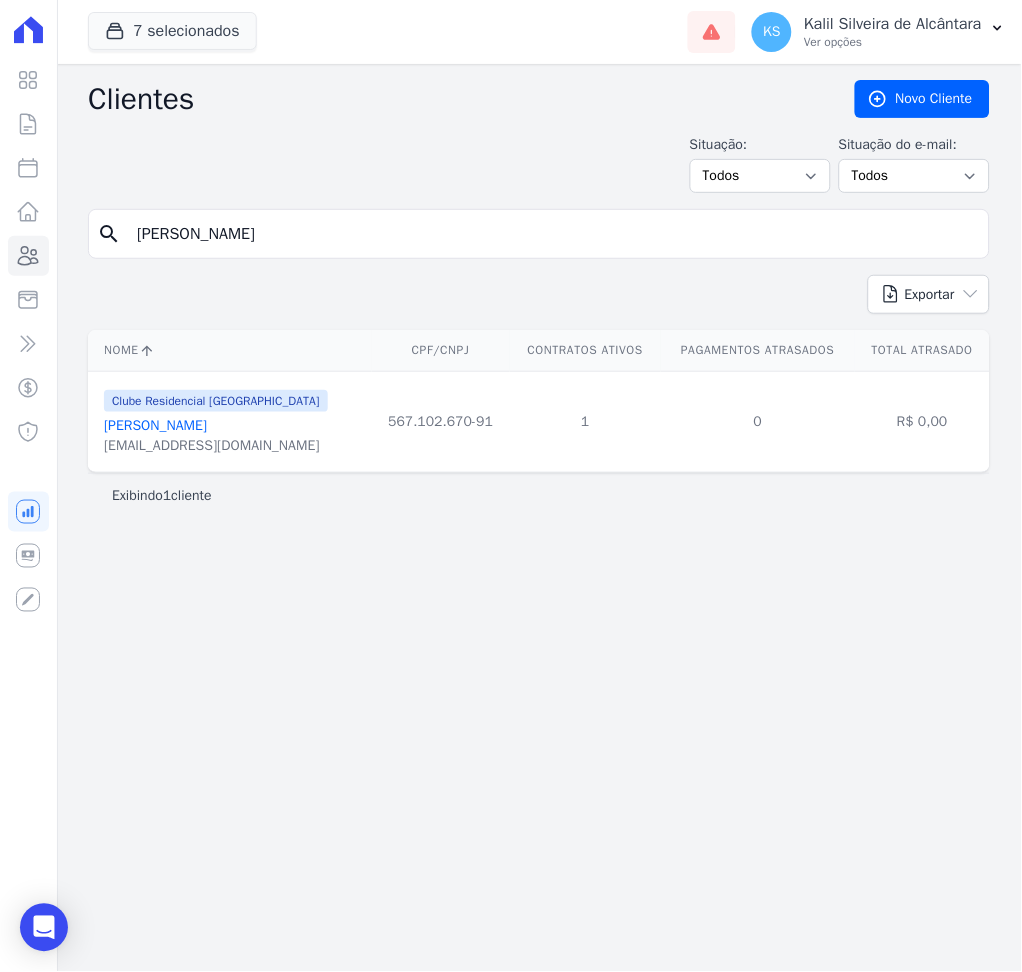 click on "[PERSON_NAME]" at bounding box center (155, 425) 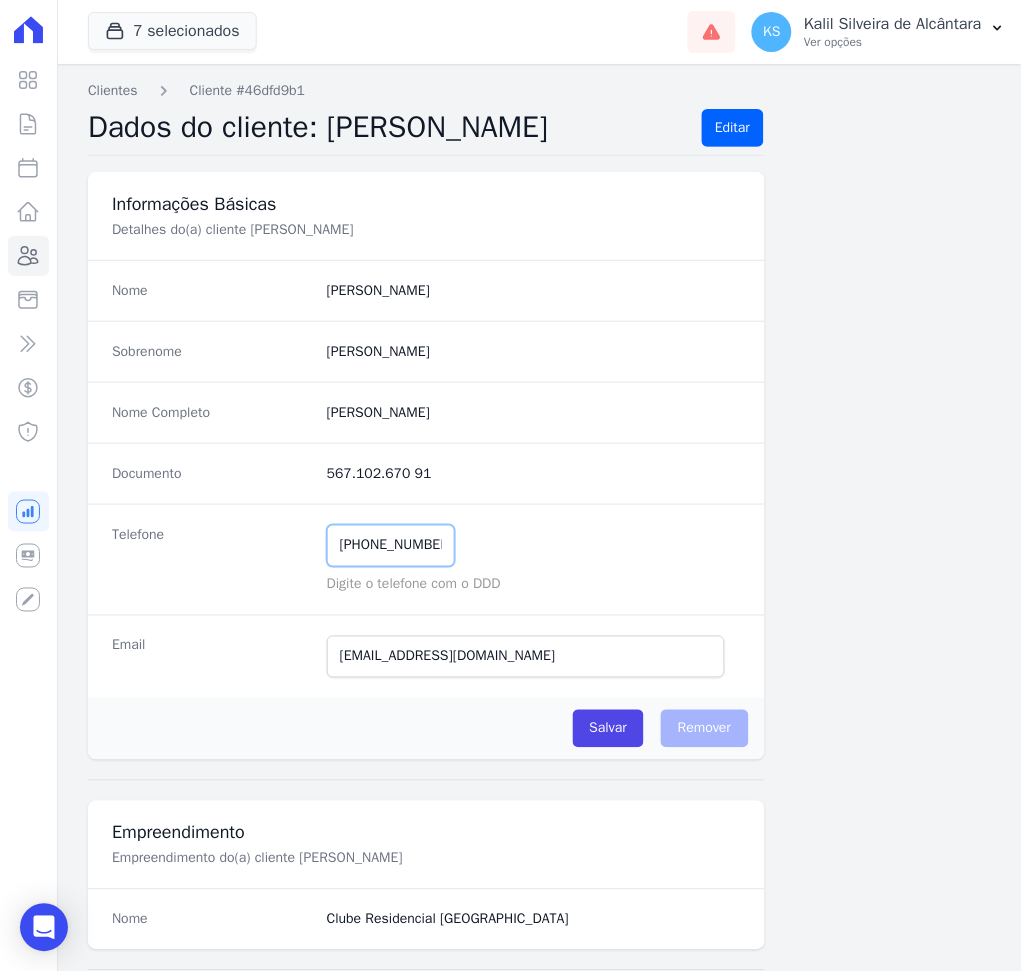 drag, startPoint x: 454, startPoint y: 545, endPoint x: 125, endPoint y: 542, distance: 329.01367 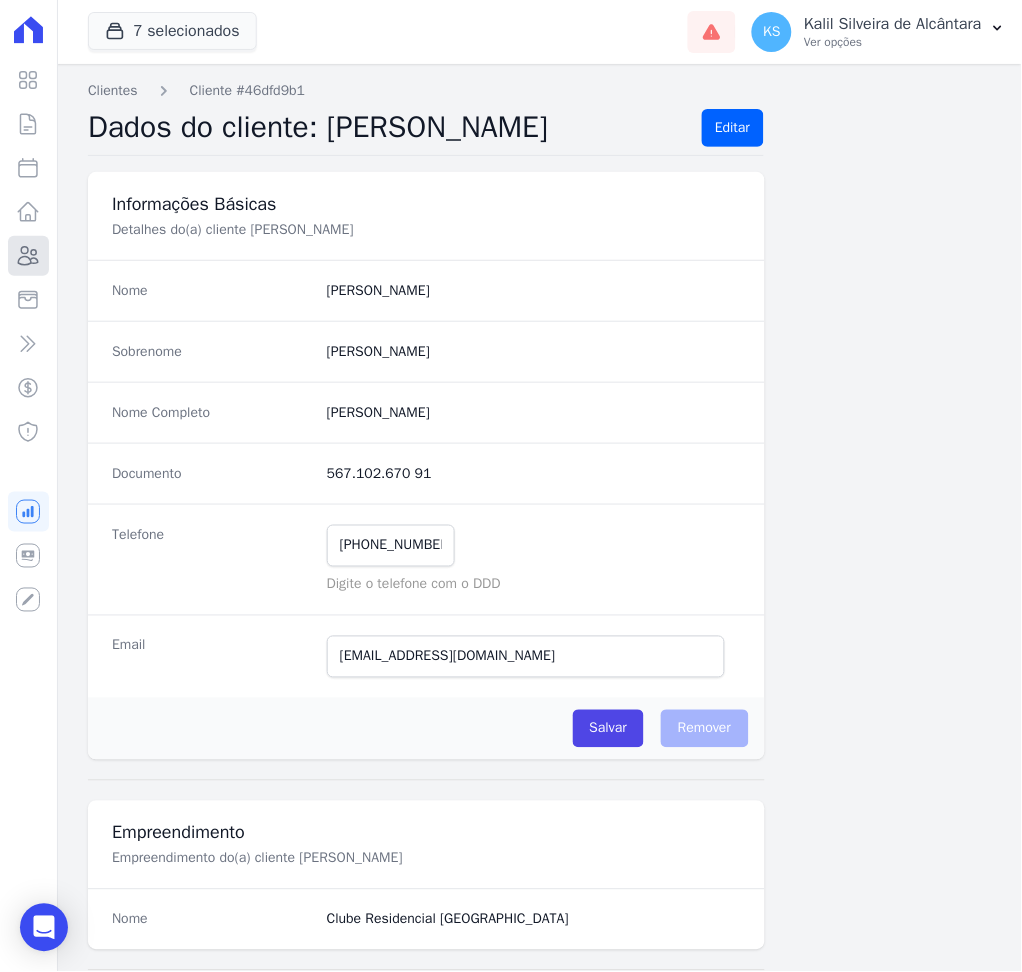 click 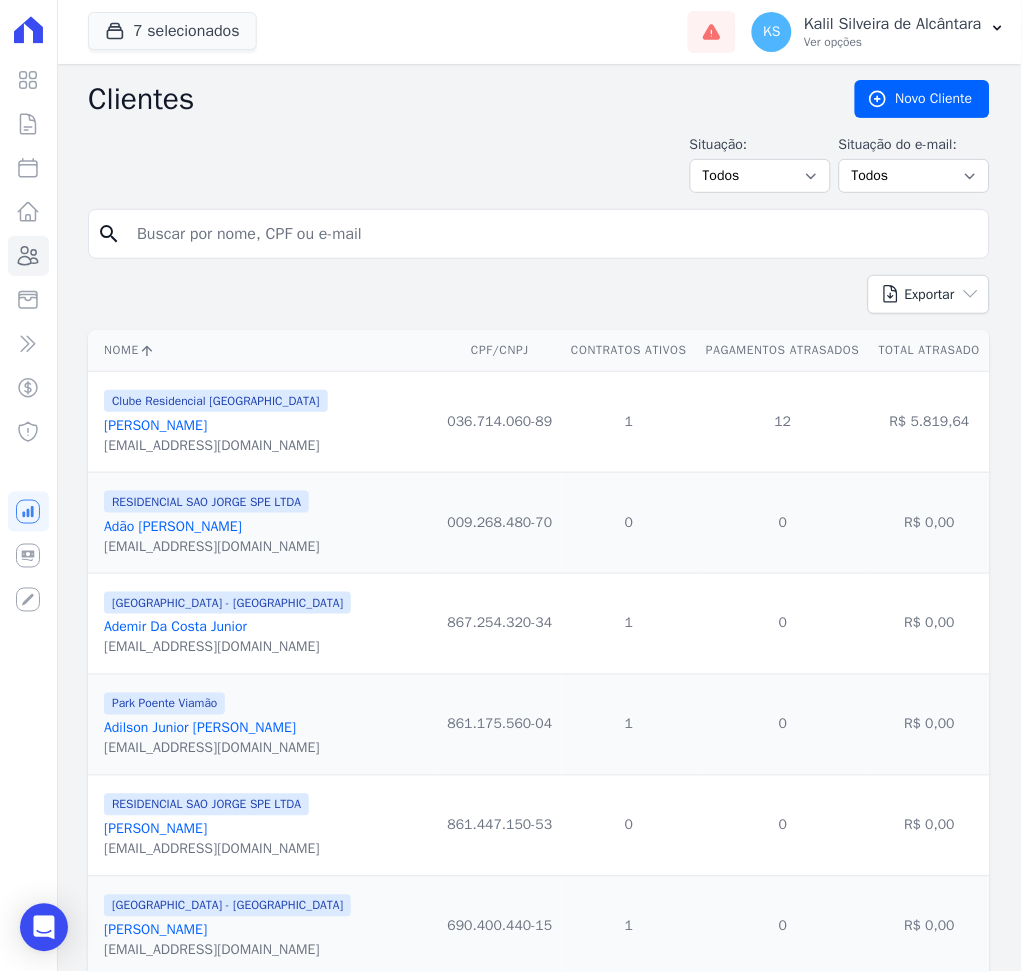 click at bounding box center (553, 234) 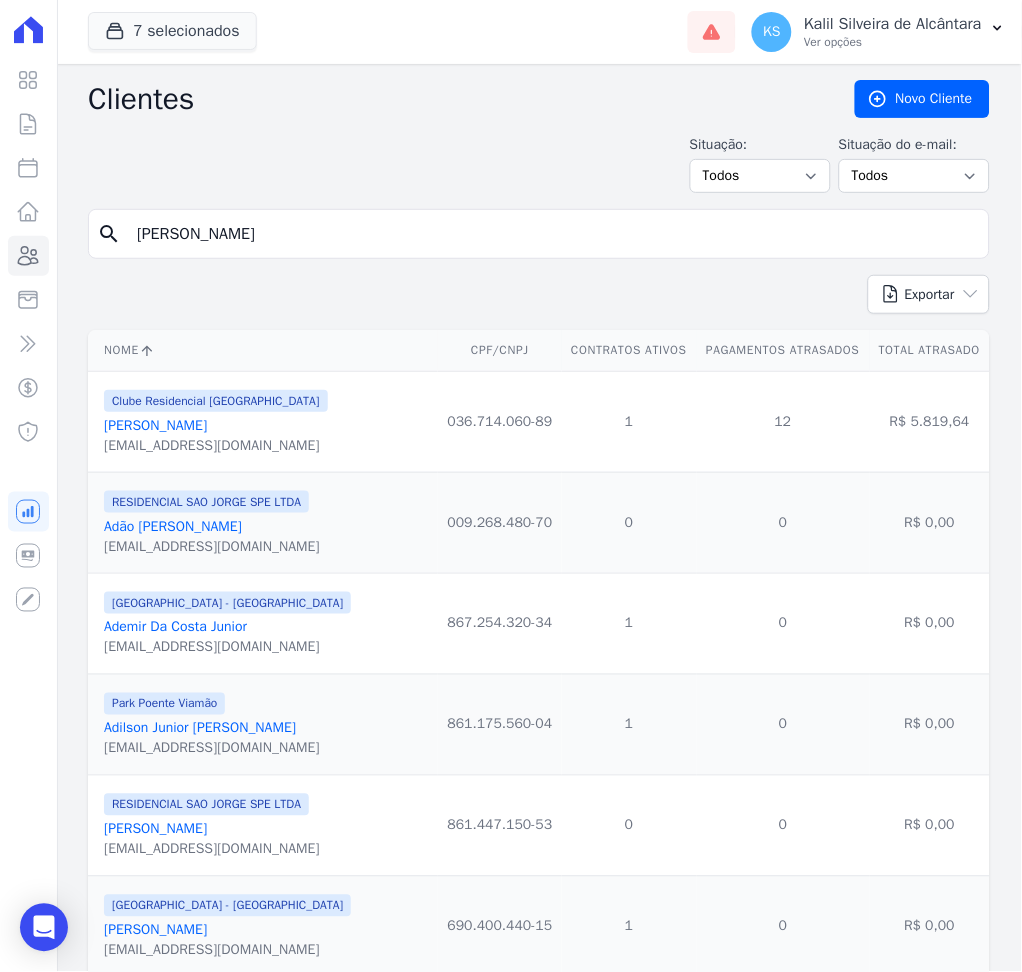 type on "[PERSON_NAME]" 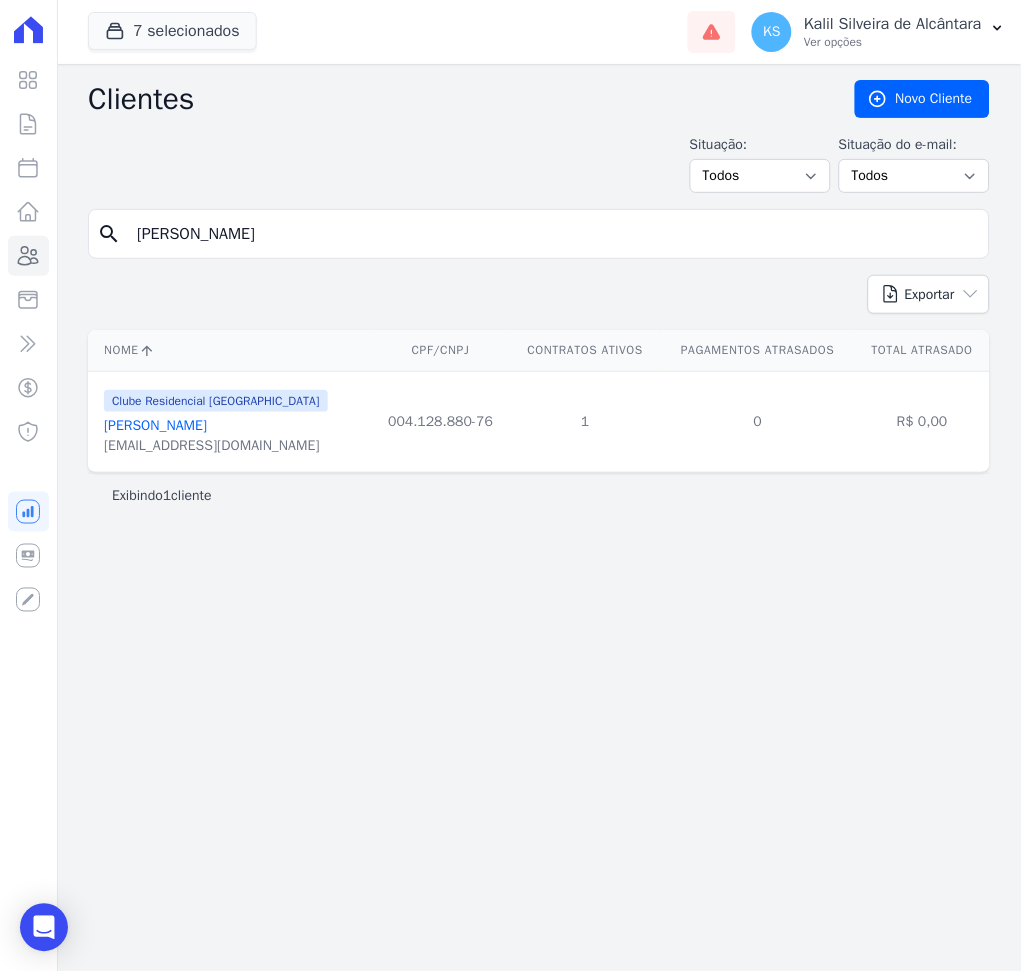 click on "[PERSON_NAME]" at bounding box center (155, 425) 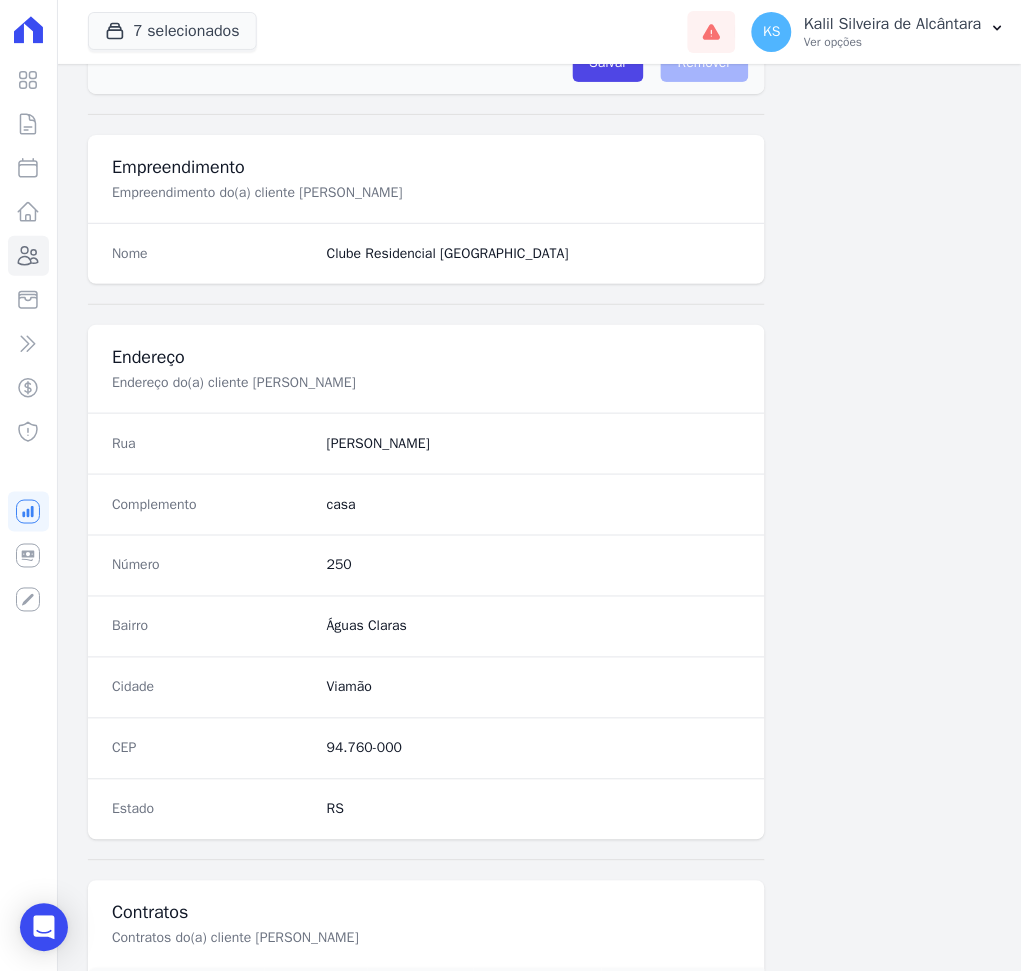 scroll, scrollTop: 400, scrollLeft: 0, axis: vertical 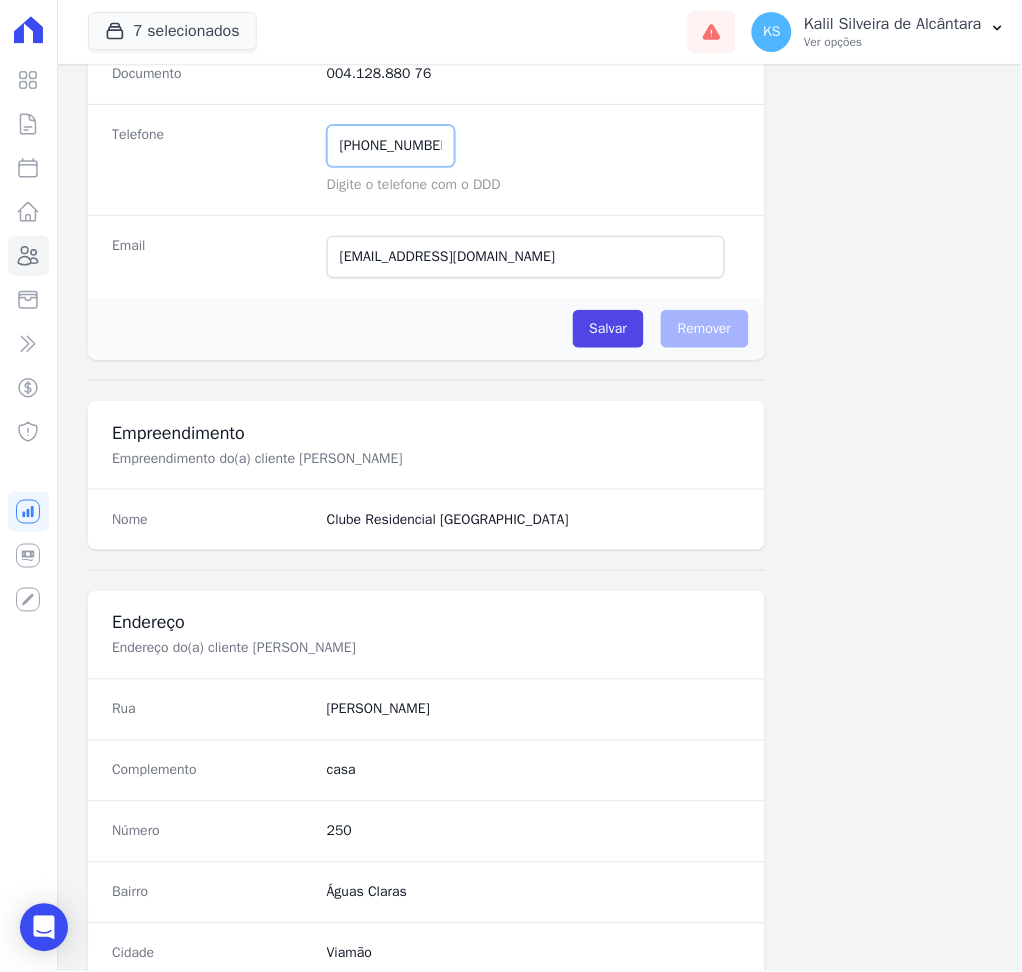 drag, startPoint x: 442, startPoint y: 144, endPoint x: 295, endPoint y: 144, distance: 147 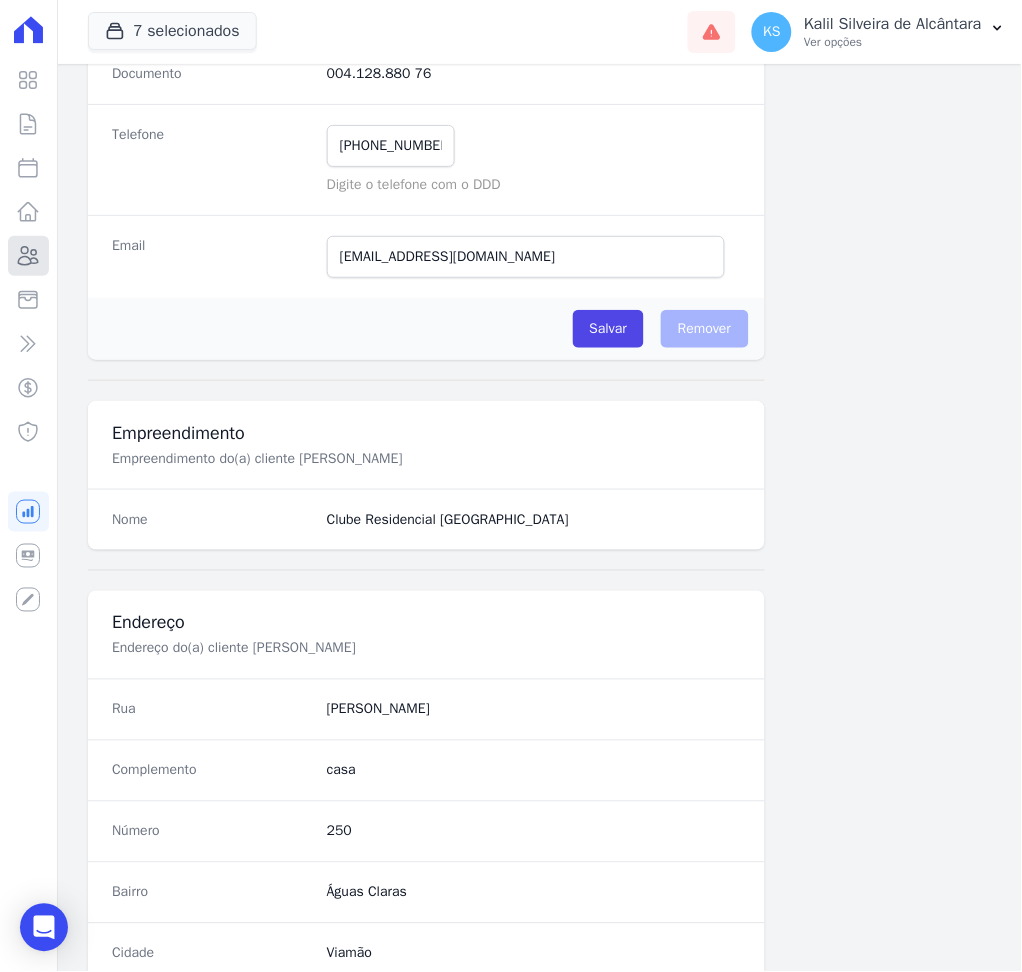 click 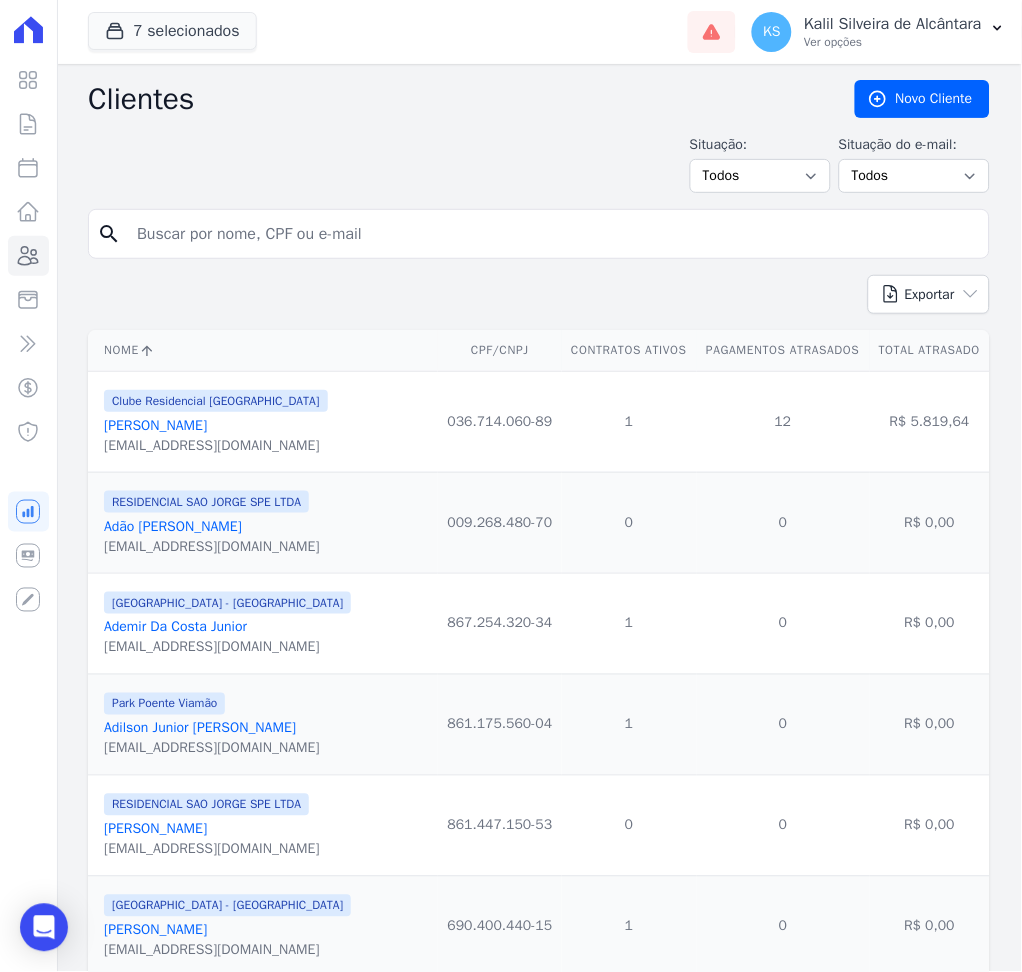 click at bounding box center [553, 234] 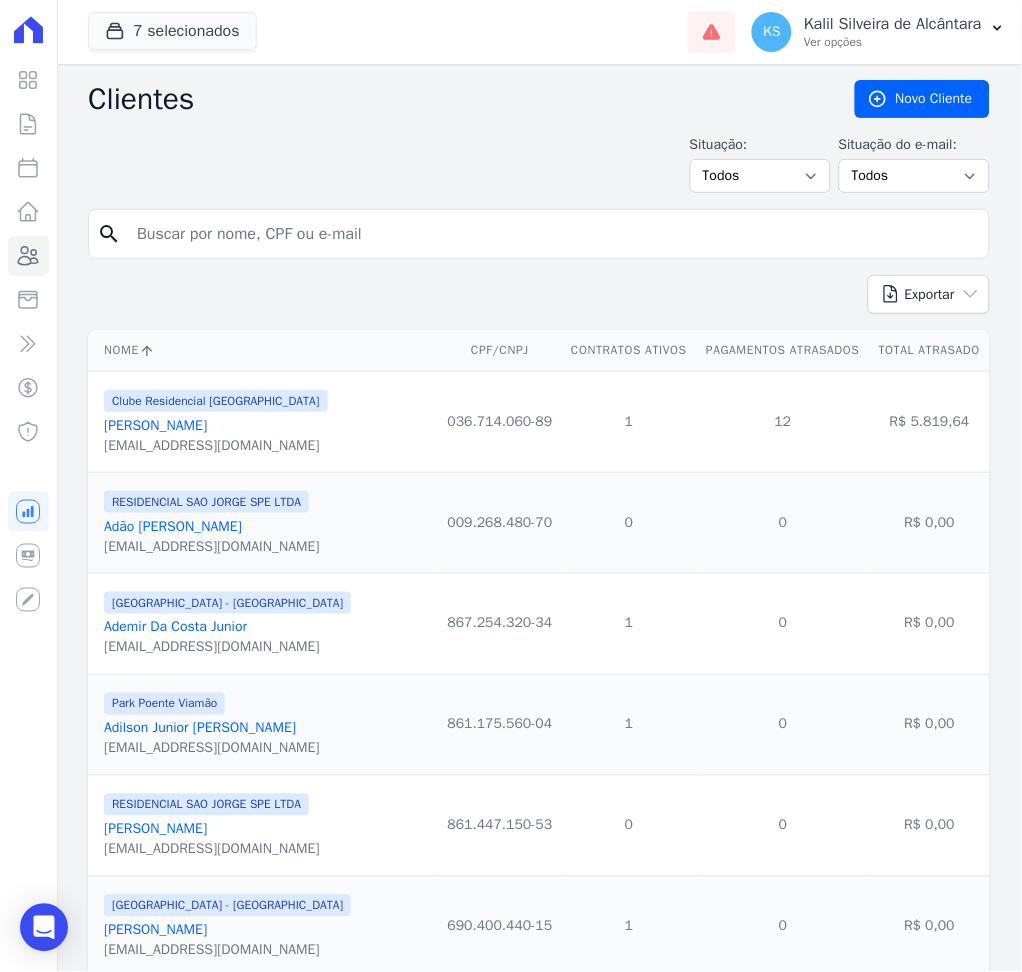 paste on "[PERSON_NAME]" 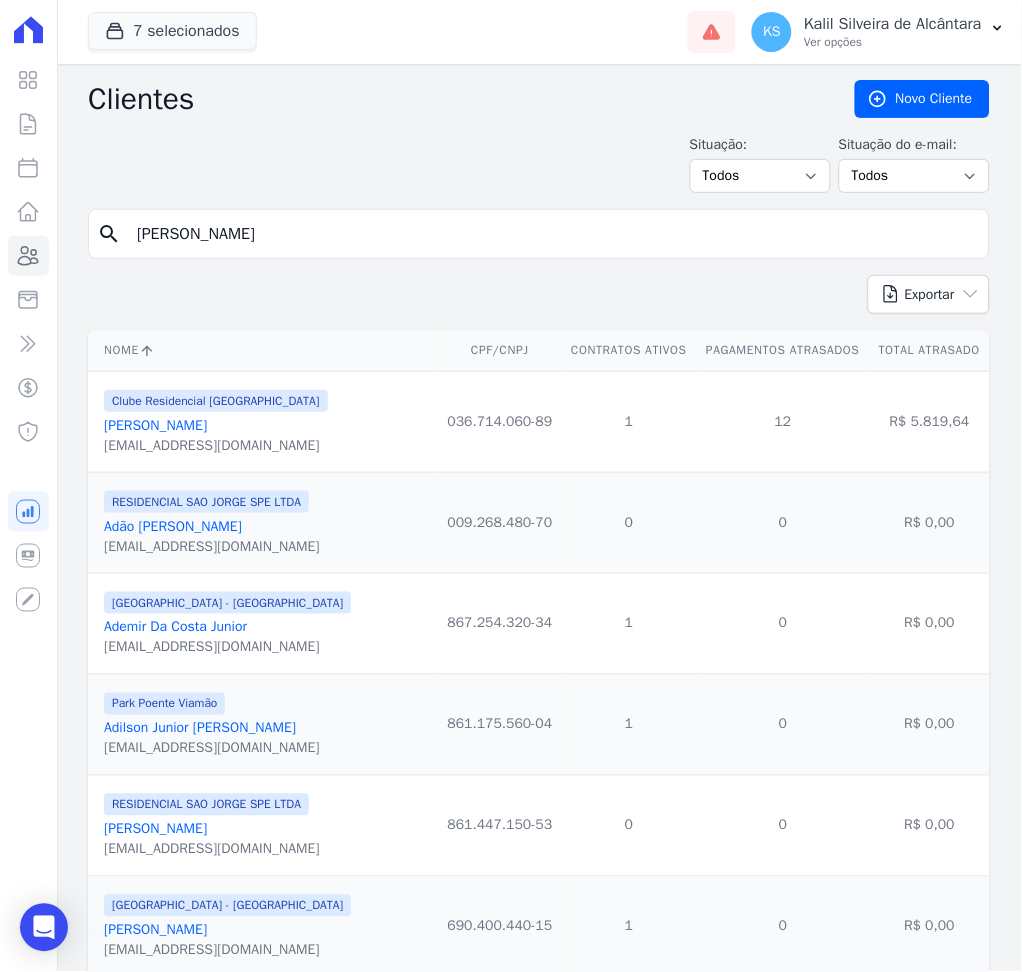 type on "[PERSON_NAME]" 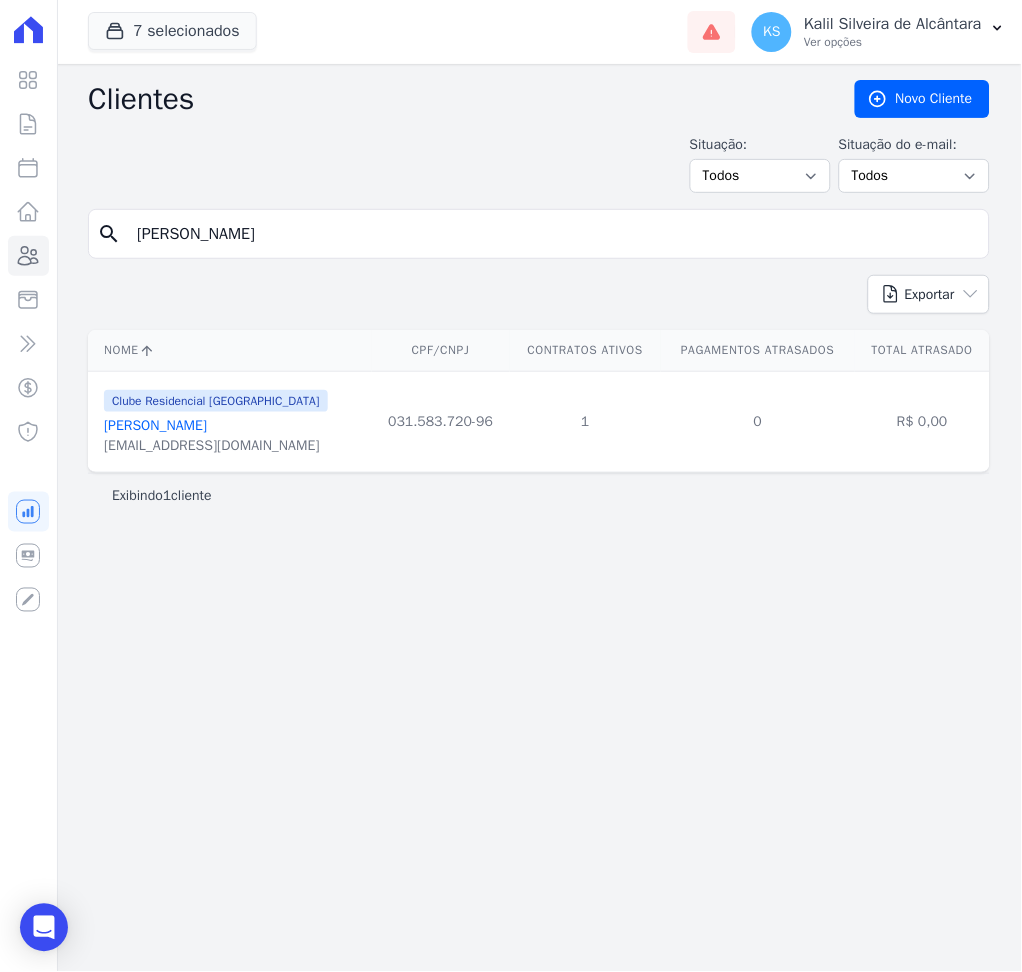 click on "[PERSON_NAME]" at bounding box center [155, 425] 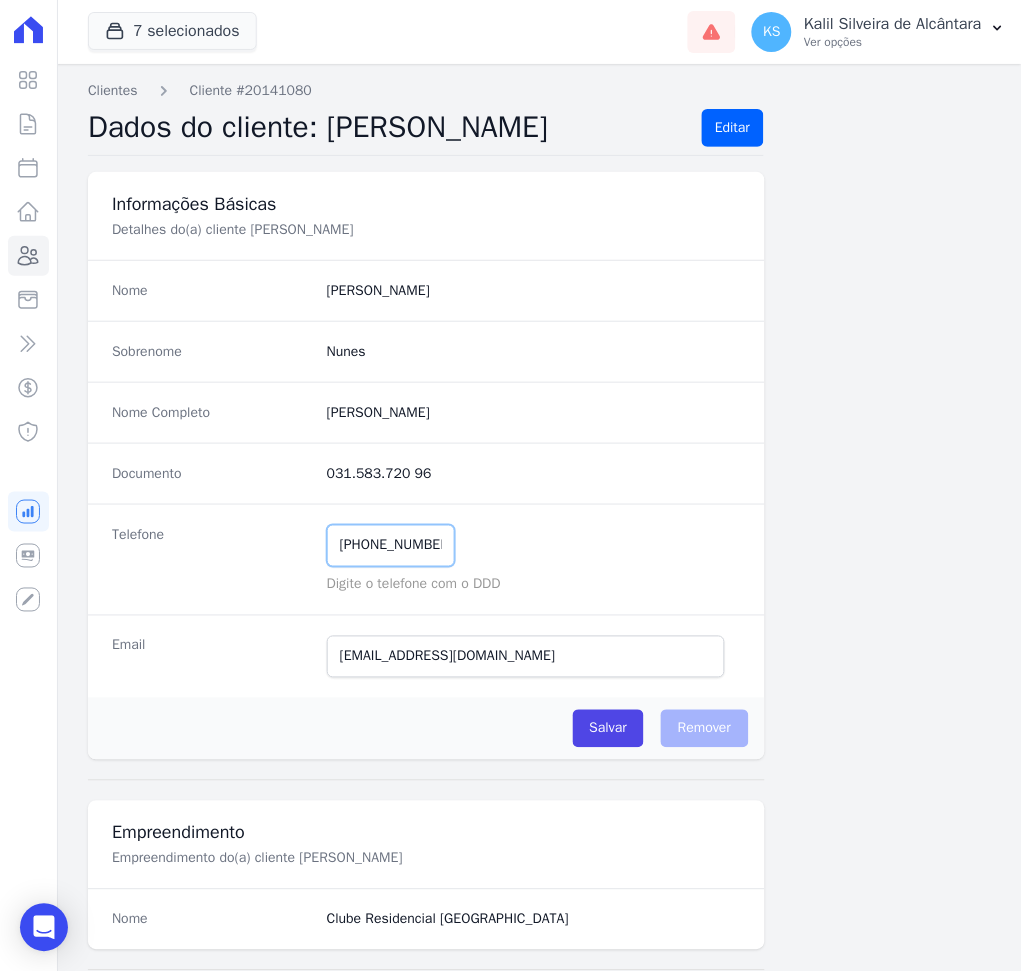 drag, startPoint x: 451, startPoint y: 540, endPoint x: 272, endPoint y: 541, distance: 179.00279 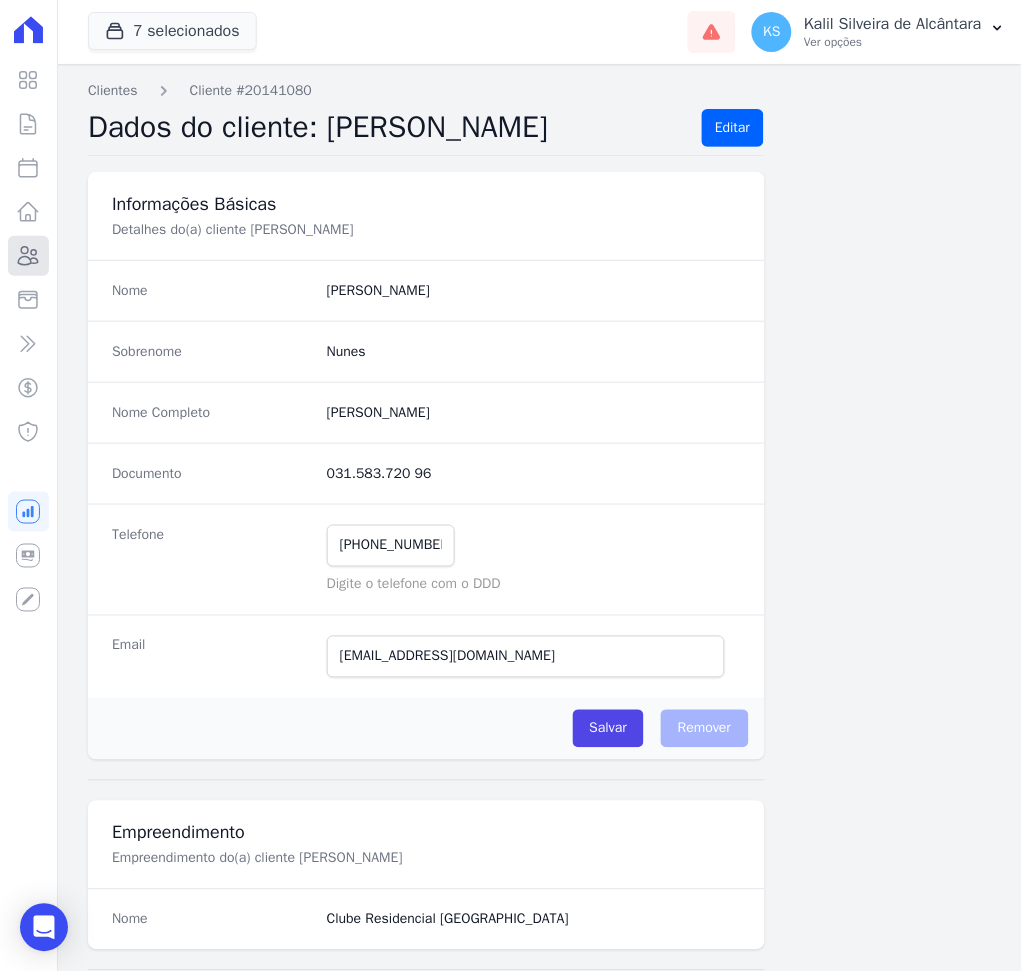 click 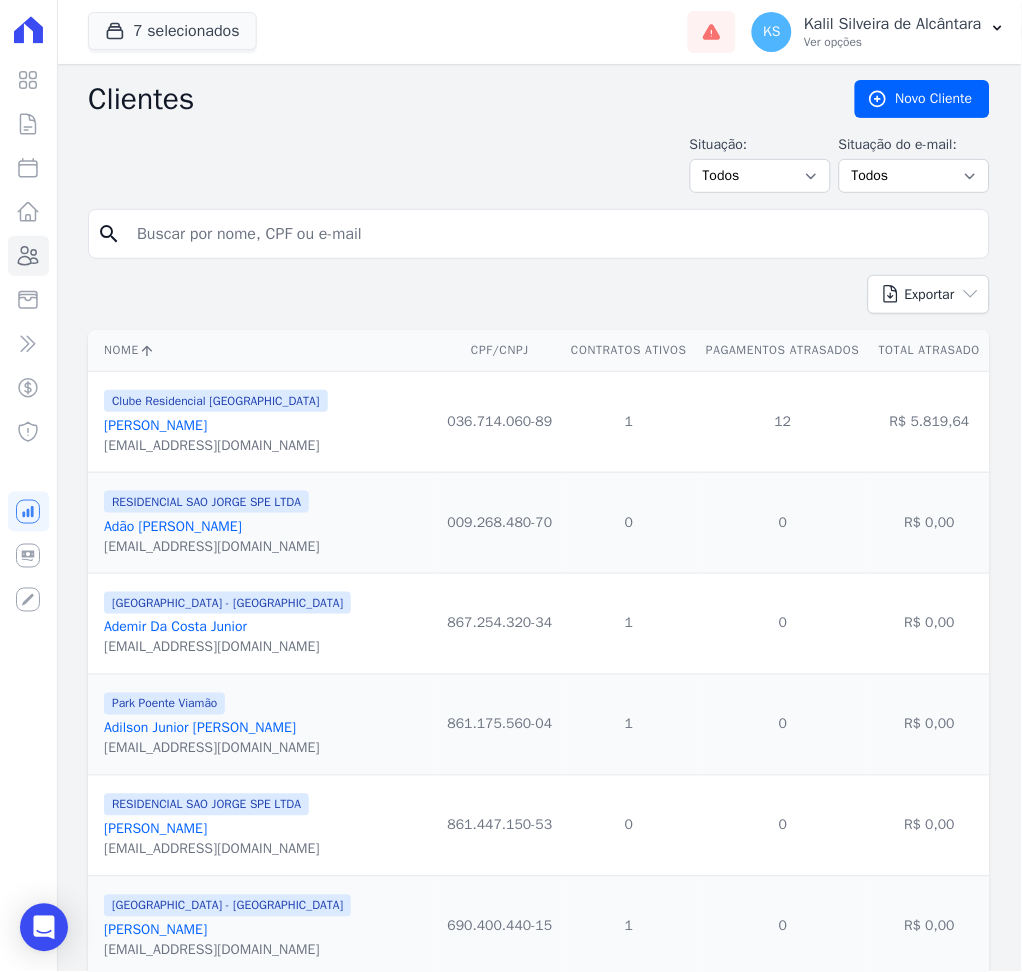 click at bounding box center (553, 234) 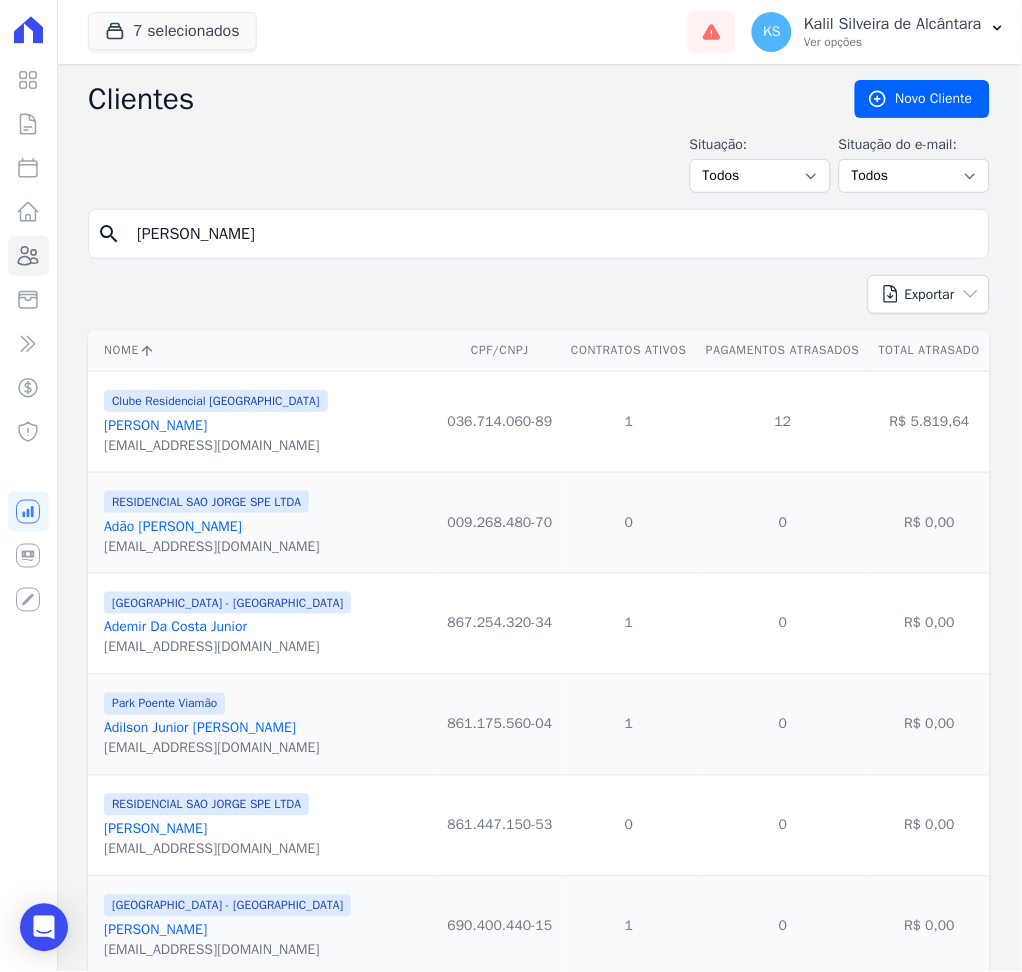 type on "[PERSON_NAME]" 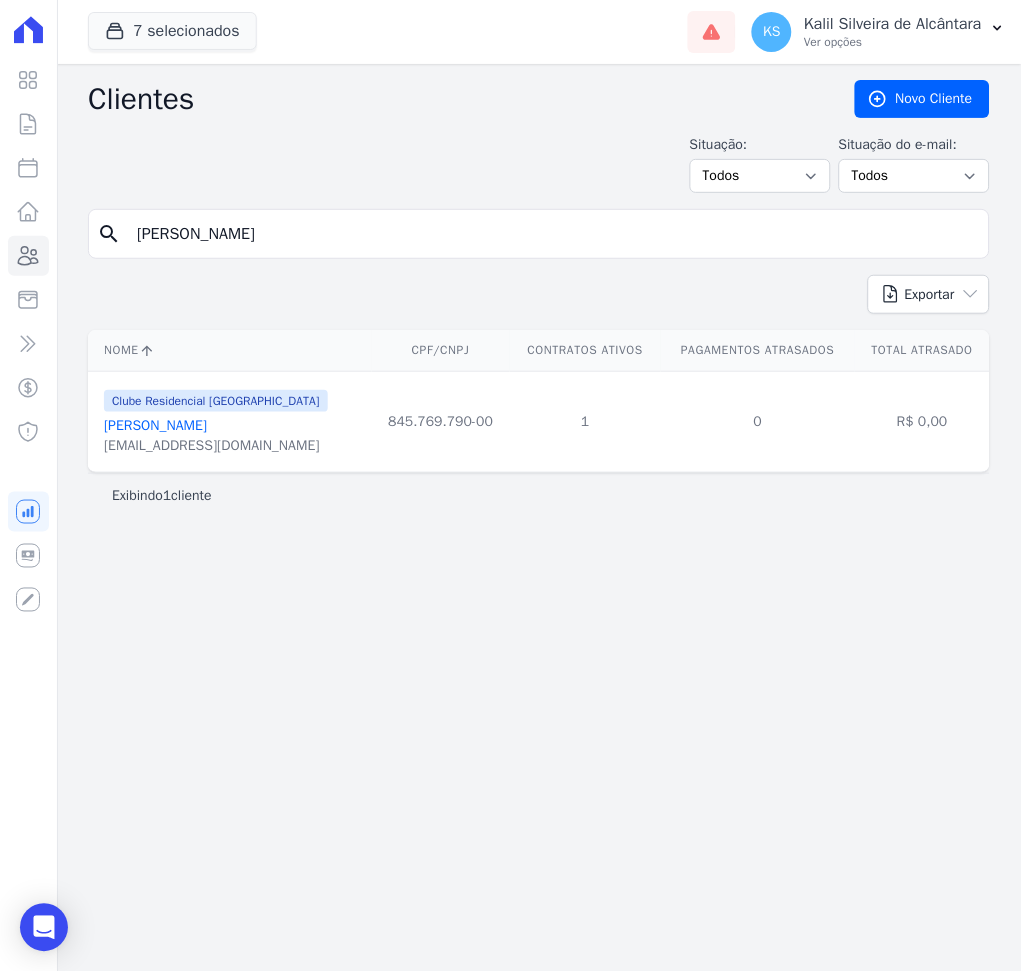 click on "[PERSON_NAME]" at bounding box center [155, 425] 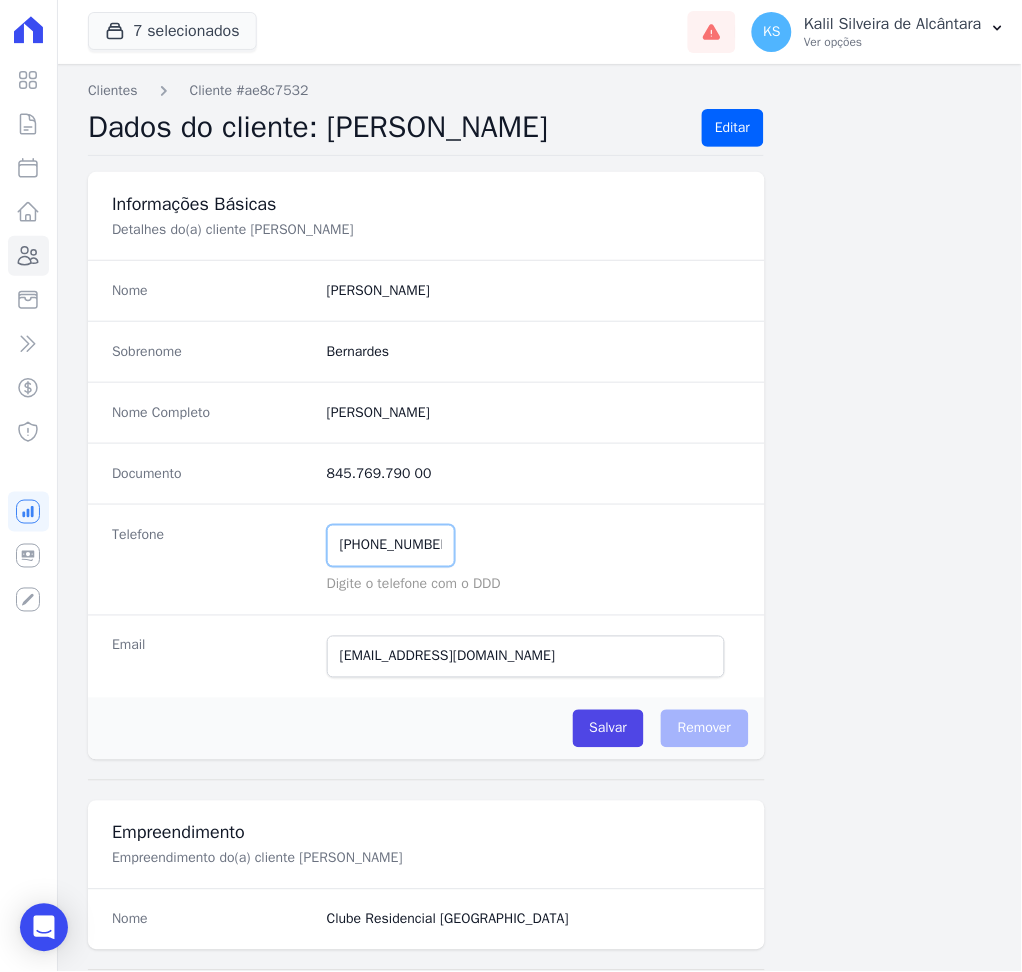 drag, startPoint x: 442, startPoint y: 546, endPoint x: 306, endPoint y: 559, distance: 136.6199 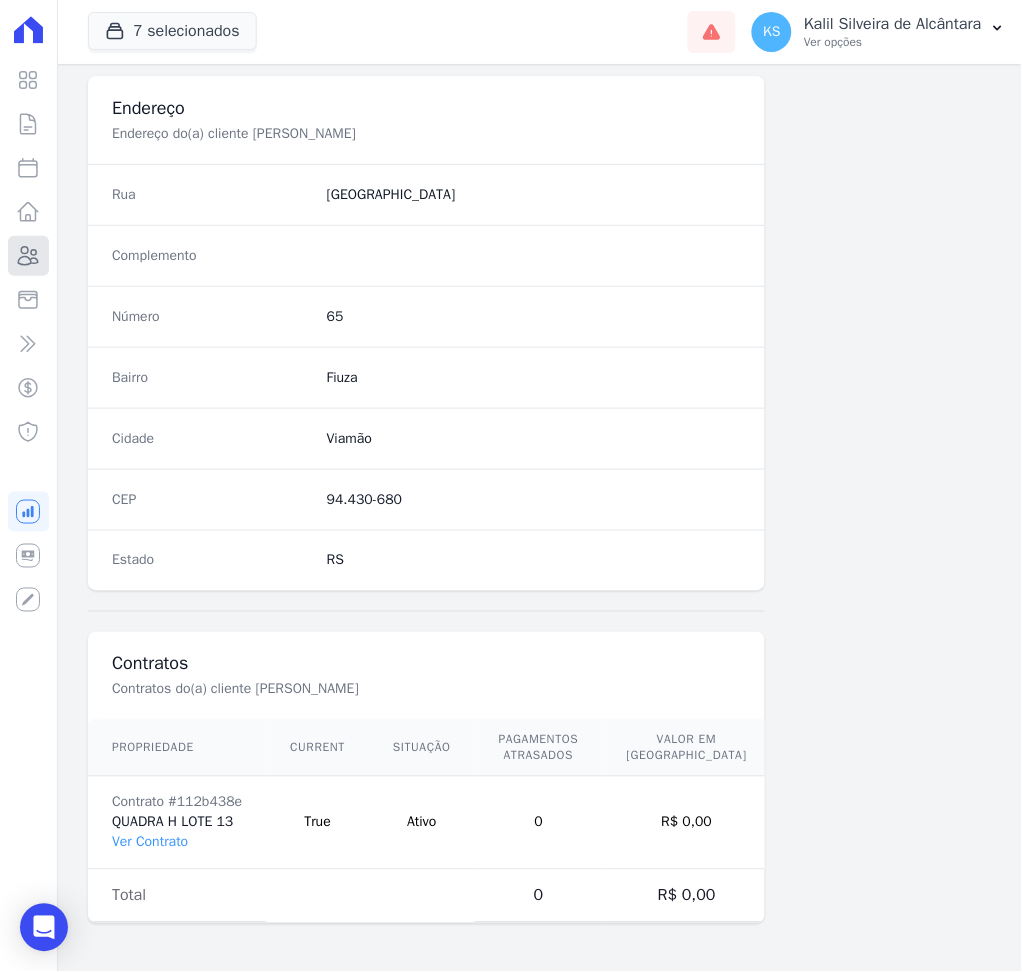 click 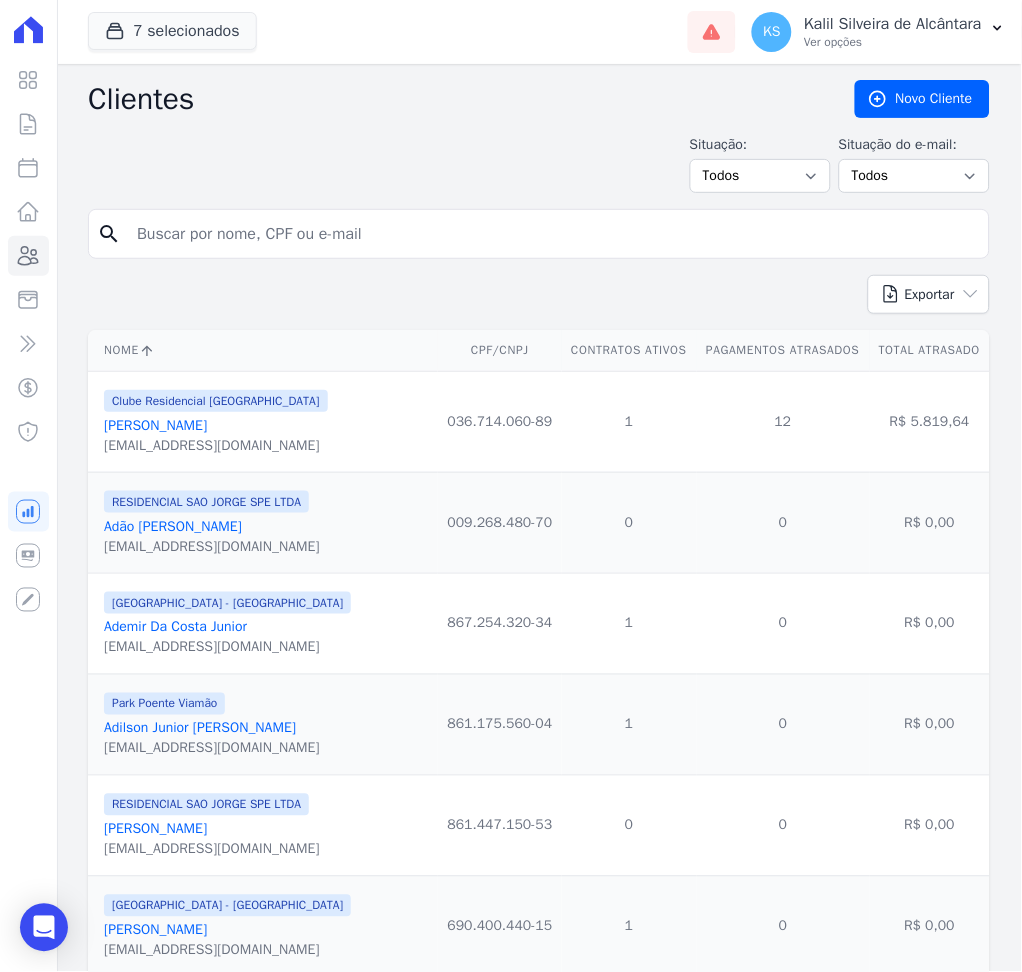 click at bounding box center [553, 234] 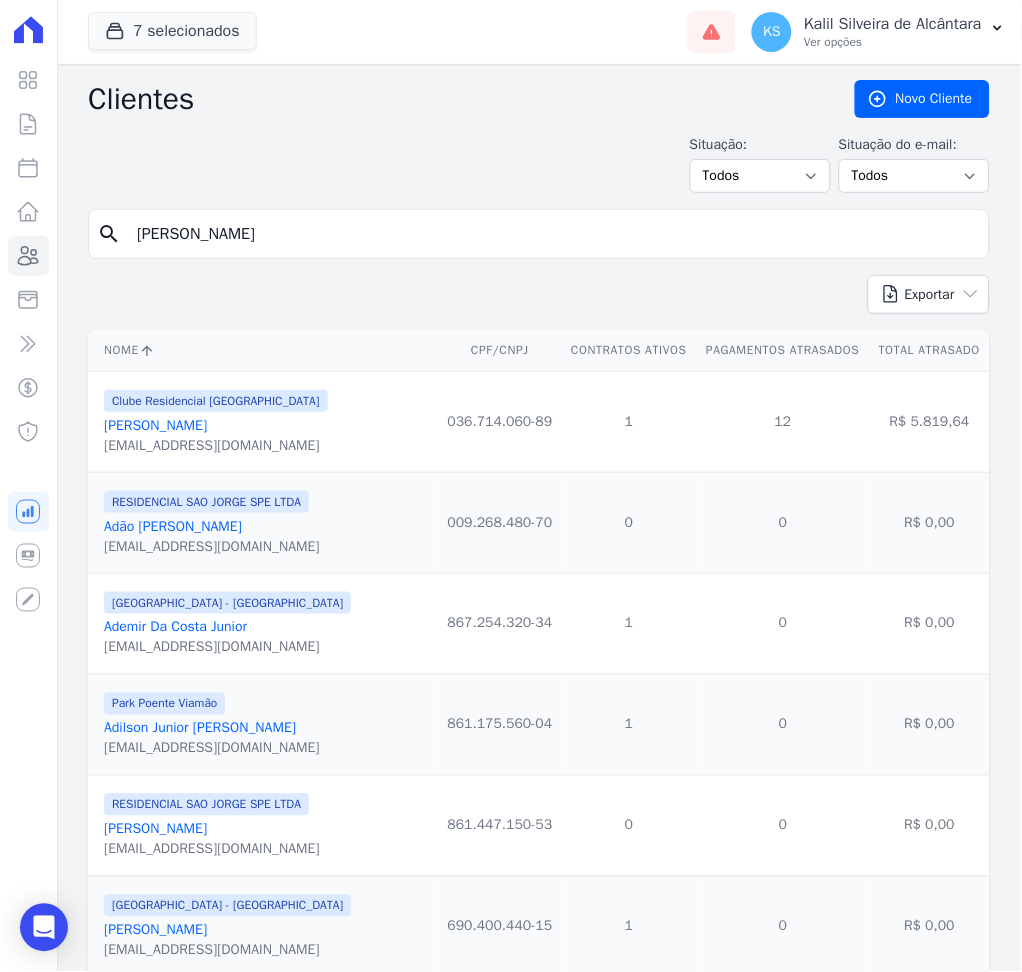 type on "[PERSON_NAME]" 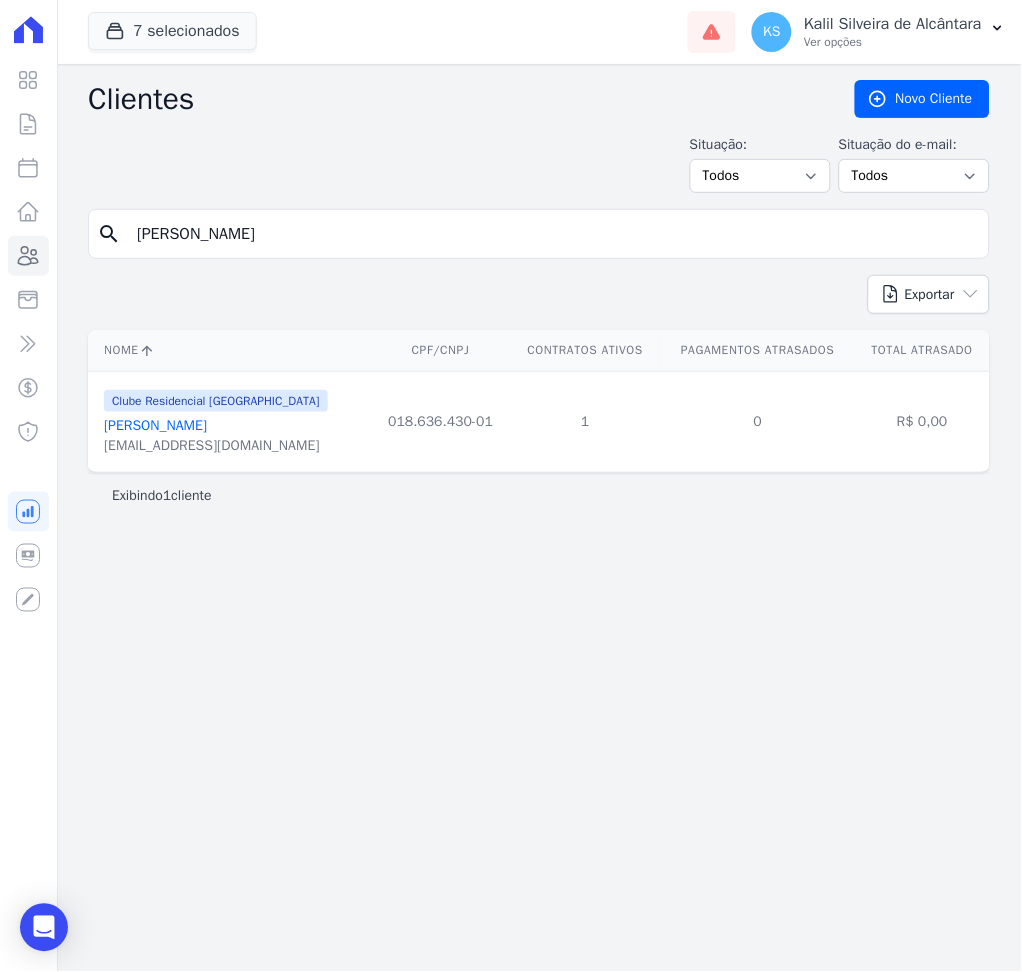 click on "[PERSON_NAME]" at bounding box center (155, 425) 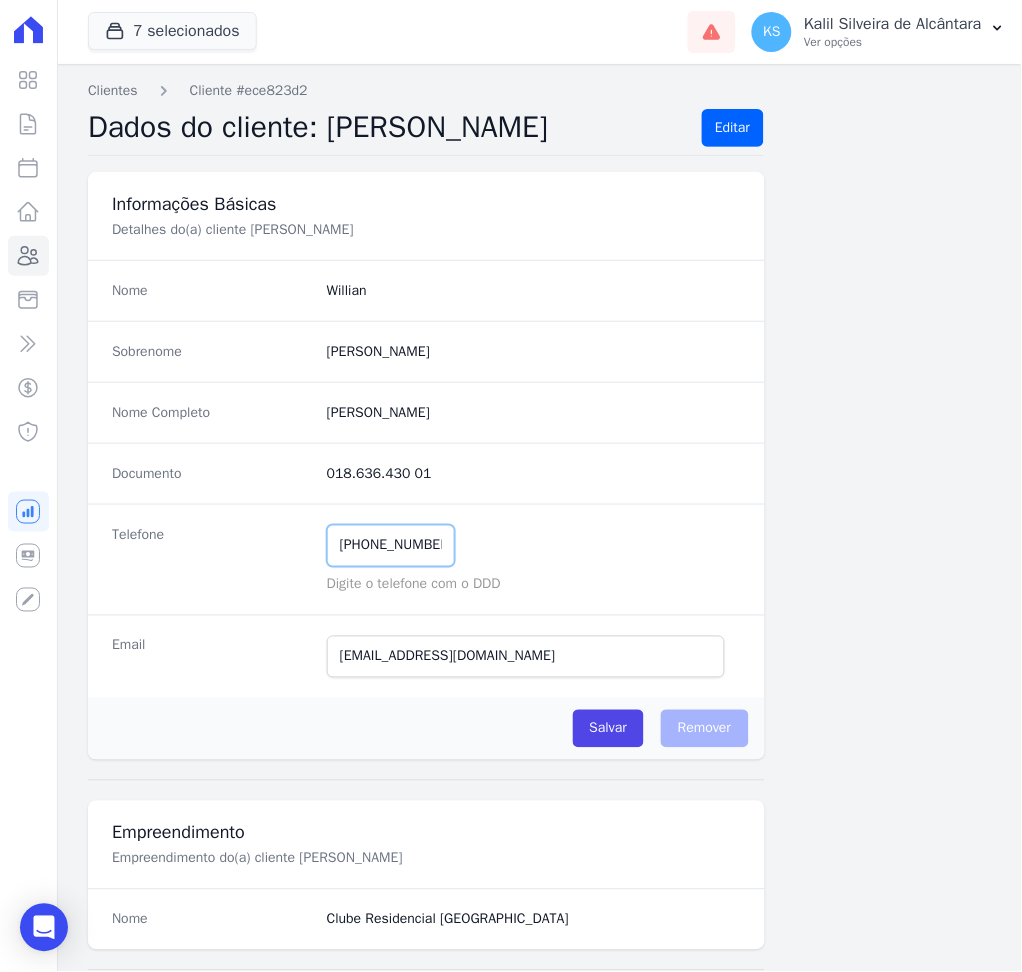 drag, startPoint x: 452, startPoint y: 547, endPoint x: 291, endPoint y: 543, distance: 161.04968 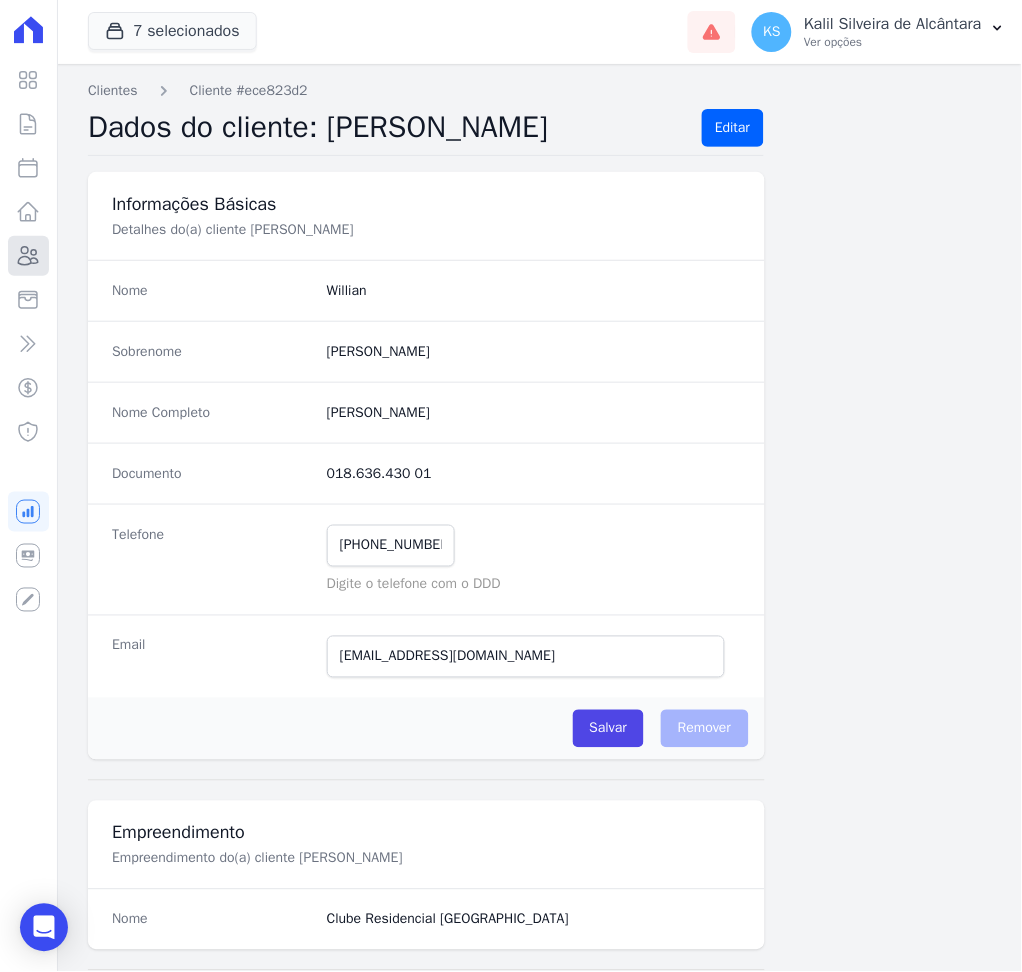 click on "Clientes" at bounding box center [28, 256] 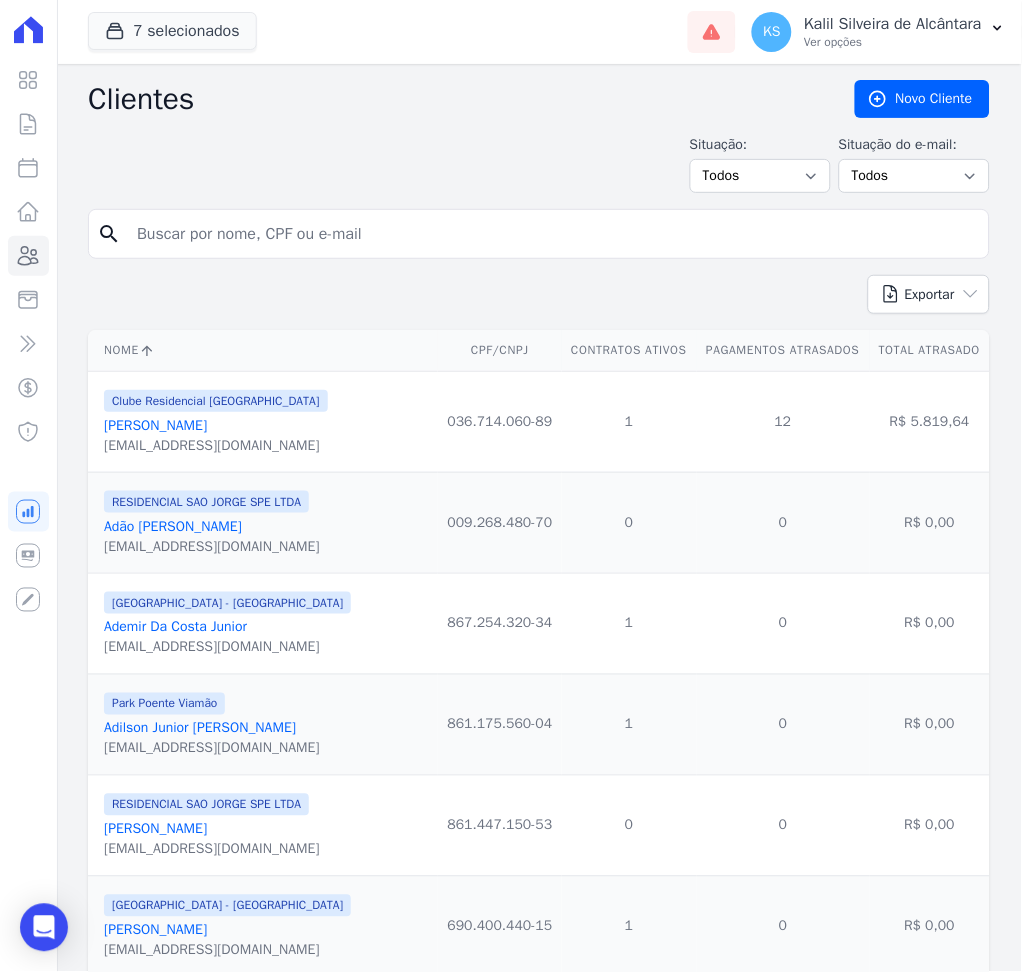 click at bounding box center (553, 234) 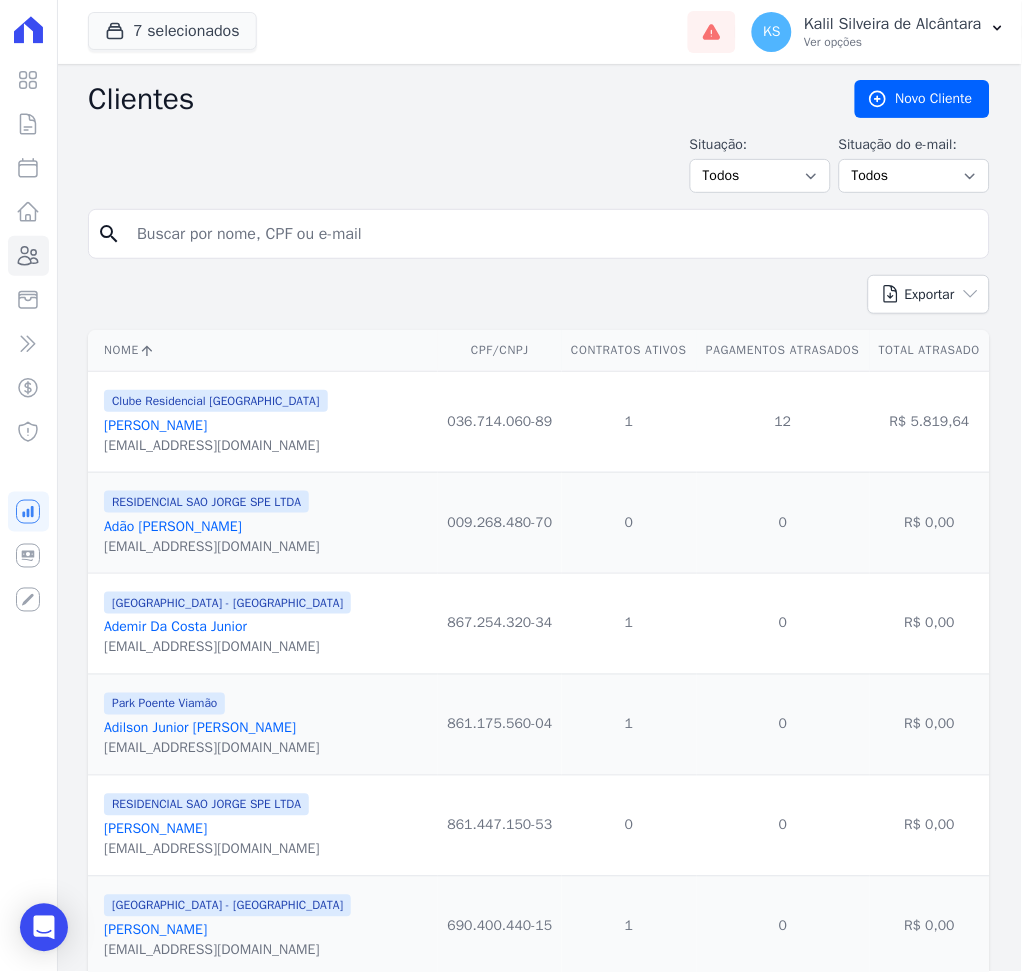 paste on "DELSON DOS SANTOS [PERSON_NAME]" 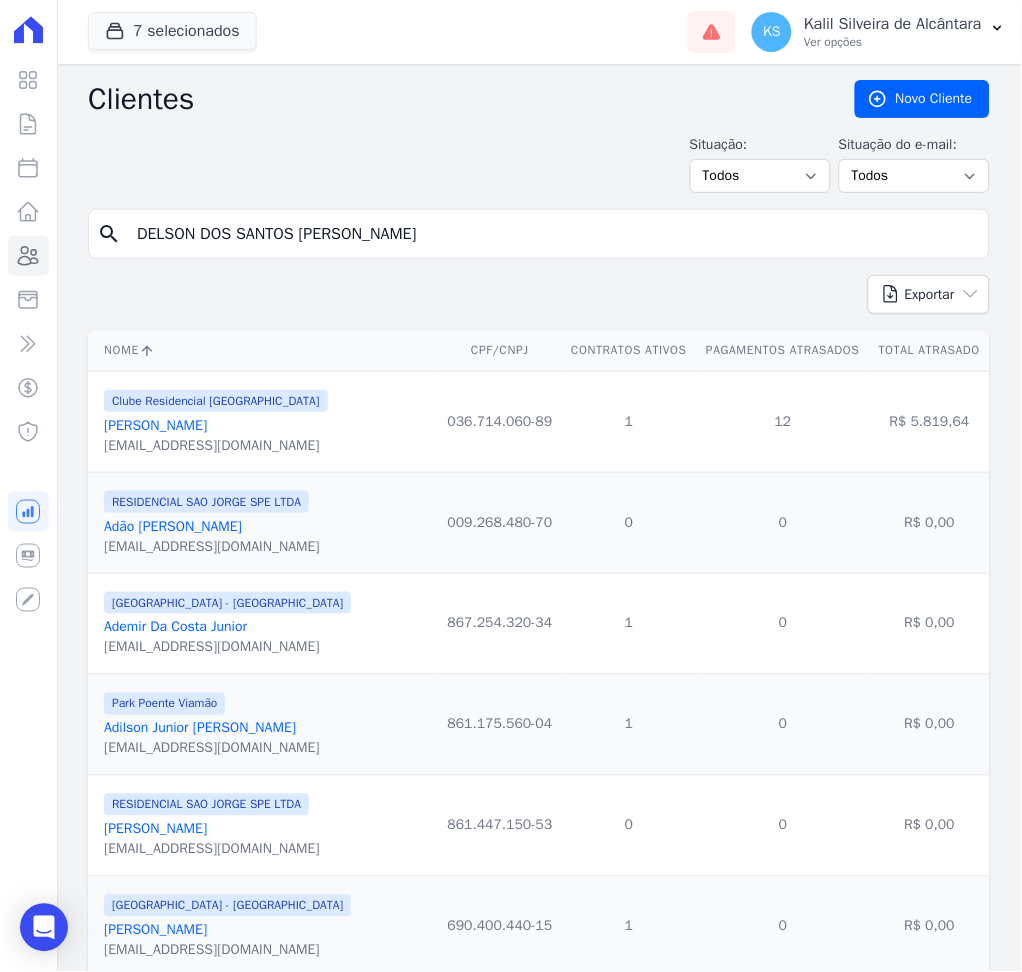type on "DELSON DOS SANTOS [PERSON_NAME]" 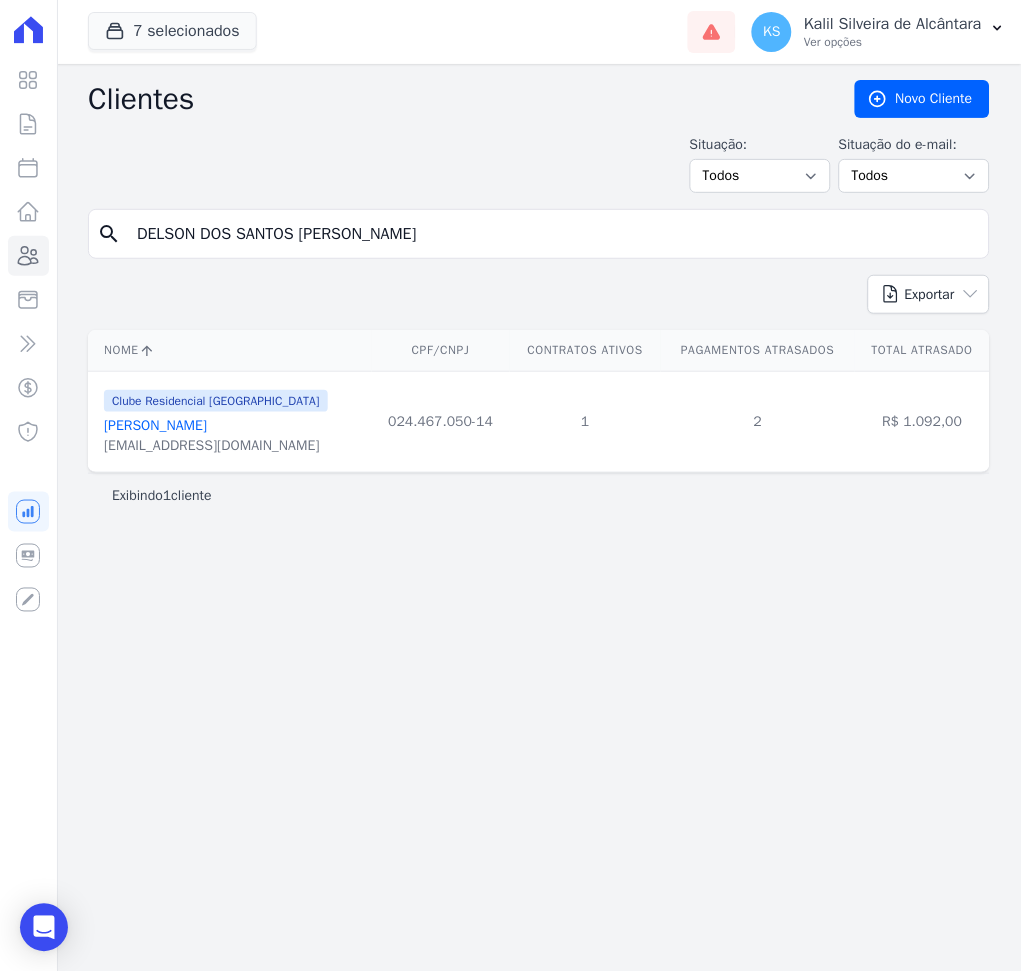 click on "[PERSON_NAME]" at bounding box center [155, 425] 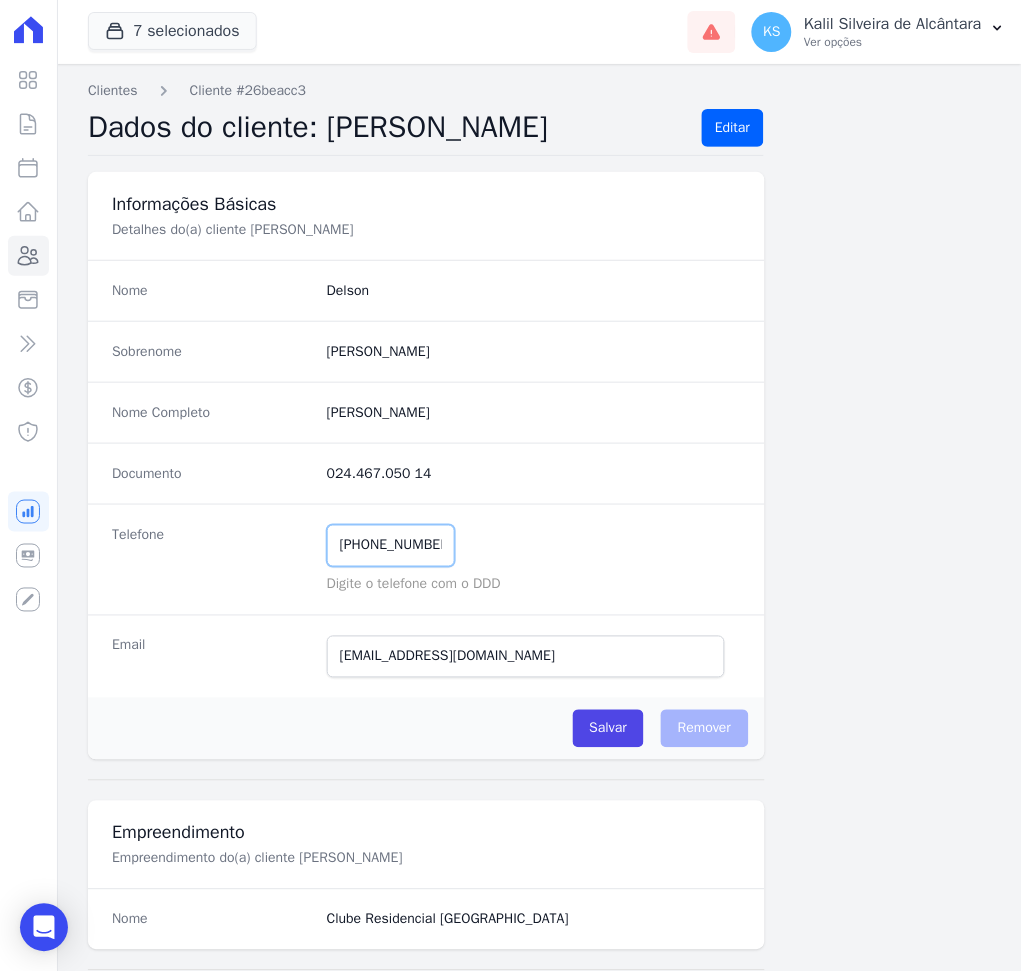 drag, startPoint x: 466, startPoint y: 557, endPoint x: 281, endPoint y: 538, distance: 185.97311 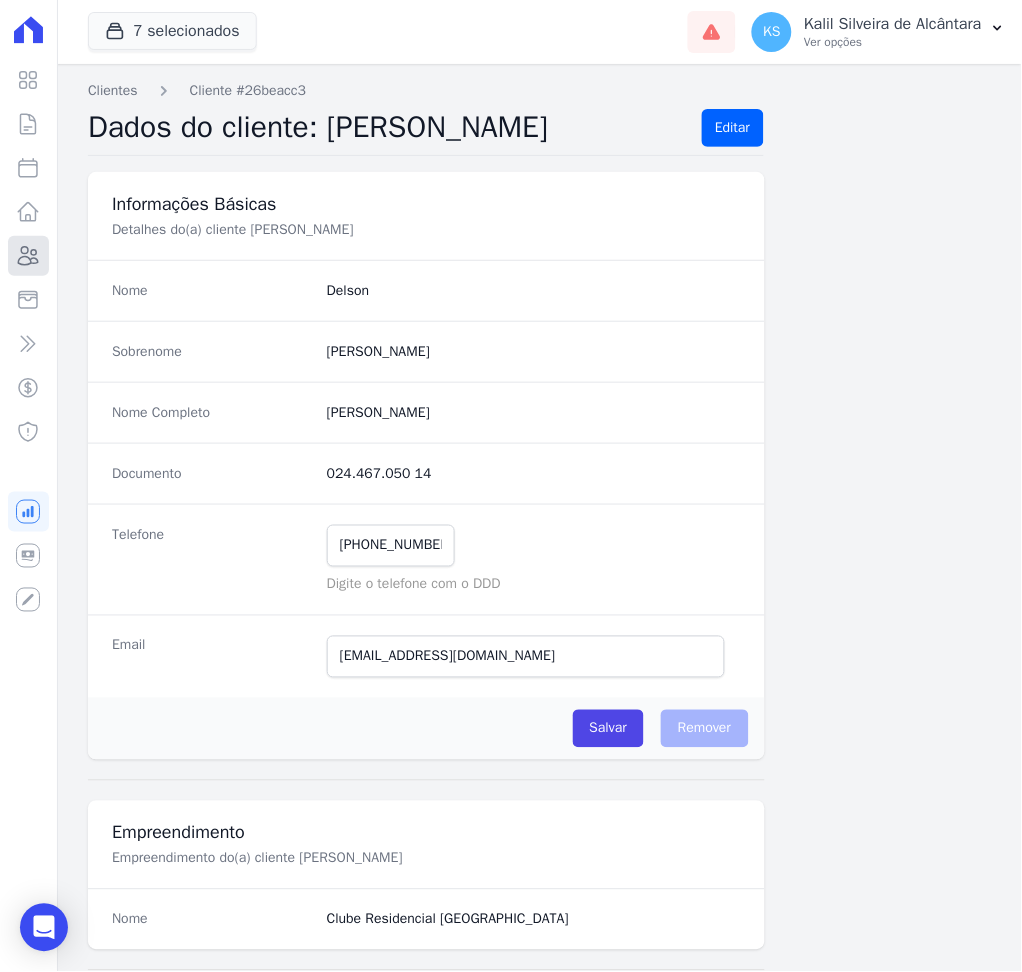 click 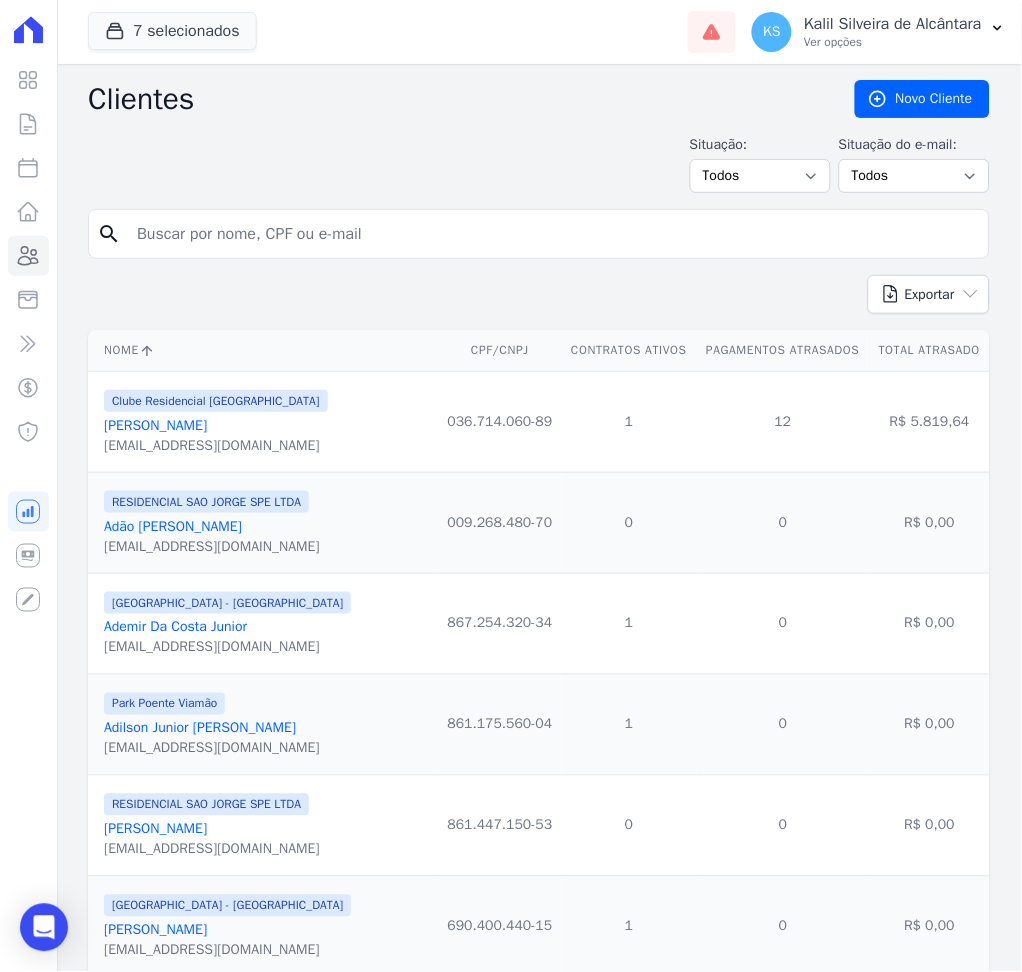click at bounding box center (553, 234) 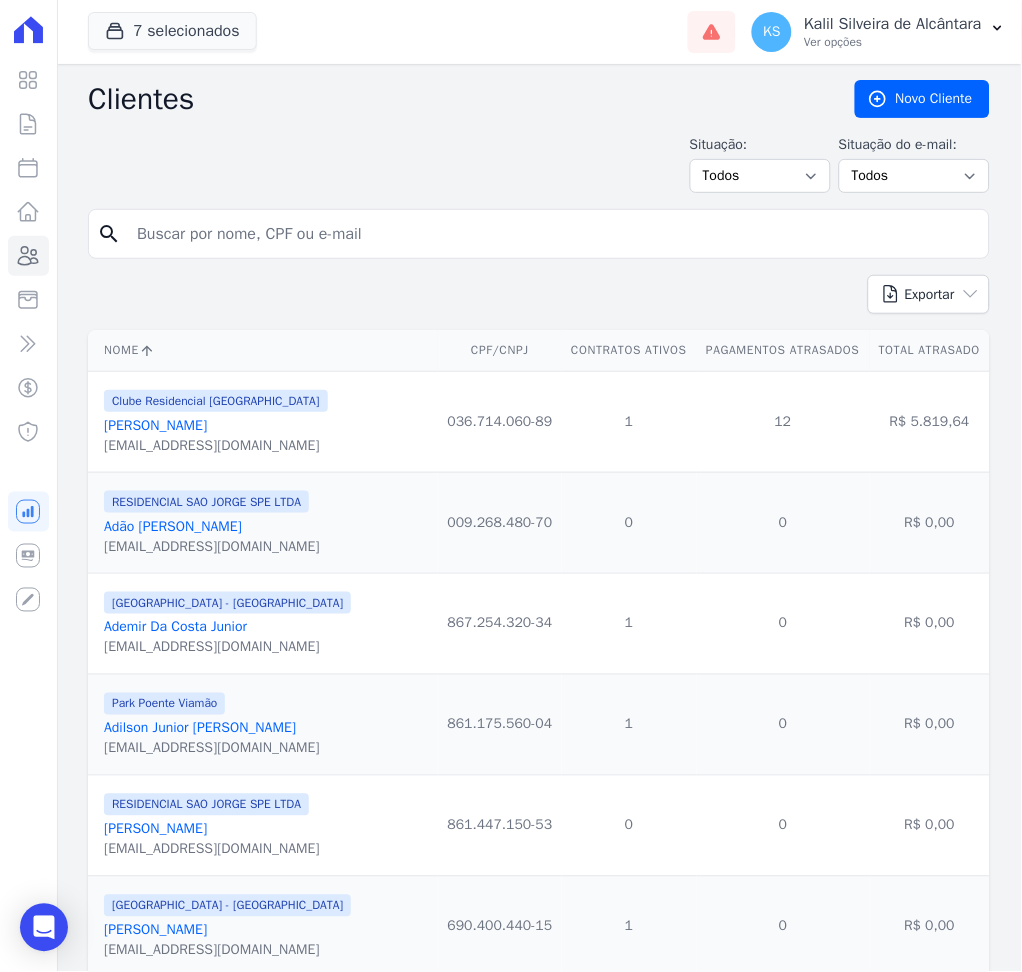 paste on "[PERSON_NAME]" 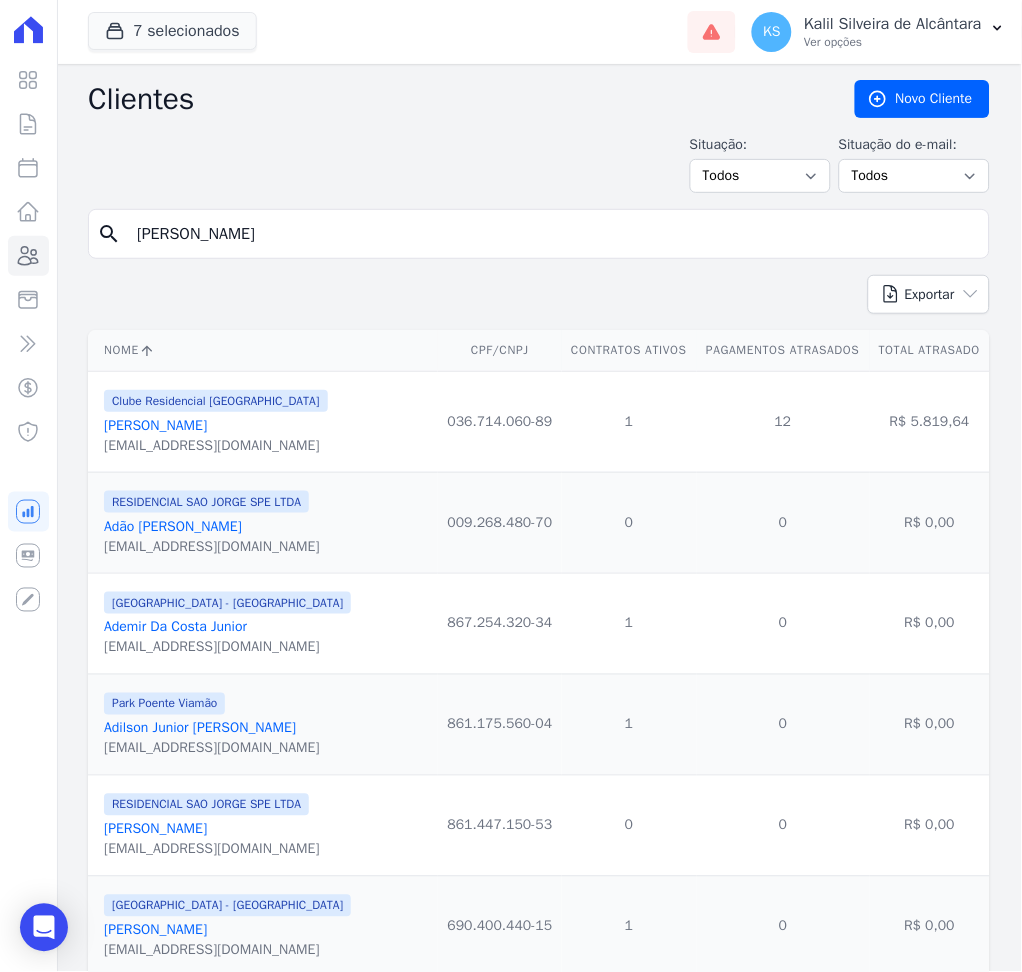 type on "[PERSON_NAME]" 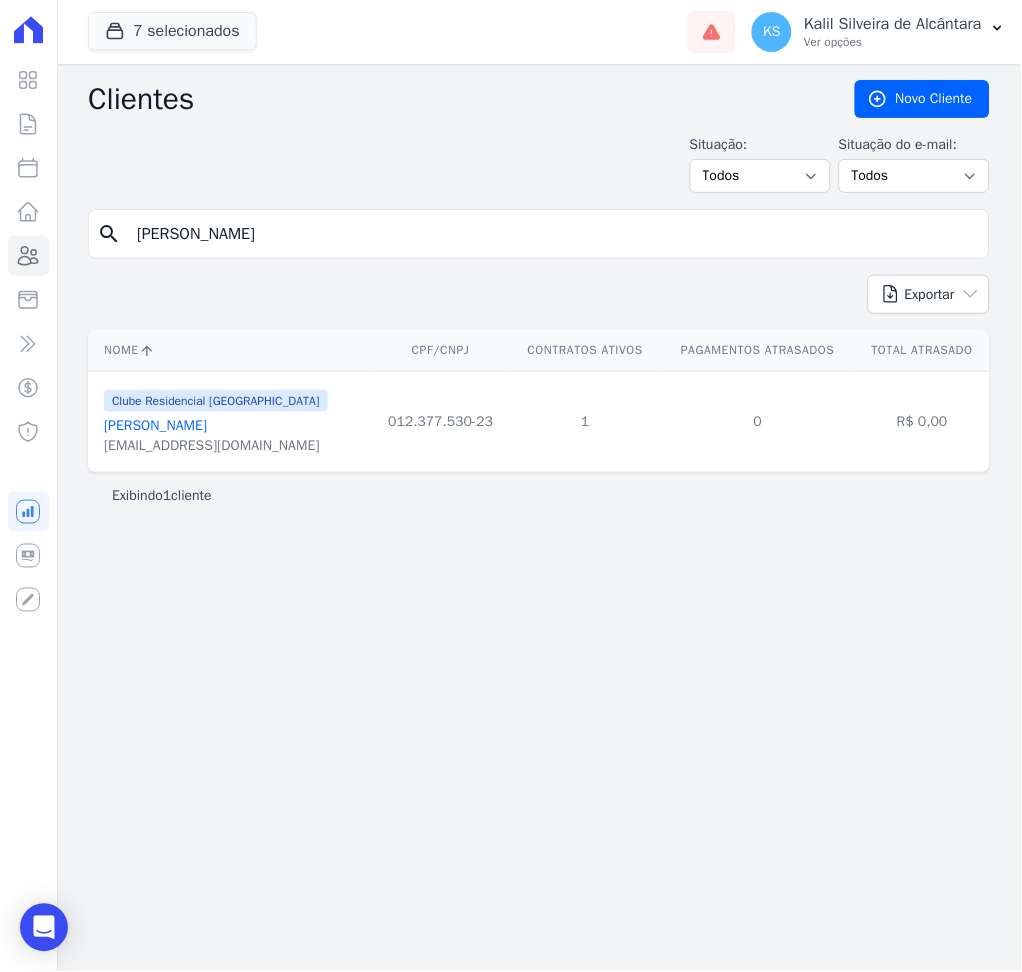 click on "[PERSON_NAME]" at bounding box center [155, 425] 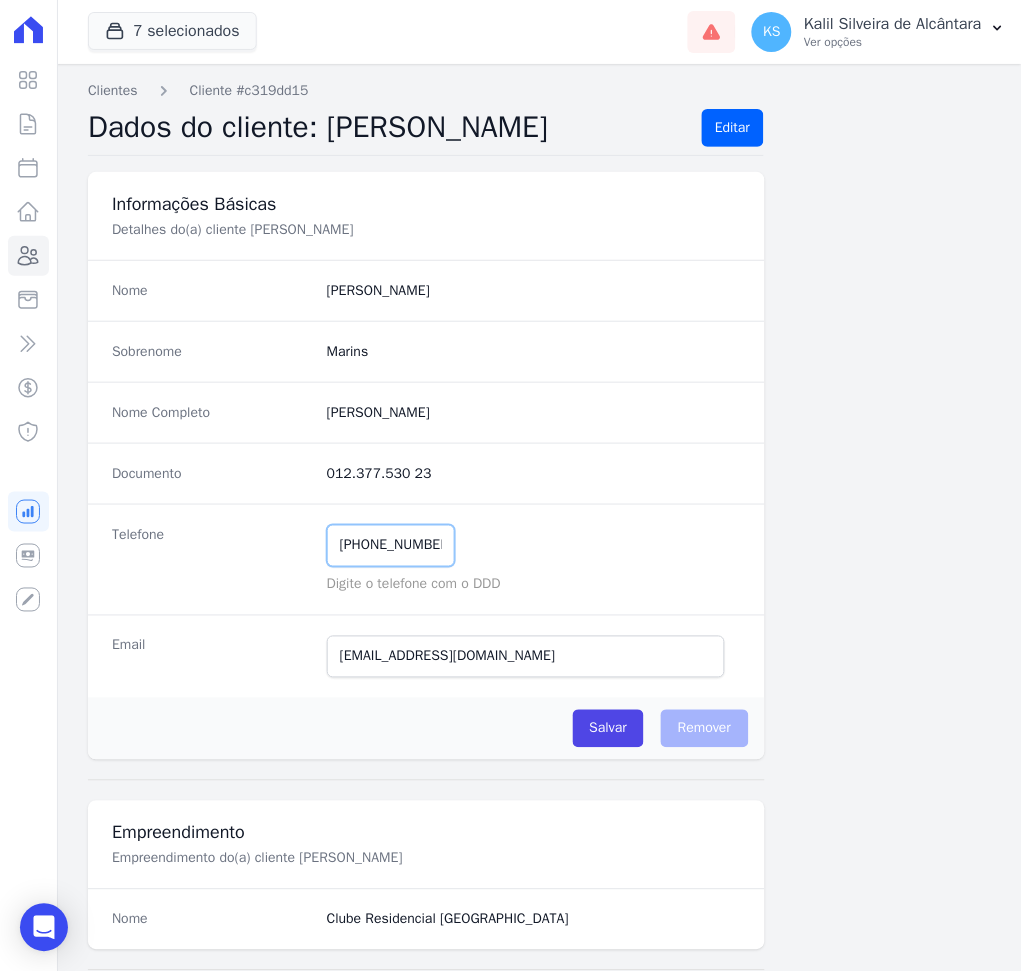 drag, startPoint x: 467, startPoint y: 544, endPoint x: 297, endPoint y: 547, distance: 170.02647 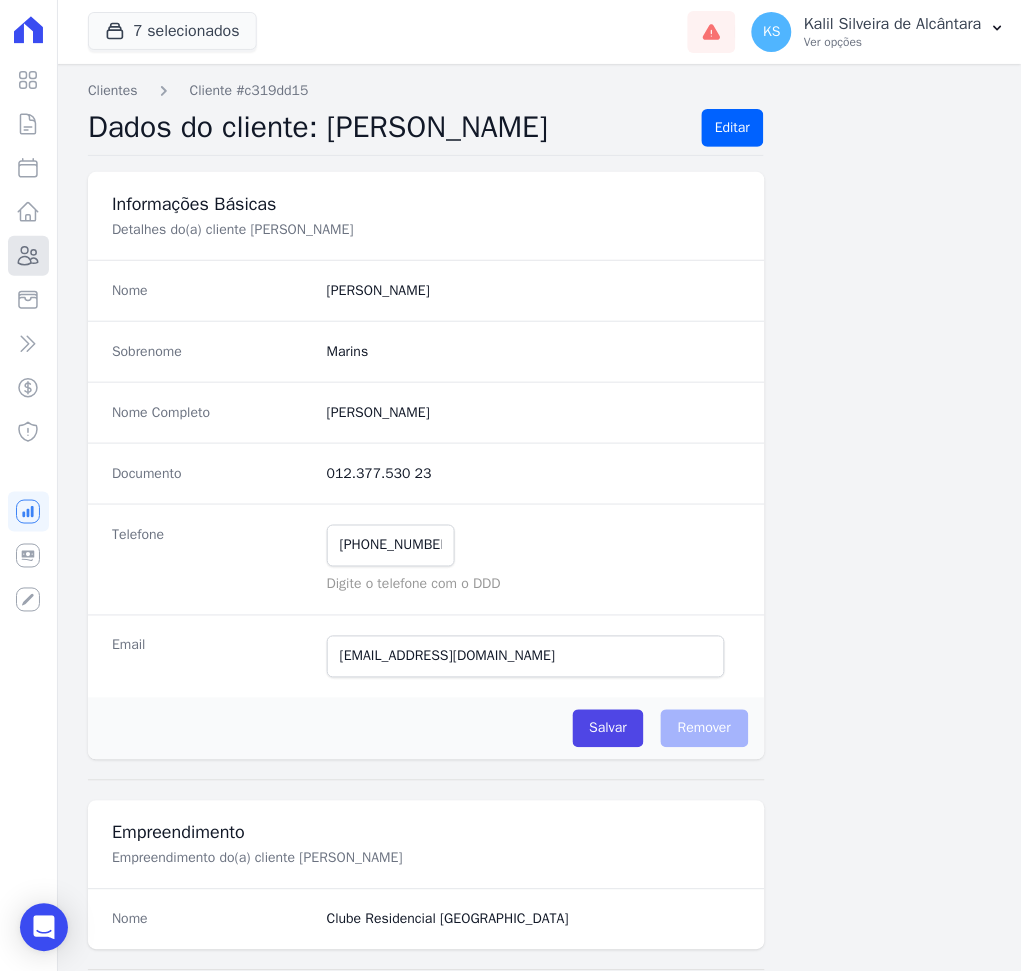 click on "Clientes" at bounding box center (28, 256) 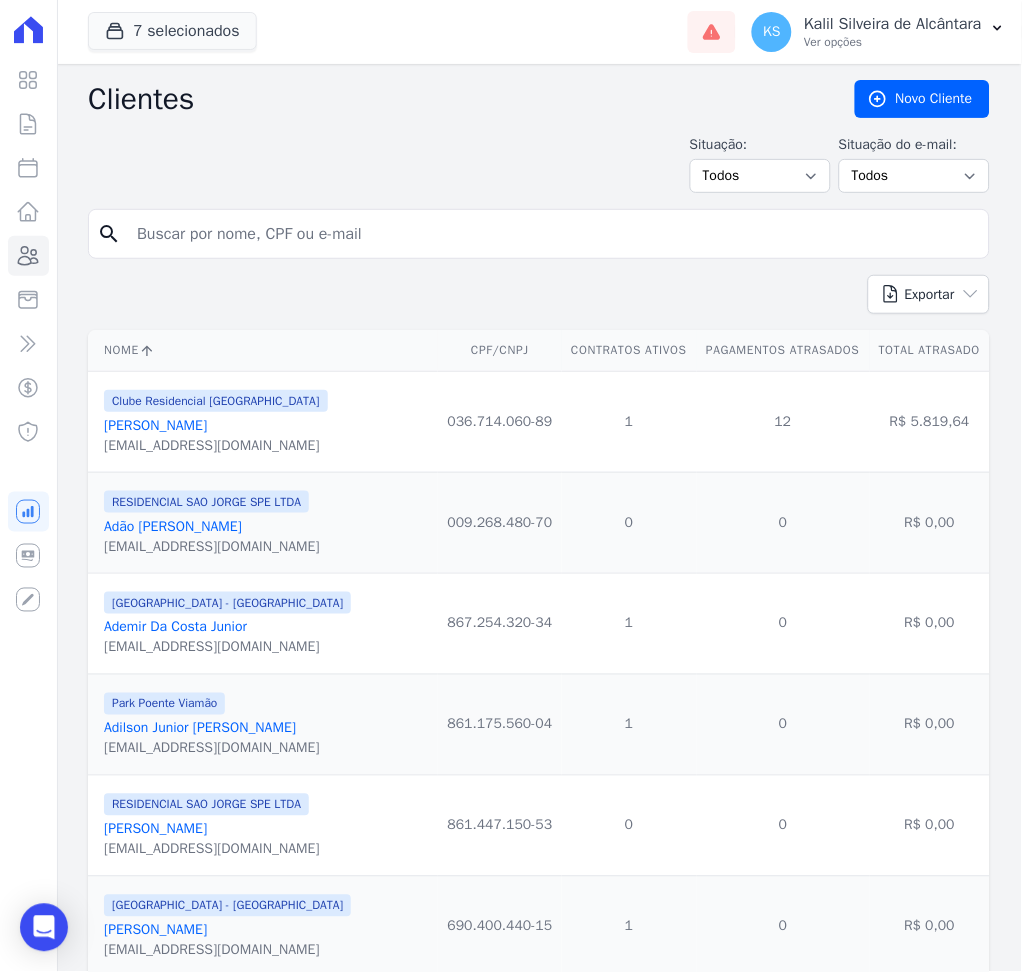 click at bounding box center (553, 234) 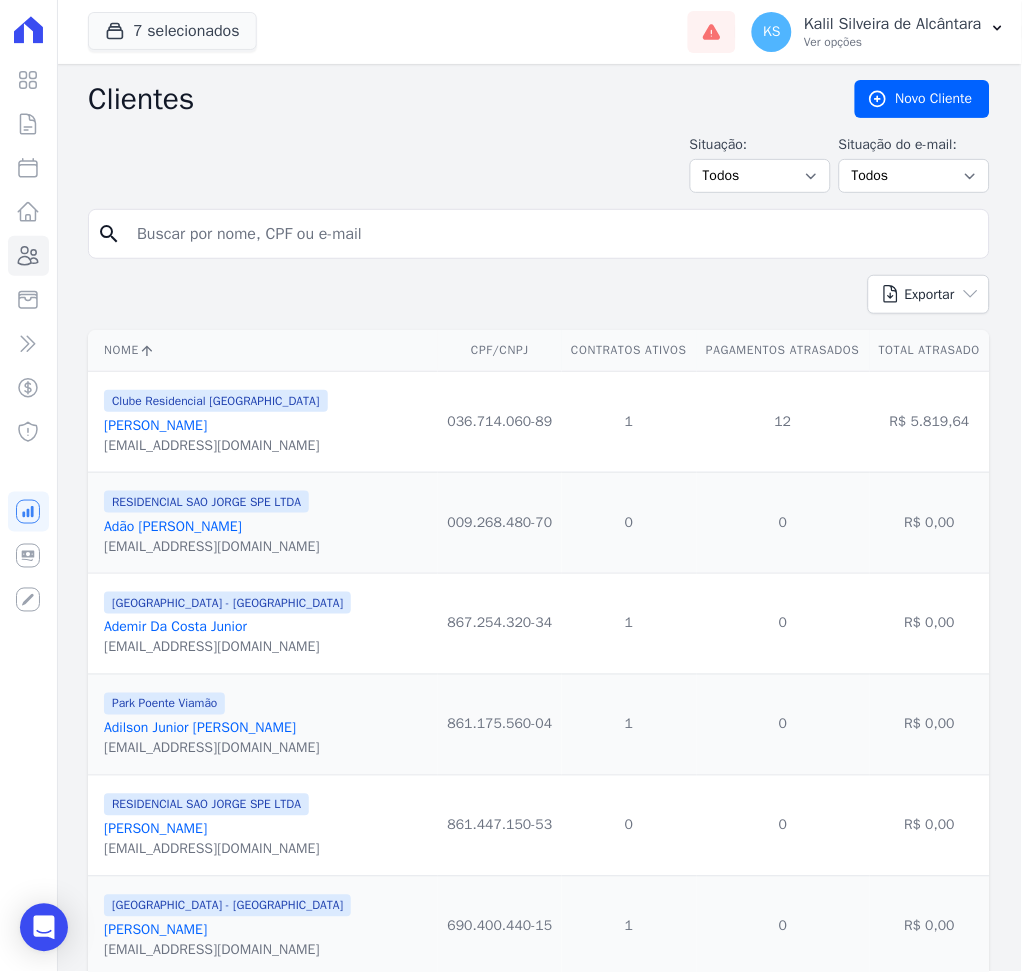paste on "[PERSON_NAME]" 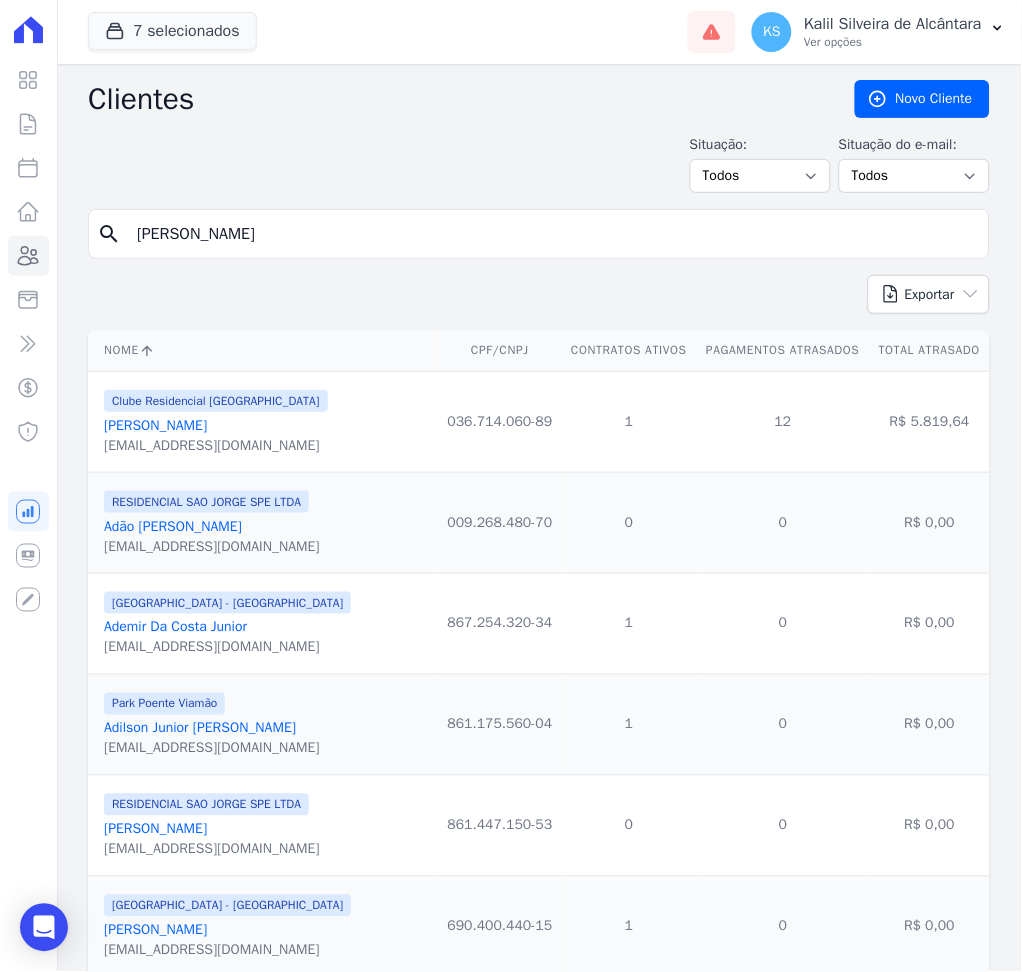 type on "[PERSON_NAME]" 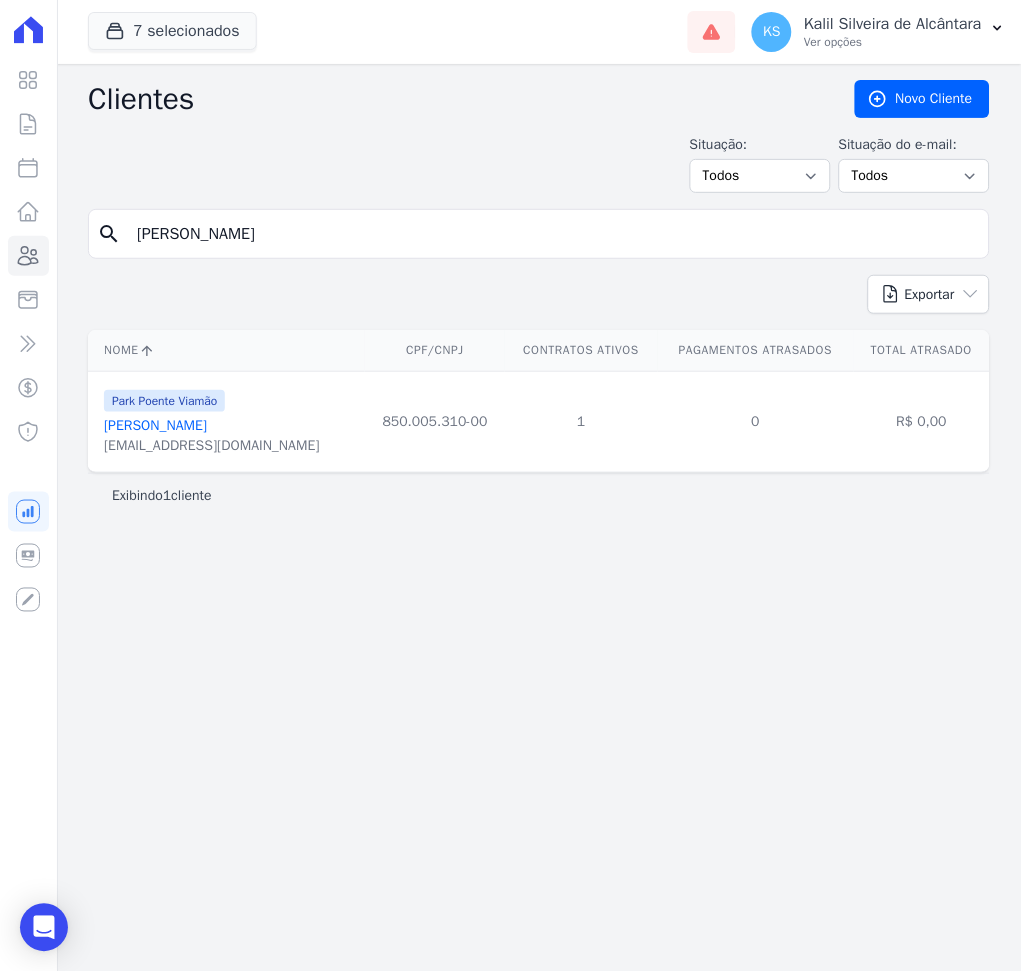 click on "[PERSON_NAME]" at bounding box center (155, 425) 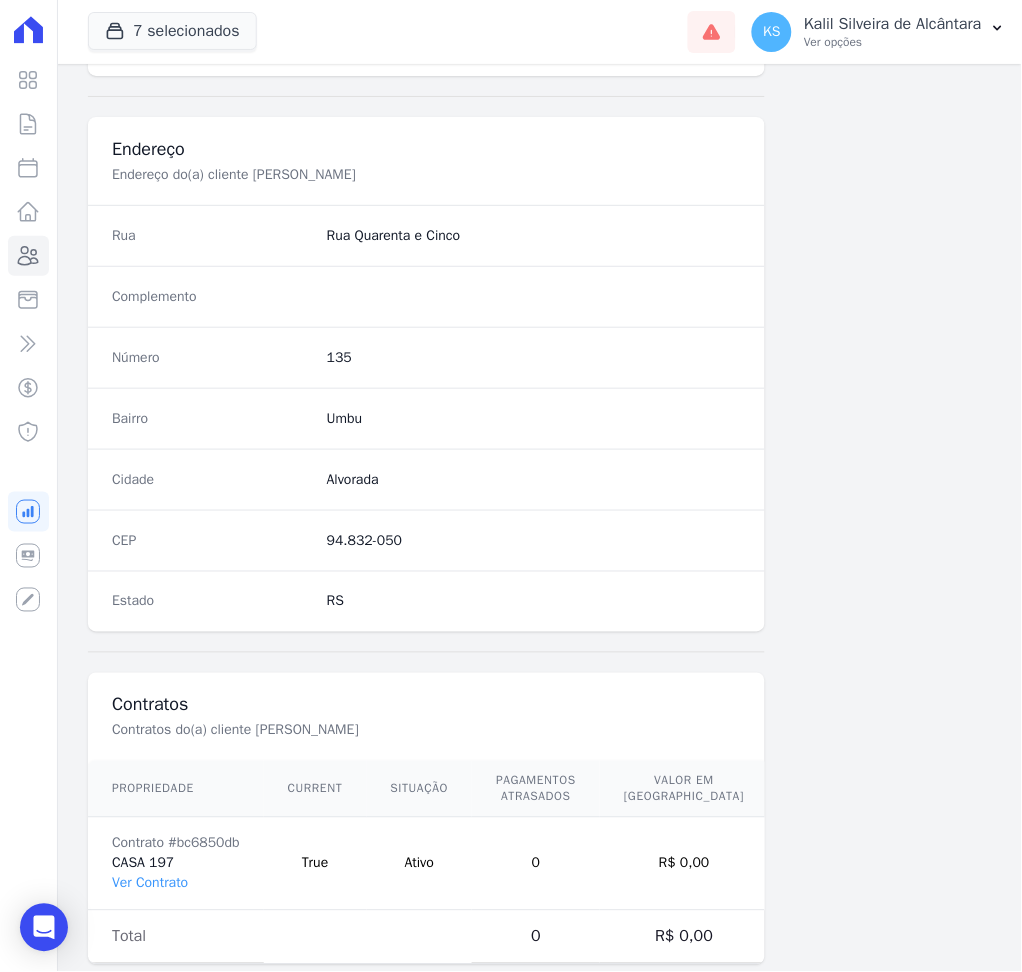 scroll, scrollTop: 916, scrollLeft: 0, axis: vertical 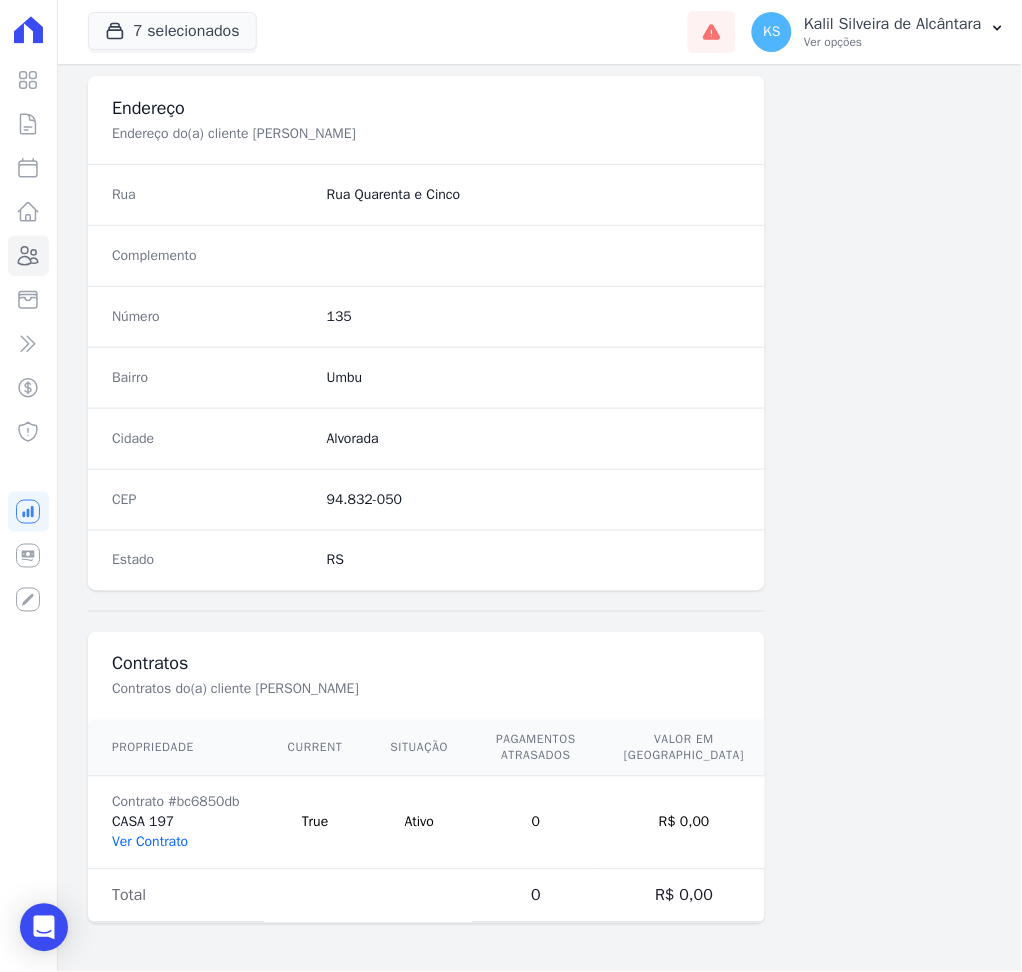 click on "Ver Contrato" at bounding box center [150, 842] 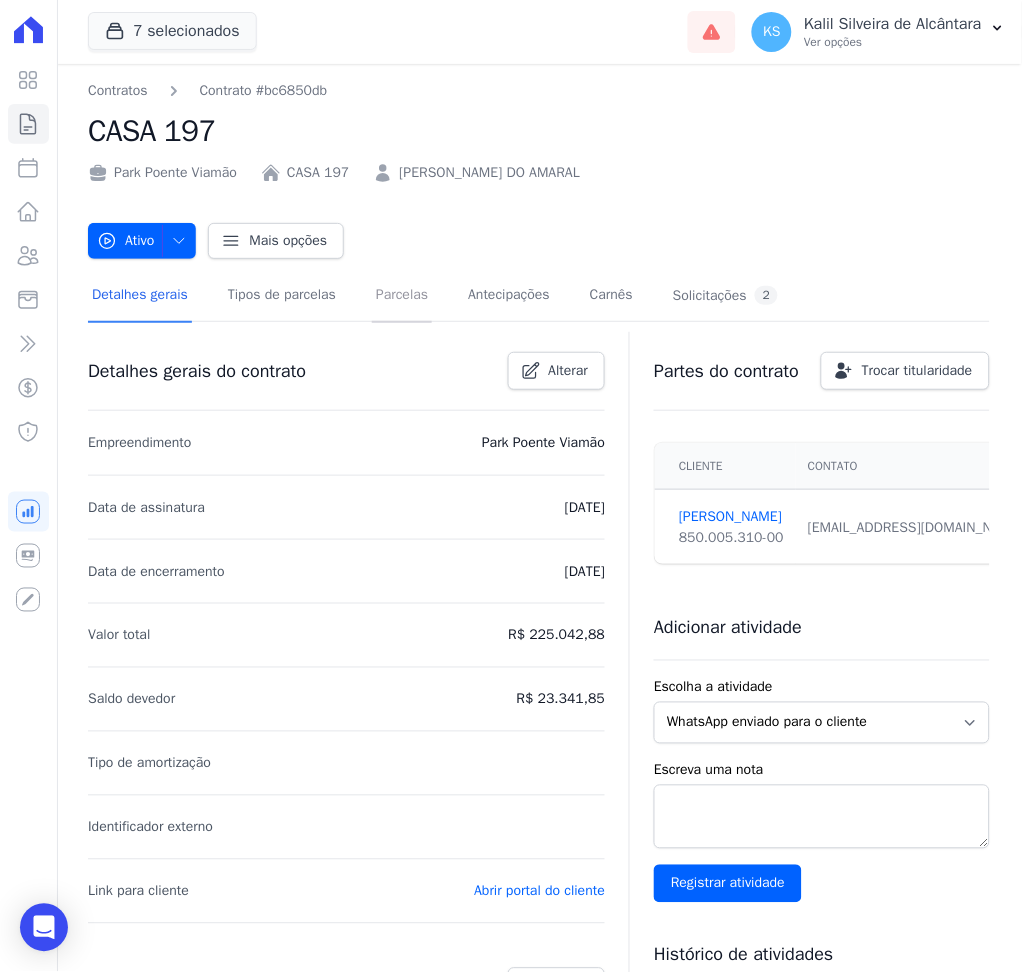 click on "Parcelas" at bounding box center [402, 296] 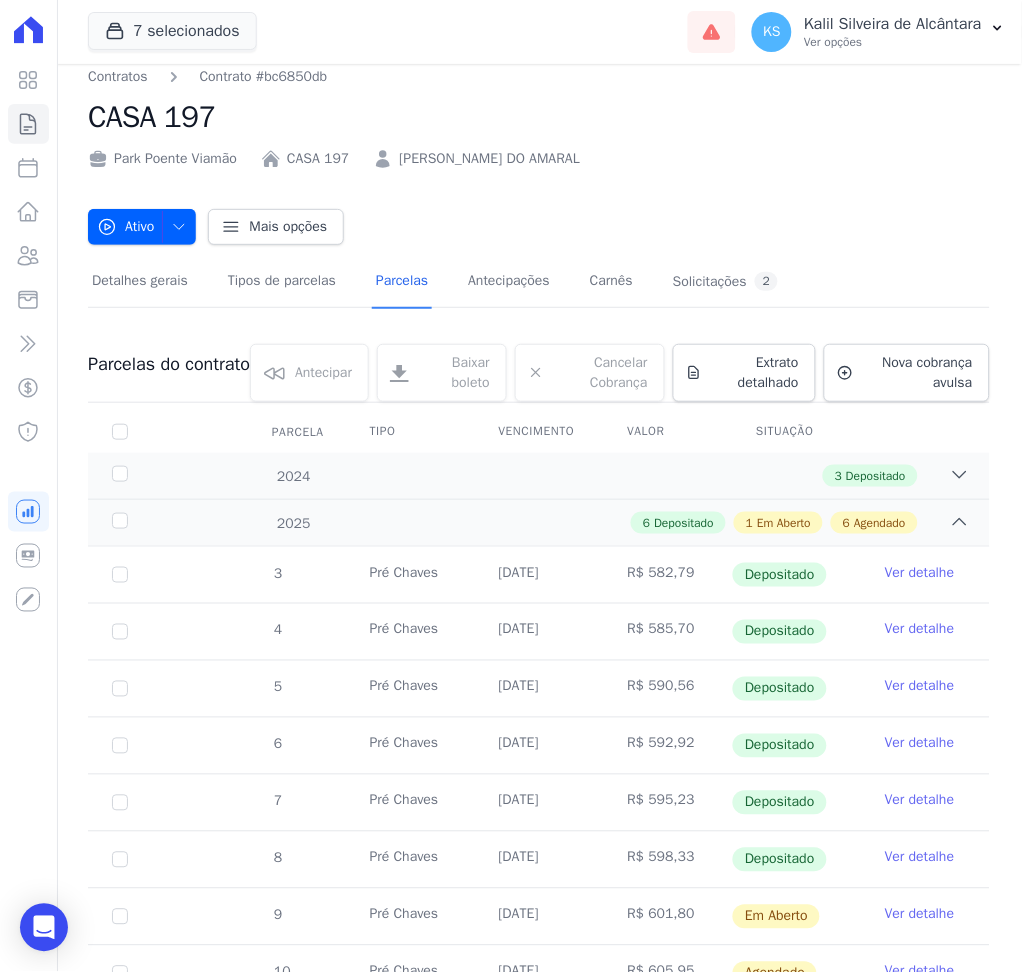 scroll, scrollTop: 0, scrollLeft: 0, axis: both 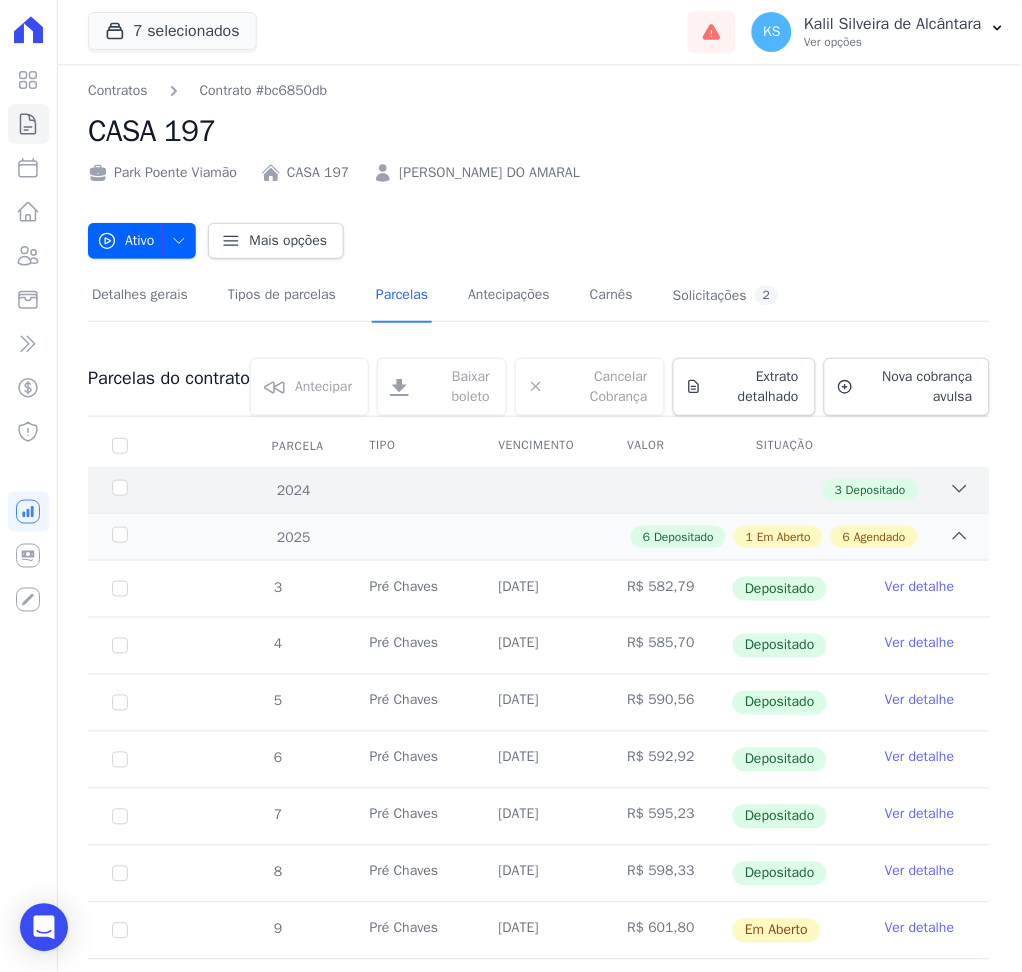 click on "3
Depositado" at bounding box center (582, 490) 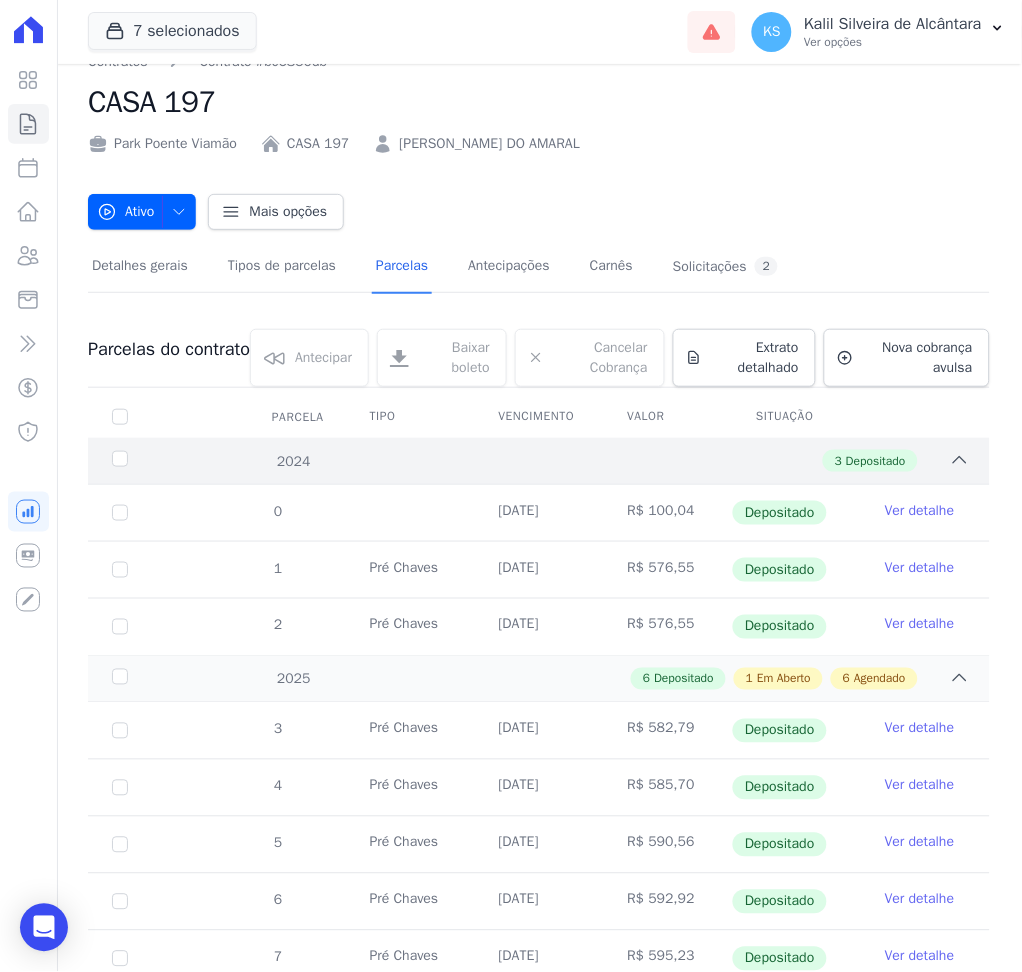 scroll, scrollTop: 0, scrollLeft: 0, axis: both 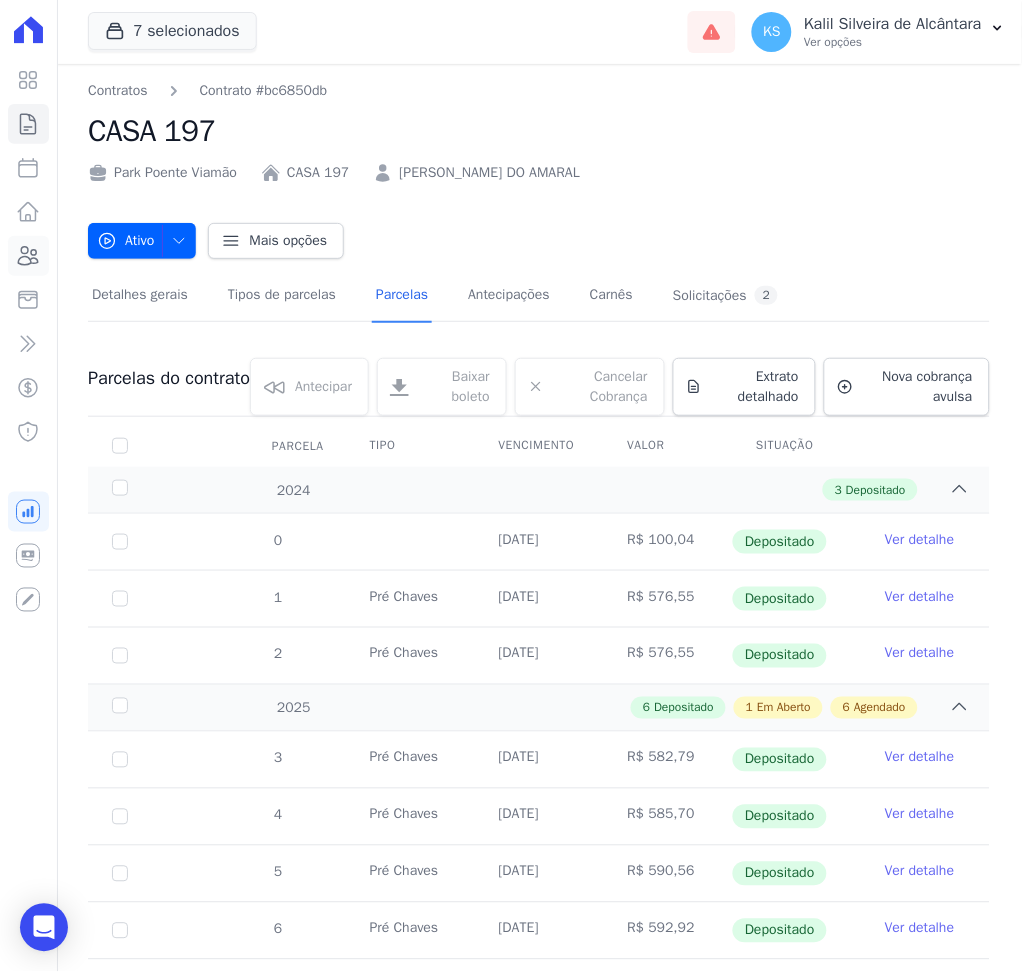 click 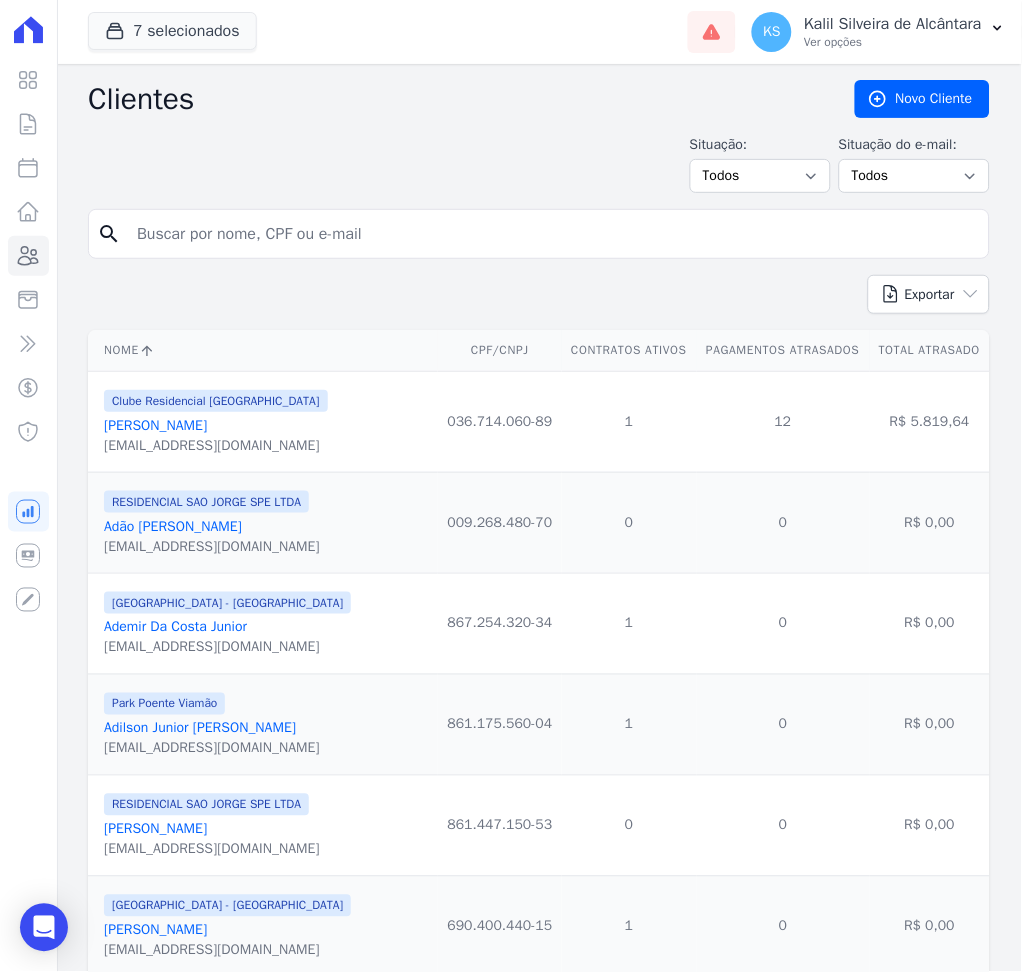 click at bounding box center (553, 234) 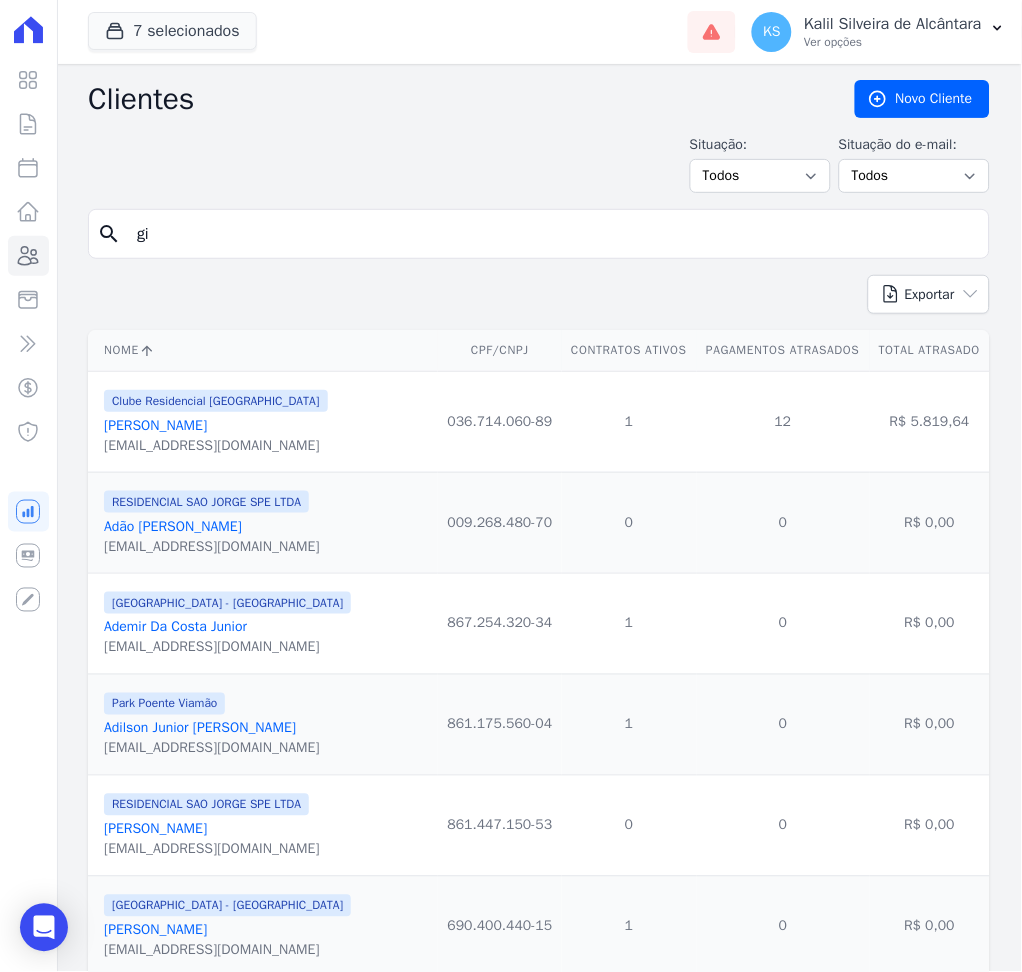 type on "[PERSON_NAME]" 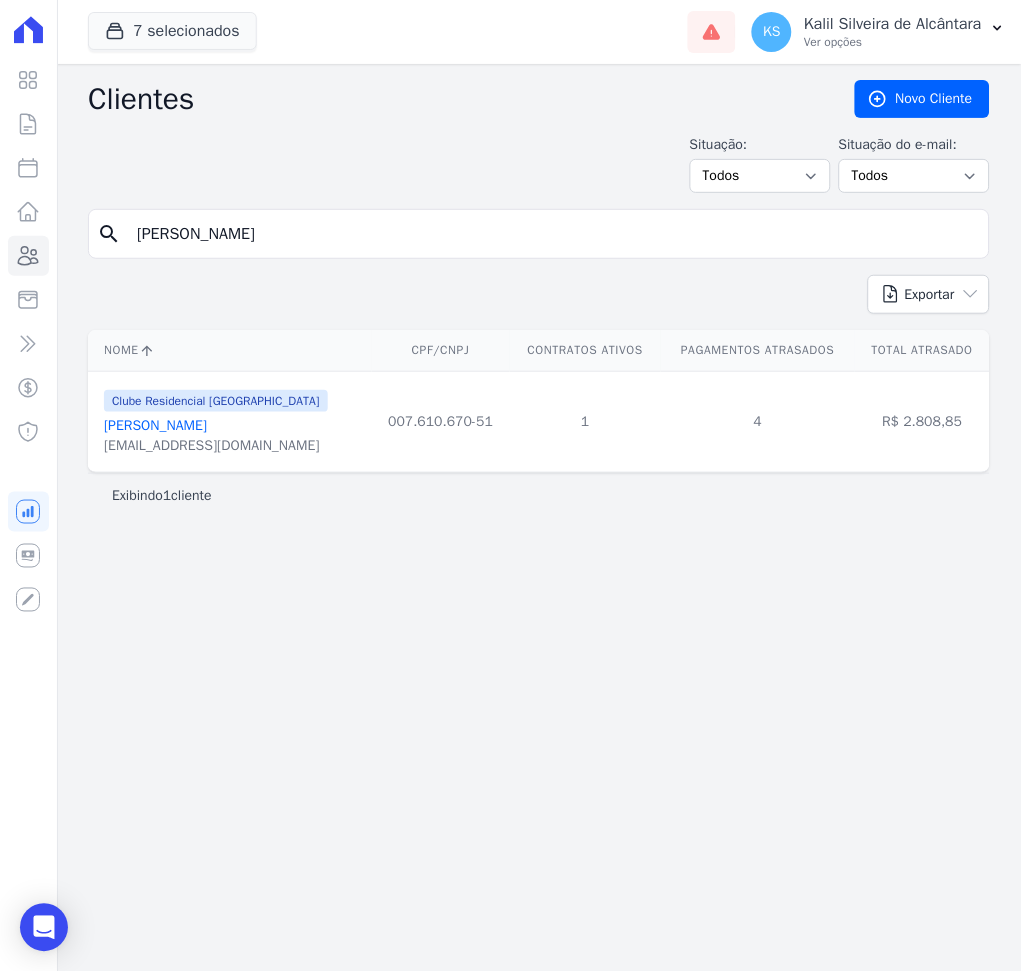 click on "[PERSON_NAME]" at bounding box center [155, 425] 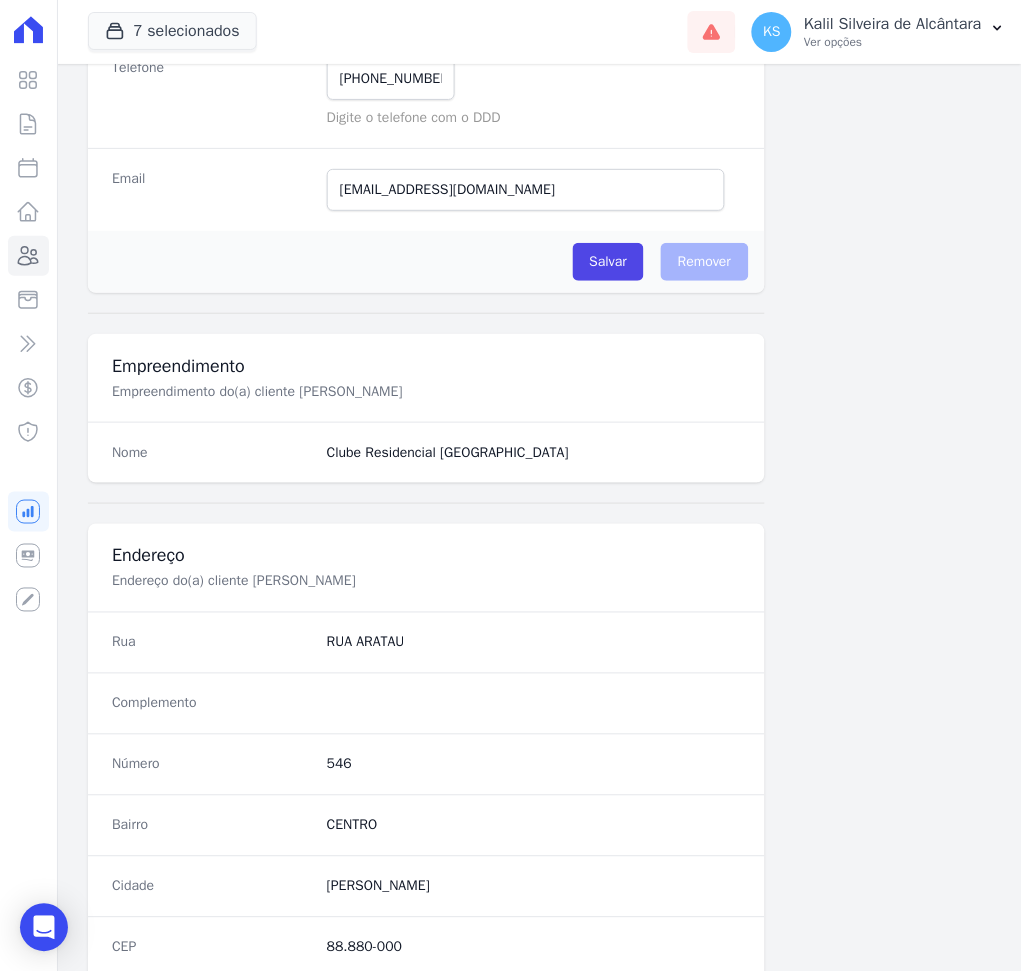 scroll, scrollTop: 916, scrollLeft: 0, axis: vertical 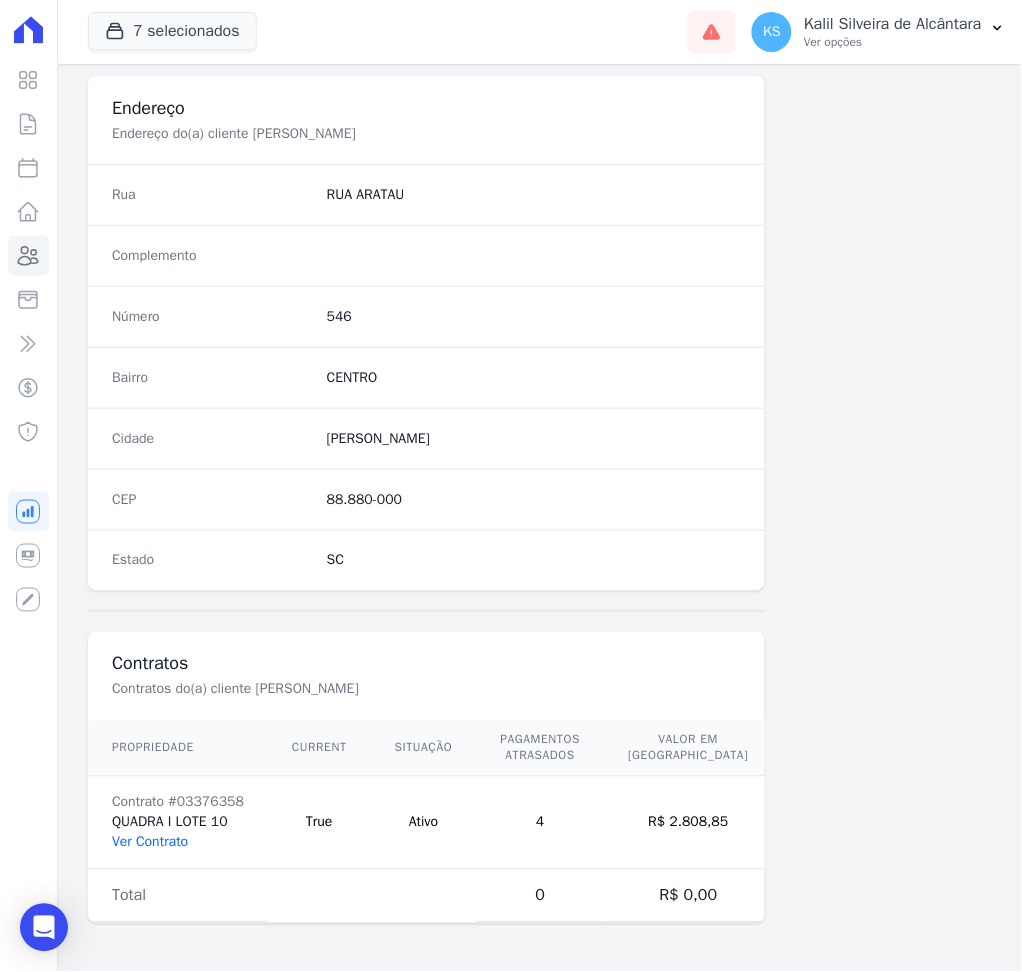click on "Ver Contrato" at bounding box center (150, 842) 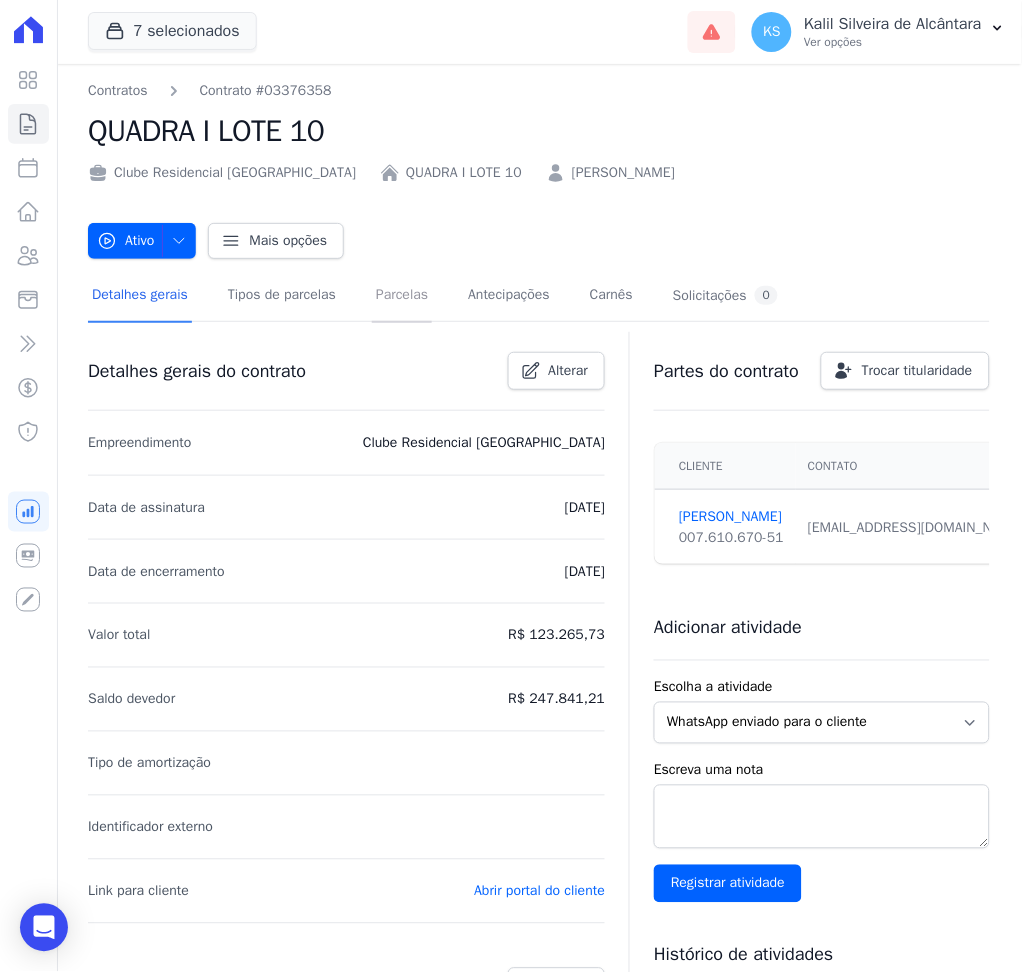 click on "Parcelas" at bounding box center [402, 296] 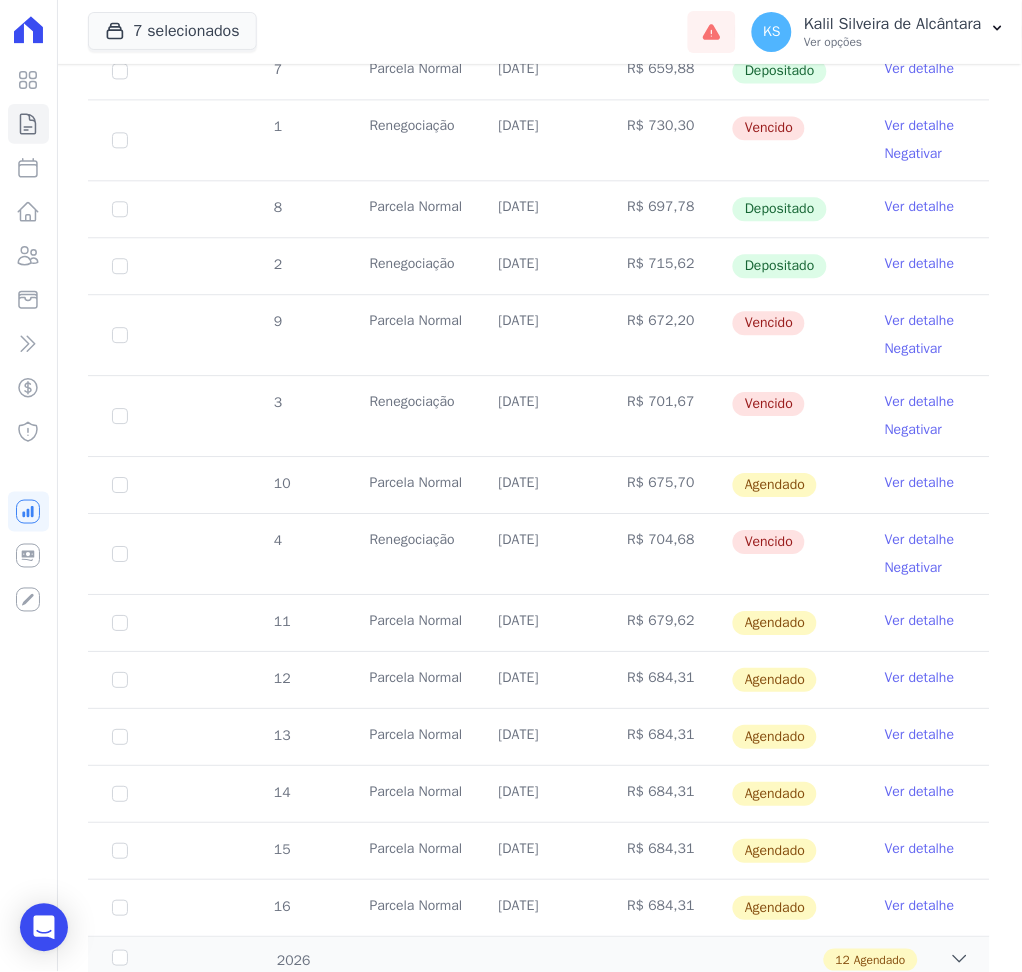 scroll, scrollTop: 666, scrollLeft: 0, axis: vertical 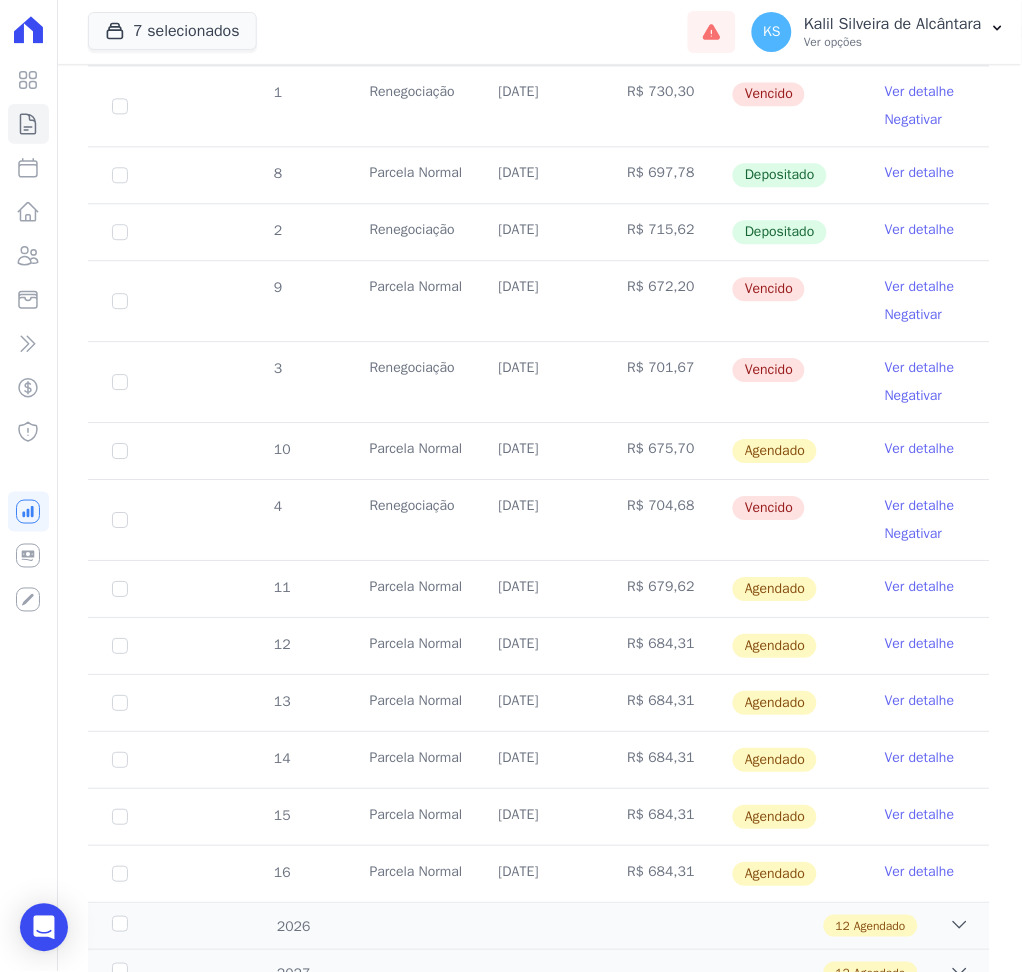 click on "Ver detalhe" at bounding box center [920, 587] 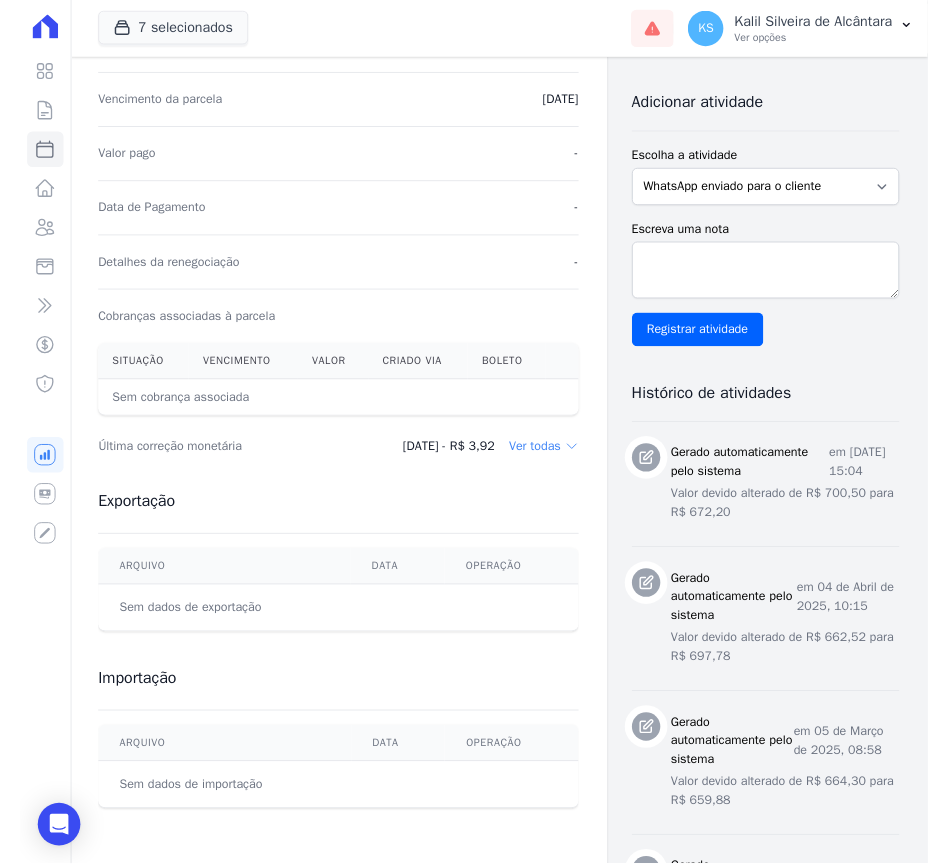 scroll, scrollTop: 0, scrollLeft: 0, axis: both 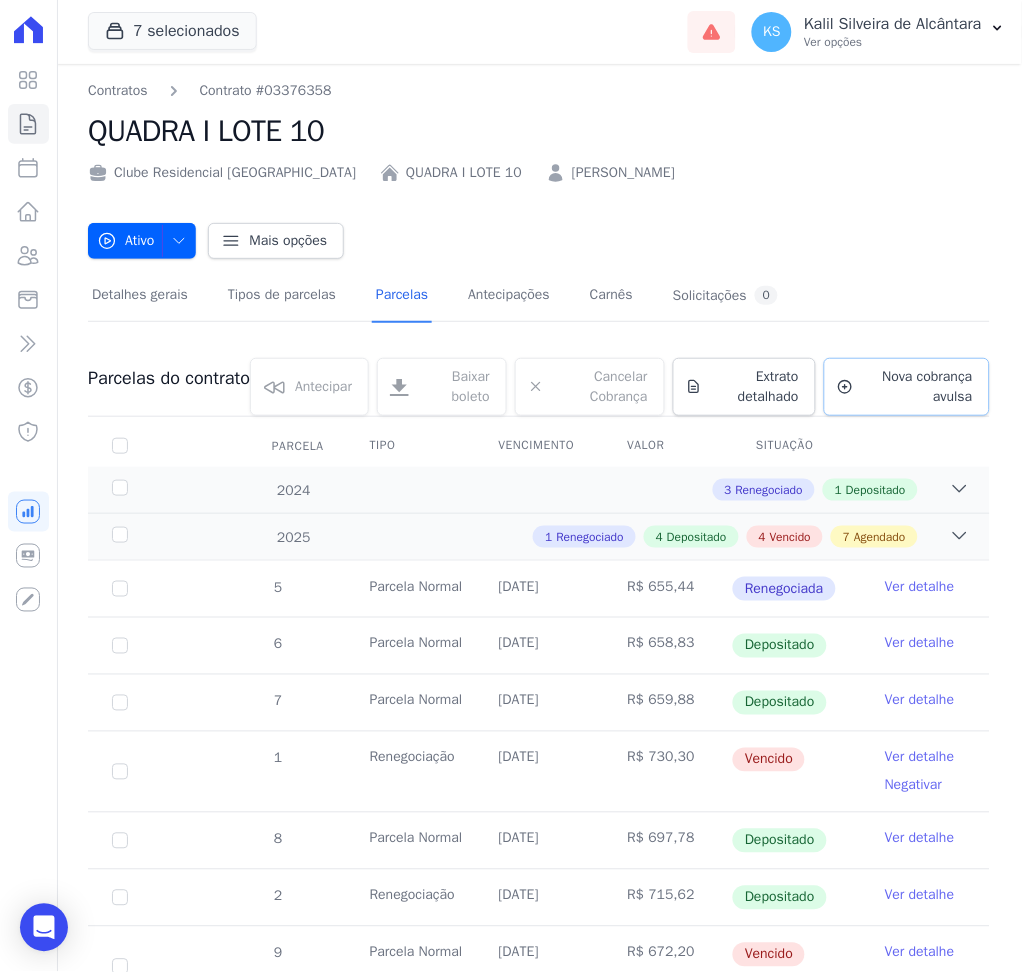click 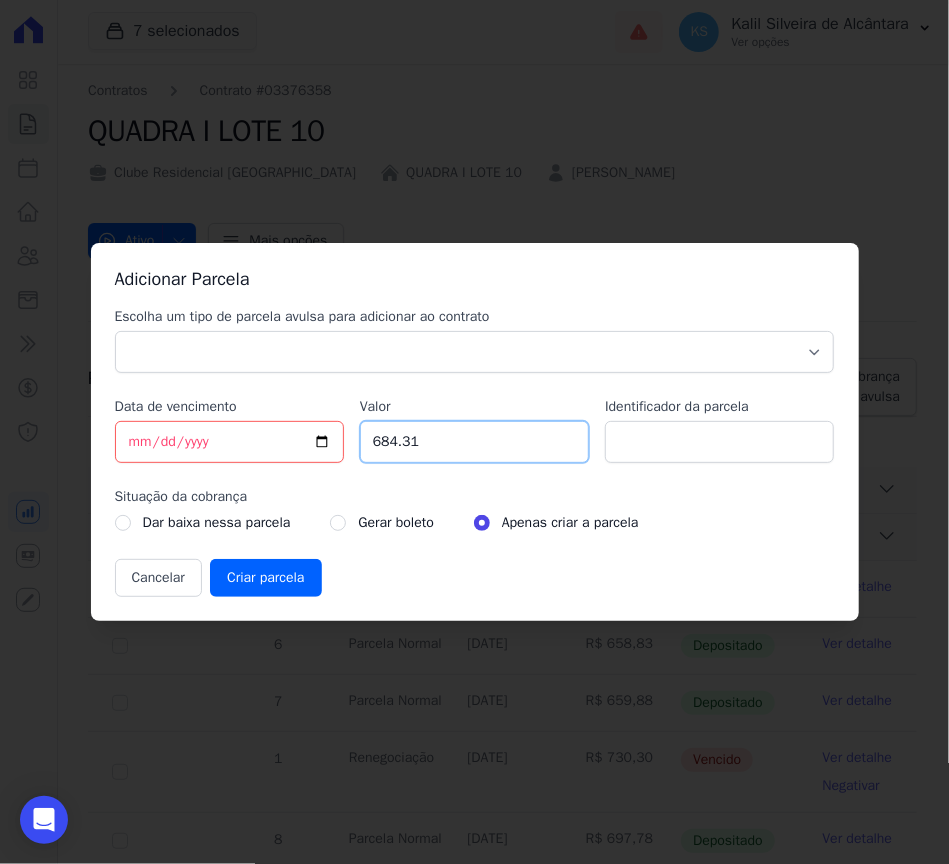 click on "684.31" at bounding box center (474, 442) 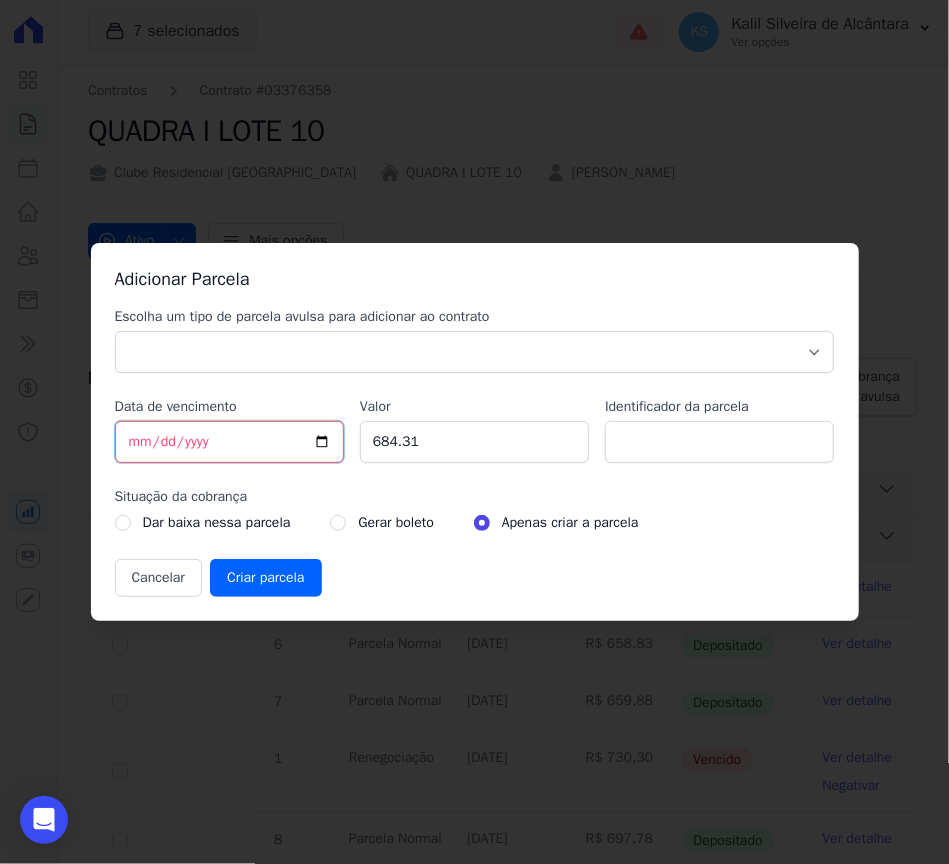 click on "[DATE]" at bounding box center (229, 442) 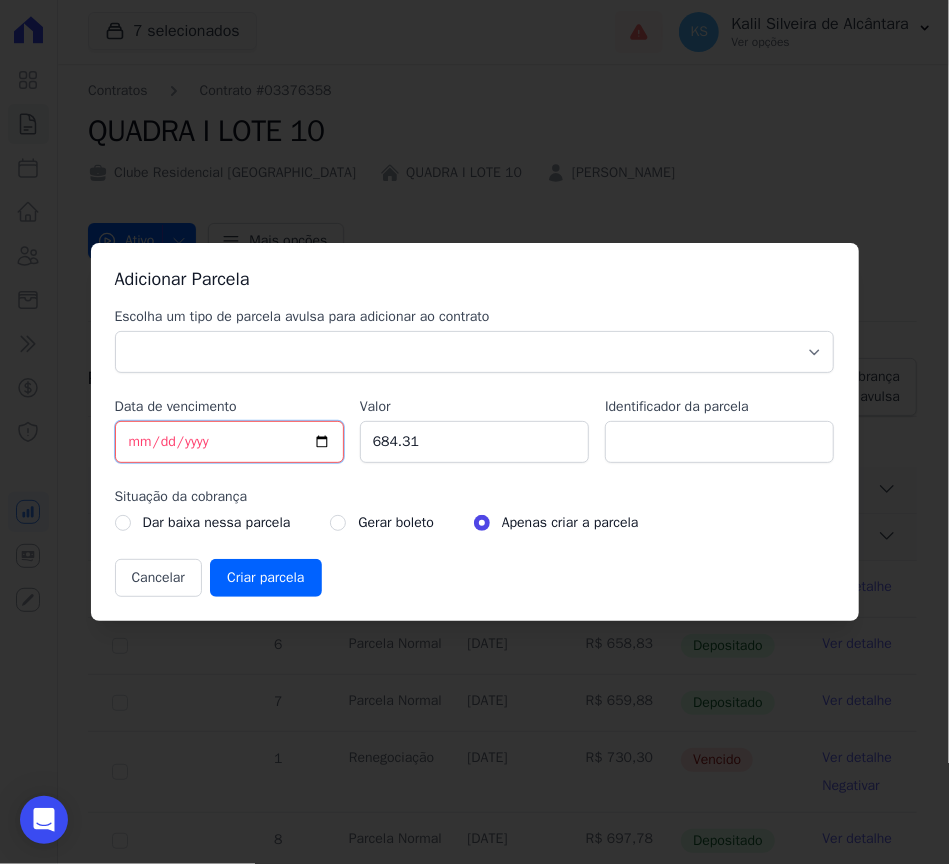 type on "[DATE]" 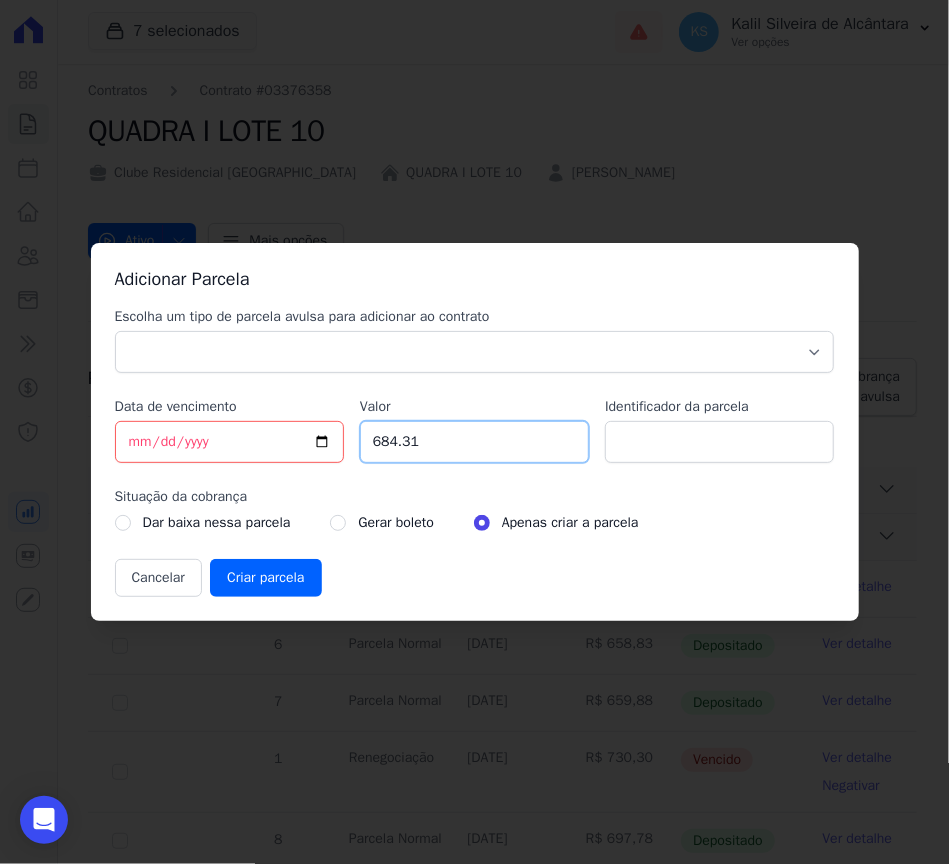 click on "684.31" at bounding box center [474, 442] 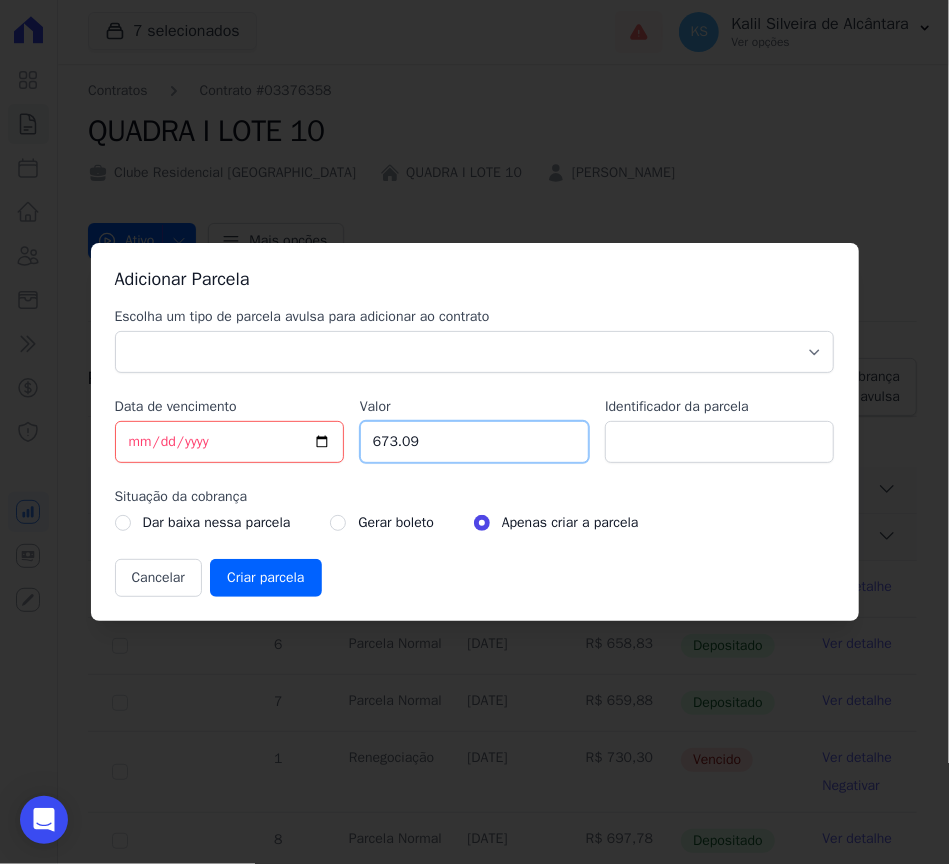 type on "673.09" 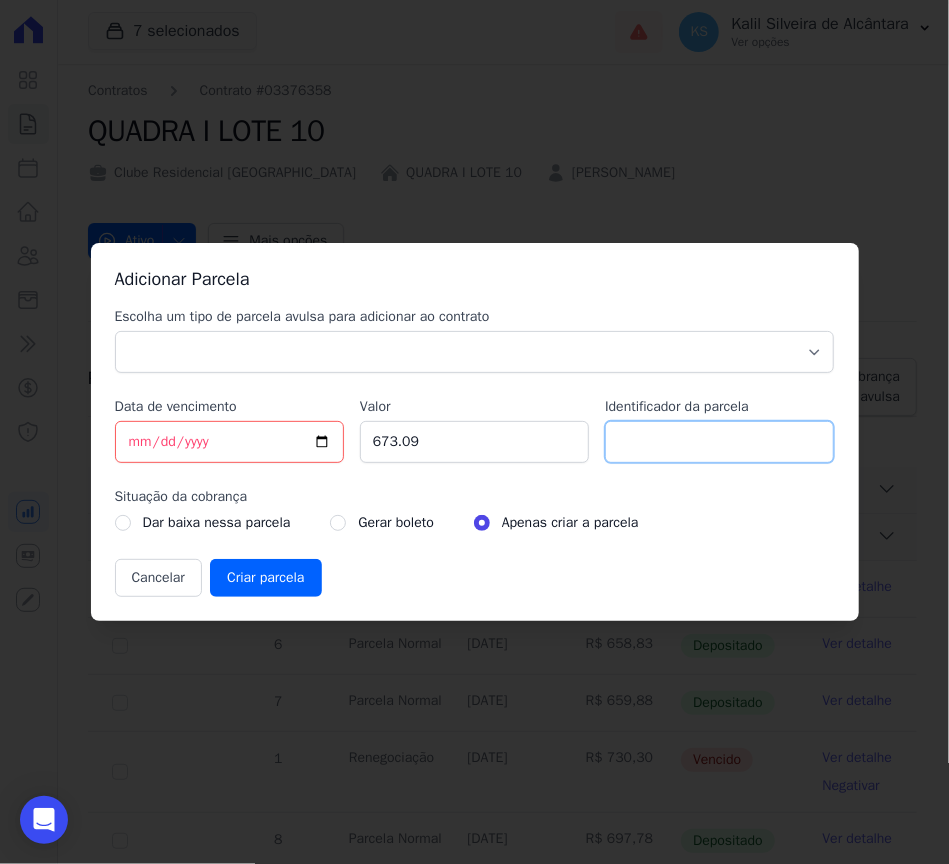 click on "Identificador da parcela" at bounding box center [719, 442] 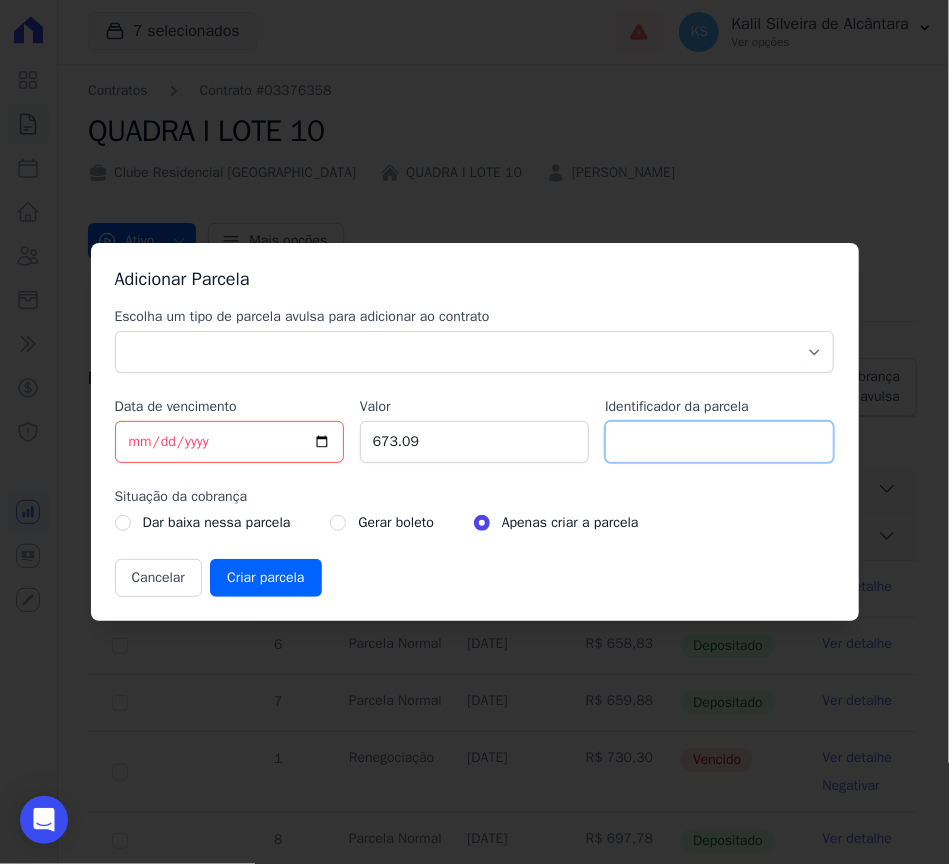 type on "Parcela" 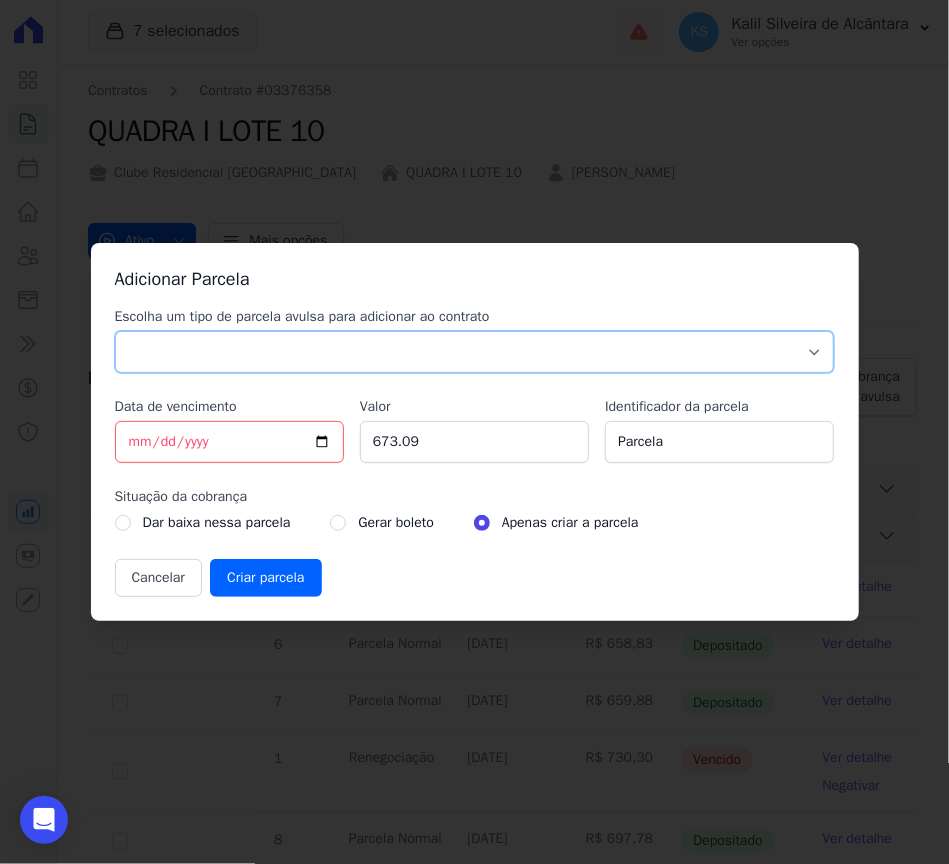 click on "Parcela Normal
Sinal
Caução
Intercalada
Chaves
Pré Chaves
Pós Chaves
Taxas
Quitação
Outros
Parcela do Cliente
Acordo
Financiamento CEF
Comissão
Antecipação" at bounding box center [475, 352] 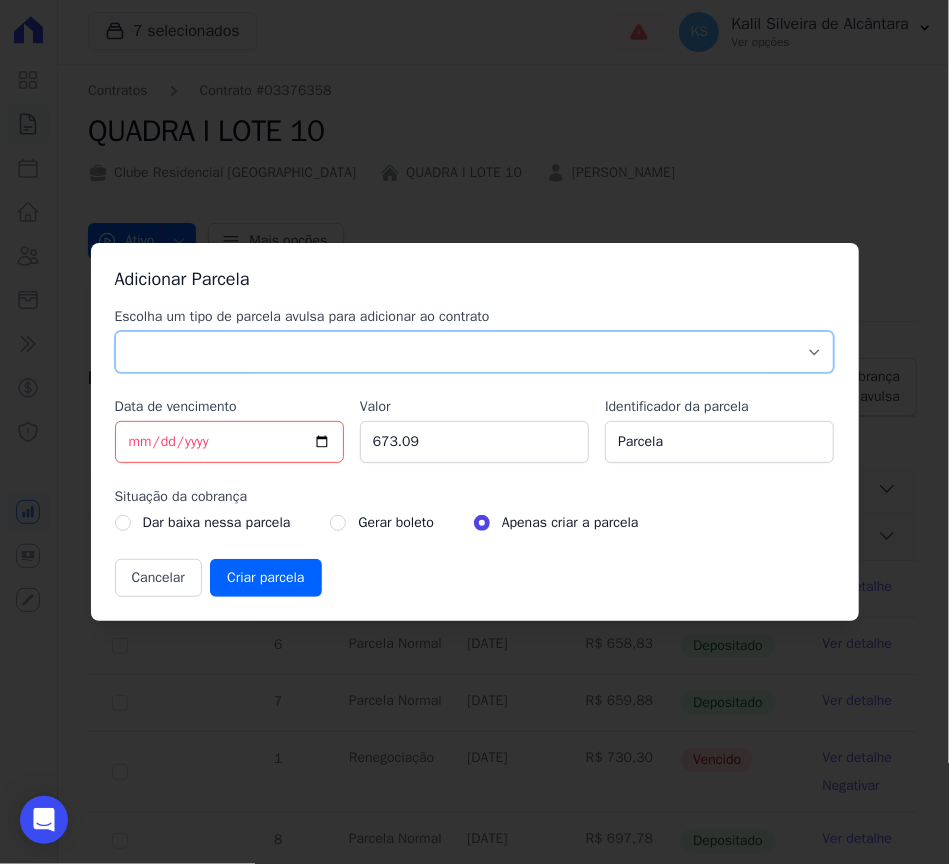 select on "standard" 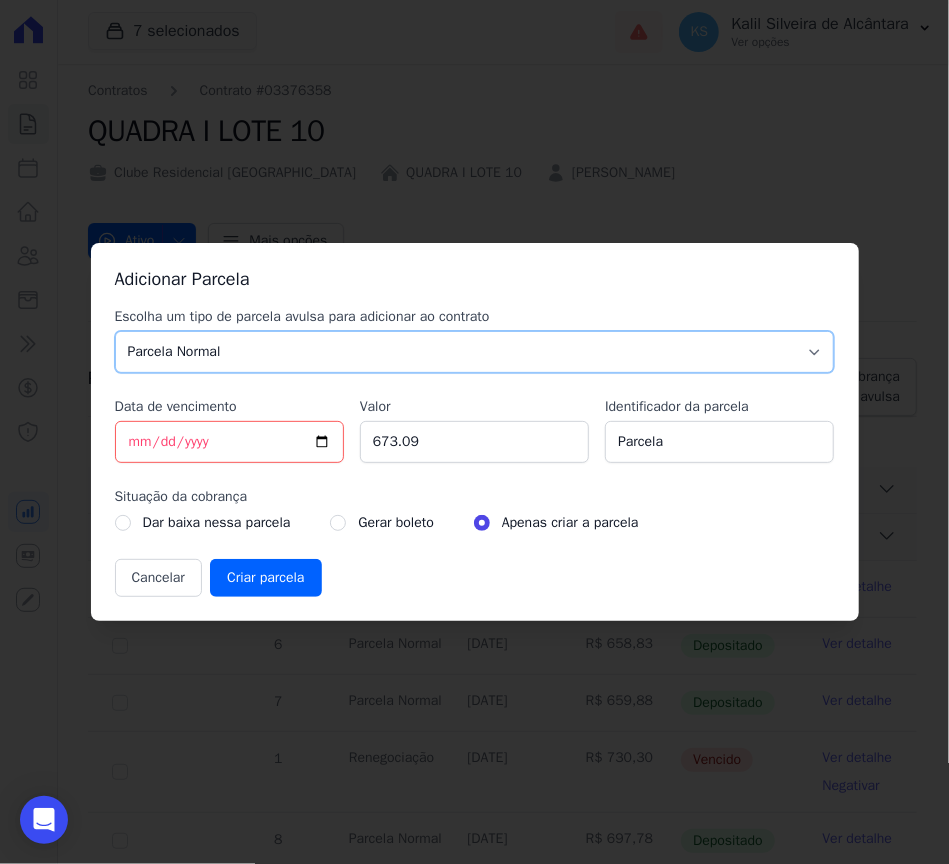 click on "Parcela Normal
Sinal
Caução
Intercalada
Chaves
Pré Chaves
Pós Chaves
Taxas
Quitação
Outros
Parcela do Cliente
Acordo
Financiamento CEF
Comissão
Antecipação" at bounding box center [475, 352] 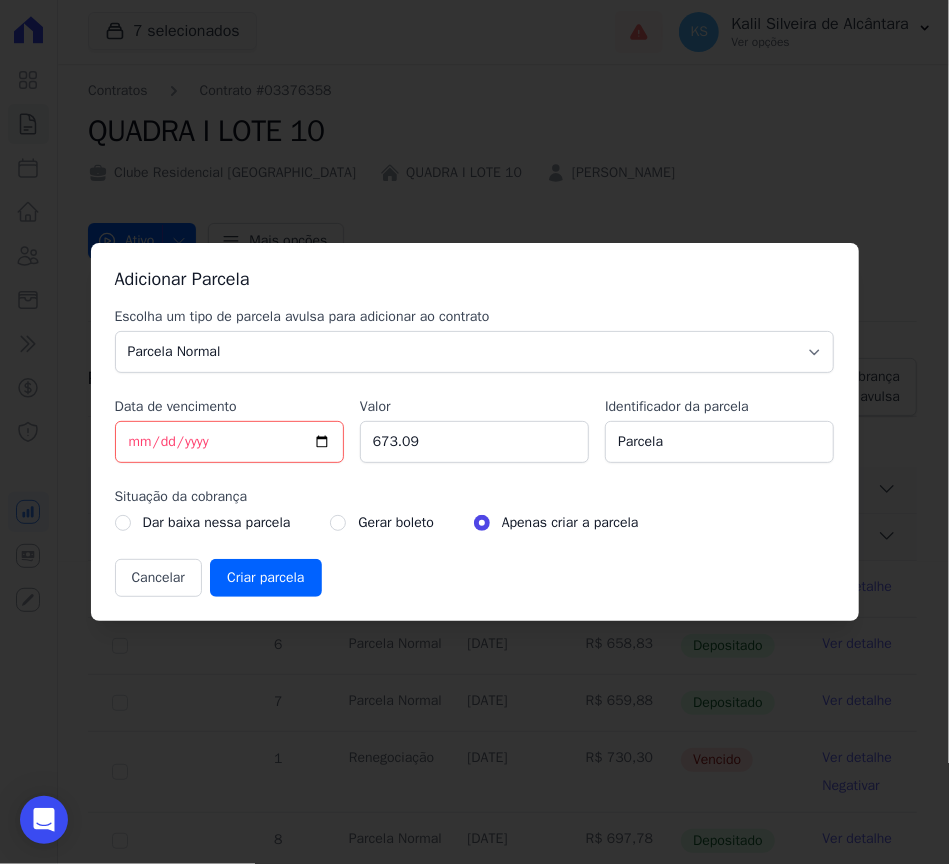 click on "Gerar boleto" at bounding box center [395, 523] 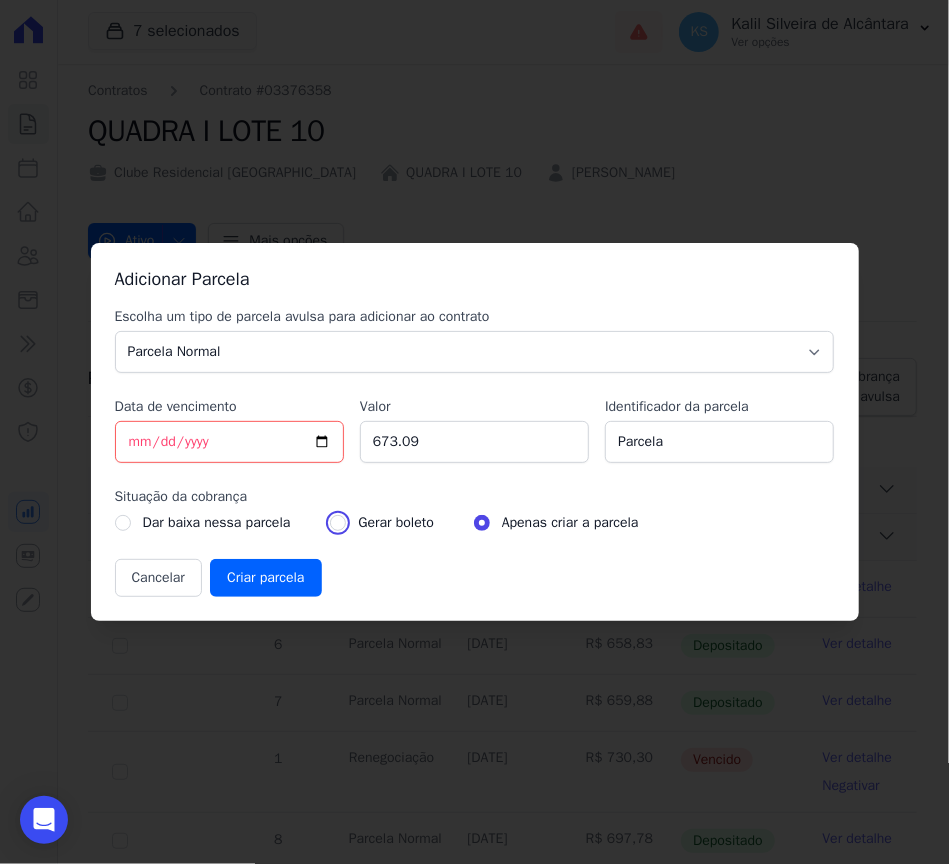 click at bounding box center (338, 523) 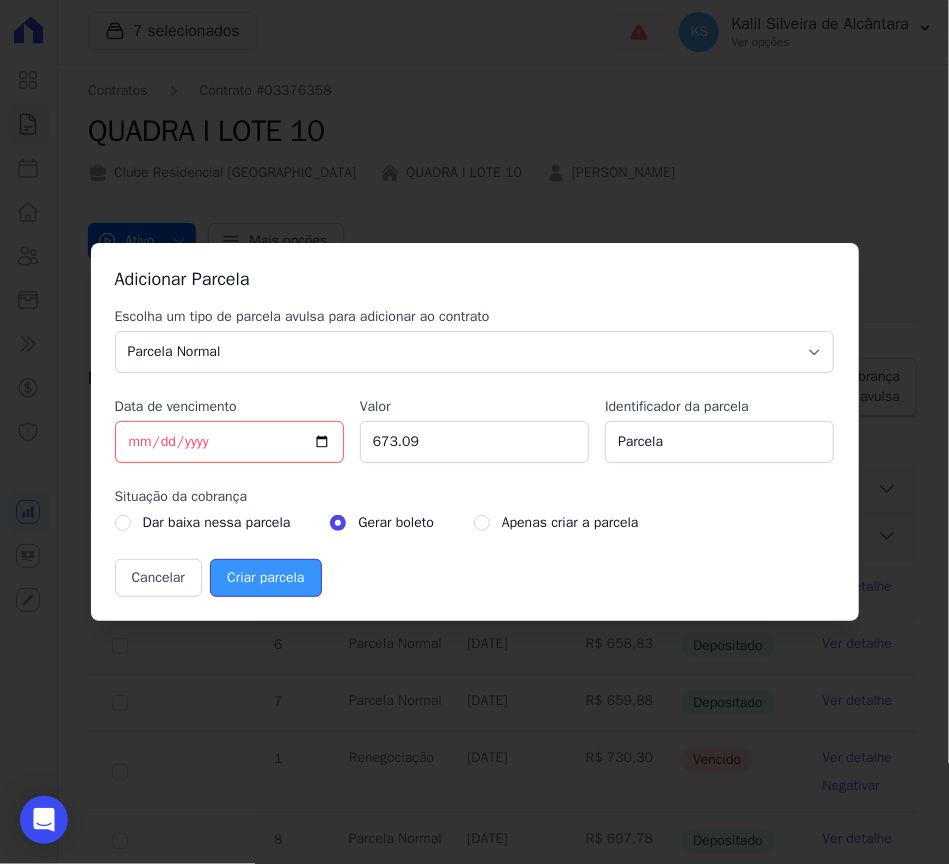 click on "Criar parcela" at bounding box center [265, 578] 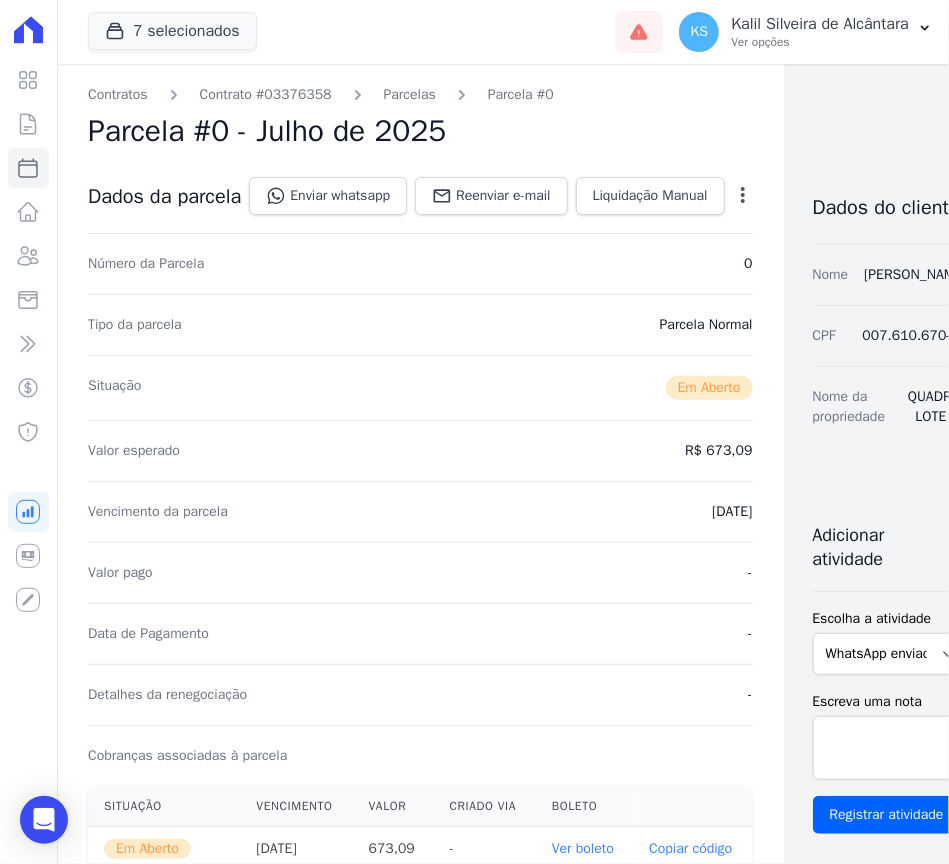 scroll, scrollTop: 0, scrollLeft: 52, axis: horizontal 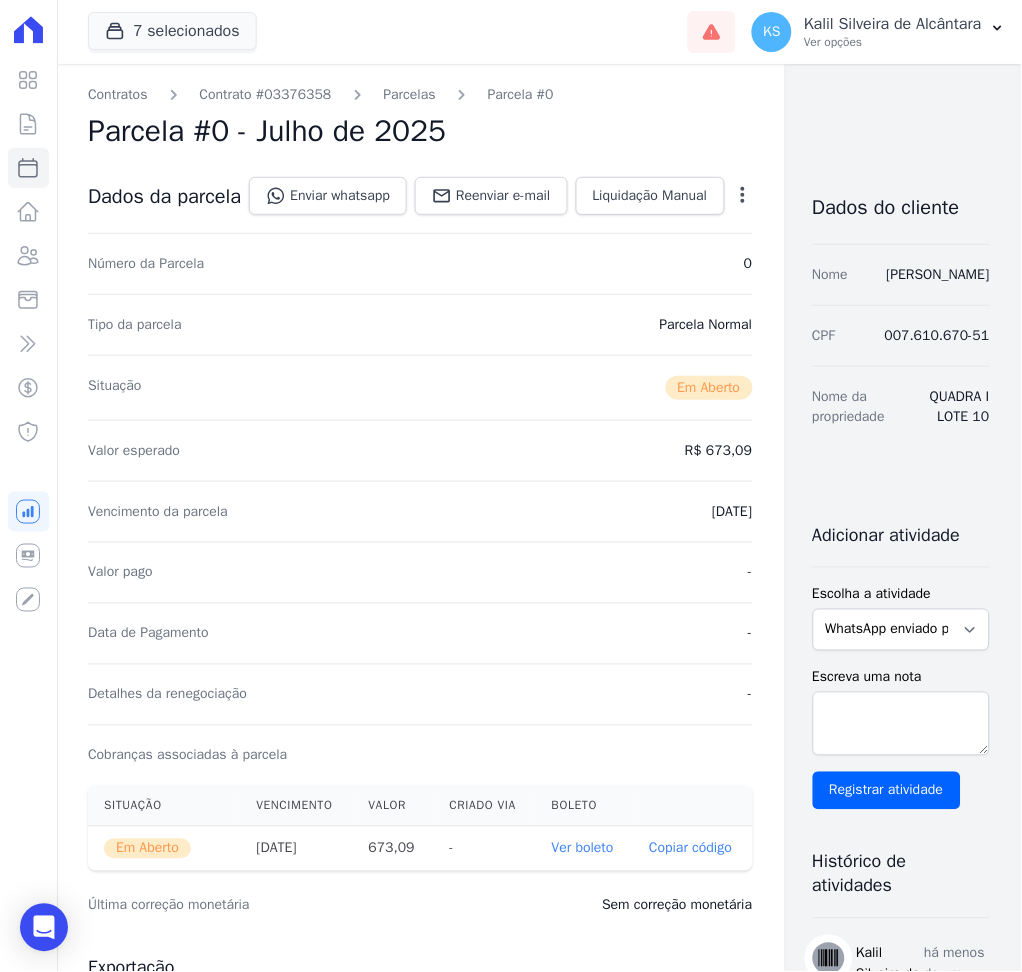 drag, startPoint x: 920, startPoint y: 263, endPoint x: 990, endPoint y: 325, distance: 93.50936 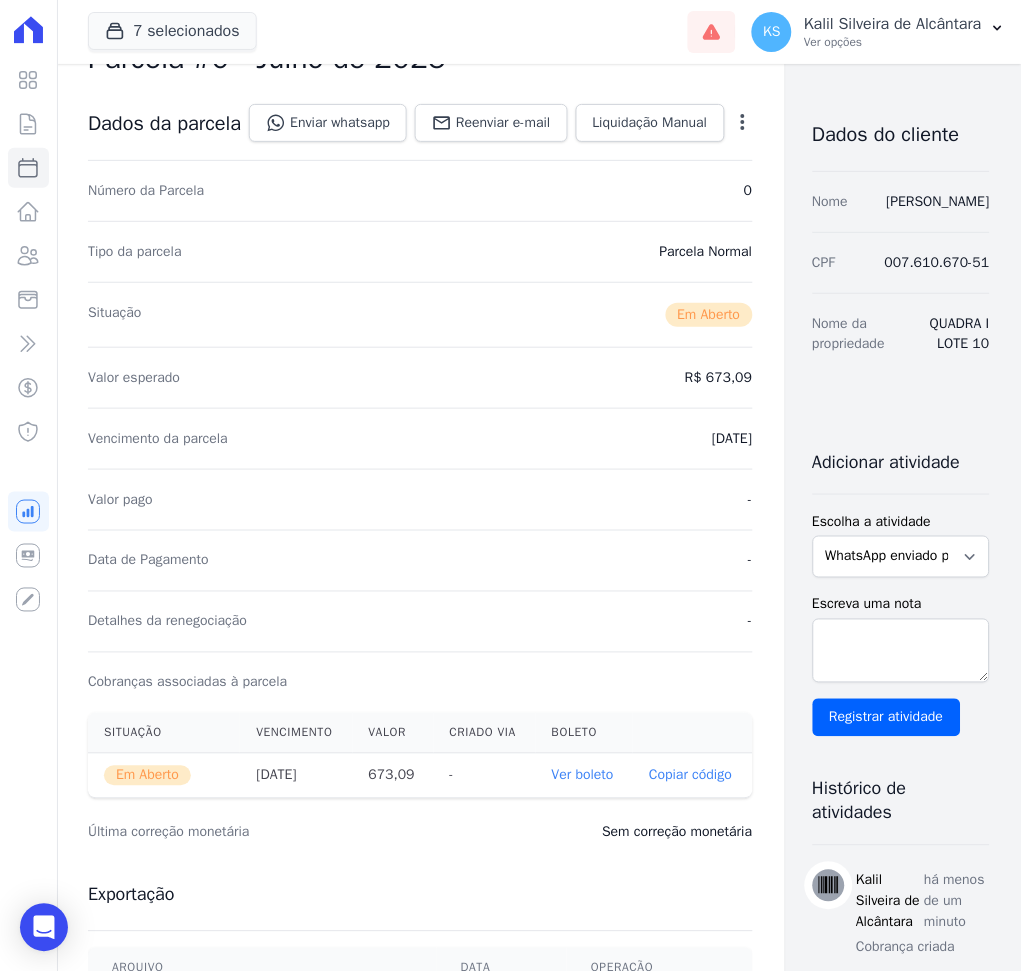 scroll, scrollTop: 133, scrollLeft: 0, axis: vertical 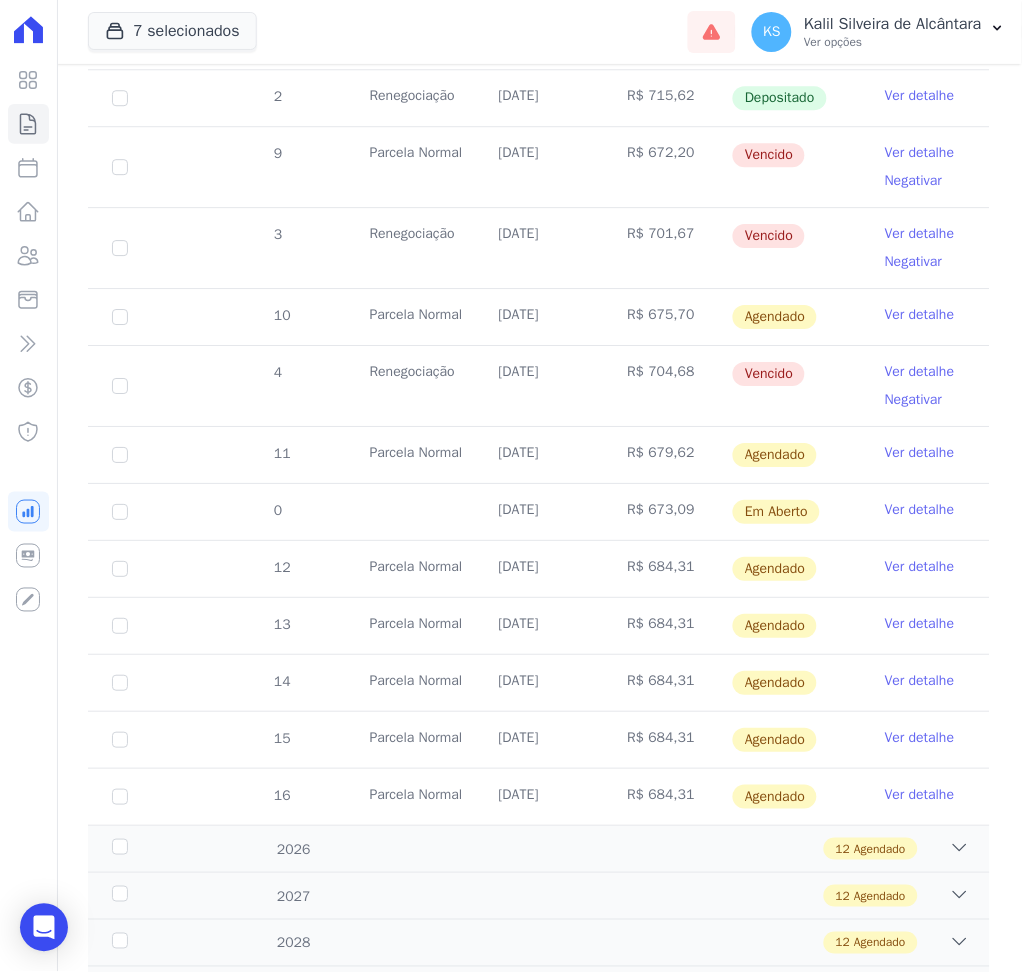 click on "Ver detalhe" at bounding box center [920, 453] 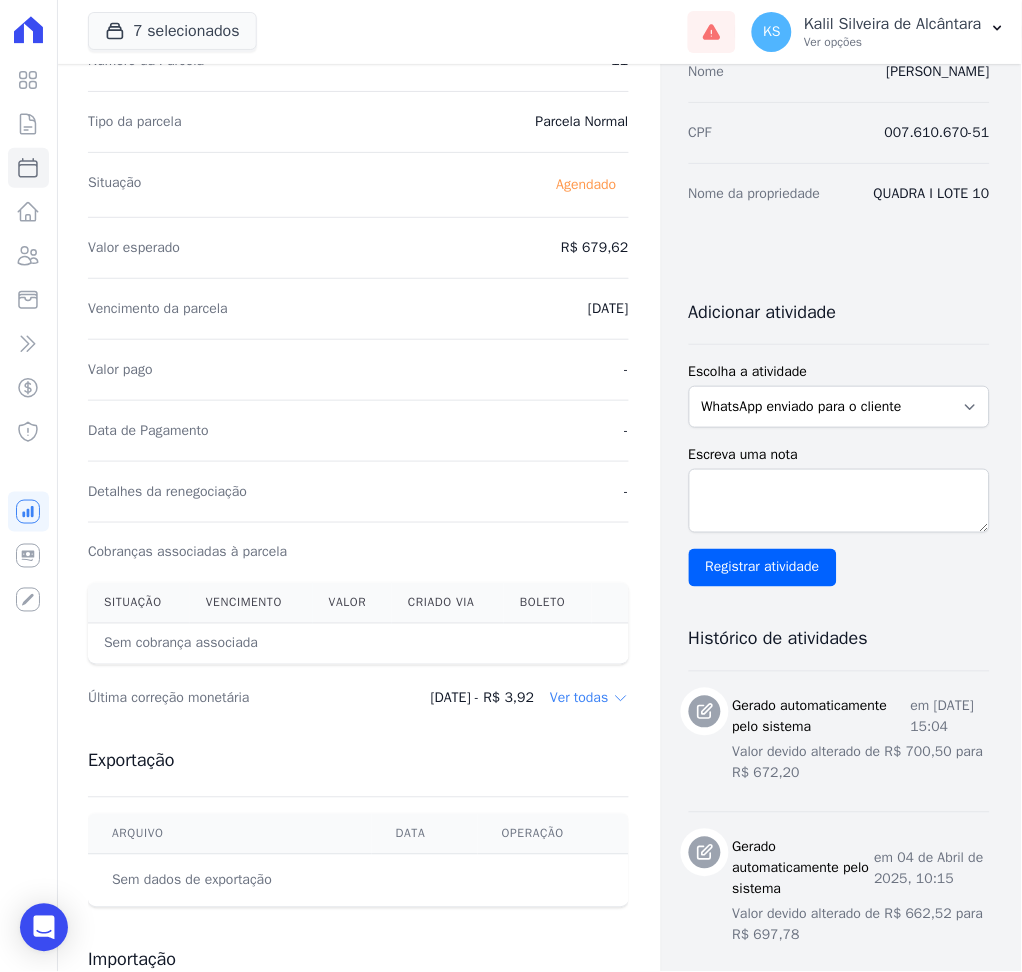 scroll, scrollTop: 0, scrollLeft: 0, axis: both 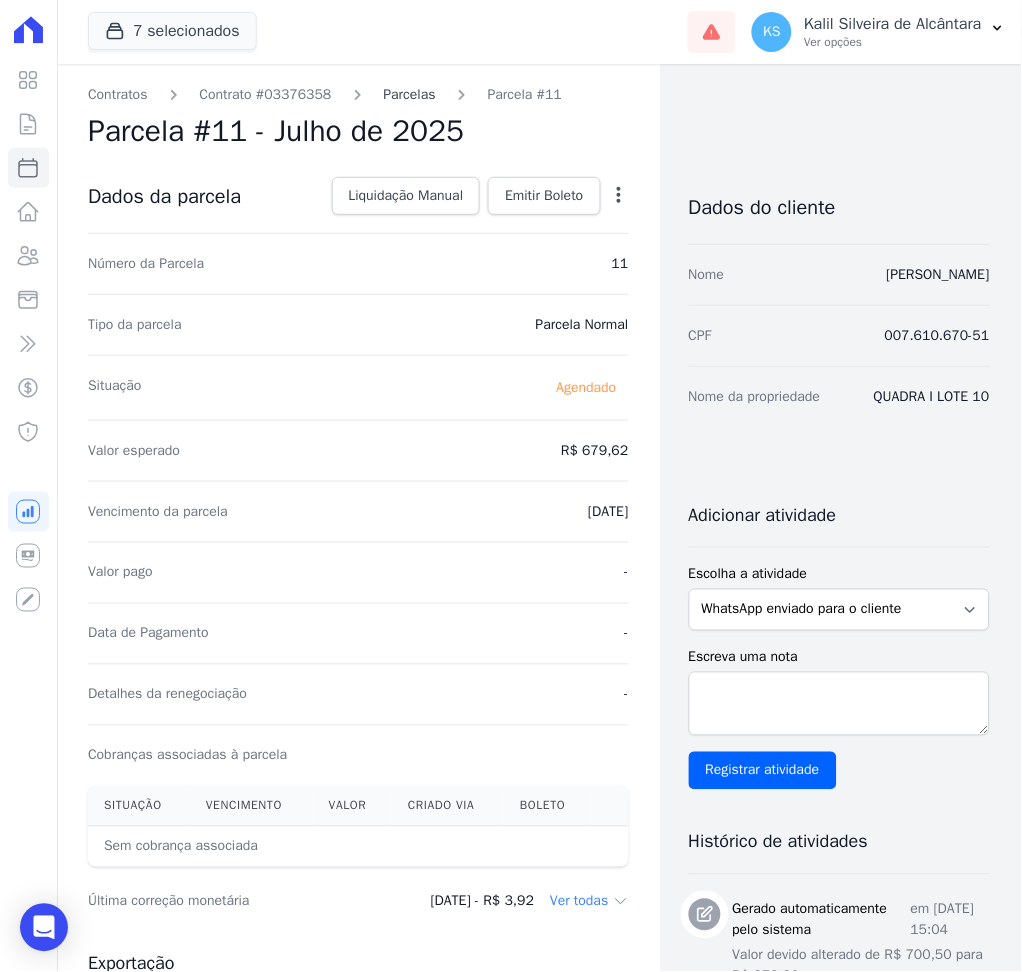 click on "Parcelas" at bounding box center (410, 94) 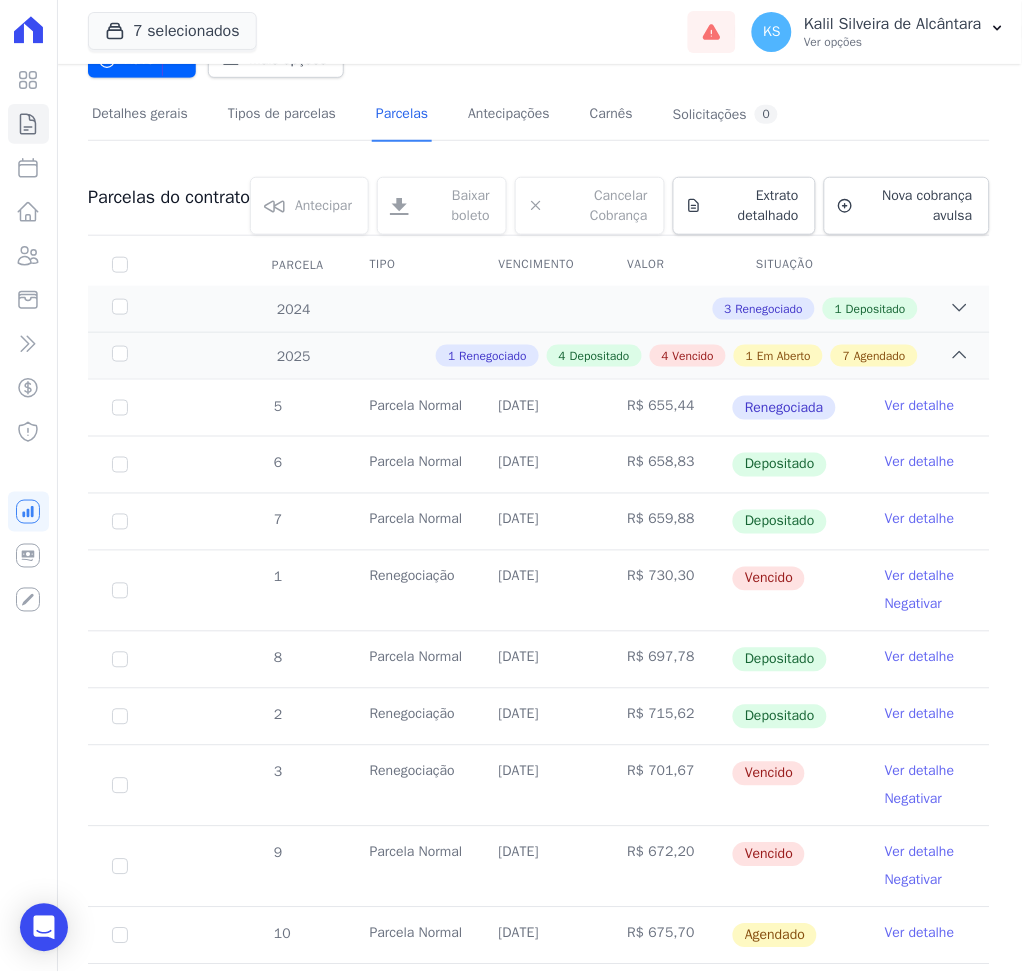 scroll, scrollTop: 666, scrollLeft: 0, axis: vertical 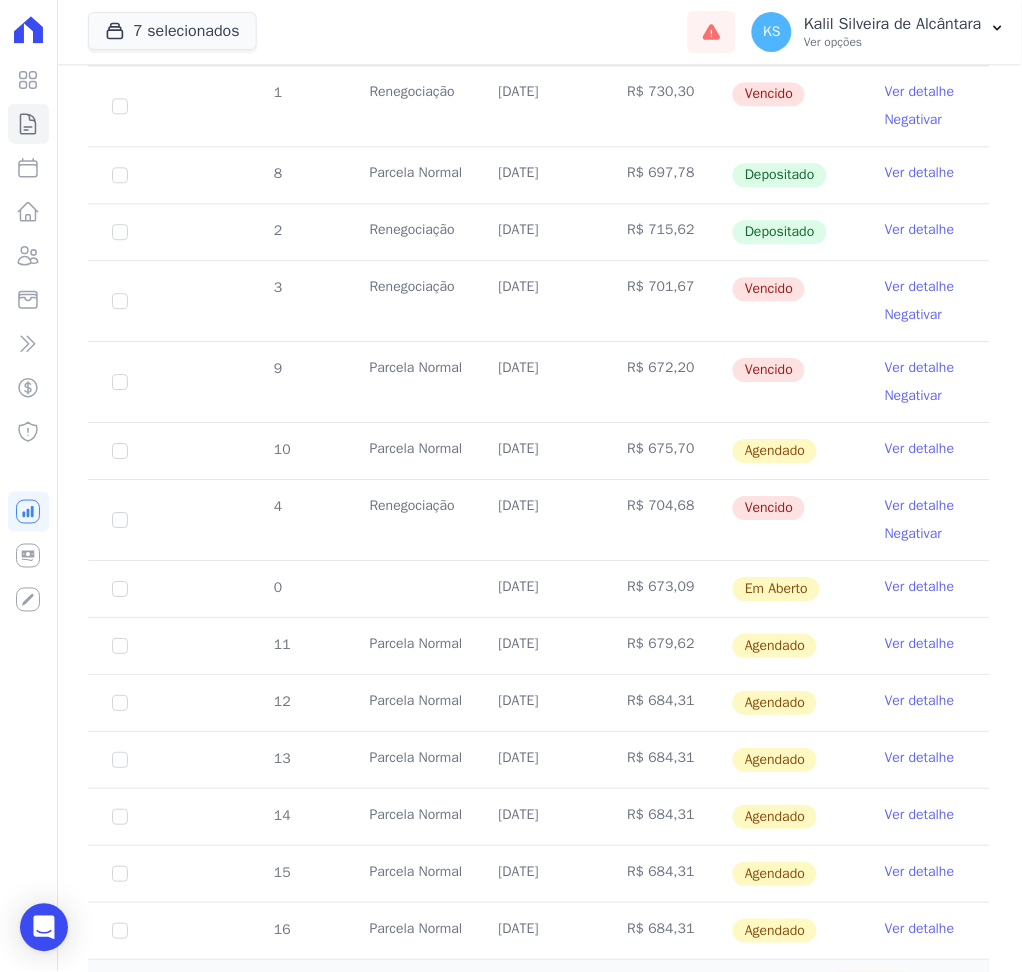 click on "Ver detalhe" at bounding box center (920, 587) 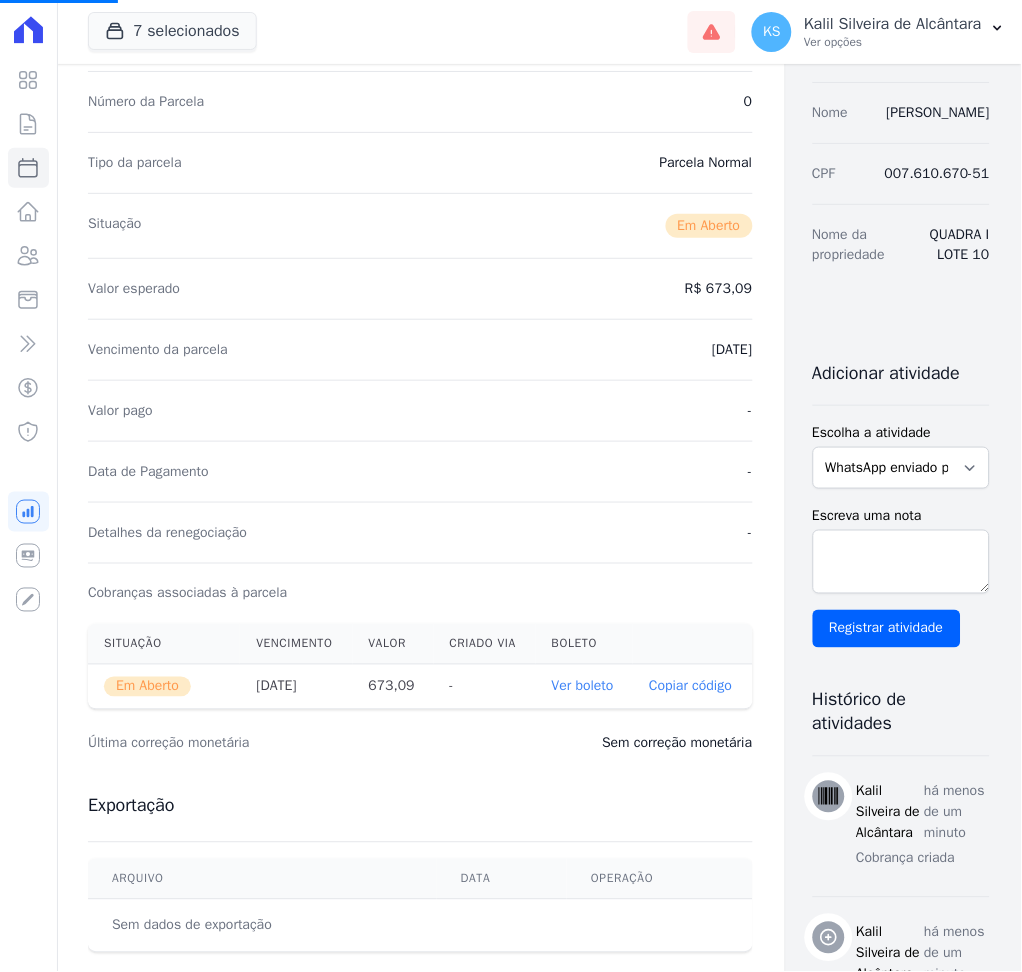 scroll, scrollTop: 400, scrollLeft: 0, axis: vertical 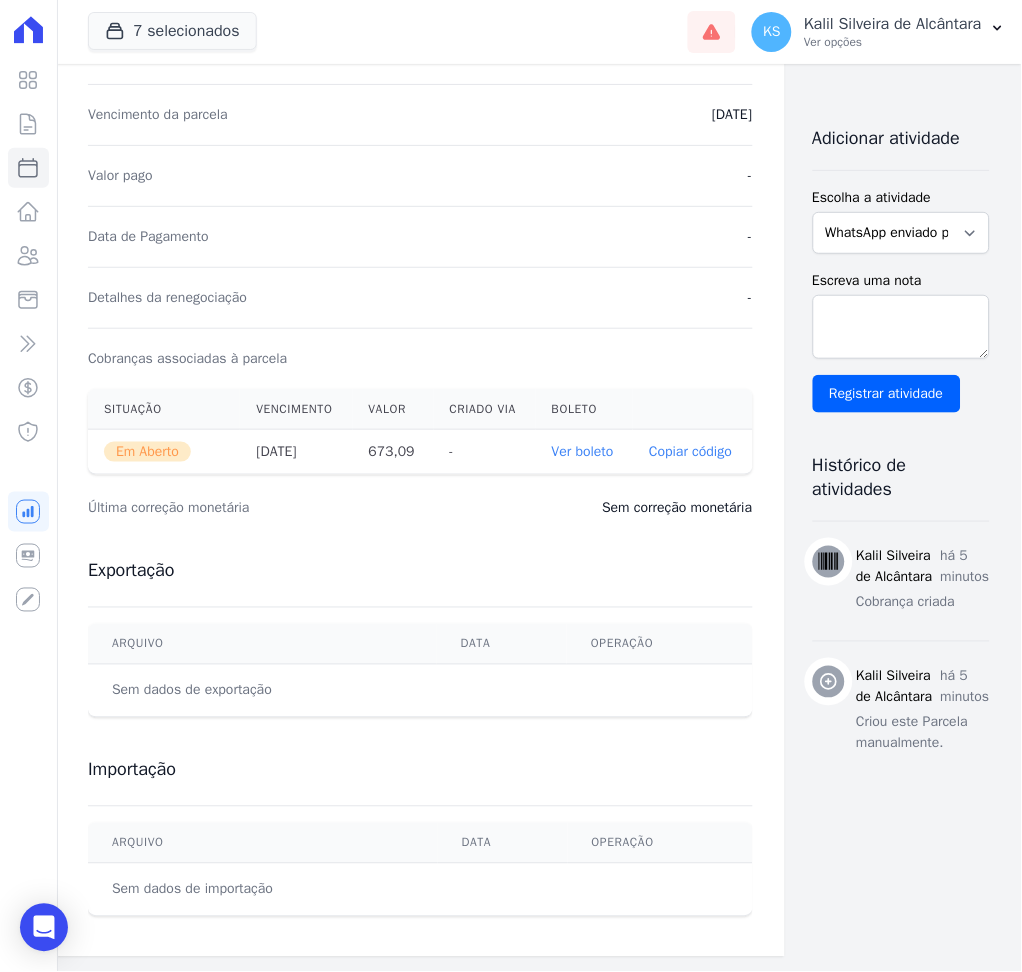 drag, startPoint x: 869, startPoint y: 617, endPoint x: 938, endPoint y: 692, distance: 101.91173 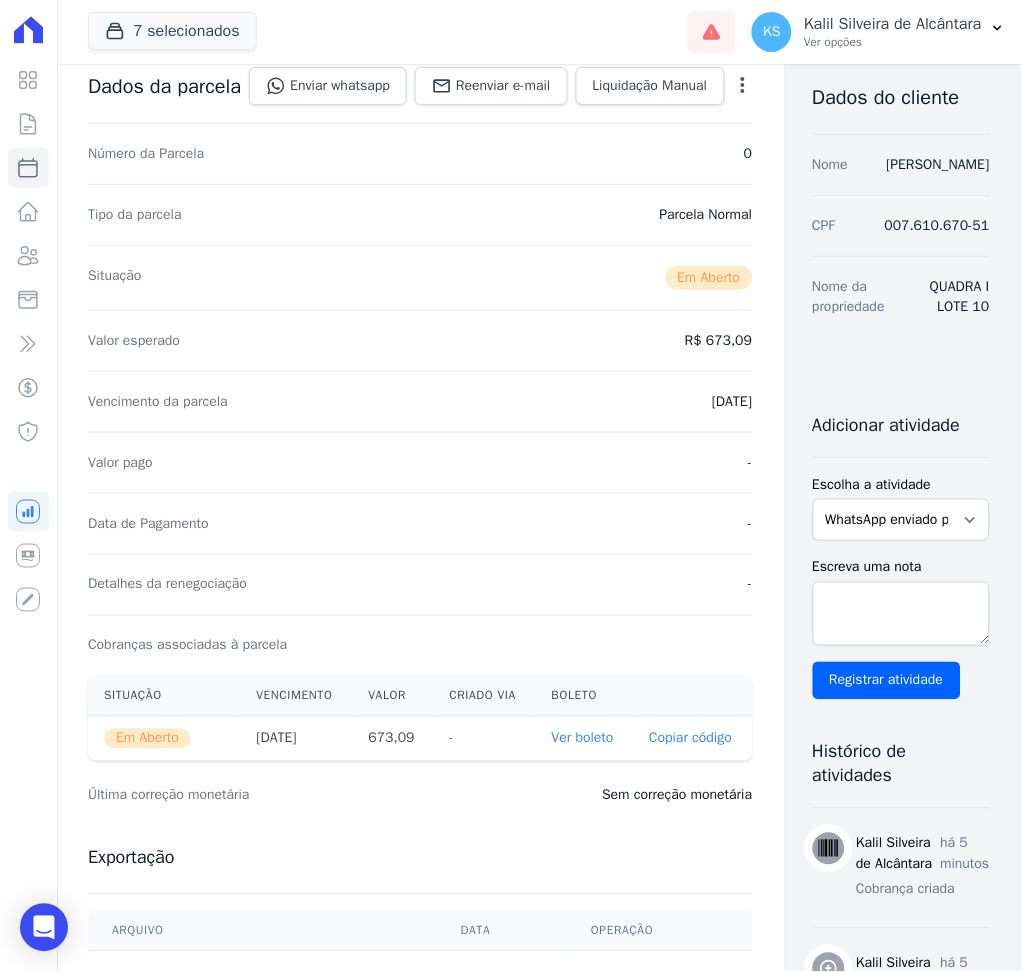 scroll, scrollTop: 0, scrollLeft: 0, axis: both 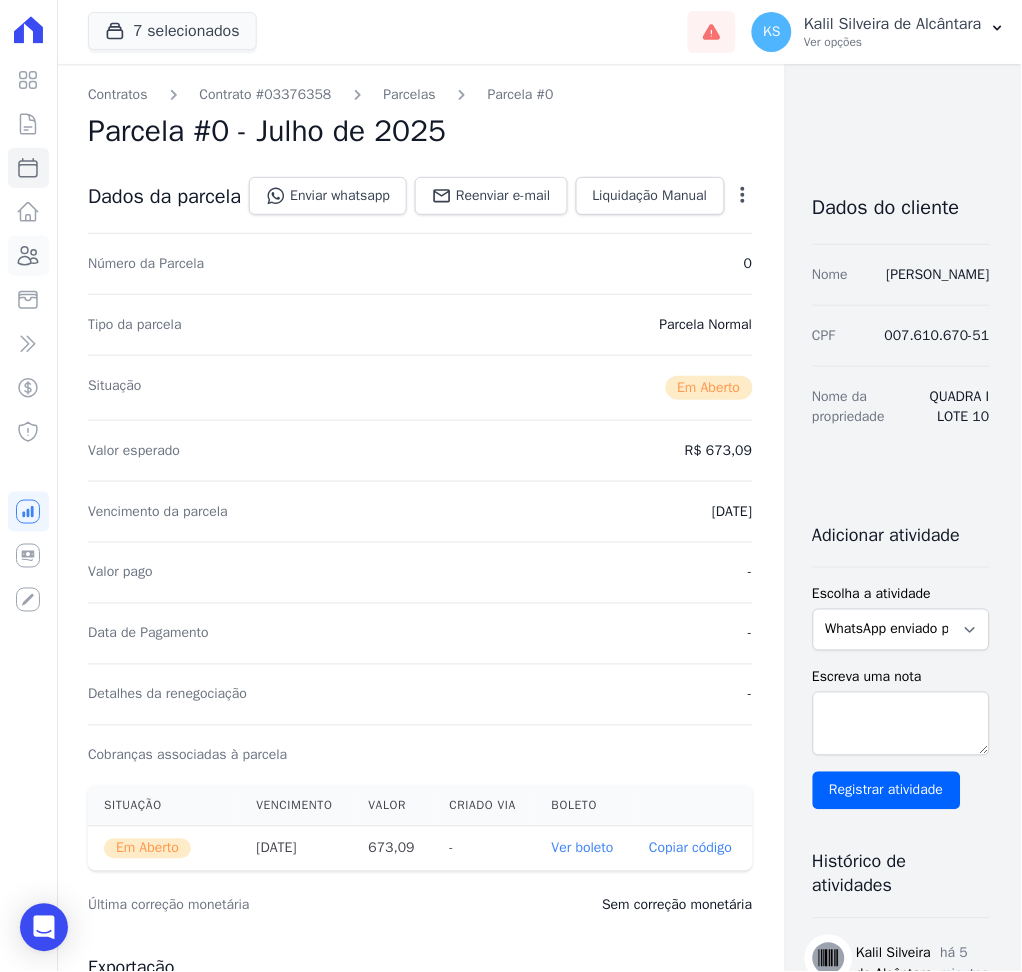 click 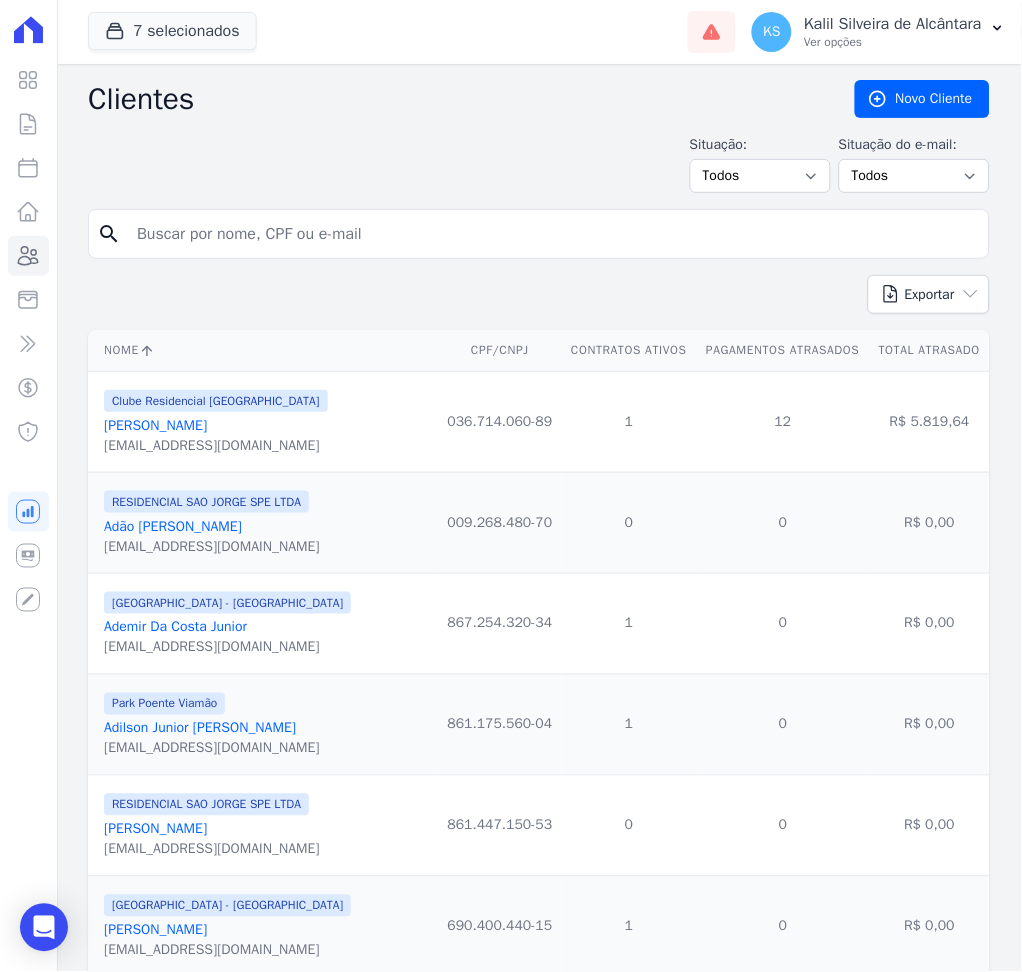 click at bounding box center [553, 234] 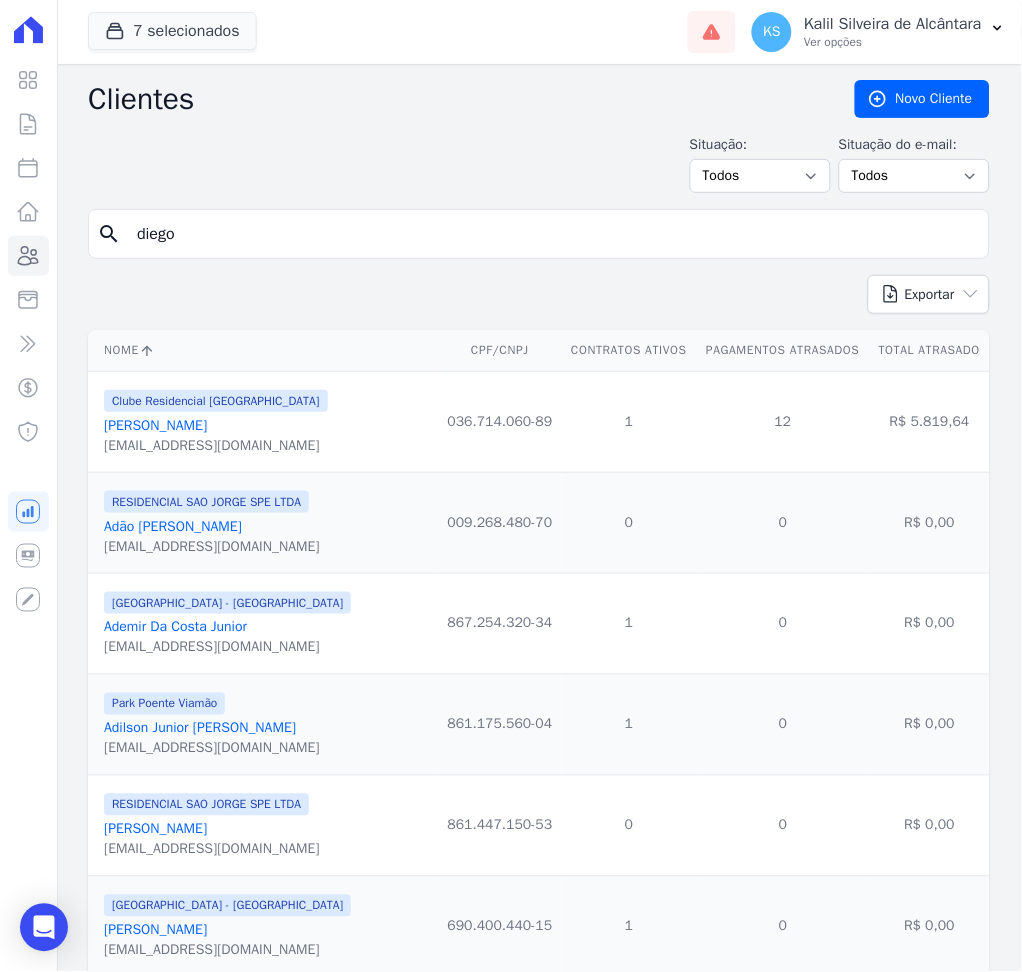 type on "[PERSON_NAME]" 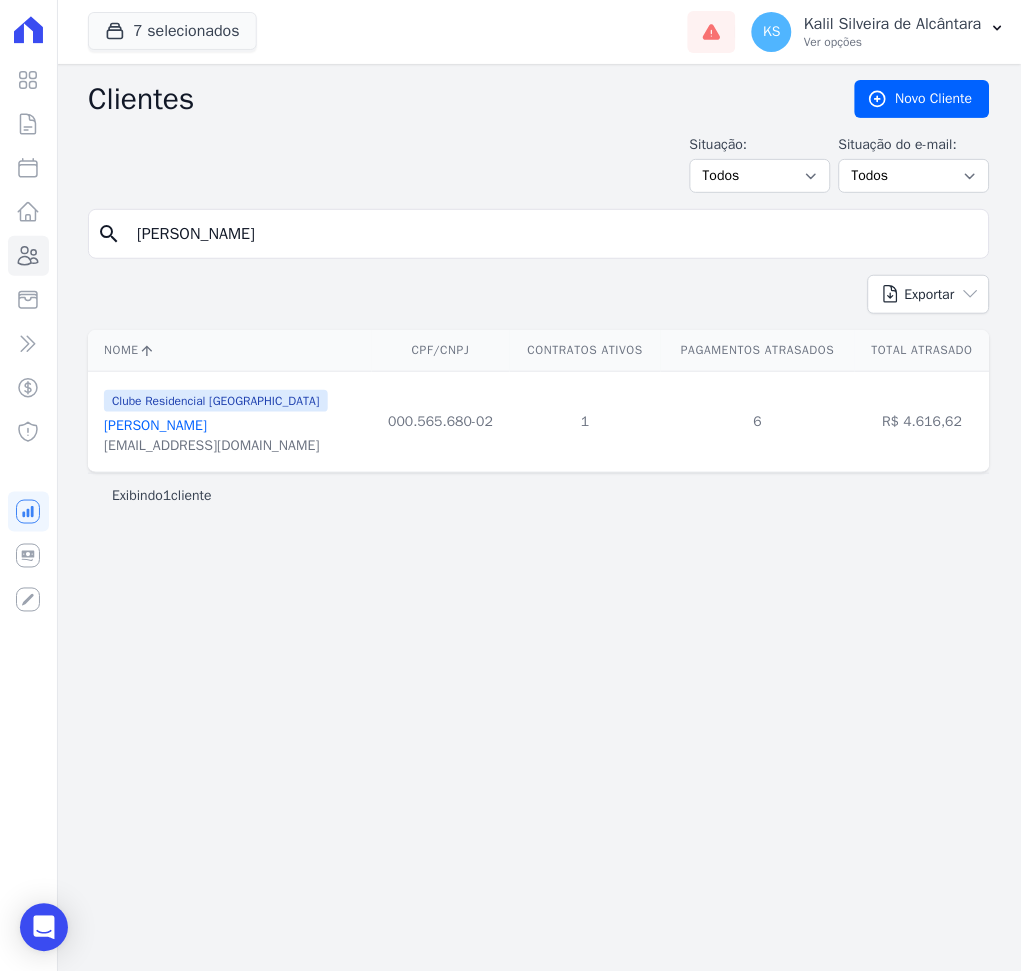 click on "[PERSON_NAME]" at bounding box center (155, 425) 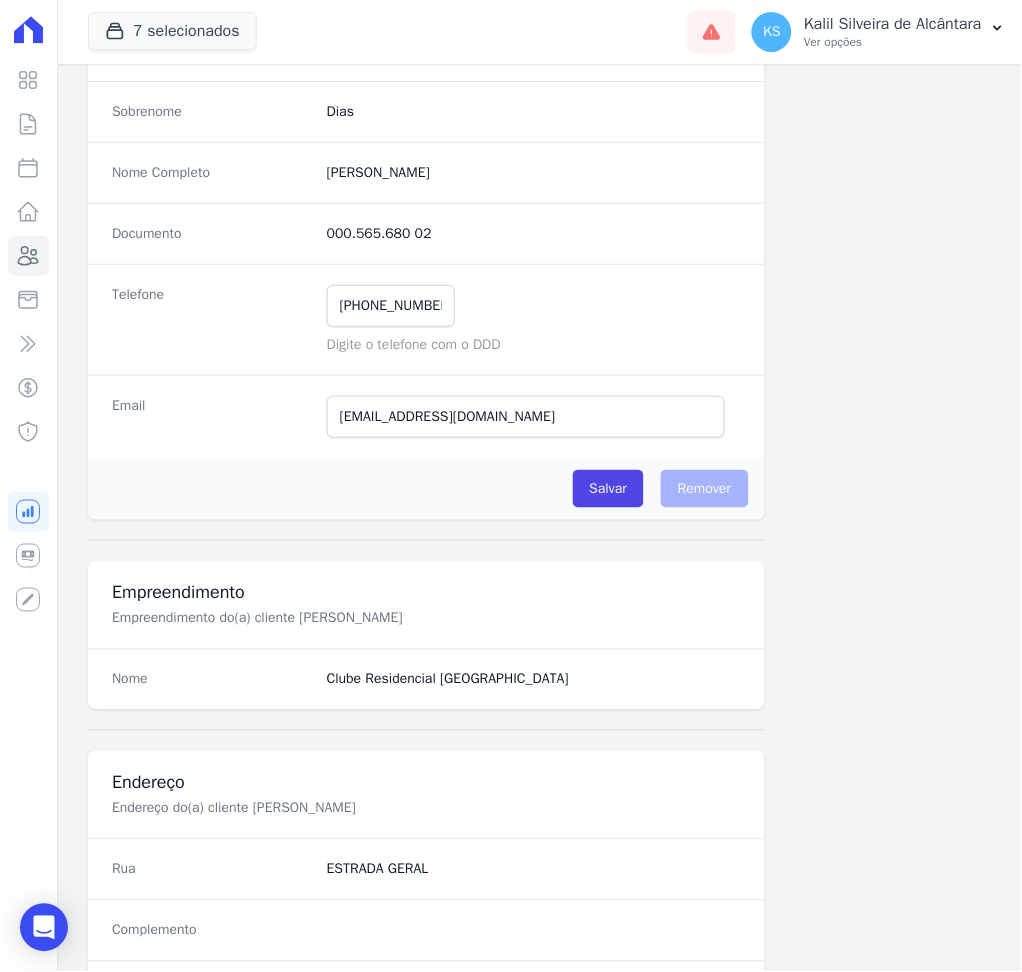 scroll, scrollTop: 916, scrollLeft: 0, axis: vertical 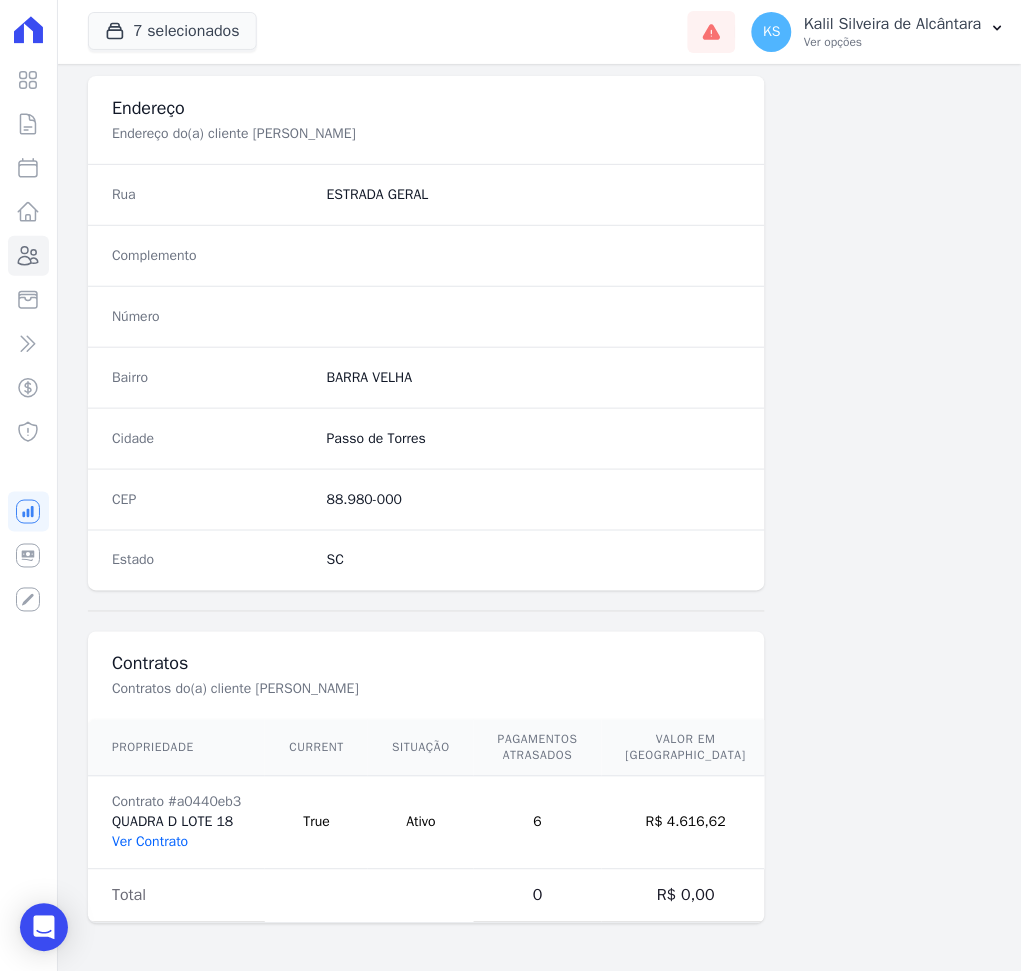 click on "Ver Contrato" at bounding box center [150, 842] 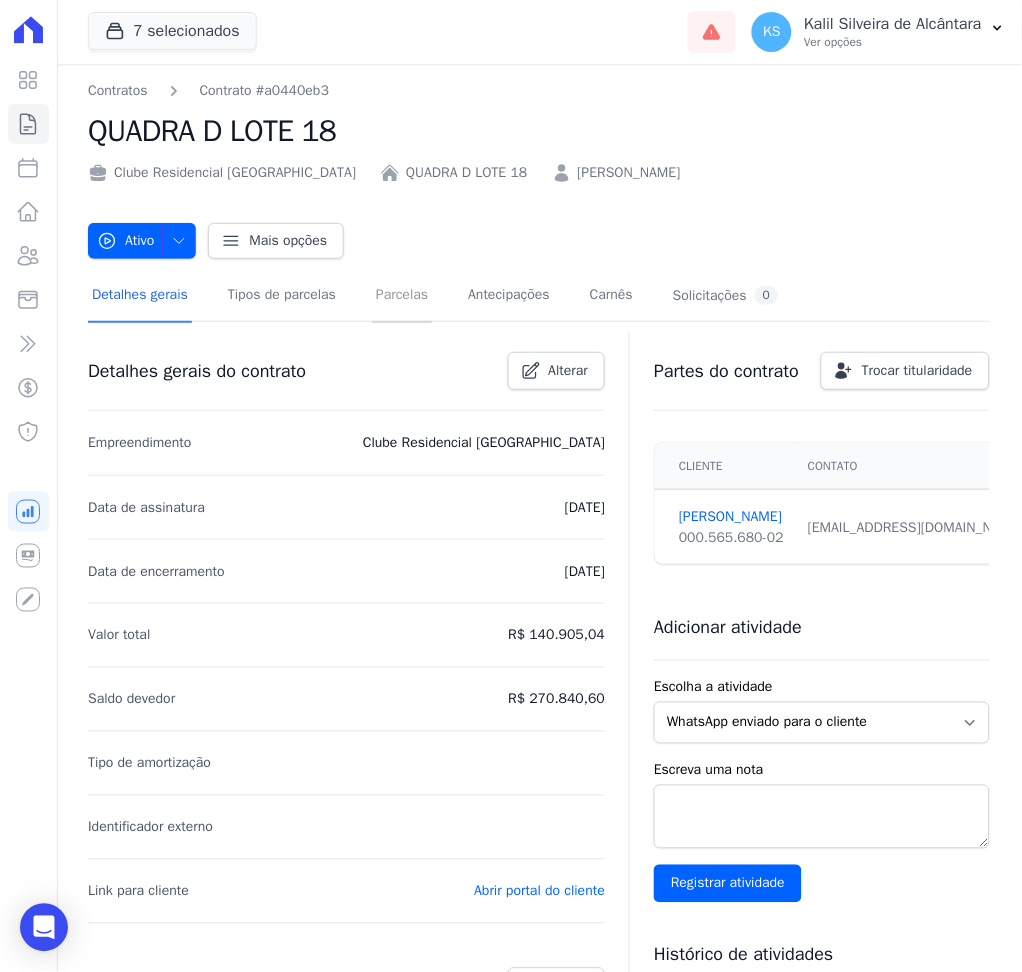 click on "Parcelas" at bounding box center (402, 296) 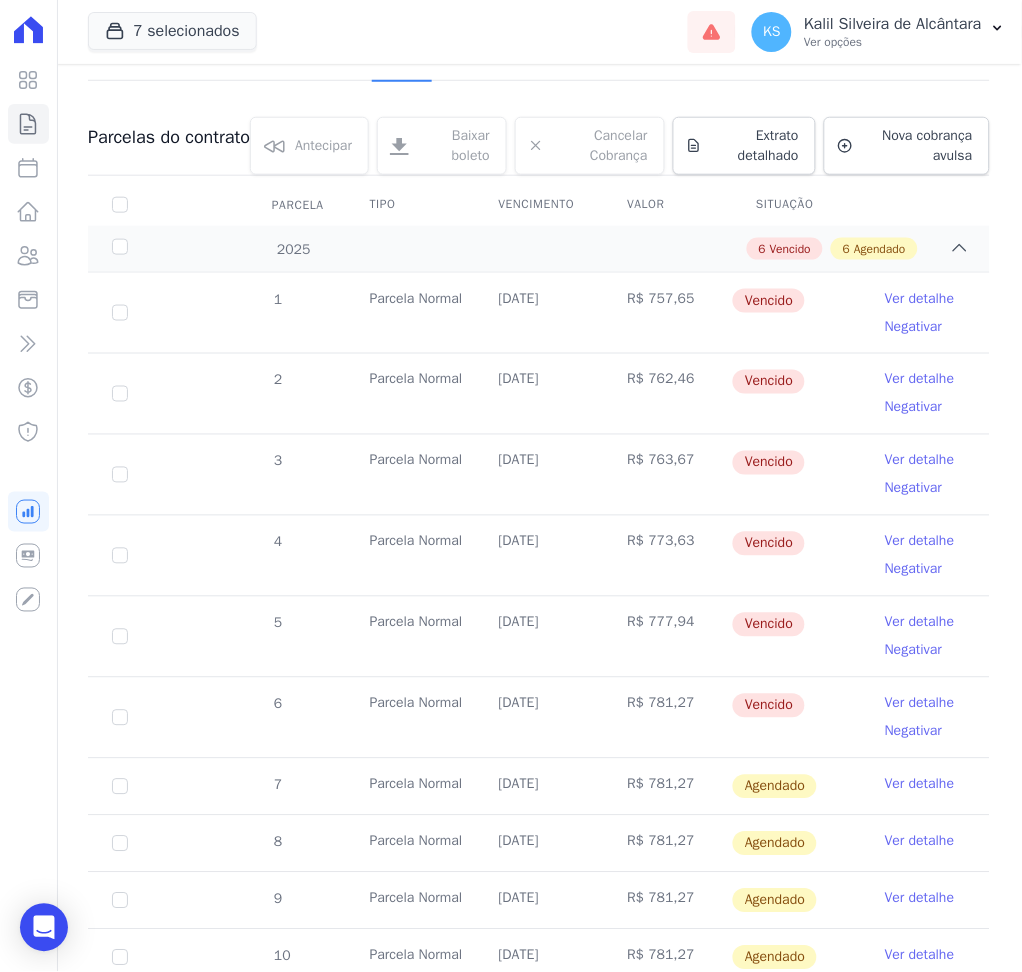 scroll, scrollTop: 666, scrollLeft: 0, axis: vertical 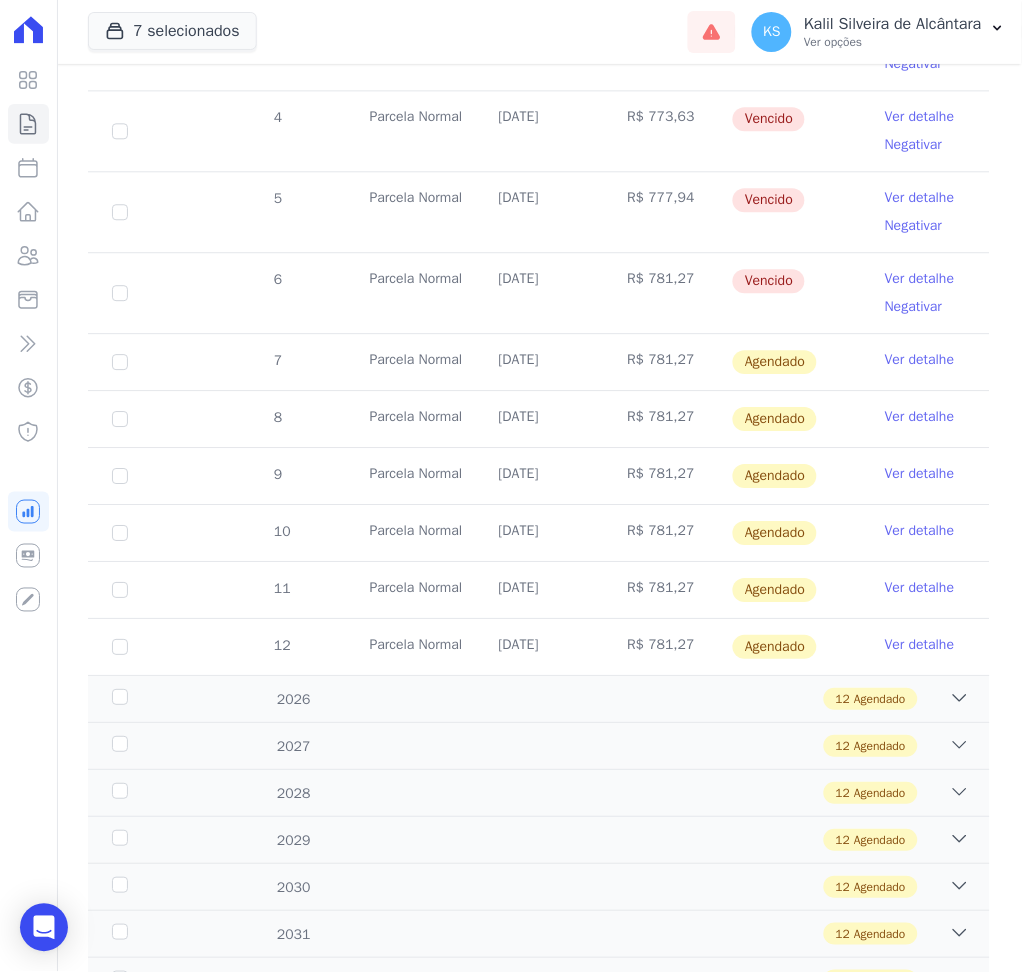 click on "Ver detalhe" at bounding box center [920, 360] 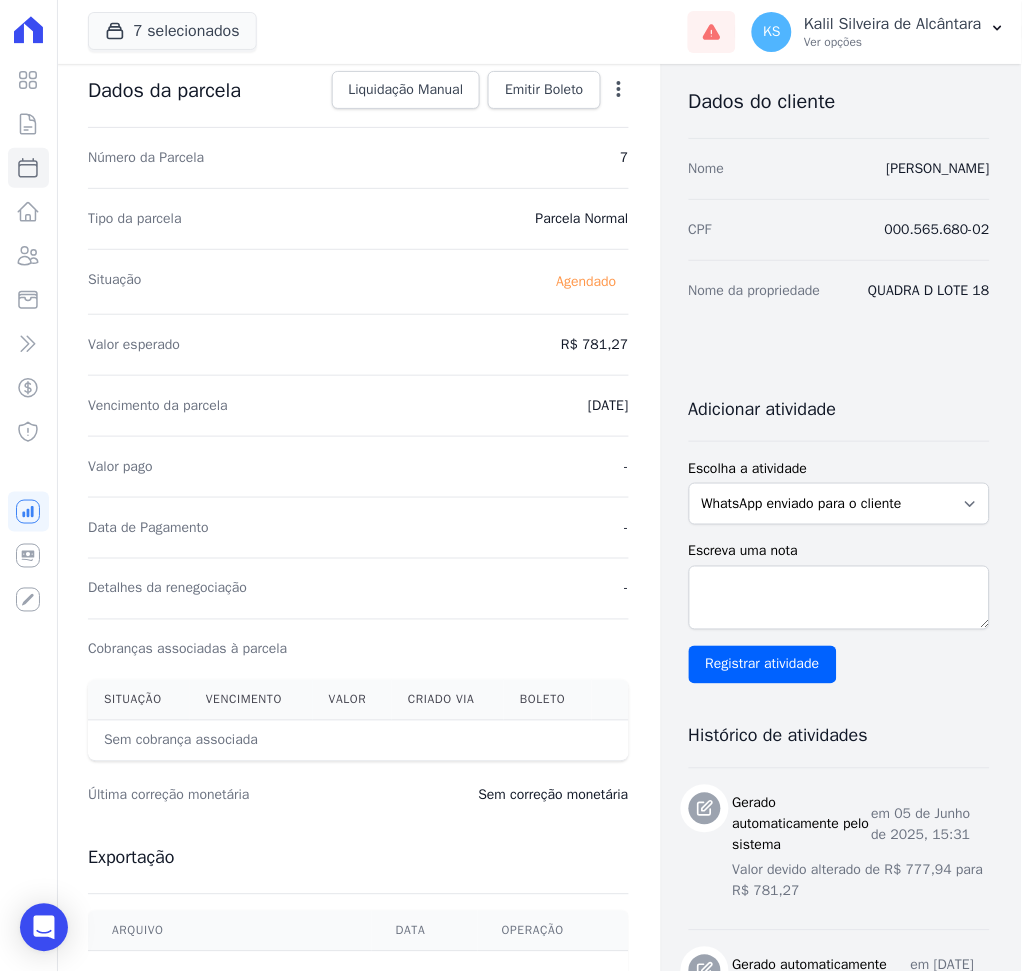 scroll, scrollTop: 0, scrollLeft: 0, axis: both 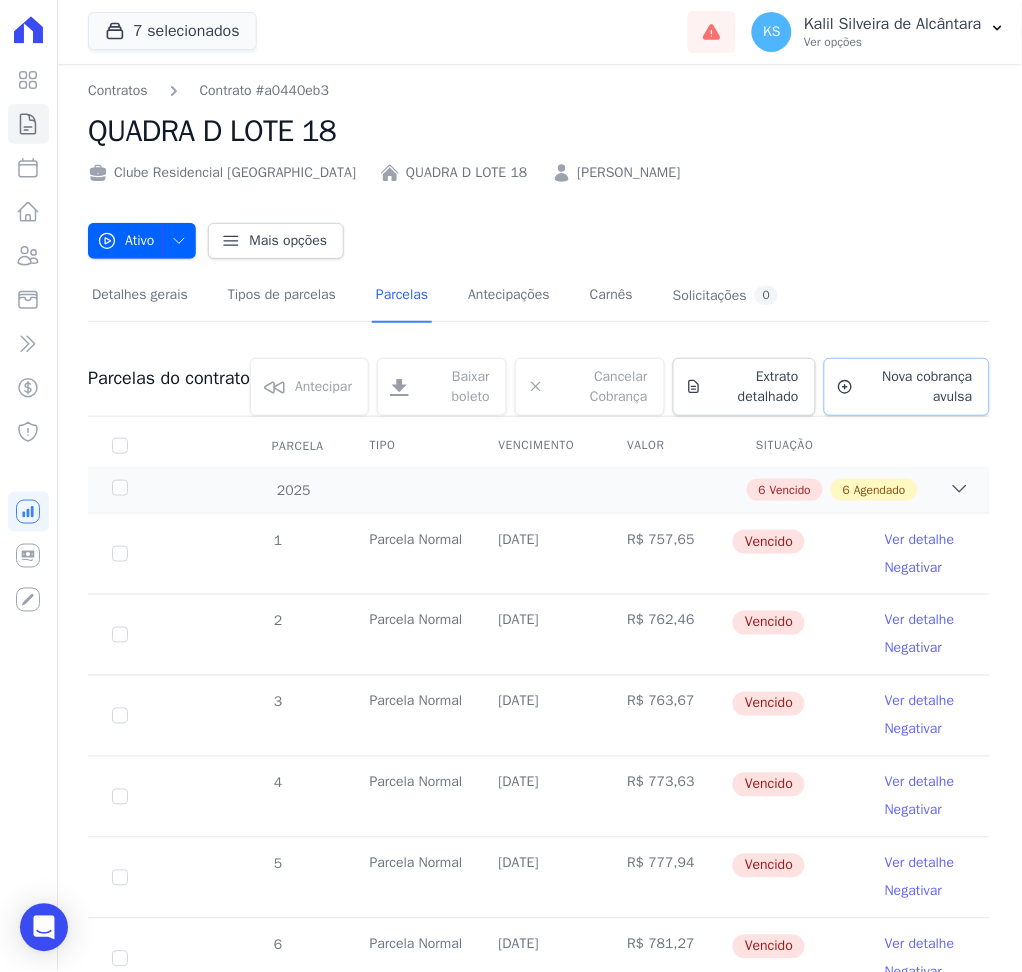 click on "Nova cobrança avulsa" at bounding box center (907, 387) 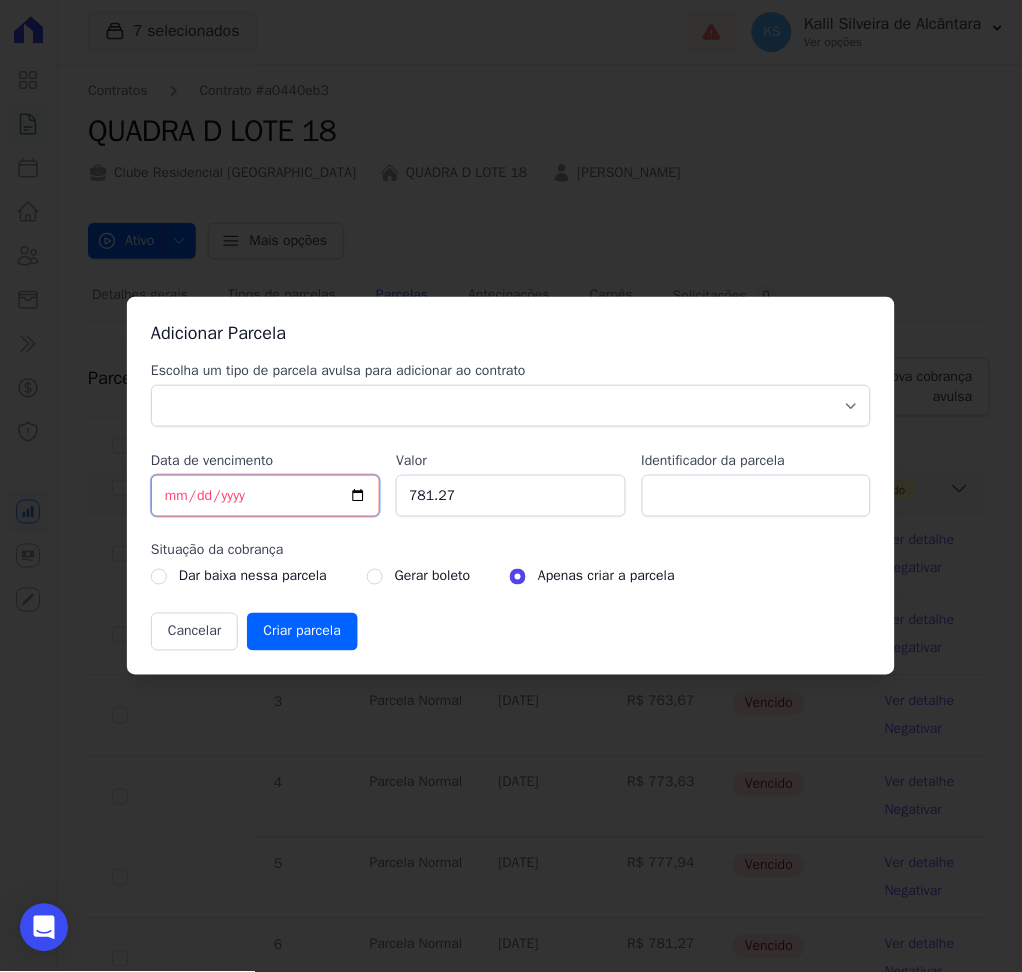 click on "[DATE]" at bounding box center [265, 496] 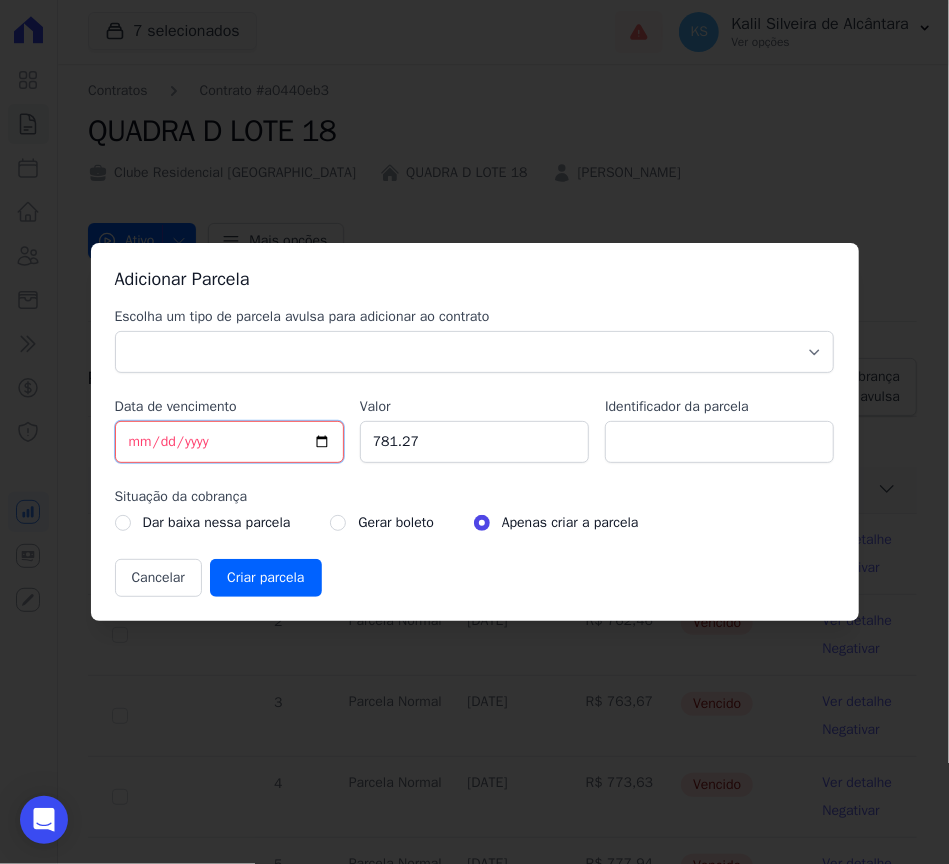 click on "[DATE]" at bounding box center (229, 442) 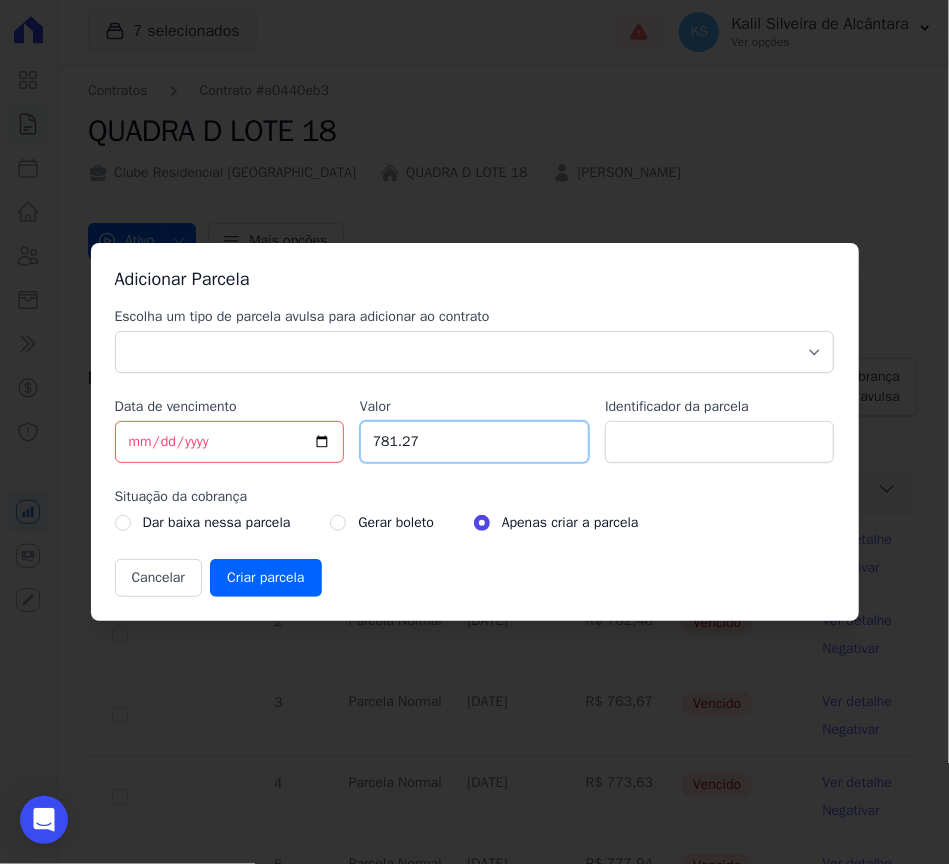 click on "781.27" at bounding box center [474, 442] 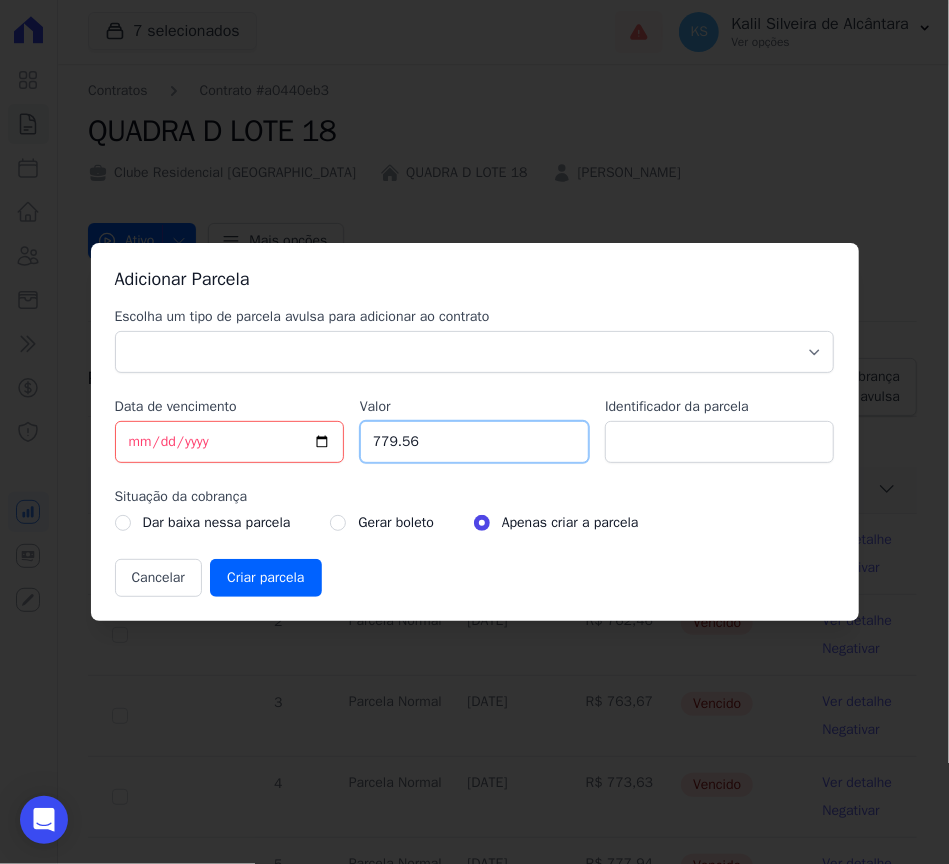 type on "779.56" 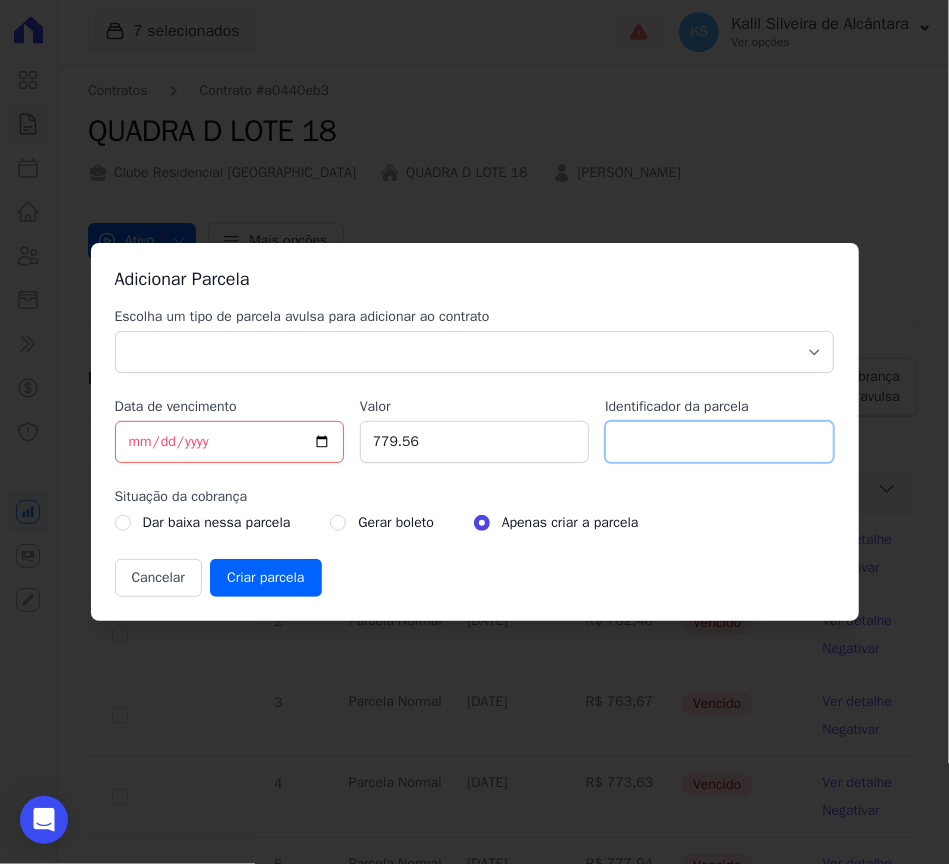 click on "Identificador da parcela" at bounding box center [719, 442] 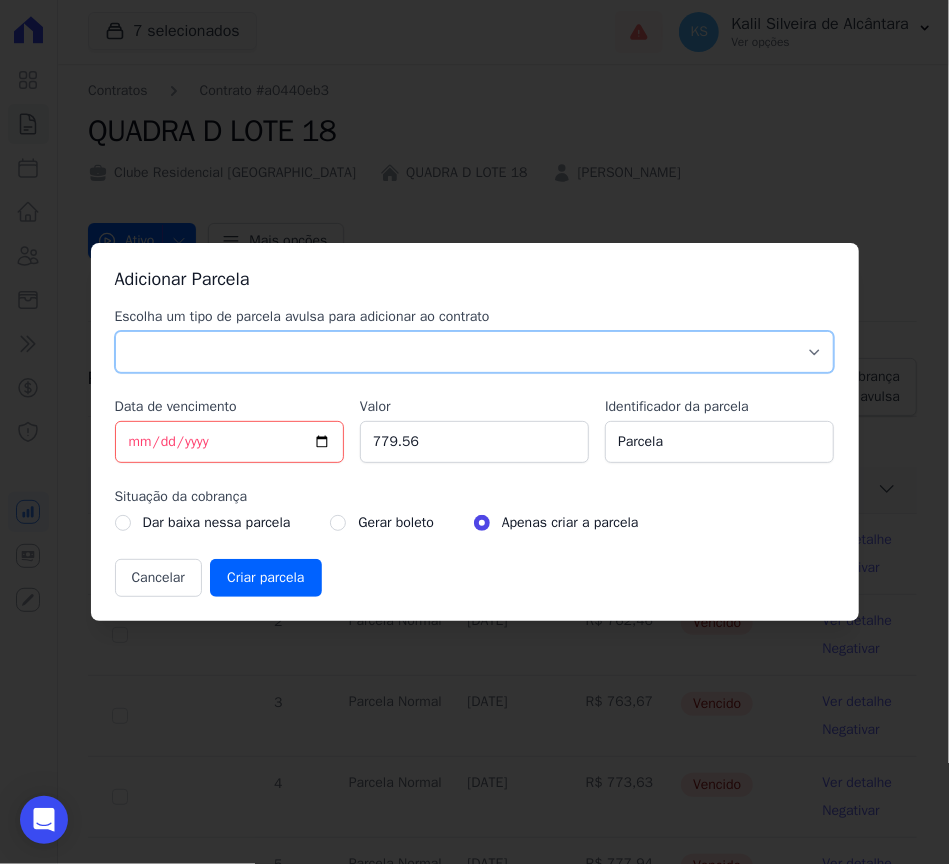 click on "Parcela Normal
Sinal
Caução
Intercalada
Chaves
Pré Chaves
Pós Chaves
Taxas
Quitação
Outros
Parcela do Cliente
Acordo
Financiamento CEF
Comissão
Antecipação" at bounding box center [475, 352] 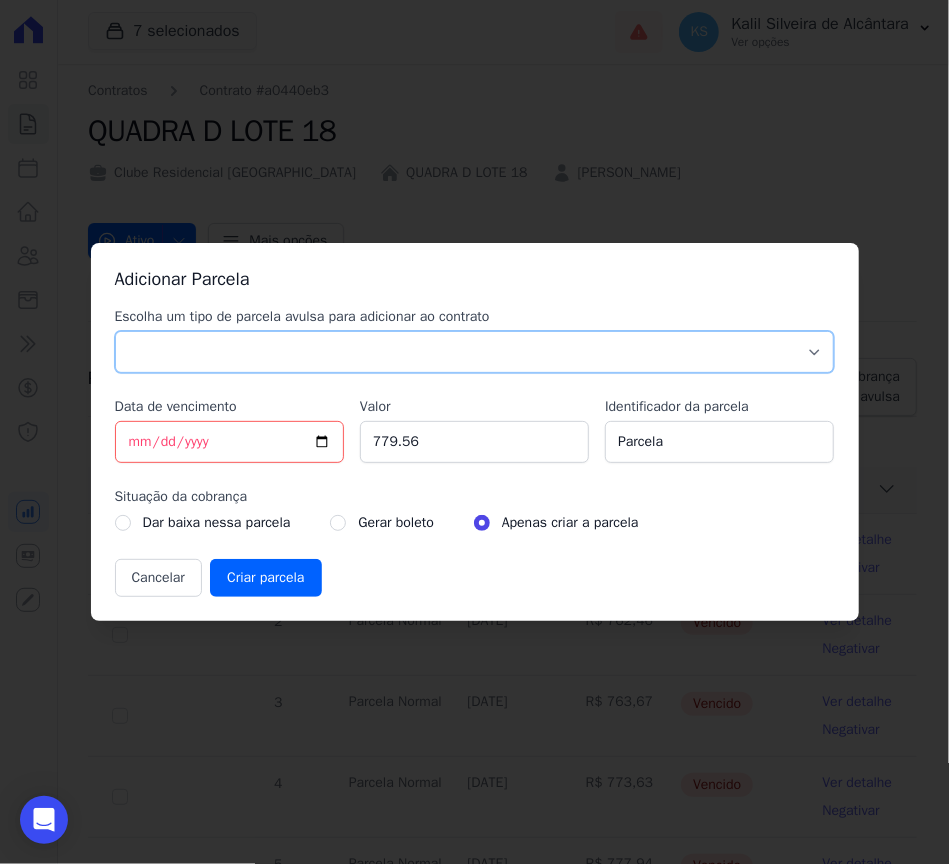 select on "standard" 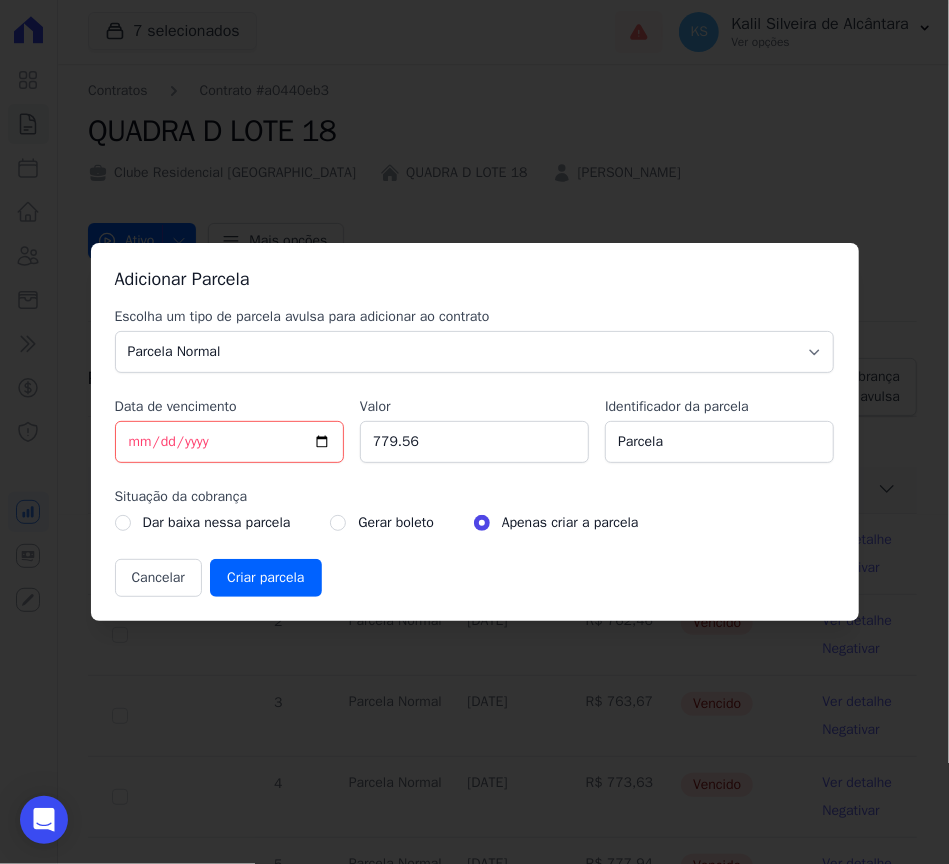 click on "Gerar boleto" at bounding box center (381, 523) 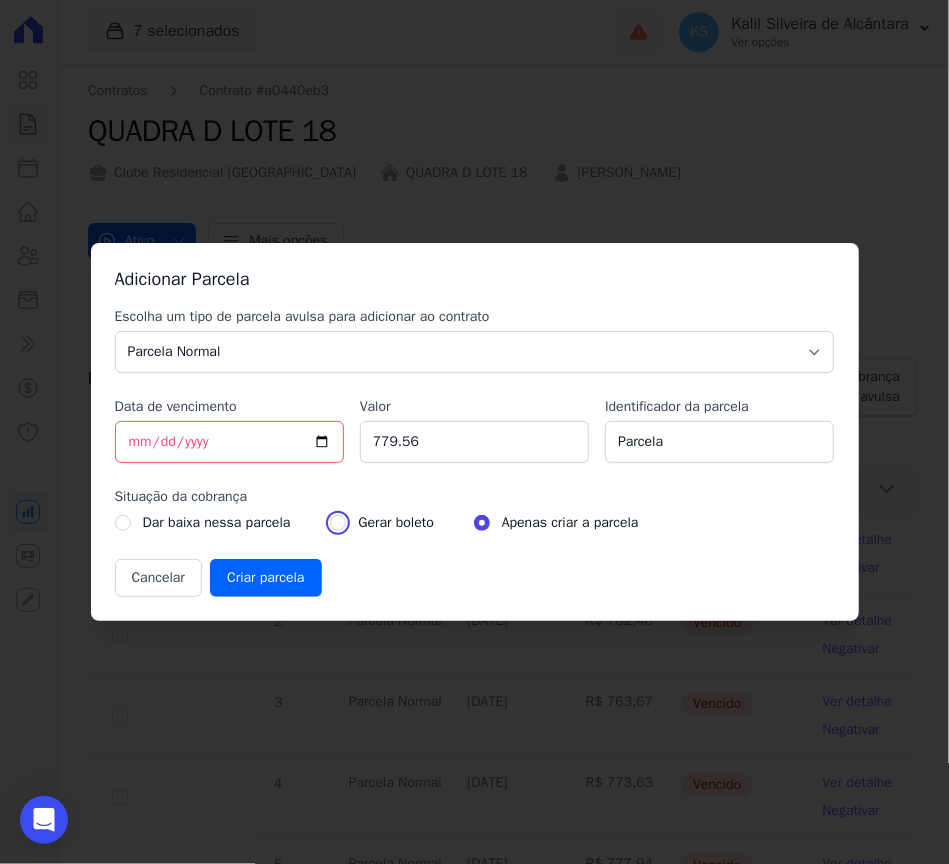 click at bounding box center [338, 523] 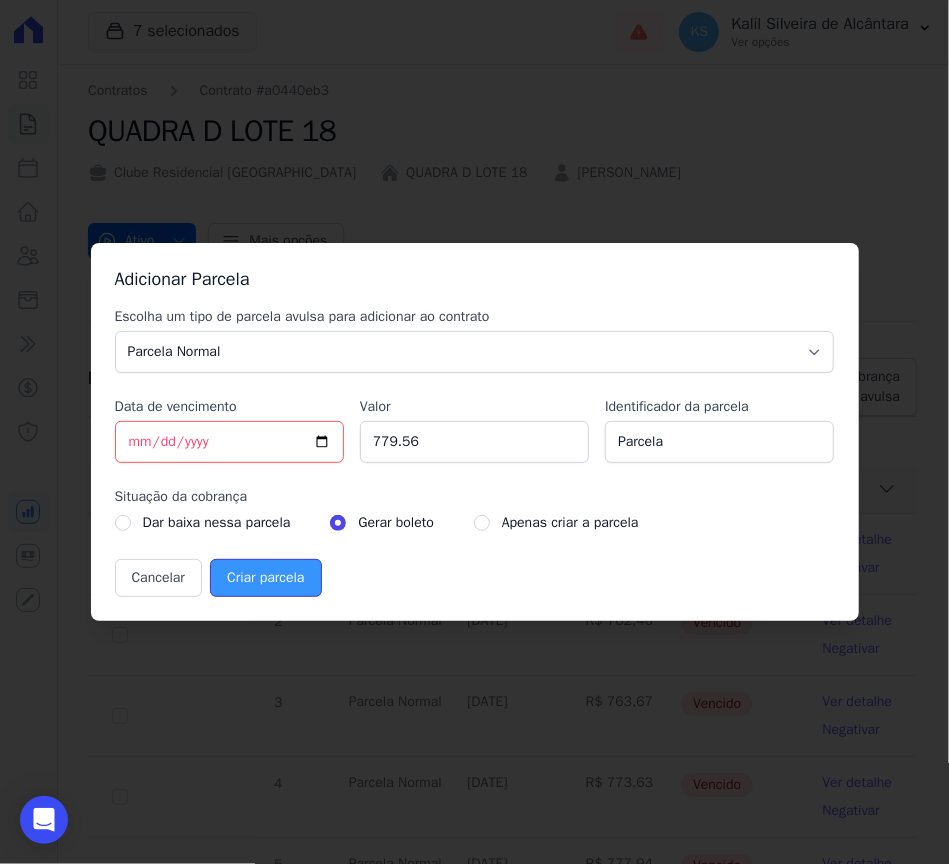 click on "Criar parcela" at bounding box center [265, 578] 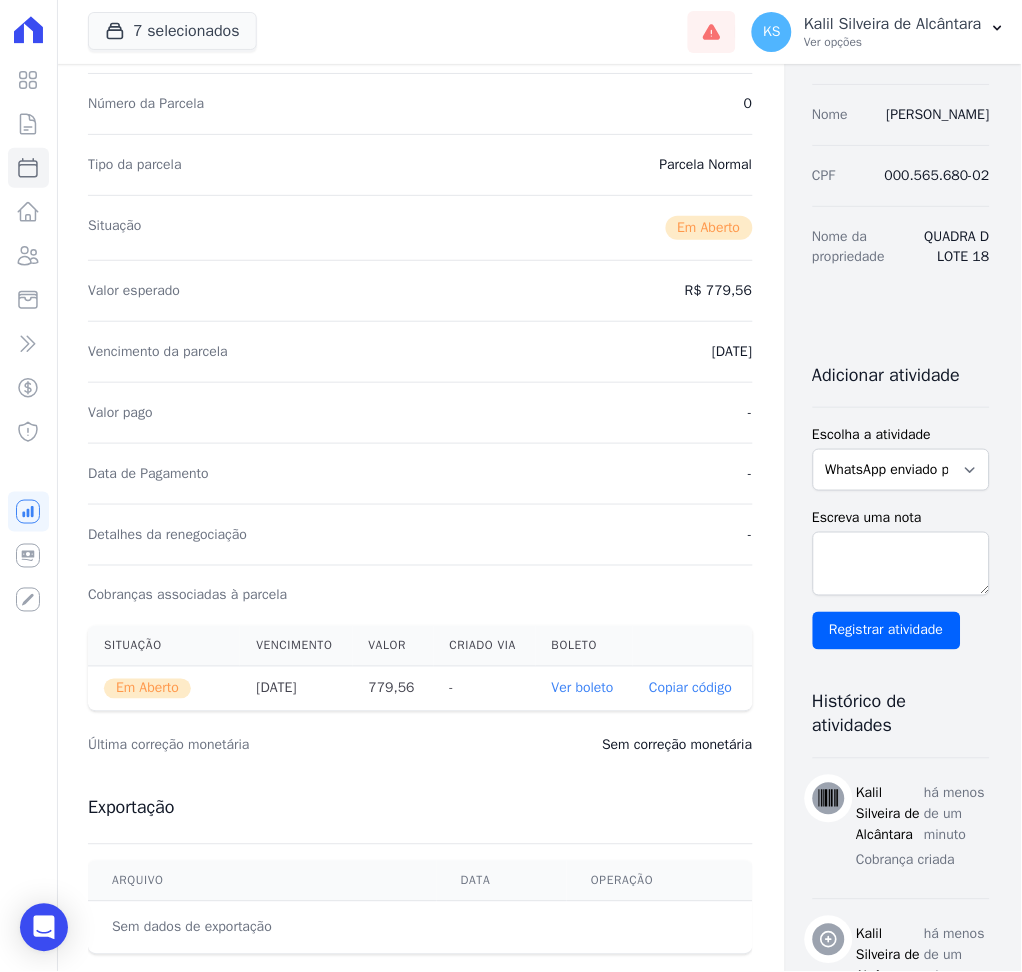scroll, scrollTop: 0, scrollLeft: 0, axis: both 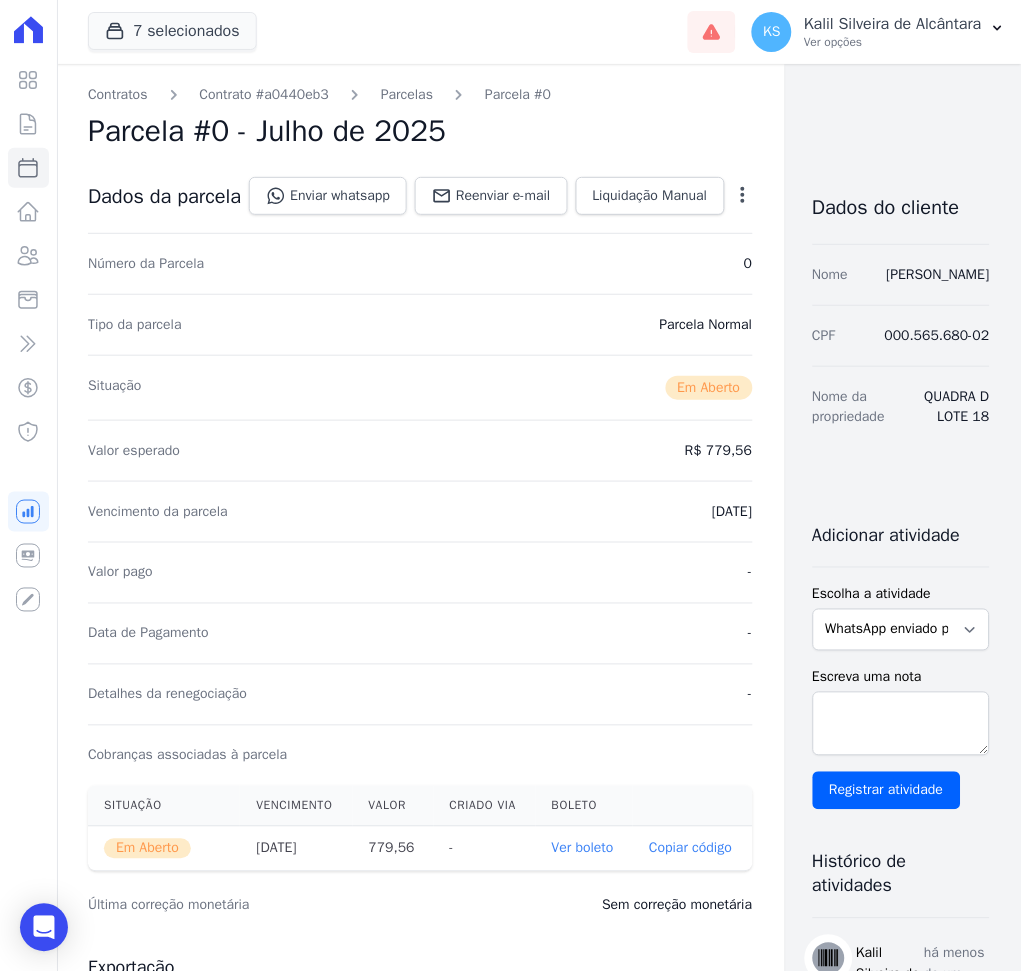 drag, startPoint x: 917, startPoint y: 264, endPoint x: 994, endPoint y: 293, distance: 82.28001 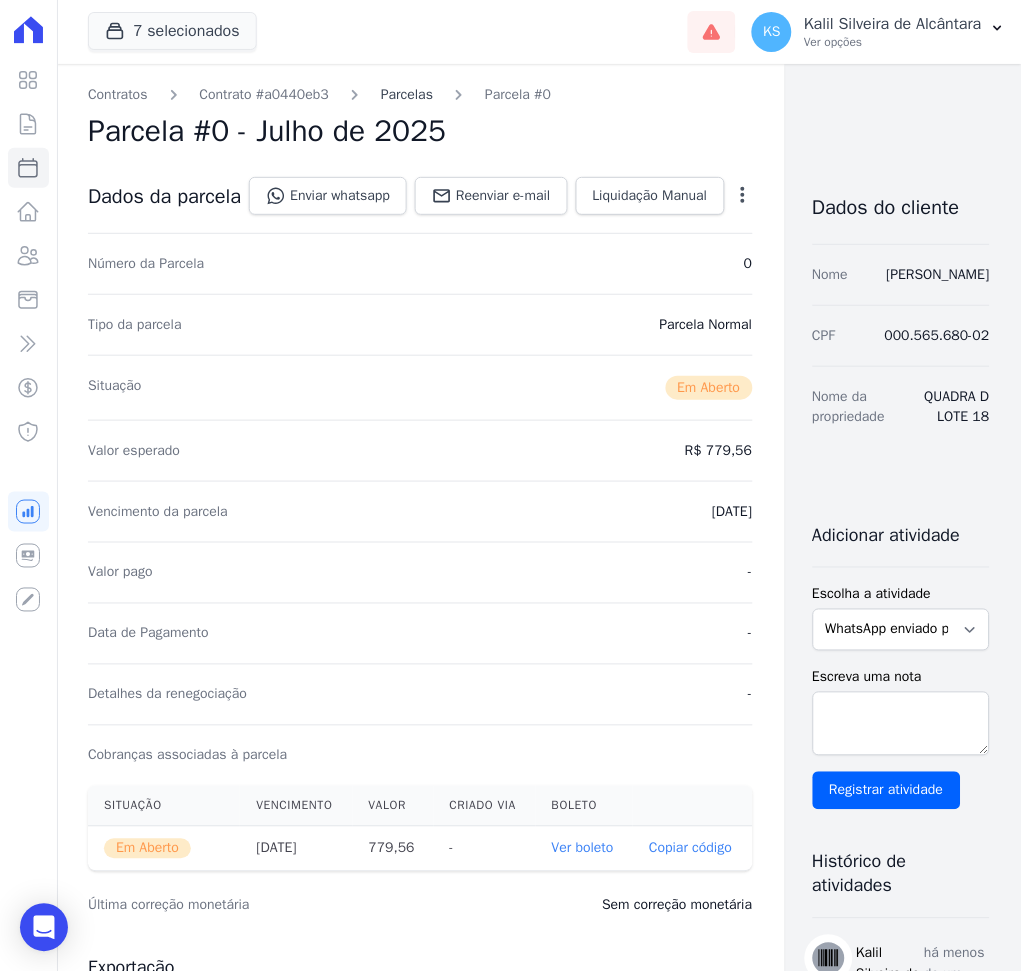 click on "Parcelas" at bounding box center (407, 94) 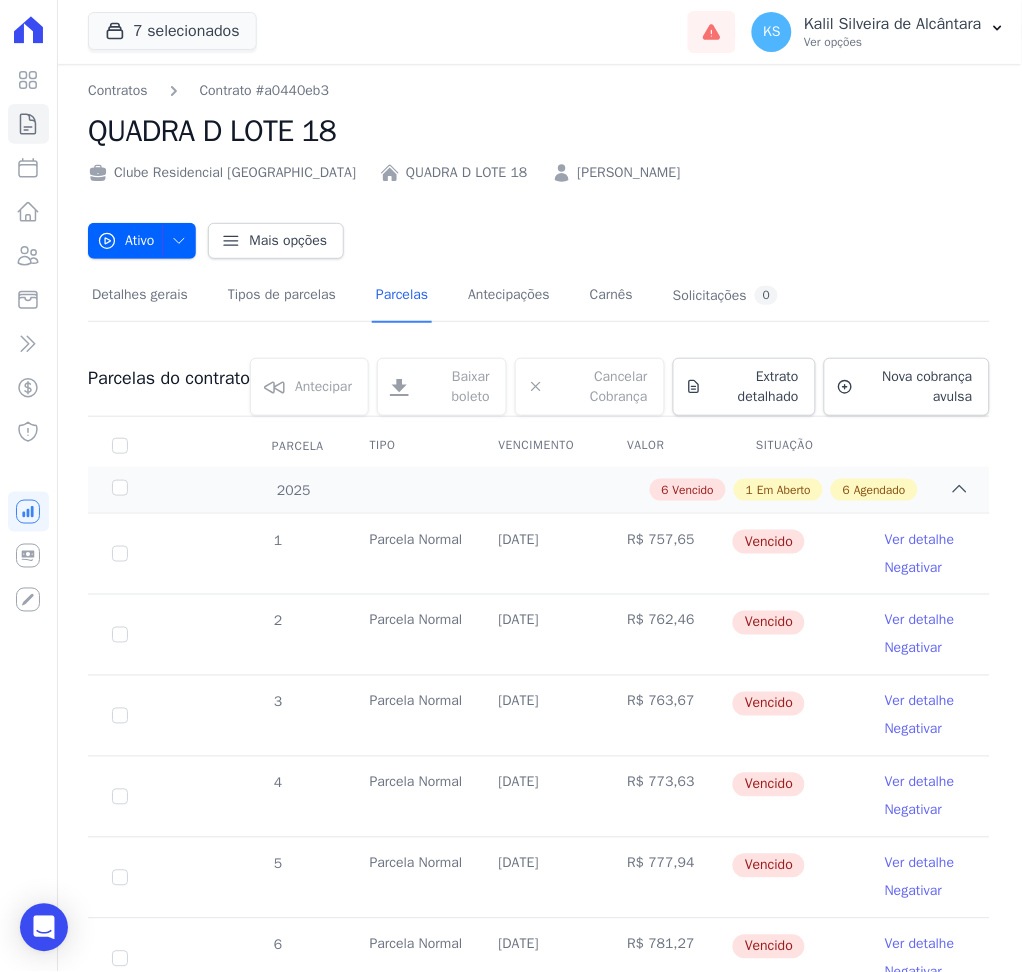 scroll, scrollTop: 666, scrollLeft: 0, axis: vertical 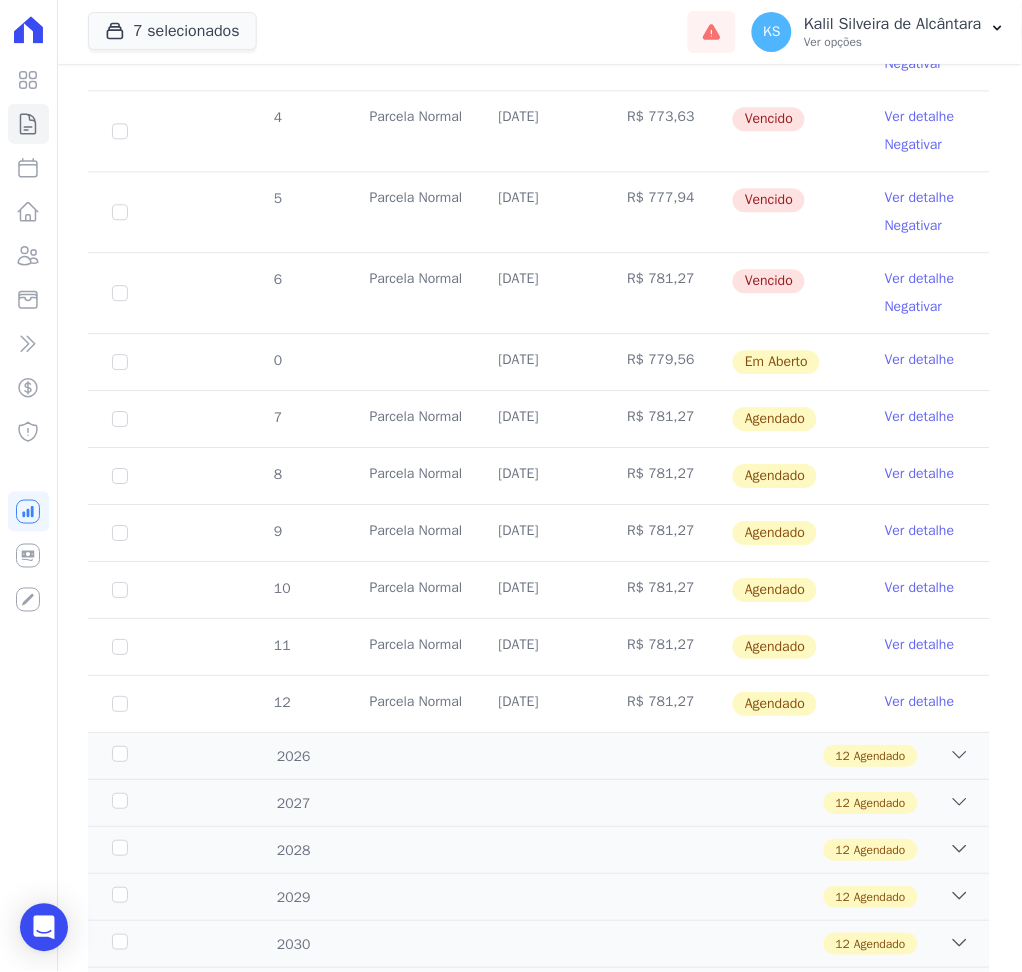 click on "Ver detalhe" at bounding box center (920, 417) 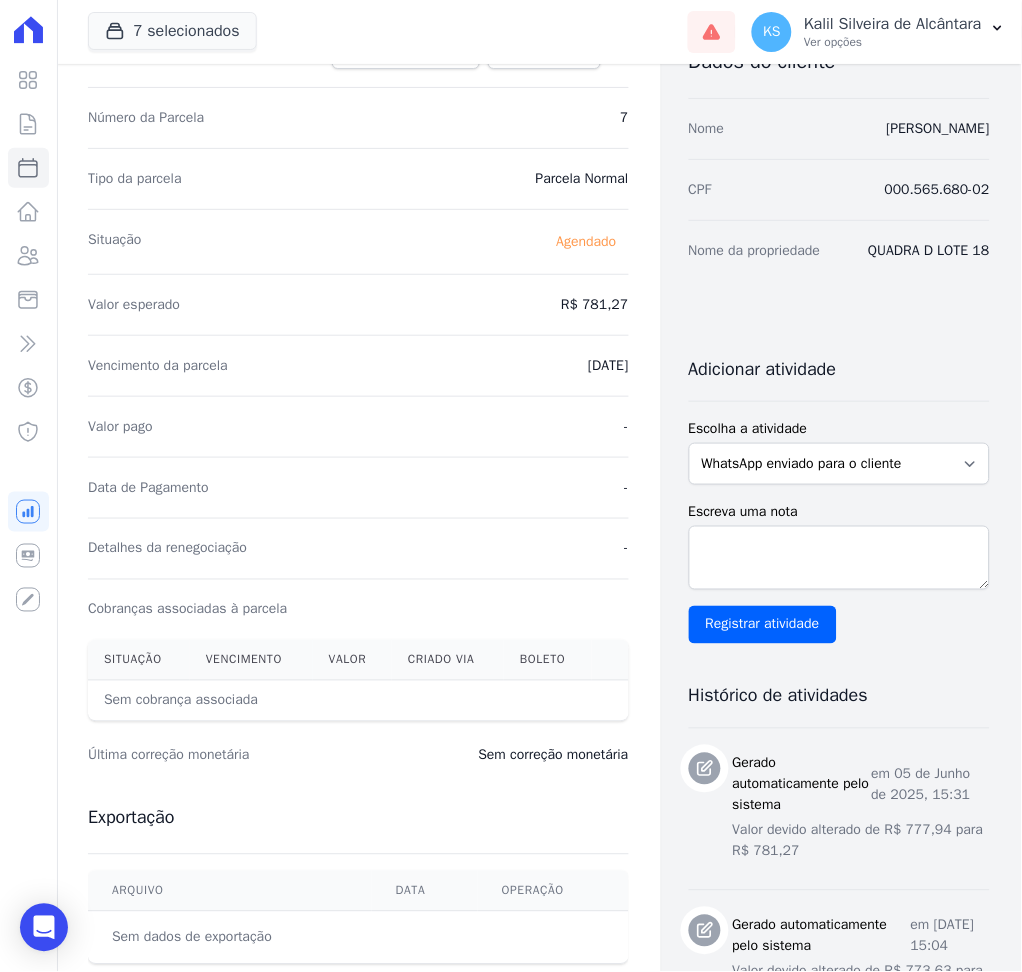 scroll, scrollTop: 0, scrollLeft: 0, axis: both 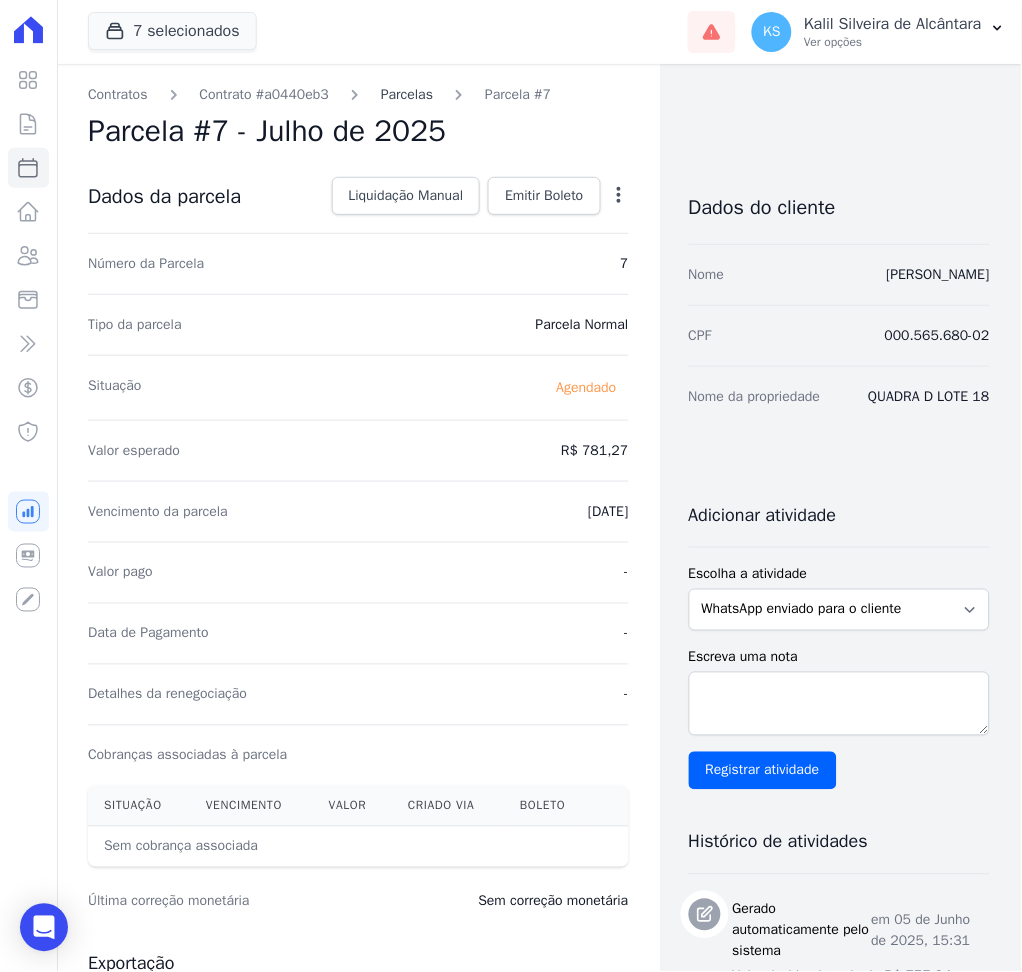 click on "Parcelas" at bounding box center [407, 94] 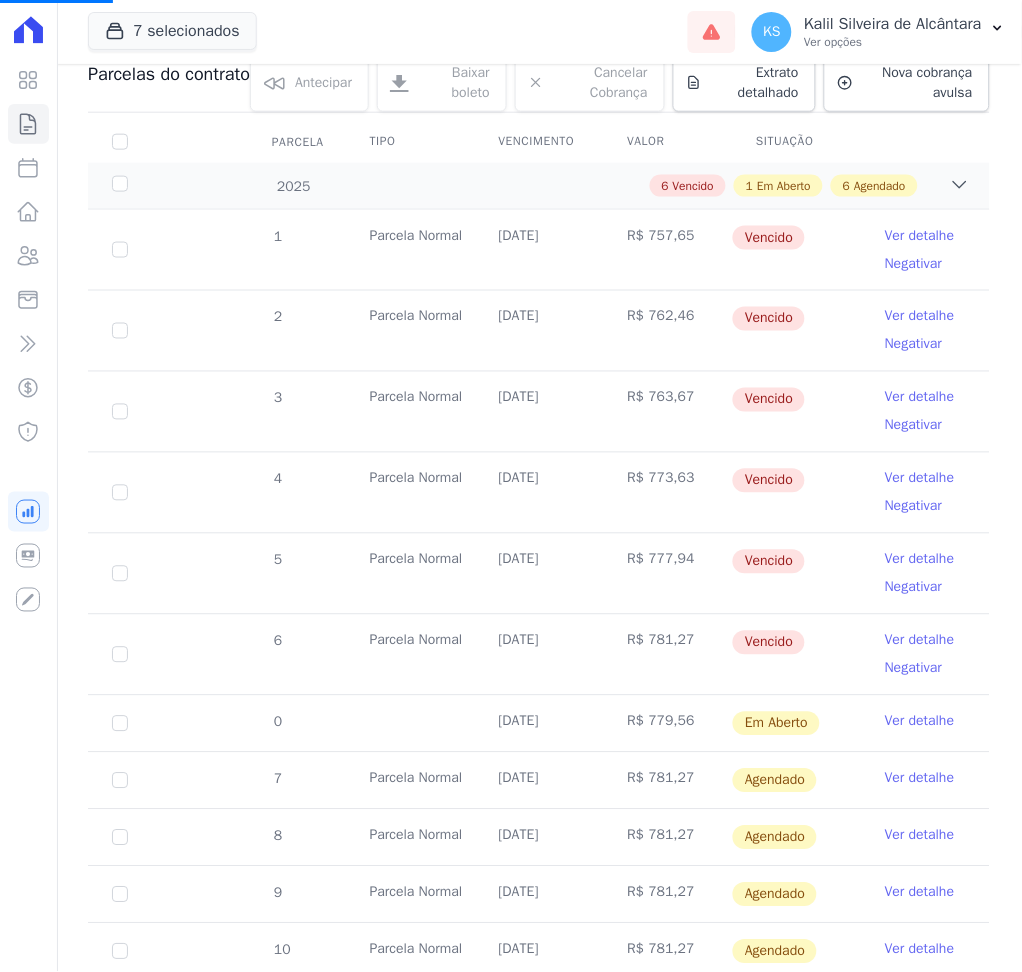 scroll, scrollTop: 533, scrollLeft: 0, axis: vertical 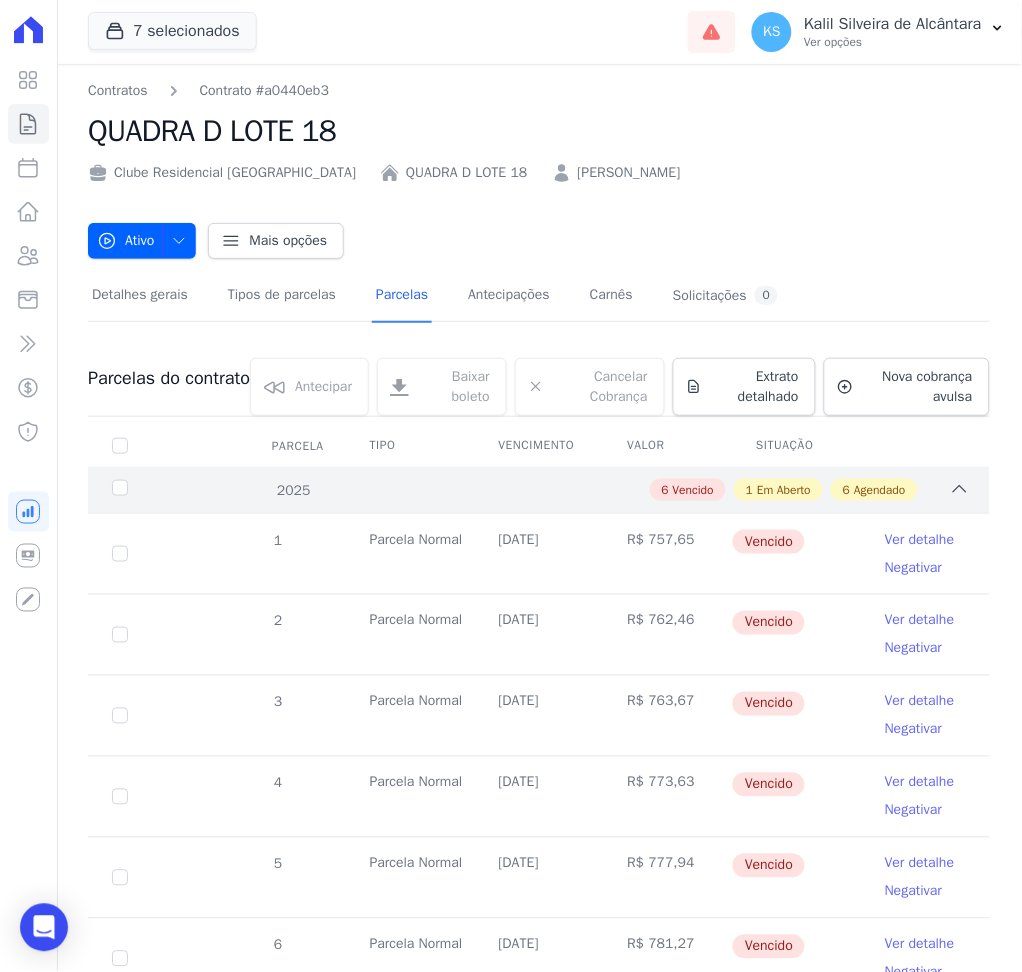click on "6
Agendado" at bounding box center (874, 490) 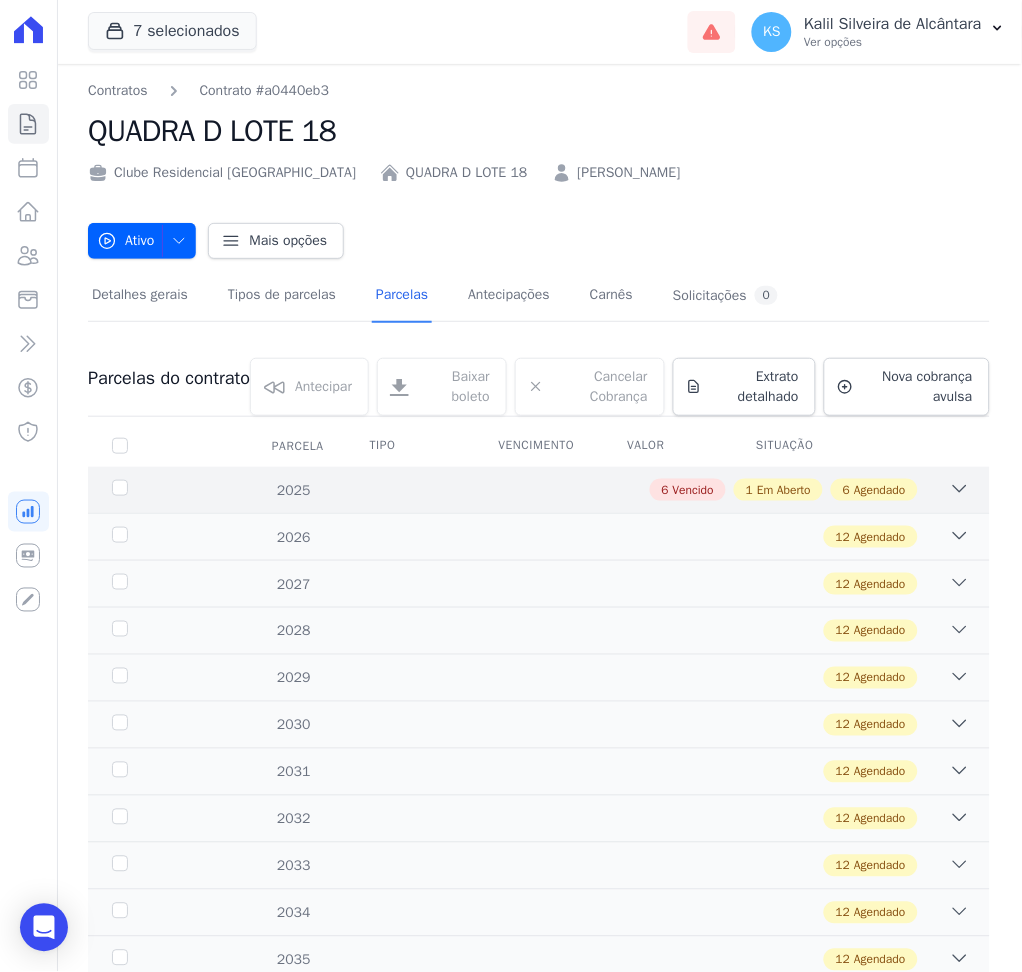 click 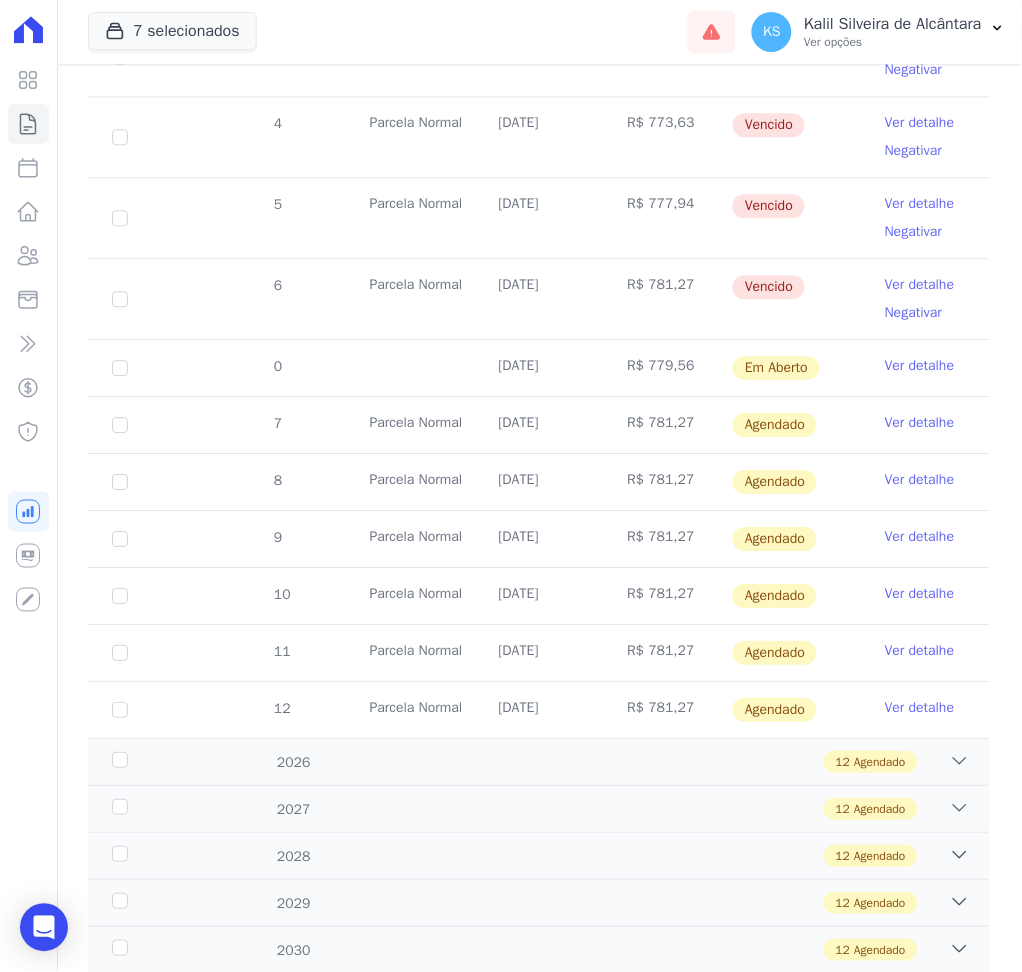 scroll, scrollTop: 666, scrollLeft: 0, axis: vertical 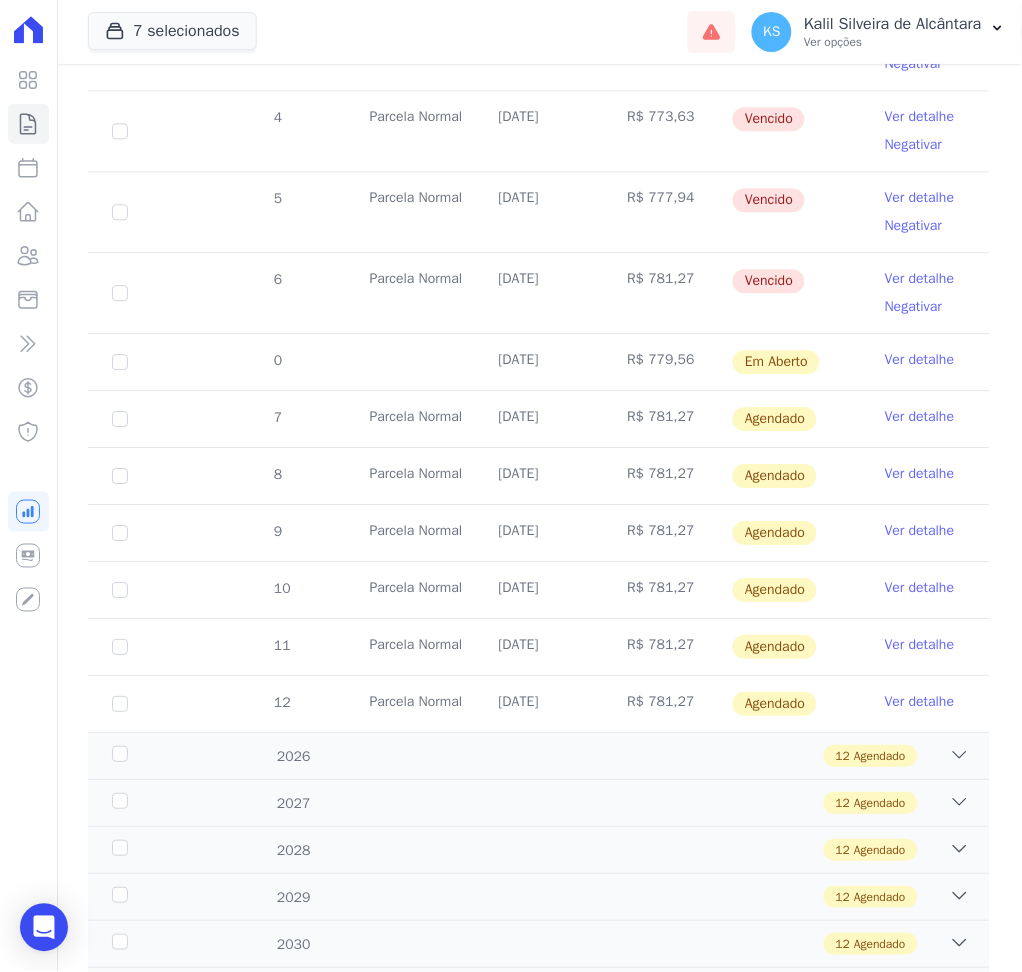 click on "Ver detalhe" at bounding box center [920, 360] 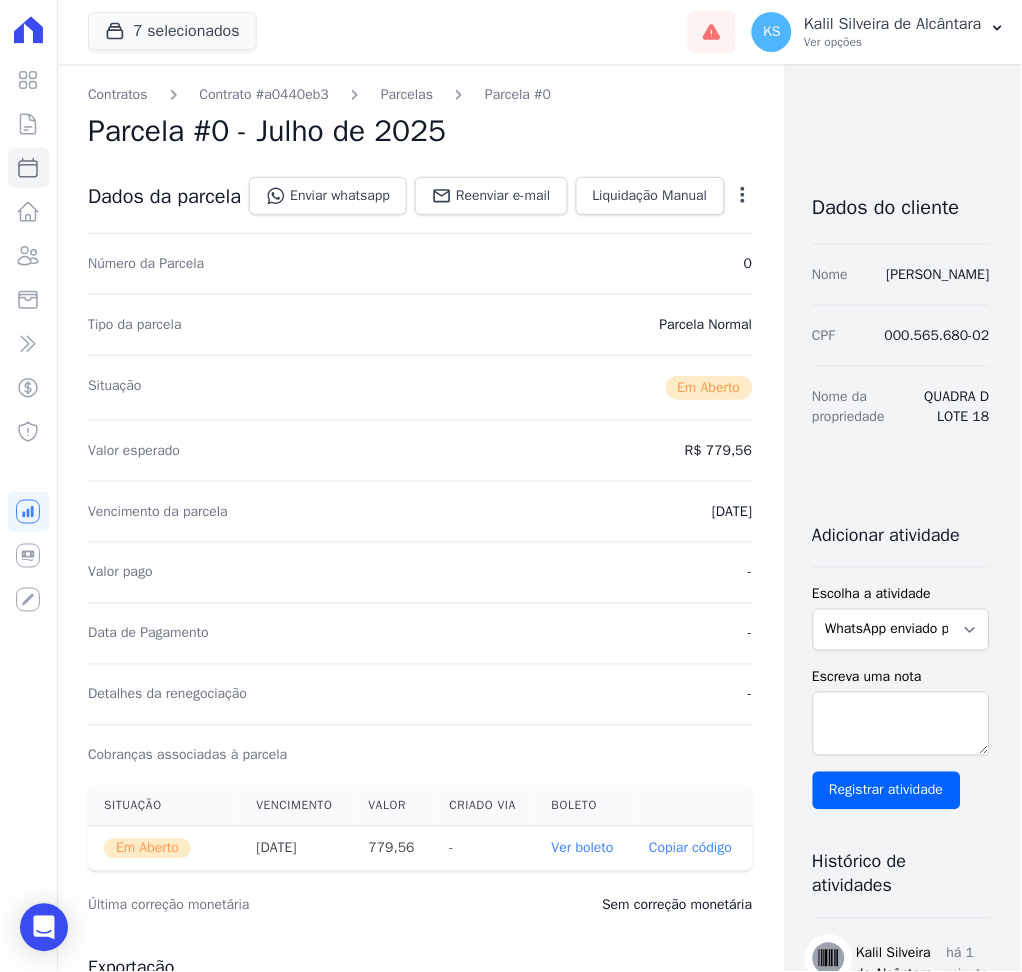 click on "Ver boleto" at bounding box center (583, 848) 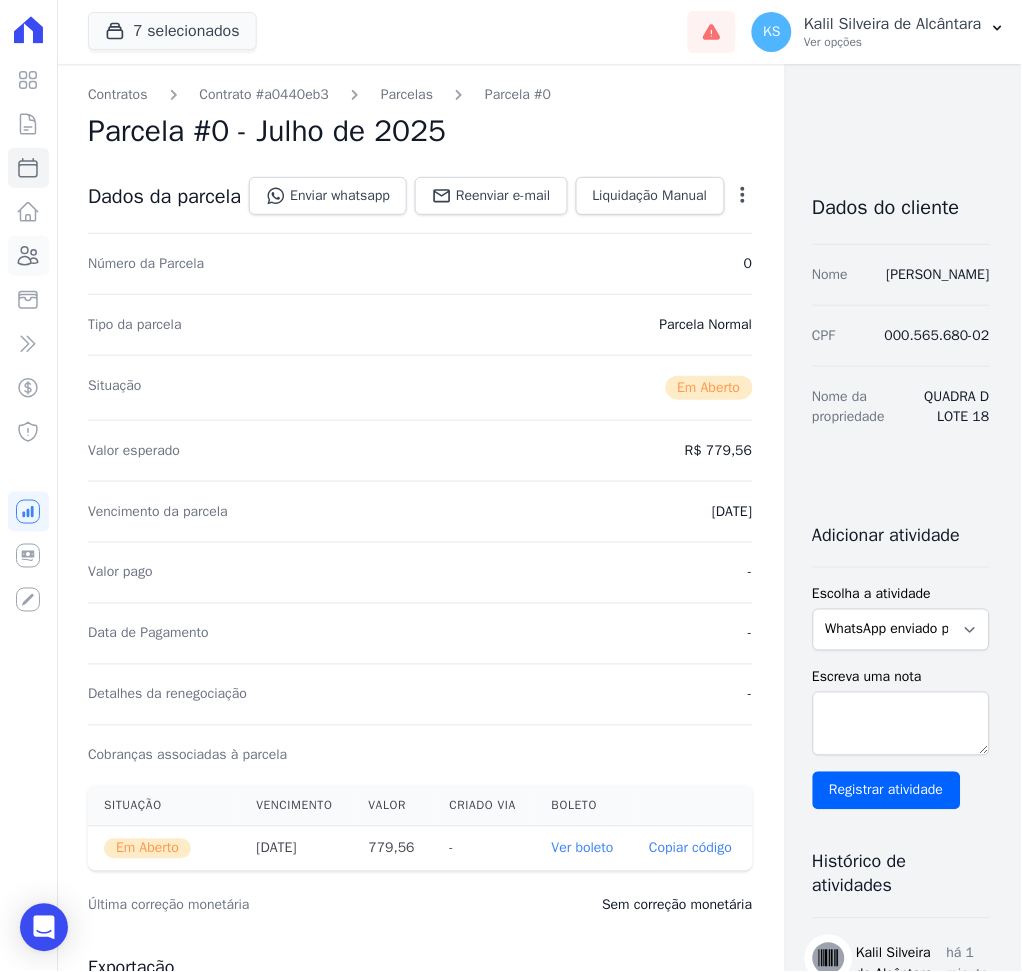 click 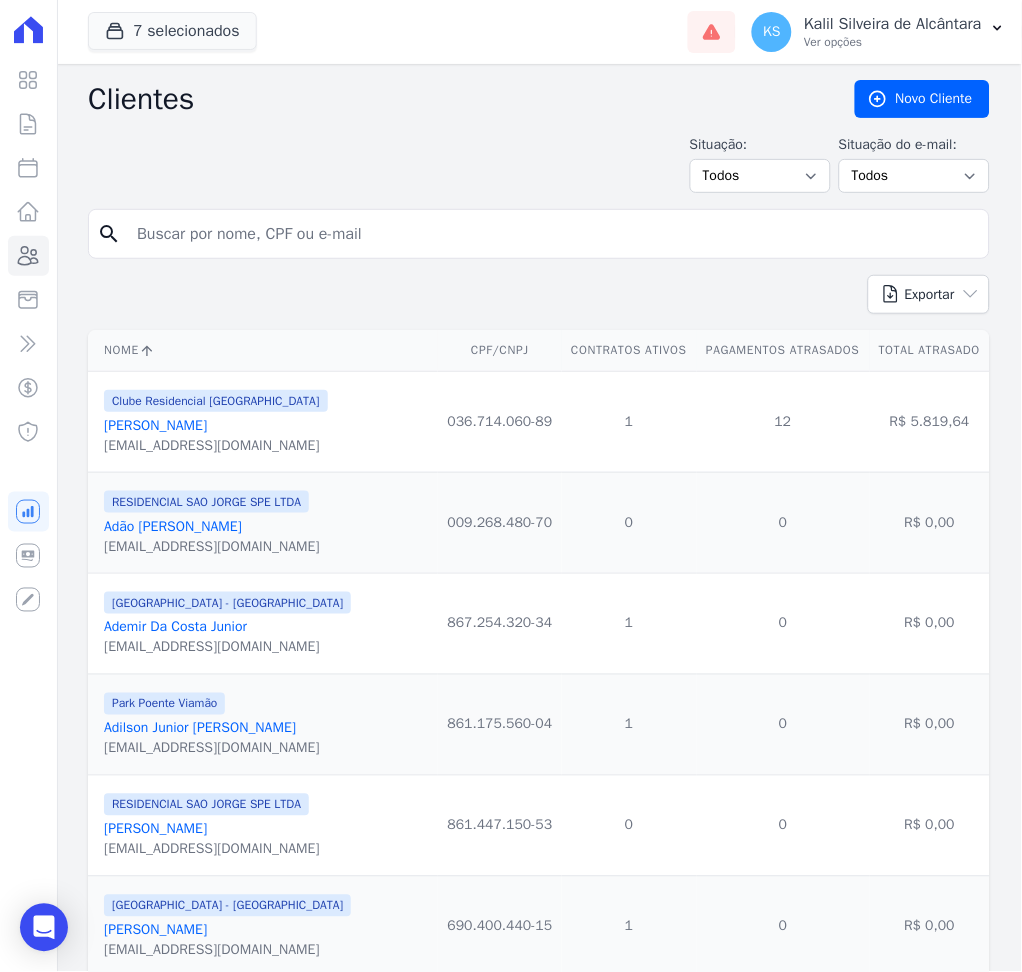 click at bounding box center (553, 234) 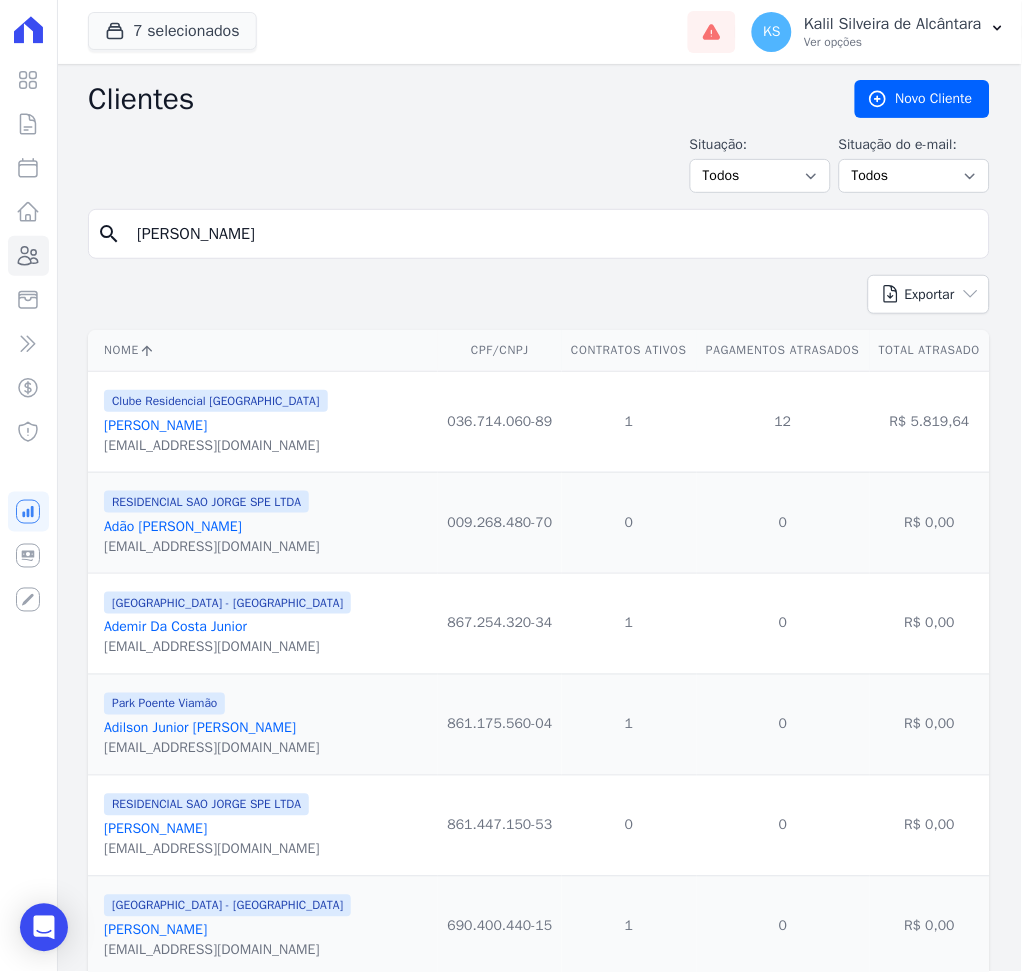 type on "[PERSON_NAME]" 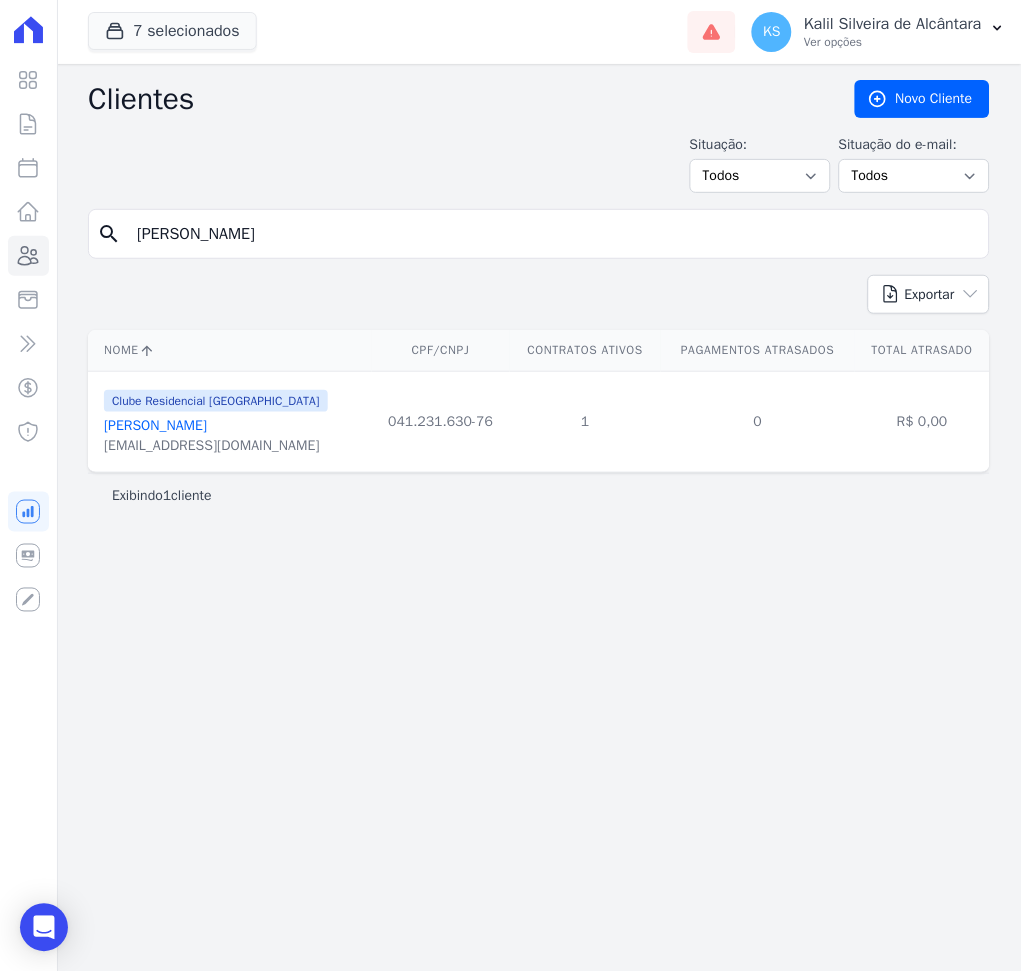 click on "[PERSON_NAME]" at bounding box center [155, 425] 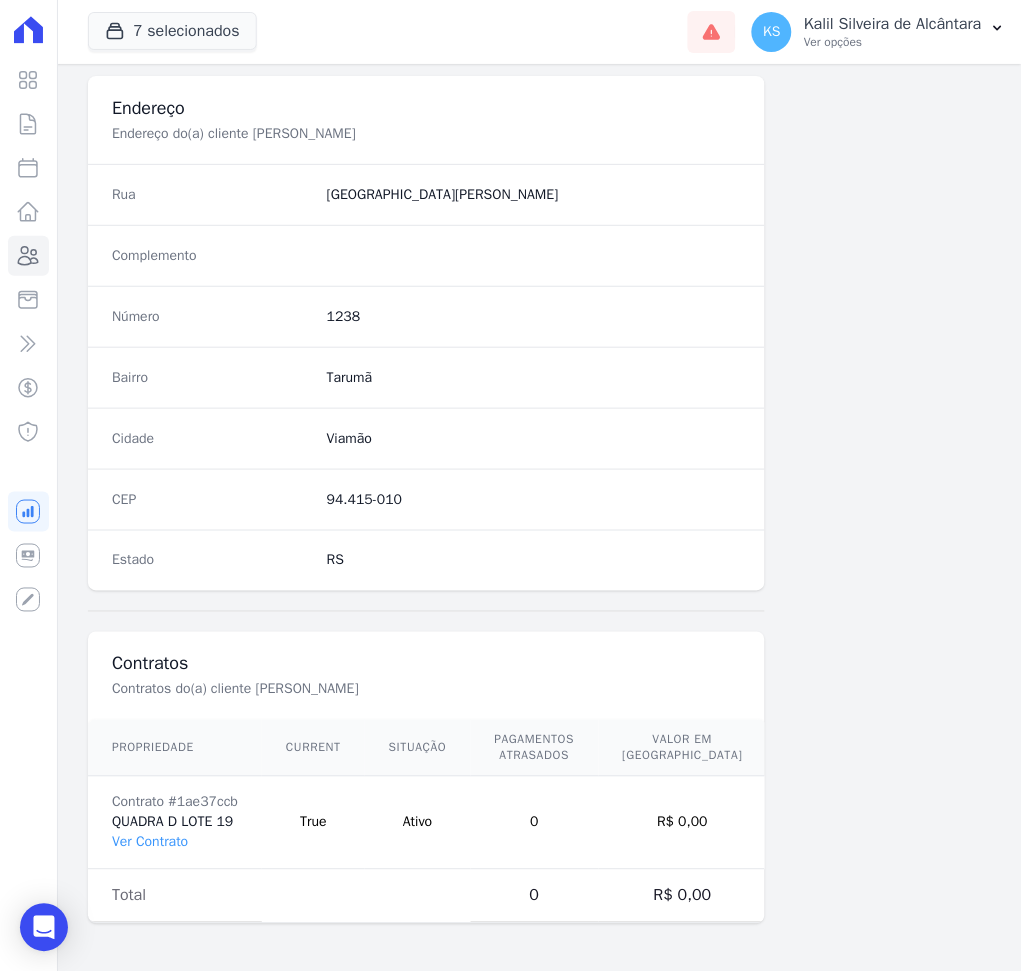 scroll, scrollTop: 116, scrollLeft: 0, axis: vertical 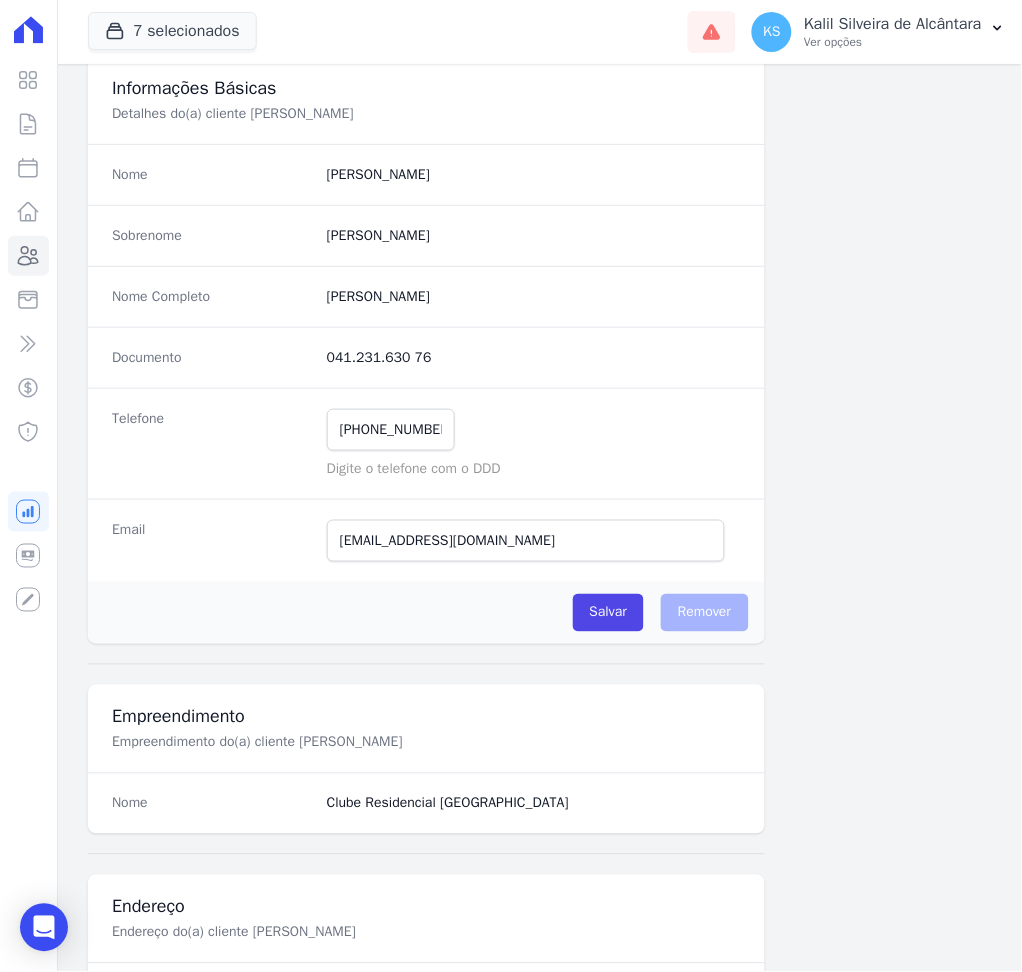 drag, startPoint x: 519, startPoint y: 290, endPoint x: 260, endPoint y: 290, distance: 259 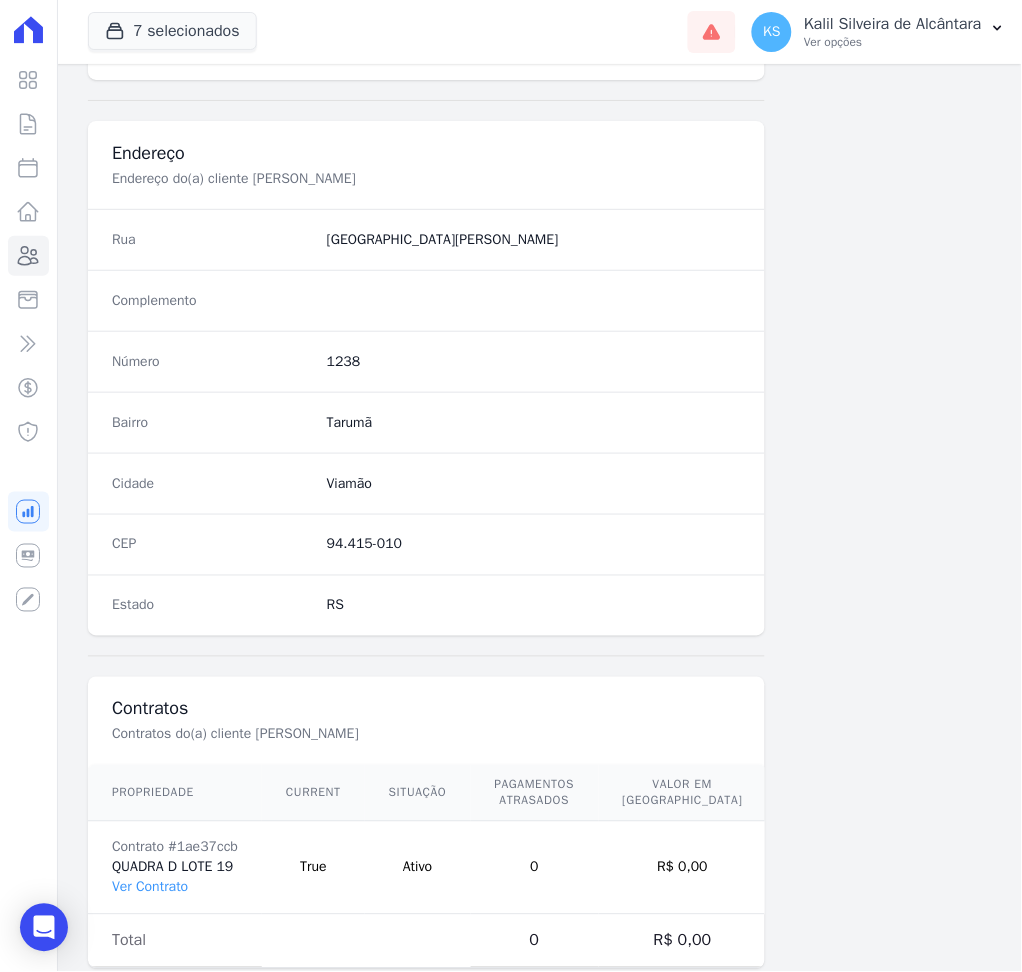 scroll, scrollTop: 916, scrollLeft: 0, axis: vertical 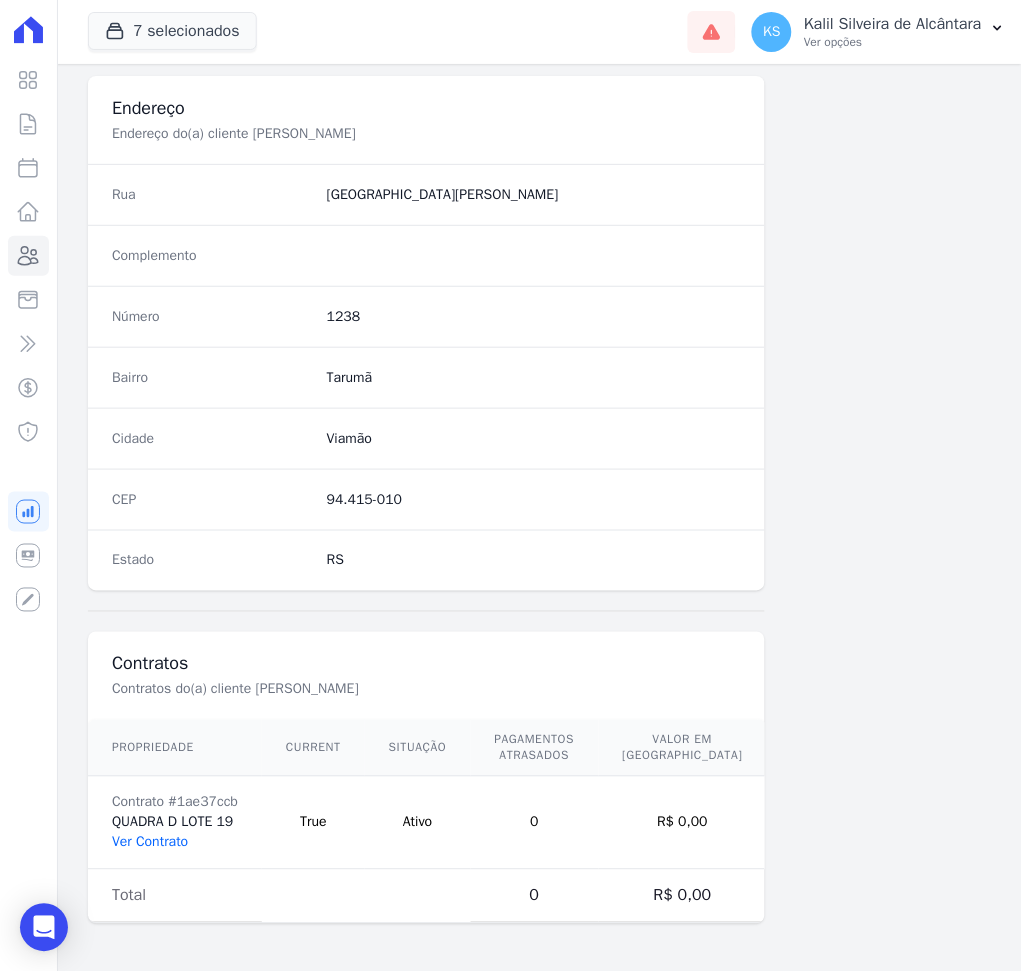 click on "Ver Contrato" at bounding box center [150, 842] 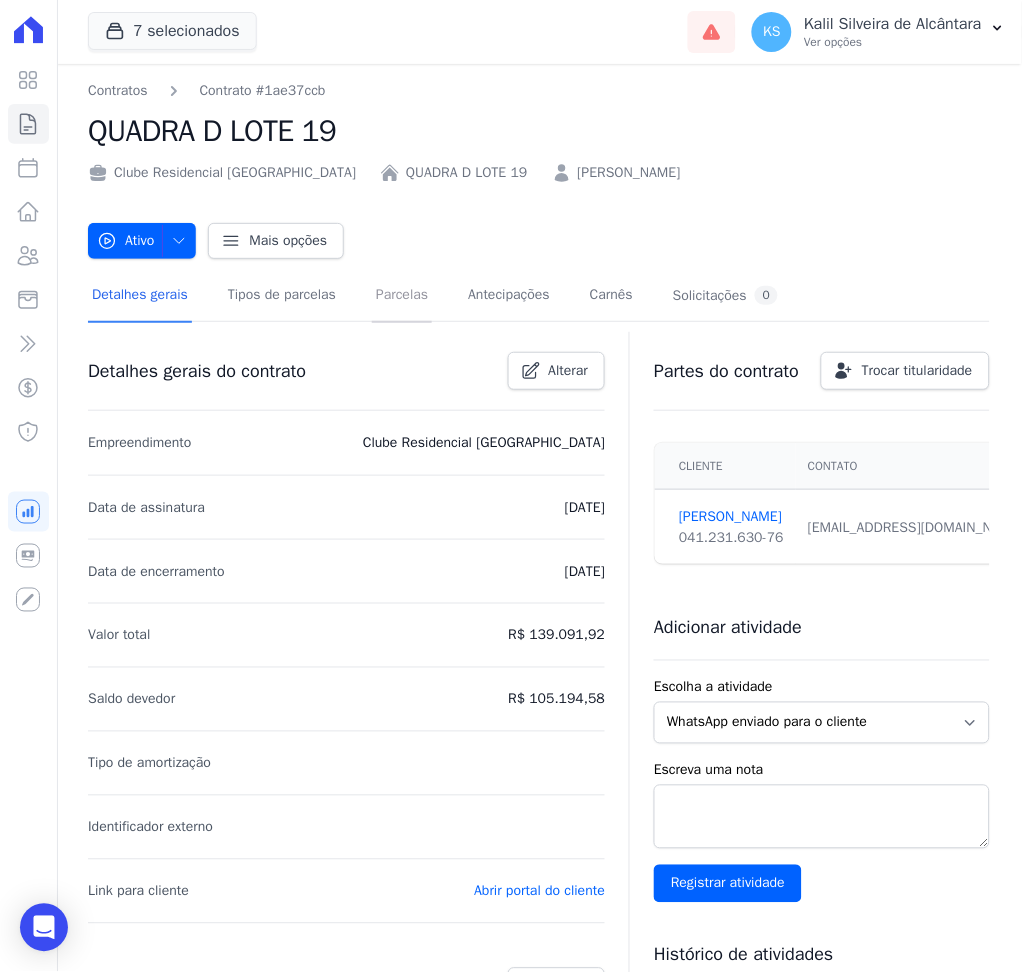 click on "Parcelas" at bounding box center (402, 296) 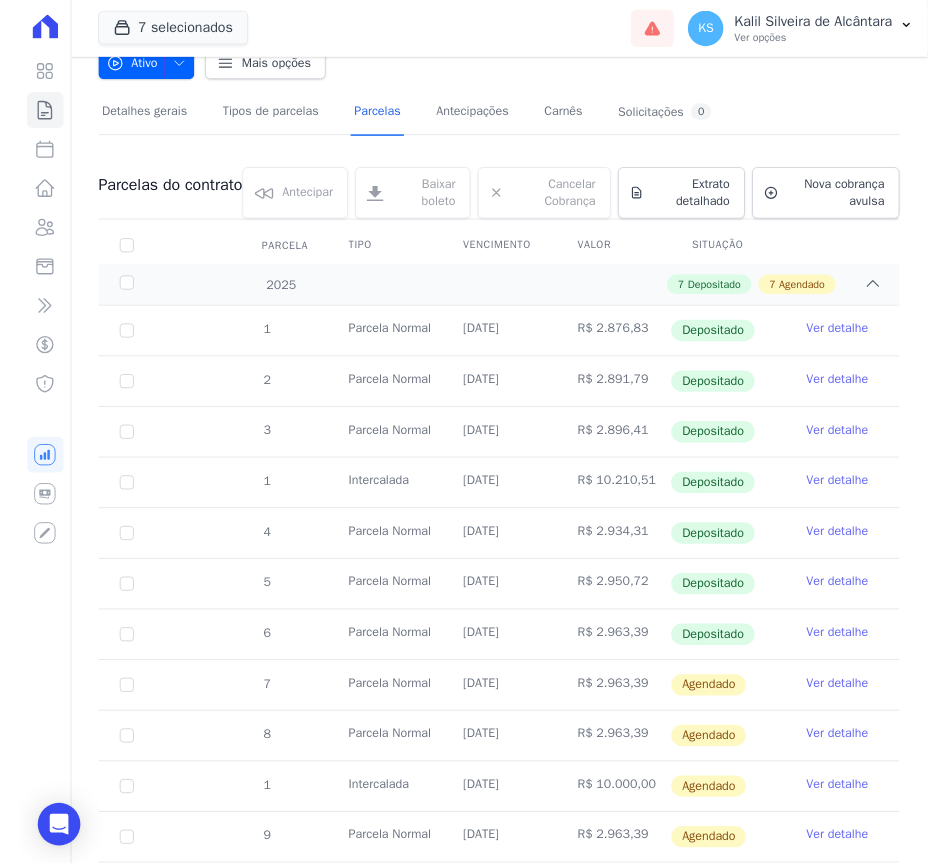 scroll, scrollTop: 400, scrollLeft: 0, axis: vertical 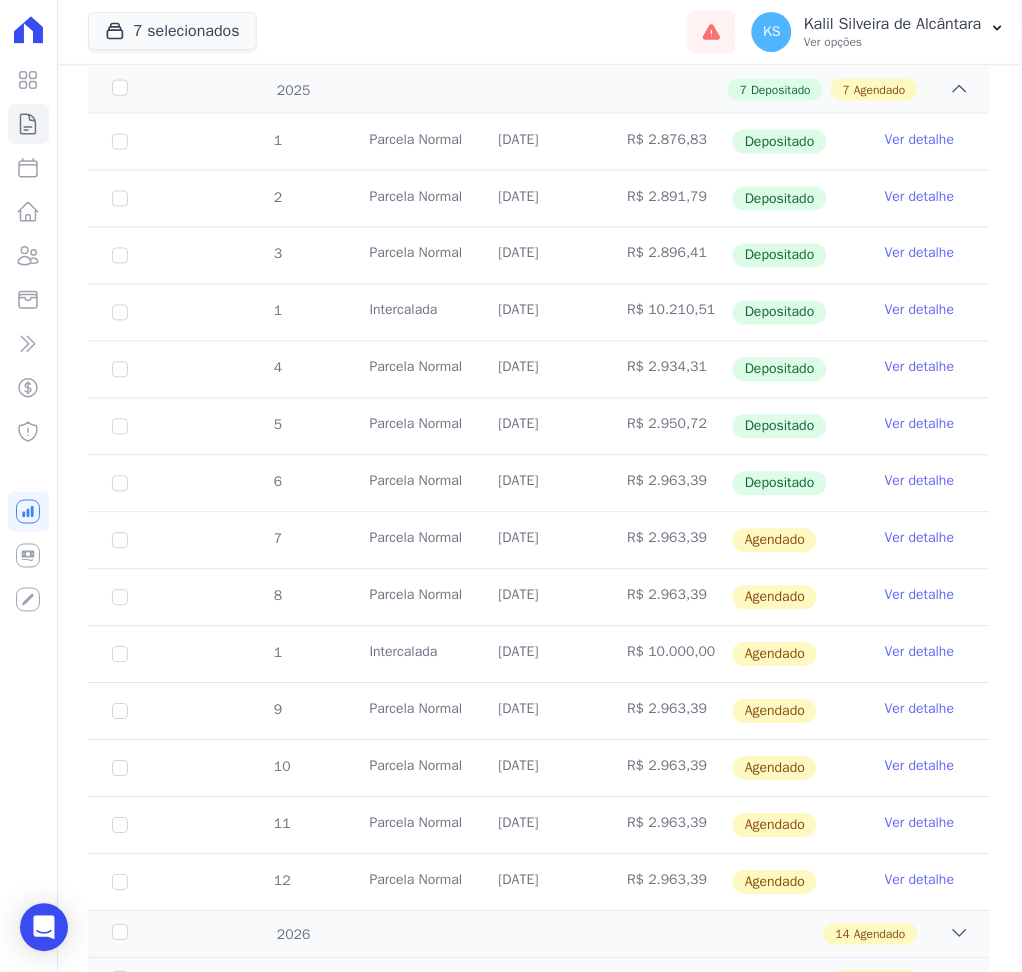 click on "Ver detalhe" at bounding box center (920, 539) 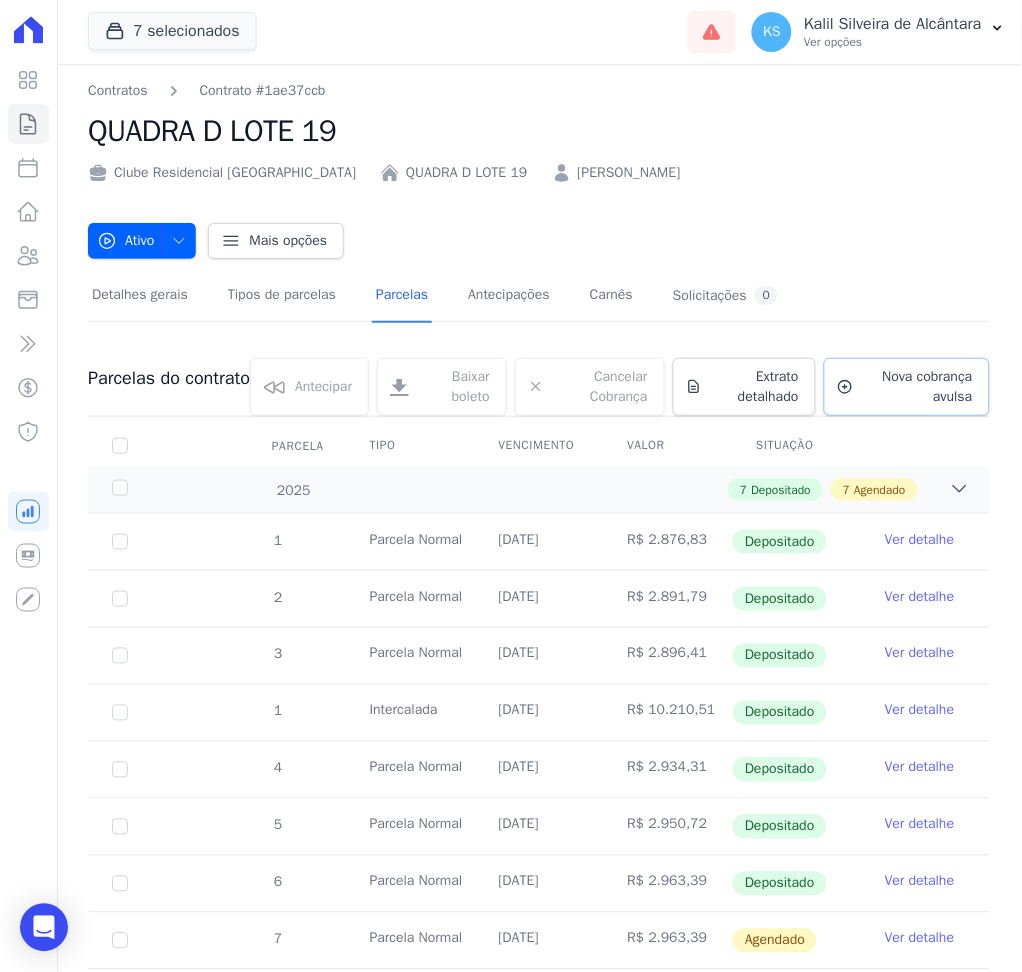 click 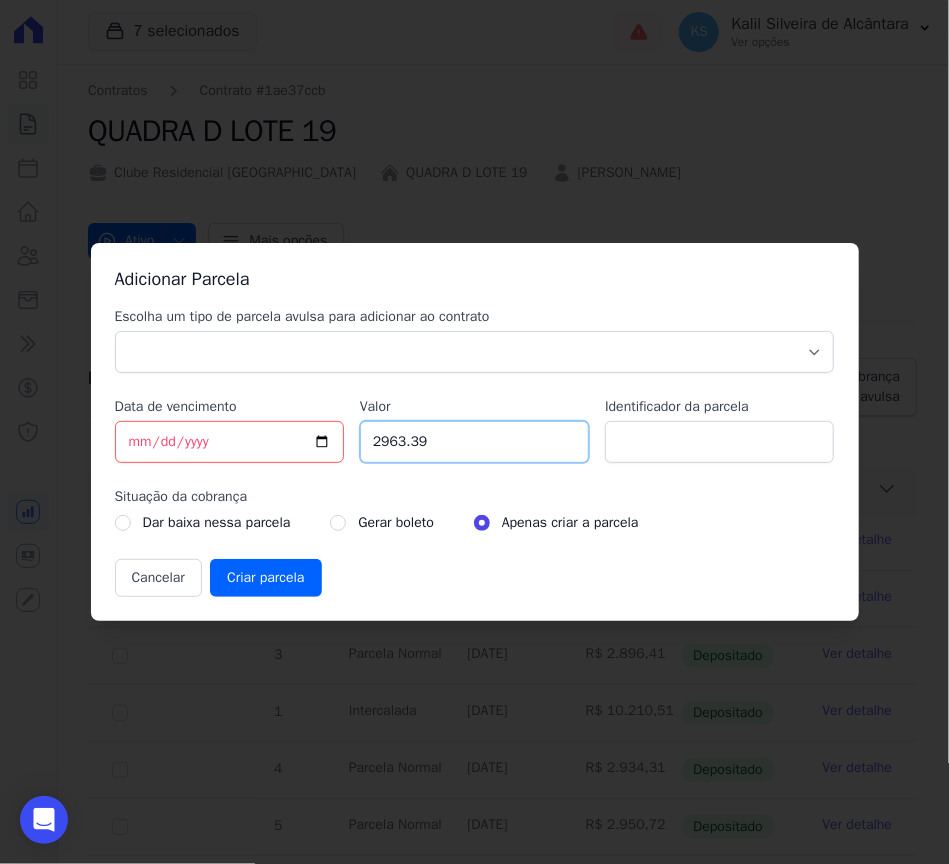 click on "2963.39" at bounding box center [474, 442] 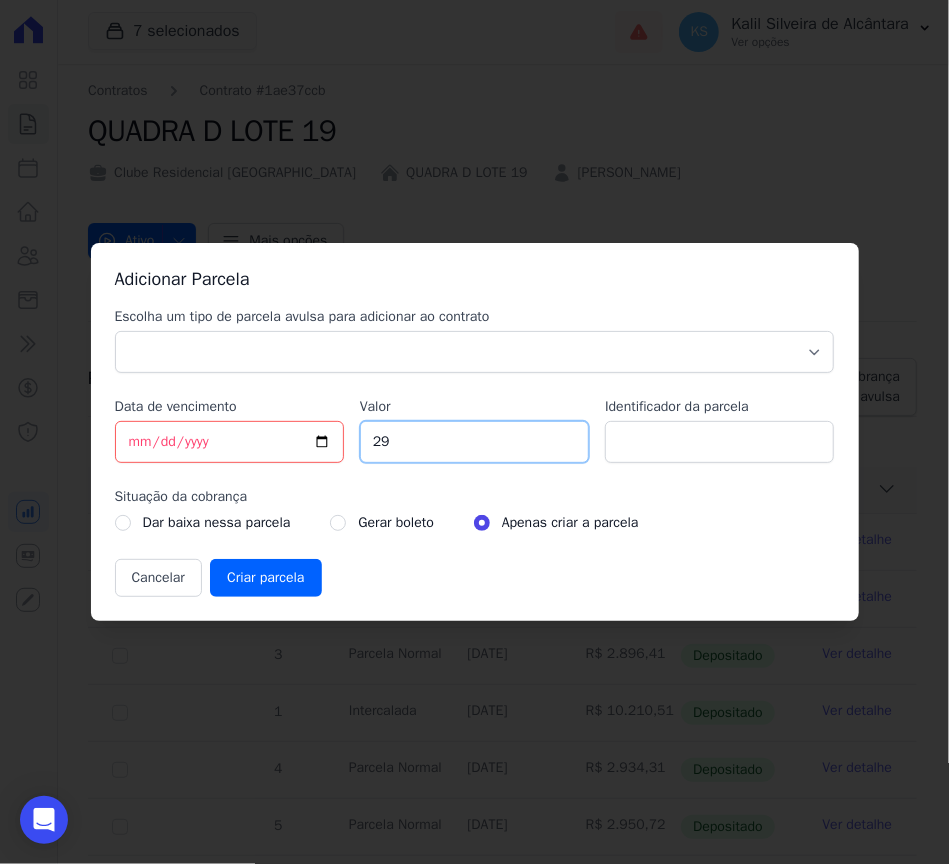 type on "2" 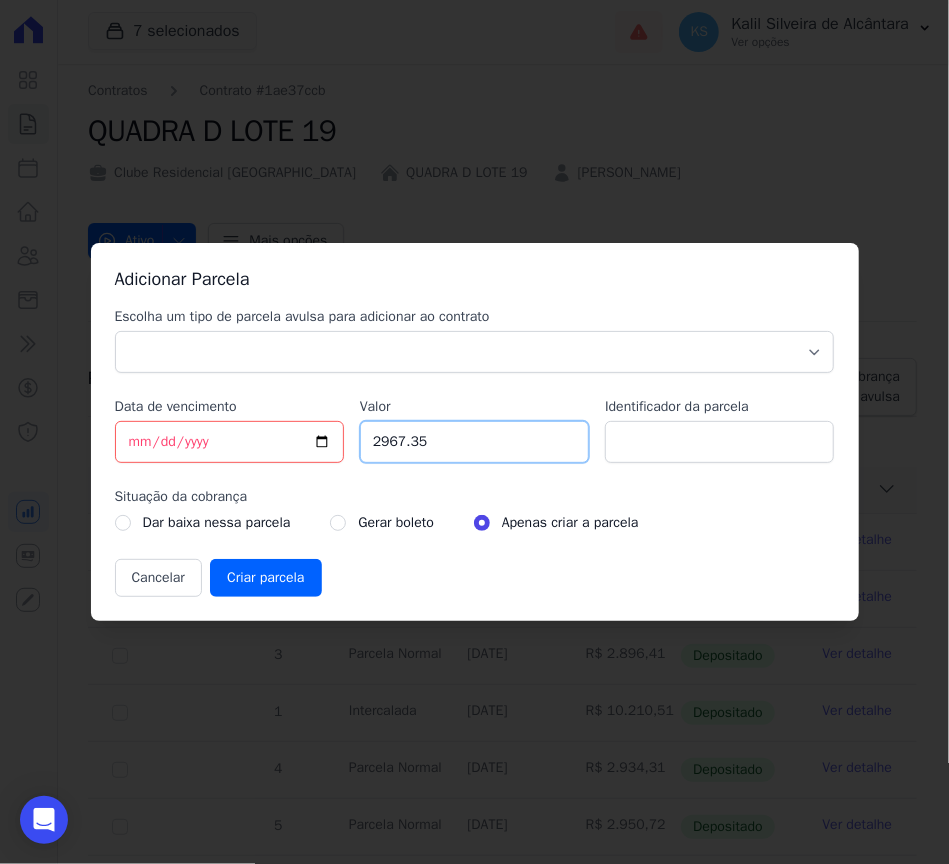 type on "2967.35" 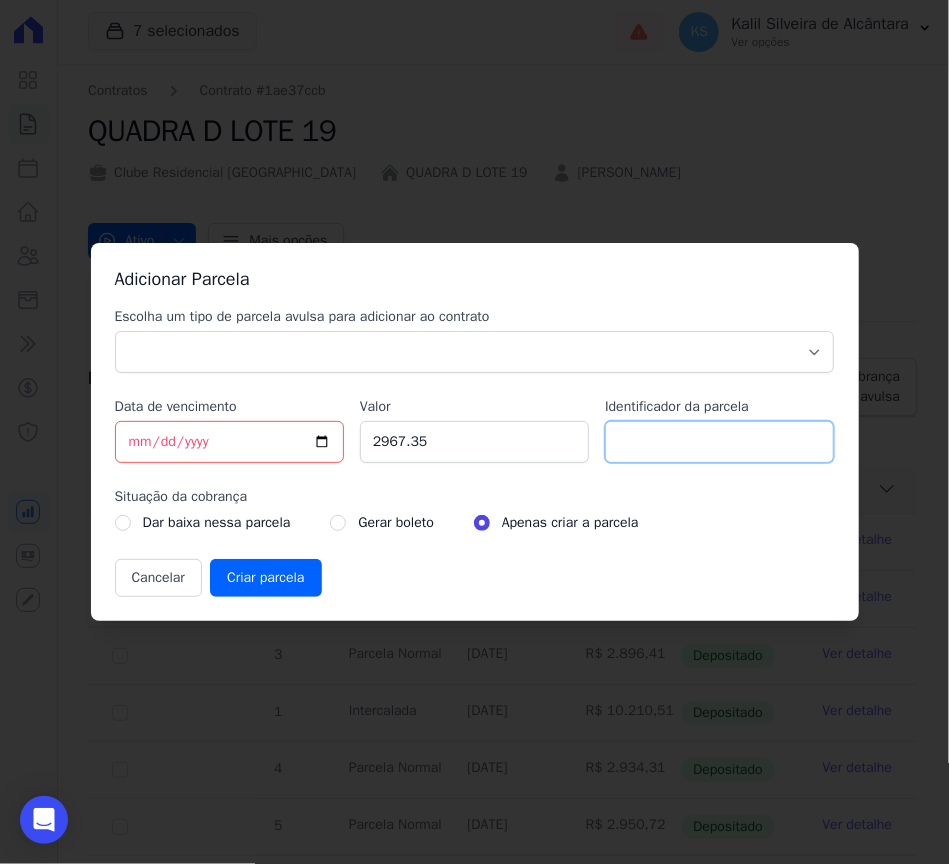 click on "Identificador da parcela" at bounding box center (719, 442) 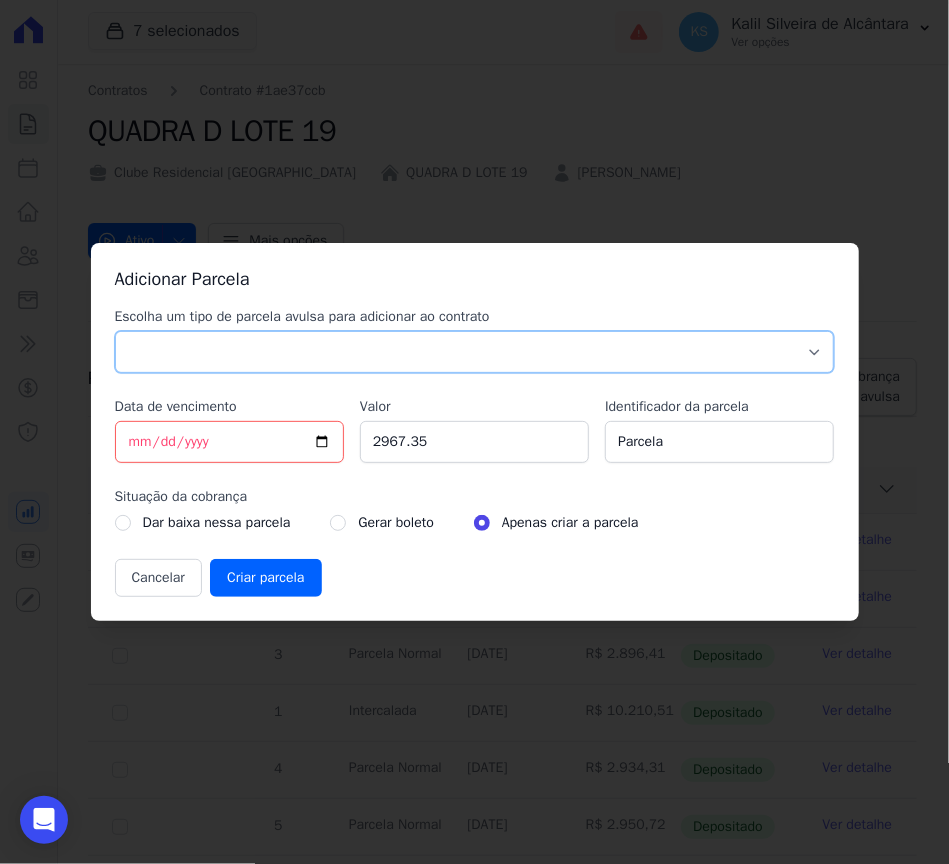 click on "Parcela Normal
Sinal
Caução
Intercalada
Chaves
Pré Chaves
Pós Chaves
Taxas
Quitação
Outros
Parcela do Cliente
Acordo
Financiamento CEF
Comissão
Antecipação" at bounding box center [475, 352] 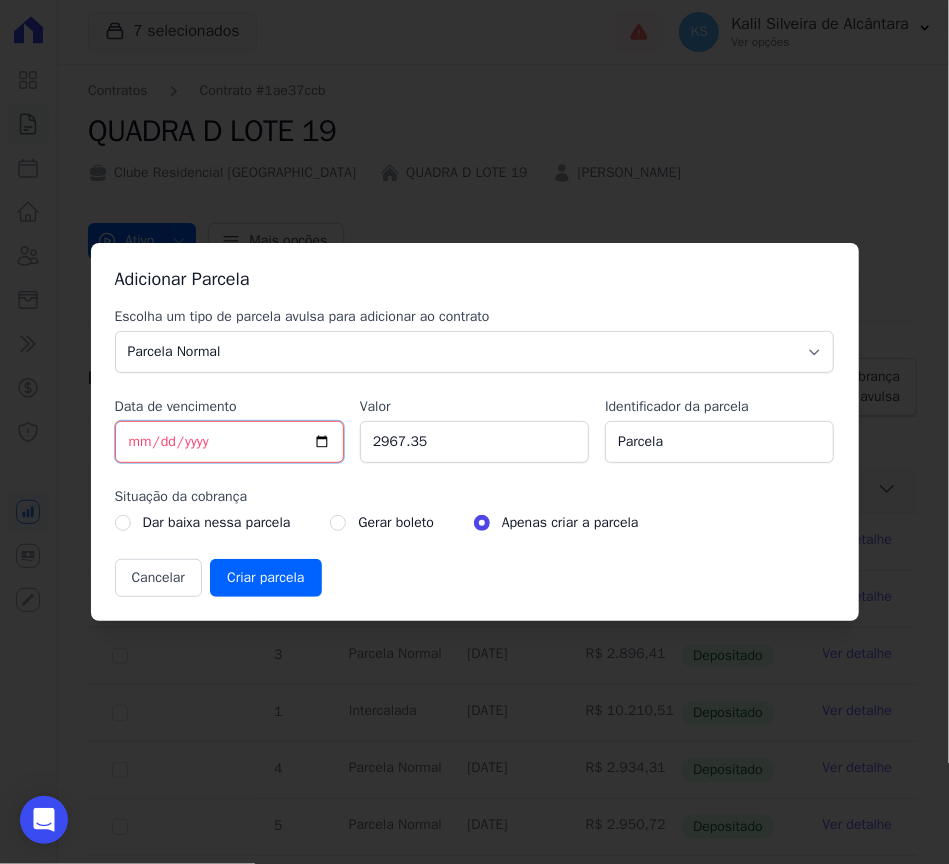 click on "[DATE]" at bounding box center [229, 442] 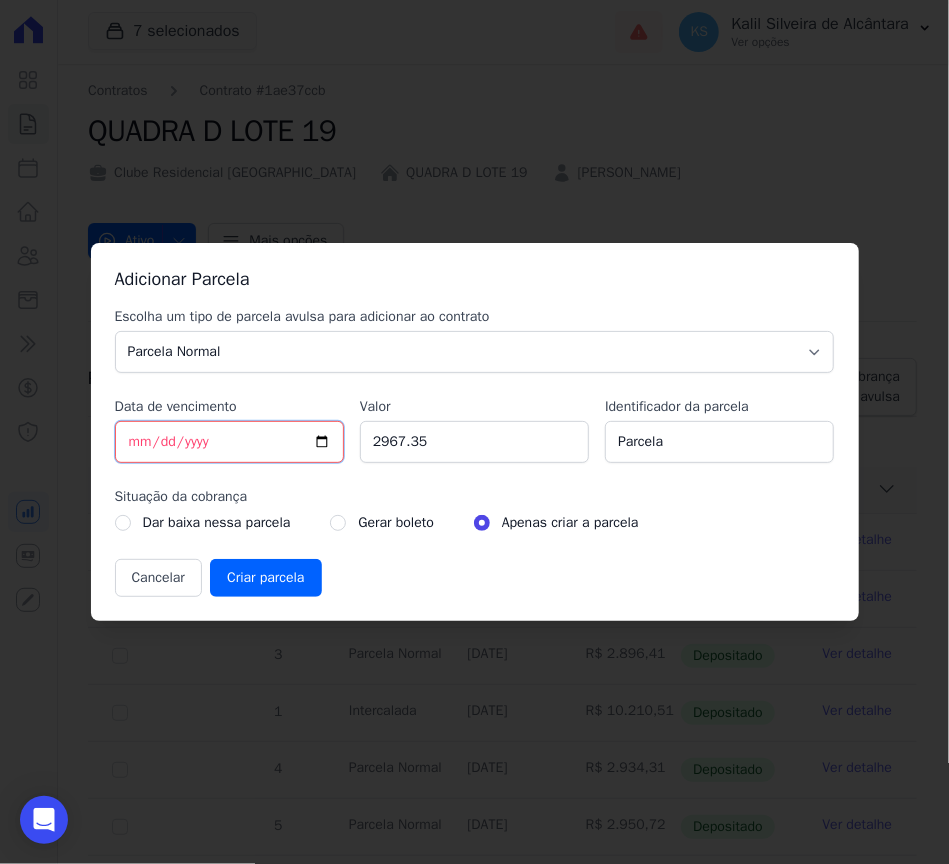 type on "[DATE]" 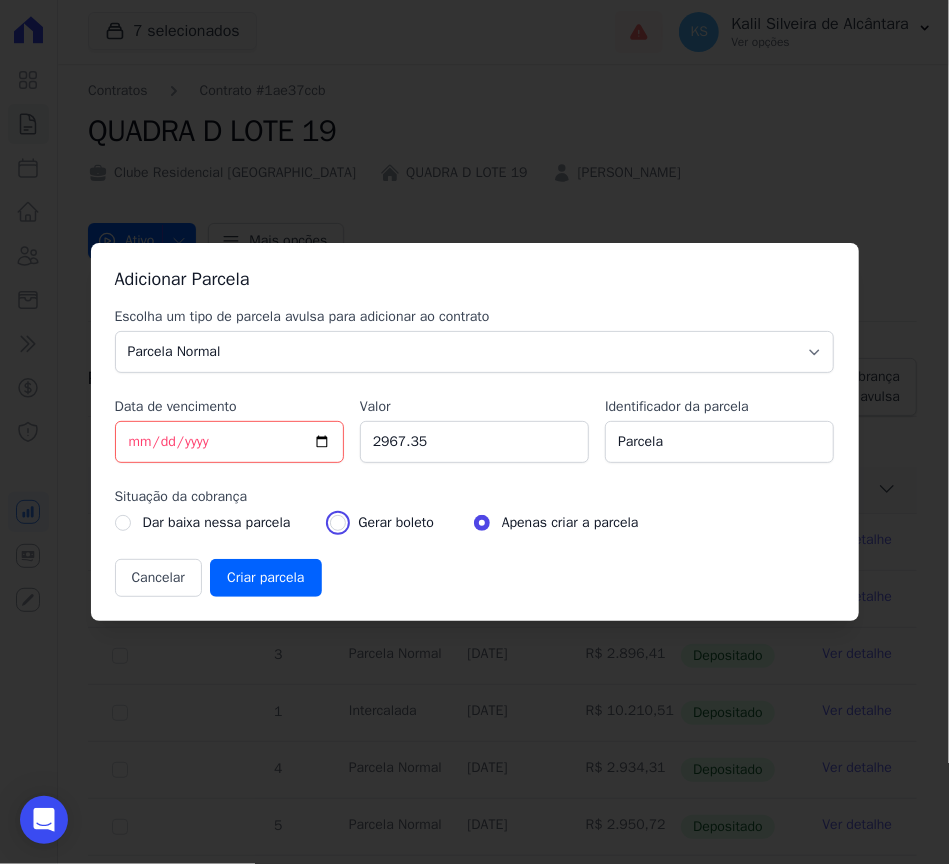 click at bounding box center (338, 523) 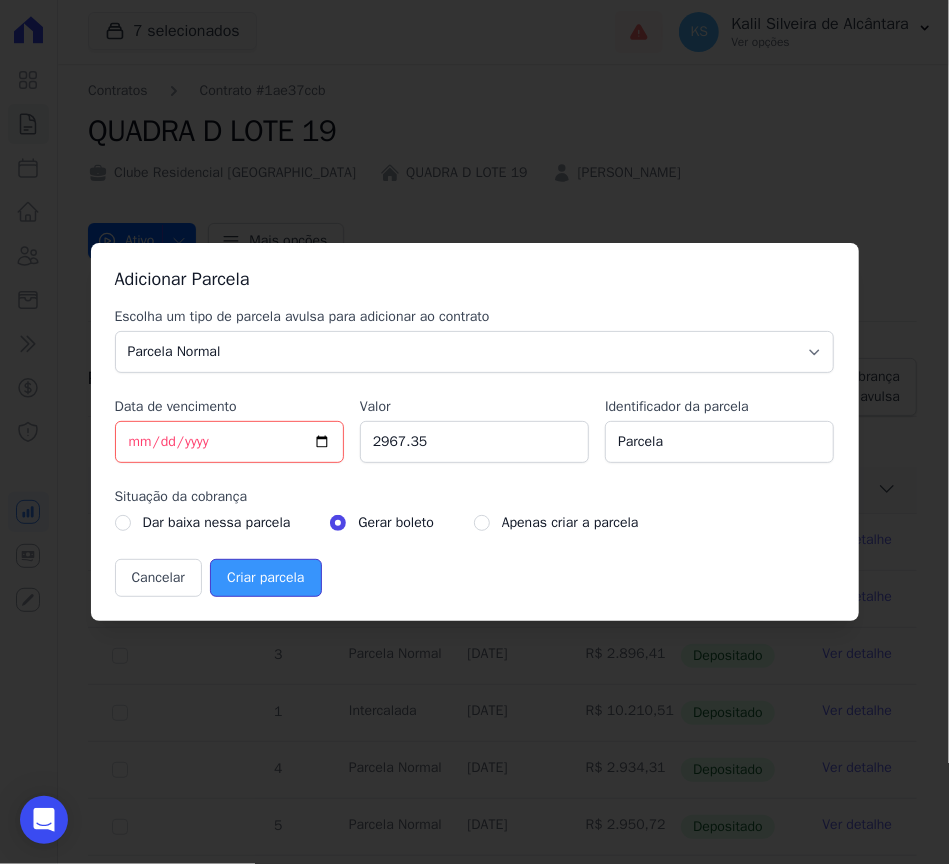 click on "Criar parcela" at bounding box center [265, 578] 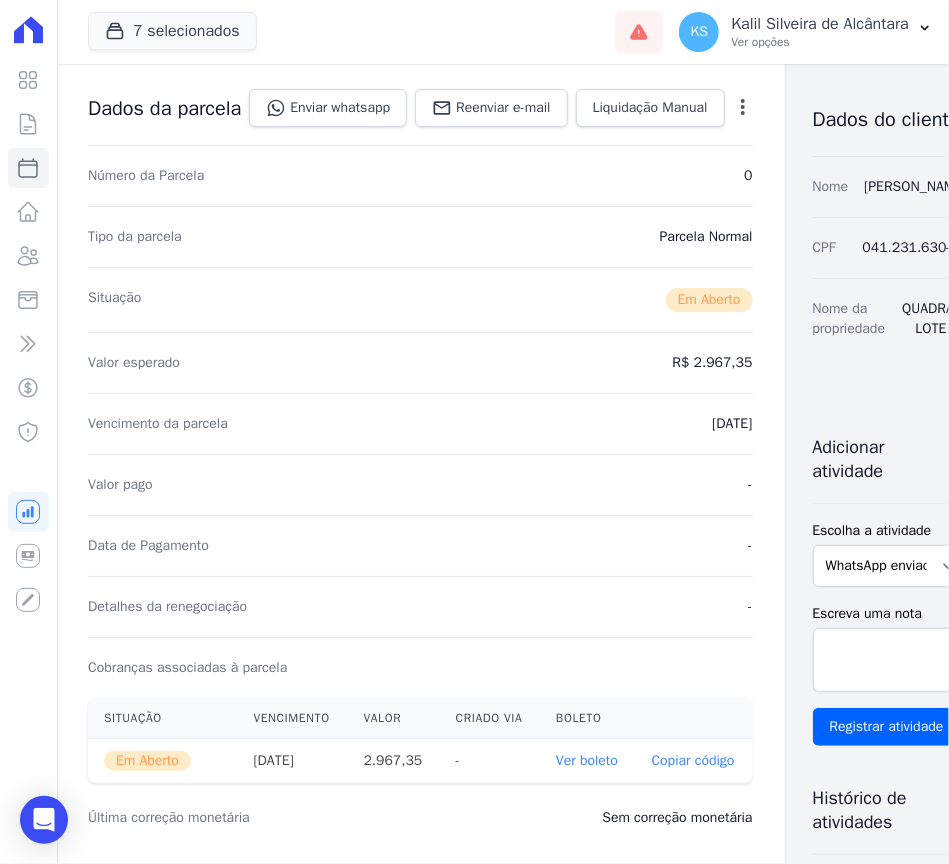 scroll, scrollTop: 266, scrollLeft: 0, axis: vertical 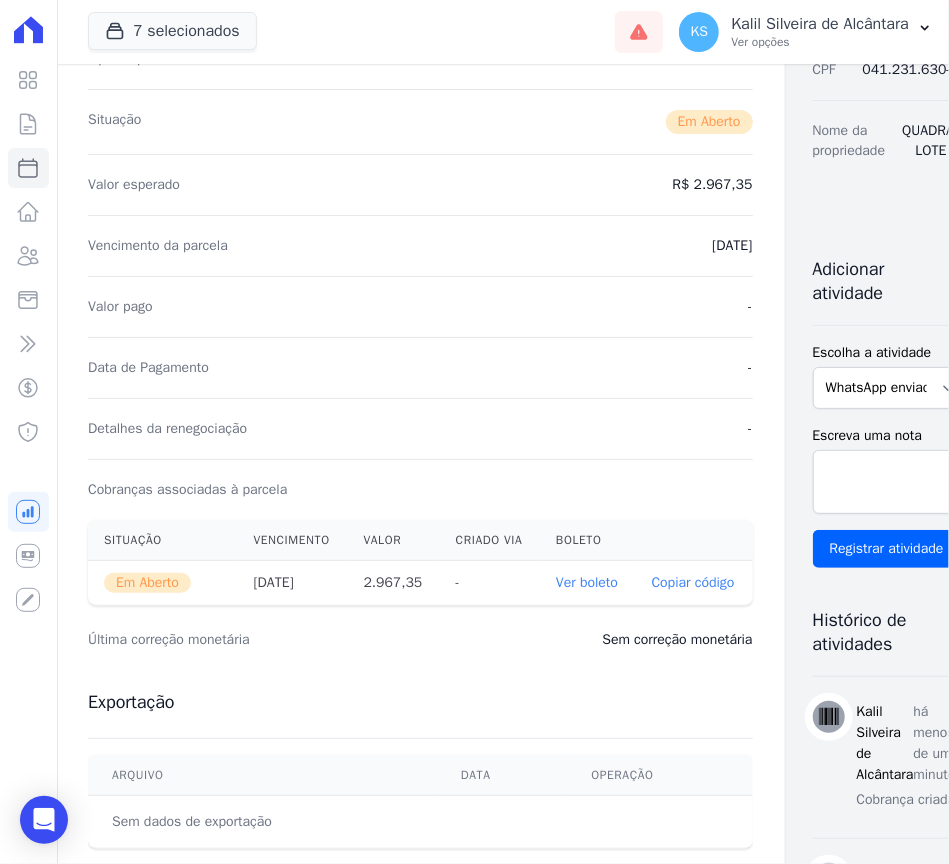click on "2.967,35" at bounding box center [394, 583] 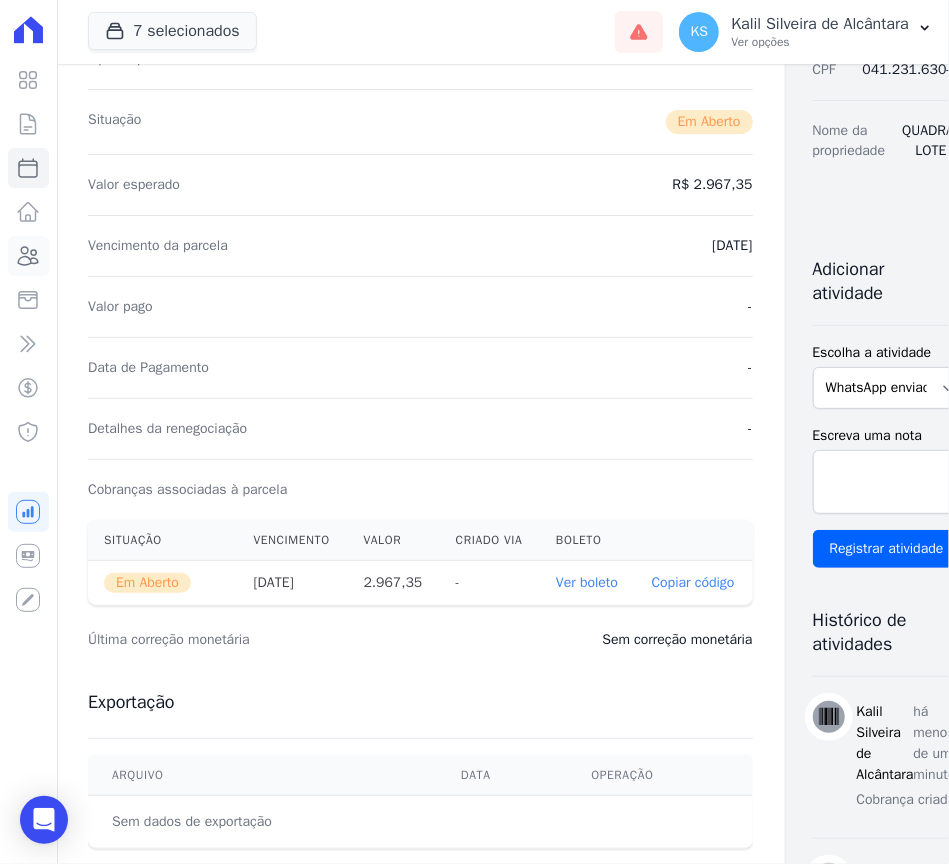 click 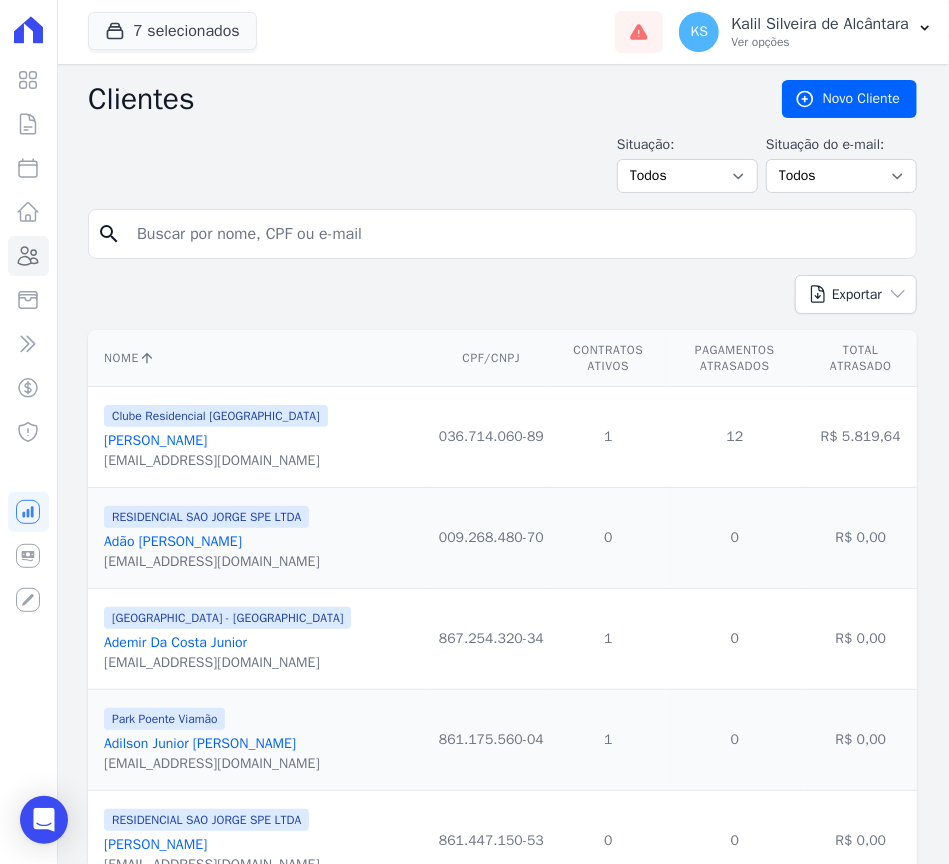 click at bounding box center (516, 234) 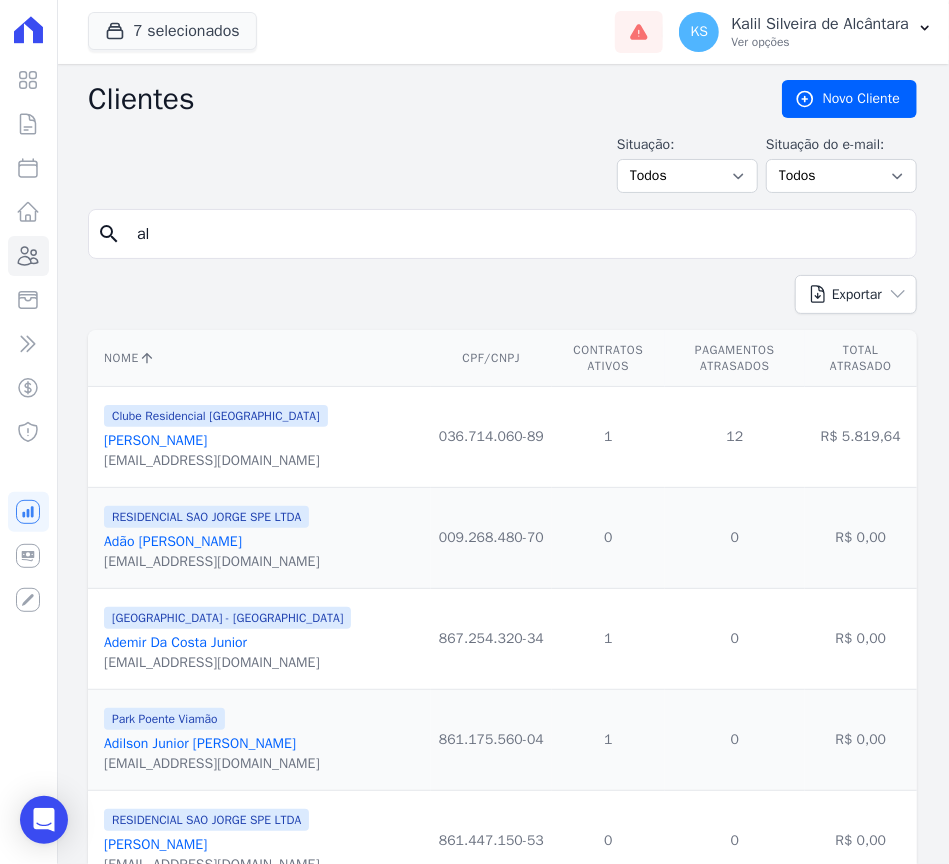 type on "a" 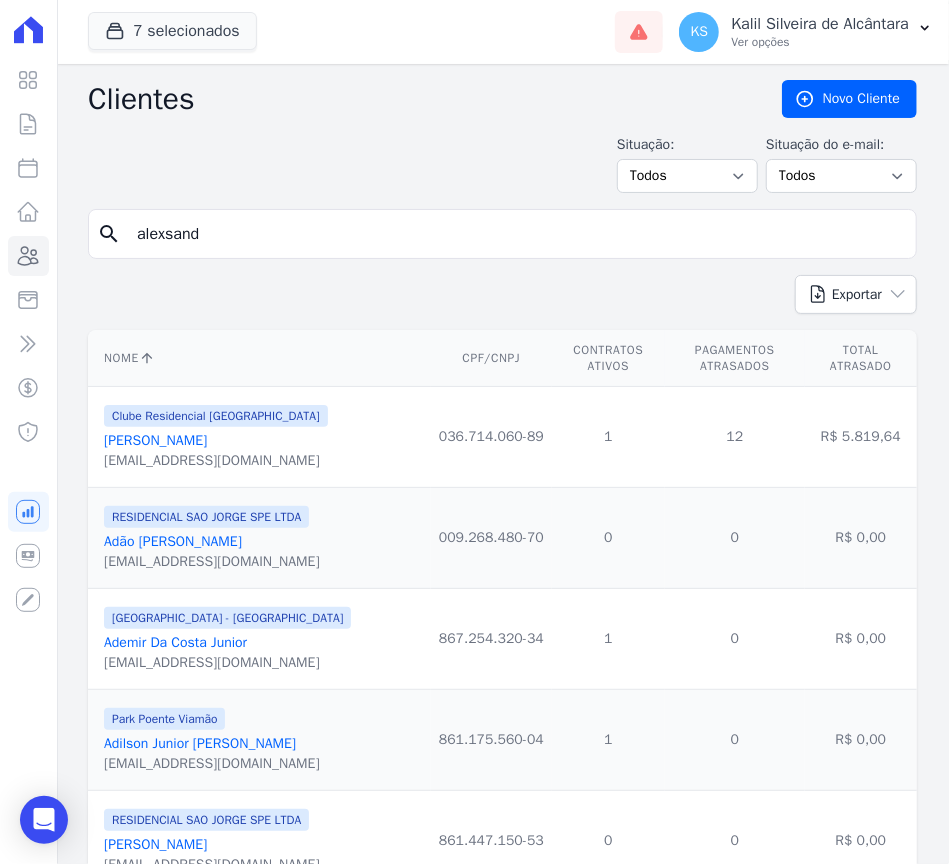 type on "[PERSON_NAME]" 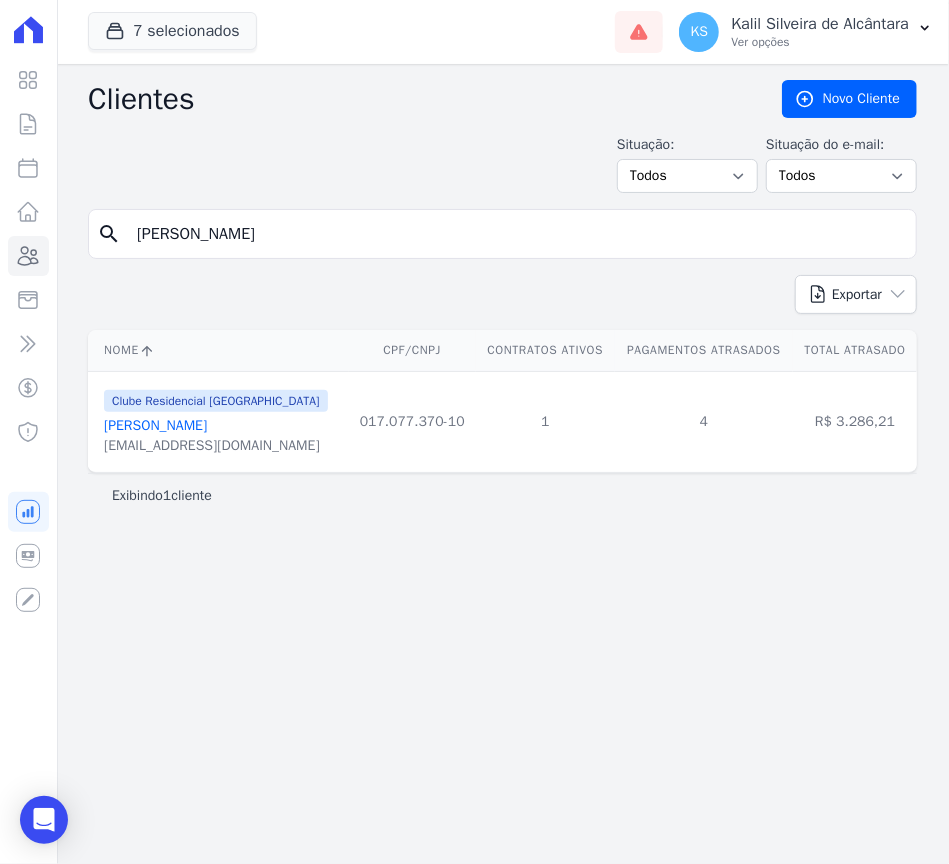 click on "[PERSON_NAME]" at bounding box center [155, 425] 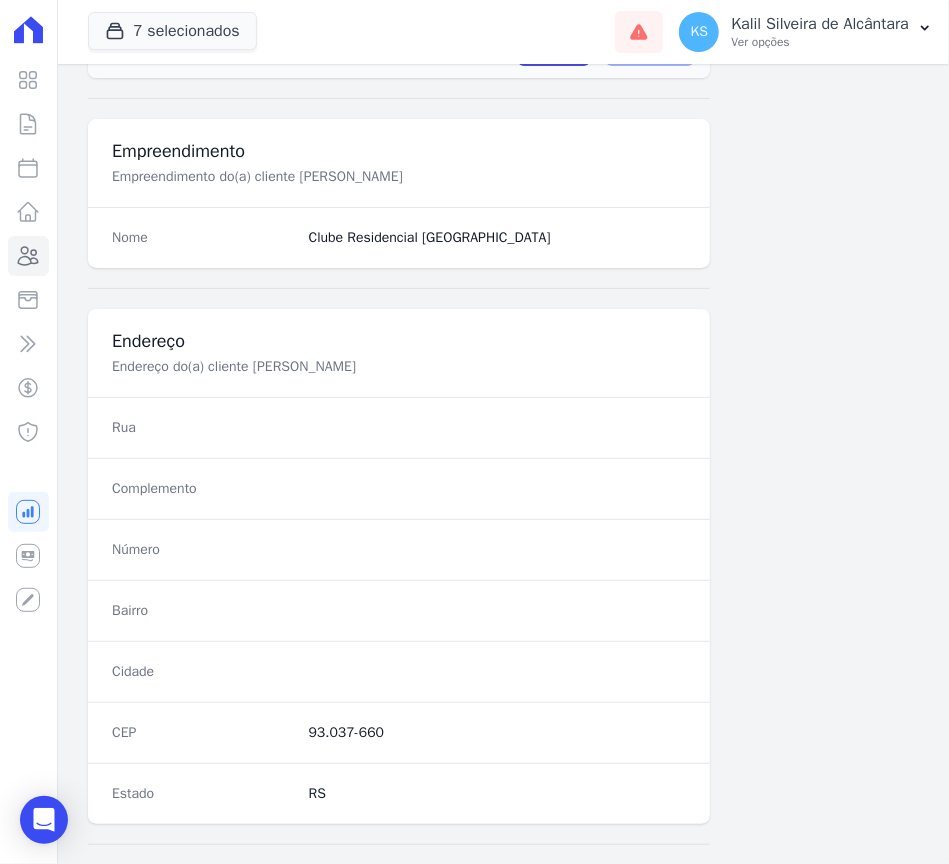 scroll, scrollTop: 1045, scrollLeft: 0, axis: vertical 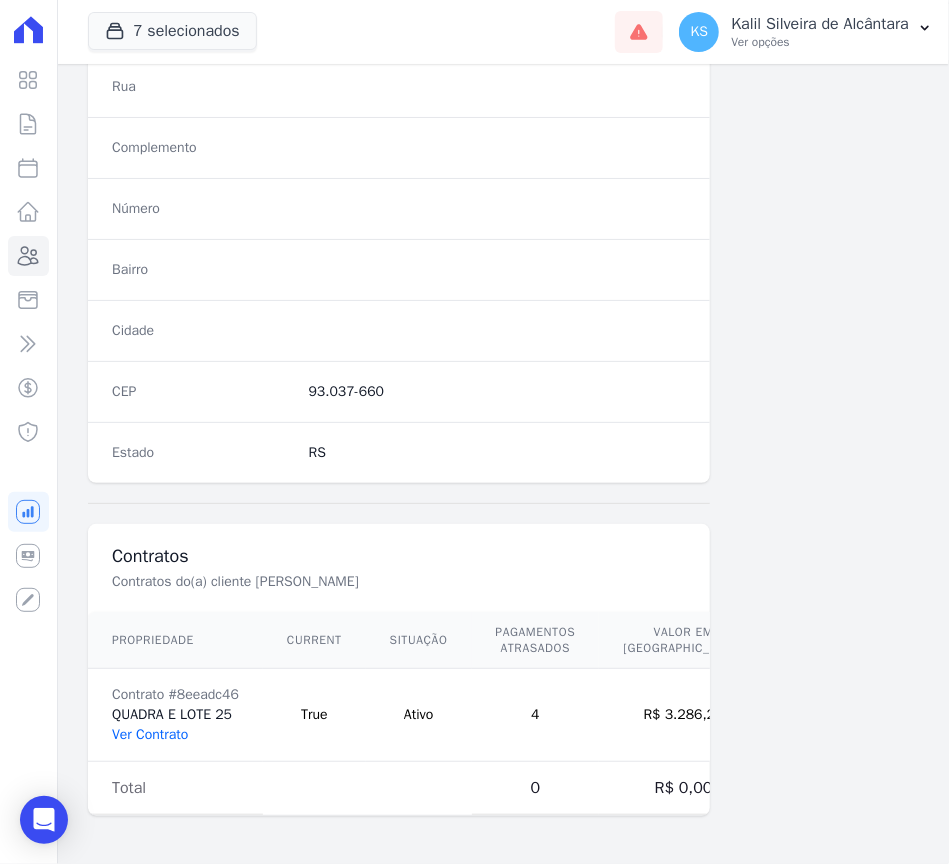 click on "Ver Contrato" at bounding box center [150, 734] 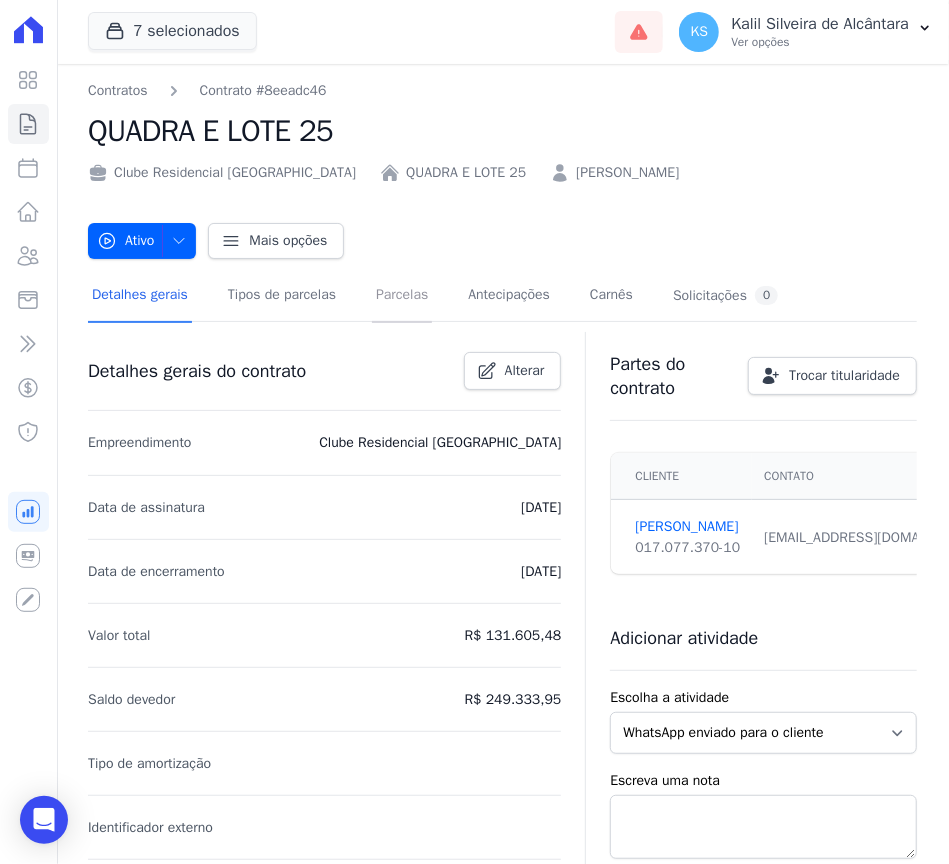 click on "Parcelas" at bounding box center [402, 296] 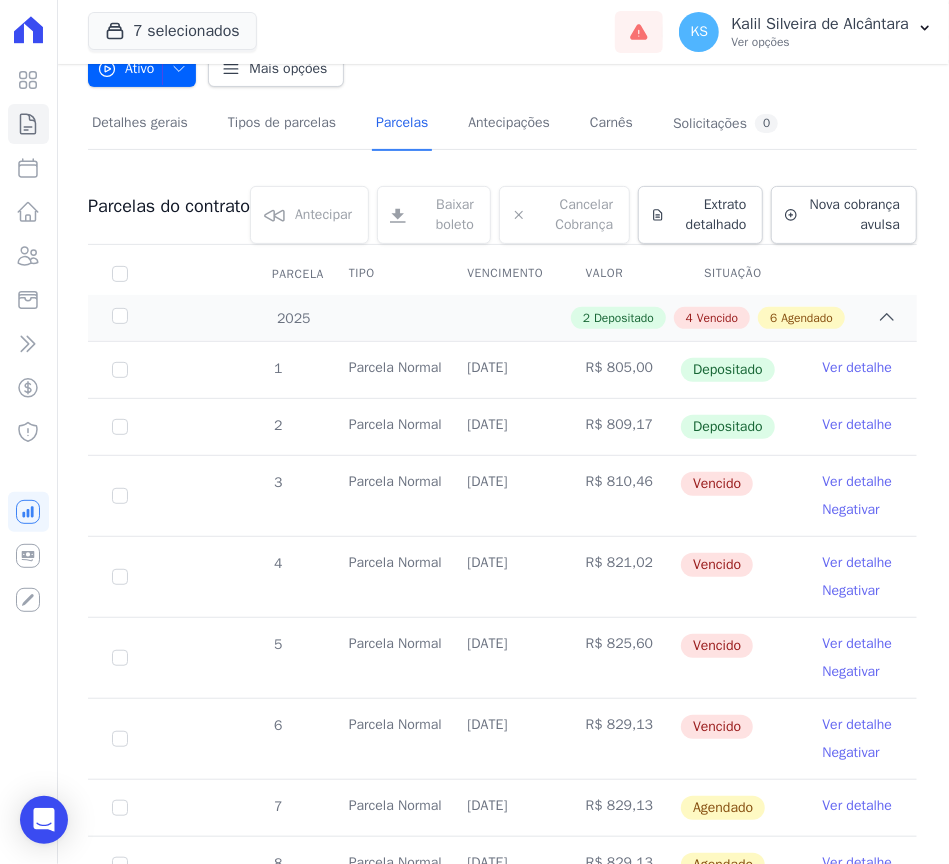 scroll, scrollTop: 533, scrollLeft: 0, axis: vertical 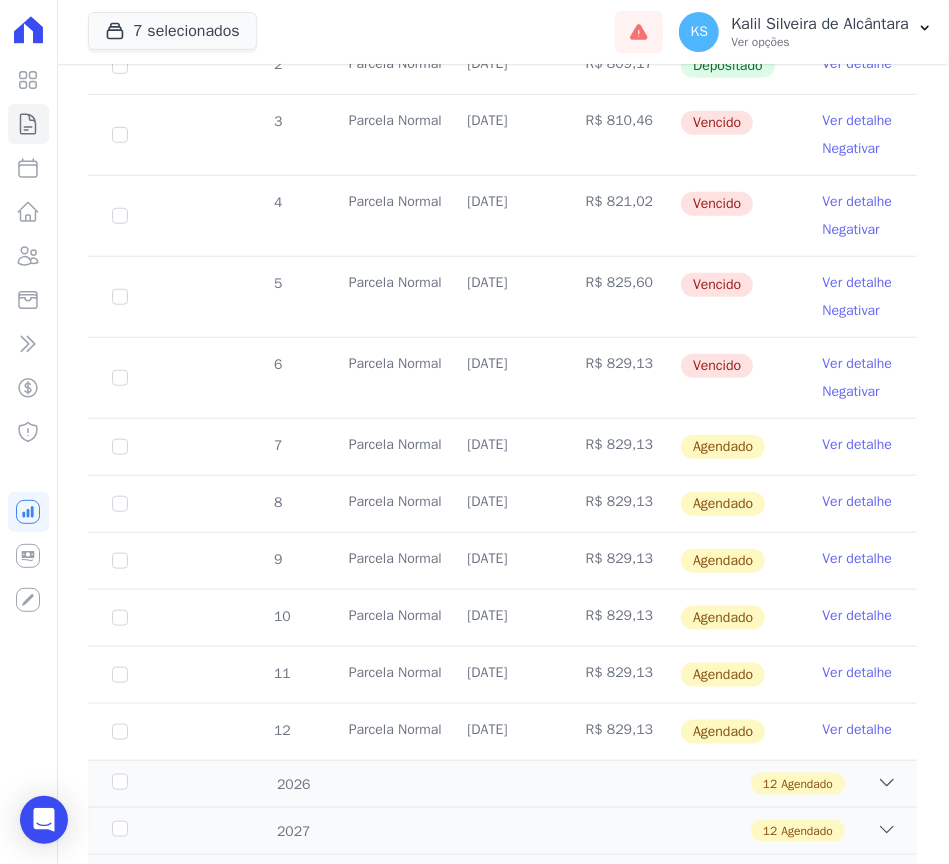 click on "Ver detalhe" at bounding box center (858, 445) 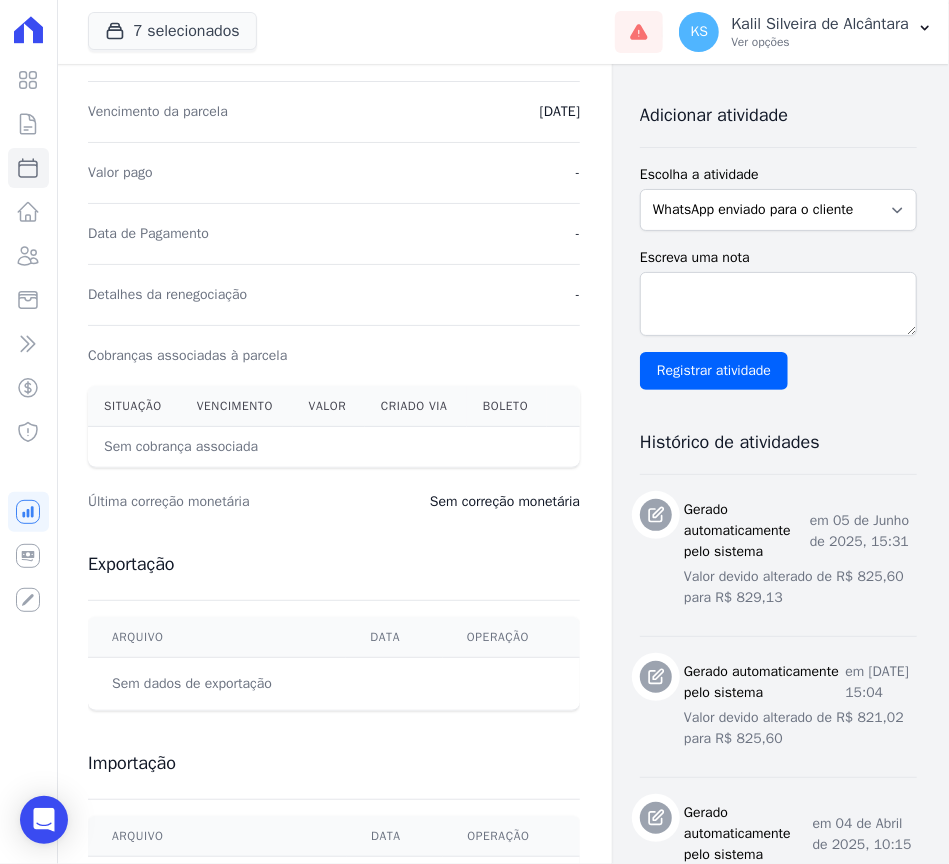 scroll, scrollTop: 0, scrollLeft: 0, axis: both 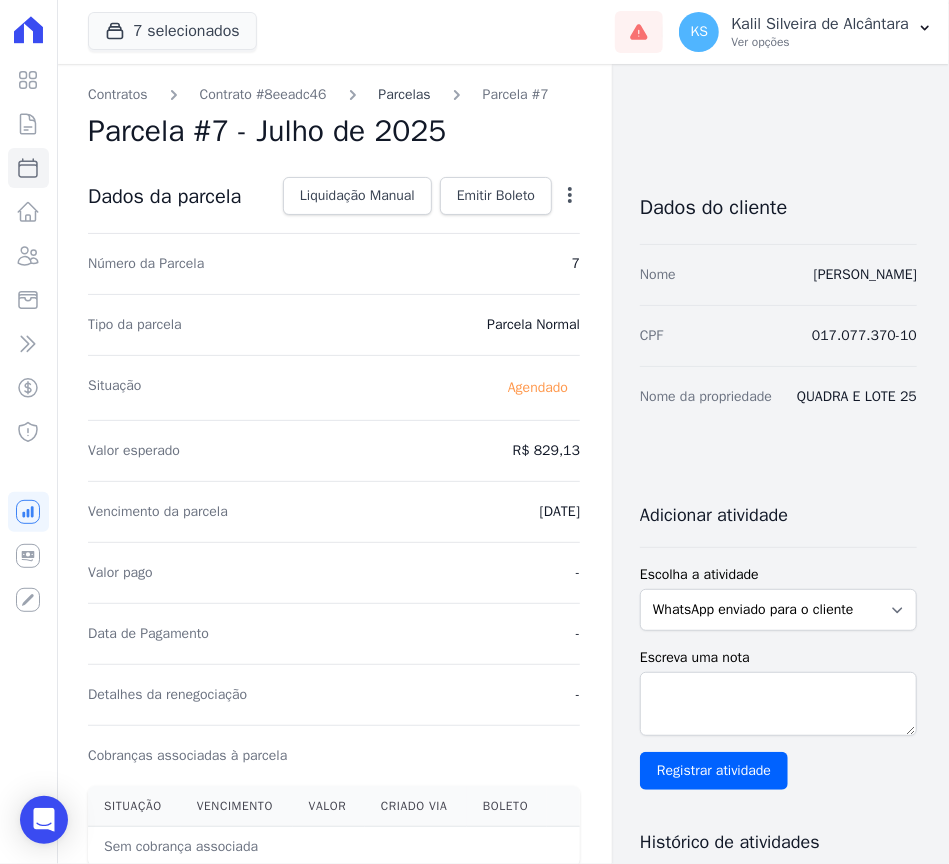 click on "Parcelas" at bounding box center [405, 94] 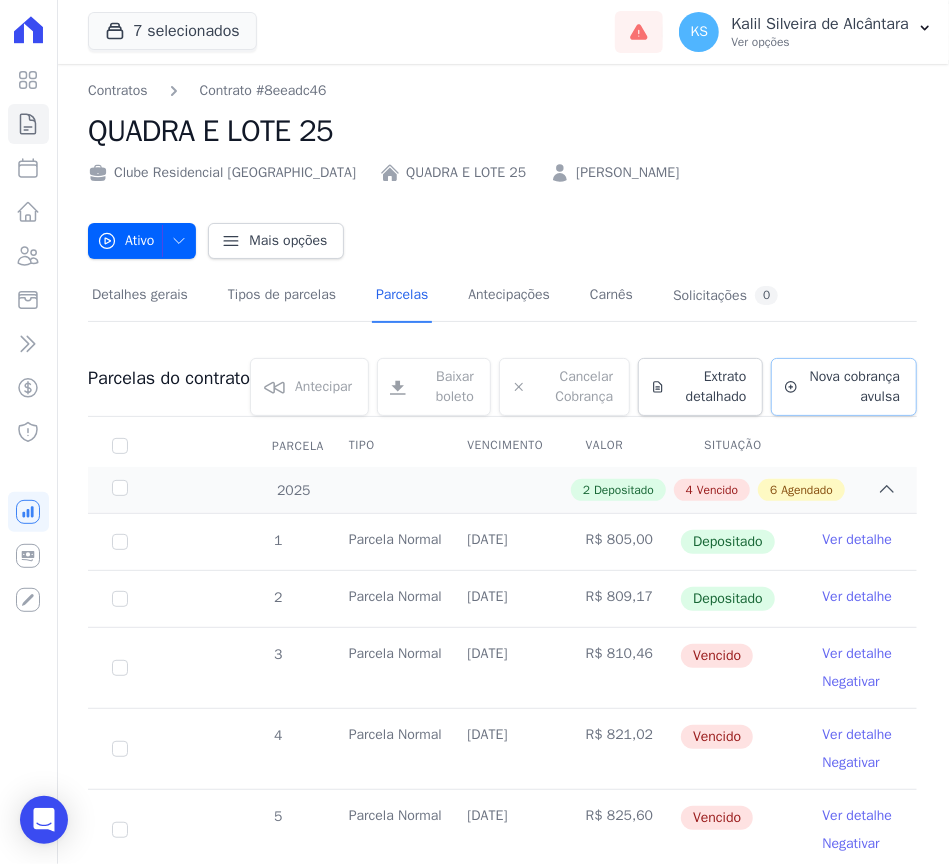 click 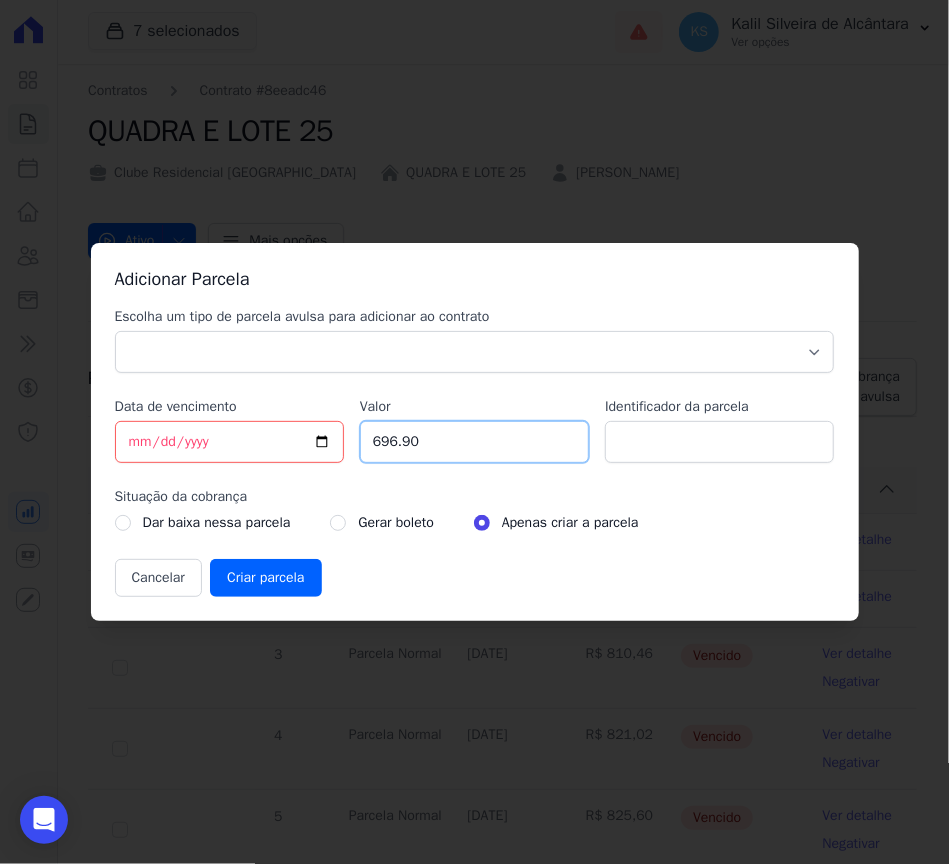 click on "696.90" at bounding box center (474, 442) 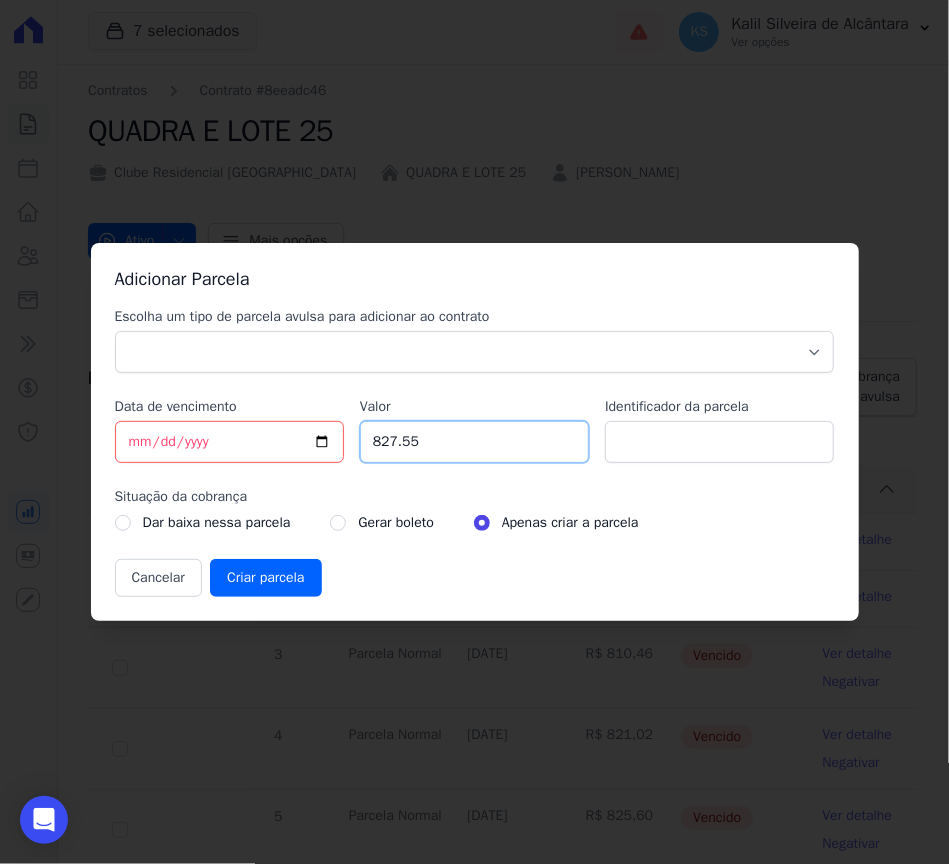 type on "827.55" 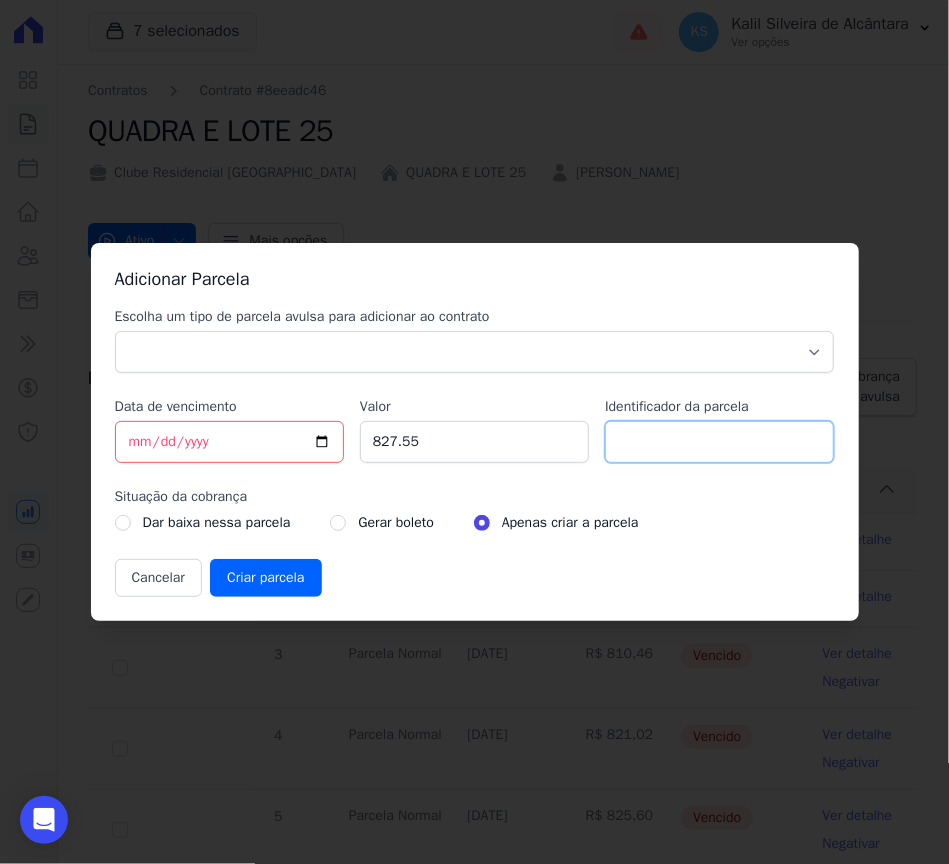 click on "Identificador da parcela" at bounding box center (719, 442) 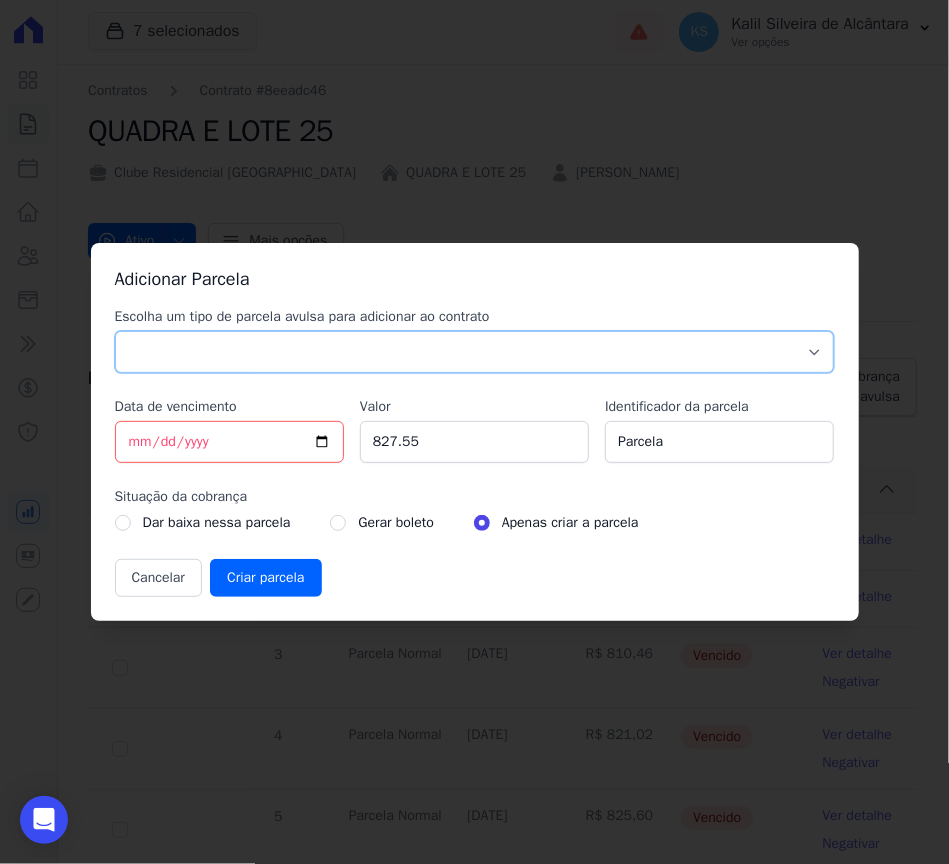 click on "Parcela Normal
Sinal
Caução
Intercalada
Chaves
Pré Chaves
Pós Chaves
Taxas
Quitação
Outros
Parcela do Cliente
Acordo
Financiamento CEF
Comissão
Antecipação" at bounding box center (475, 352) 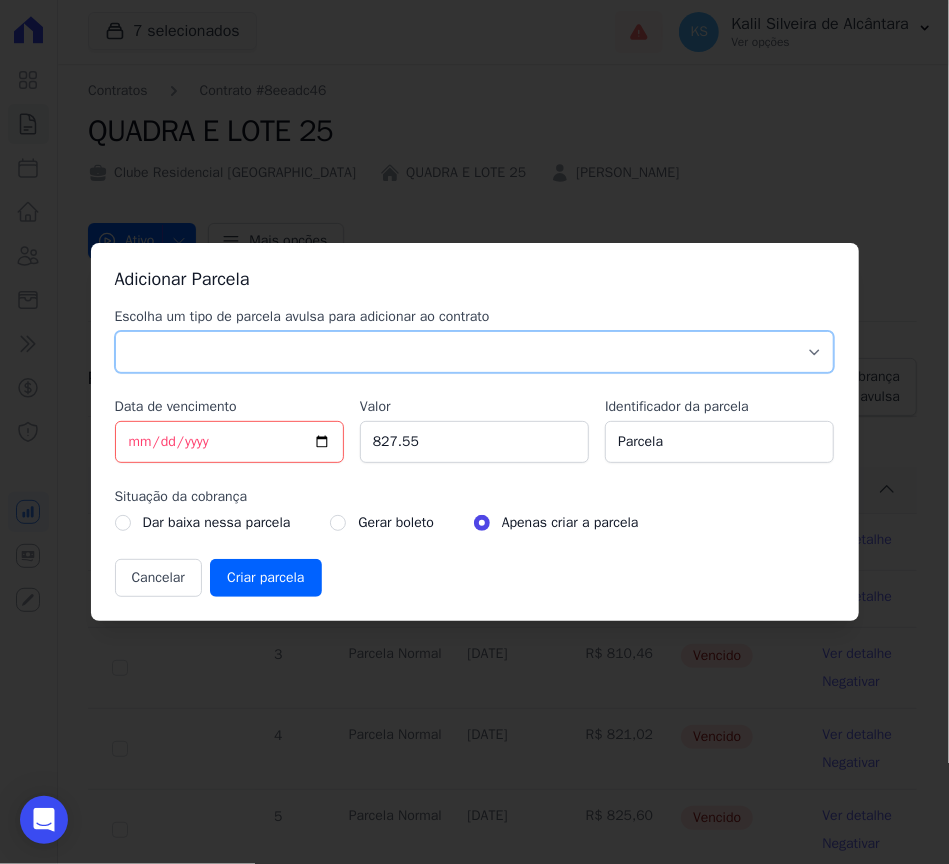 select on "standard" 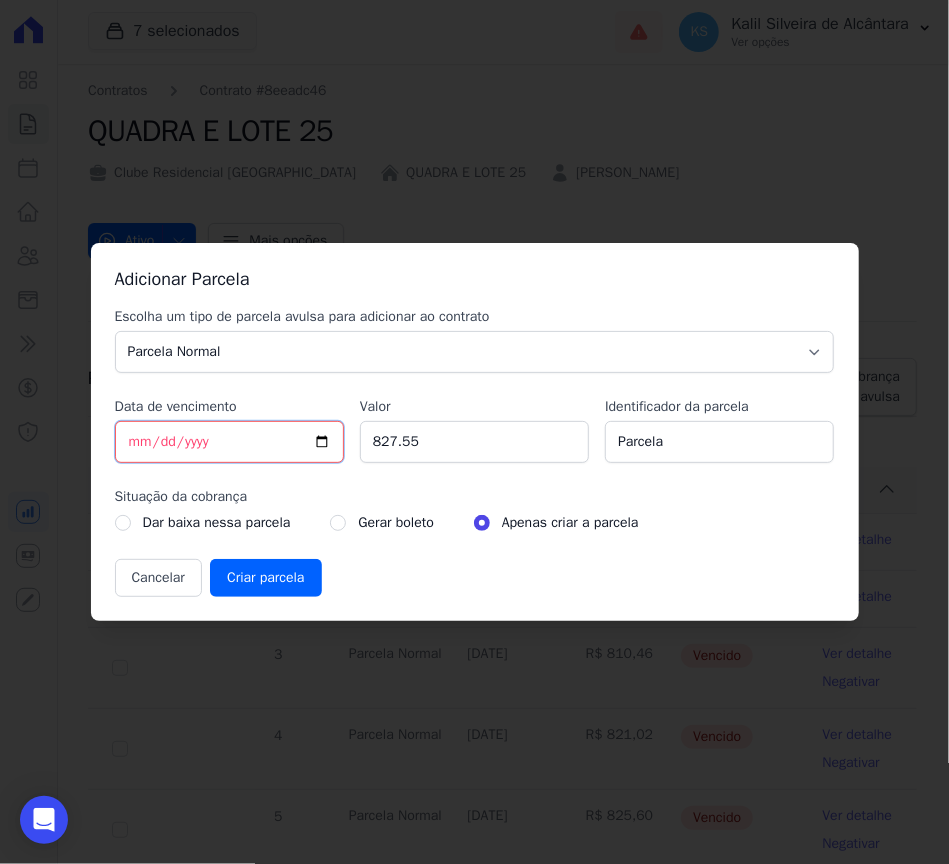 click on "[DATE]" at bounding box center [229, 442] 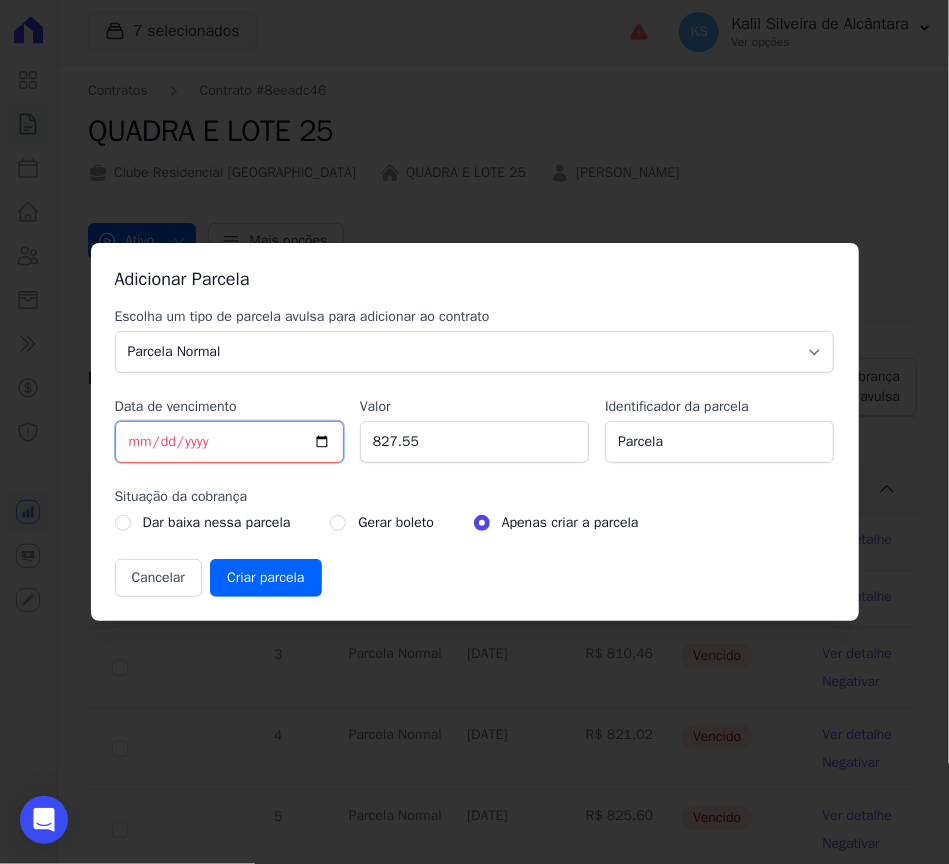 type on "[DATE]" 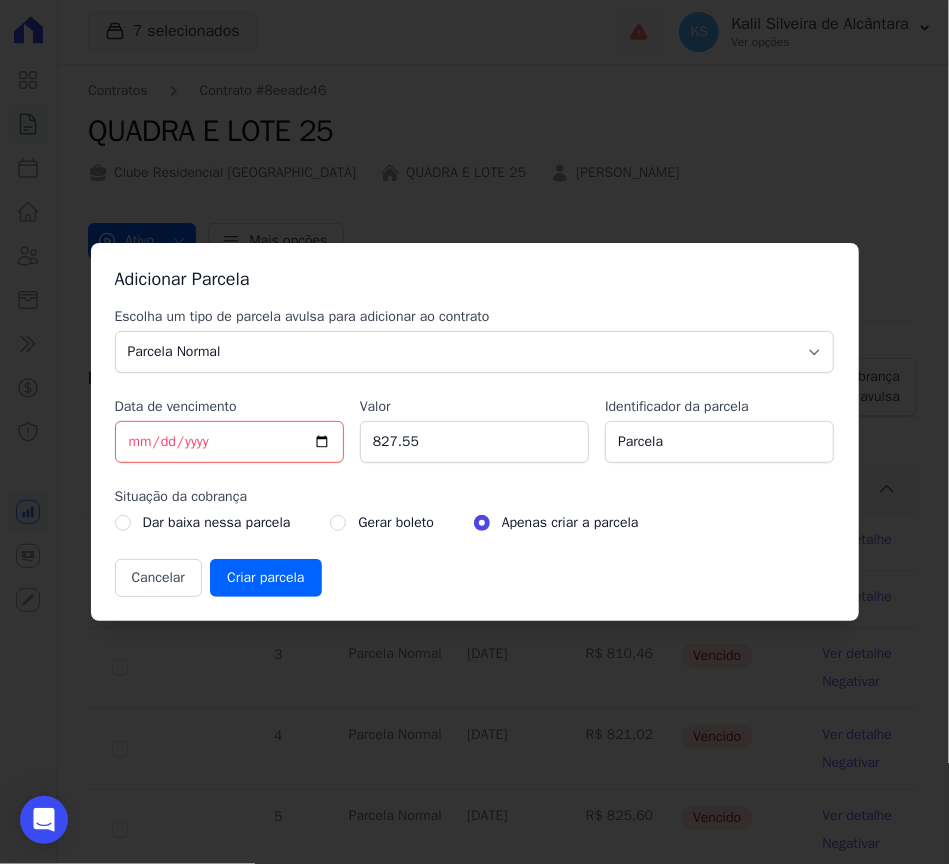 click on "Gerar boleto" at bounding box center [395, 523] 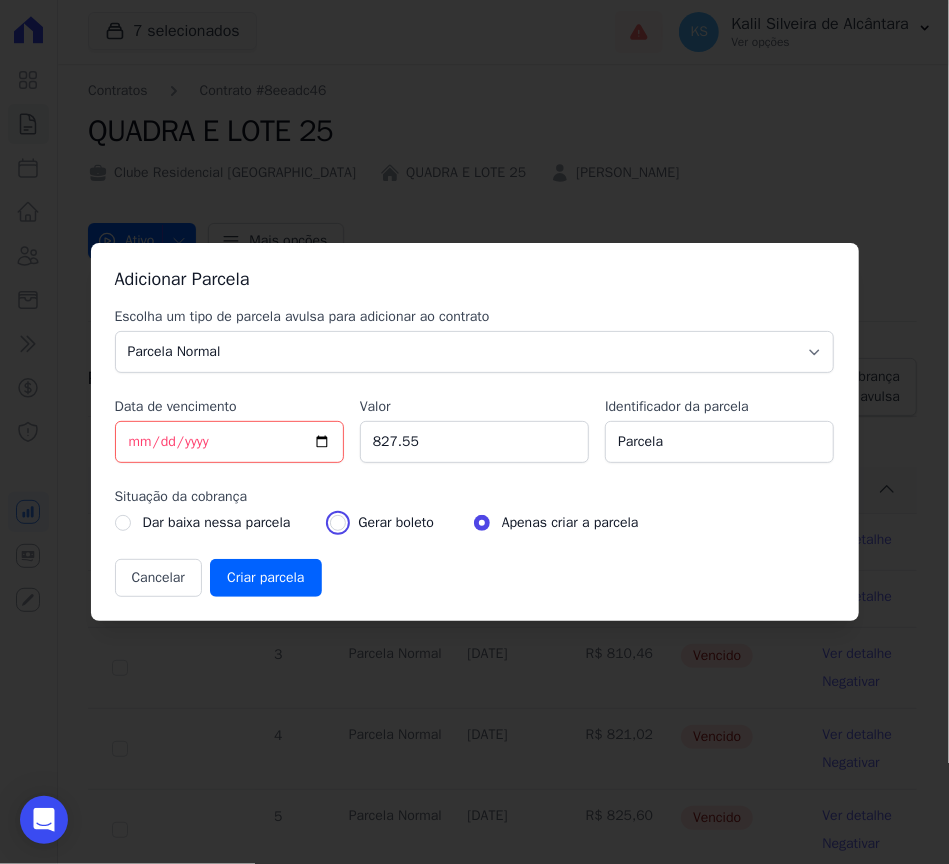 click at bounding box center [338, 523] 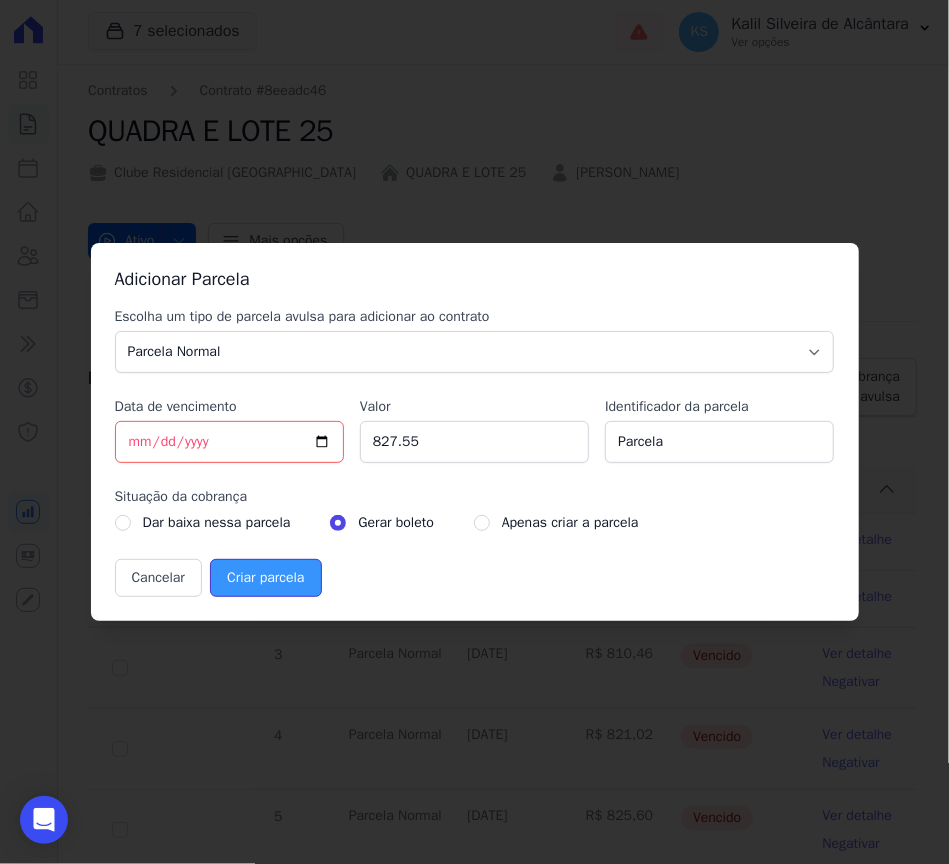 click on "Criar parcela" at bounding box center (265, 578) 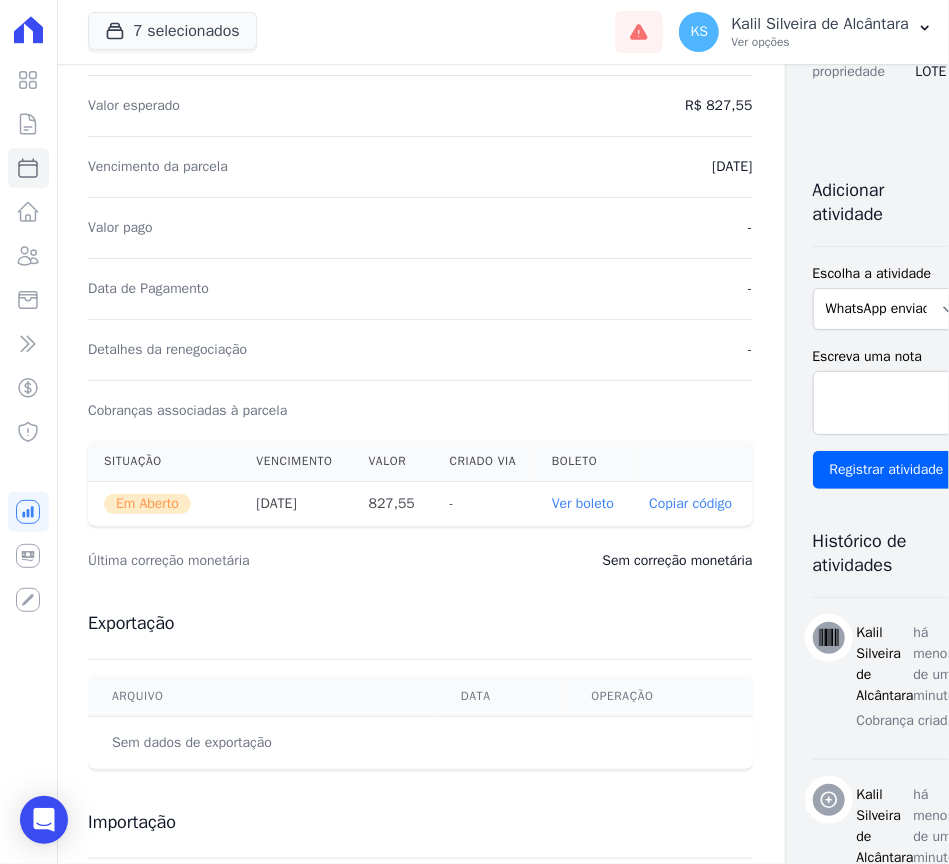 scroll, scrollTop: 400, scrollLeft: 0, axis: vertical 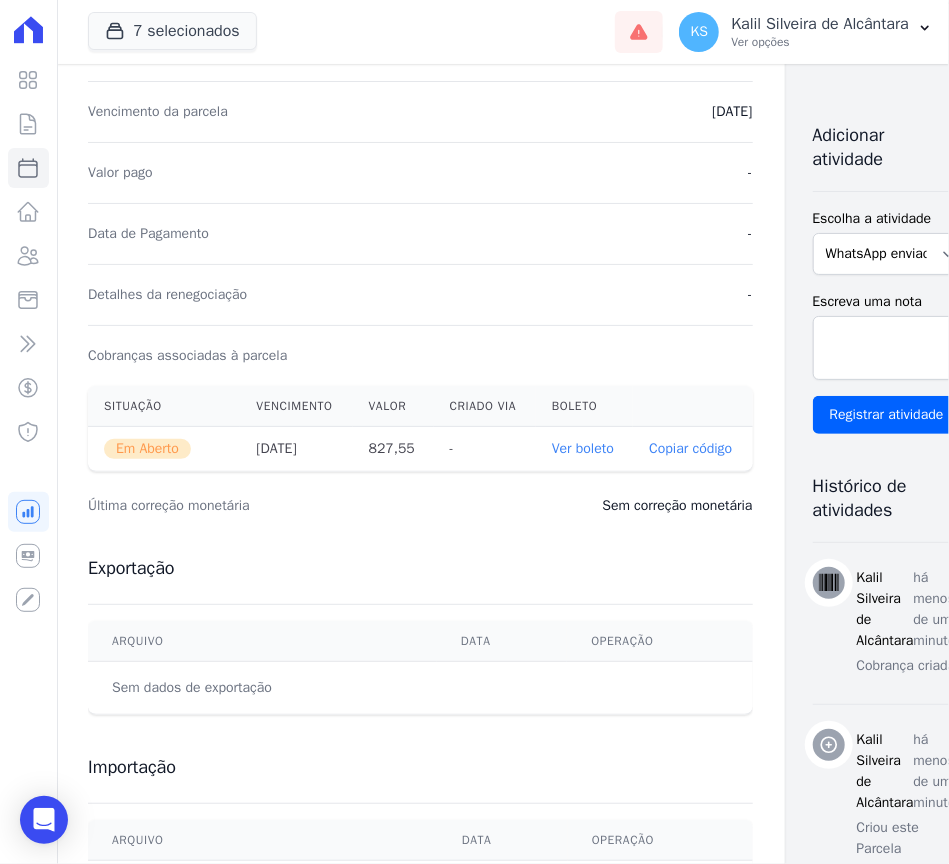 click on "Ver boleto" at bounding box center (583, 448) 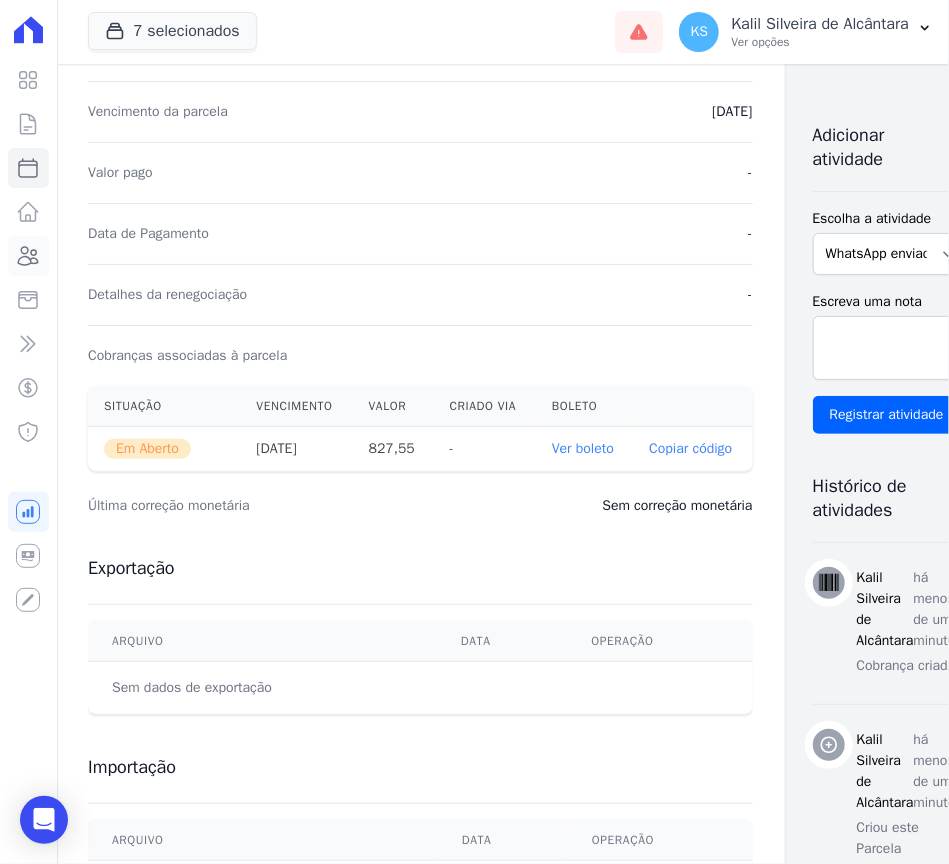 click 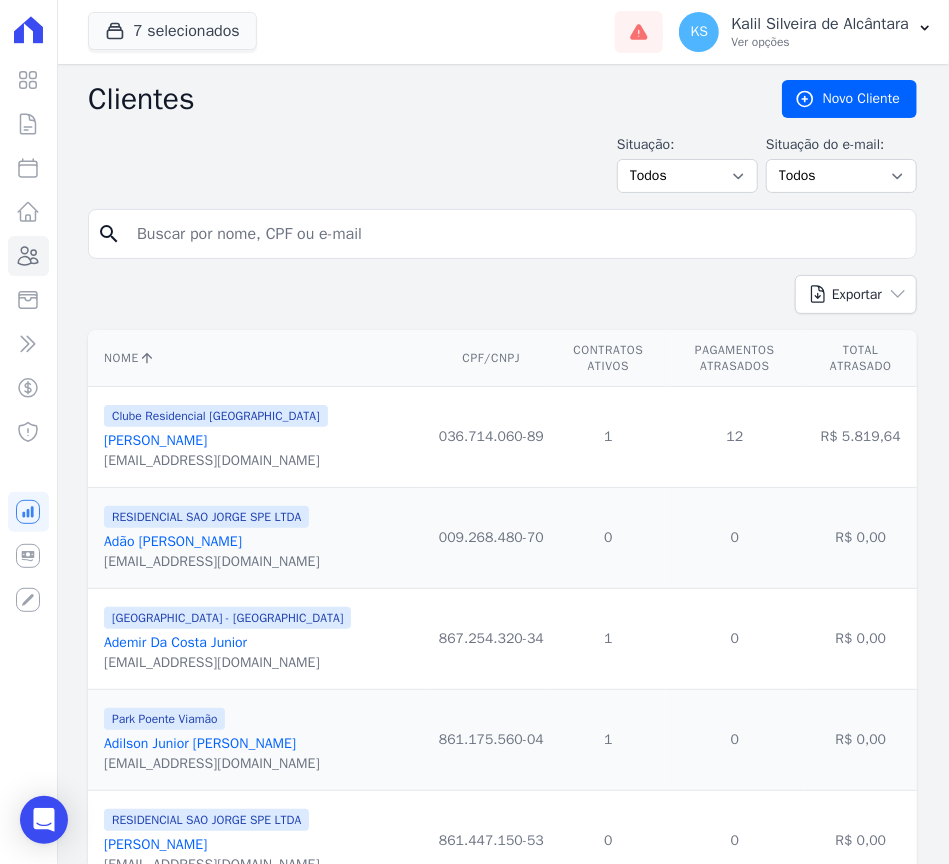 click at bounding box center [516, 234] 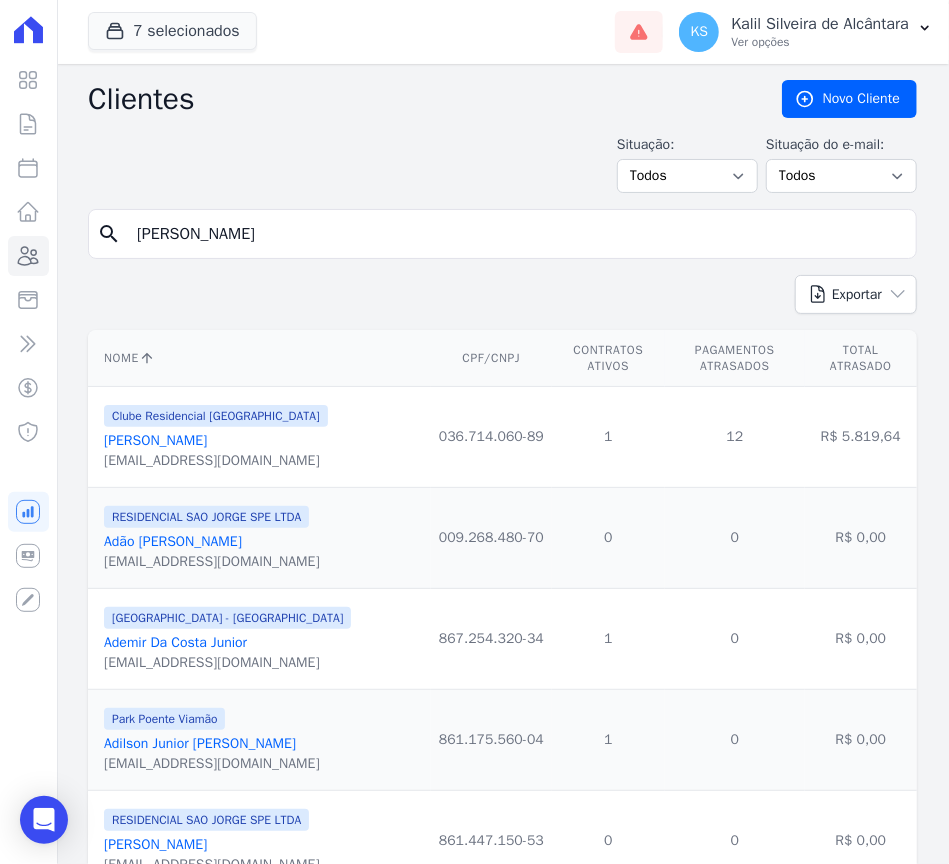 type on "[PERSON_NAME]" 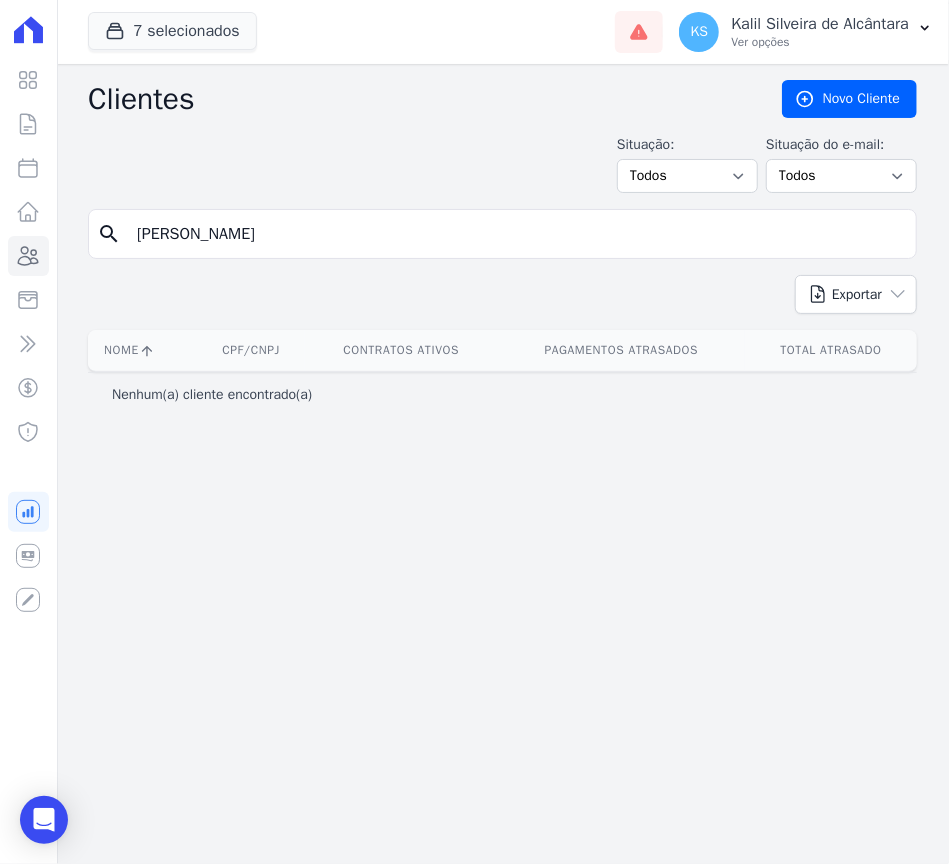 drag, startPoint x: 283, startPoint y: 239, endPoint x: 132, endPoint y: 224, distance: 151.74321 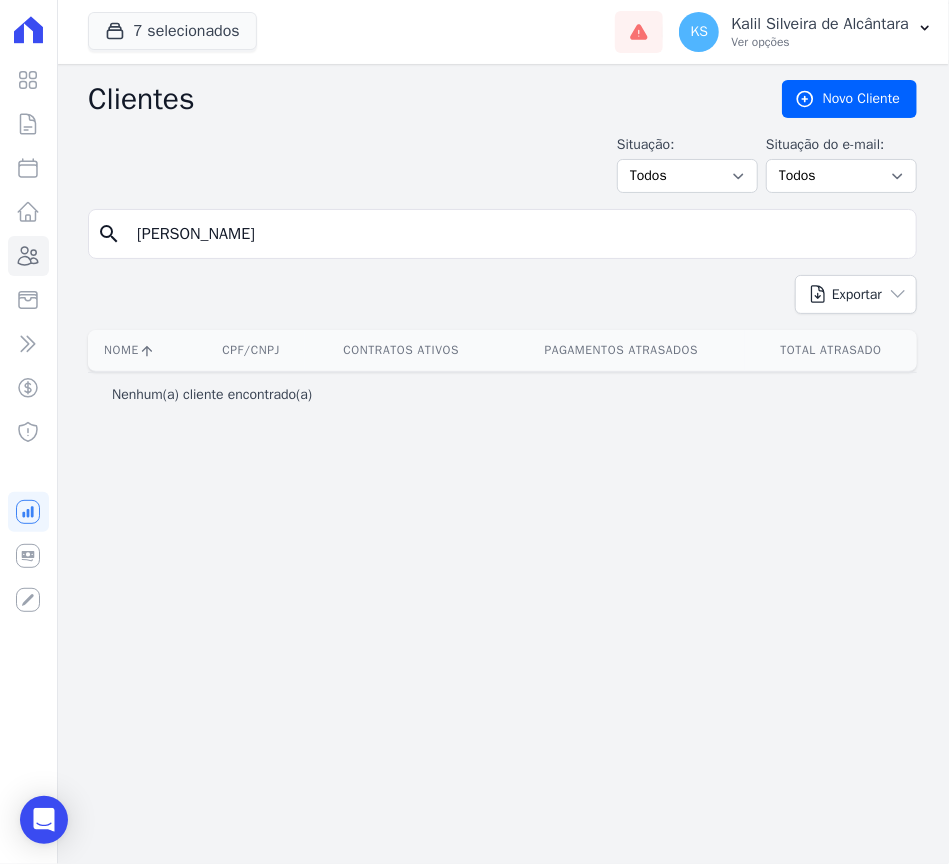 type on "[PERSON_NAME]" 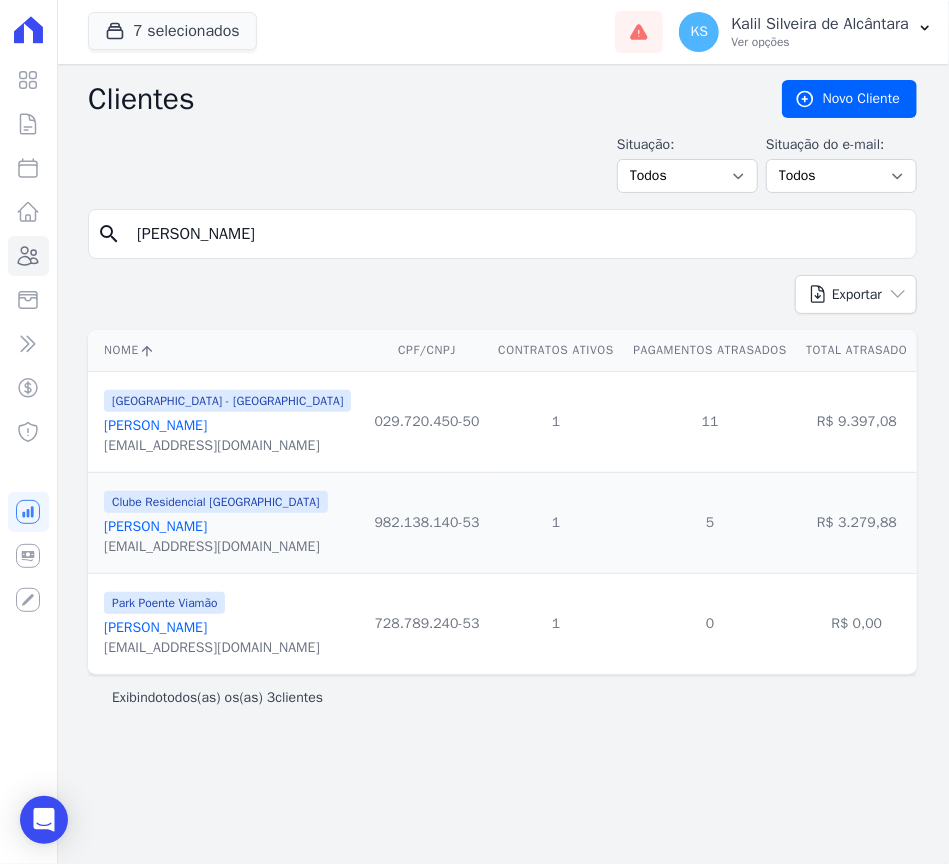 click on "[PERSON_NAME]" at bounding box center (155, 526) 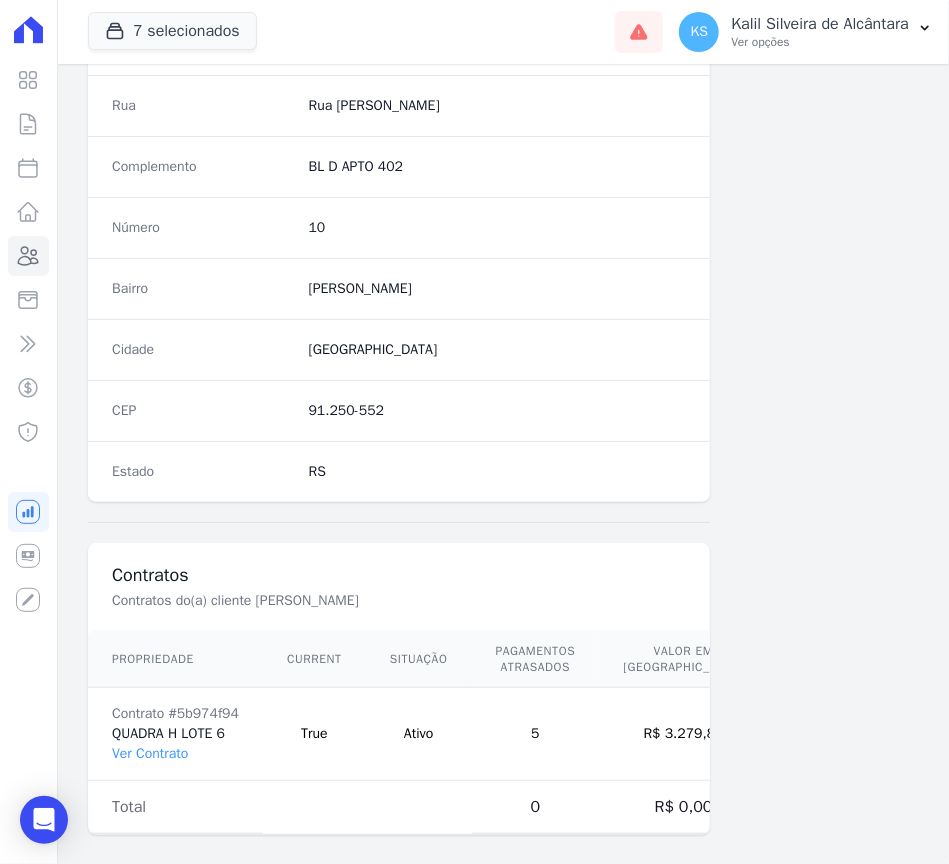 scroll, scrollTop: 1045, scrollLeft: 0, axis: vertical 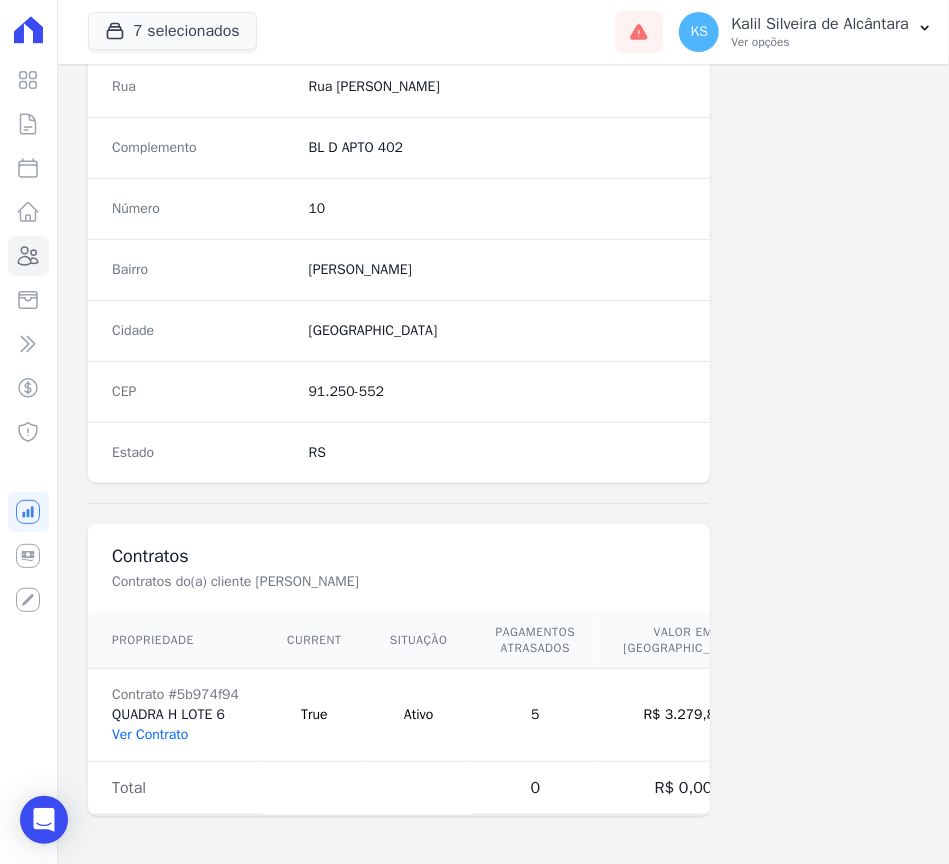 click on "Ver Contrato" at bounding box center (150, 734) 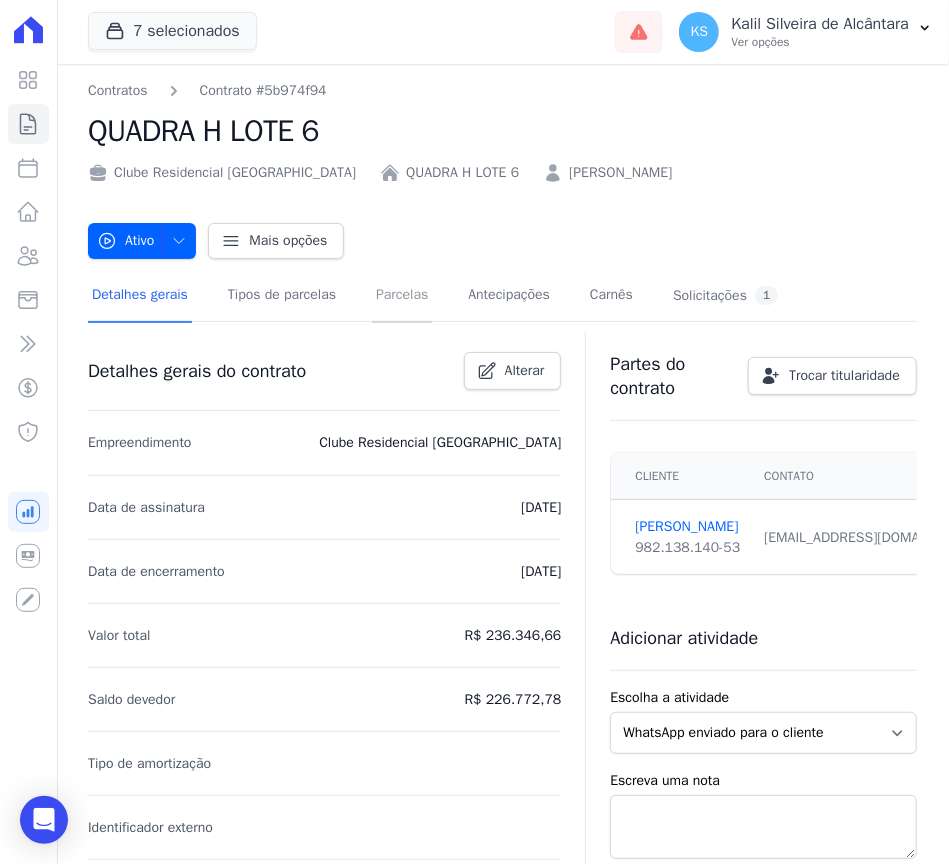 click on "Parcelas" at bounding box center (402, 296) 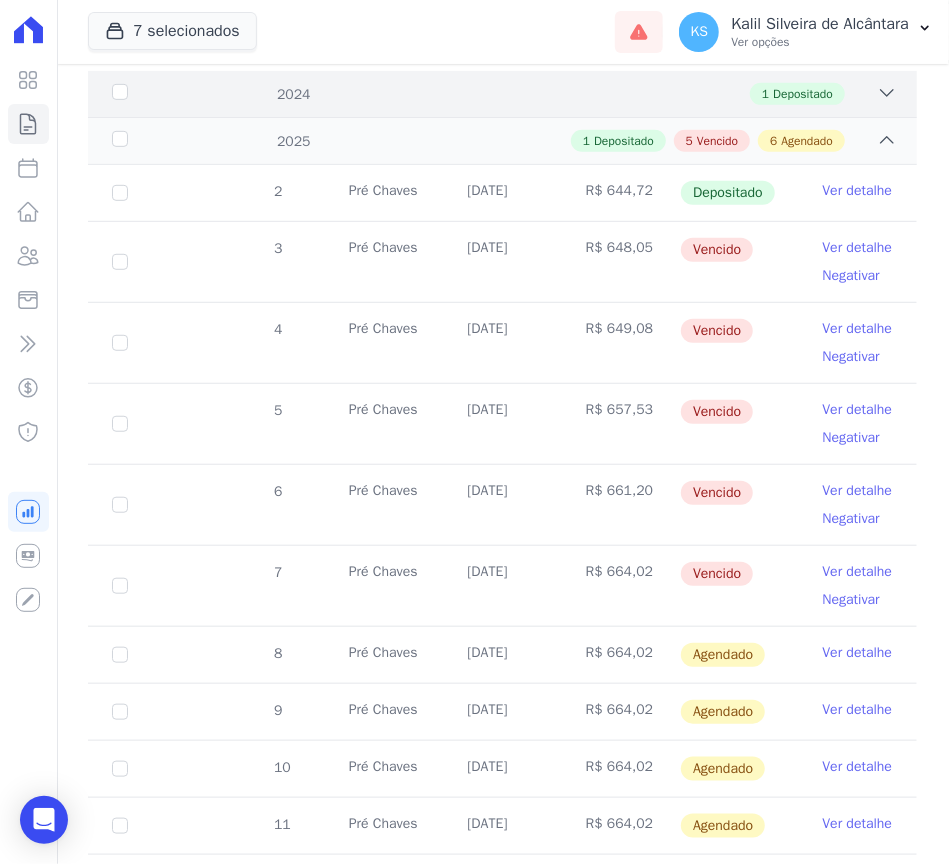 scroll, scrollTop: 800, scrollLeft: 0, axis: vertical 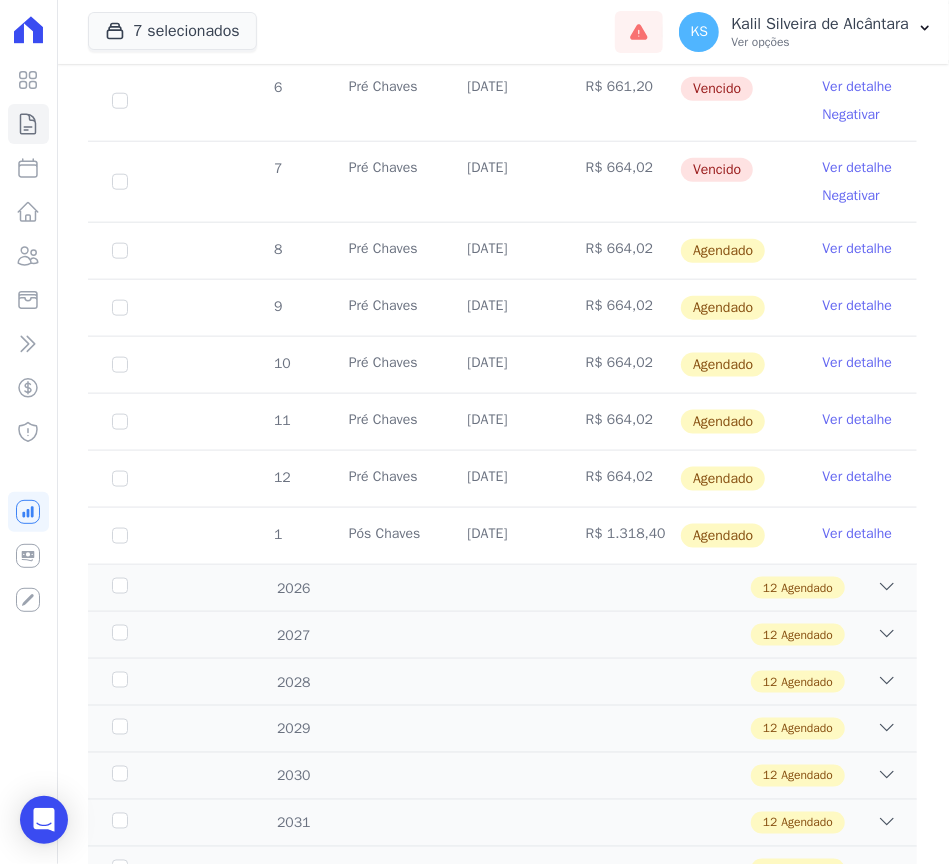 click on "Ver detalhe" at bounding box center [858, 249] 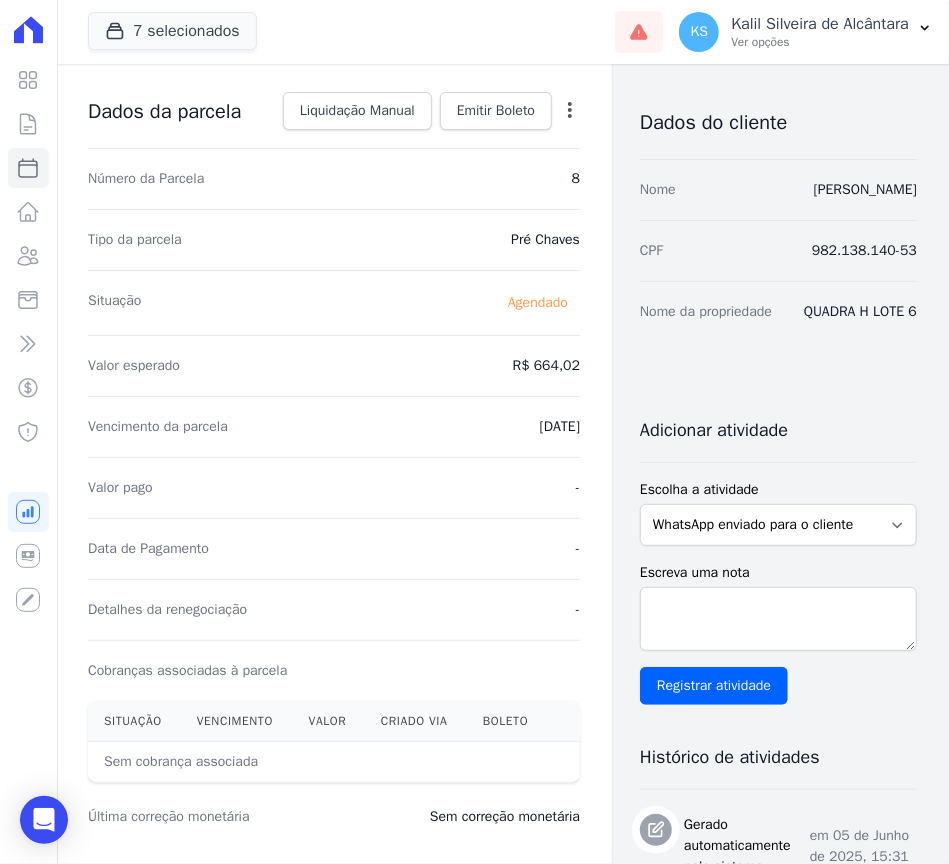 scroll, scrollTop: 0, scrollLeft: 0, axis: both 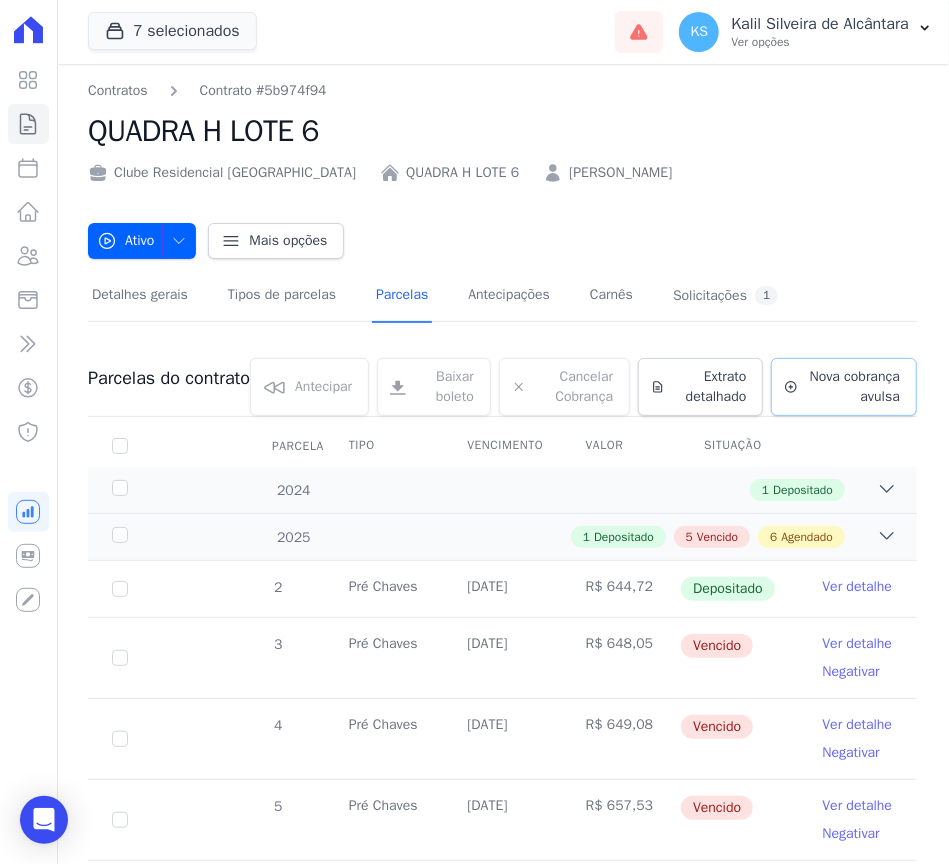 click on "Nova cobrança avulsa" at bounding box center [844, 387] 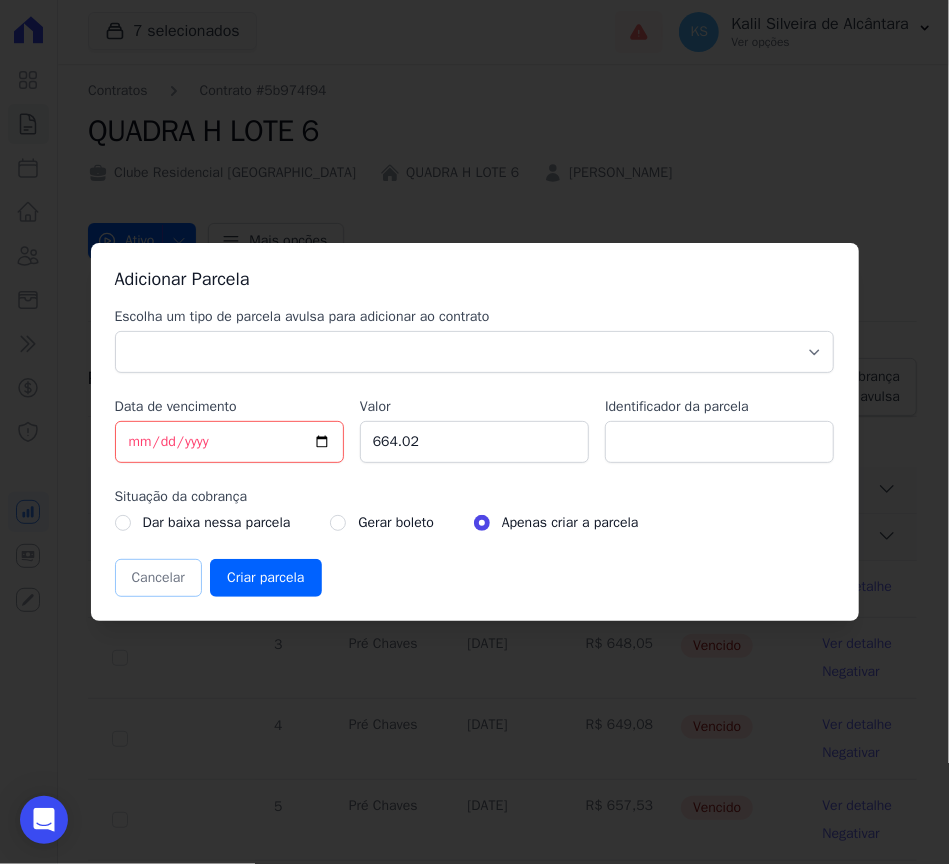 click on "Cancelar" at bounding box center (158, 578) 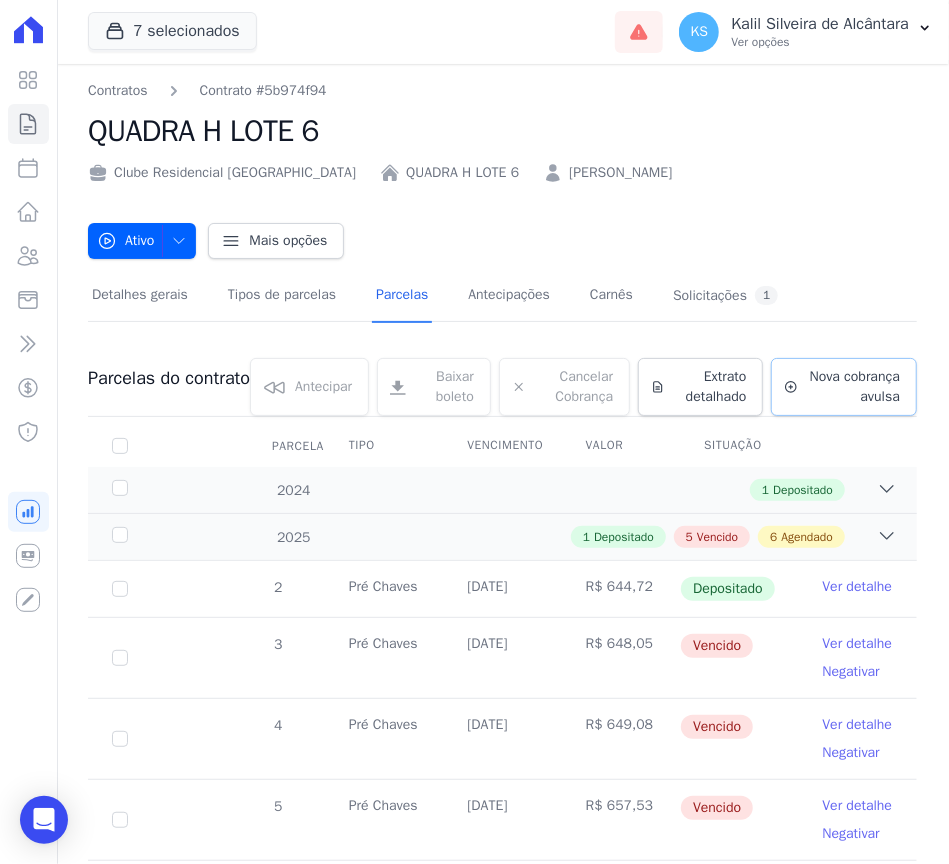 click 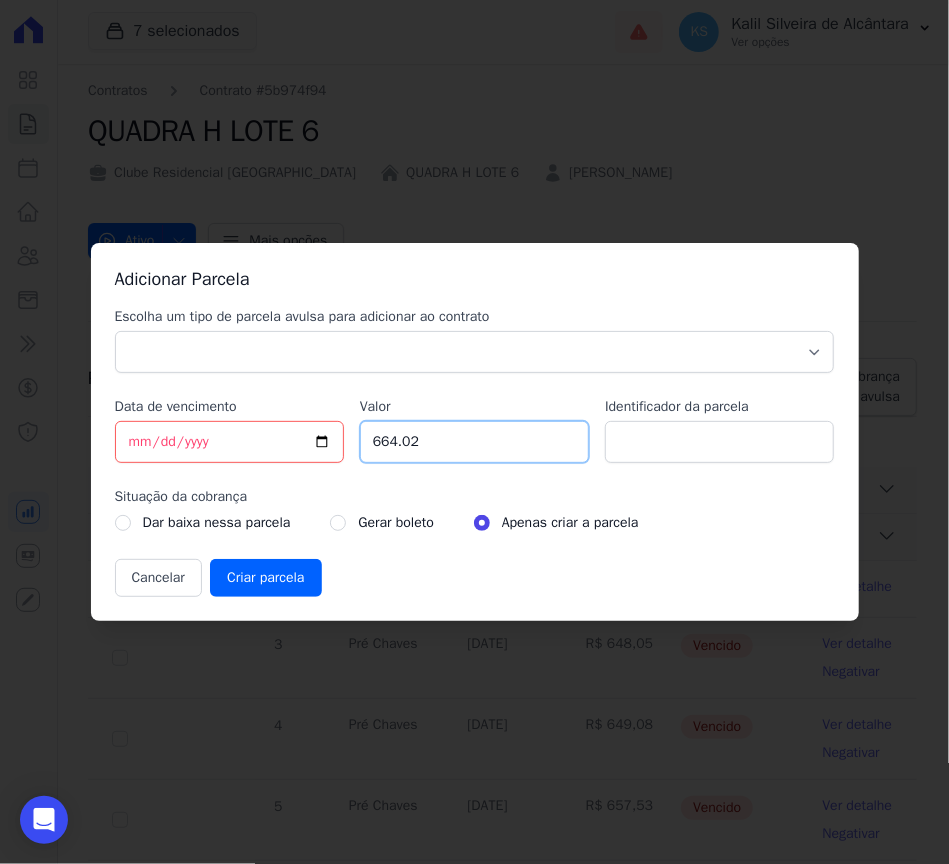 drag, startPoint x: 434, startPoint y: 446, endPoint x: 355, endPoint y: 437, distance: 79.51101 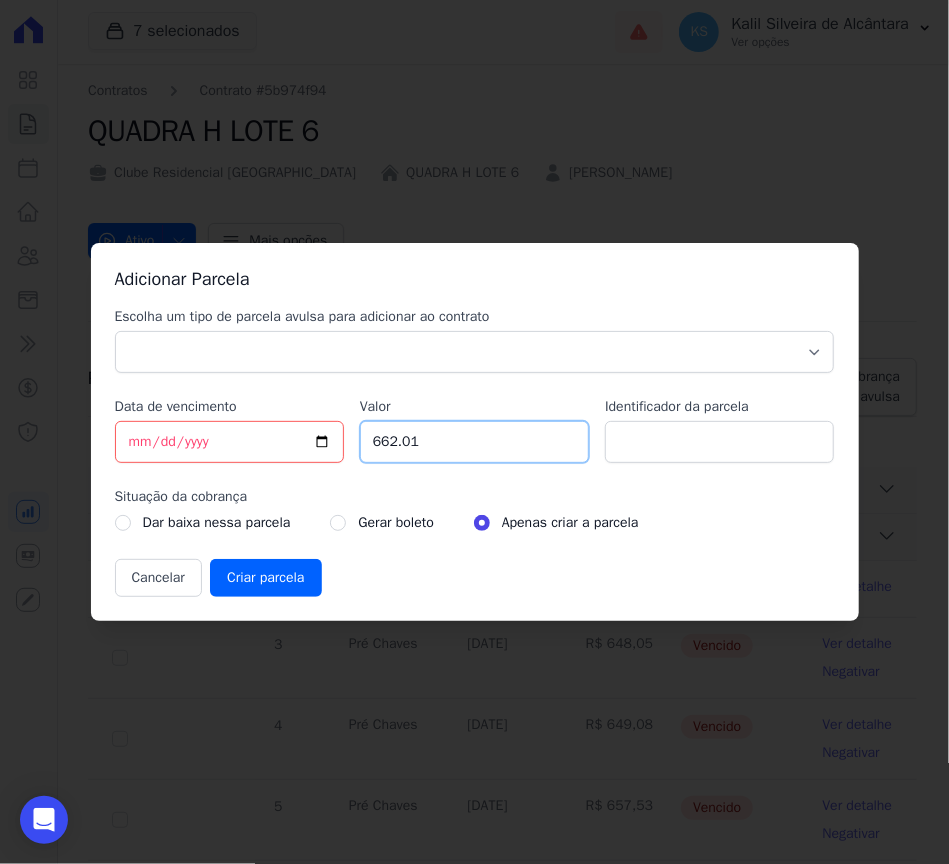 type on "662.01" 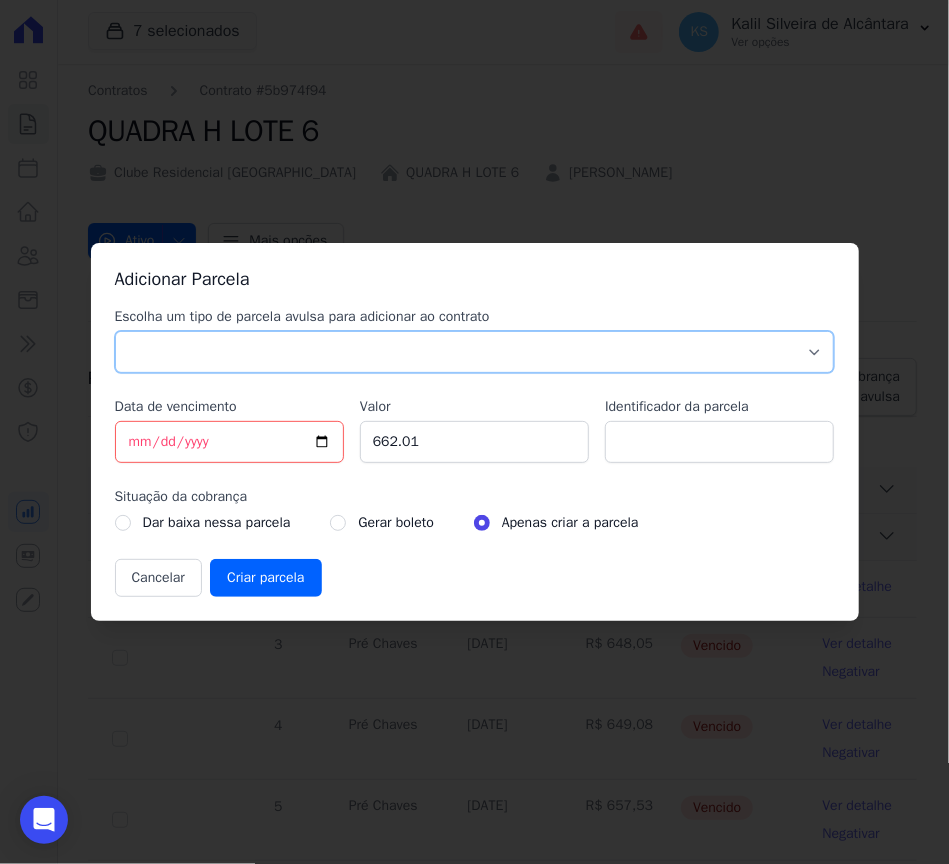 click on "Parcela Normal
Sinal
Caução
Intercalada
Chaves
Pré Chaves
Pós Chaves
Taxas
Quitação
Outros
Parcela do Cliente
Acordo
Financiamento CEF
Comissão
Antecipação" at bounding box center [475, 352] 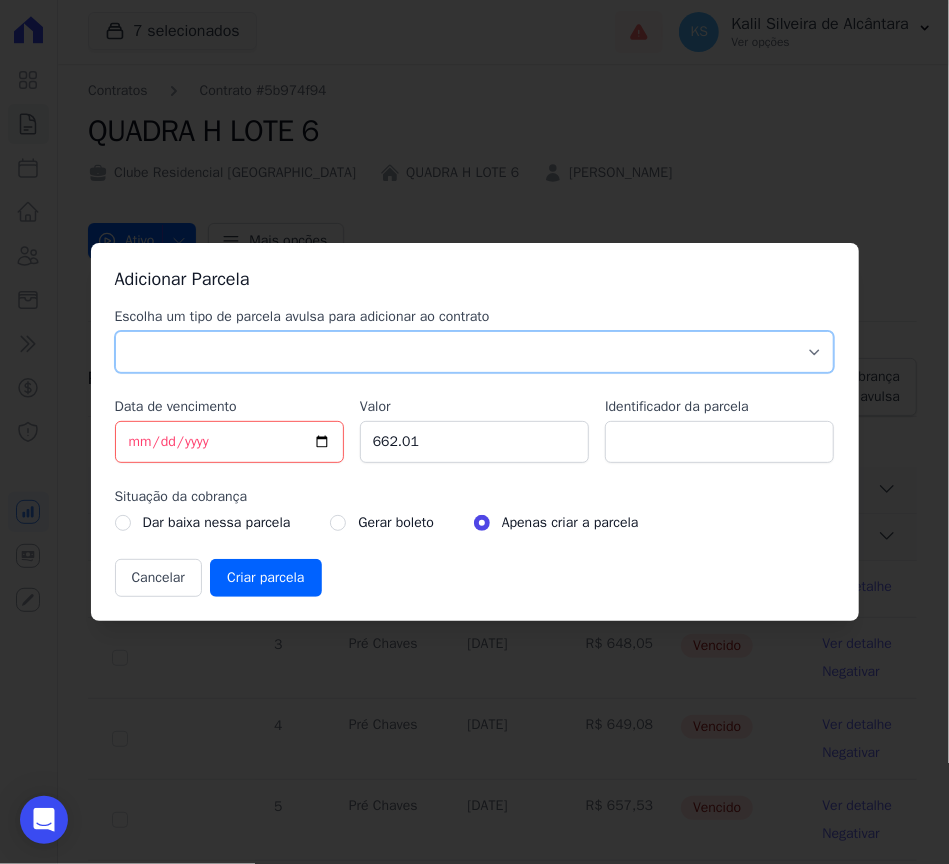 select on "standard" 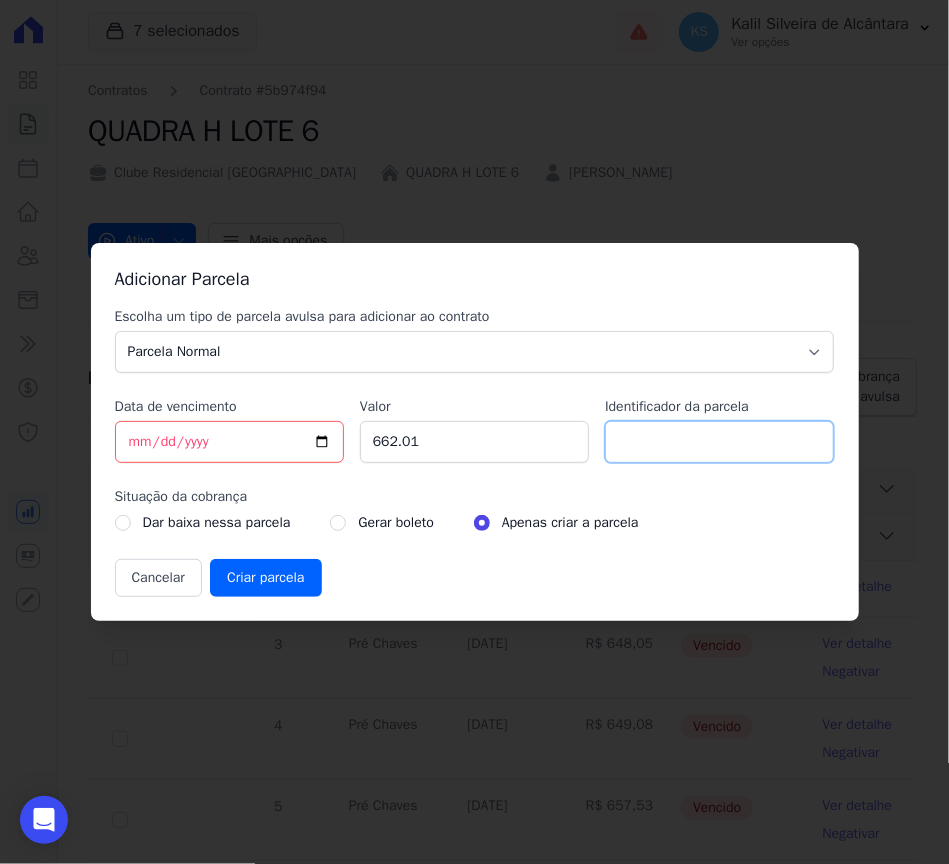click on "Identificador da parcela" at bounding box center (719, 442) 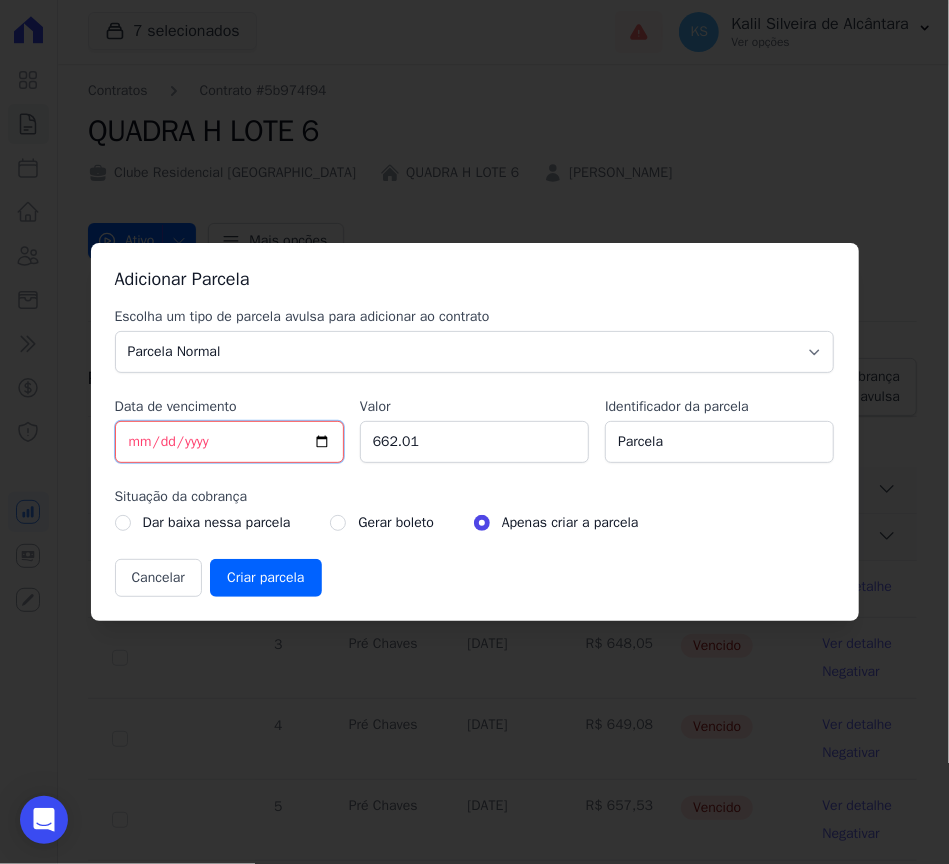 click on "[DATE]" at bounding box center (229, 442) 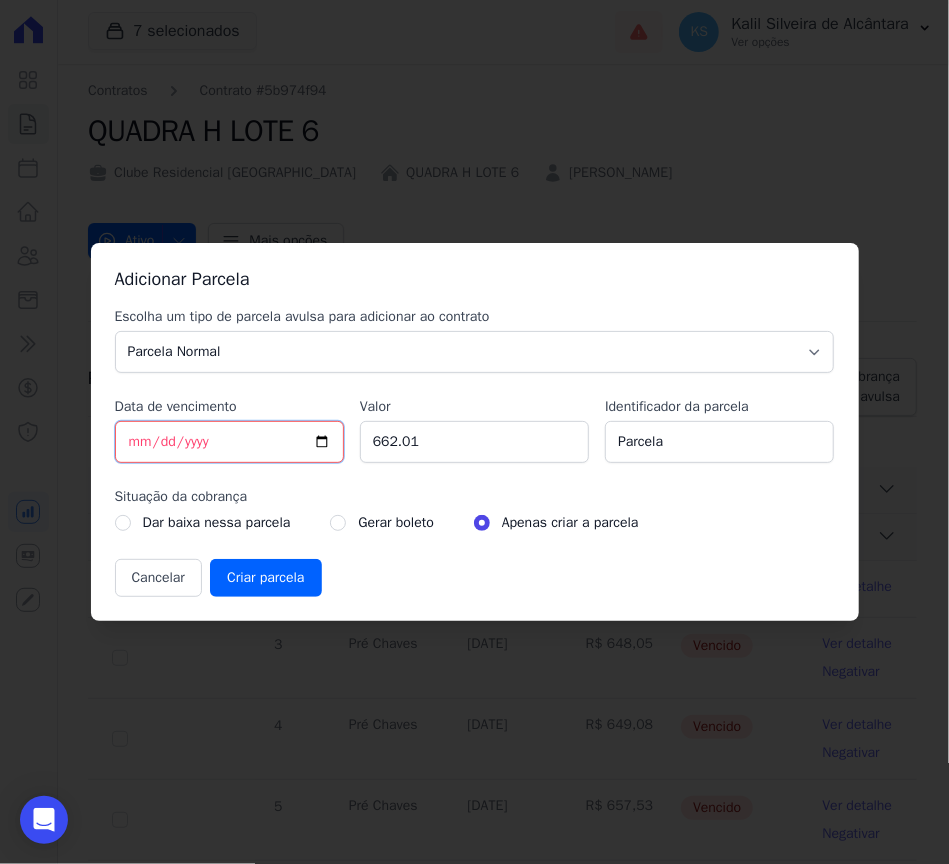 type on "[DATE]" 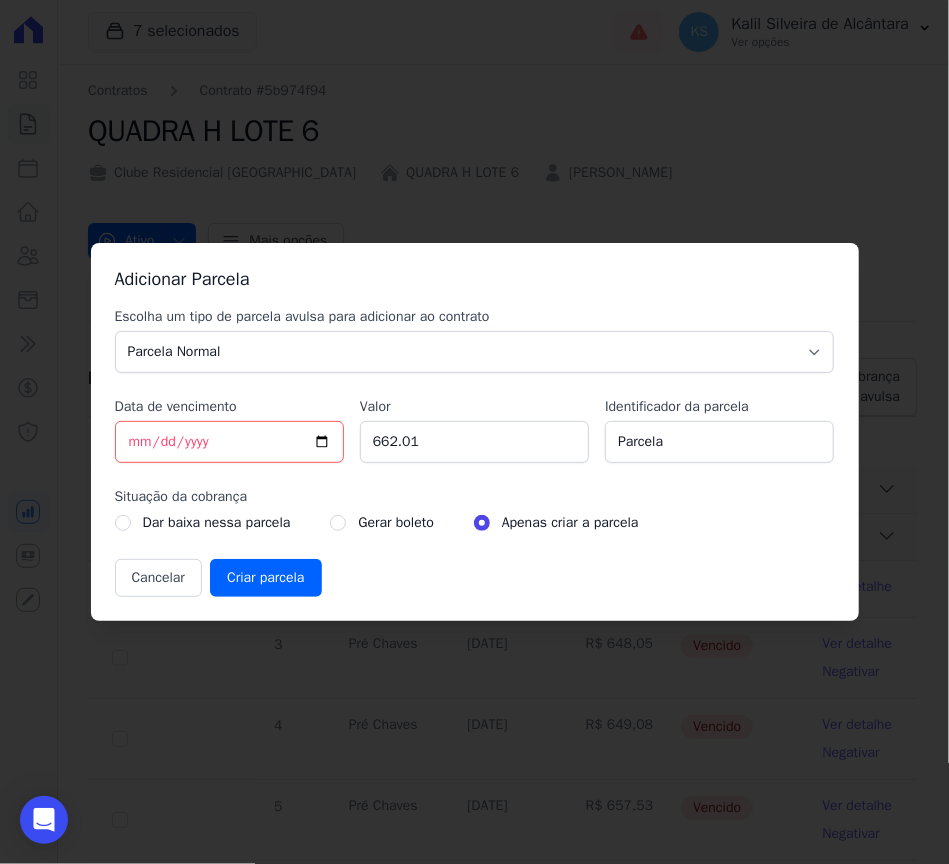 click on "Gerar boleto" at bounding box center (395, 523) 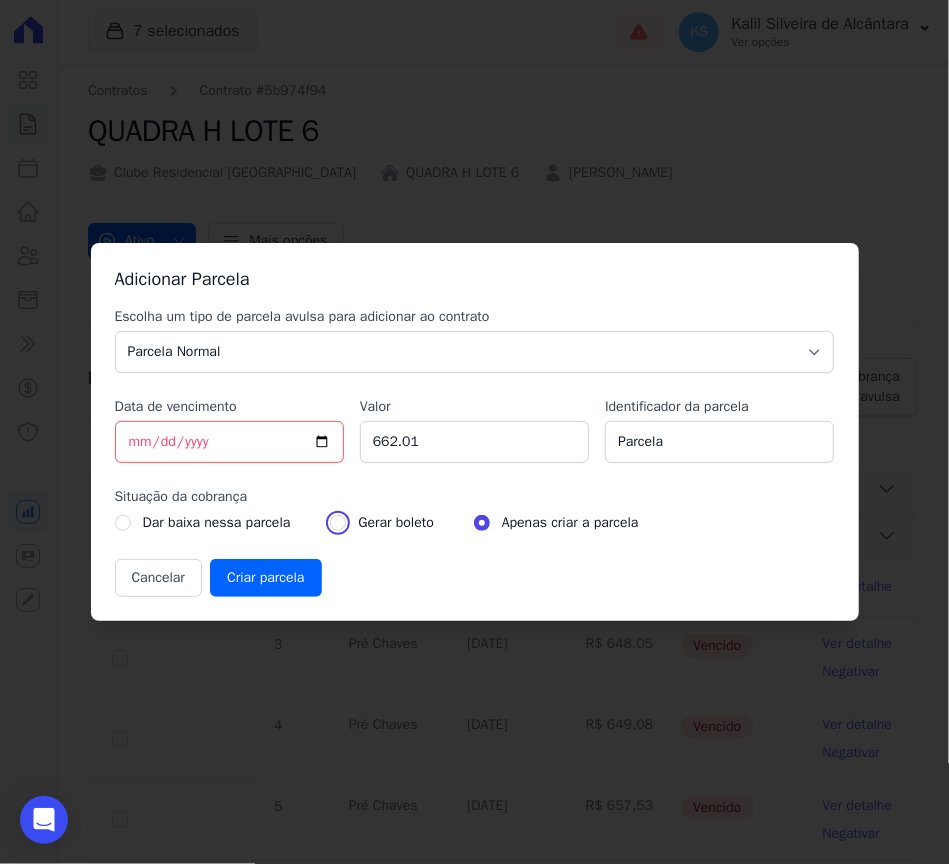 click at bounding box center (338, 523) 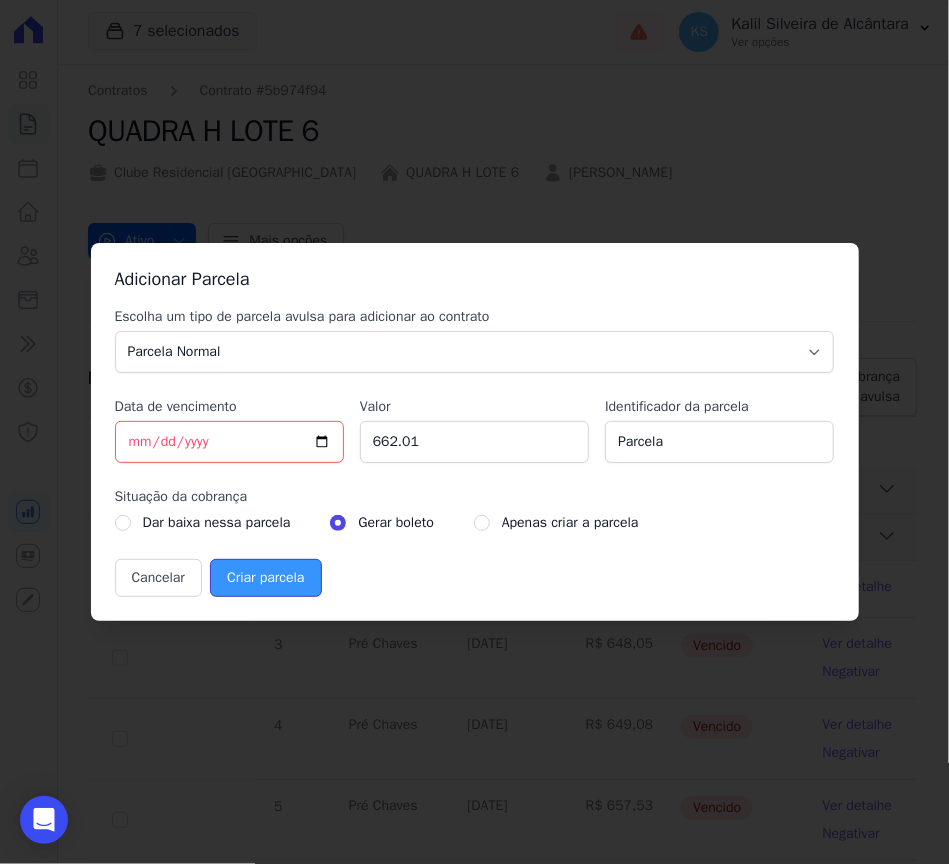 click on "Criar parcela" at bounding box center (265, 578) 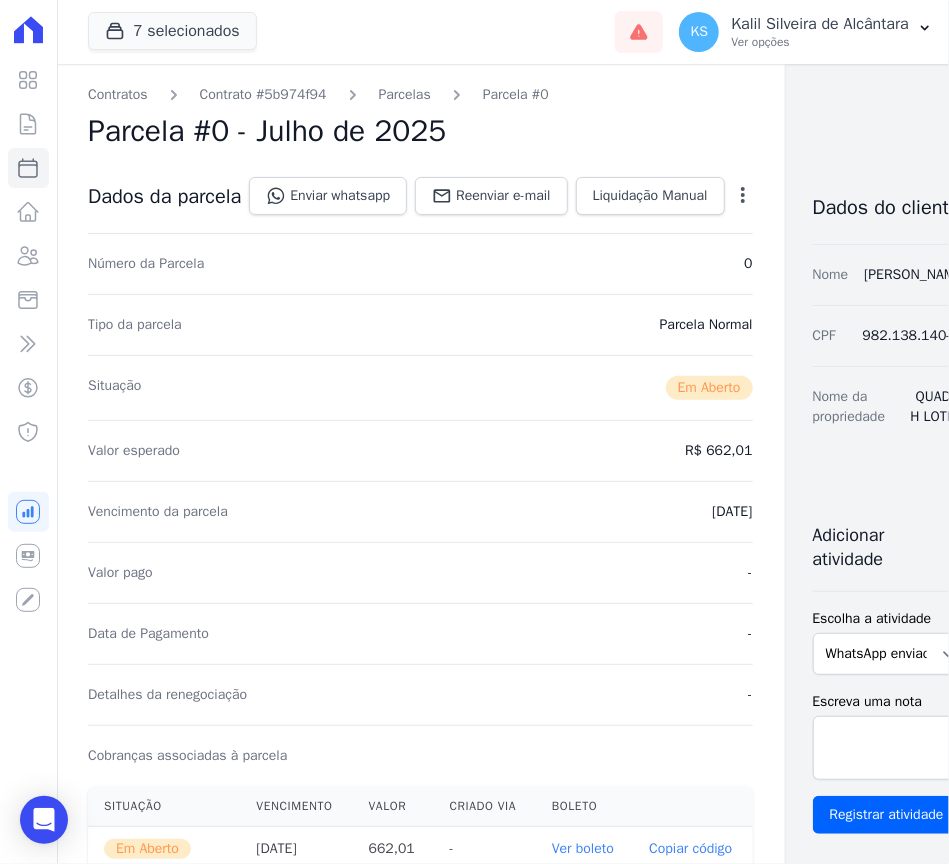 scroll, scrollTop: 0, scrollLeft: 52, axis: horizontal 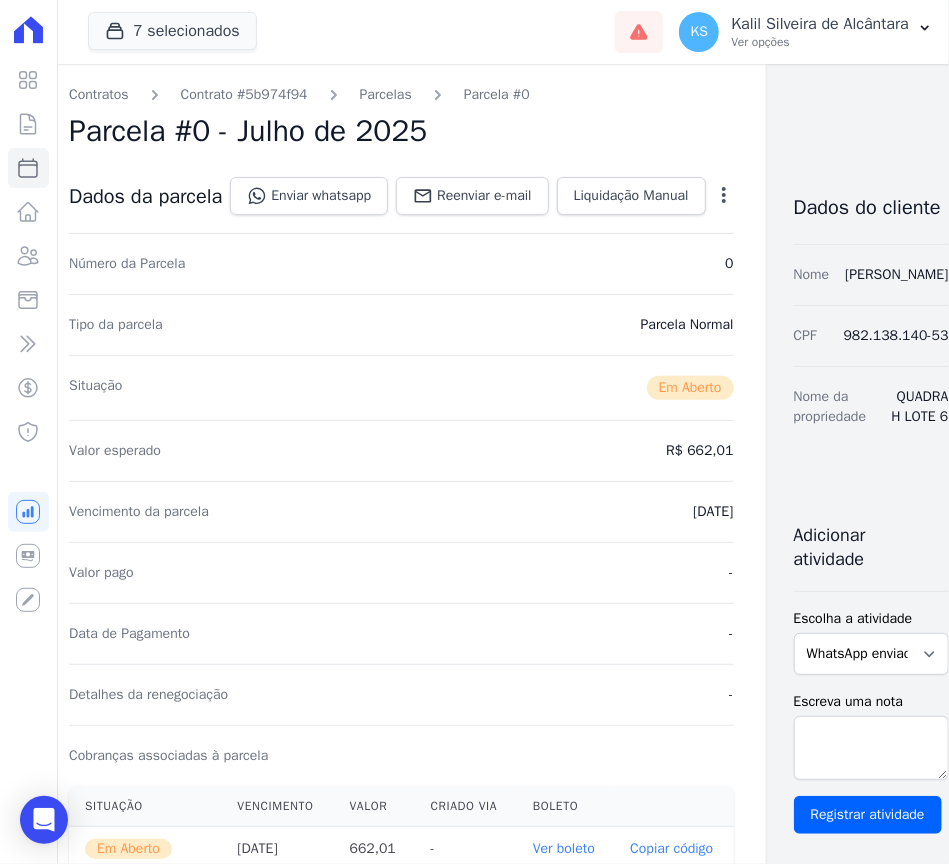 drag, startPoint x: 837, startPoint y: 260, endPoint x: 937, endPoint y: 309, distance: 111.35978 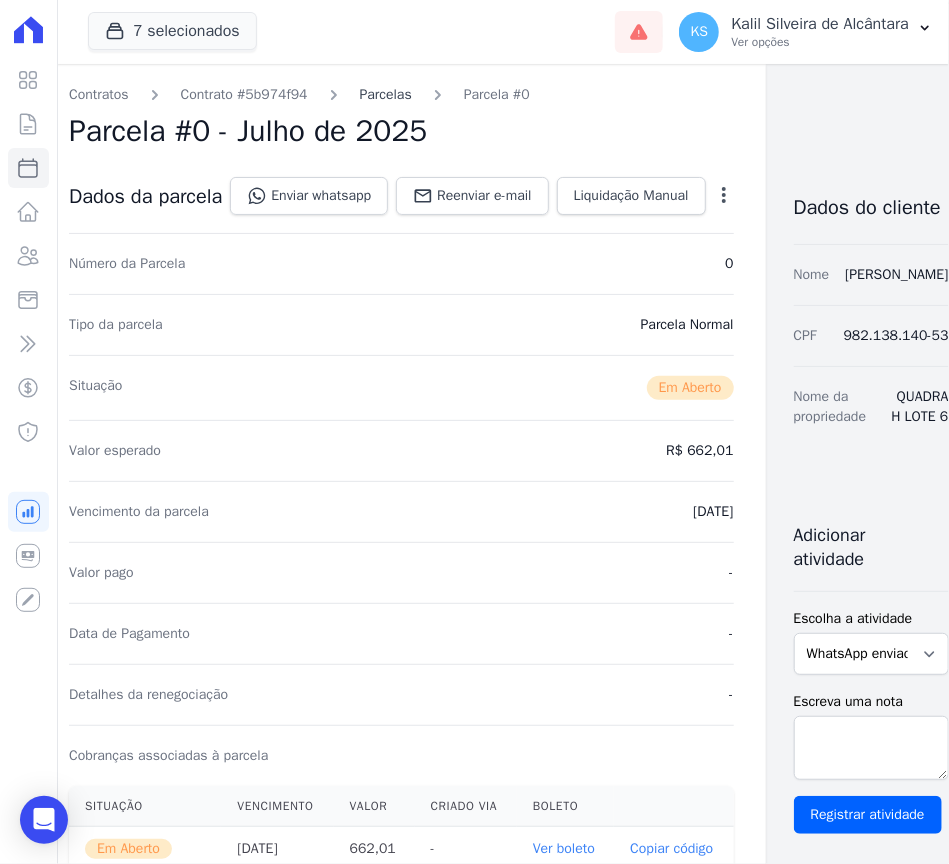 click on "Parcelas" at bounding box center [386, 94] 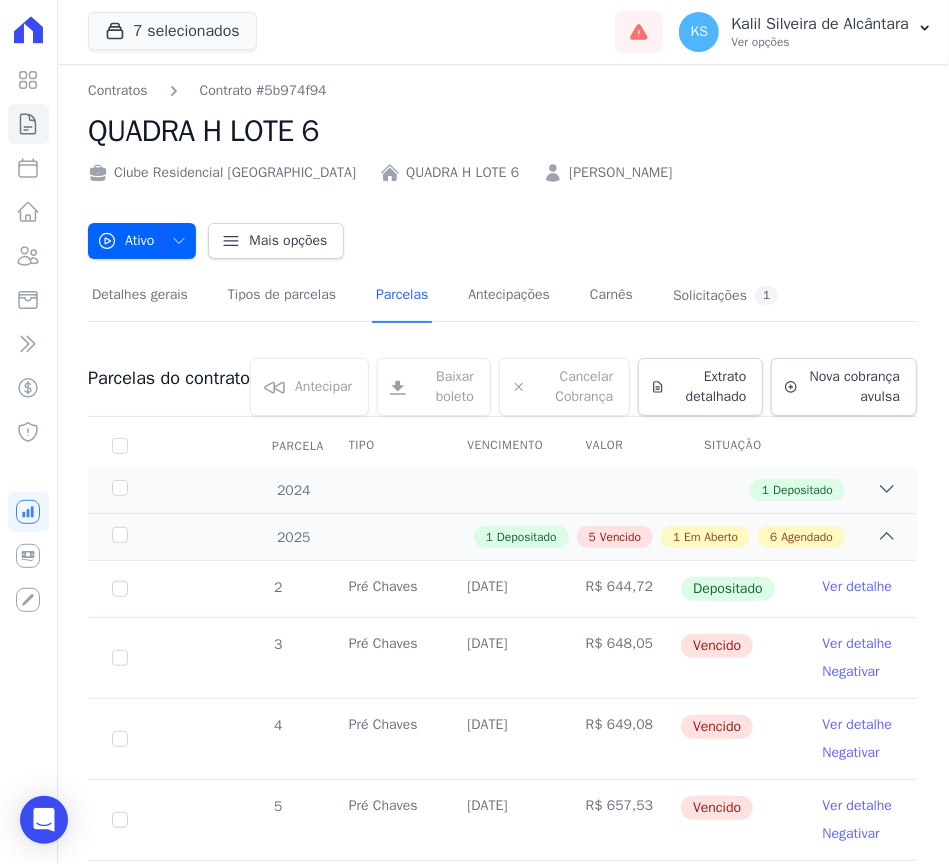click on "[PERSON_NAME]" at bounding box center (620, 172) 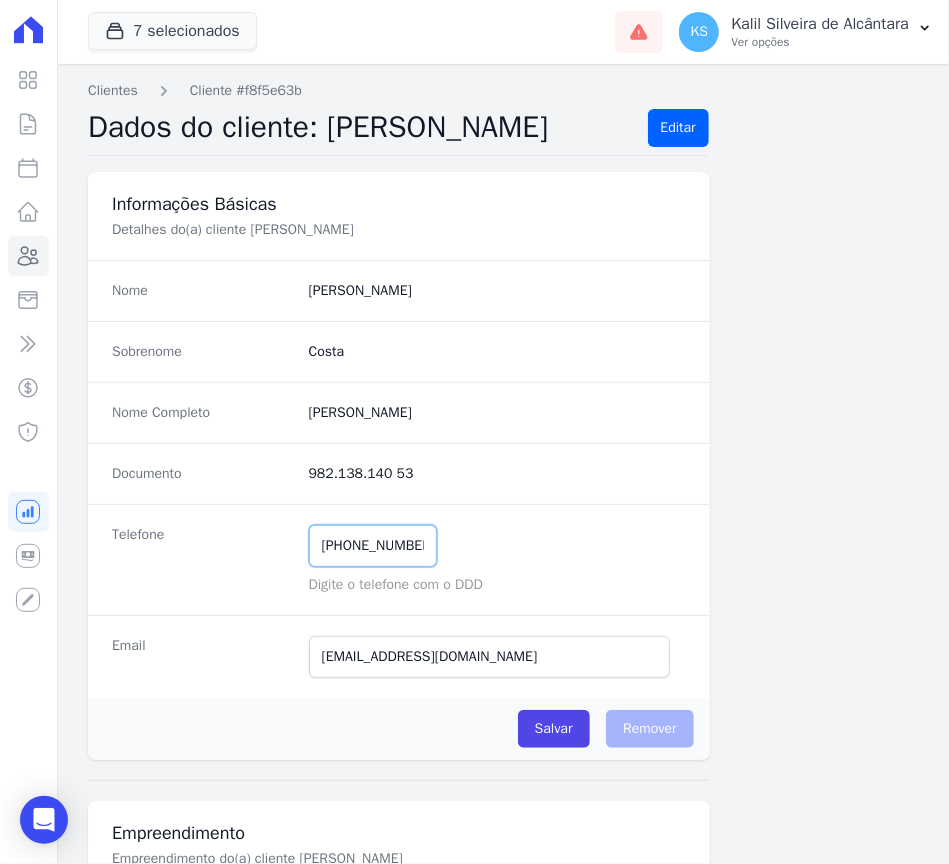 drag, startPoint x: 449, startPoint y: 538, endPoint x: 241, endPoint y: 548, distance: 208.24025 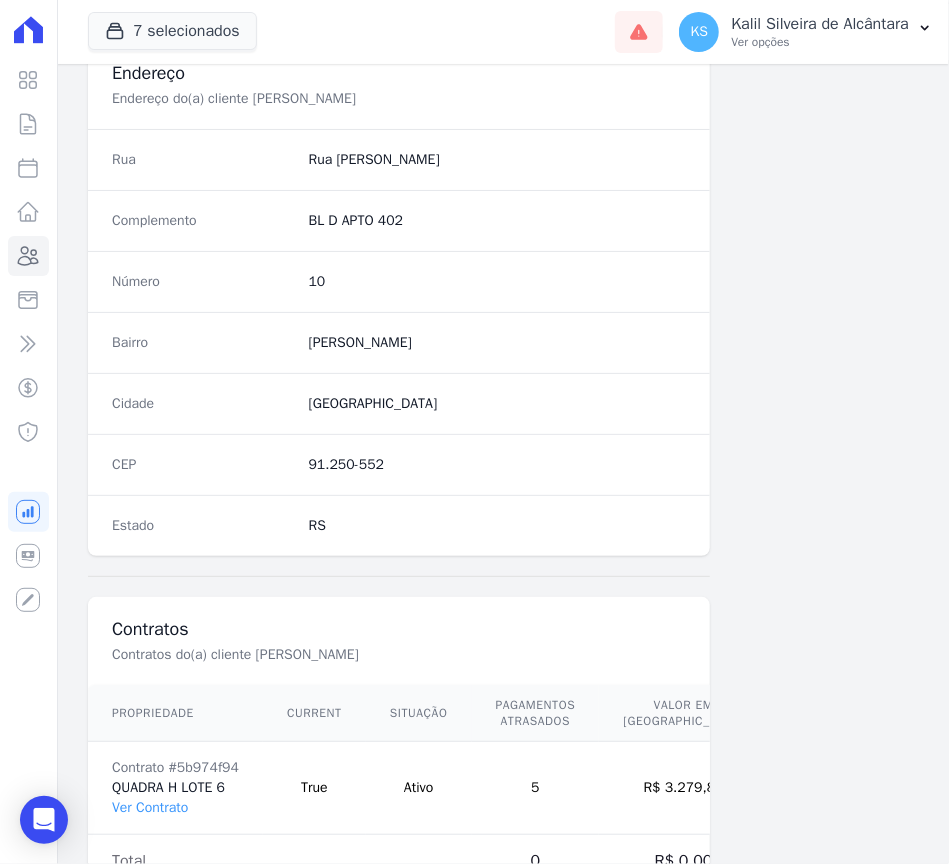 scroll, scrollTop: 1045, scrollLeft: 0, axis: vertical 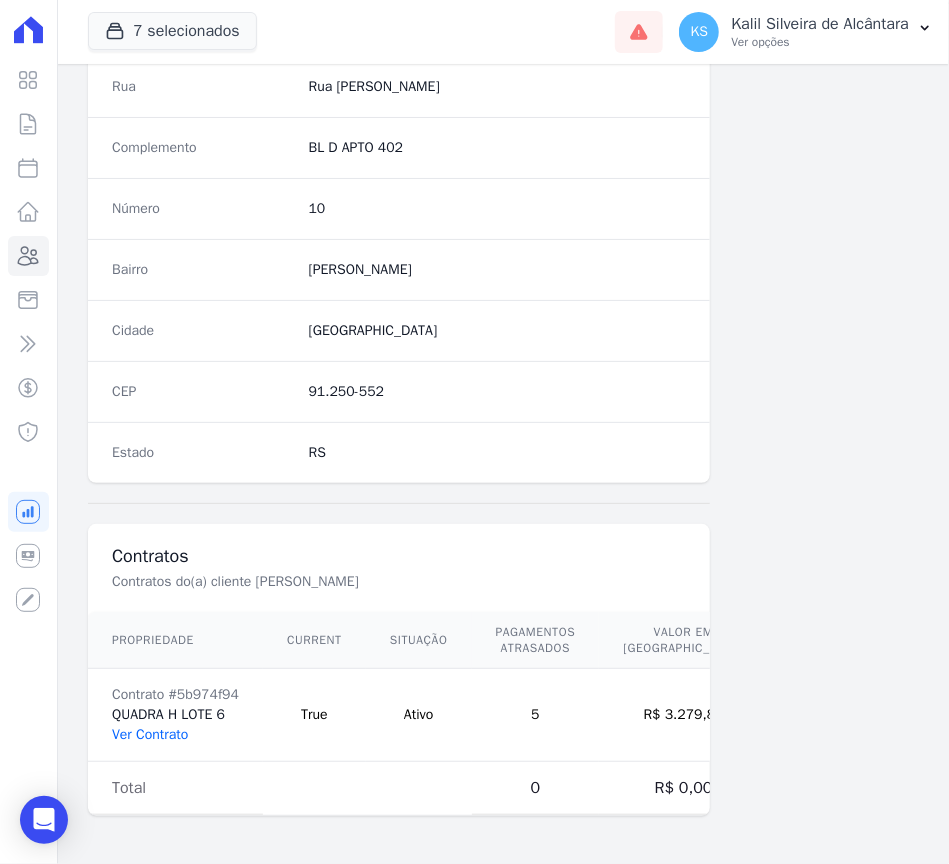 click on "Ver Contrato" at bounding box center (150, 734) 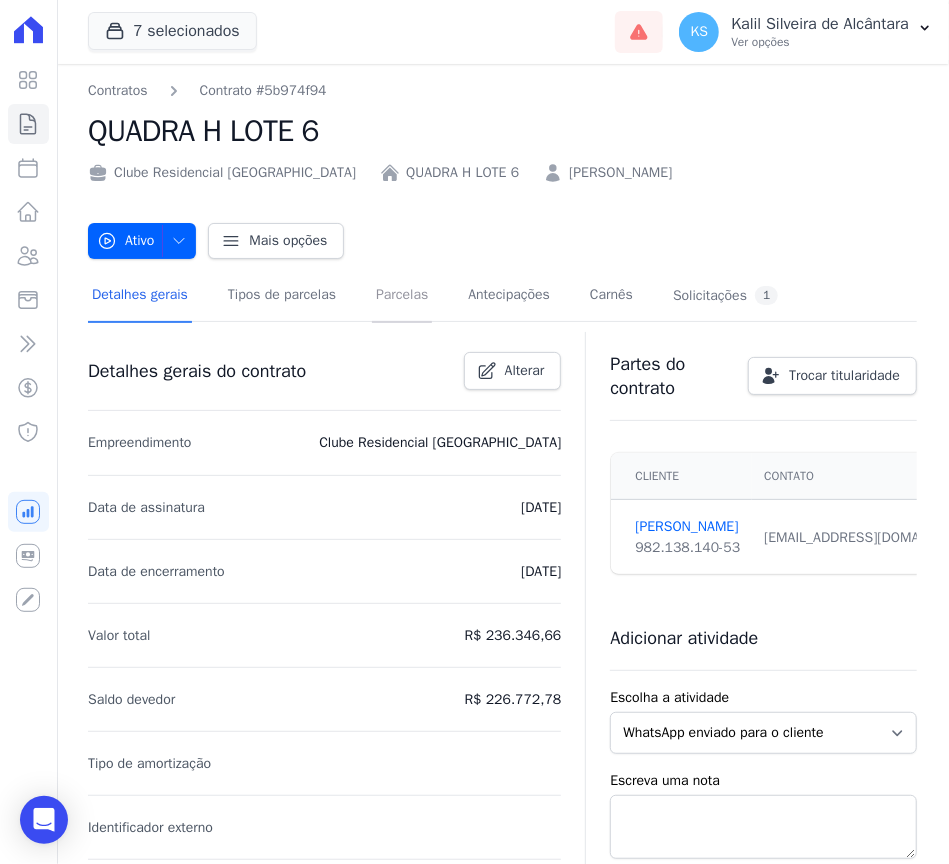 click on "Parcelas" at bounding box center (402, 296) 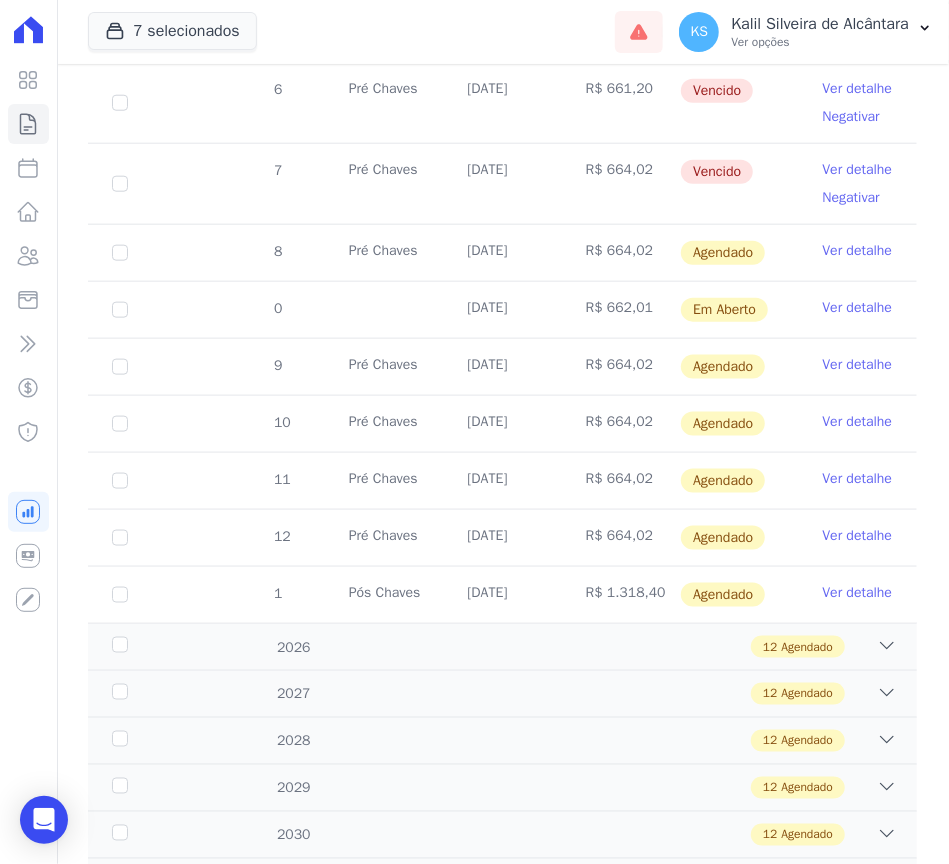 scroll, scrollTop: 800, scrollLeft: 0, axis: vertical 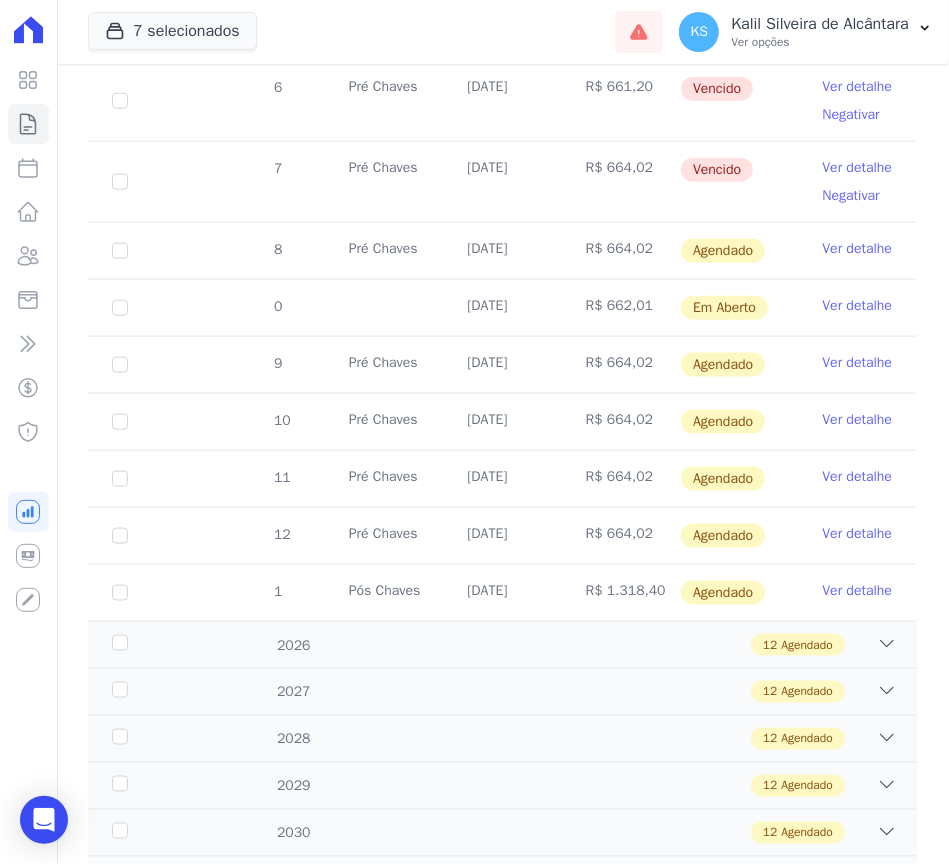 click on "Ver detalhe" at bounding box center (858, 306) 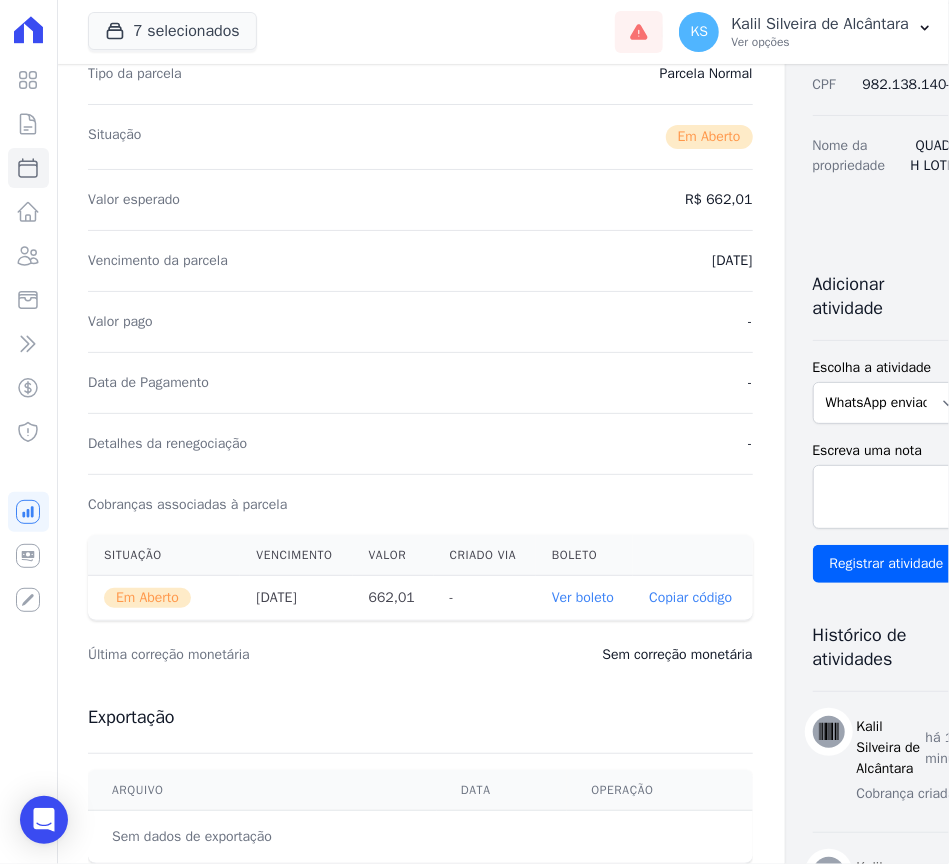 scroll, scrollTop: 536, scrollLeft: 0, axis: vertical 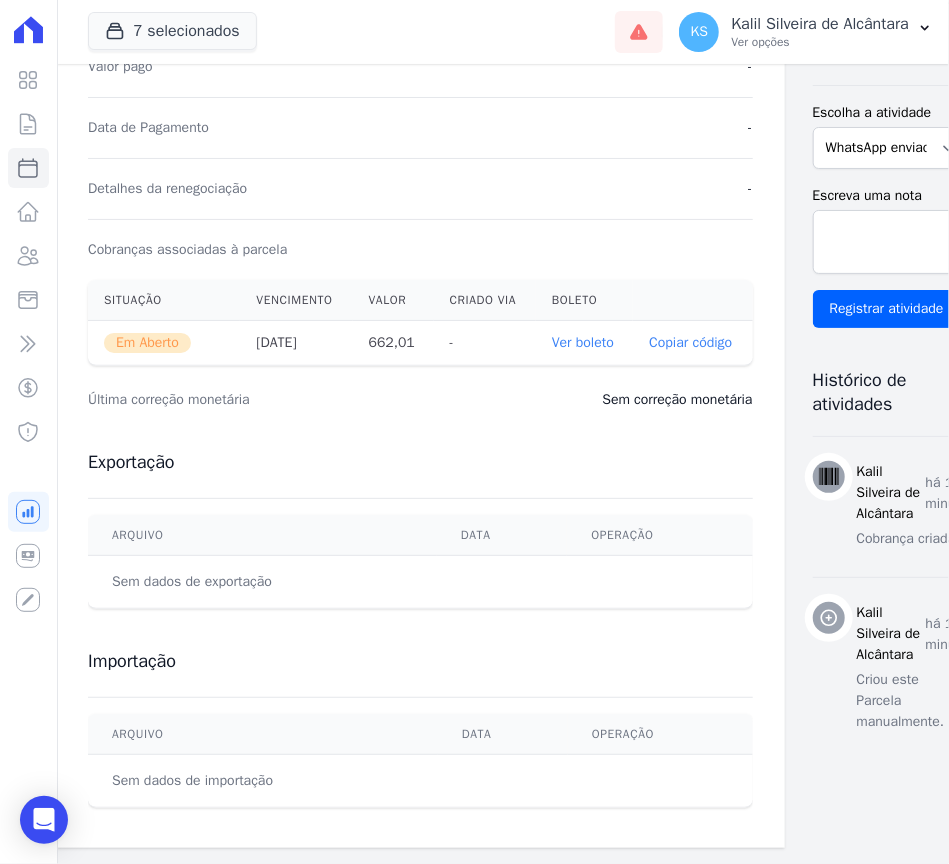 click on "Ver boleto" at bounding box center [583, 342] 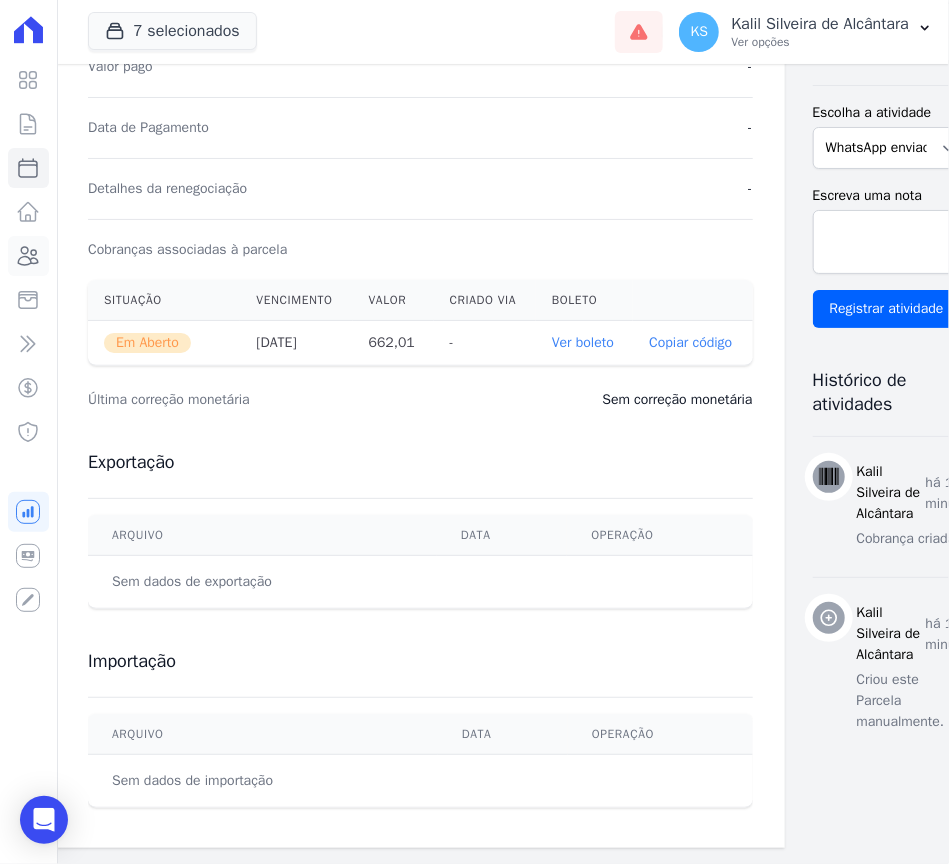 click 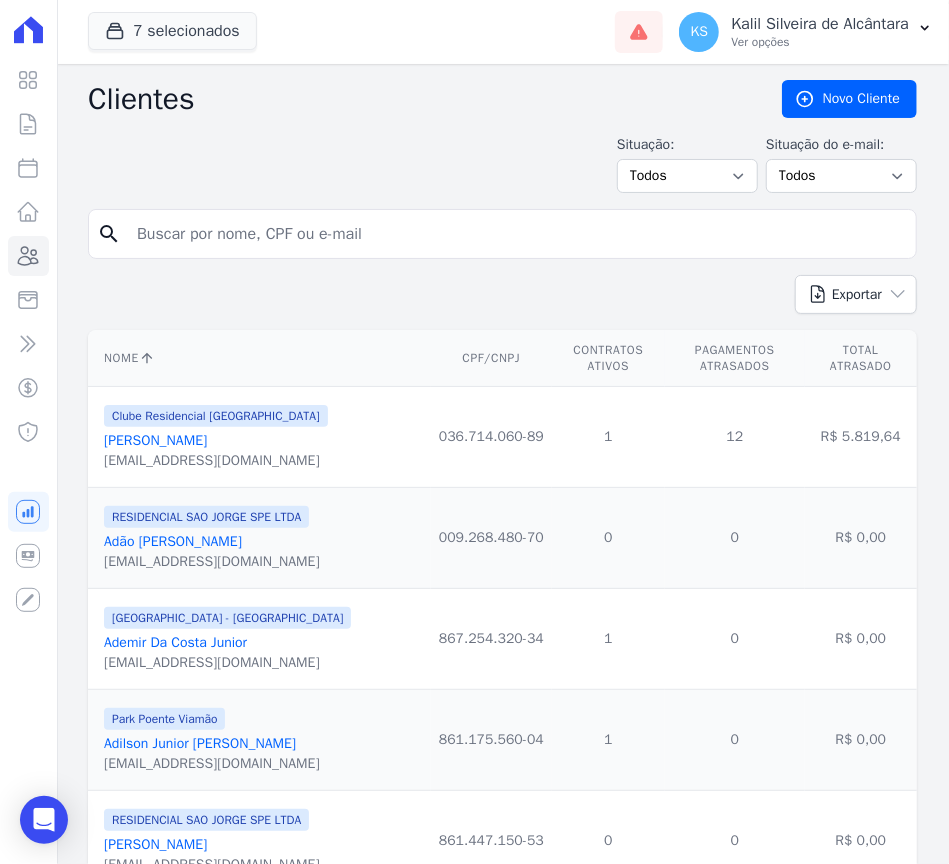 click at bounding box center [516, 234] 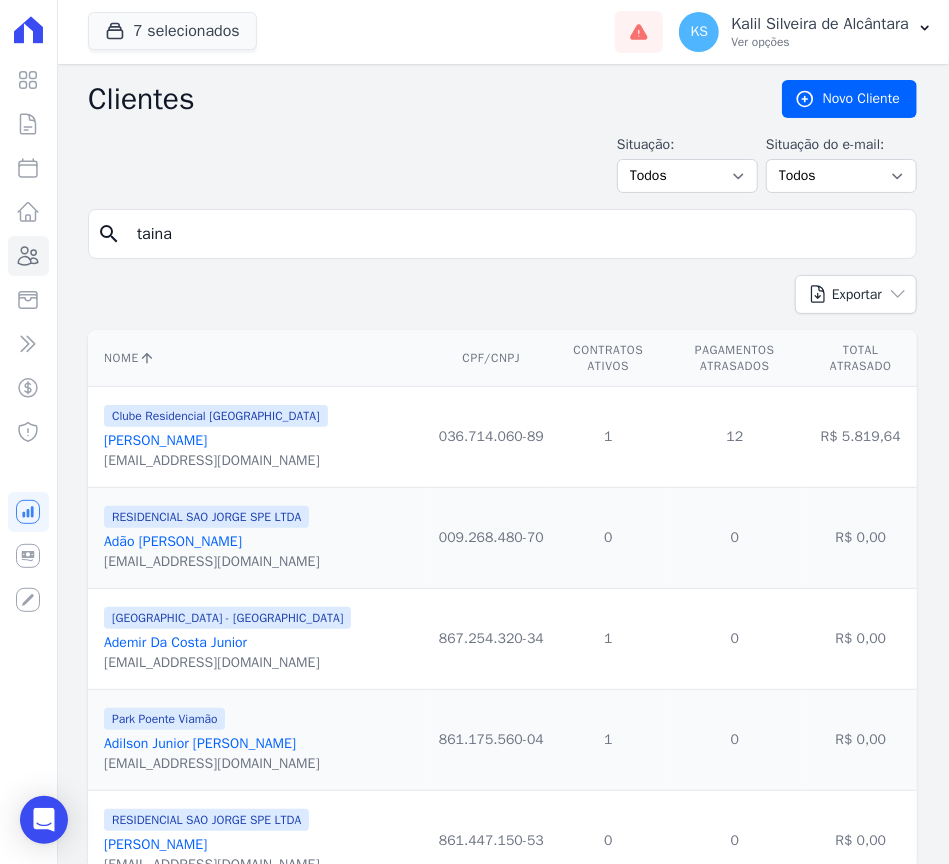 type on "[PERSON_NAME]" 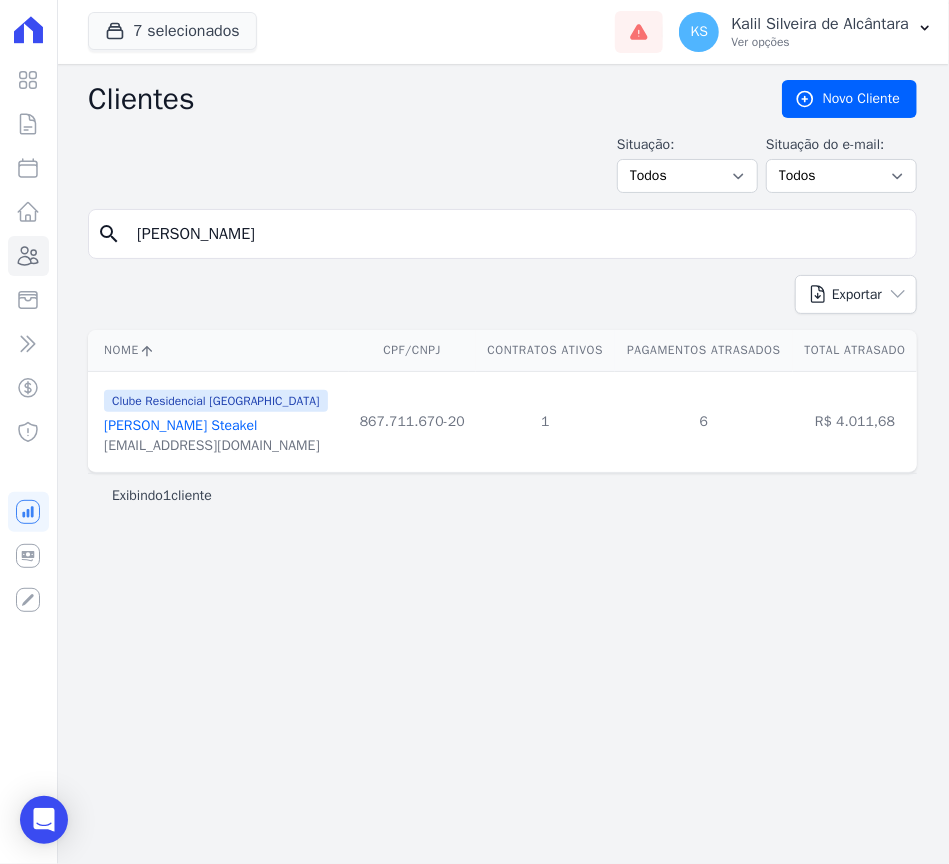 click on "[PERSON_NAME] Steakel" at bounding box center (181, 425) 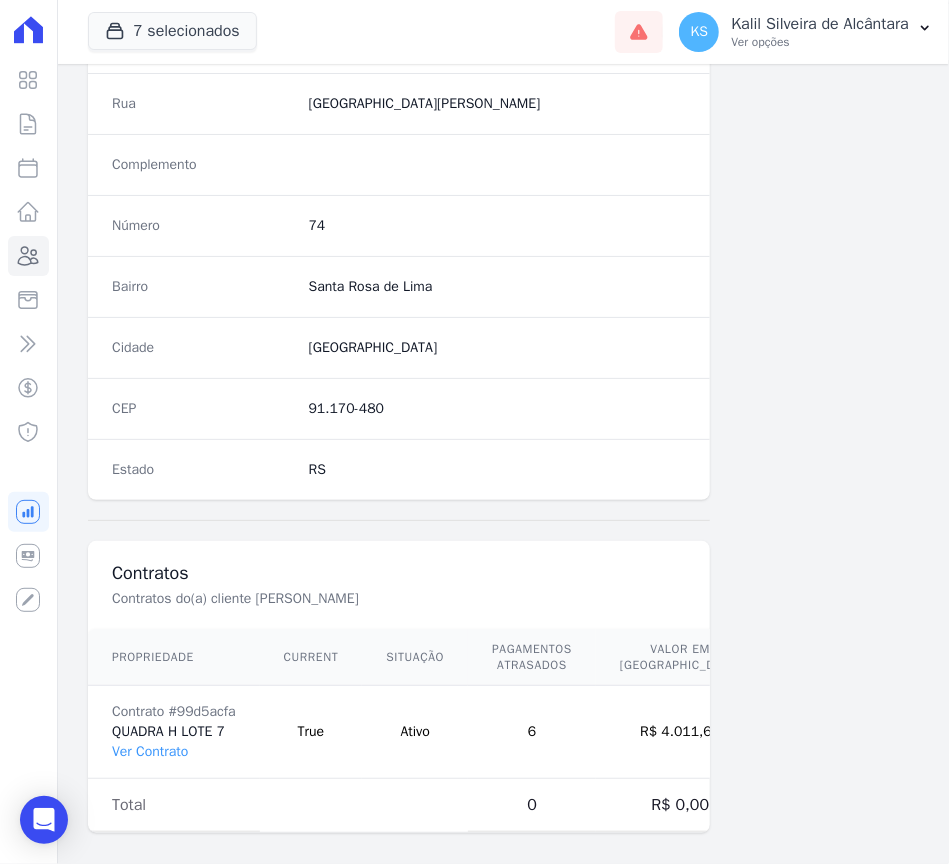 scroll, scrollTop: 1045, scrollLeft: 0, axis: vertical 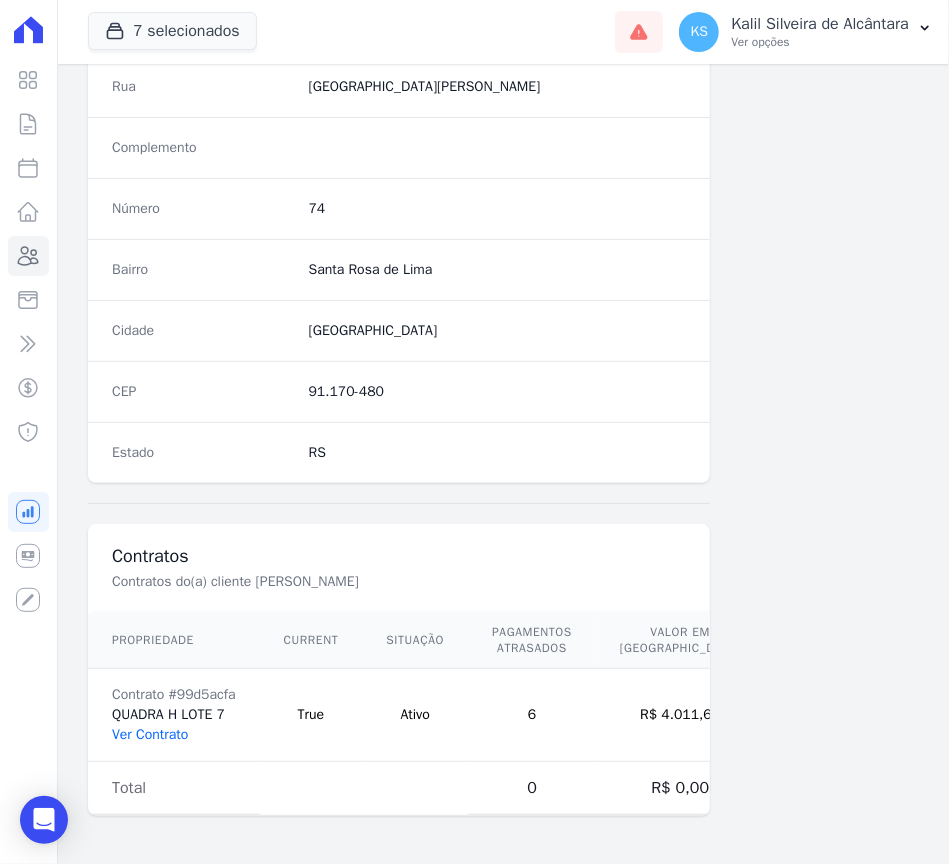 click on "Ver Contrato" at bounding box center (150, 734) 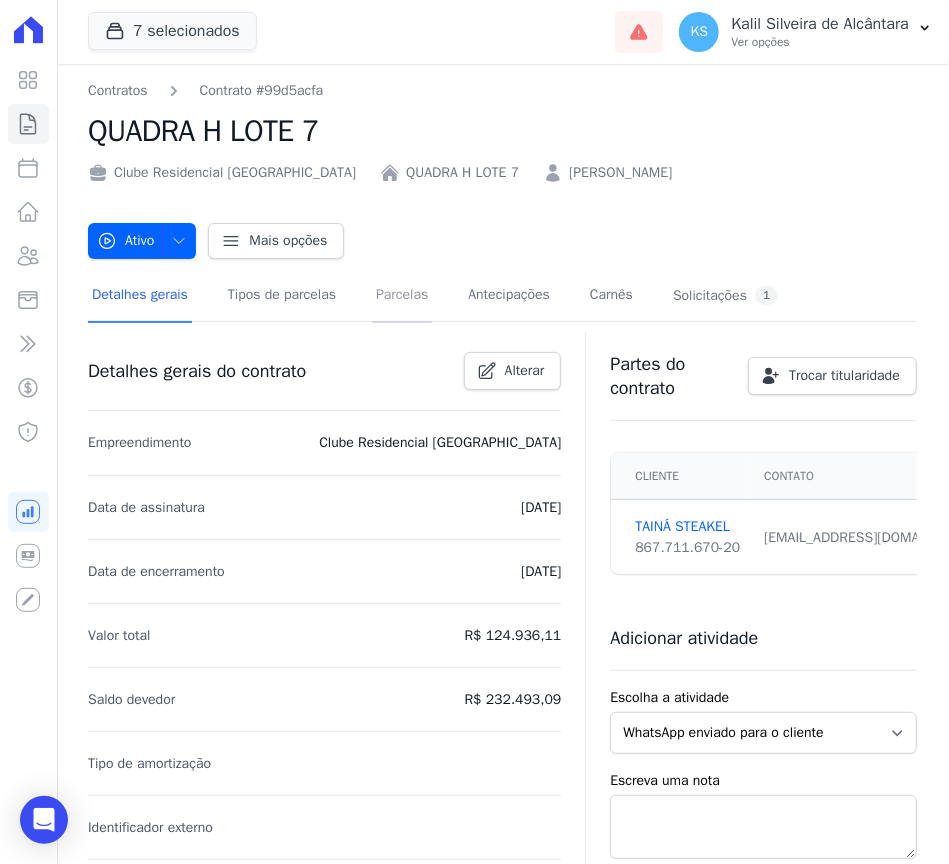 click on "Parcelas" at bounding box center [402, 296] 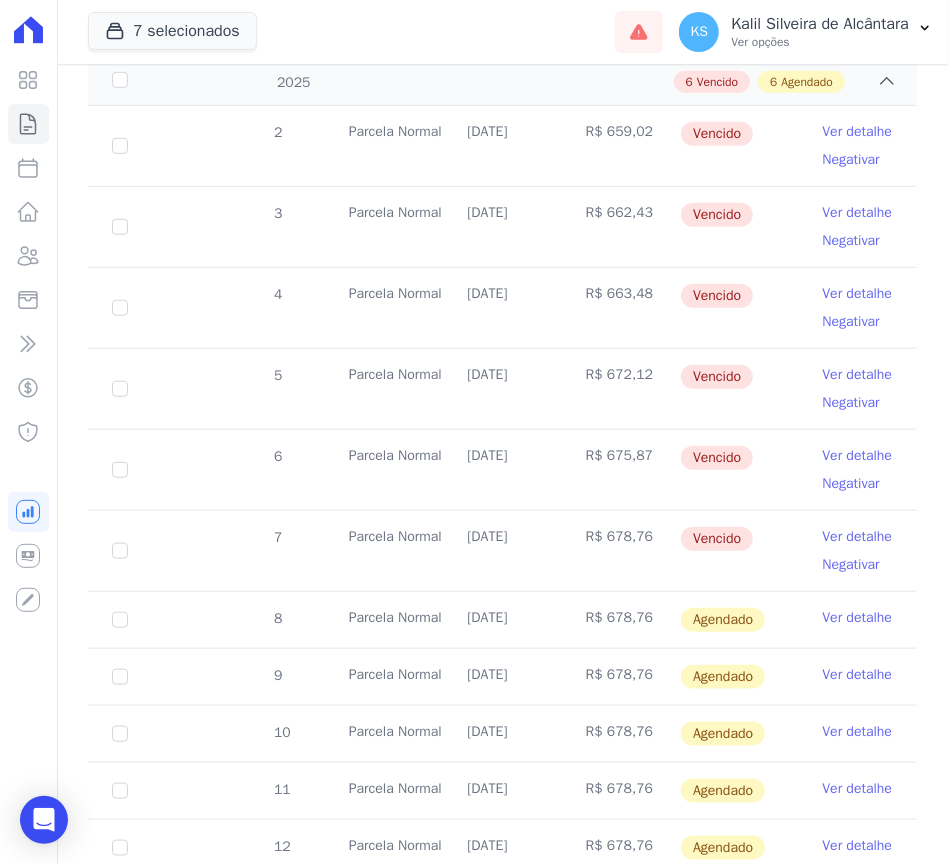 scroll, scrollTop: 933, scrollLeft: 0, axis: vertical 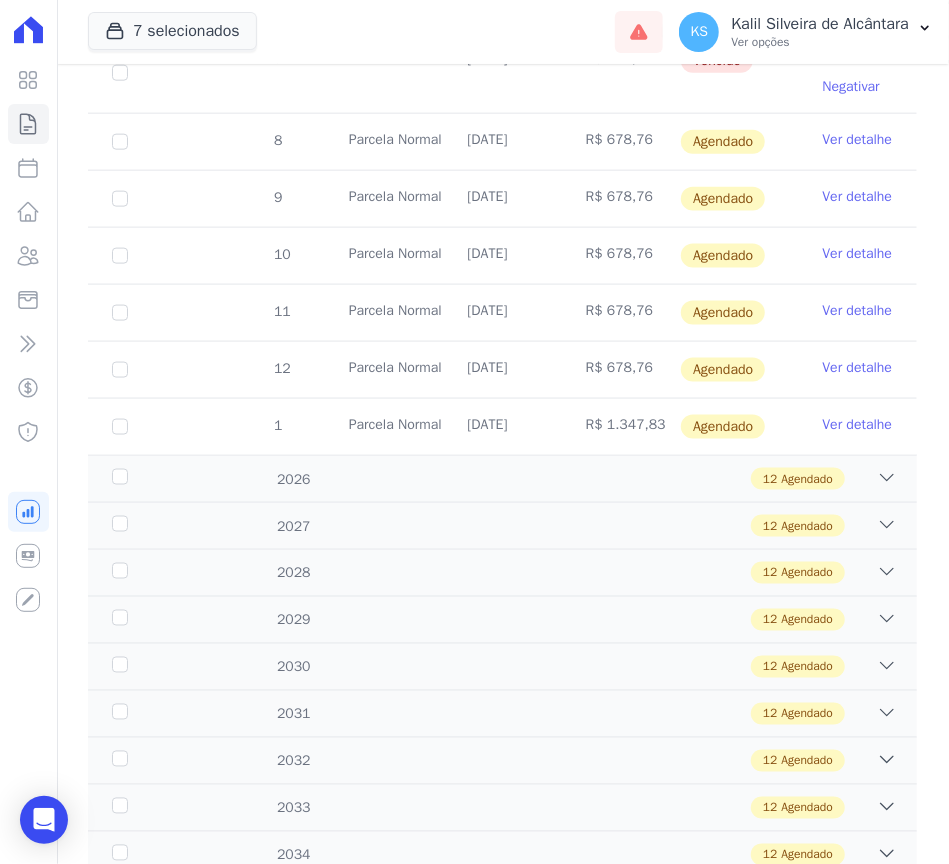 click on "Ver detalhe" at bounding box center (858, 140) 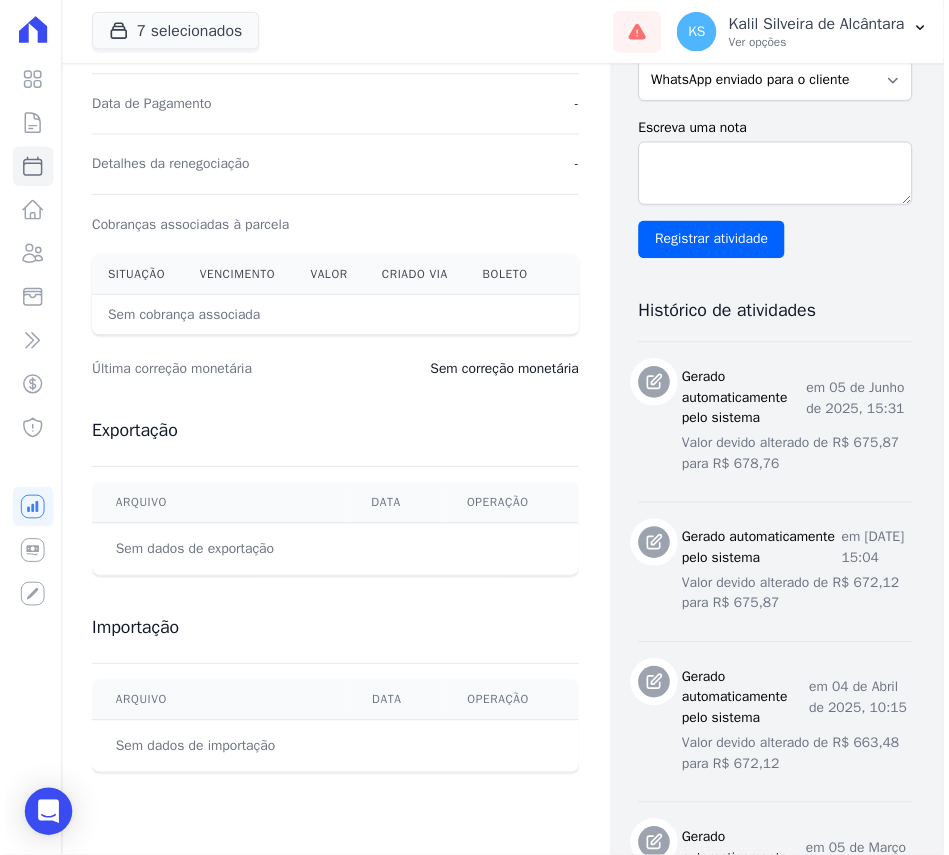 scroll, scrollTop: 533, scrollLeft: 0, axis: vertical 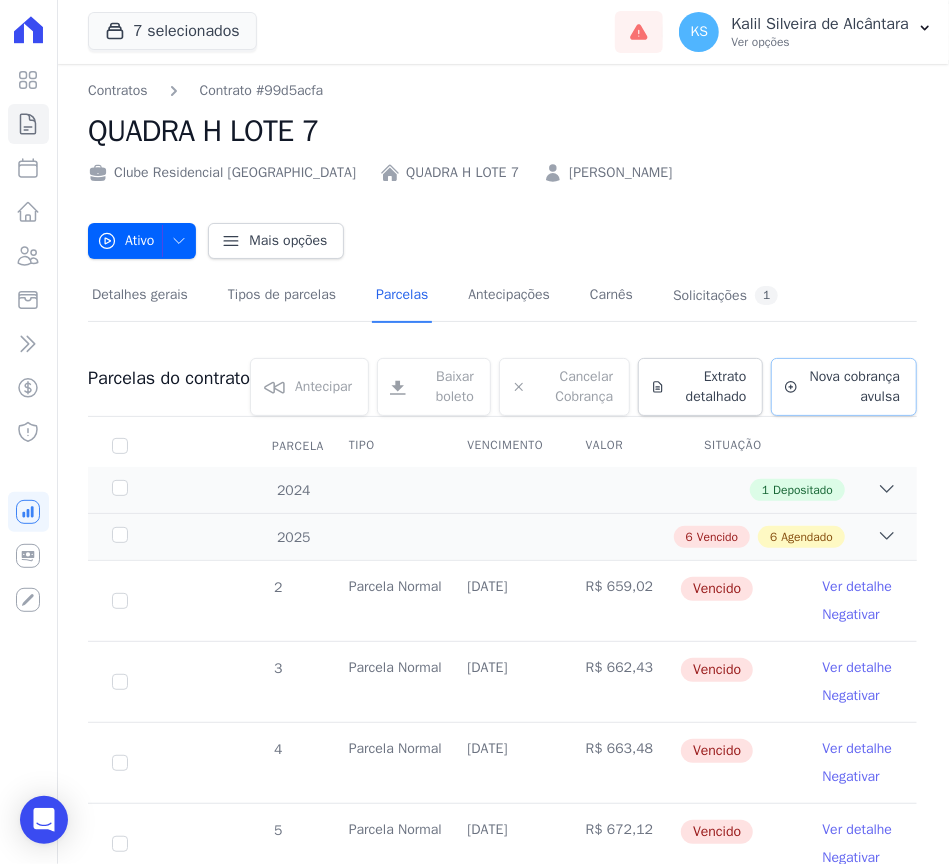 click 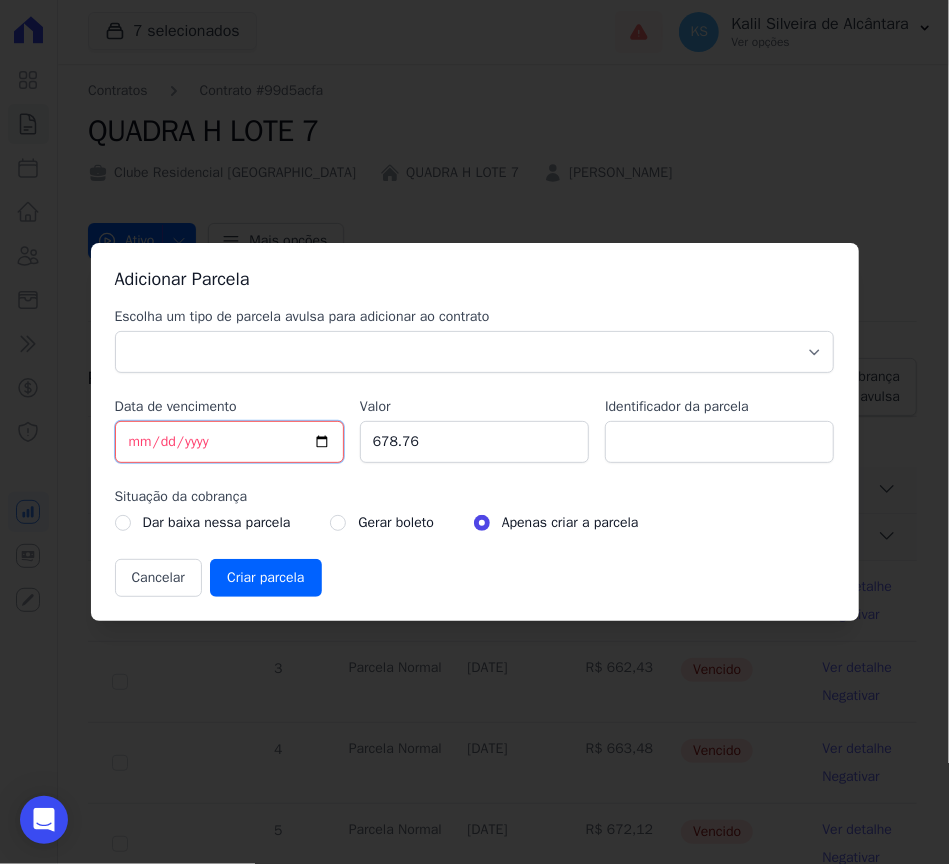 click on "[DATE]" at bounding box center [229, 442] 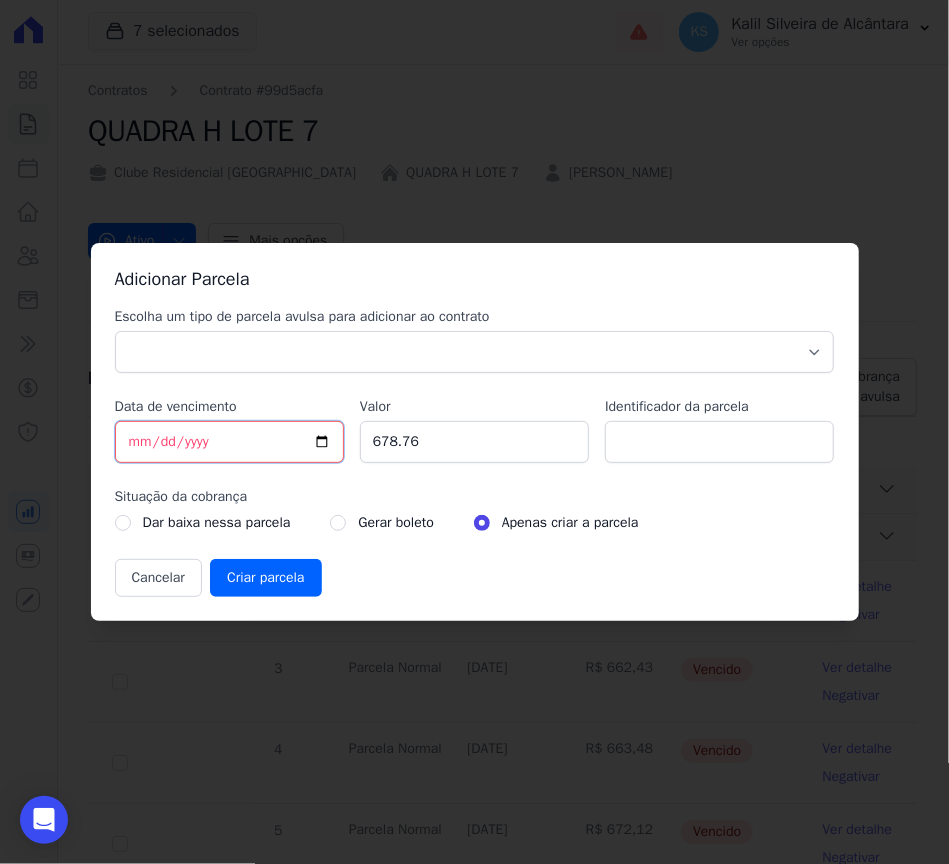 type on "[DATE]" 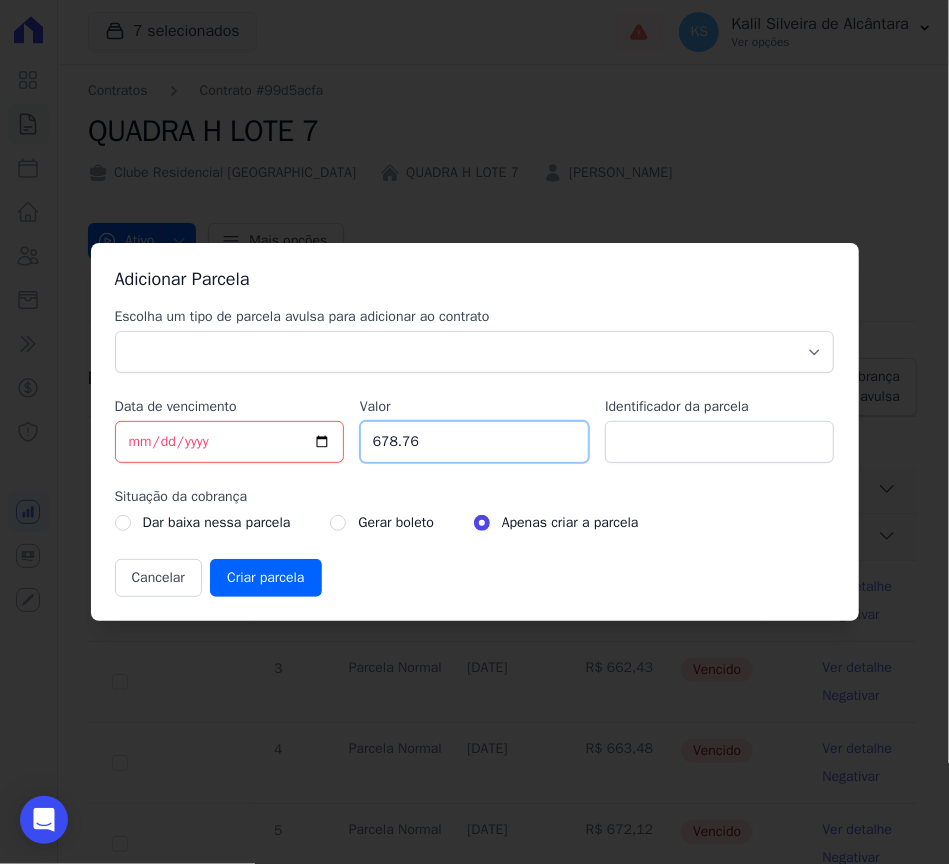 click on "678.76" at bounding box center (474, 442) 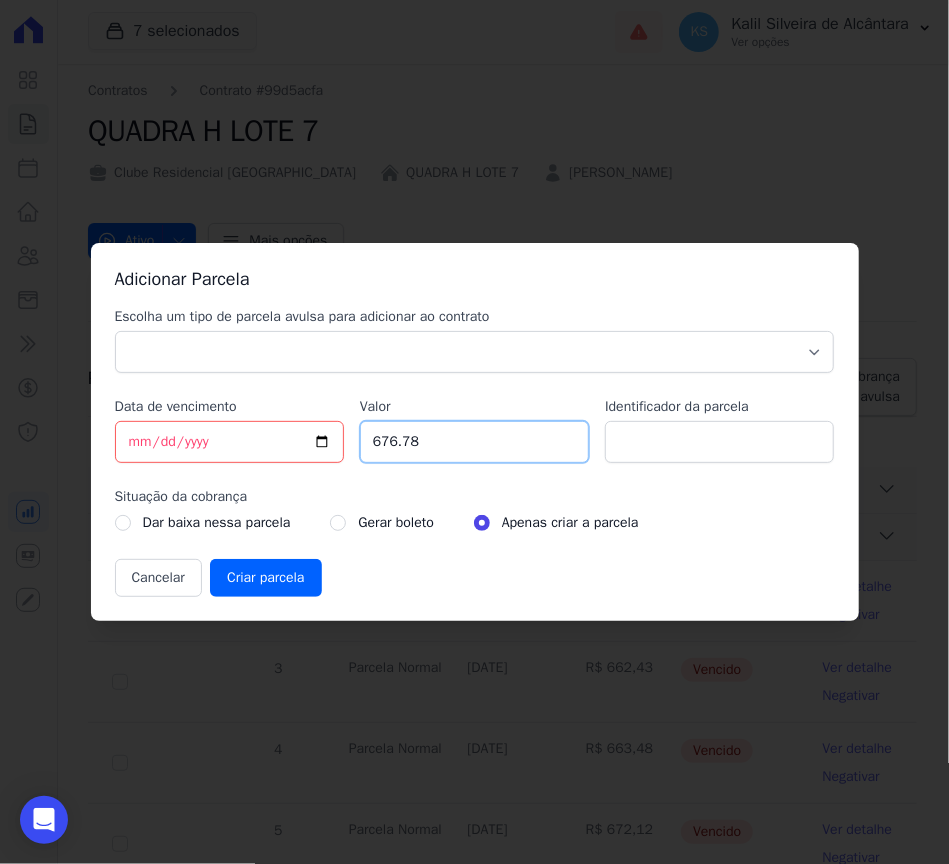 type on "676.78" 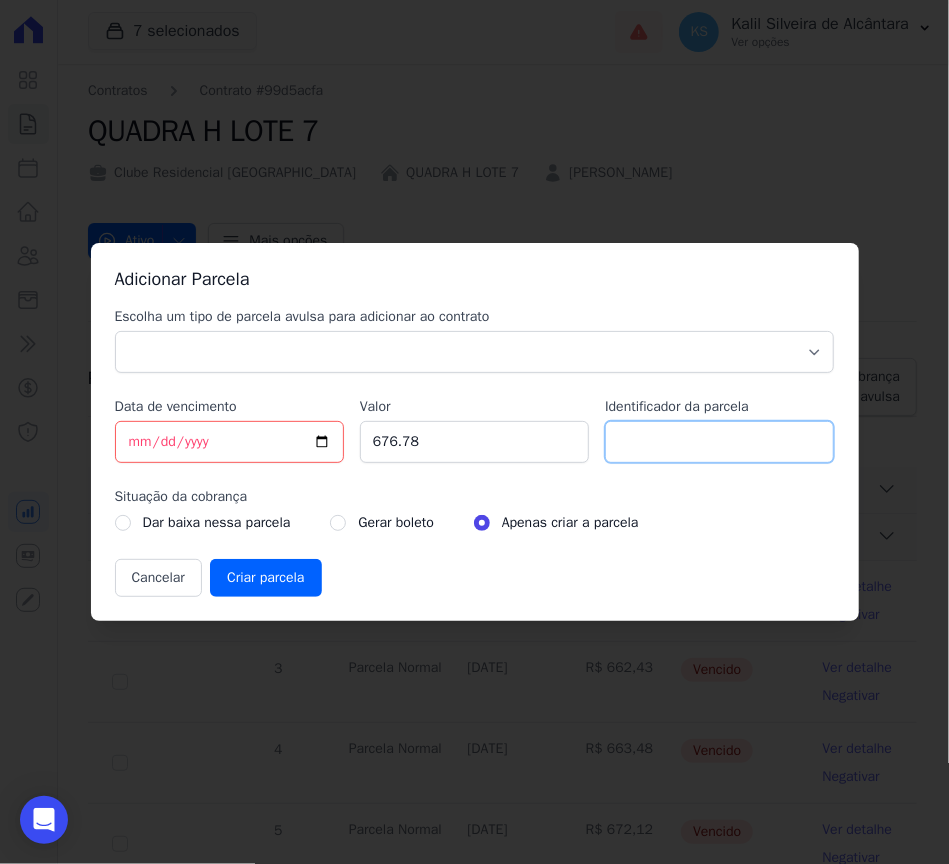 click on "Identificador da parcela" at bounding box center (719, 442) 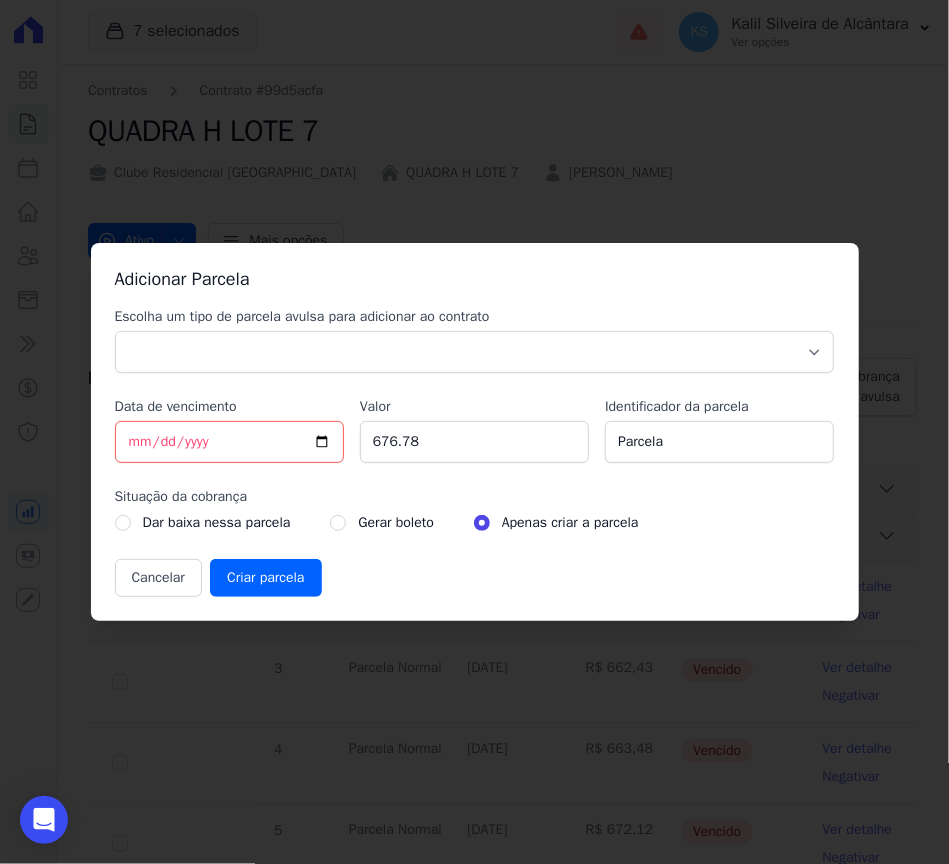 click on "Escolha um tipo de parcela avulsa para adicionar ao contrato" at bounding box center [475, 317] 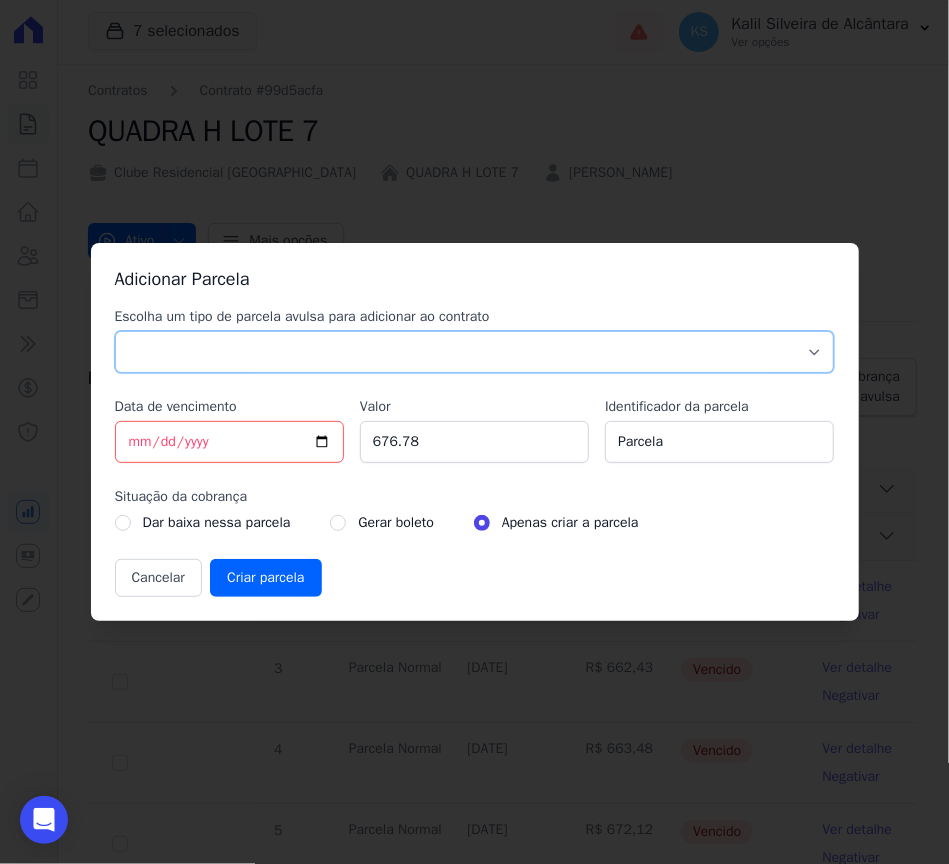 click on "Parcela Normal
Sinal
Caução
Intercalada
Chaves
Pré Chaves
Pós Chaves
Taxas
Quitação
Outros
Parcela do Cliente
Acordo
Financiamento CEF
Comissão
Antecipação" at bounding box center [475, 352] 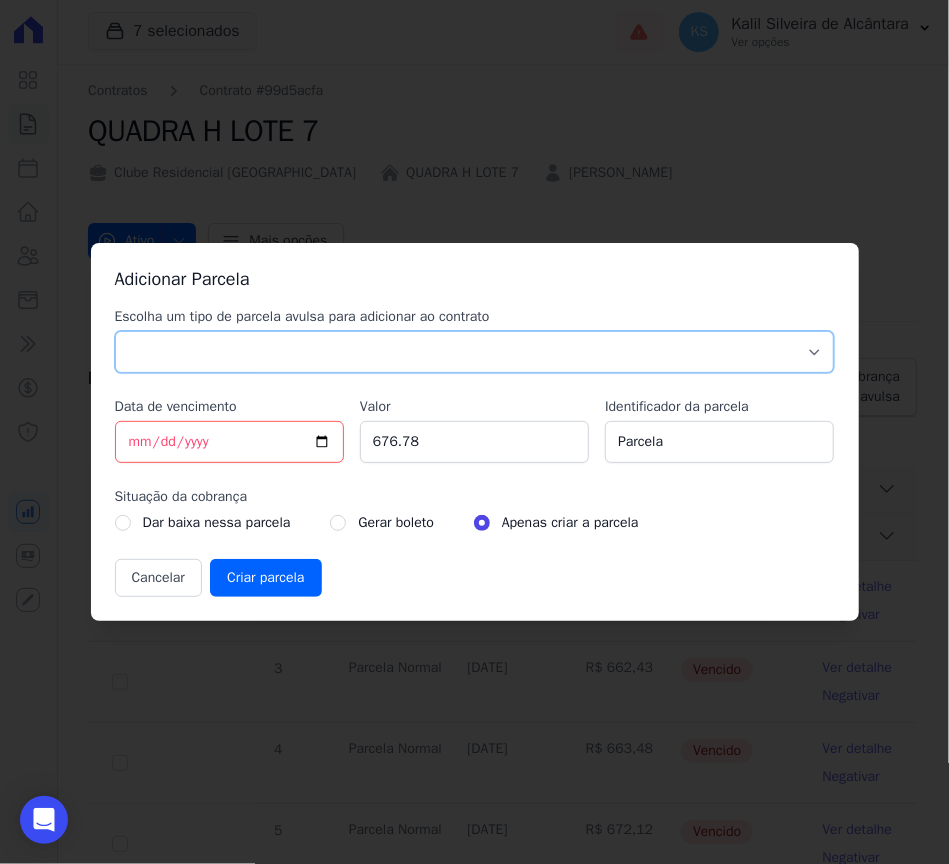 select on "standard" 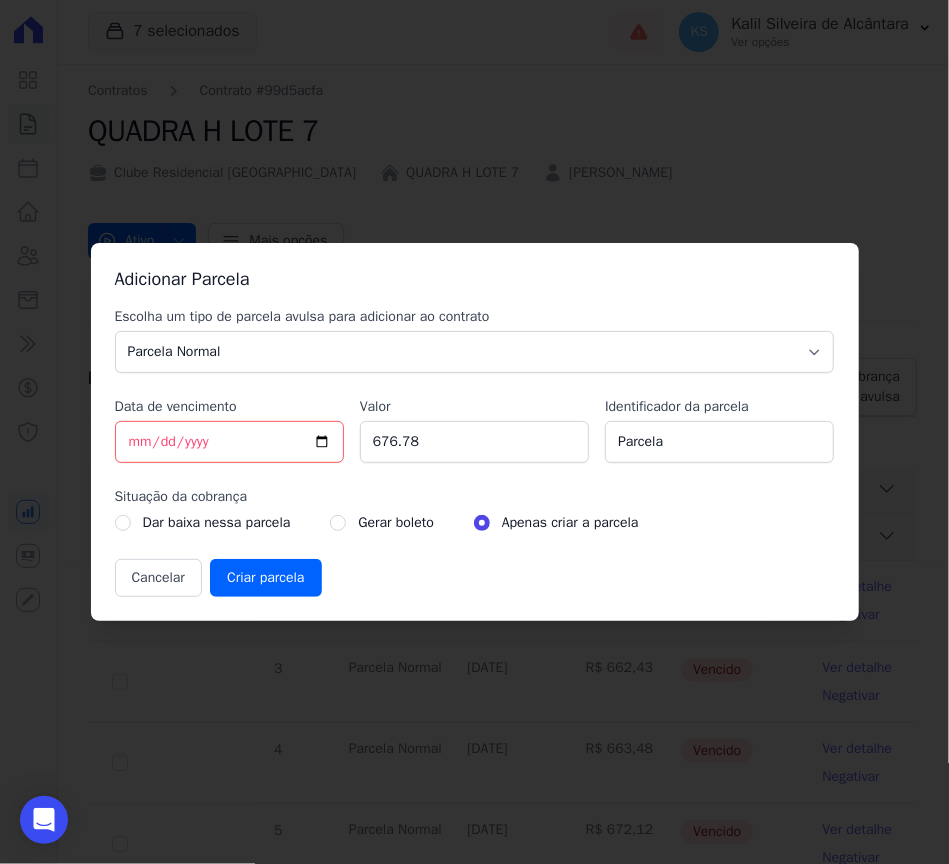 click on "Gerar boleto" at bounding box center (381, 523) 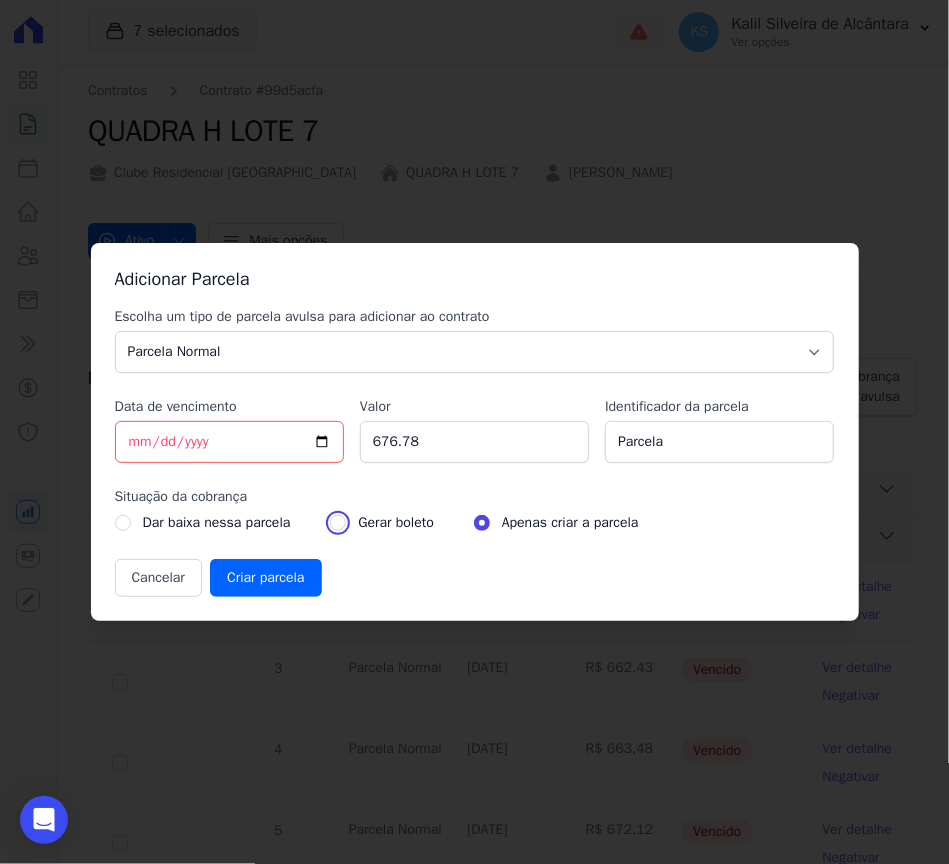 click at bounding box center [338, 523] 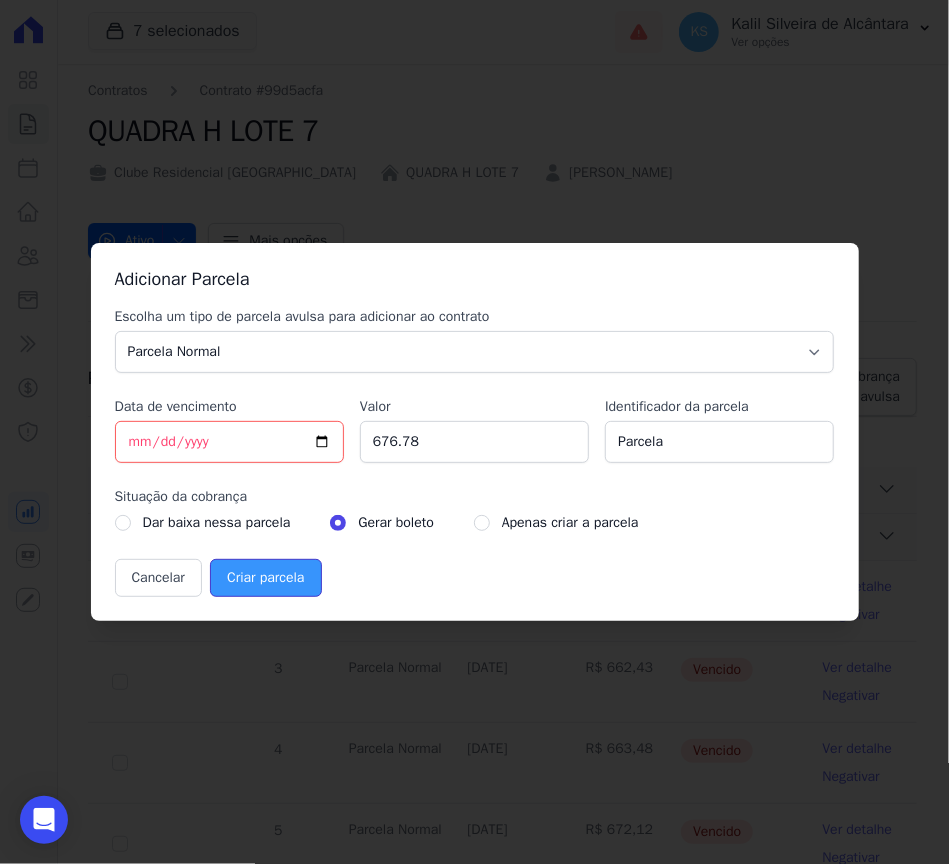 click on "Criar parcela" at bounding box center (265, 578) 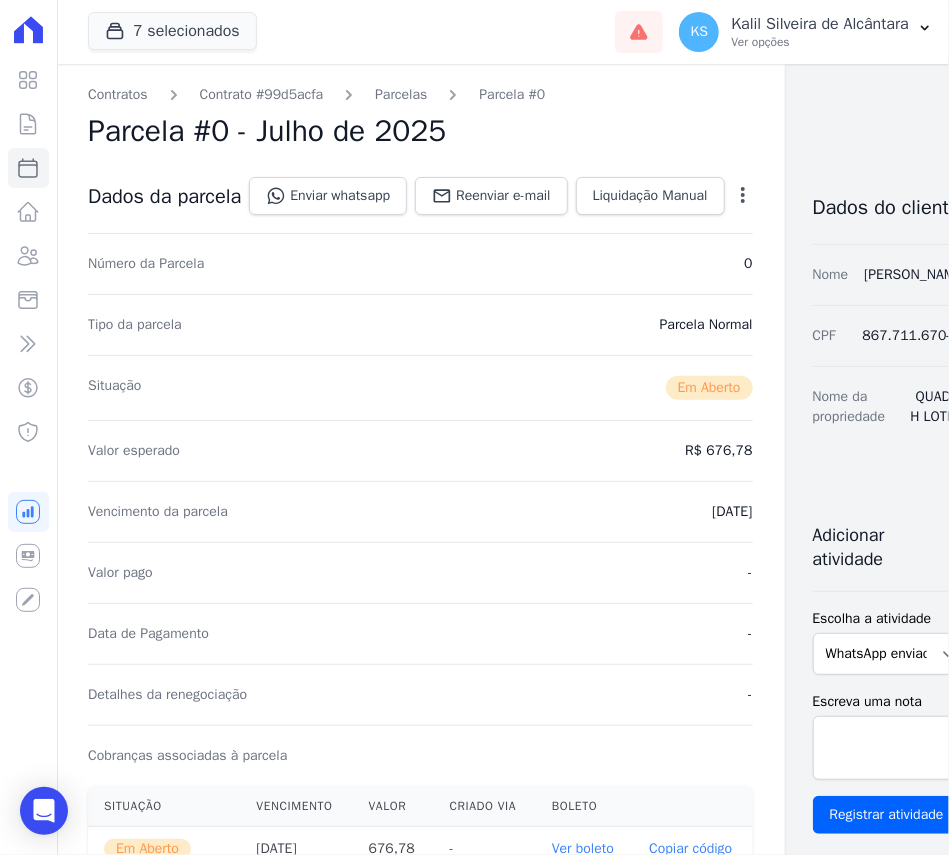 scroll, scrollTop: 0, scrollLeft: 52, axis: horizontal 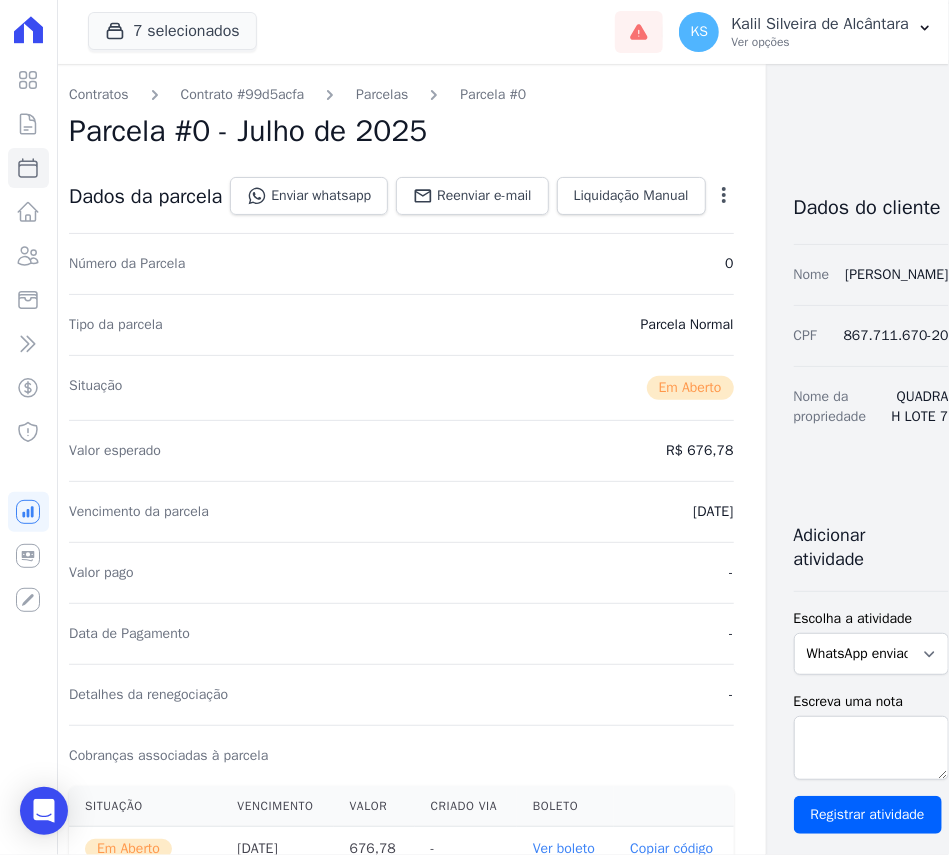 drag, startPoint x: 866, startPoint y: 269, endPoint x: 934, endPoint y: 326, distance: 88.72993 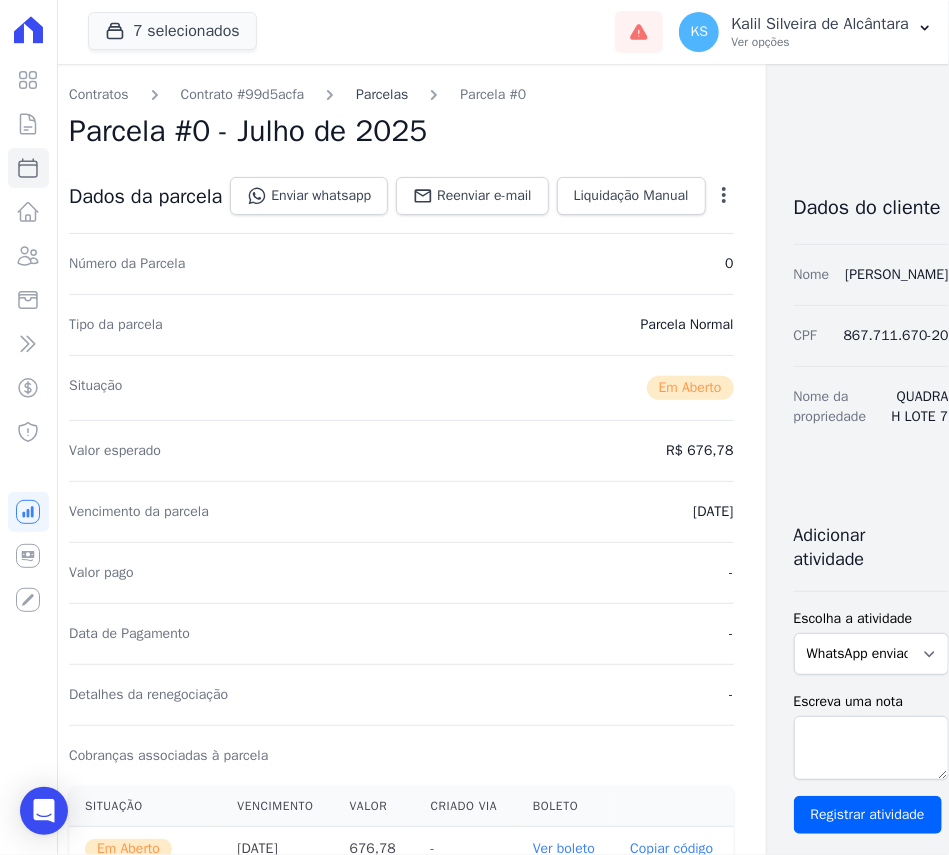 click on "Parcelas" at bounding box center (382, 94) 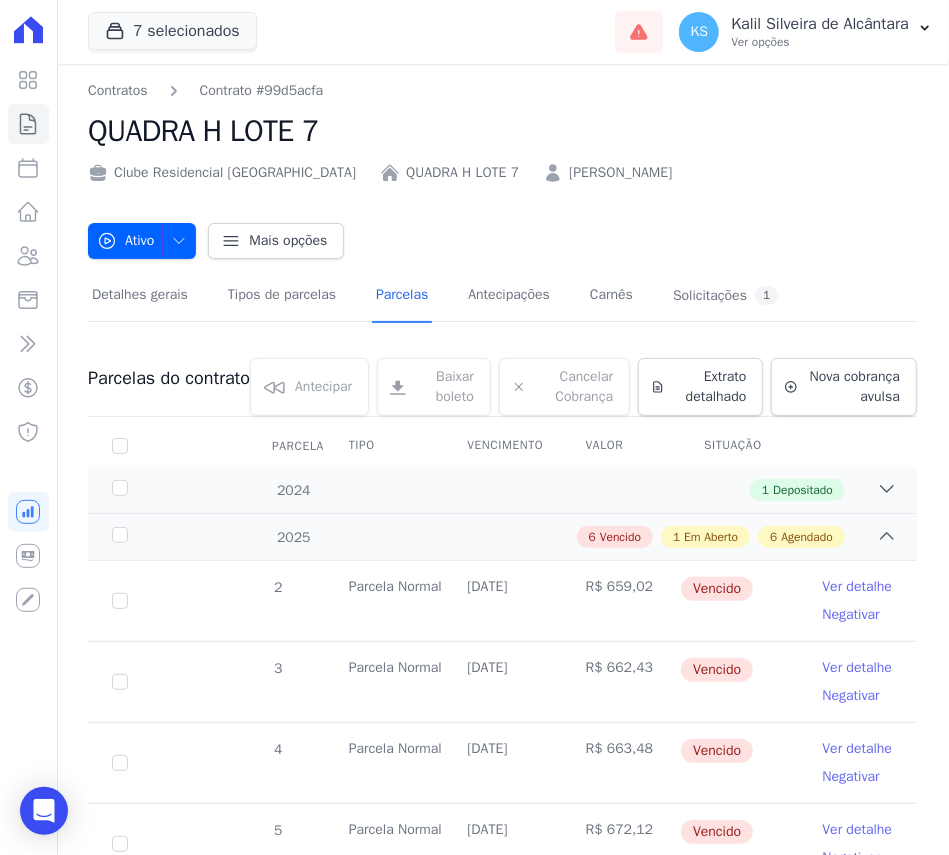 click on "[PERSON_NAME]" at bounding box center [620, 172] 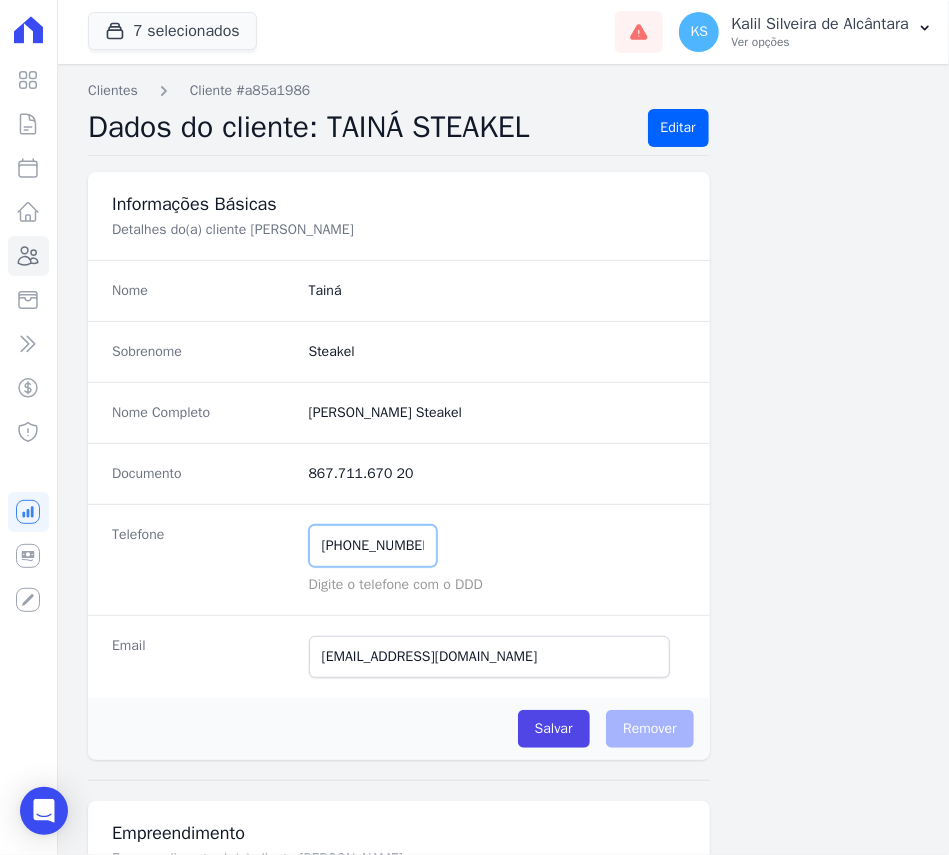 drag, startPoint x: 450, startPoint y: 550, endPoint x: 272, endPoint y: 547, distance: 178.02528 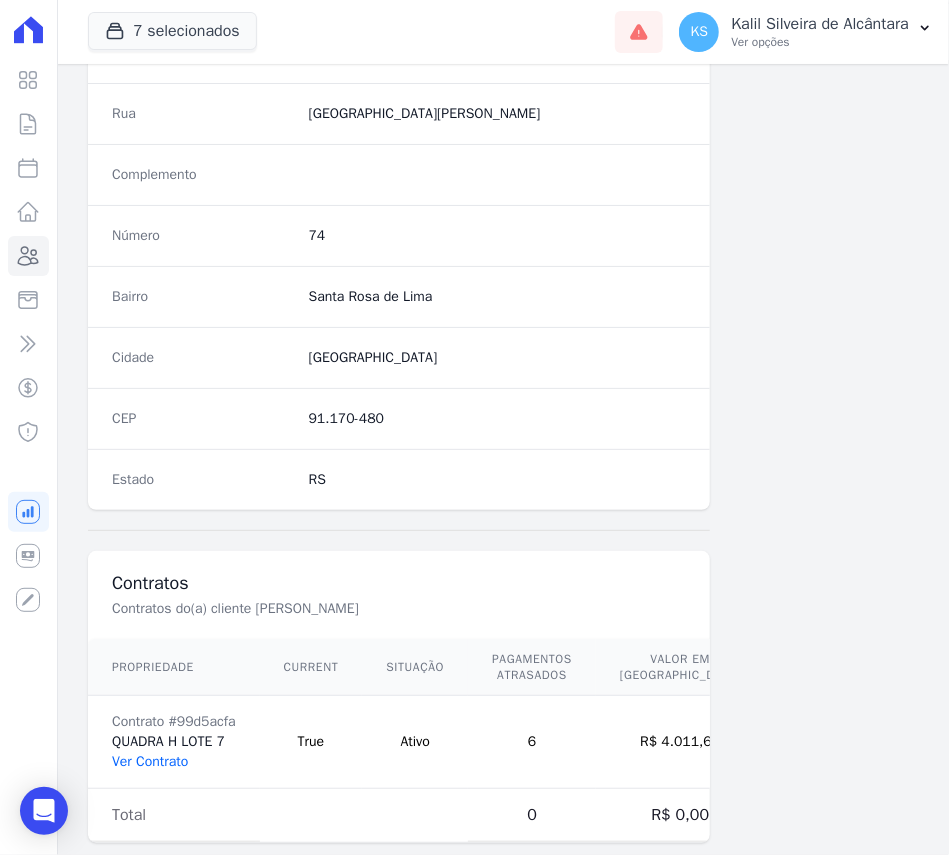 scroll, scrollTop: 1053, scrollLeft: 0, axis: vertical 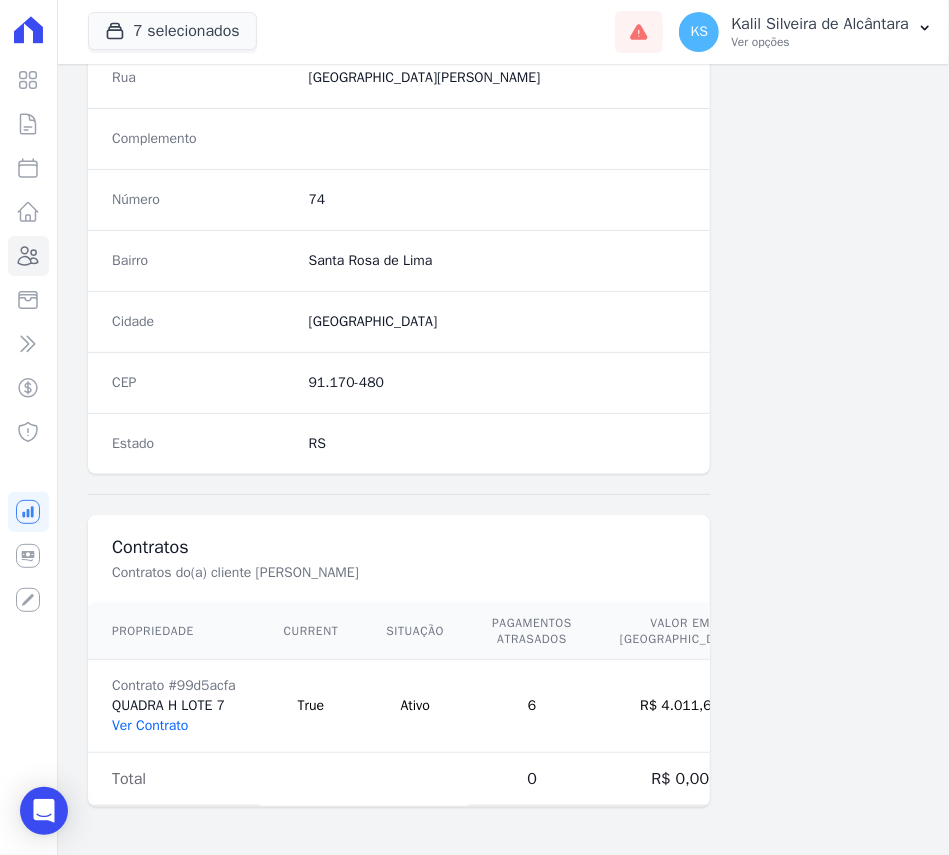 click on "Ver Contrato" at bounding box center (150, 725) 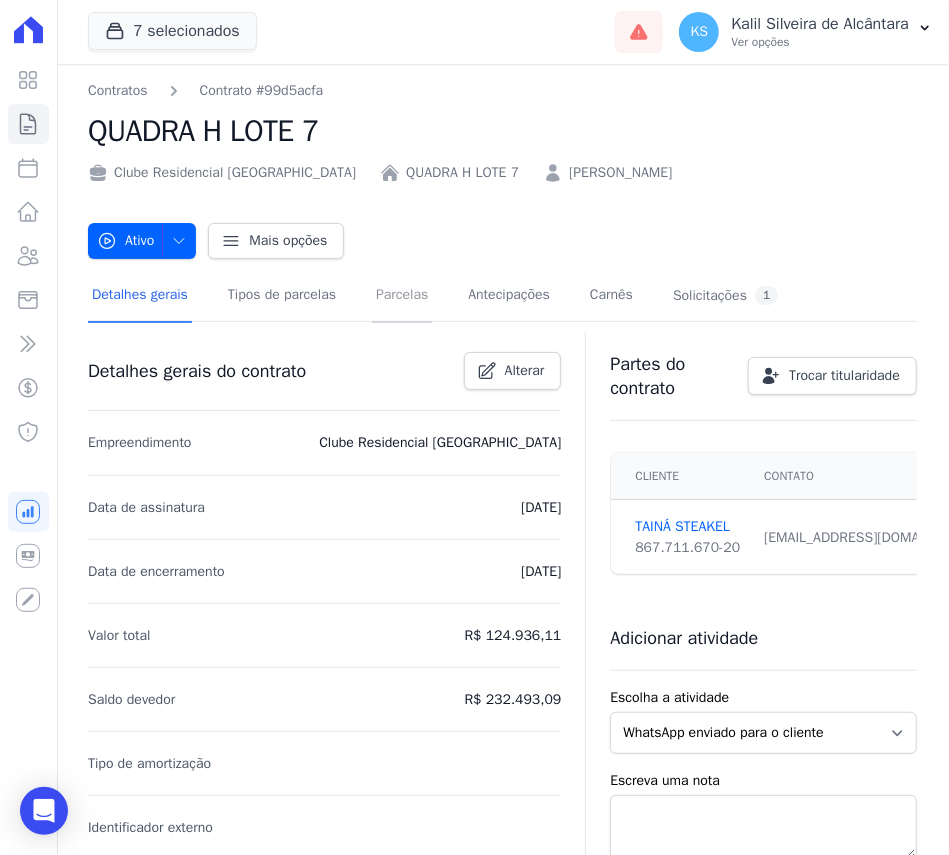 click on "Parcelas" at bounding box center [402, 296] 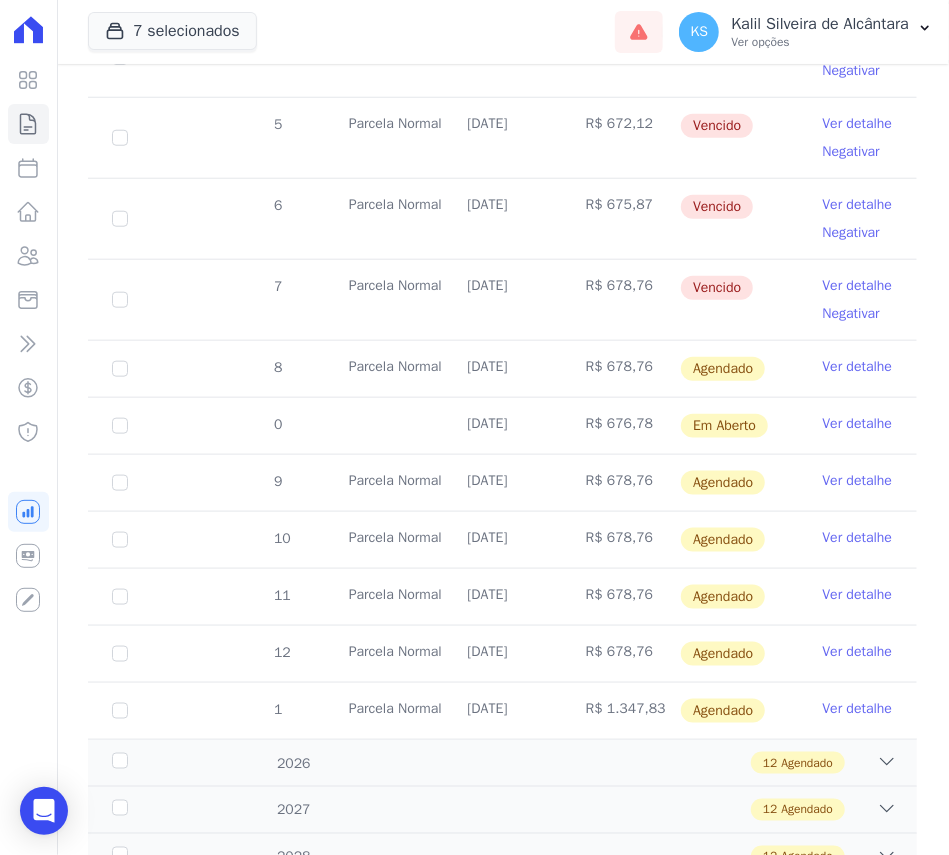 scroll, scrollTop: 800, scrollLeft: 0, axis: vertical 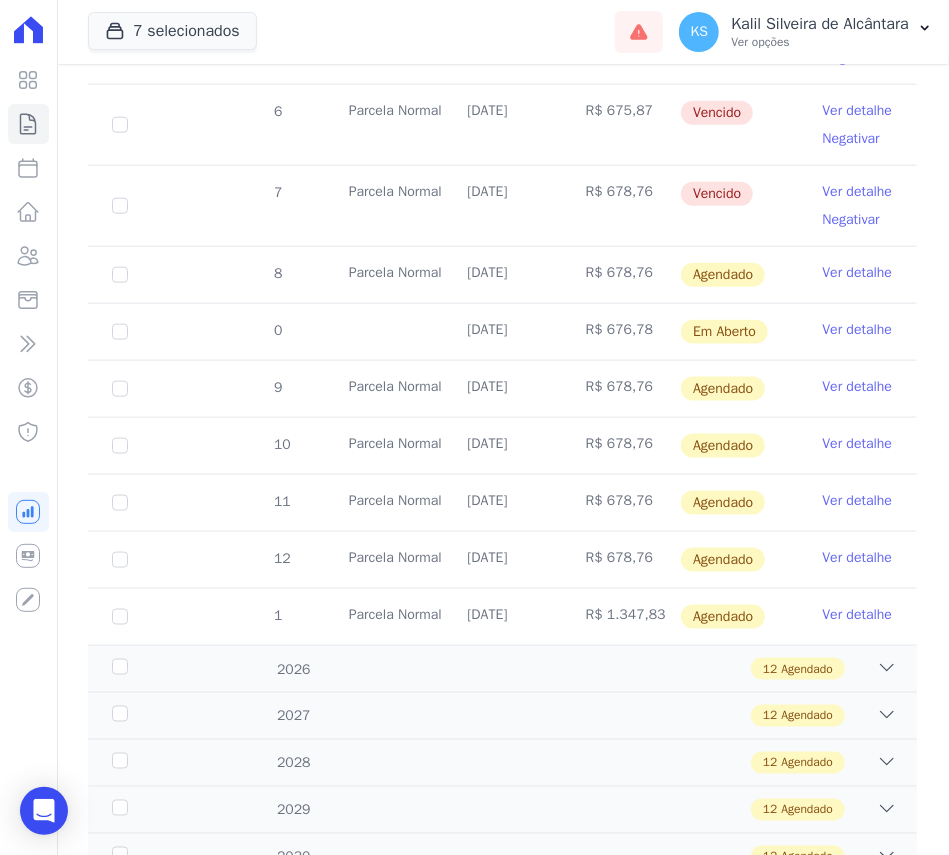 click on "Ver detalhe" at bounding box center (858, 330) 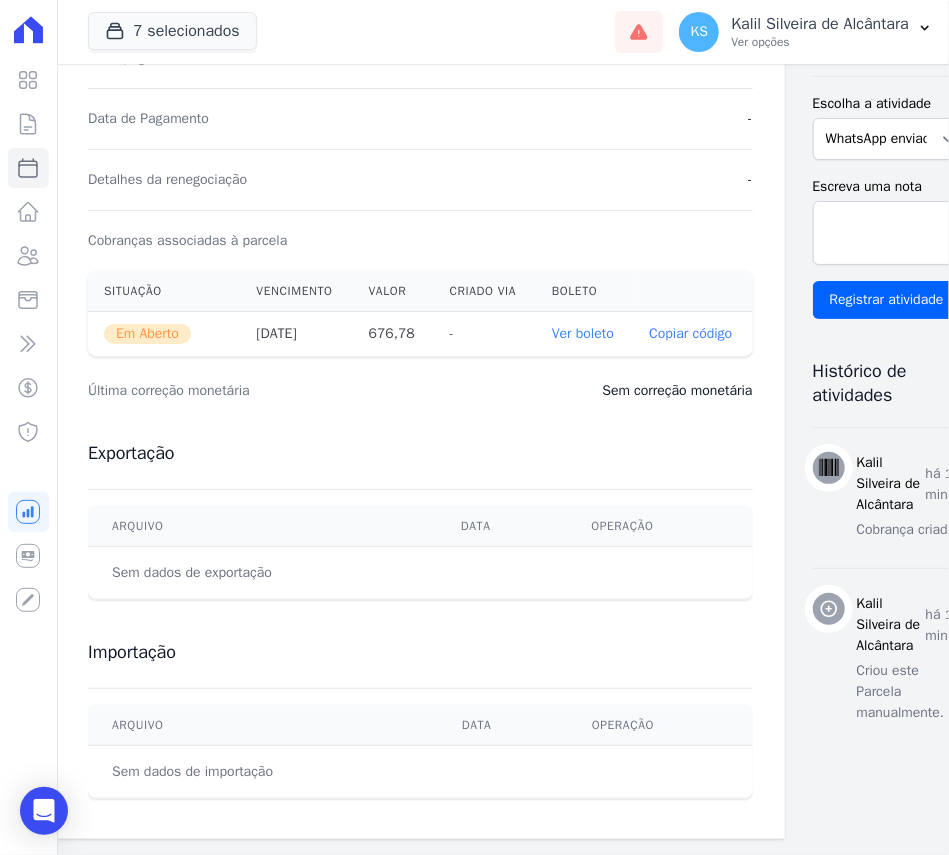 scroll, scrollTop: 545, scrollLeft: 0, axis: vertical 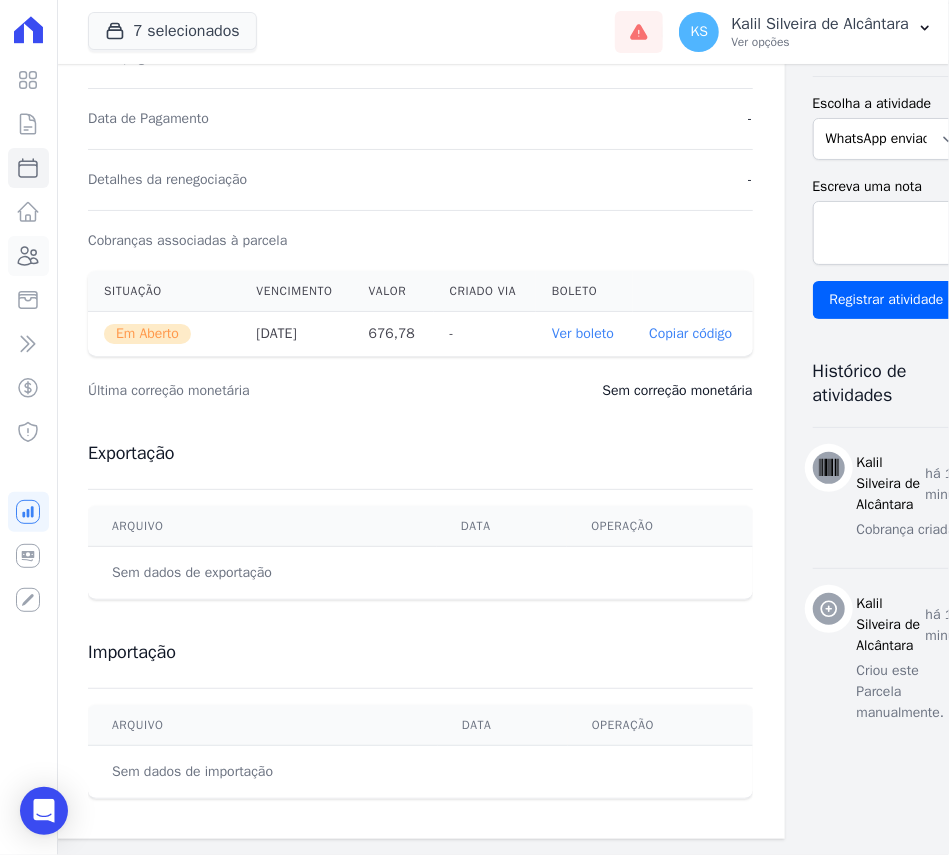 click 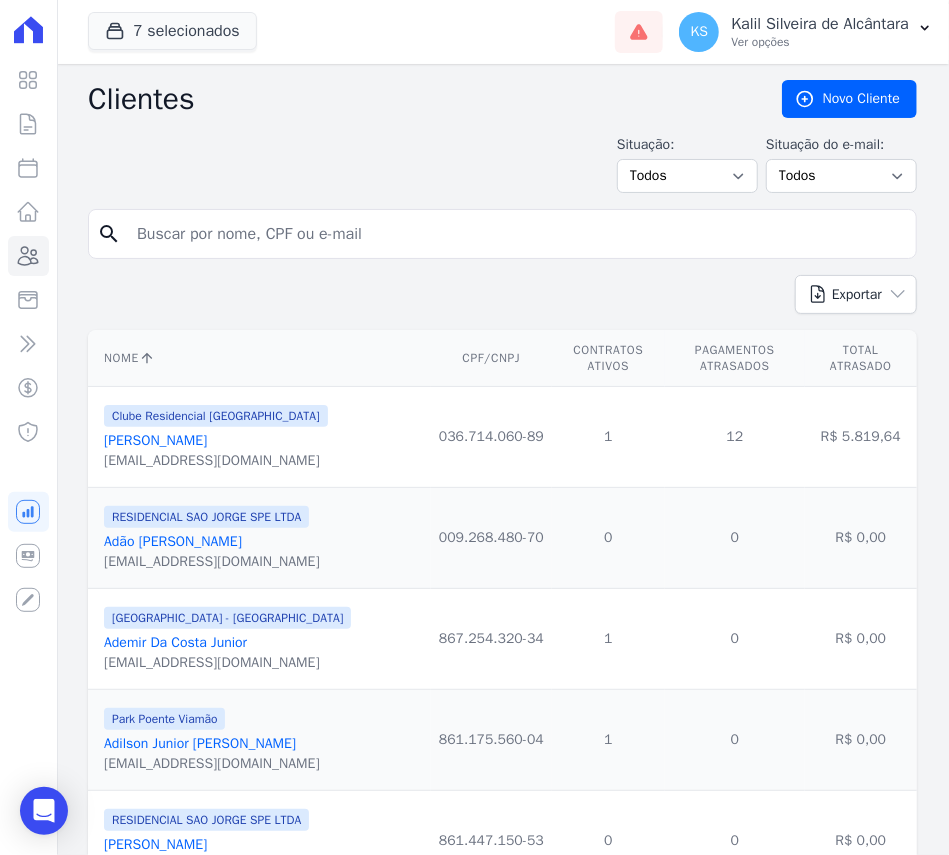 click at bounding box center (516, 234) 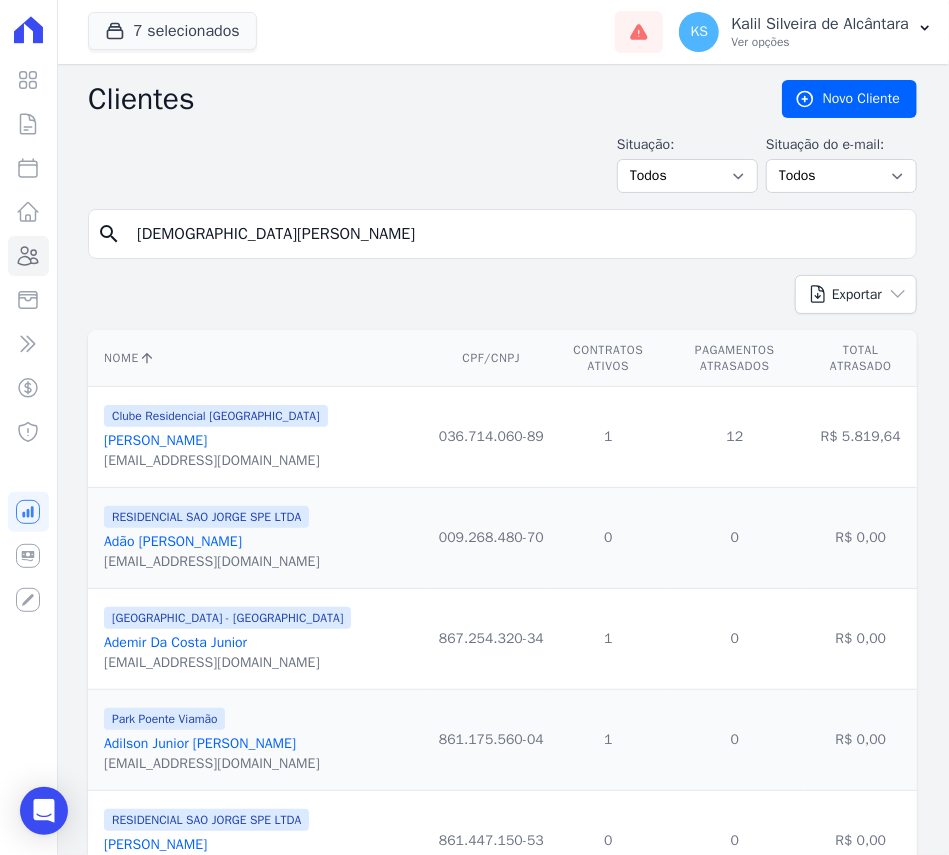 type on "[DEMOGRAPHIC_DATA][PERSON_NAME]" 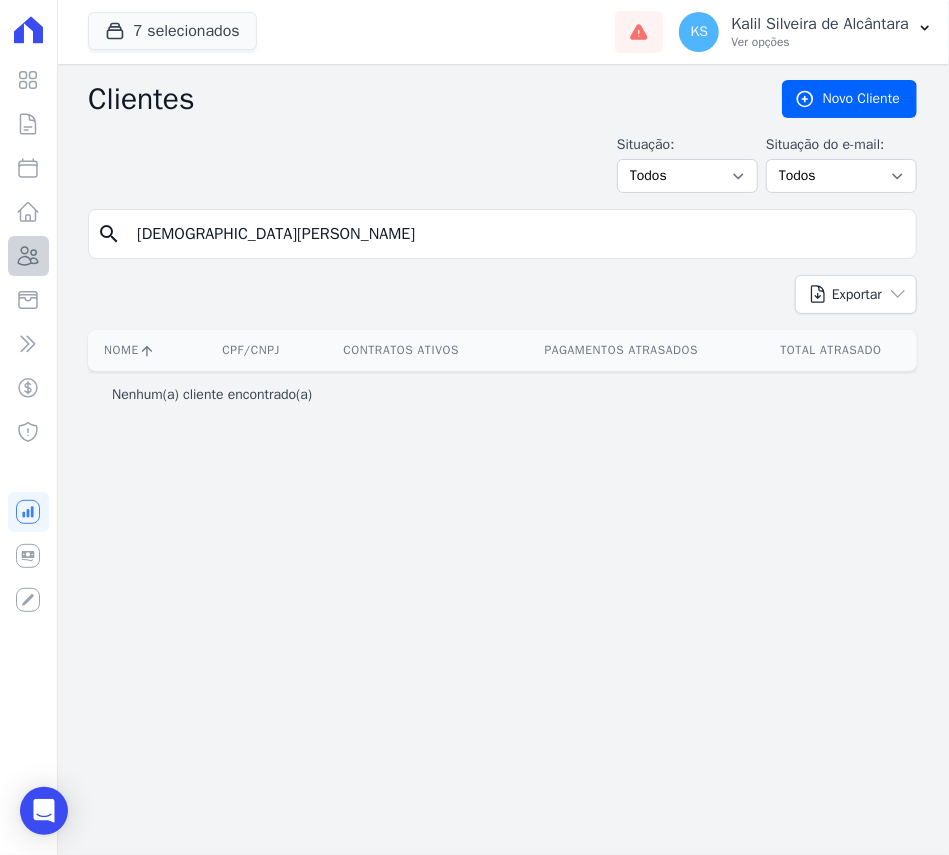 drag, startPoint x: 299, startPoint y: 232, endPoint x: 39, endPoint y: 254, distance: 260.9291 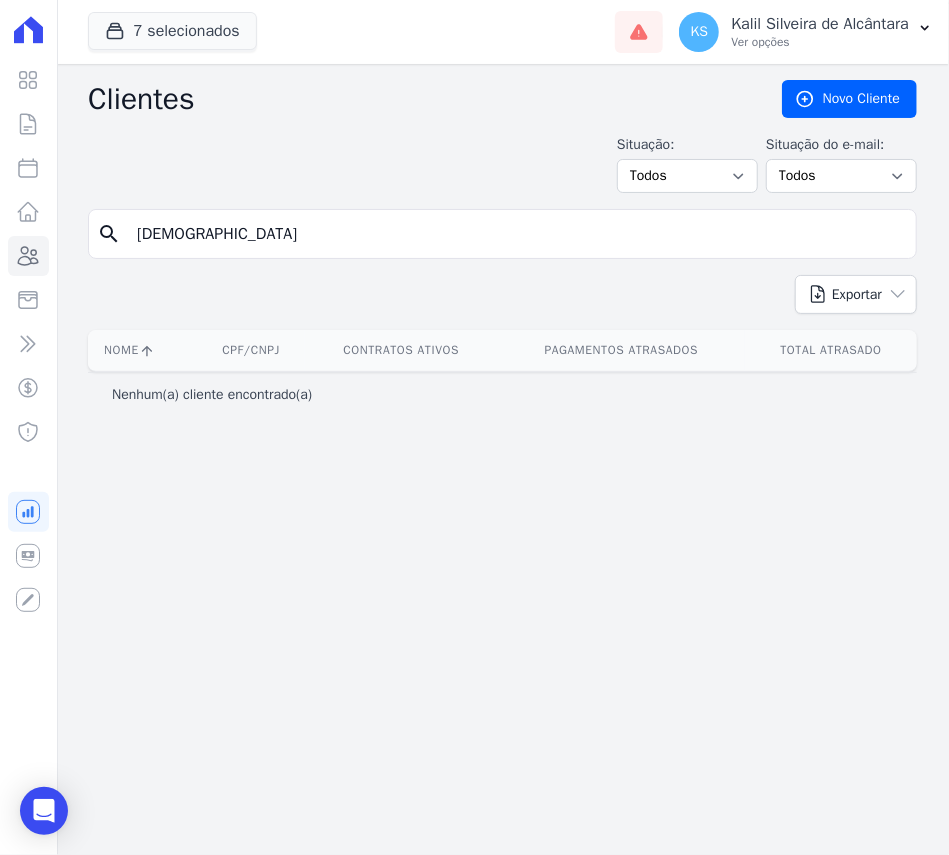 type on "[DEMOGRAPHIC_DATA]" 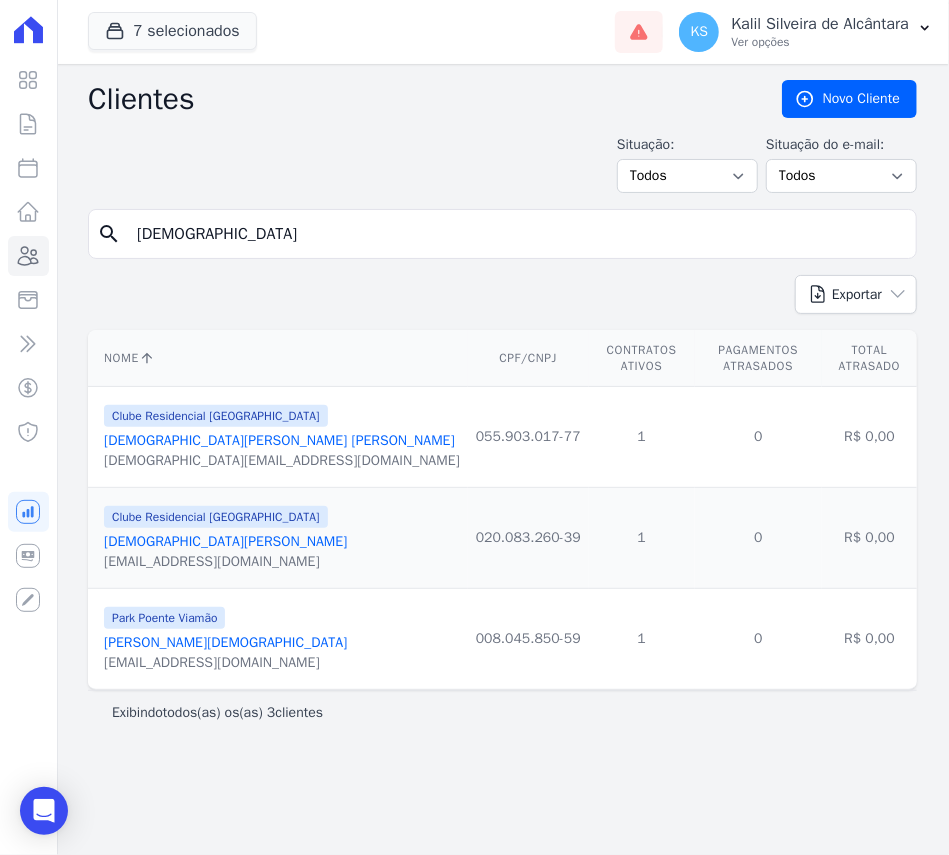 click on "[DEMOGRAPHIC_DATA][PERSON_NAME] [PERSON_NAME]" at bounding box center (279, 440) 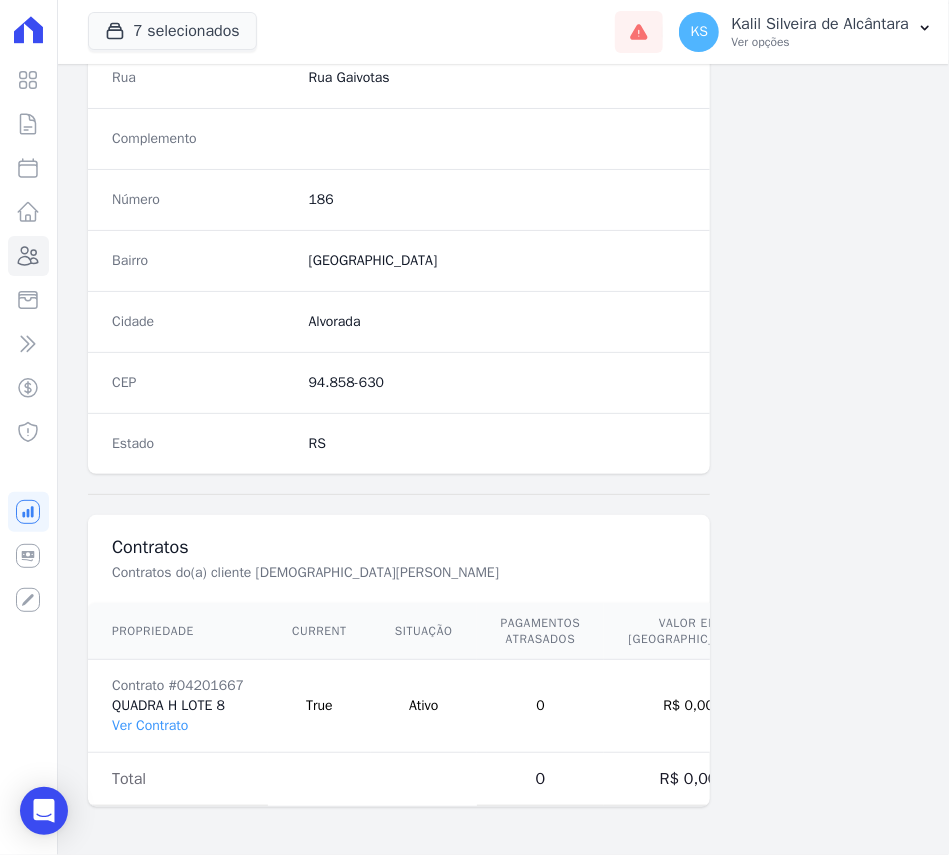 scroll, scrollTop: 1069, scrollLeft: 0, axis: vertical 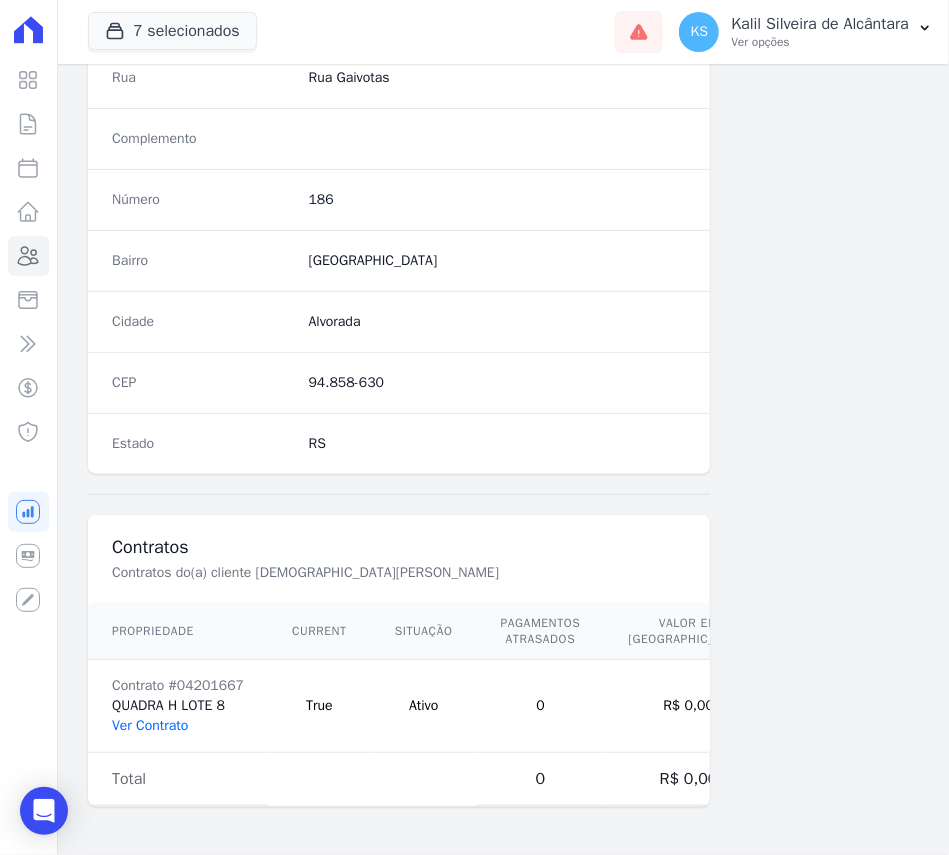 click on "Ver Contrato" at bounding box center (150, 725) 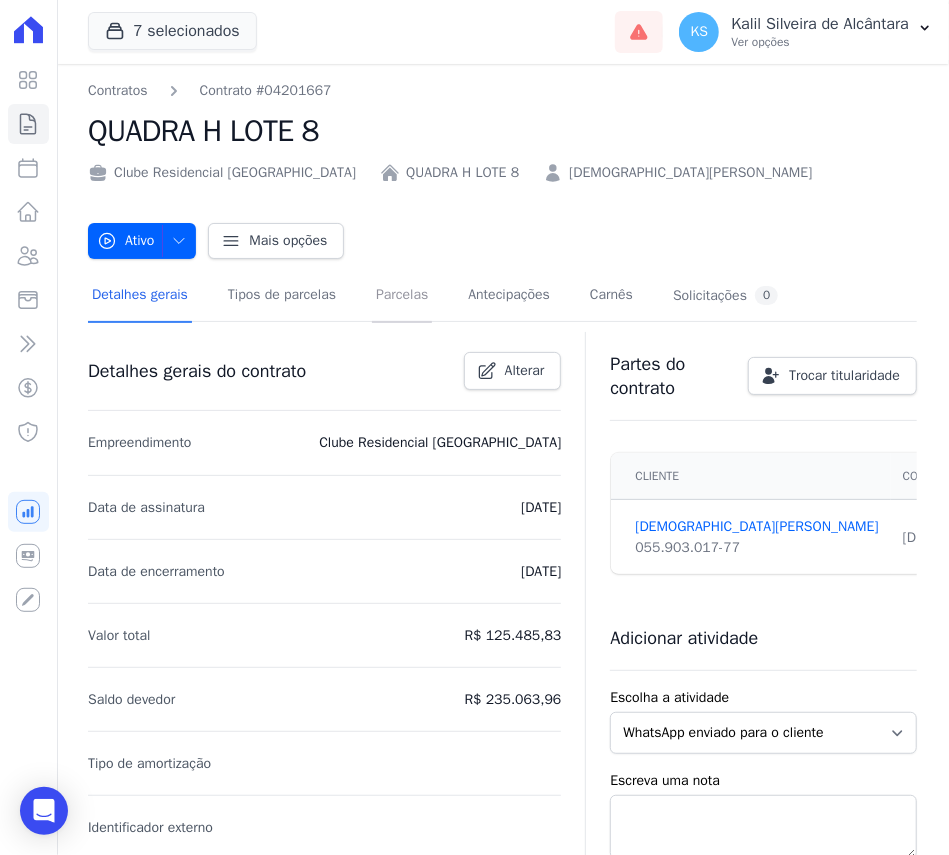 click on "Parcelas" at bounding box center [402, 296] 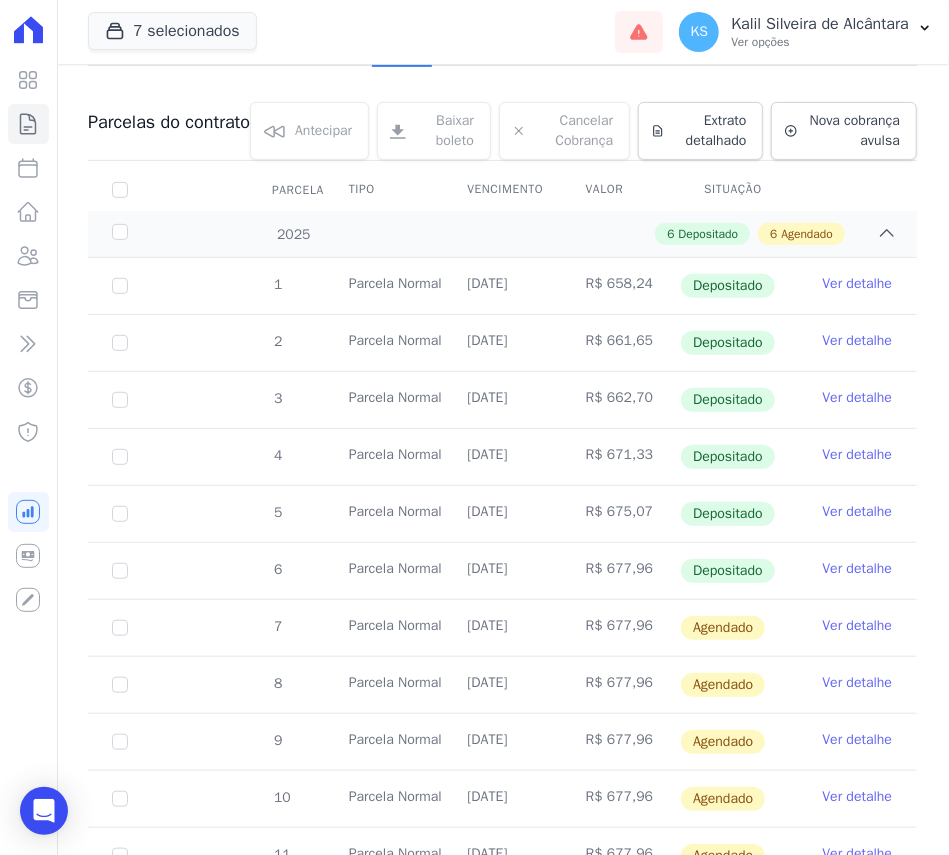 scroll, scrollTop: 666, scrollLeft: 0, axis: vertical 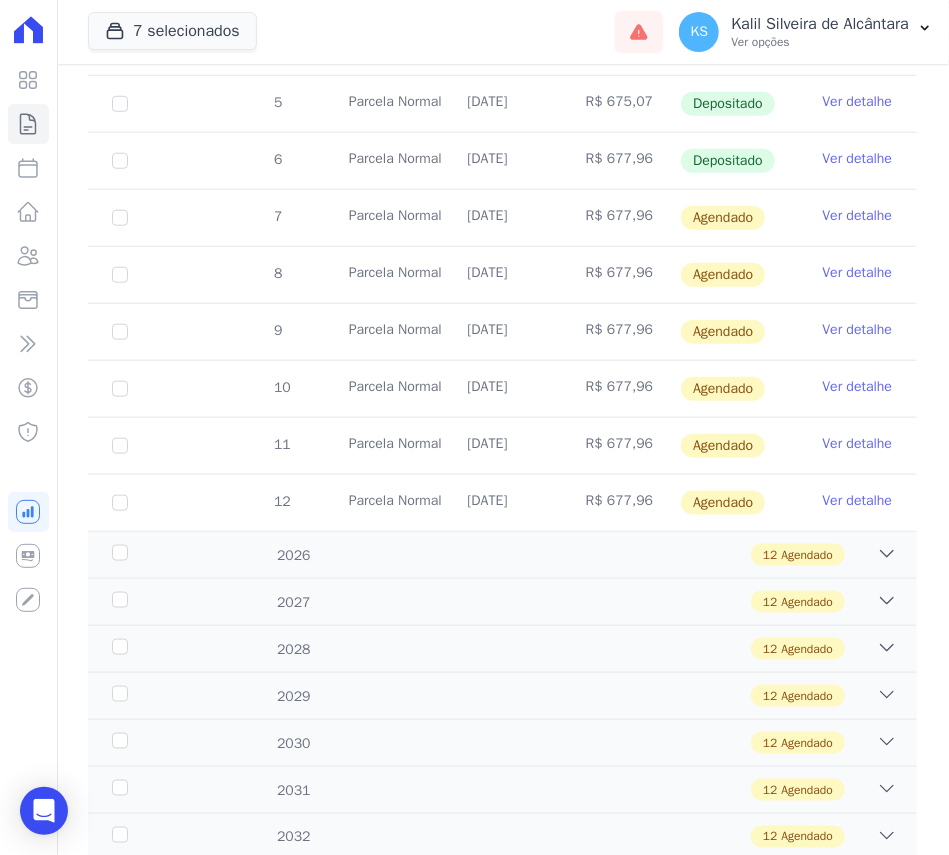 click on "Ver detalhe" at bounding box center (858, 216) 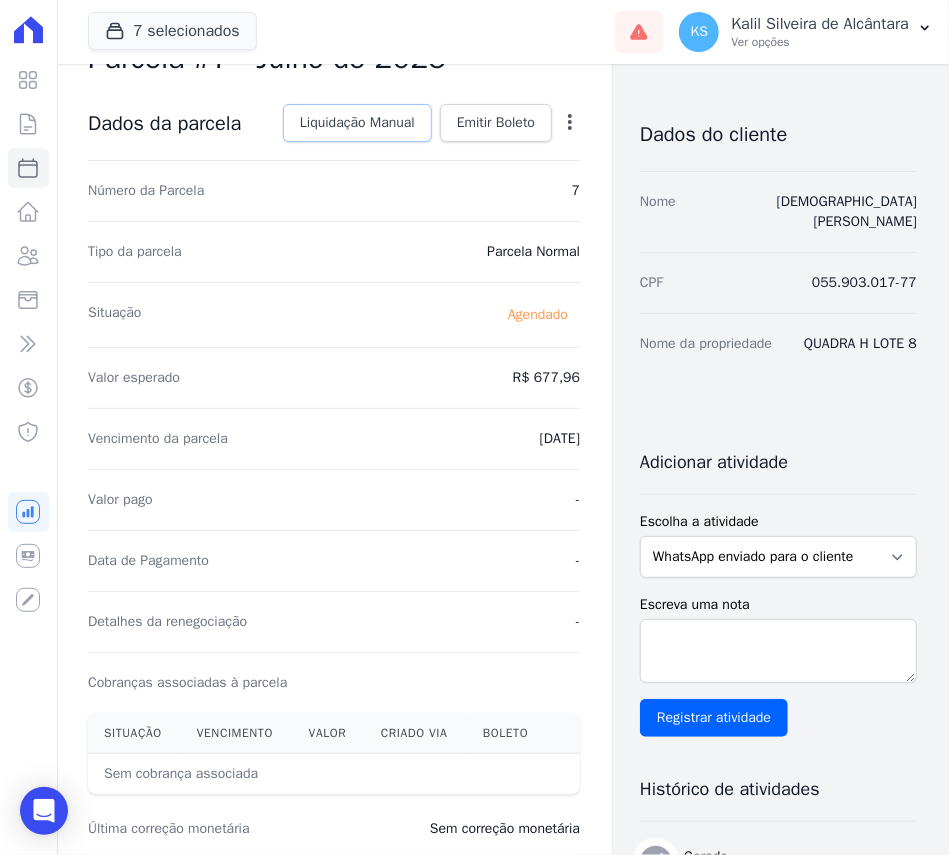 scroll, scrollTop: 0, scrollLeft: 0, axis: both 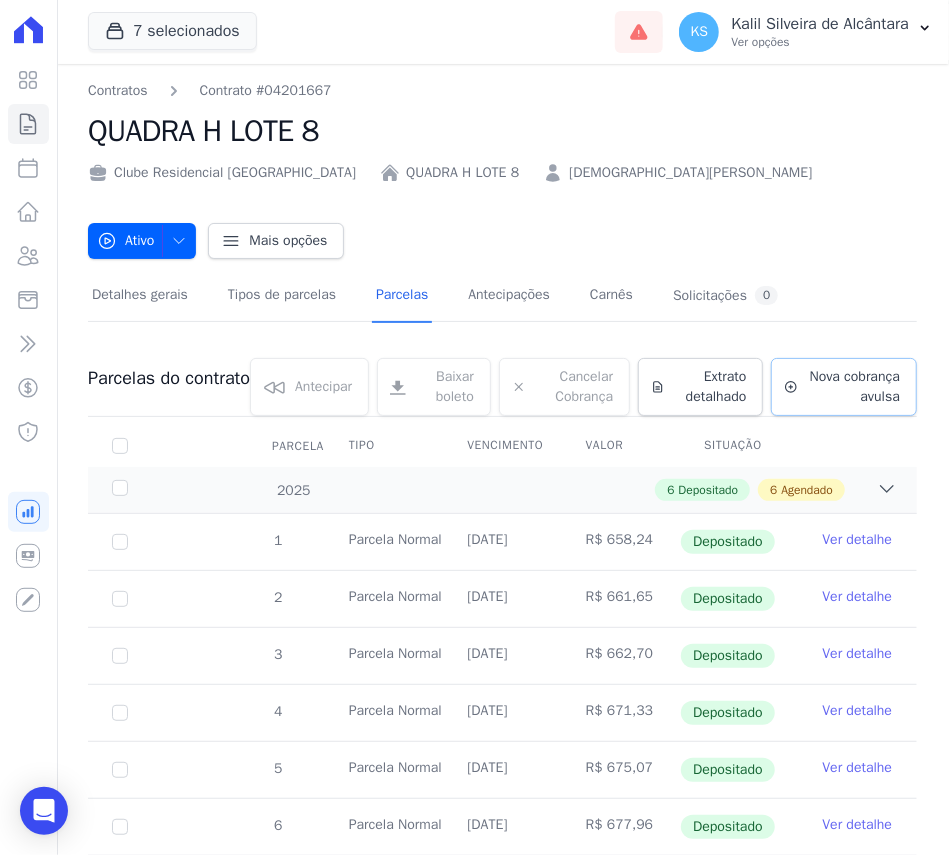 click 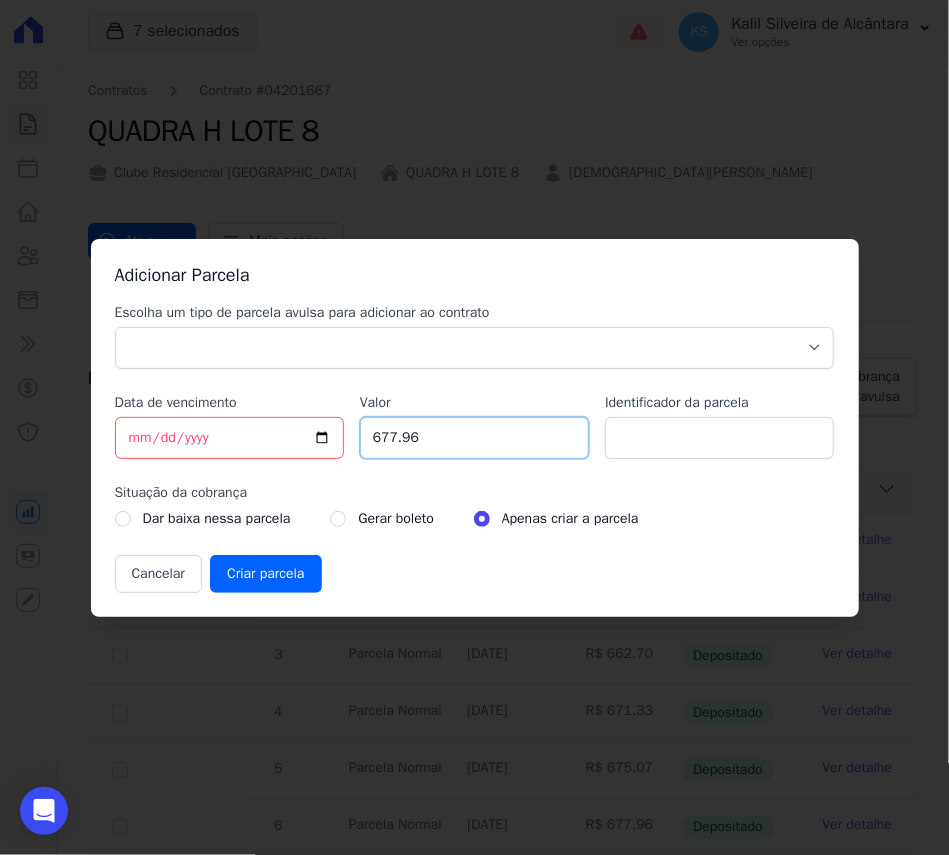 click on "677.96" at bounding box center (474, 438) 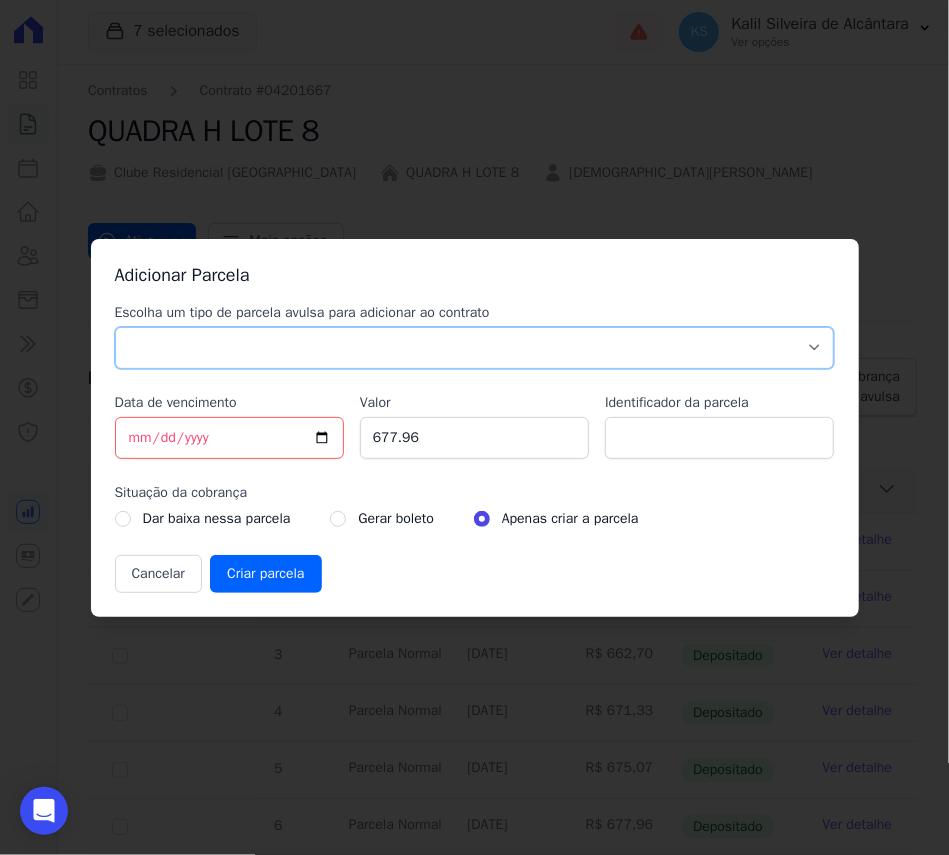 click on "Parcela Normal
Sinal
Caução
Intercalada
Chaves
Pré Chaves
Pós Chaves
Taxas
Quitação
Outros
Parcela do Cliente
Acordo
Financiamento CEF
Comissão
Antecipação" at bounding box center (475, 348) 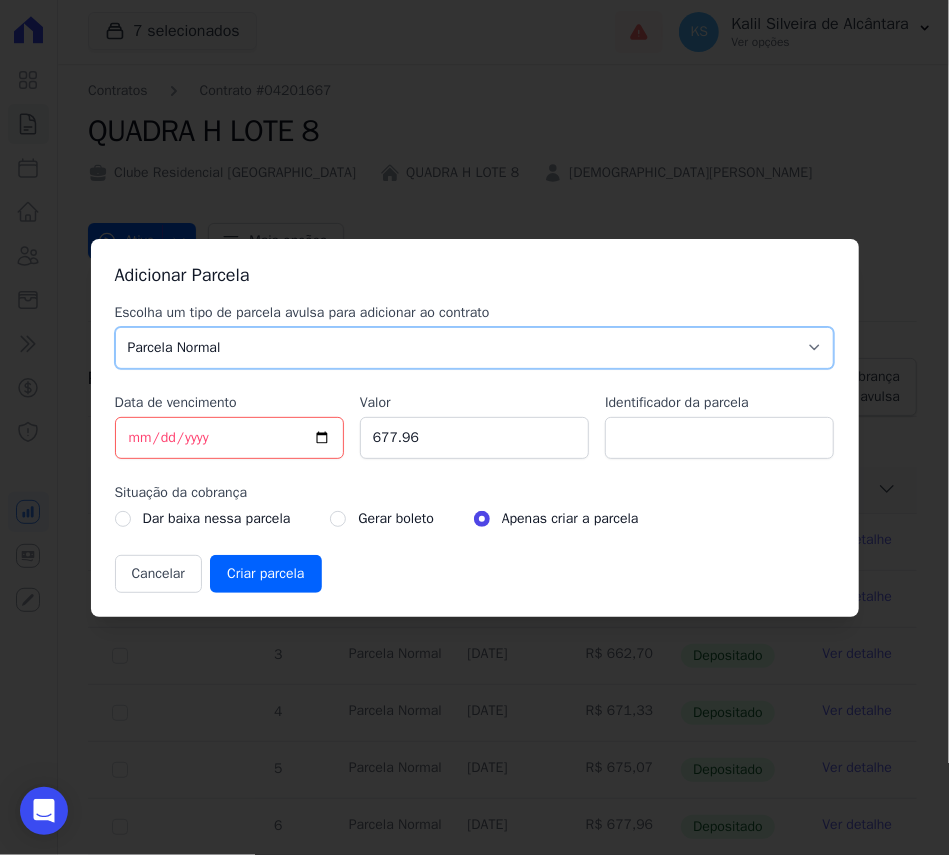 click on "Parcela Normal
Sinal
Caução
Intercalada
Chaves
Pré Chaves
Pós Chaves
Taxas
Quitação
Outros
Parcela do Cliente
Acordo
Financiamento CEF
Comissão
Antecipação" at bounding box center [475, 348] 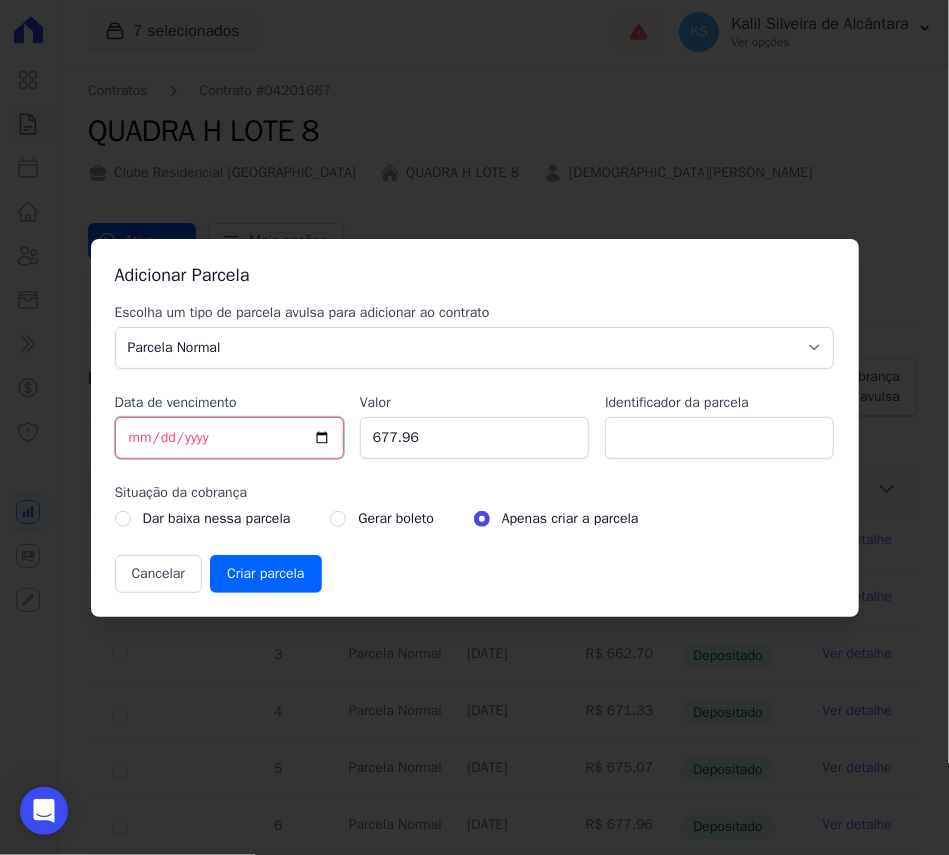 click on "[DATE]" at bounding box center (229, 438) 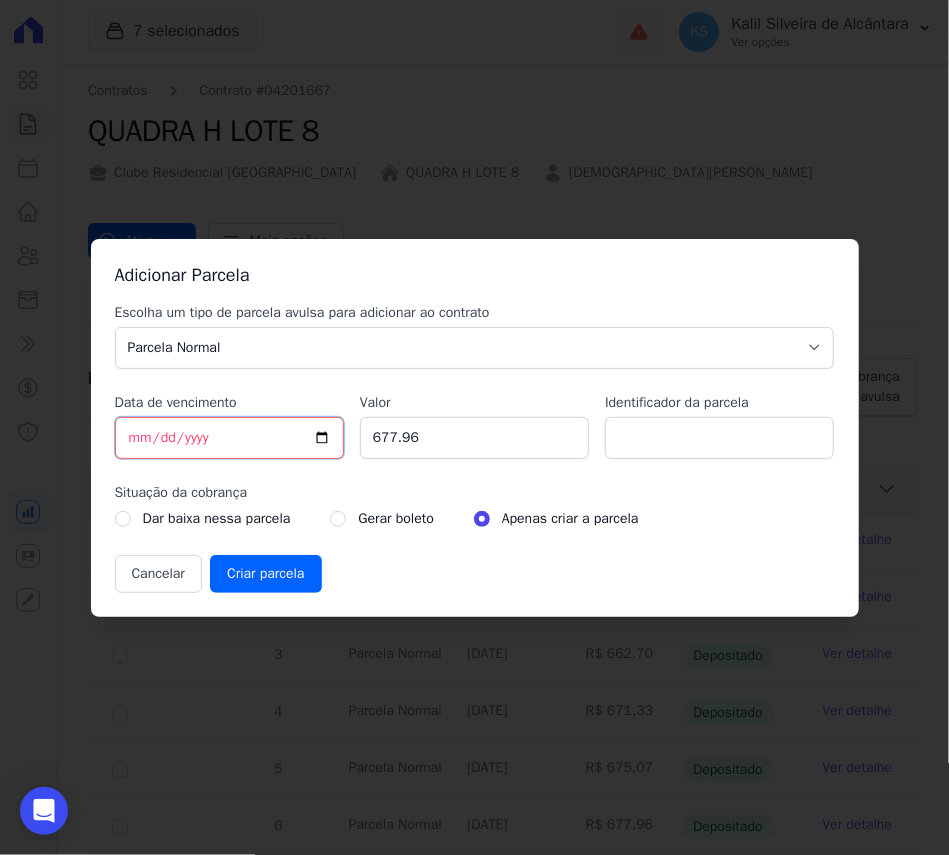 type on "[DATE]" 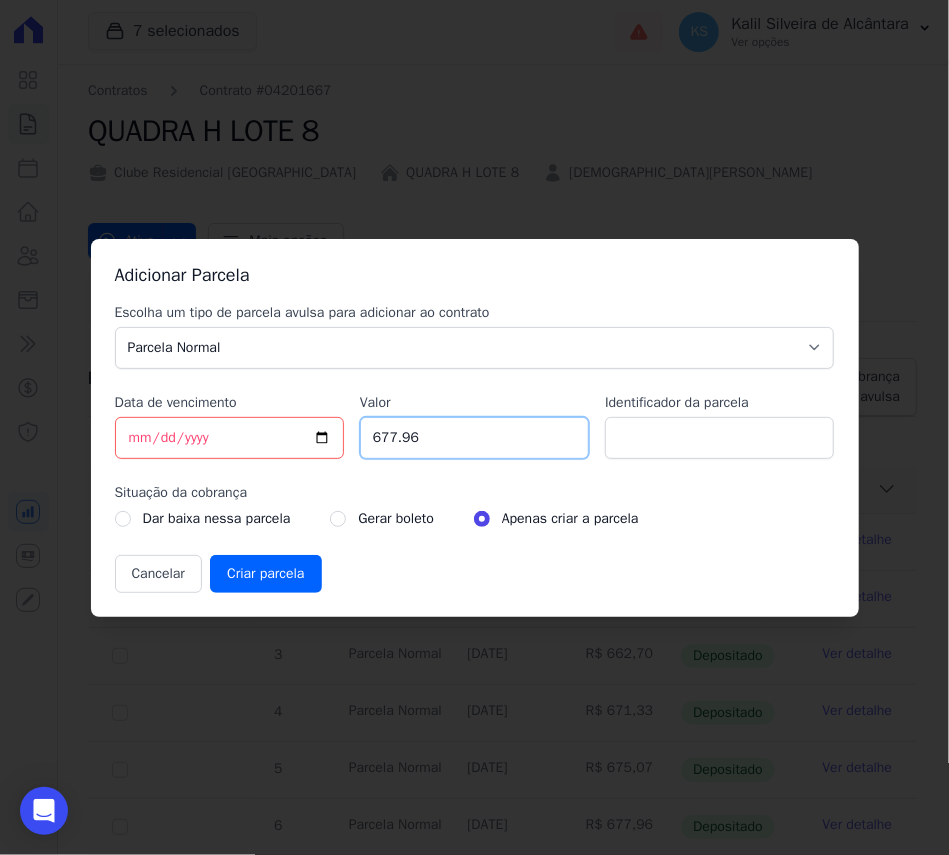 click on "677.96" at bounding box center [474, 438] 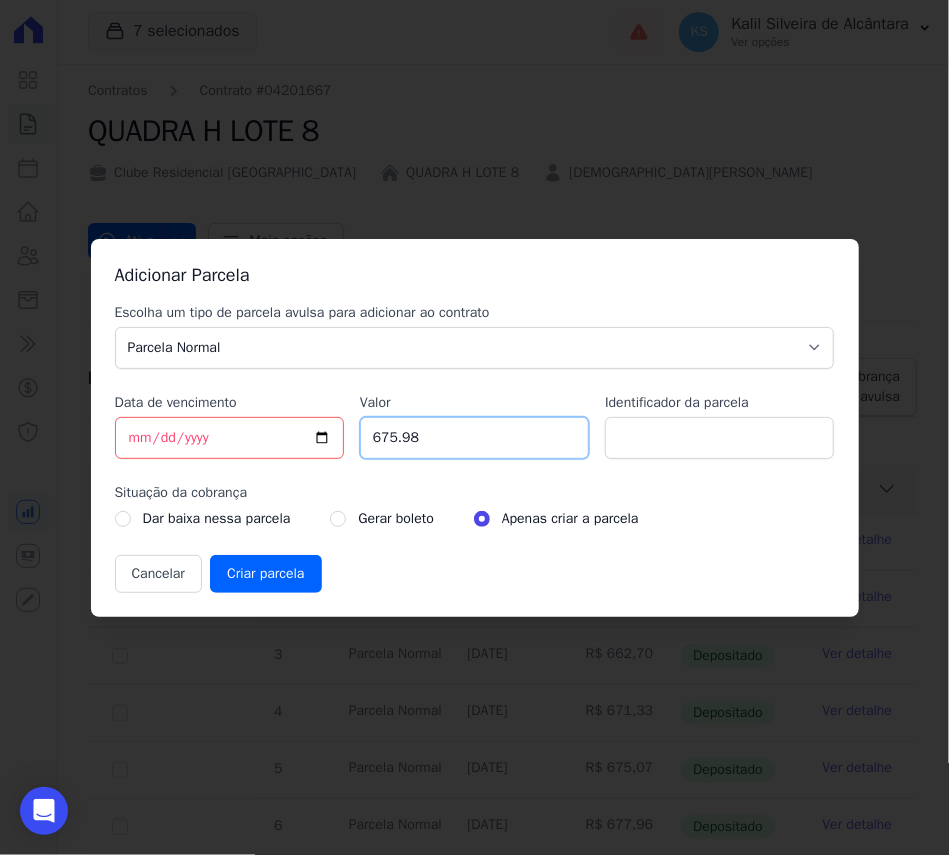 type on "675.98" 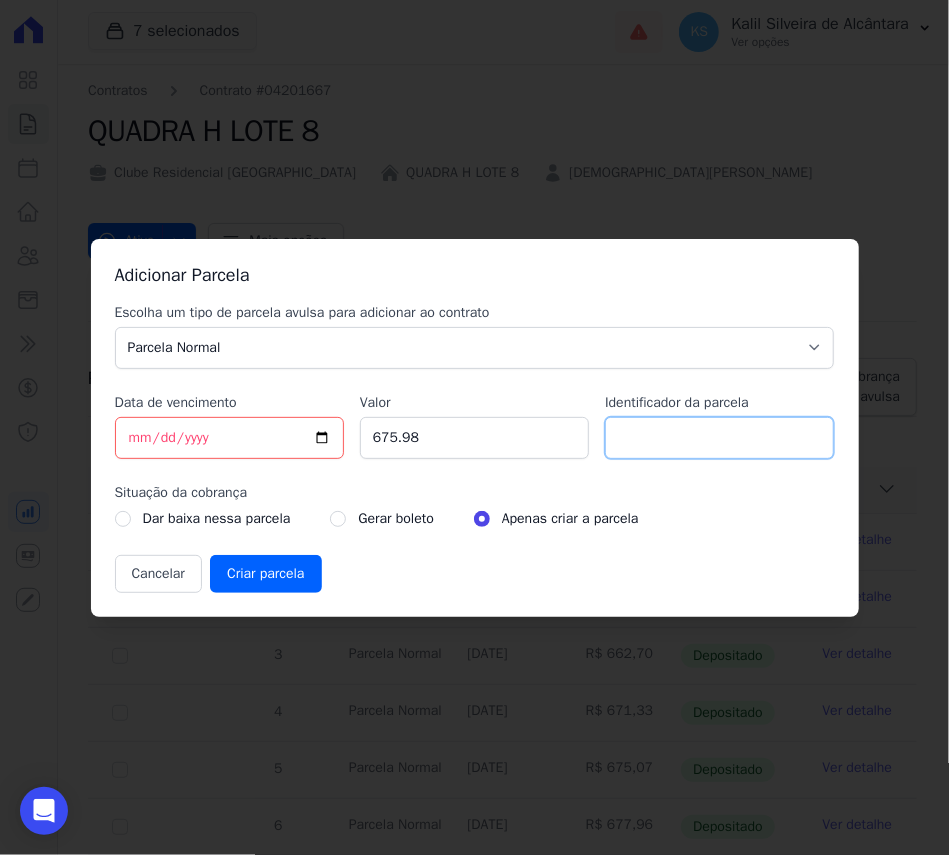 click on "Identificador da parcela" at bounding box center [719, 438] 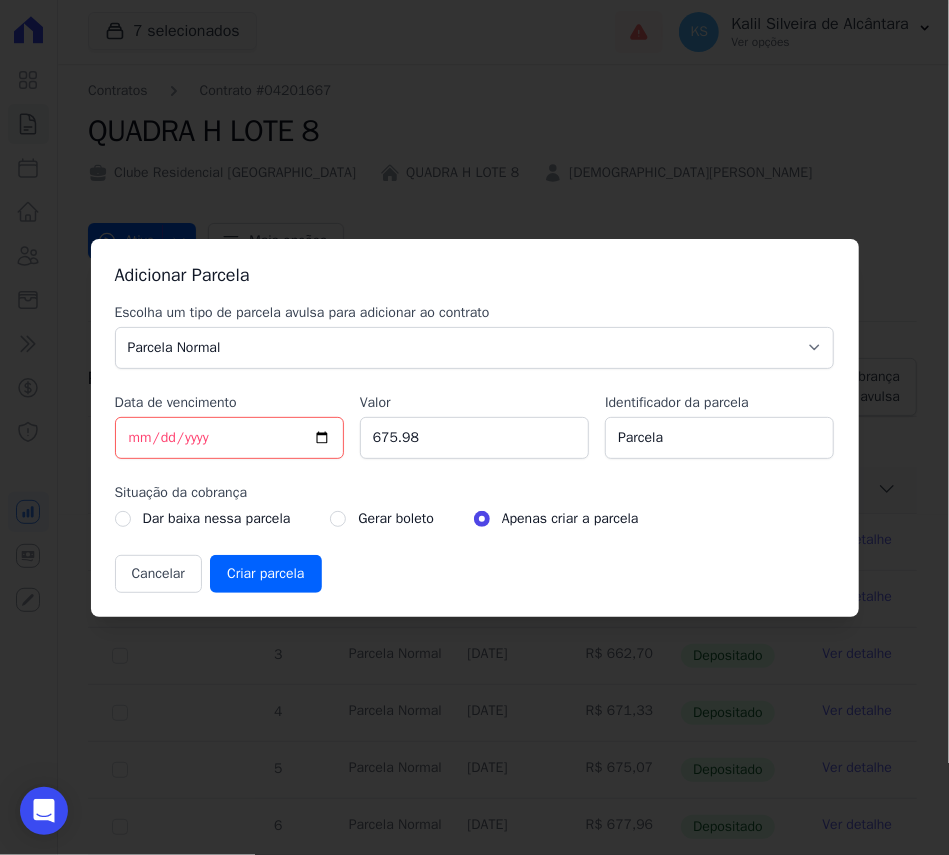 click on "Gerar boleto" at bounding box center [395, 519] 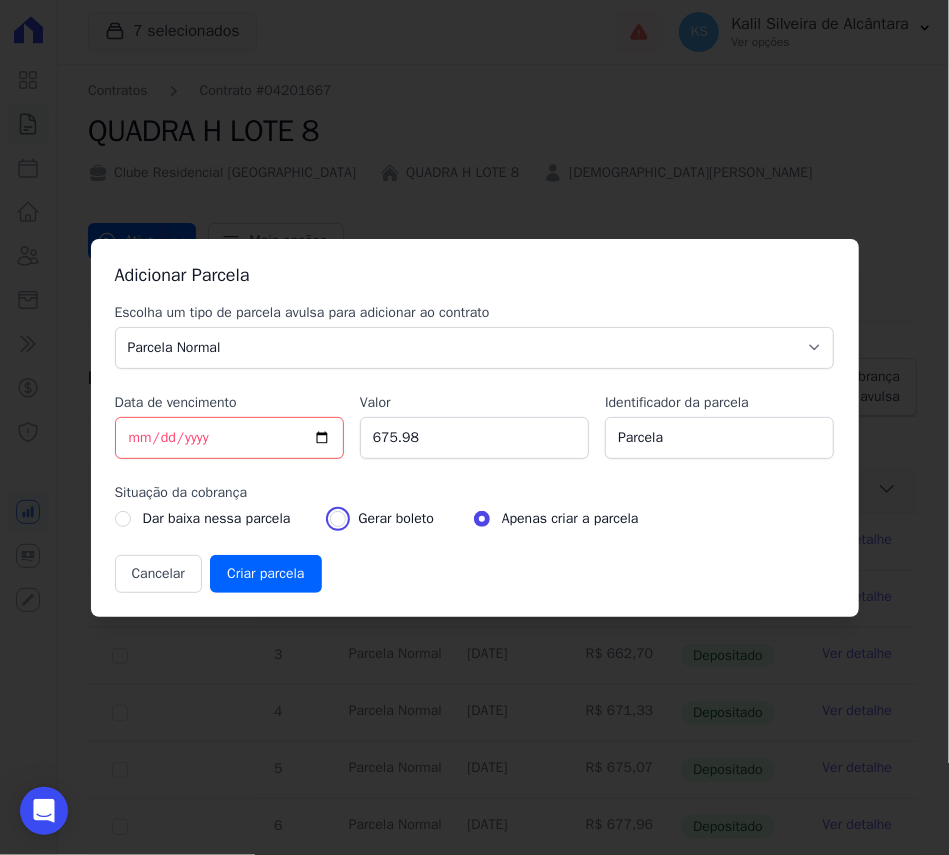 click at bounding box center [338, 519] 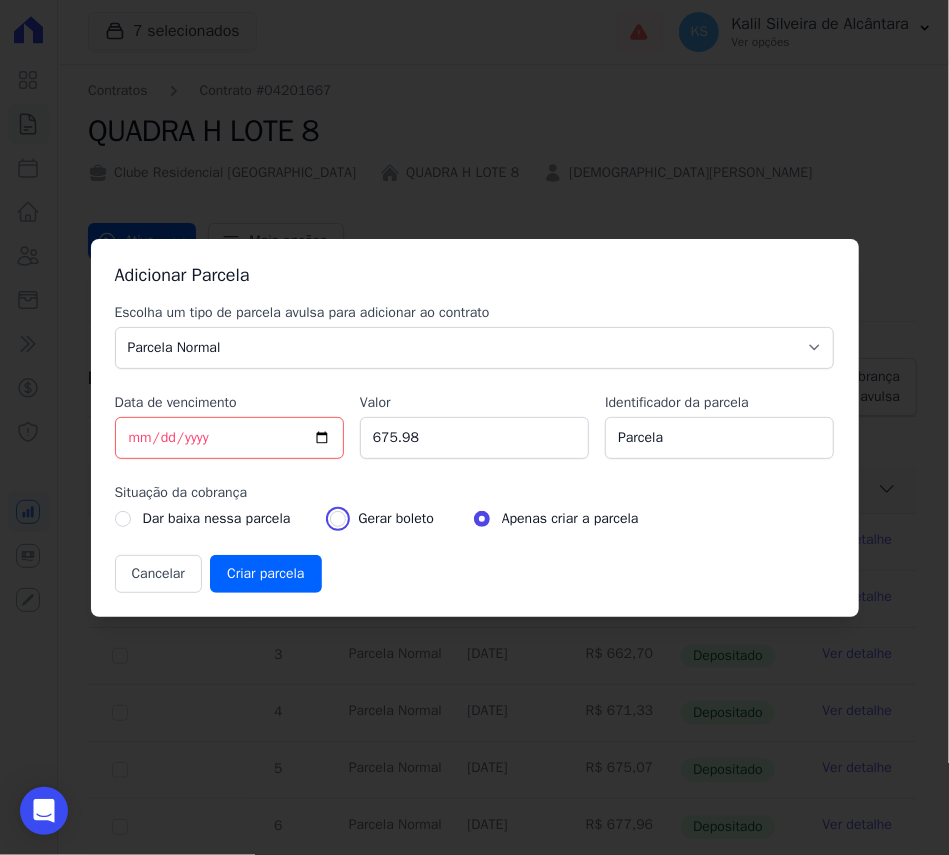 radio on "true" 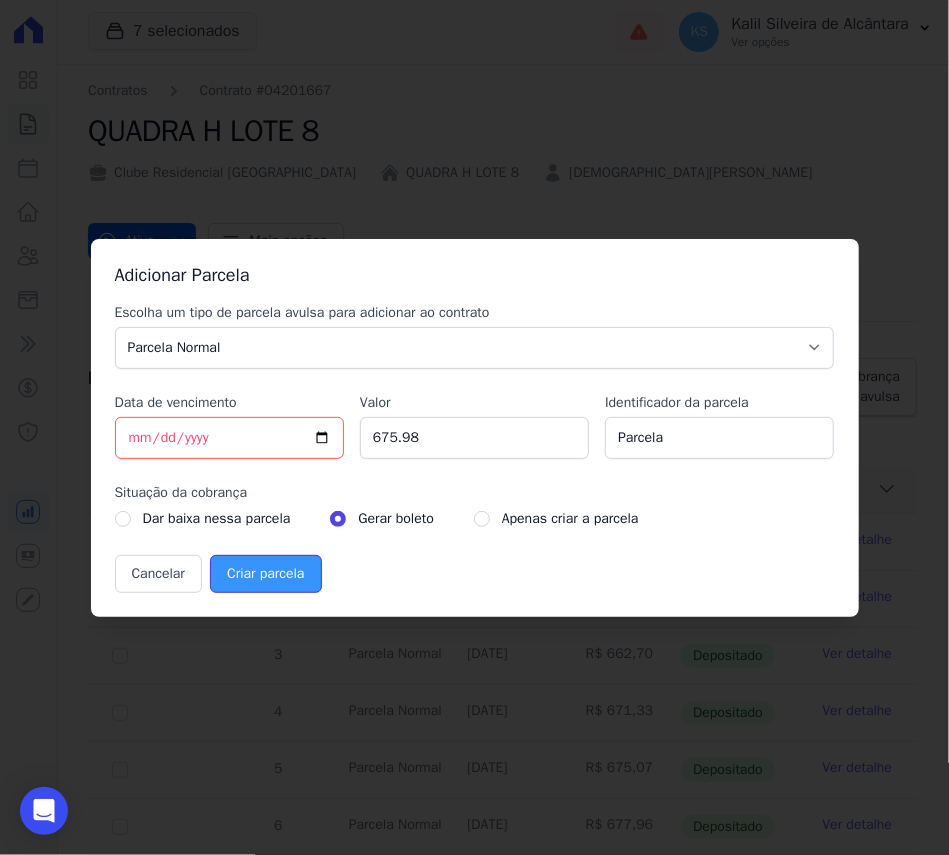 click on "Criar parcela" at bounding box center [265, 574] 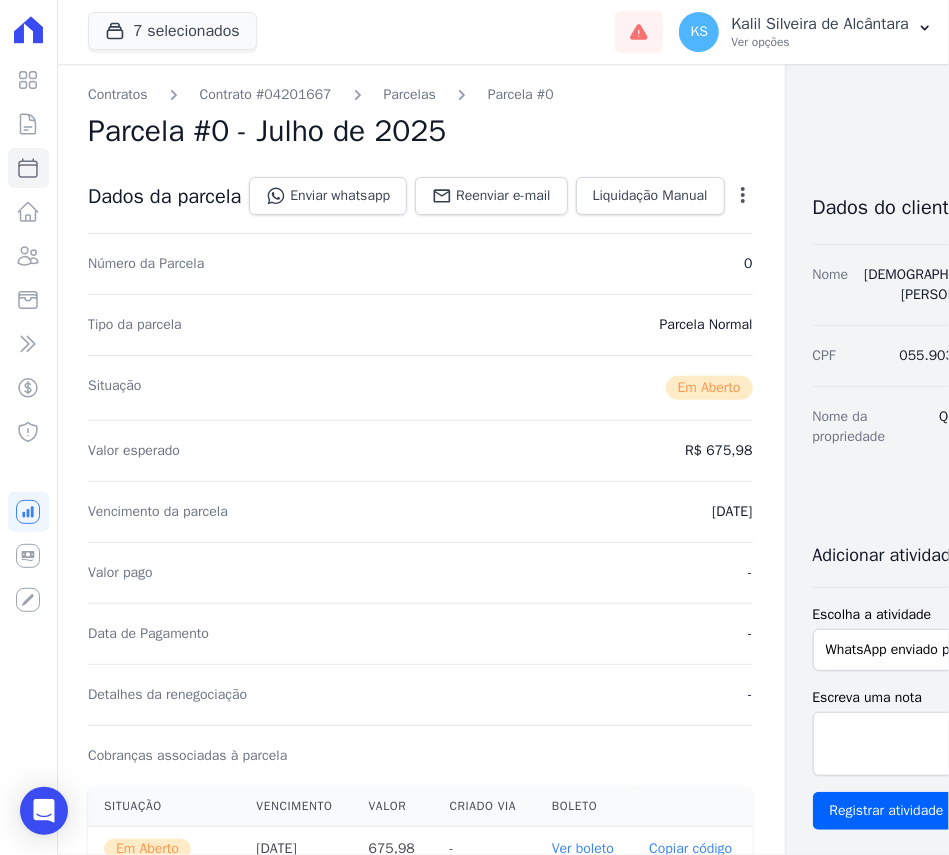 scroll, scrollTop: 0, scrollLeft: 52, axis: horizontal 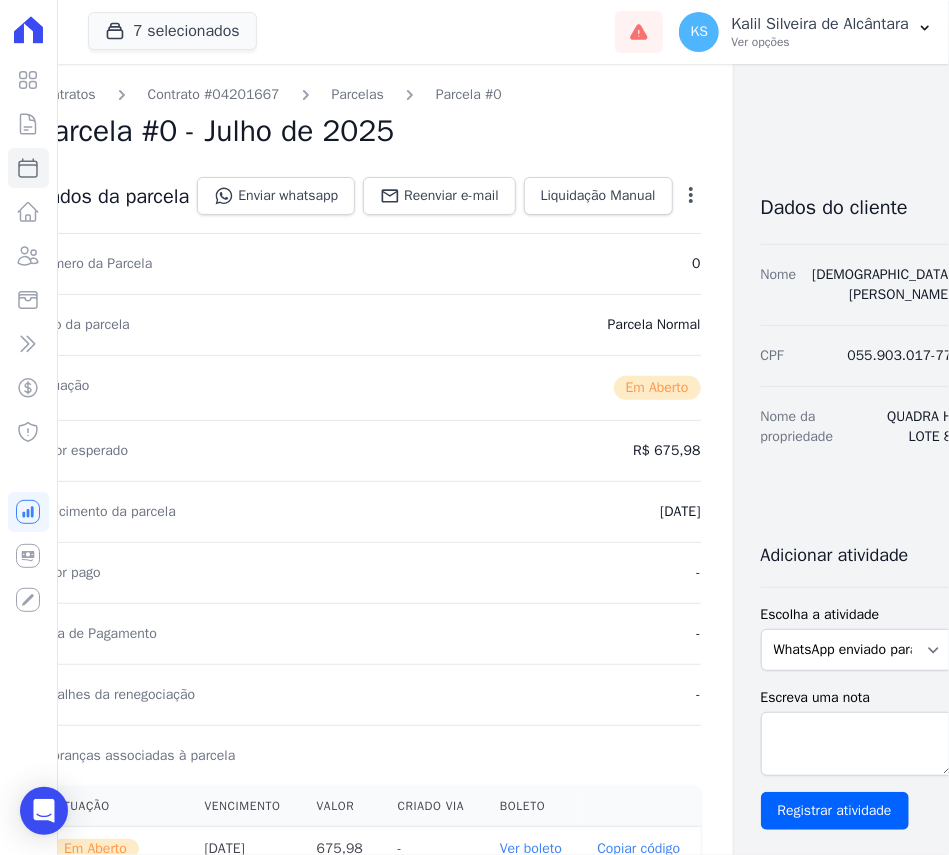 drag, startPoint x: 904, startPoint y: 314, endPoint x: 934, endPoint y: 336, distance: 37.202152 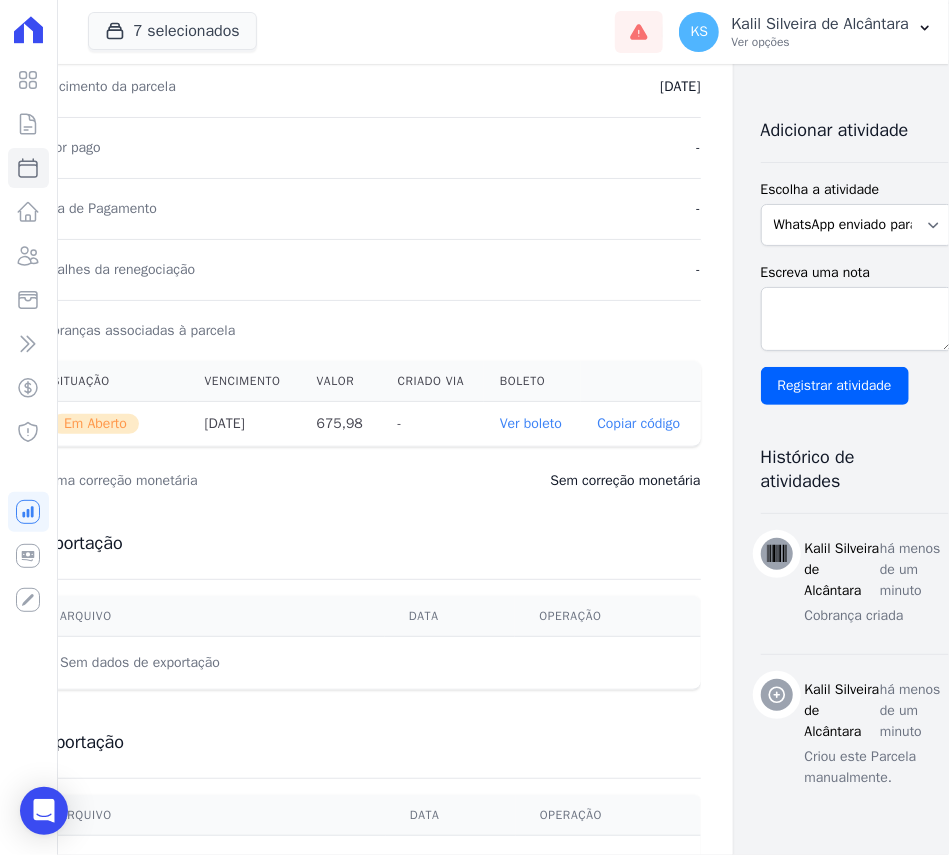 scroll, scrollTop: 533, scrollLeft: 52, axis: both 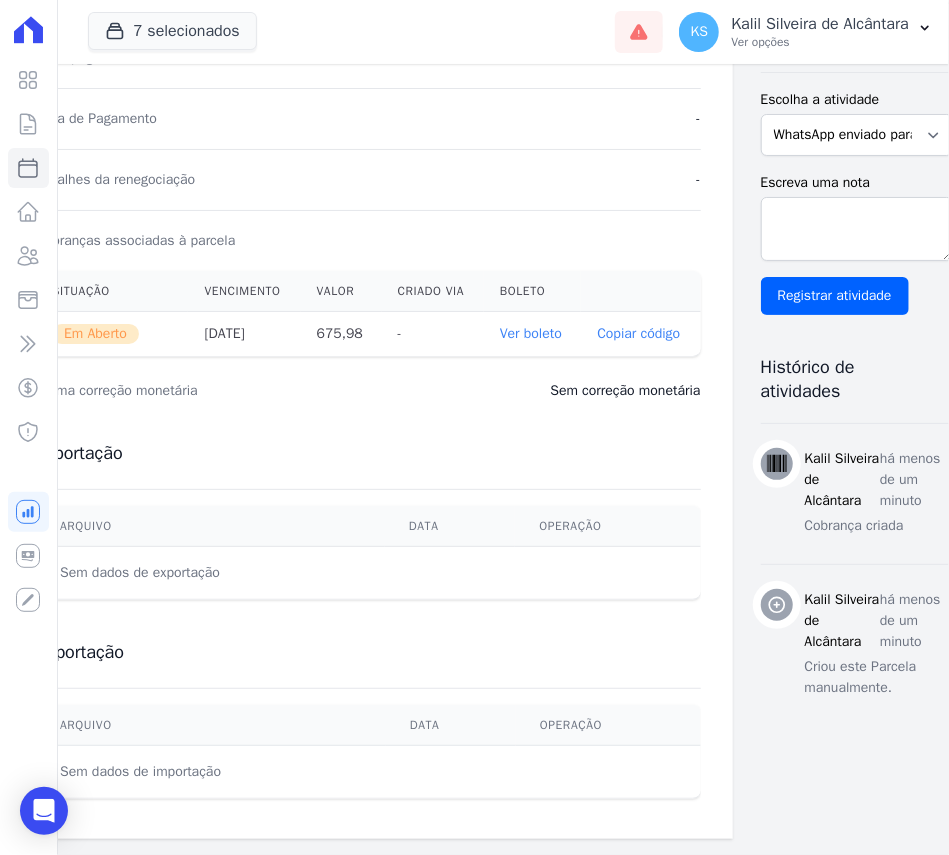 click on "Ver boleto" at bounding box center (531, 333) 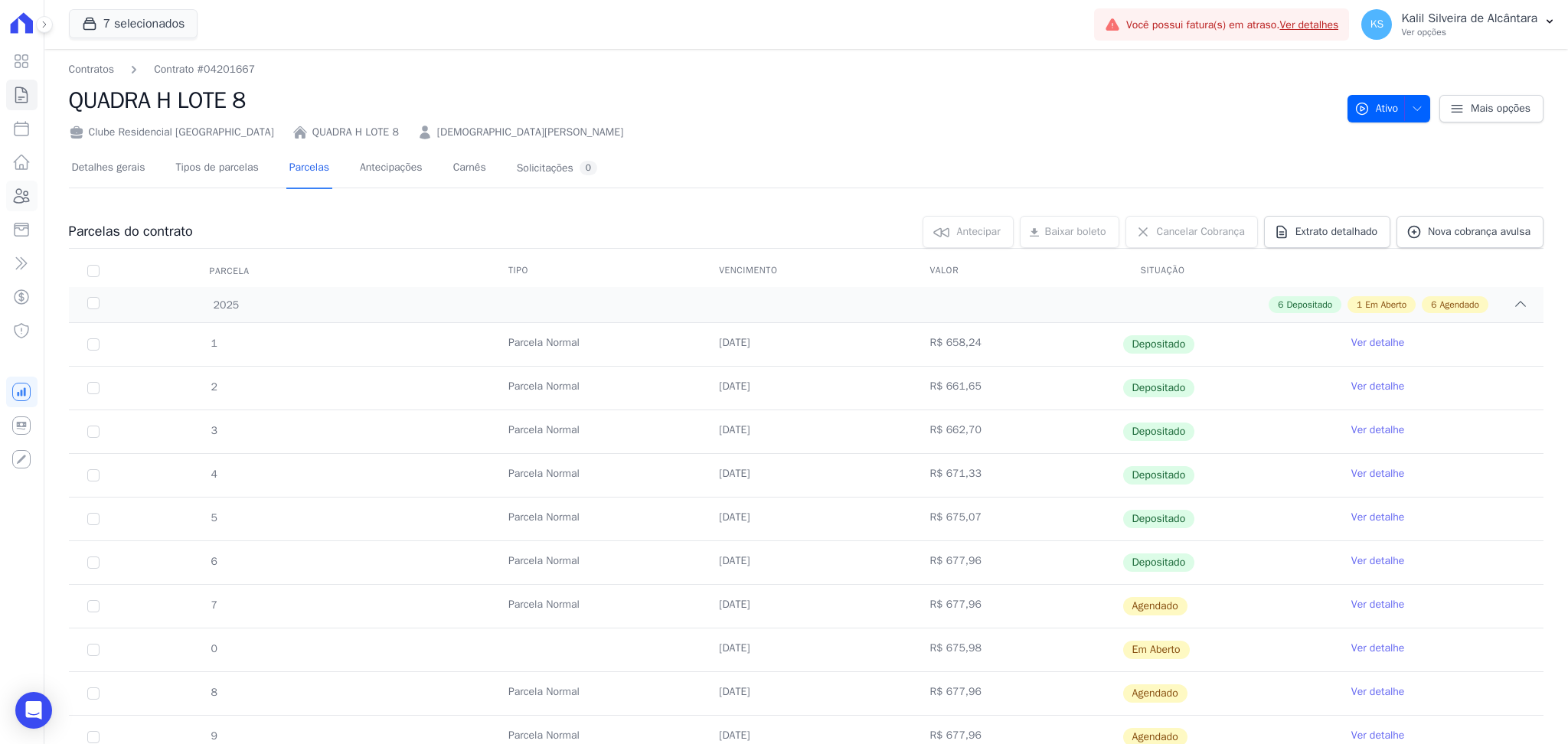 click 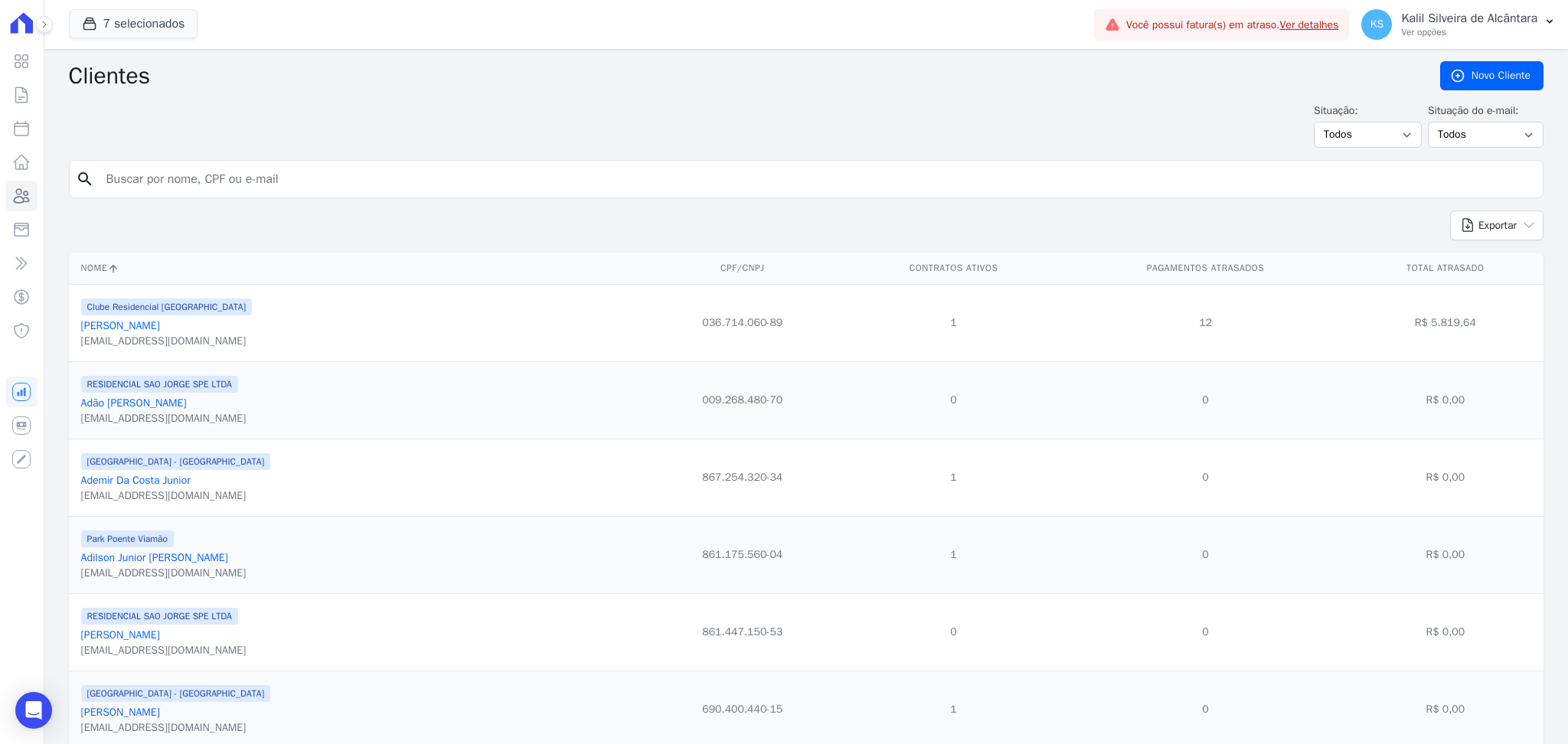 click at bounding box center [817, 179] 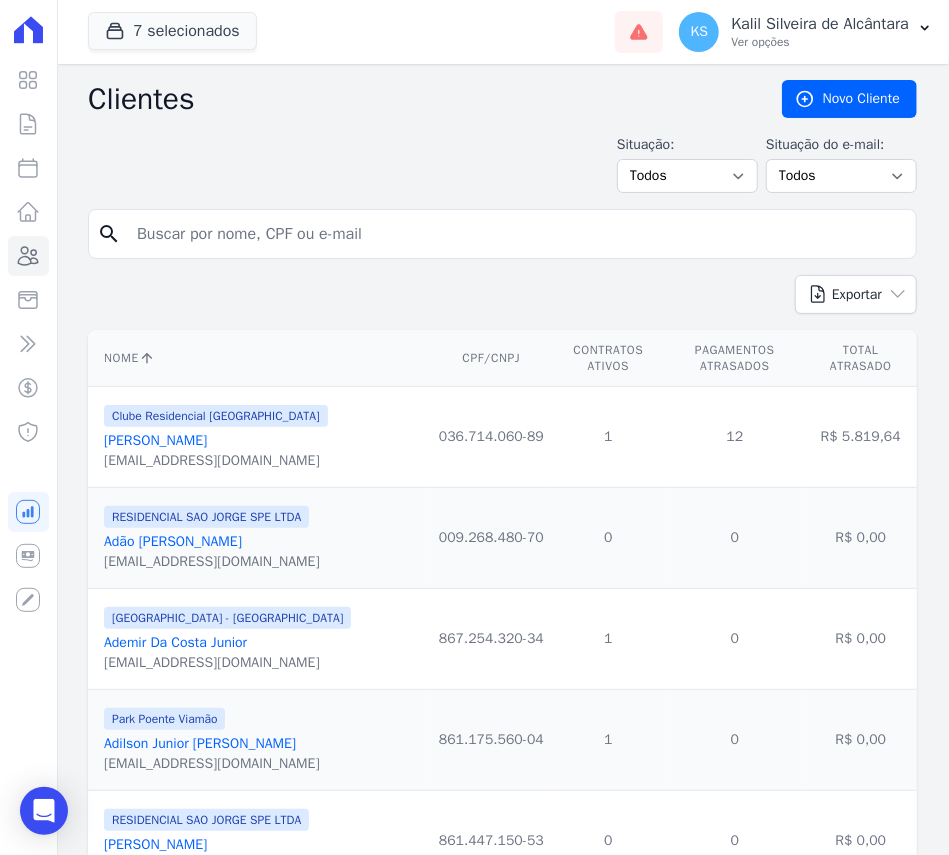 click at bounding box center [516, 234] 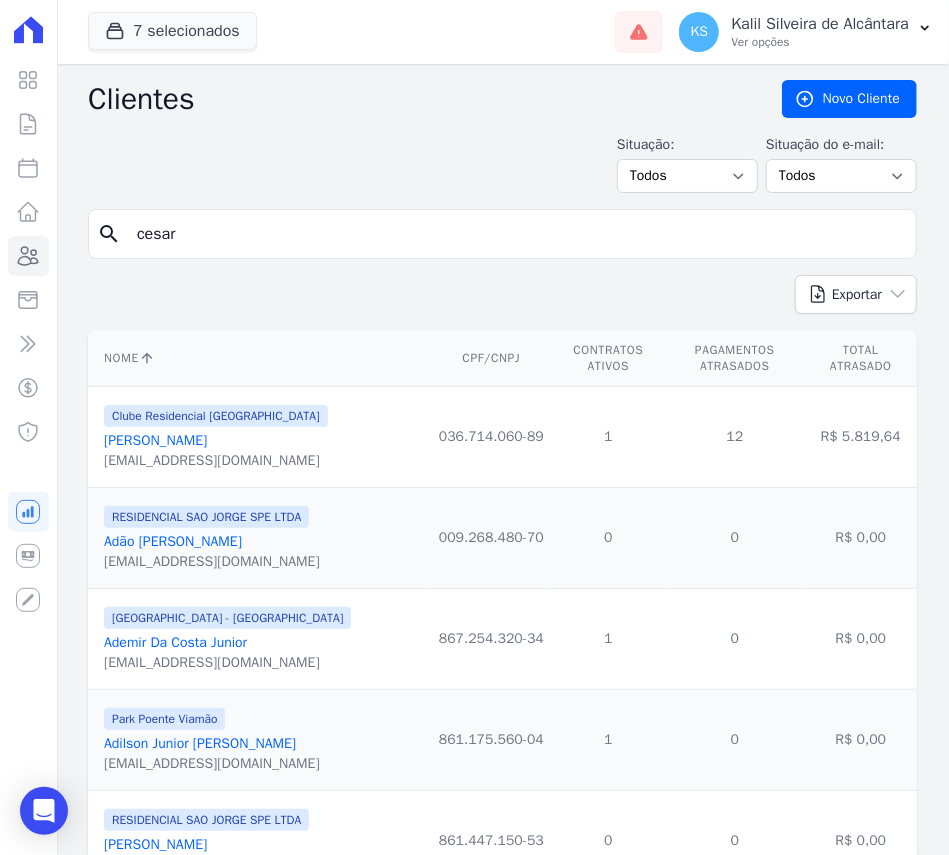 type on "[PERSON_NAME]" 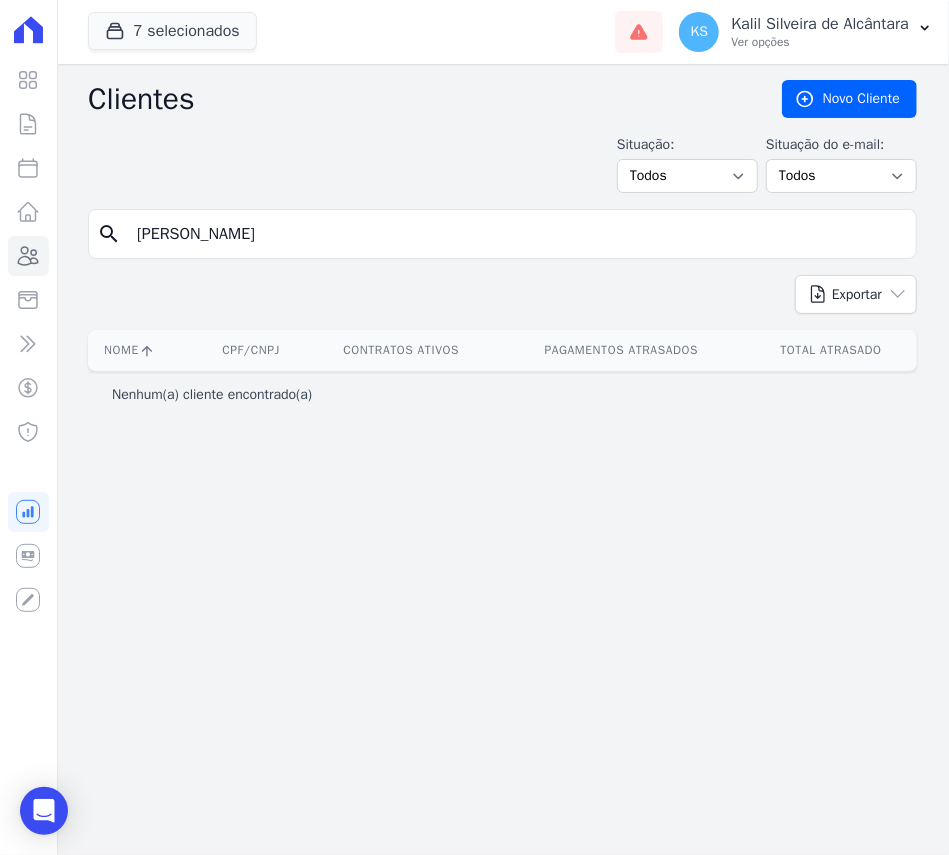 click on "[PERSON_NAME]" at bounding box center (516, 234) 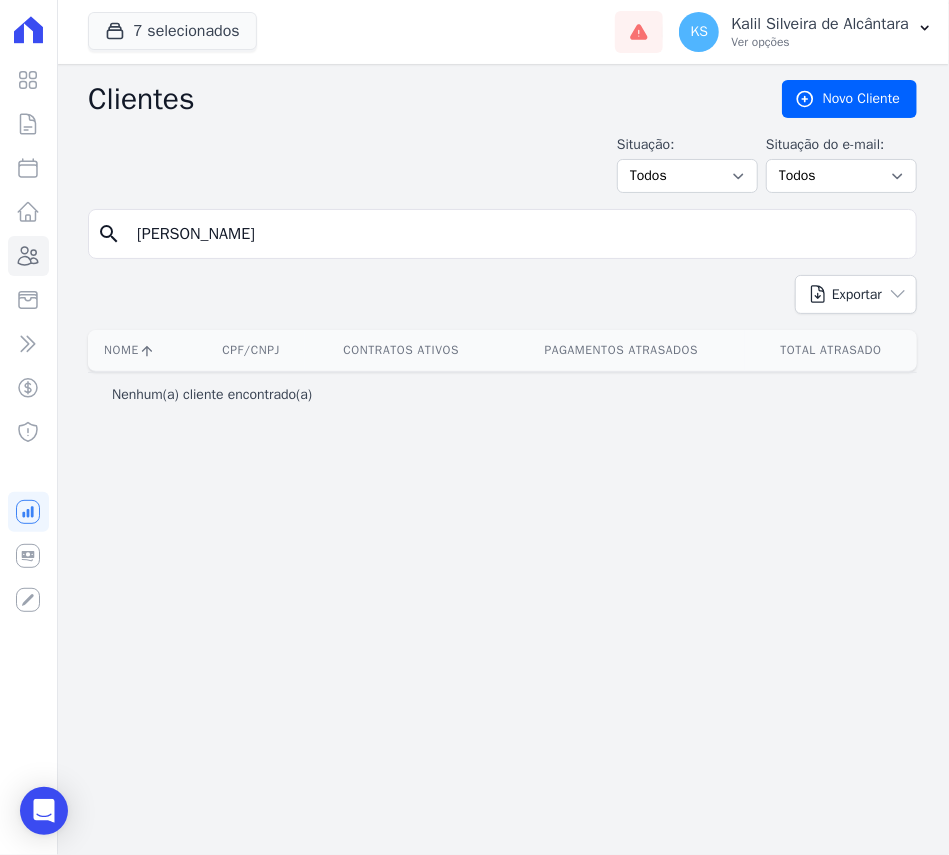 type on "[PERSON_NAME]" 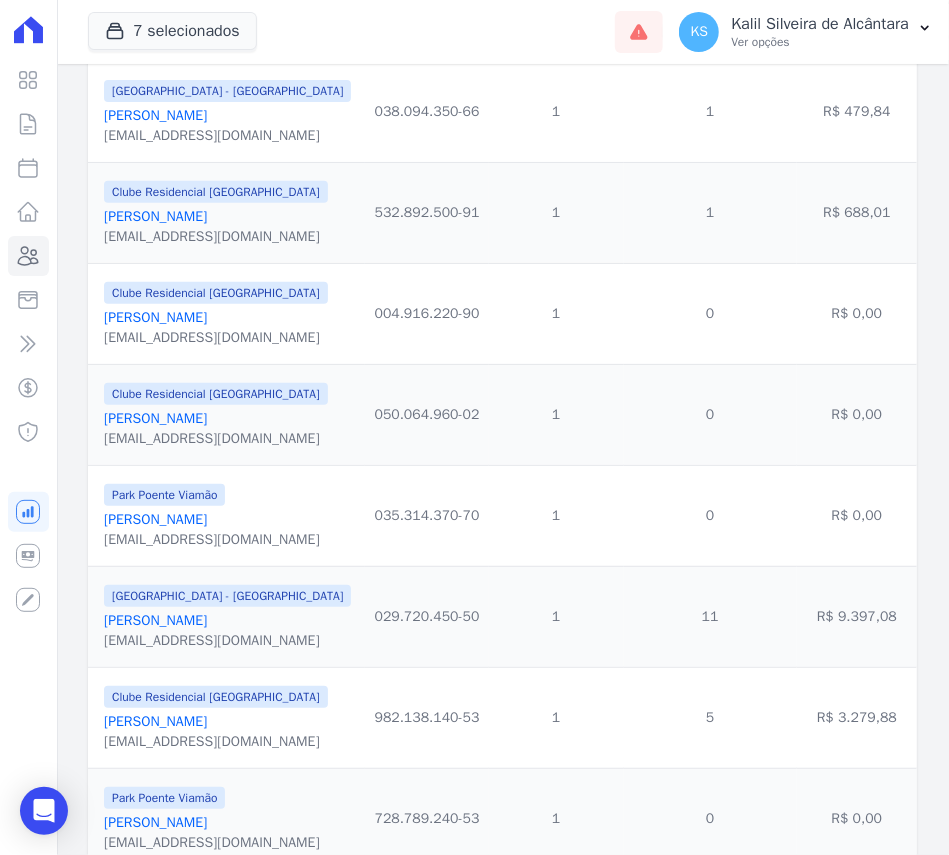 scroll, scrollTop: 264, scrollLeft: 0, axis: vertical 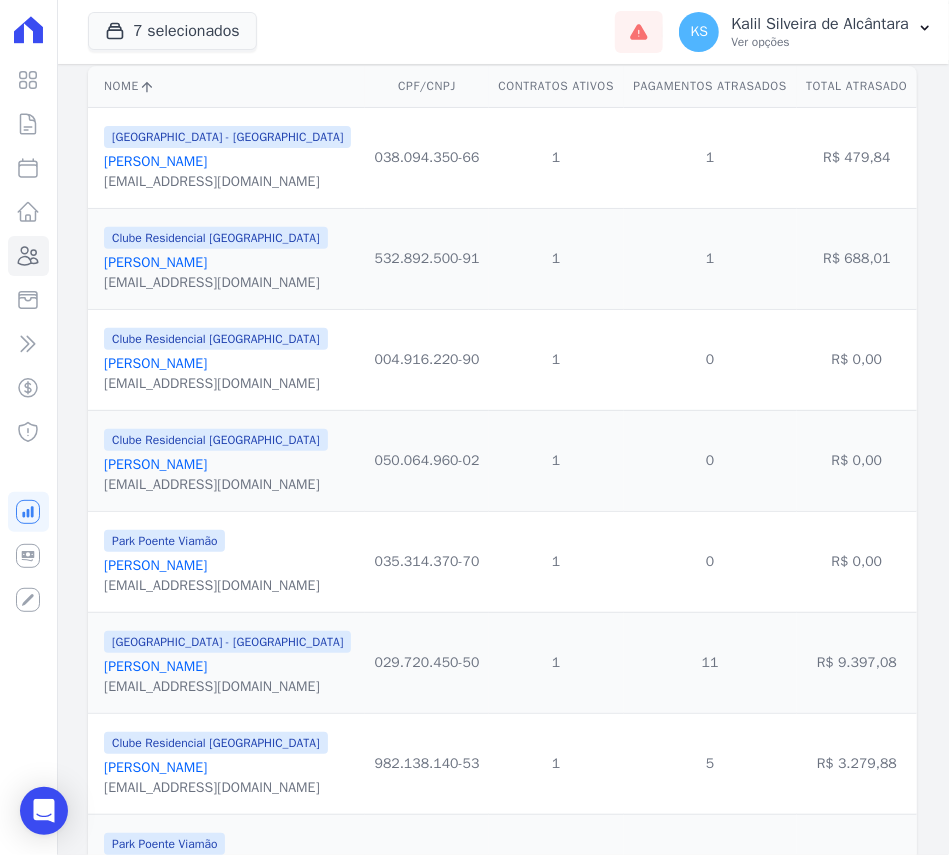 click on "[PERSON_NAME]" at bounding box center [155, 363] 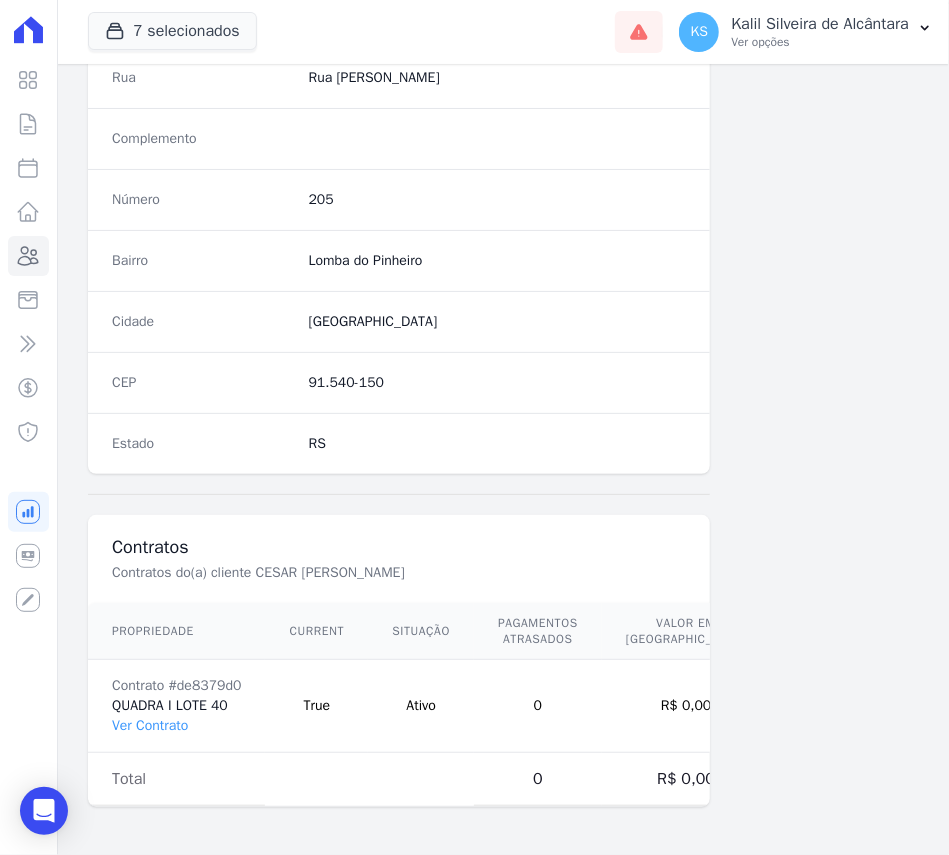 scroll, scrollTop: 1069, scrollLeft: 0, axis: vertical 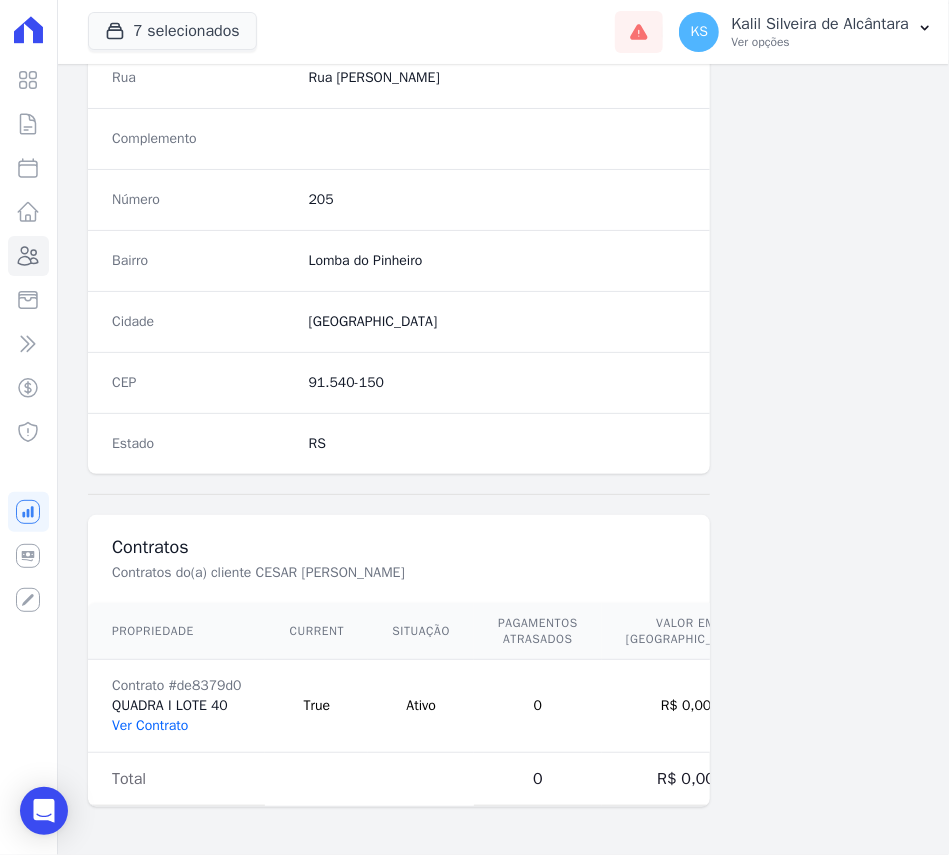 click on "Ver Contrato" at bounding box center [150, 725] 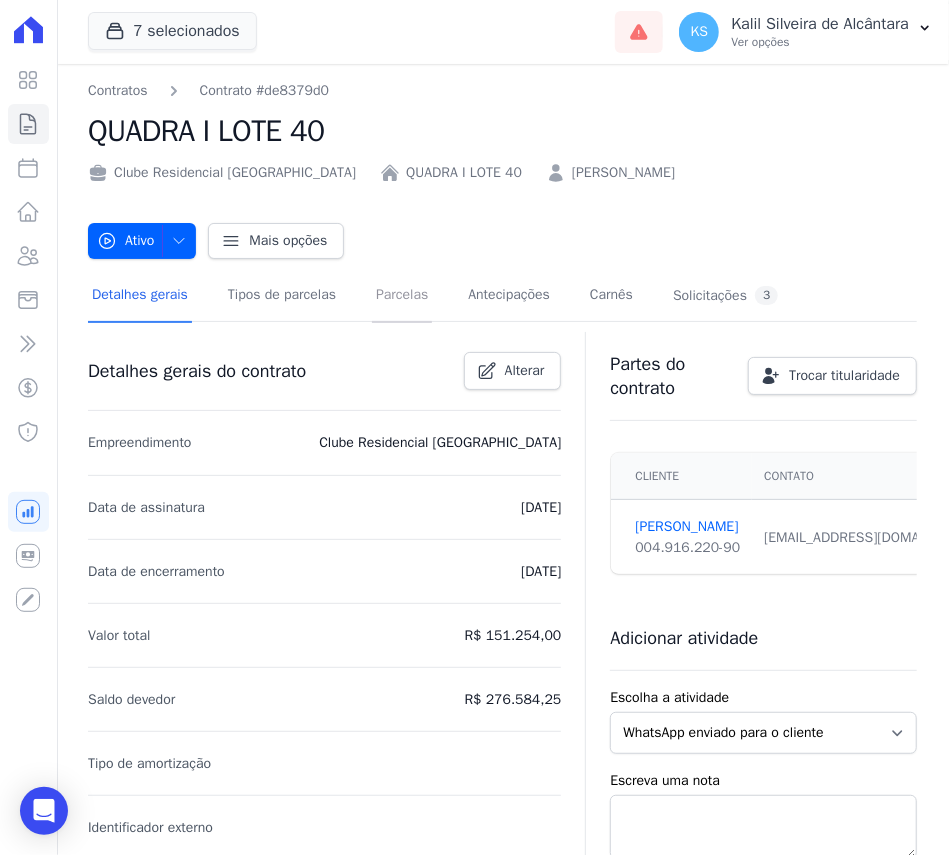 click on "Parcelas" at bounding box center [402, 296] 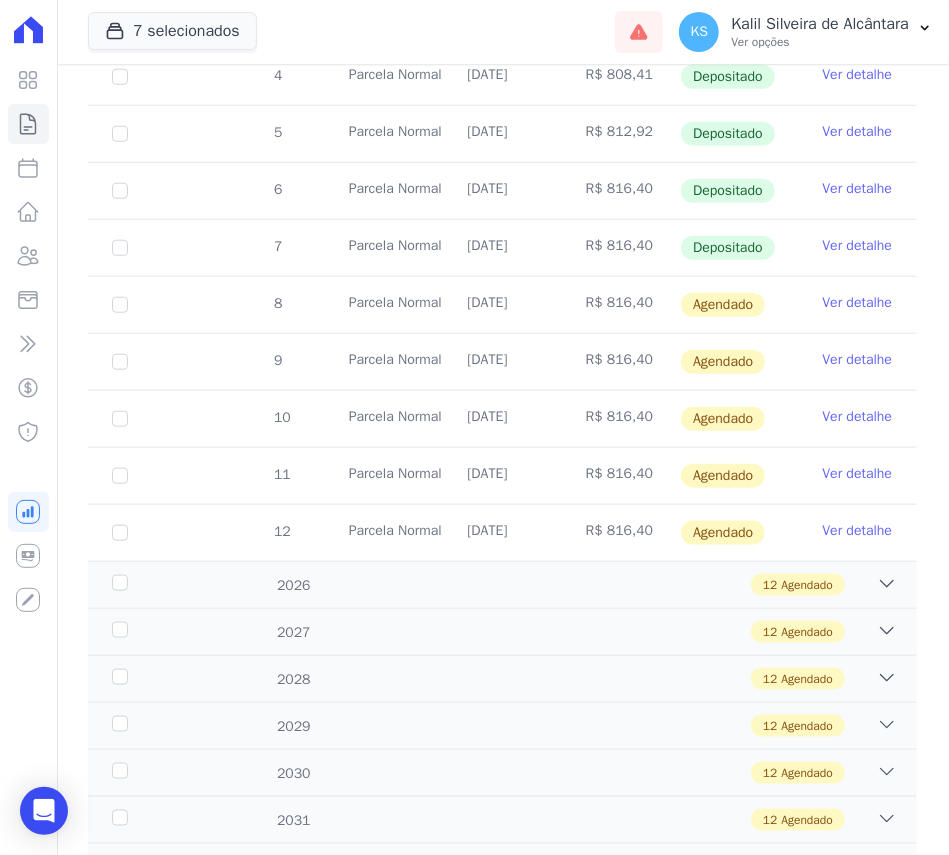 scroll, scrollTop: 666, scrollLeft: 0, axis: vertical 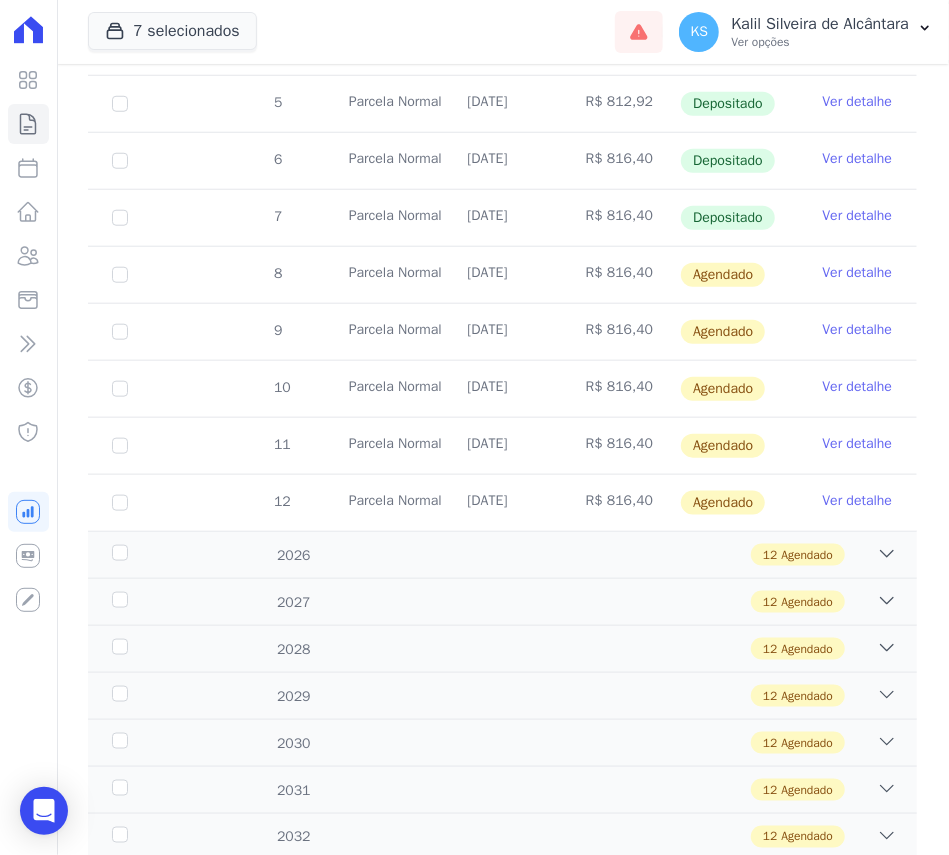 click on "Ver detalhe" at bounding box center (858, 216) 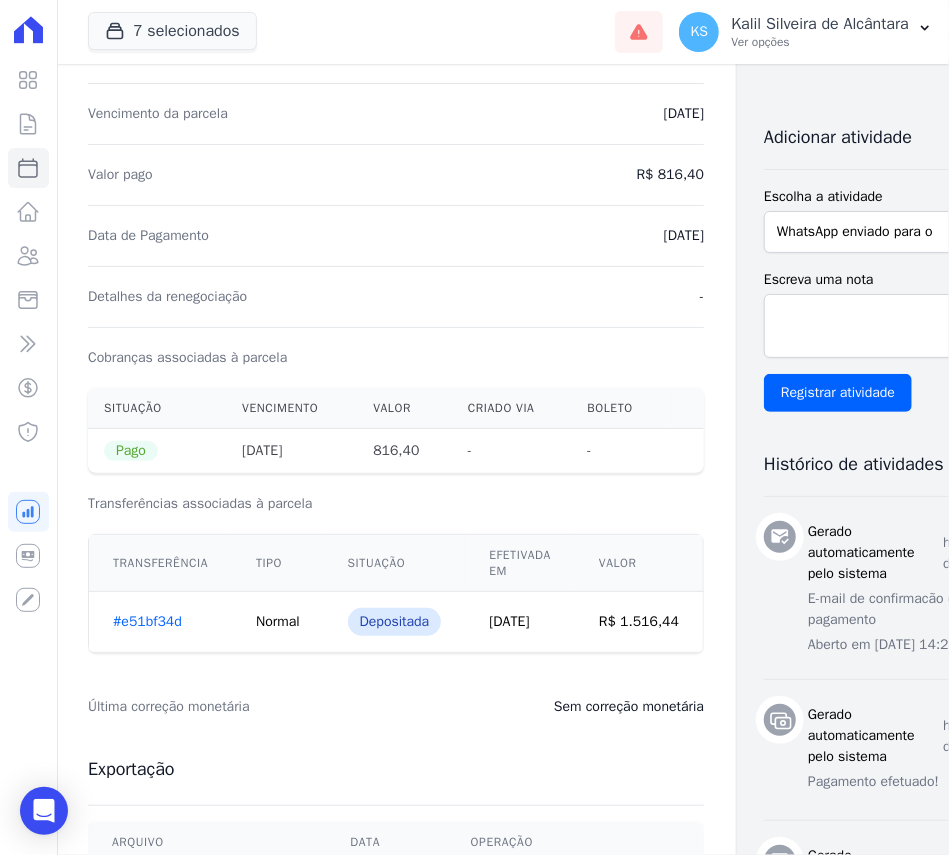 scroll, scrollTop: 400, scrollLeft: 0, axis: vertical 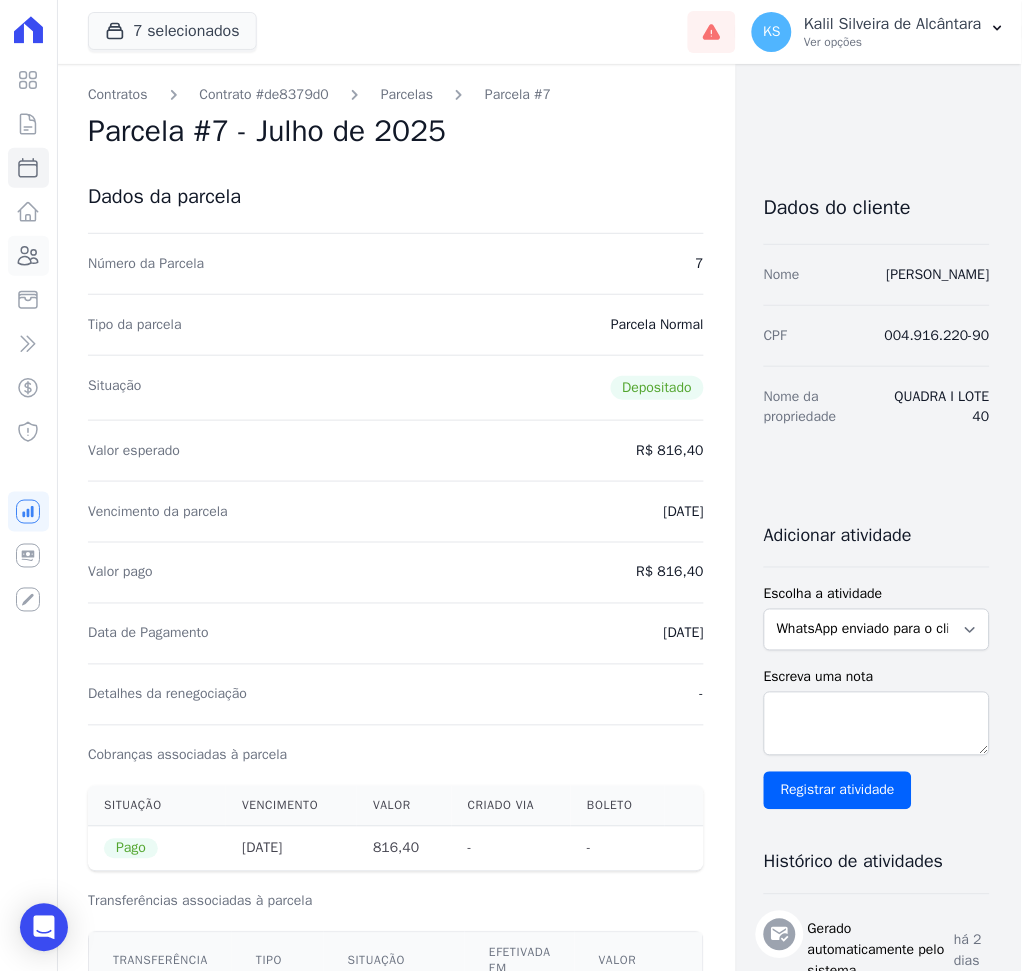 click 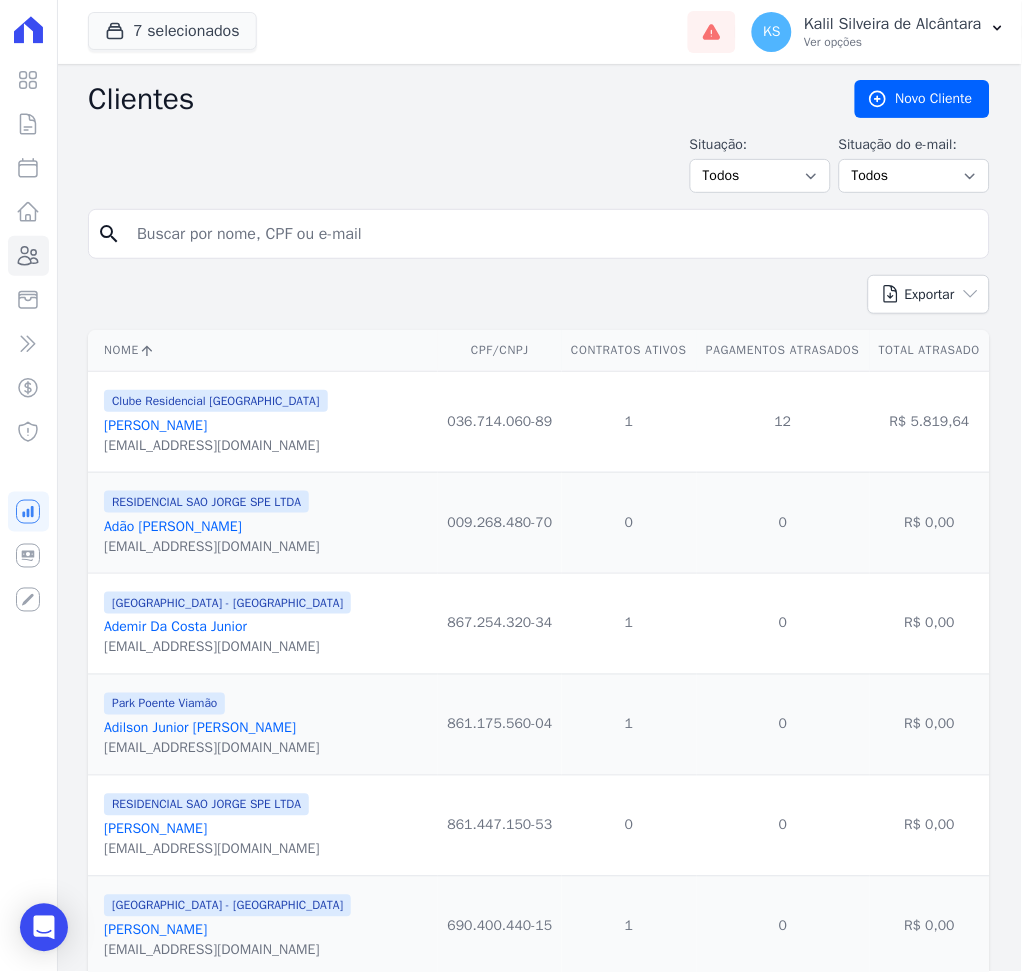 click at bounding box center (553, 234) 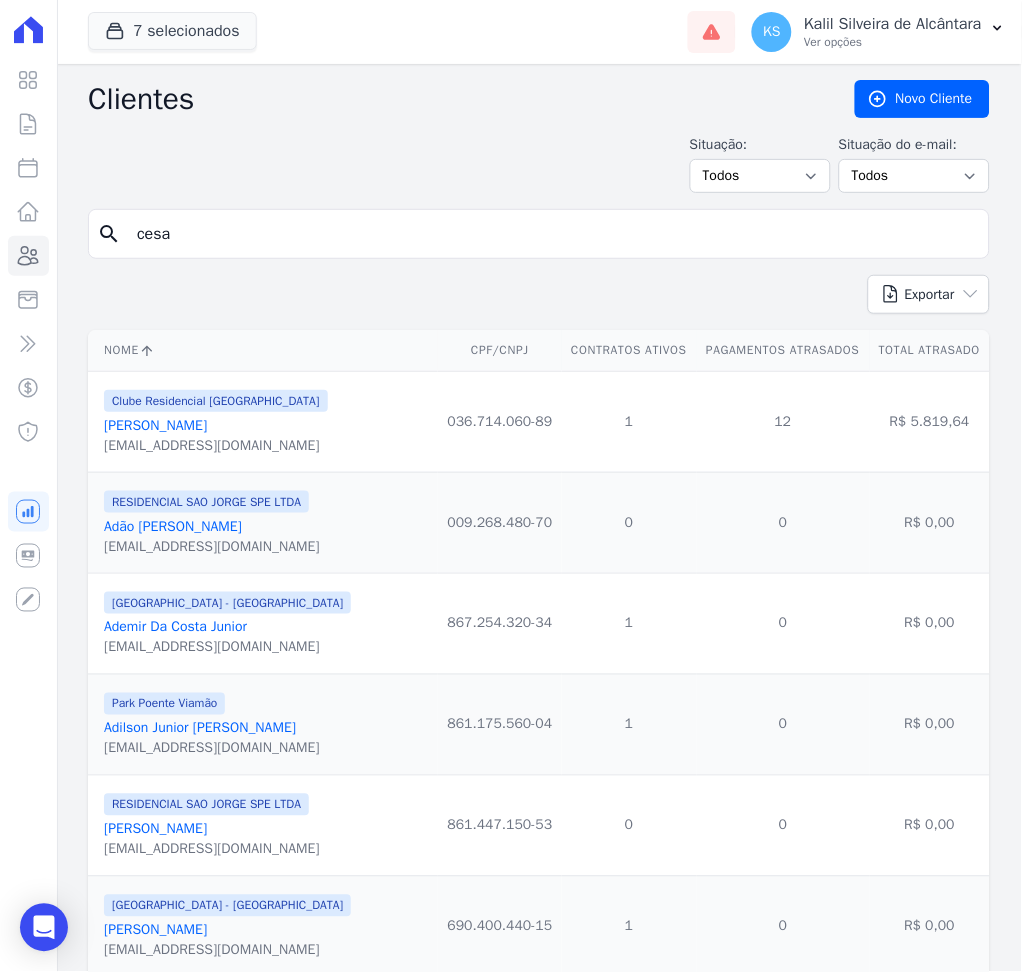 type on "[PERSON_NAME]" 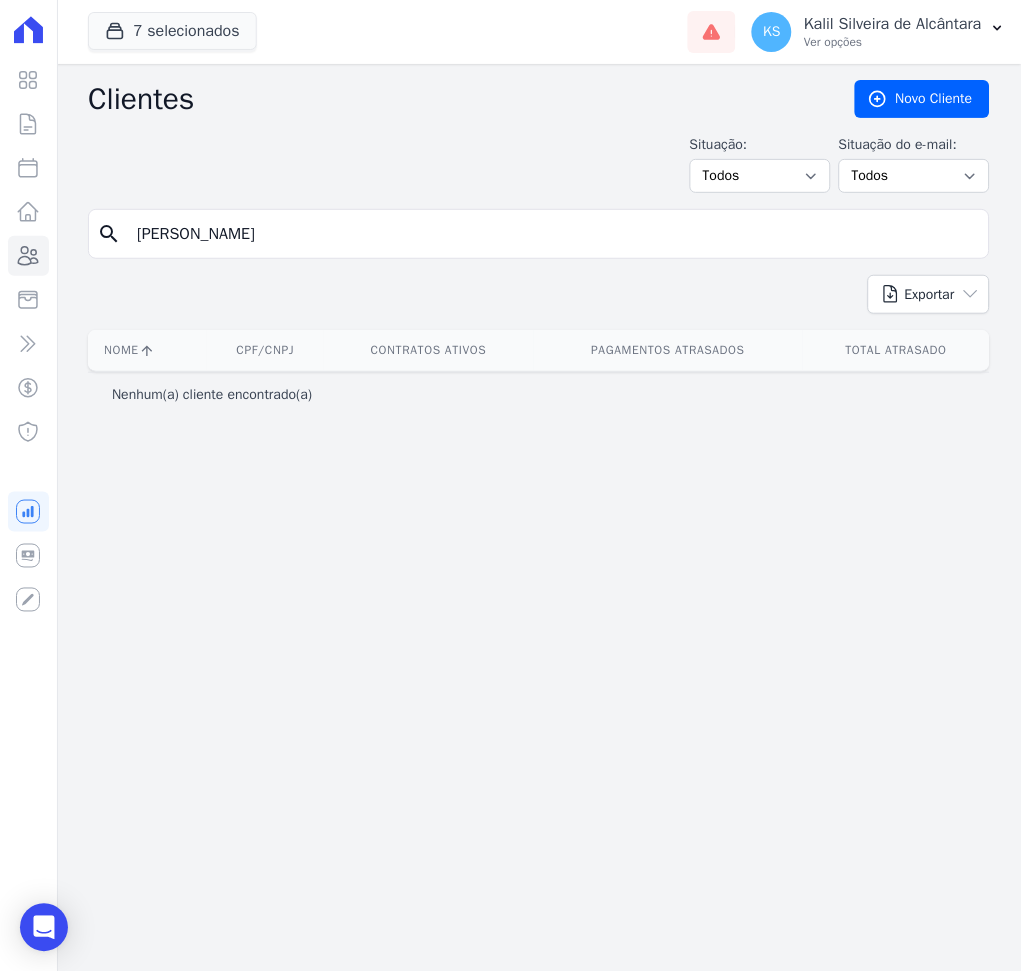 click on "[PERSON_NAME]" at bounding box center [553, 234] 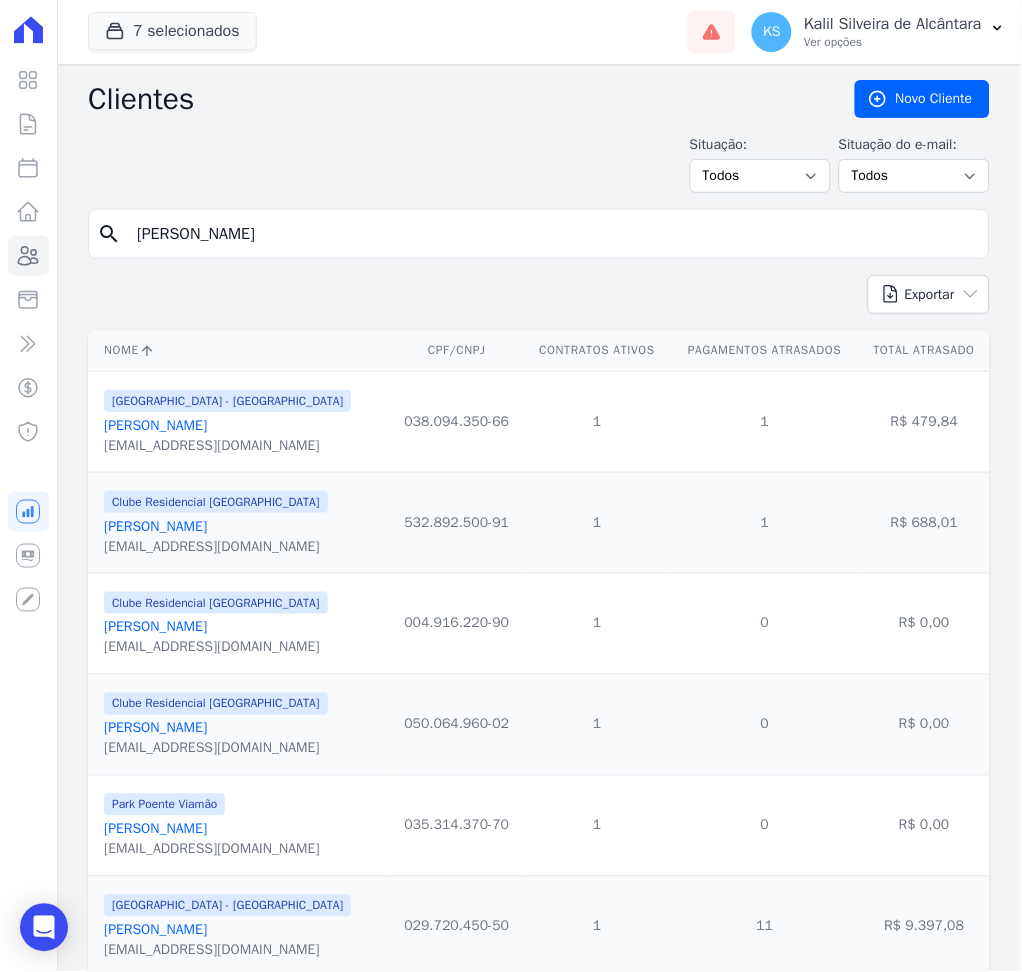 click on "[PERSON_NAME]" at bounding box center (553, 234) 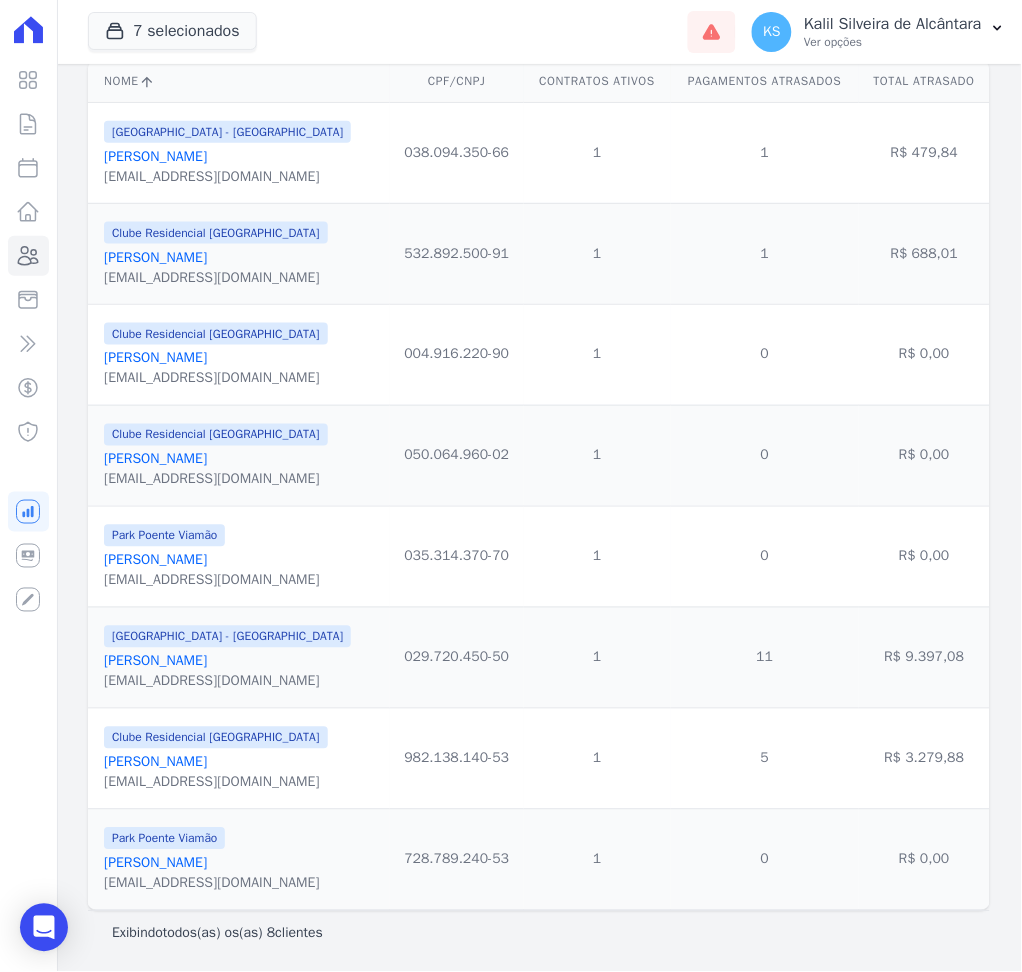 scroll, scrollTop: 280, scrollLeft: 0, axis: vertical 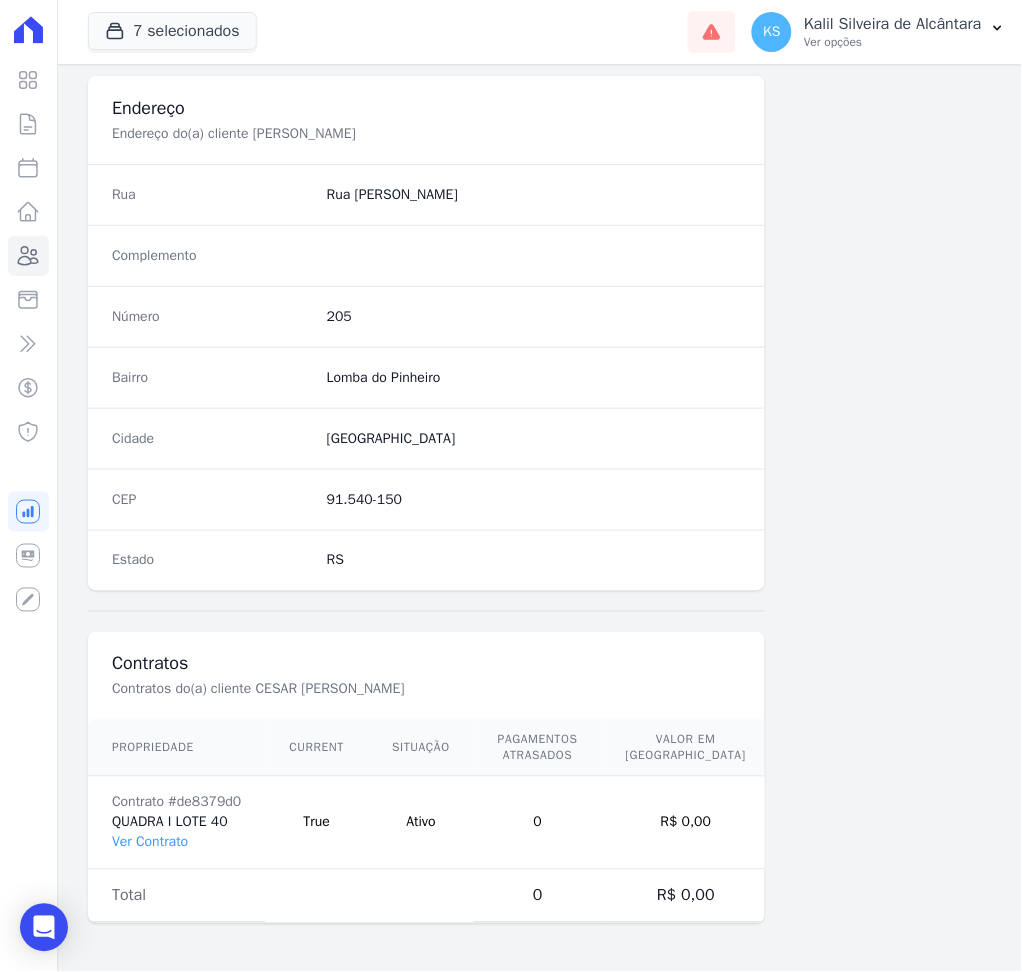 click on "Contrato #de8379d0
QUADRA I LOTE 40
Ver Contrato" at bounding box center [176, 823] 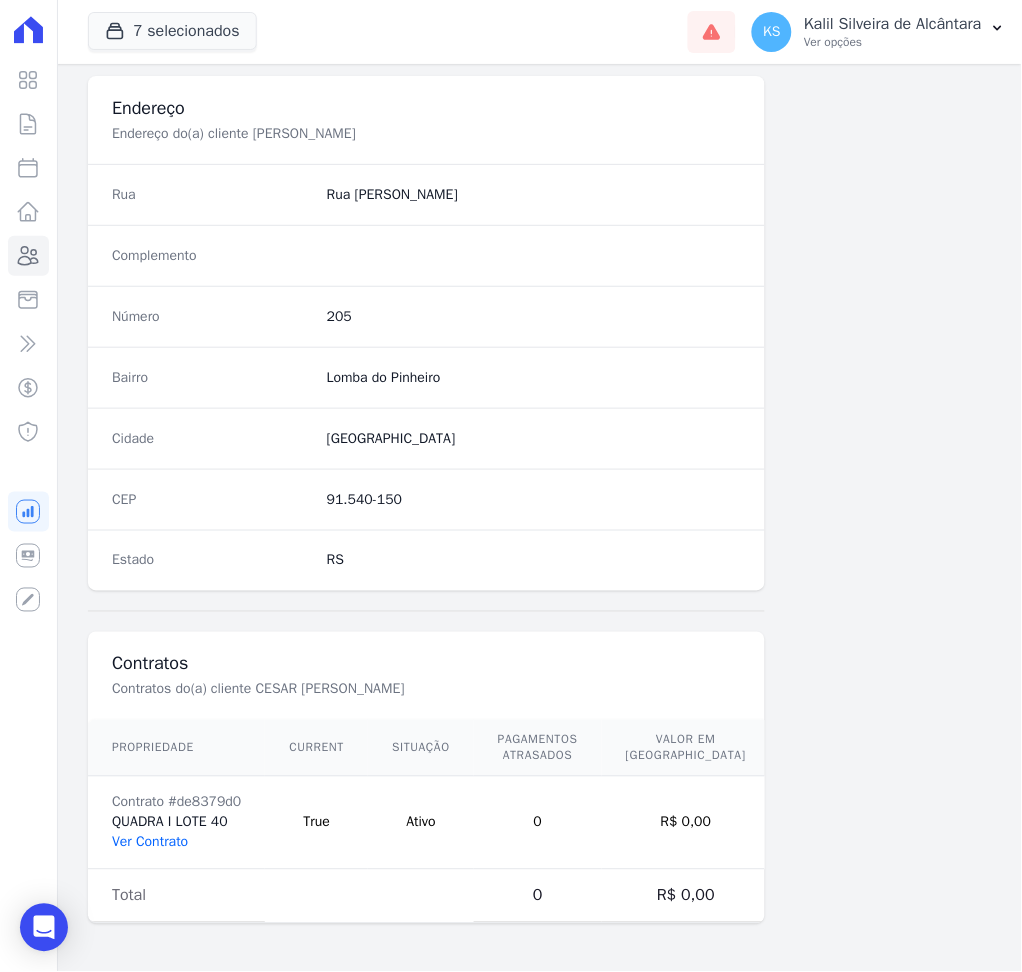 click on "Ver Contrato" at bounding box center [150, 842] 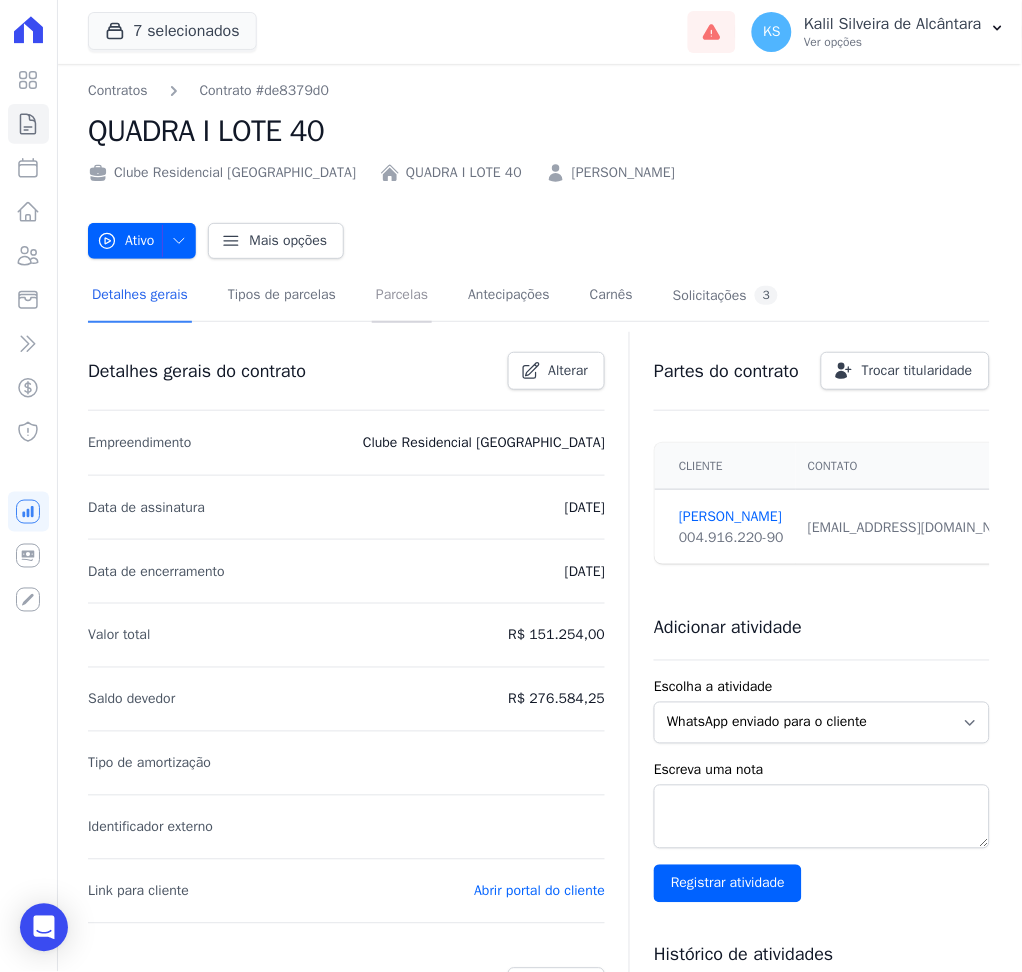 click on "Parcelas" at bounding box center [402, 296] 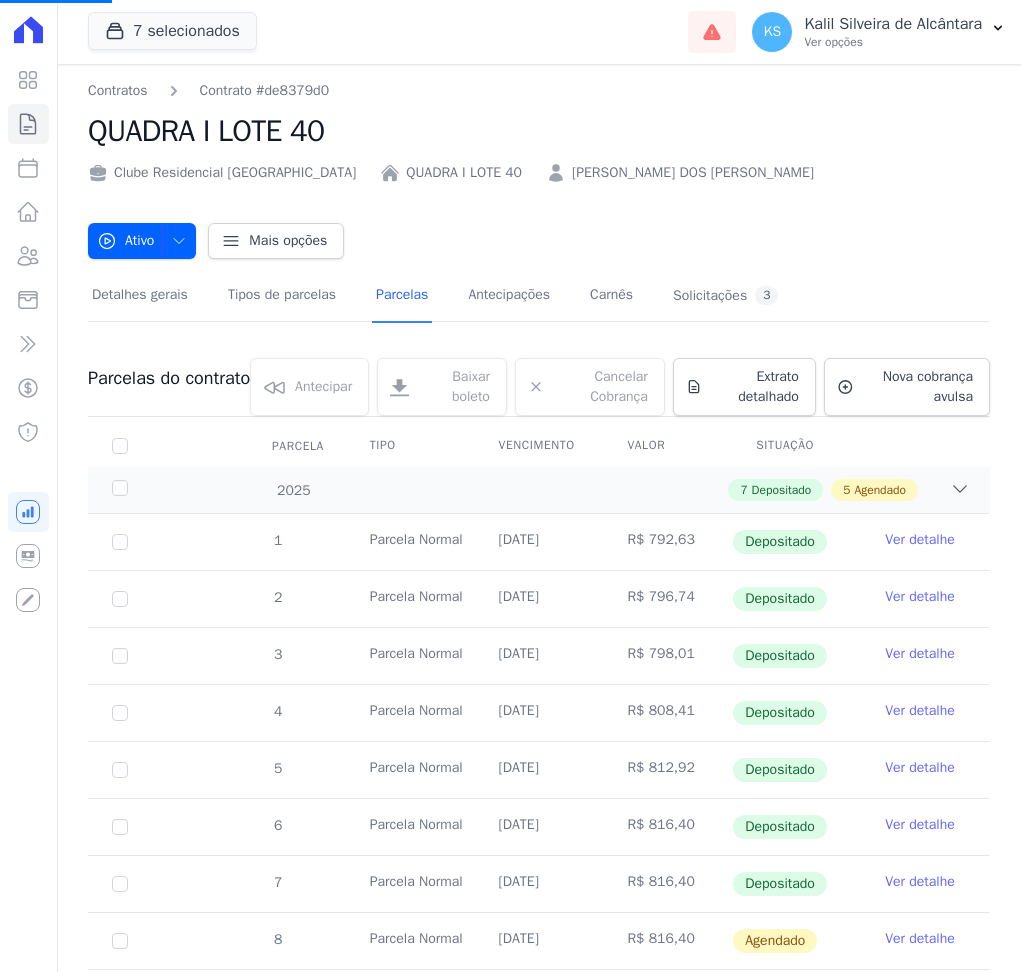 scroll, scrollTop: 0, scrollLeft: 0, axis: both 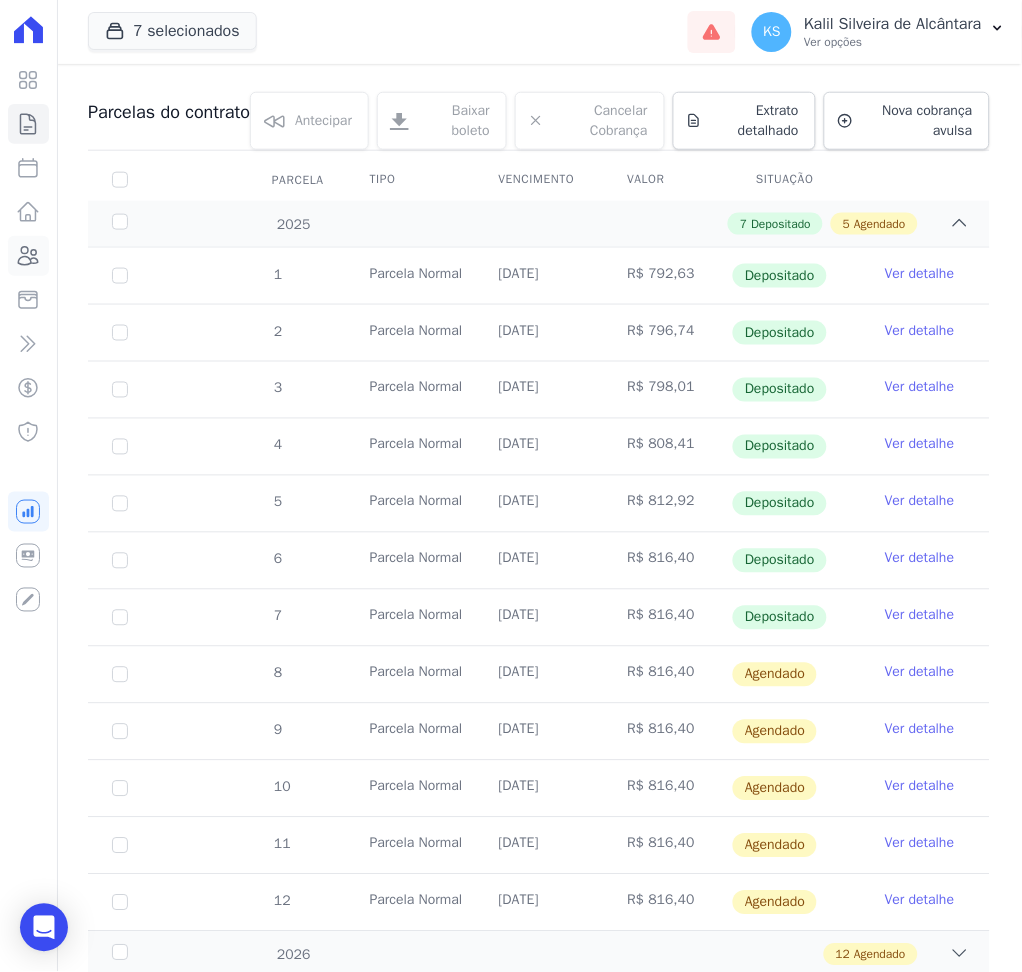 click on "Clientes" at bounding box center [28, 256] 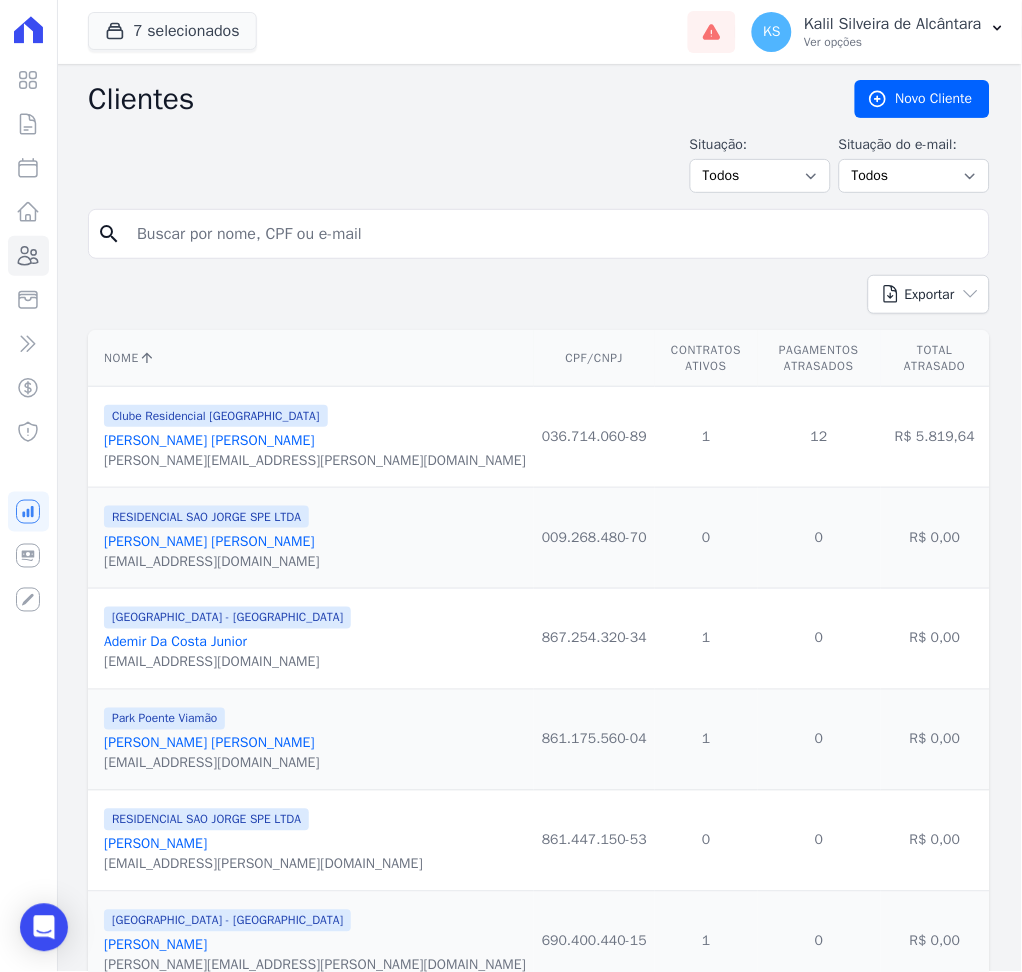 drag, startPoint x: 395, startPoint y: 231, endPoint x: 434, endPoint y: 226, distance: 39.319206 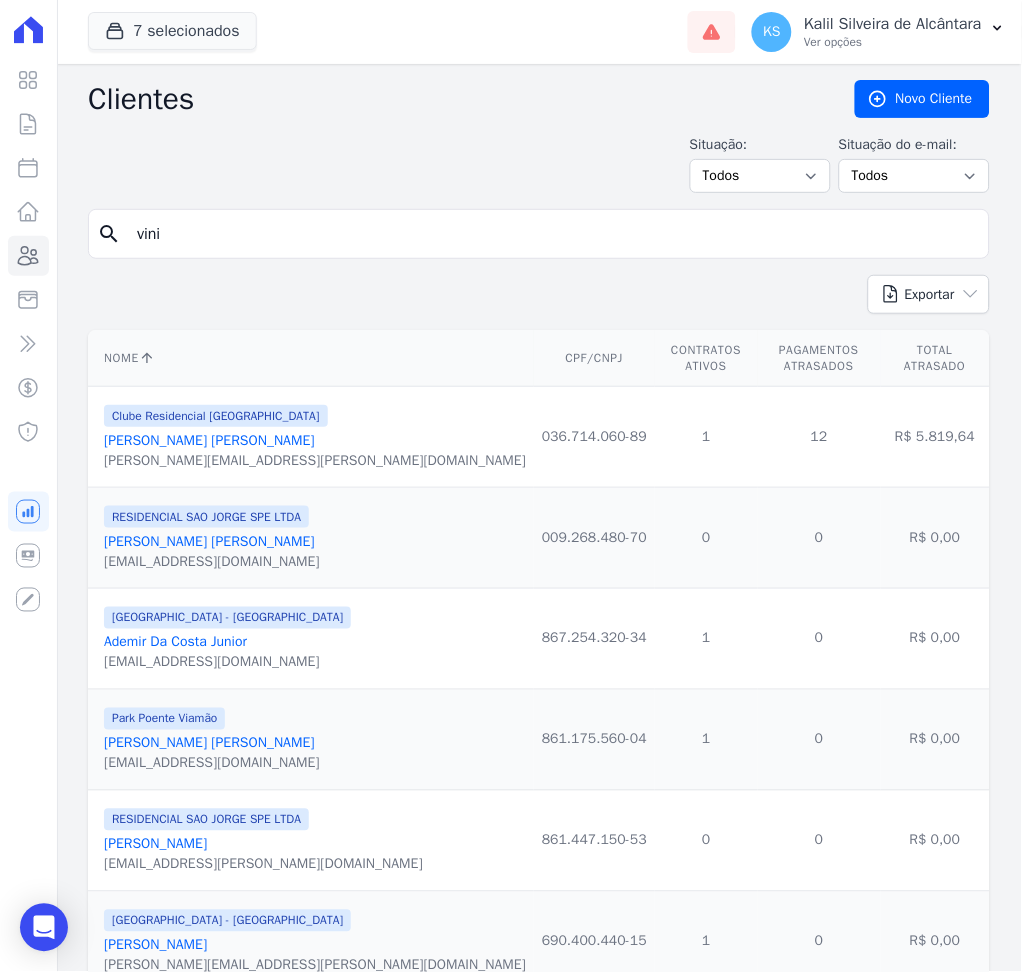 type on "VINICIUS MORARES" 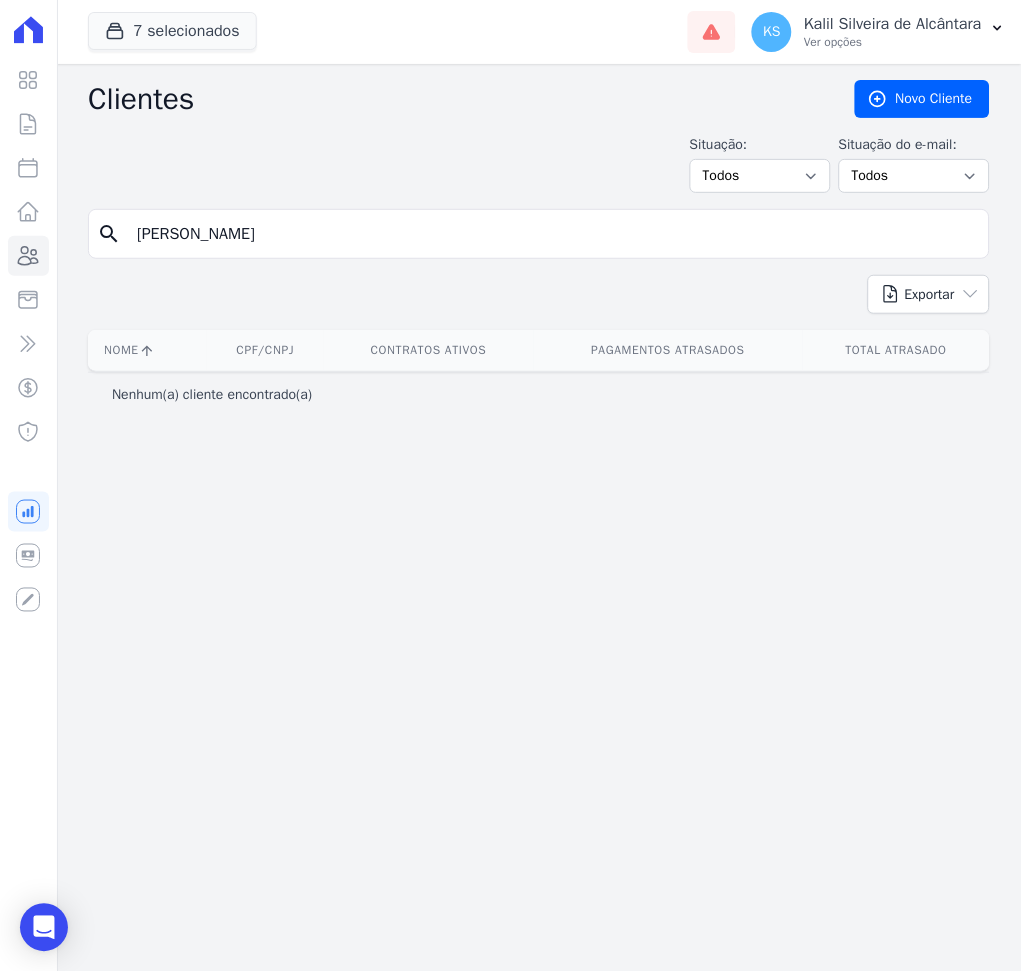drag, startPoint x: 357, startPoint y: 234, endPoint x: 220, endPoint y: 241, distance: 137.17871 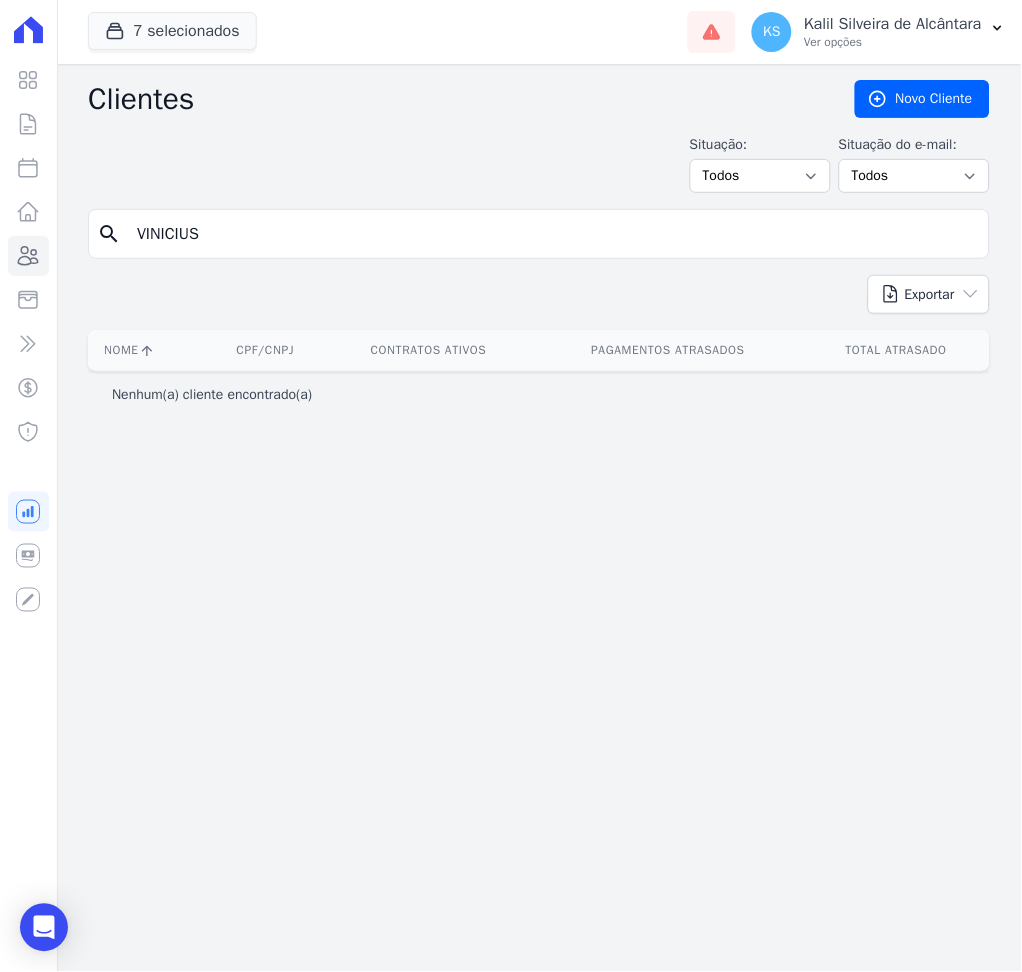 type on "VINICIUS" 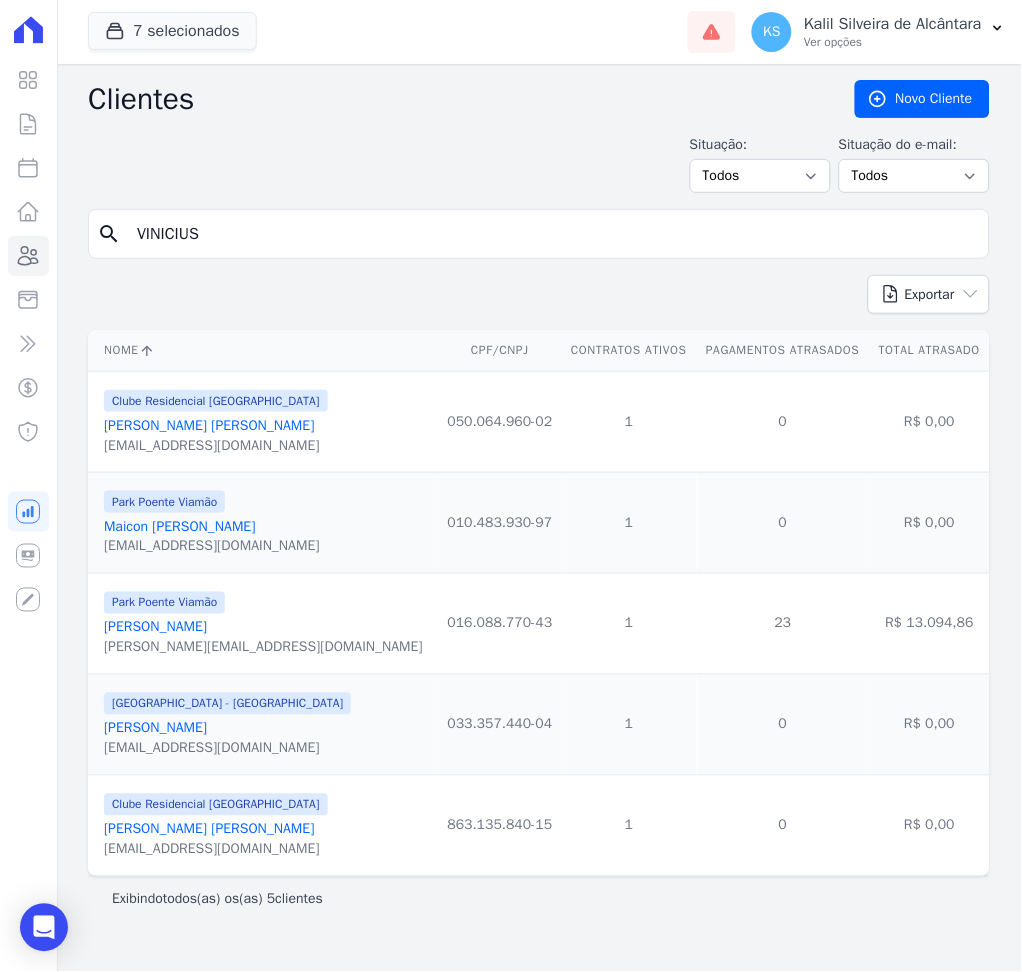 click on "Vinicius Moraes Gomes" at bounding box center [209, 829] 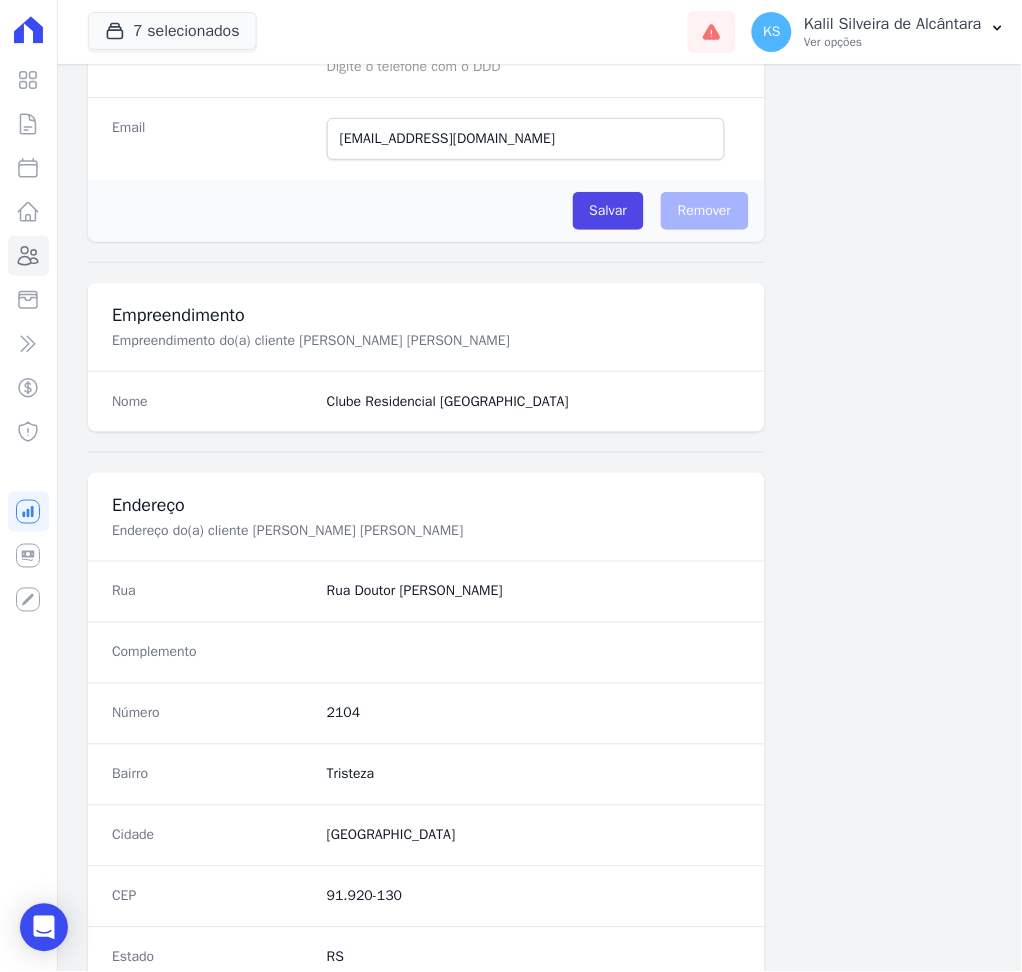 scroll, scrollTop: 916, scrollLeft: 0, axis: vertical 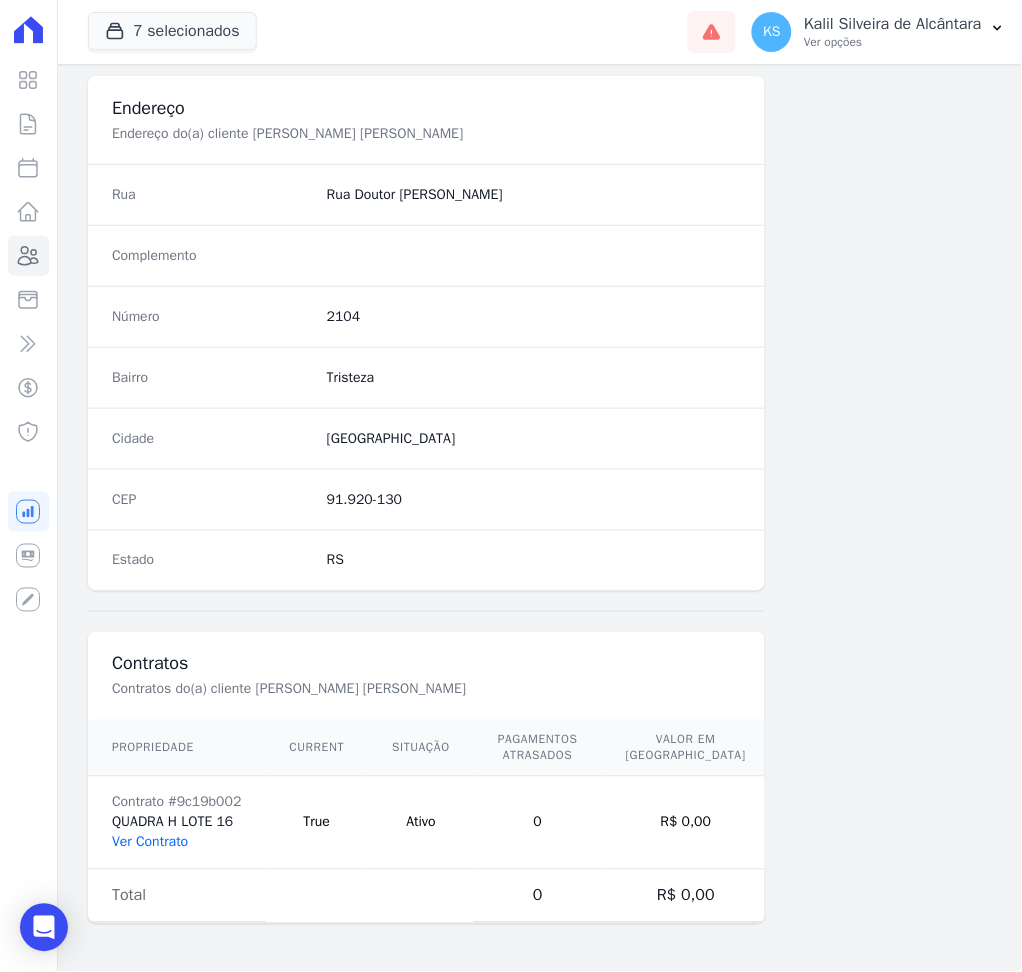 click on "Ver Contrato" at bounding box center (150, 842) 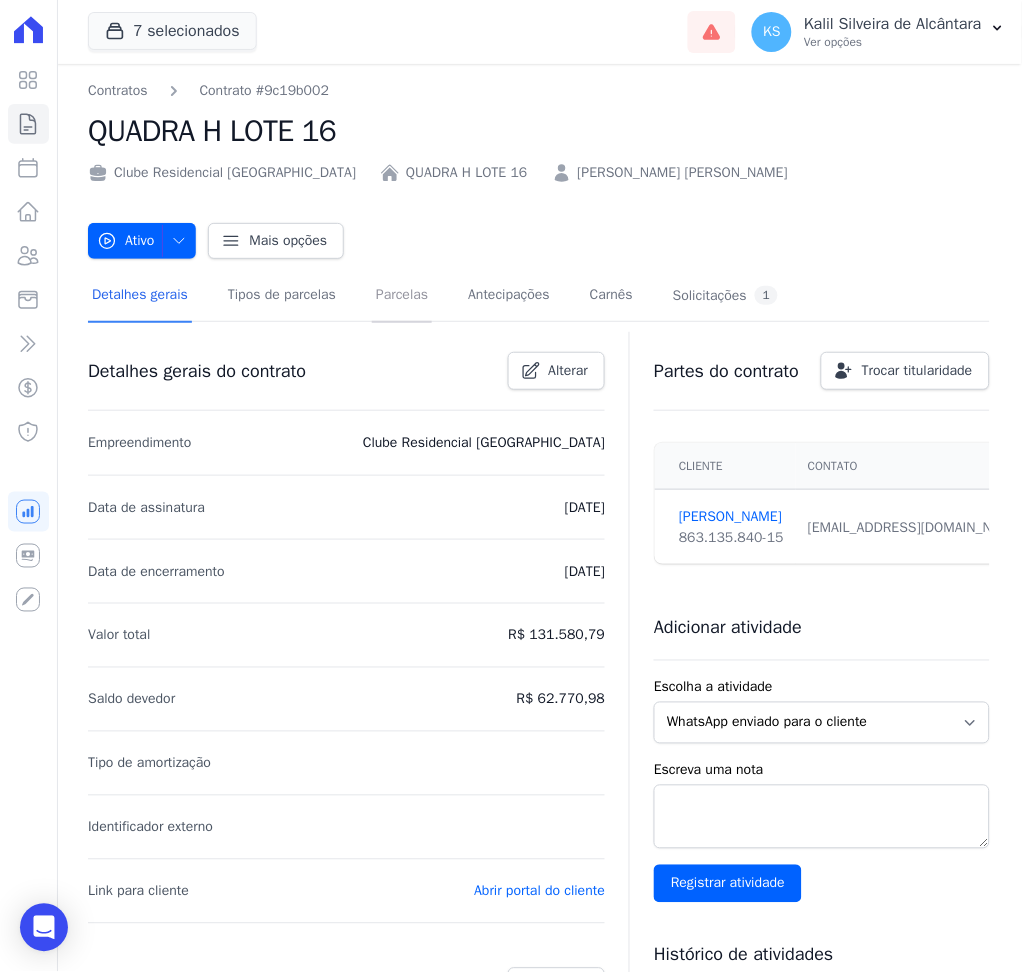 click on "Parcelas" at bounding box center [402, 296] 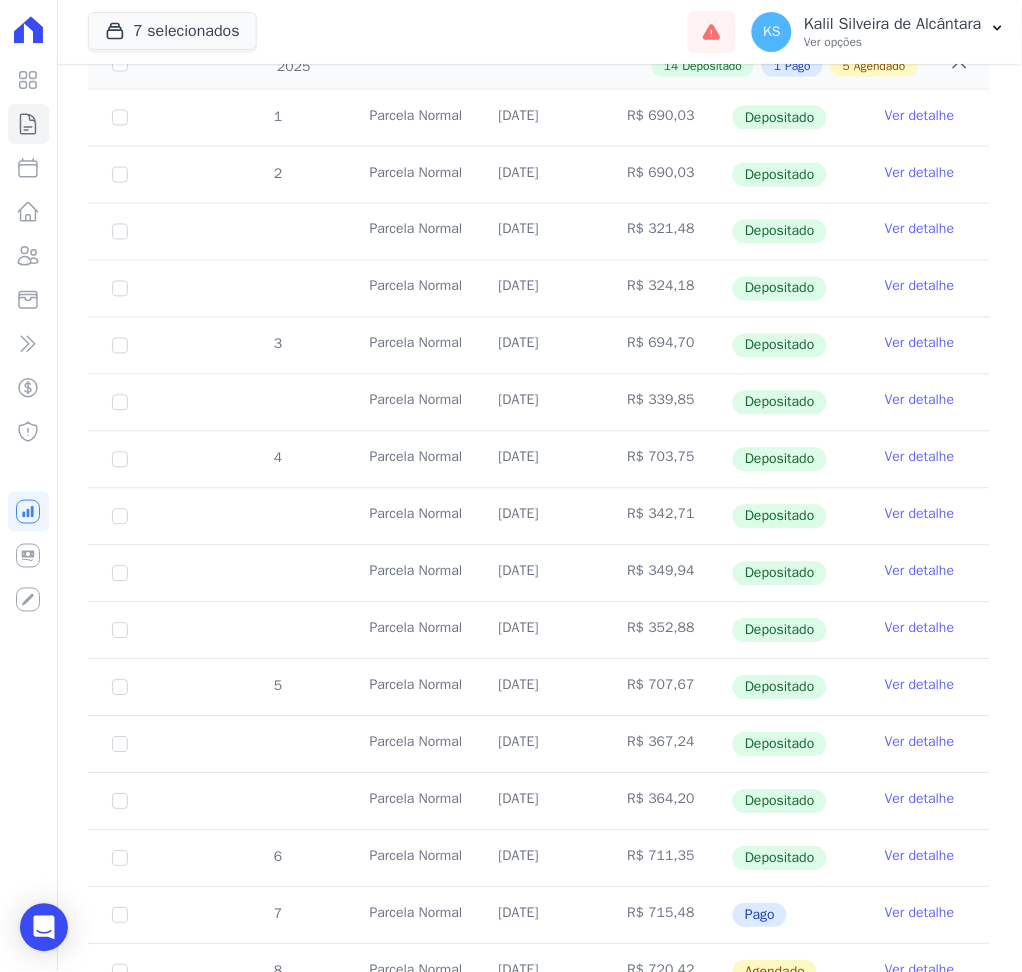 scroll, scrollTop: 0, scrollLeft: 0, axis: both 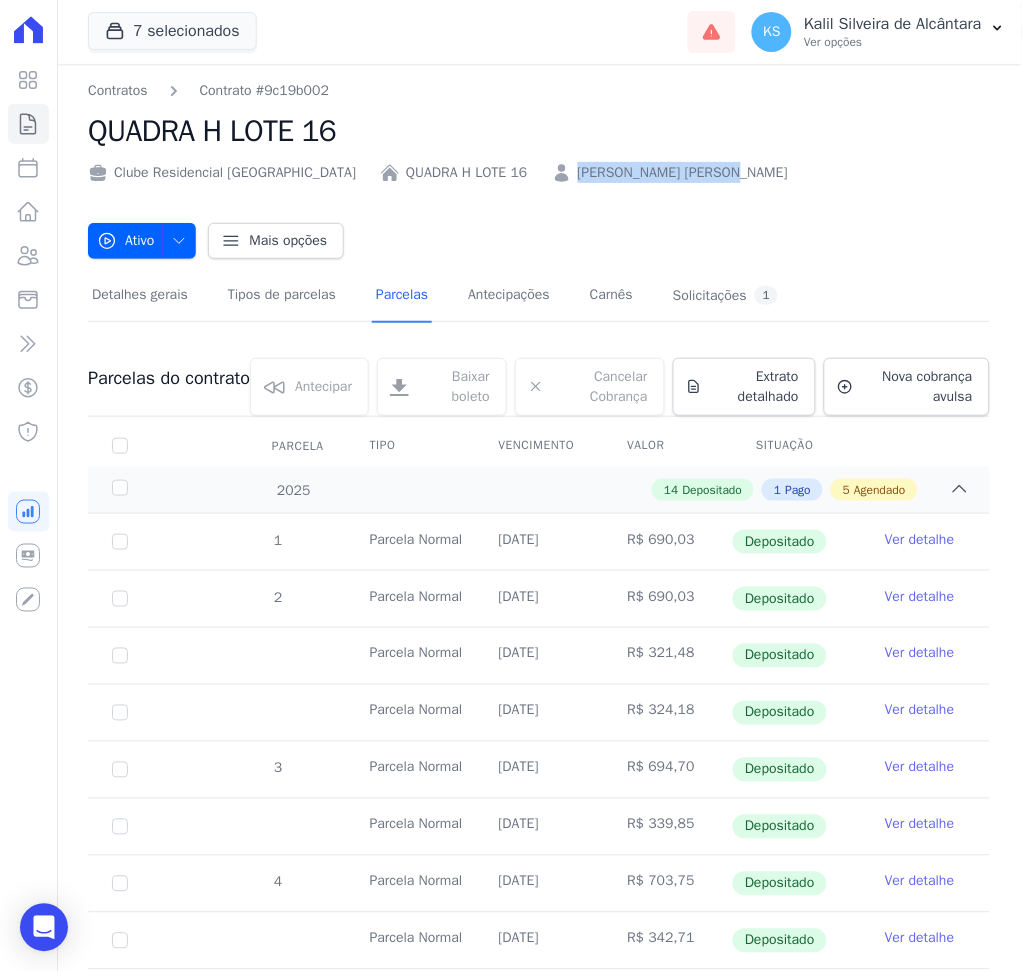 drag, startPoint x: 682, startPoint y: 167, endPoint x: 510, endPoint y: 176, distance: 172.2353 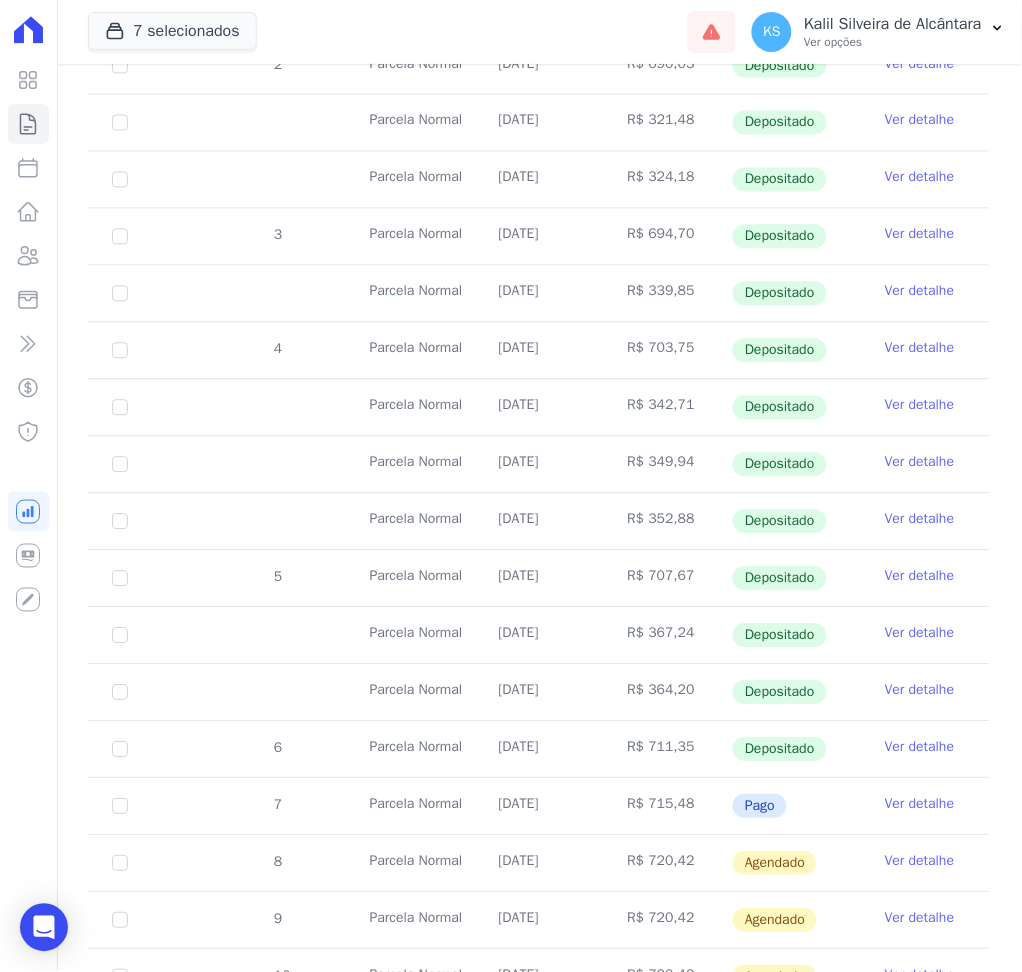 scroll, scrollTop: 666, scrollLeft: 0, axis: vertical 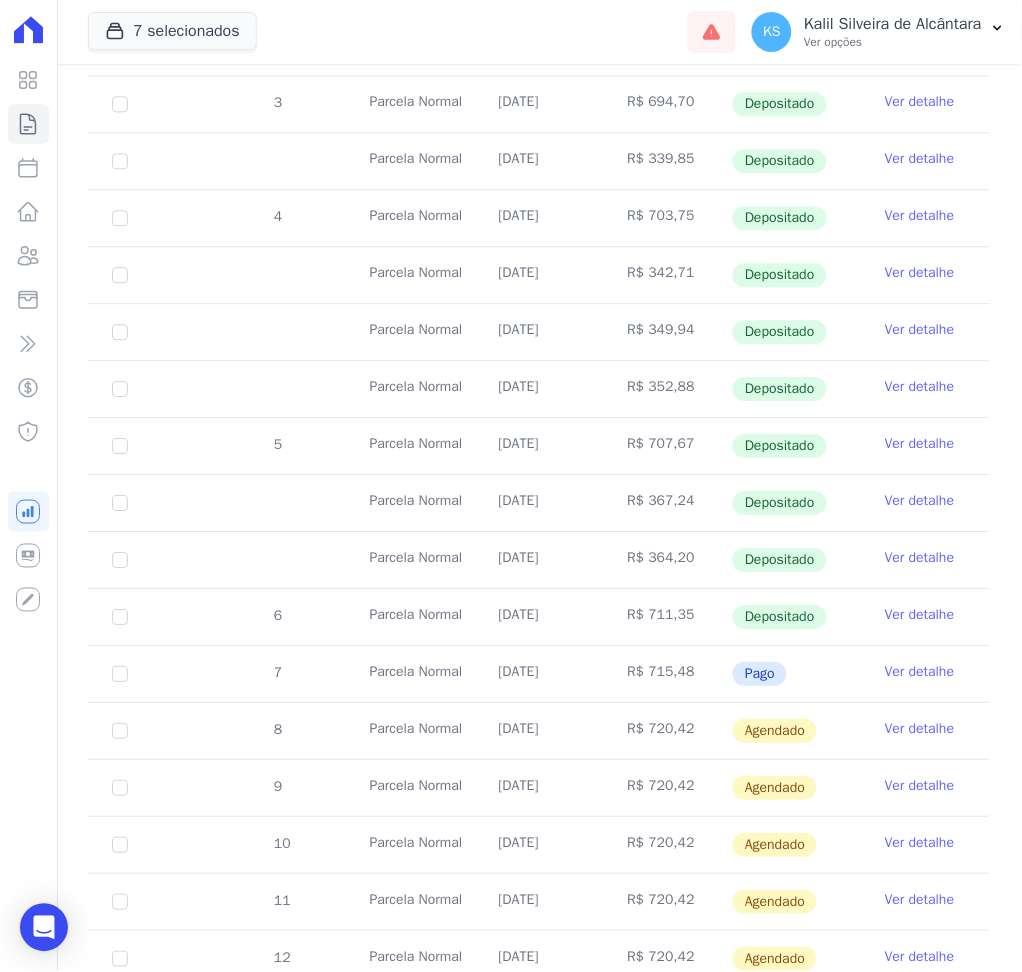 click on "Ver detalhe" at bounding box center [920, 672] 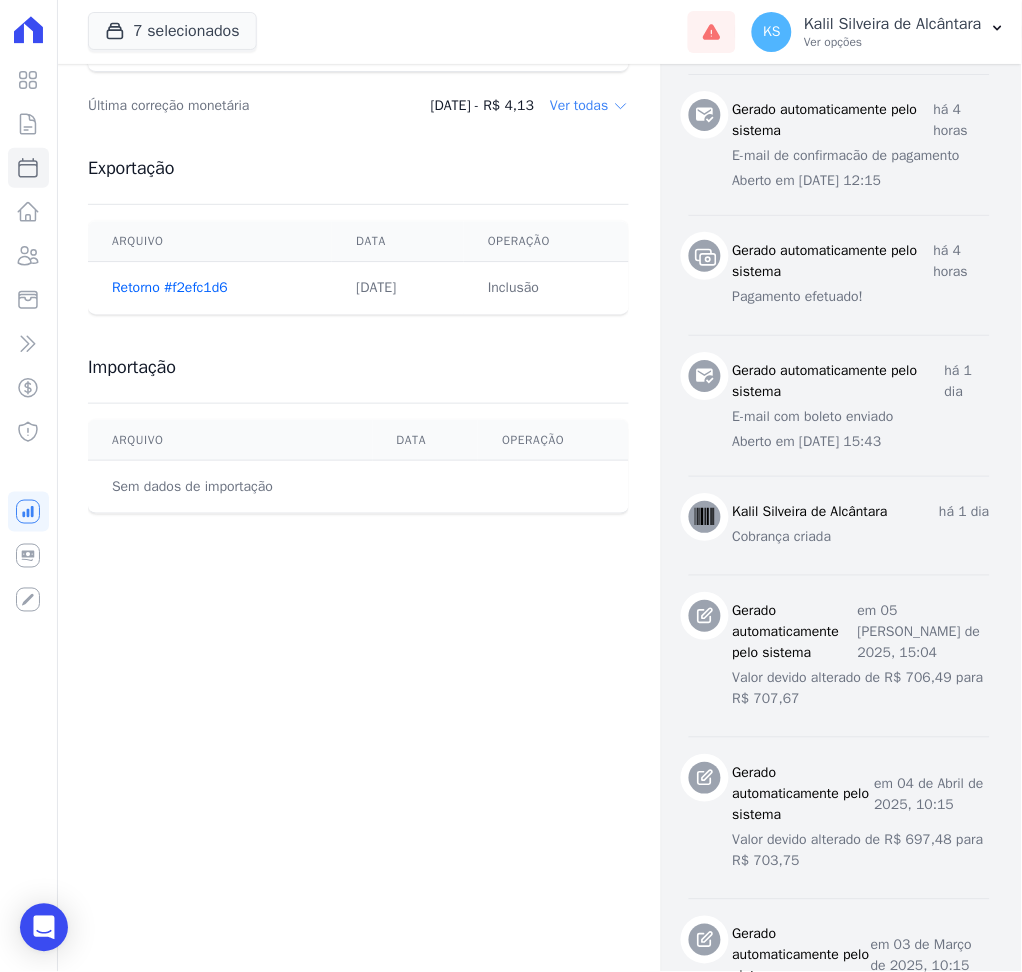 scroll, scrollTop: 933, scrollLeft: 0, axis: vertical 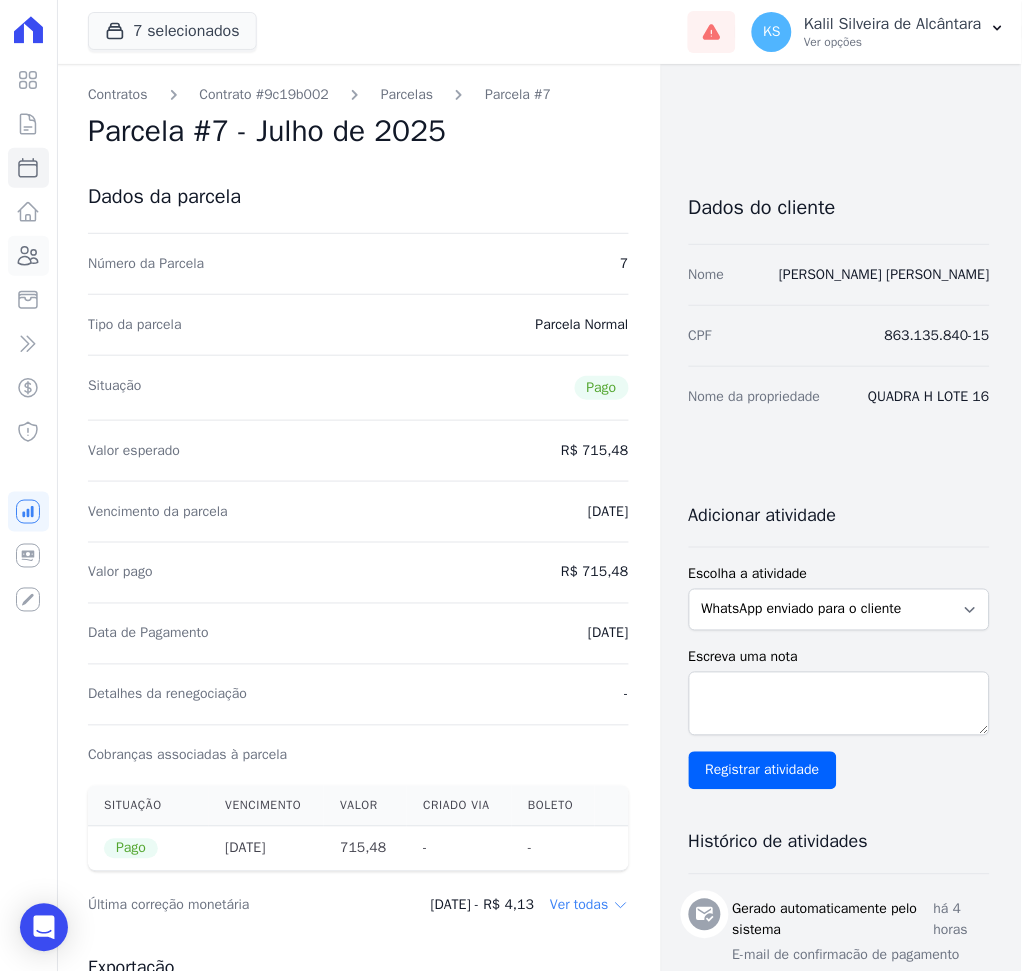 click 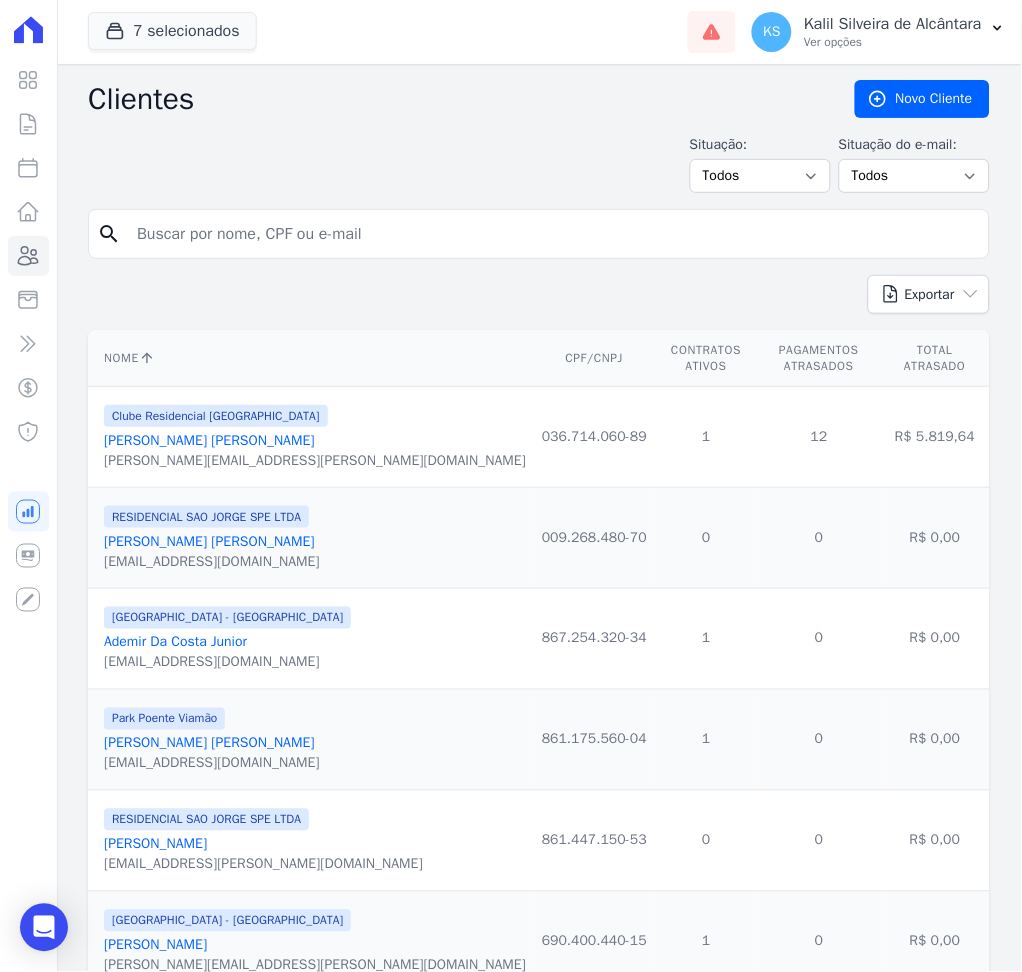 click at bounding box center [553, 234] 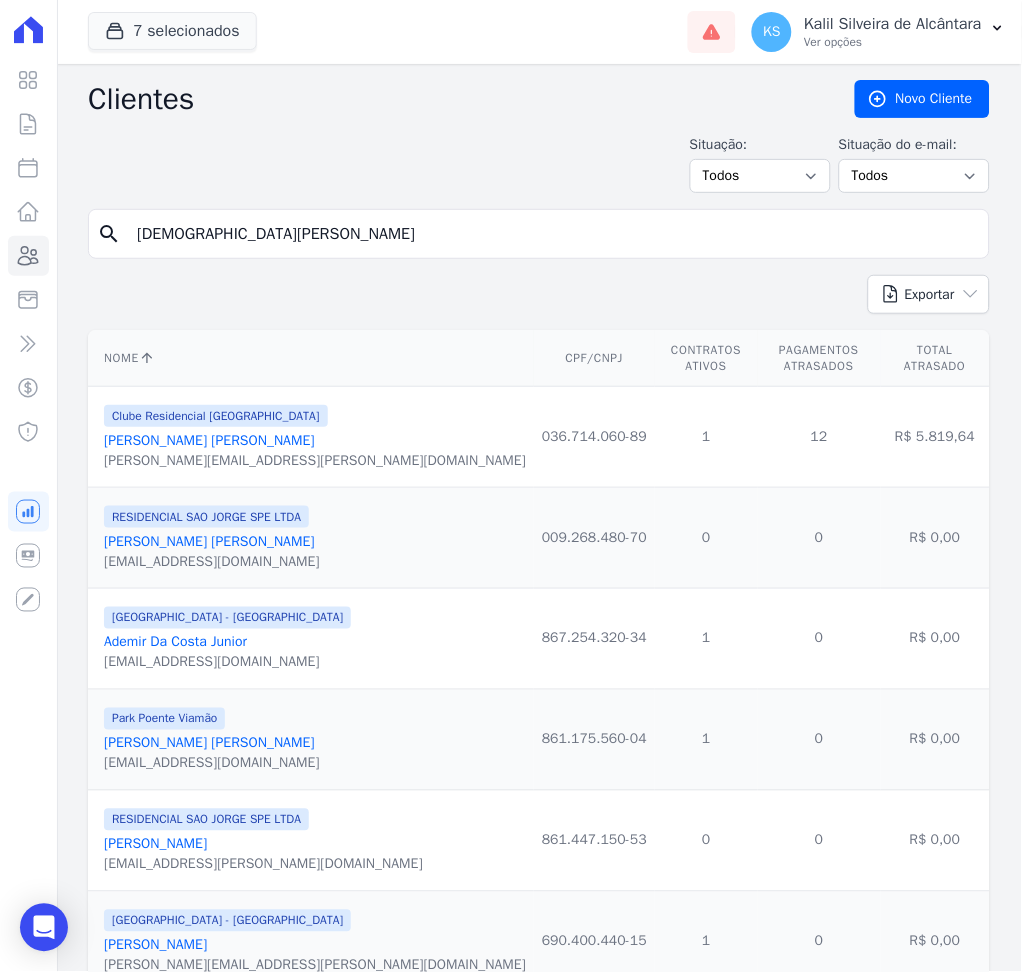 type on "cristiane feranda" 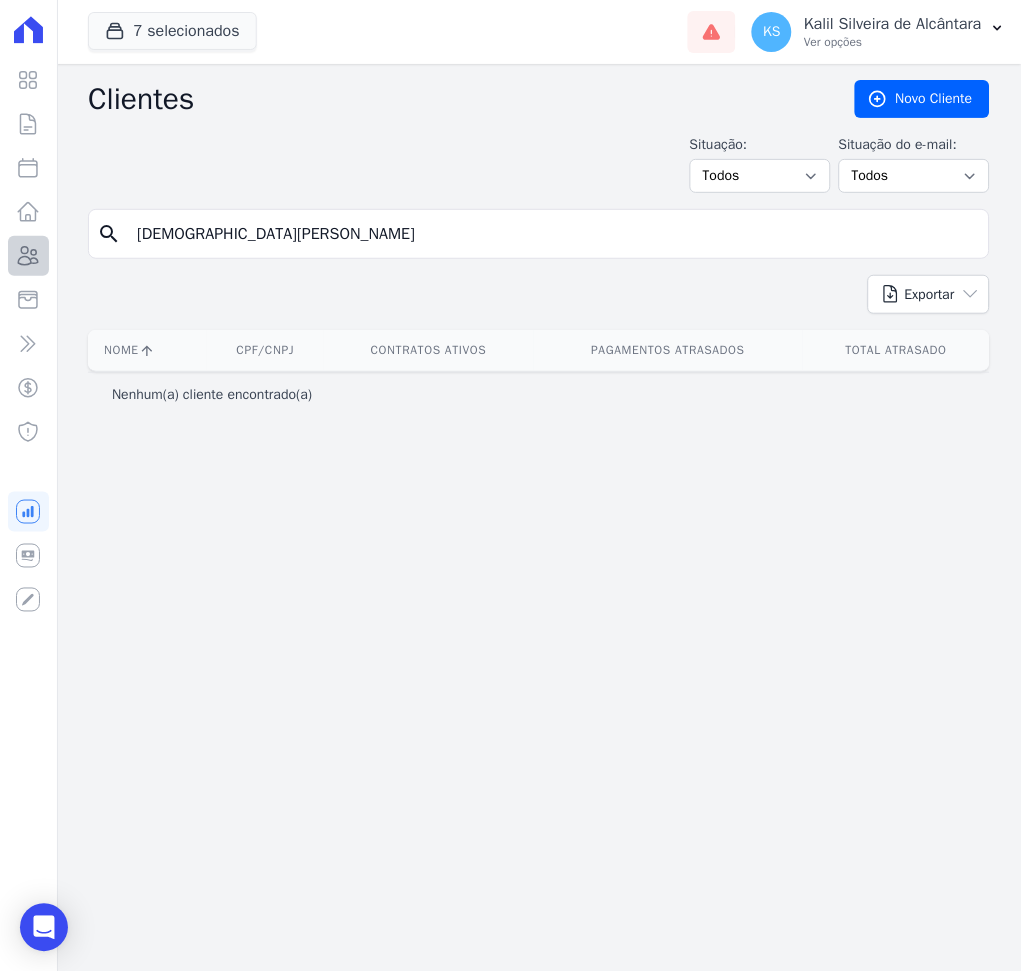 drag, startPoint x: 362, startPoint y: 227, endPoint x: 43, endPoint y: 258, distance: 320.50272 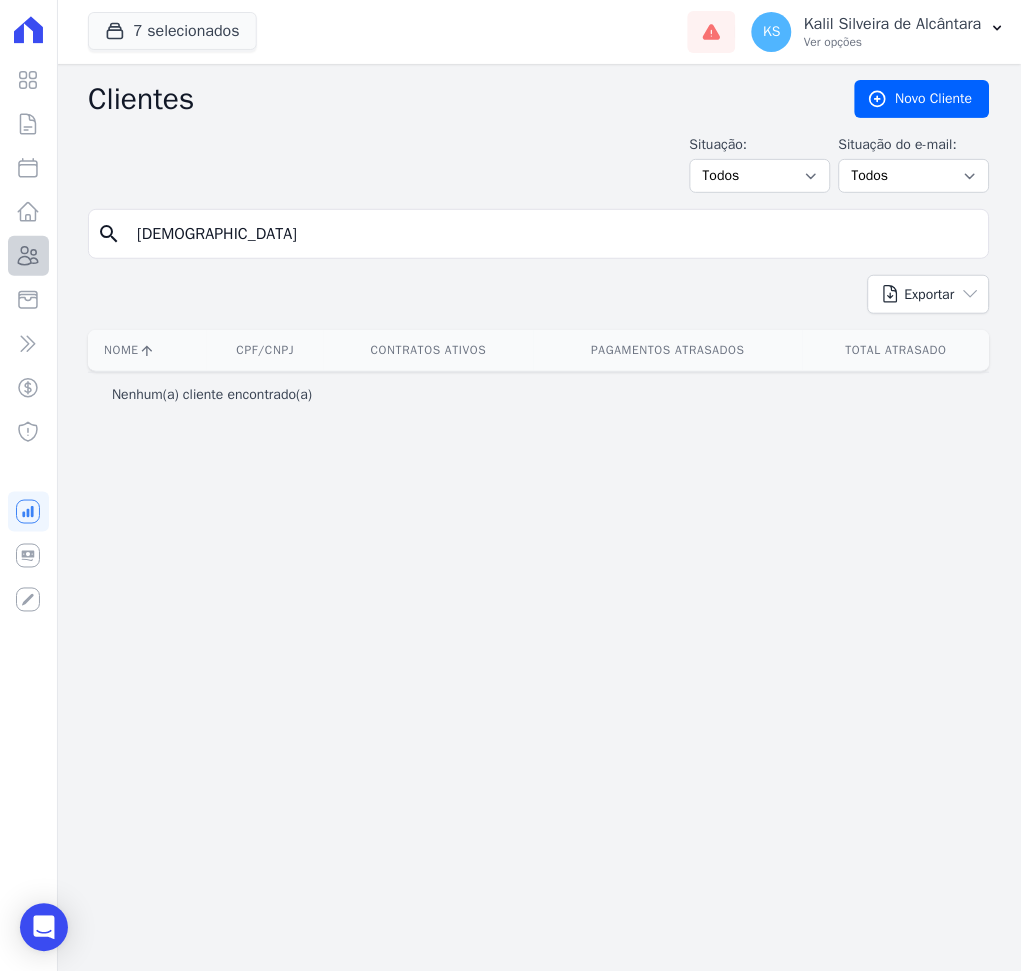 type on "[DEMOGRAPHIC_DATA]" 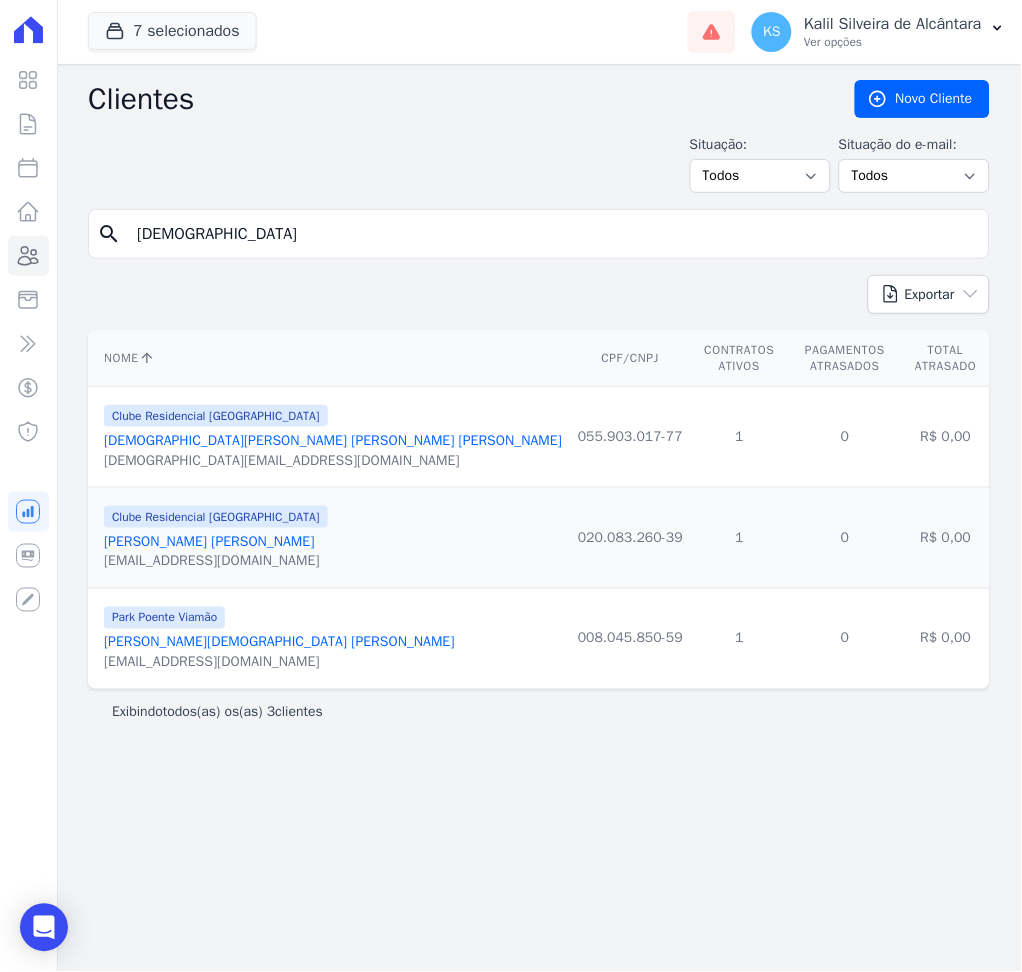 click on "[DEMOGRAPHIC_DATA][PERSON_NAME]" at bounding box center (209, 541) 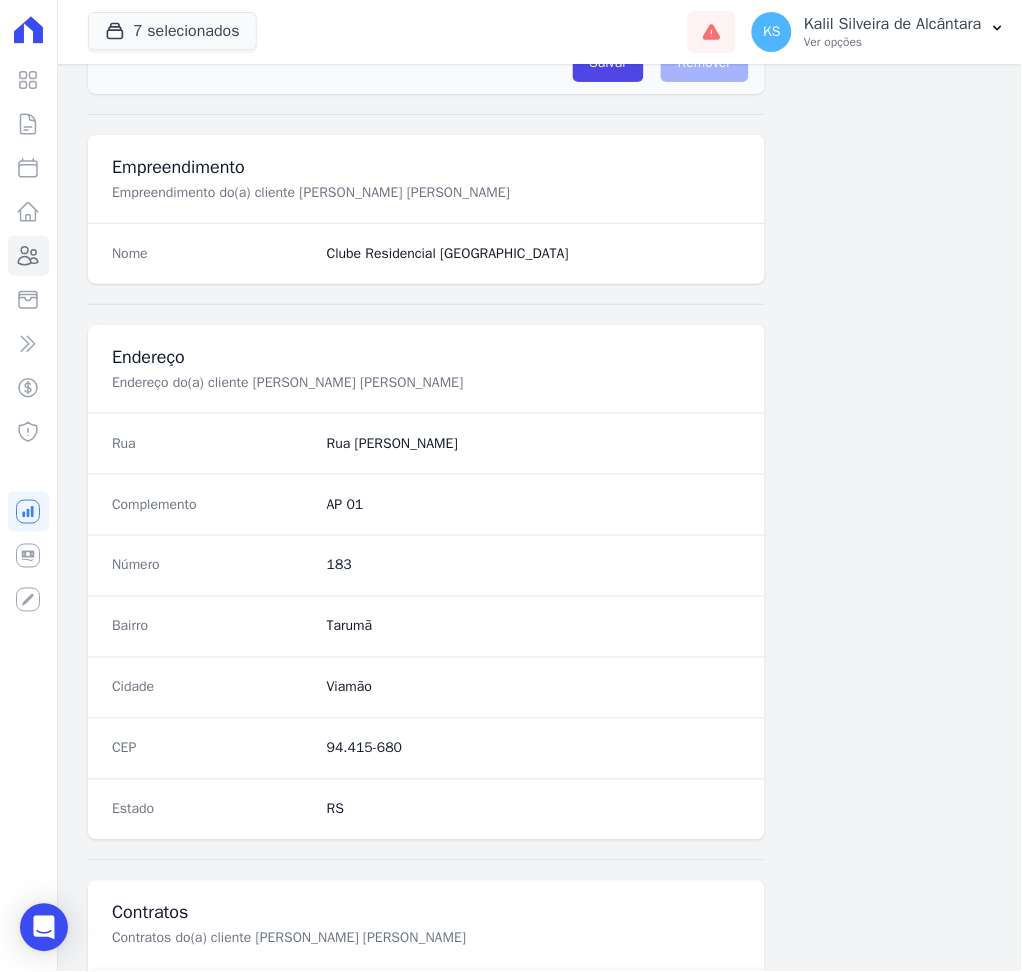 scroll, scrollTop: 916, scrollLeft: 0, axis: vertical 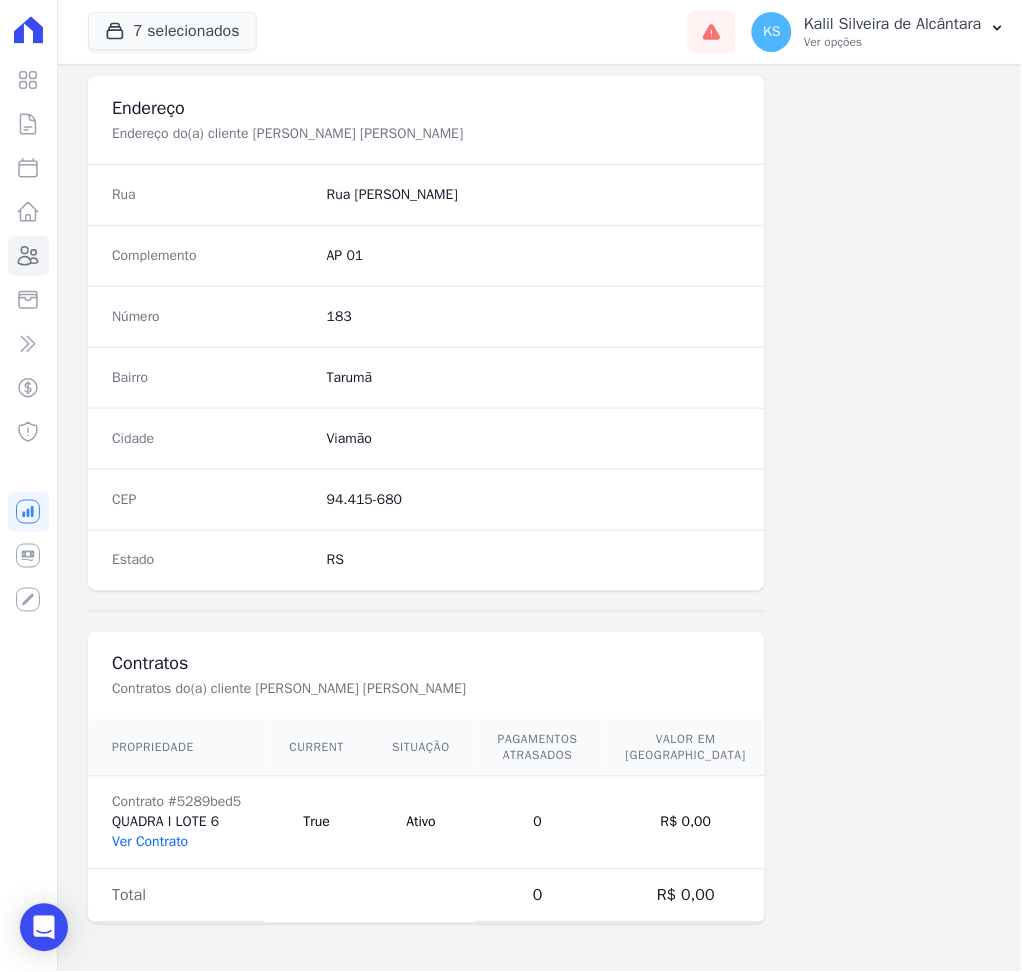 click on "Ver Contrato" at bounding box center [150, 842] 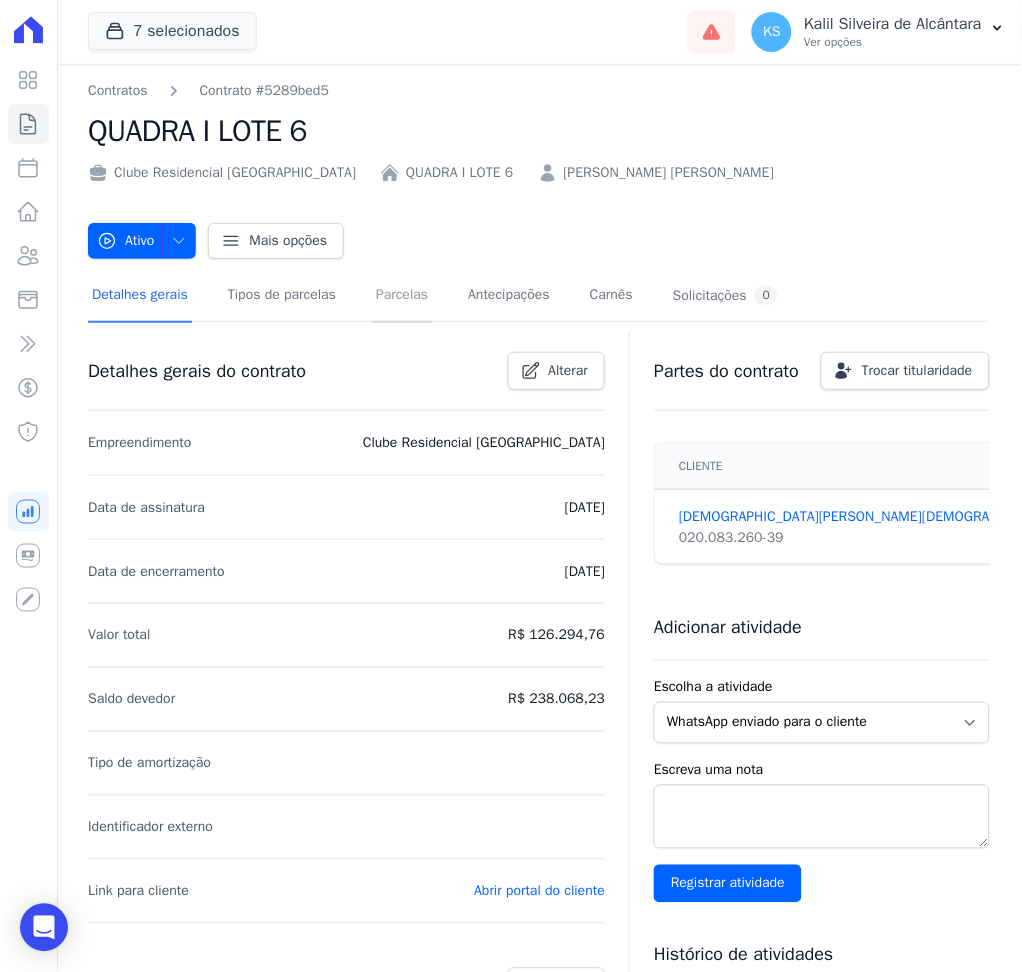 click on "Parcelas" at bounding box center (402, 296) 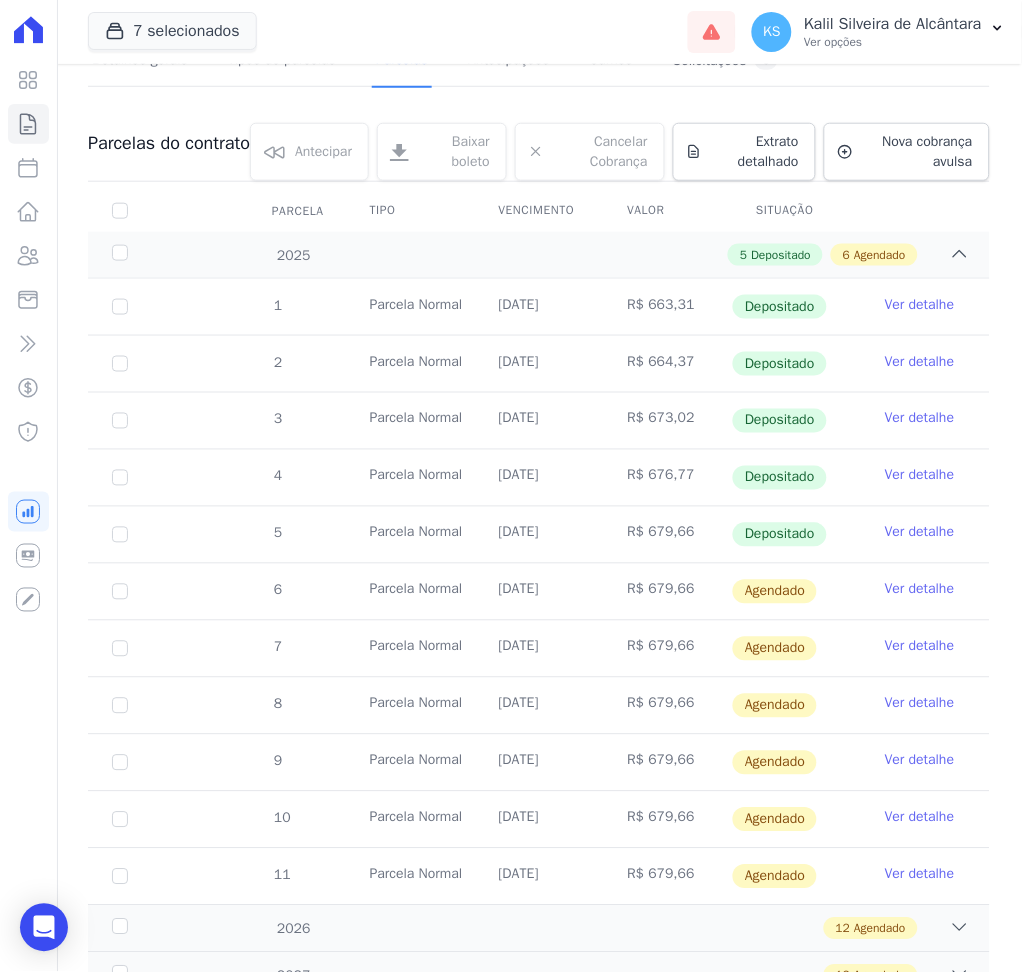 scroll, scrollTop: 266, scrollLeft: 0, axis: vertical 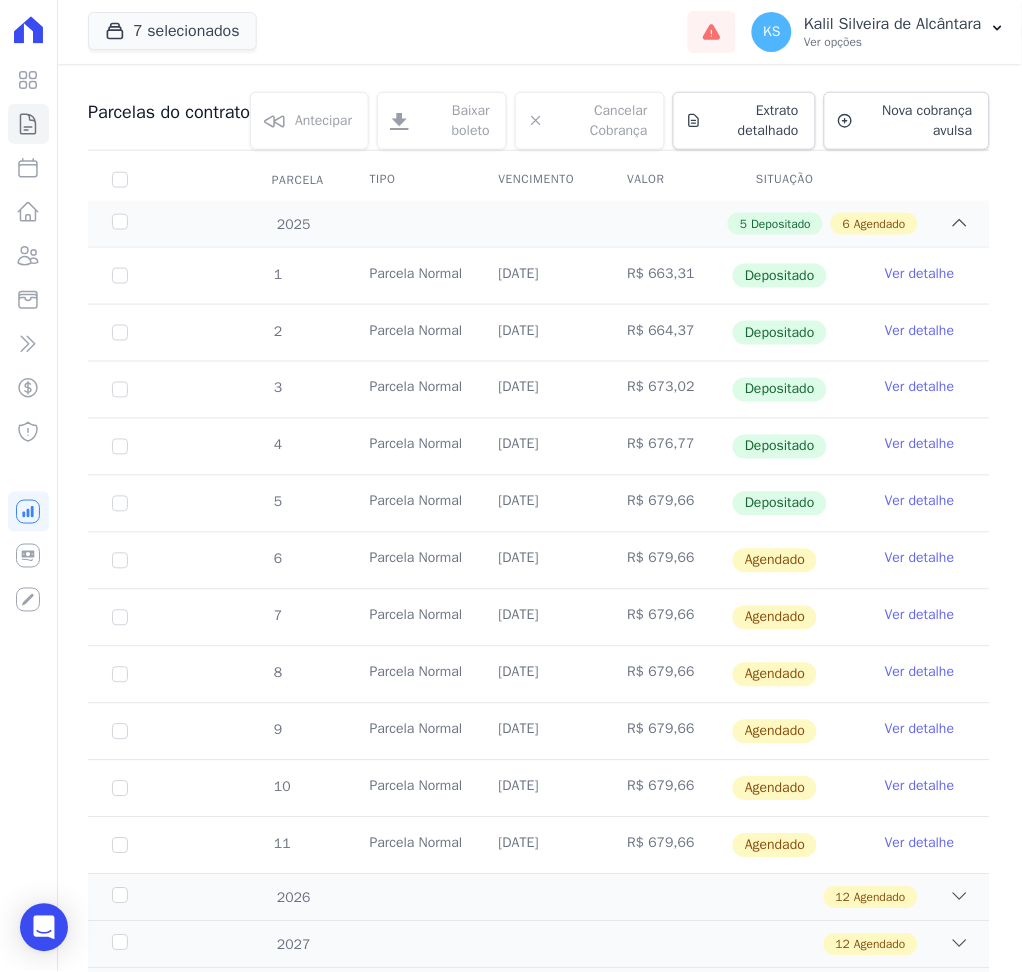 click on "Ver detalhe" at bounding box center [920, 559] 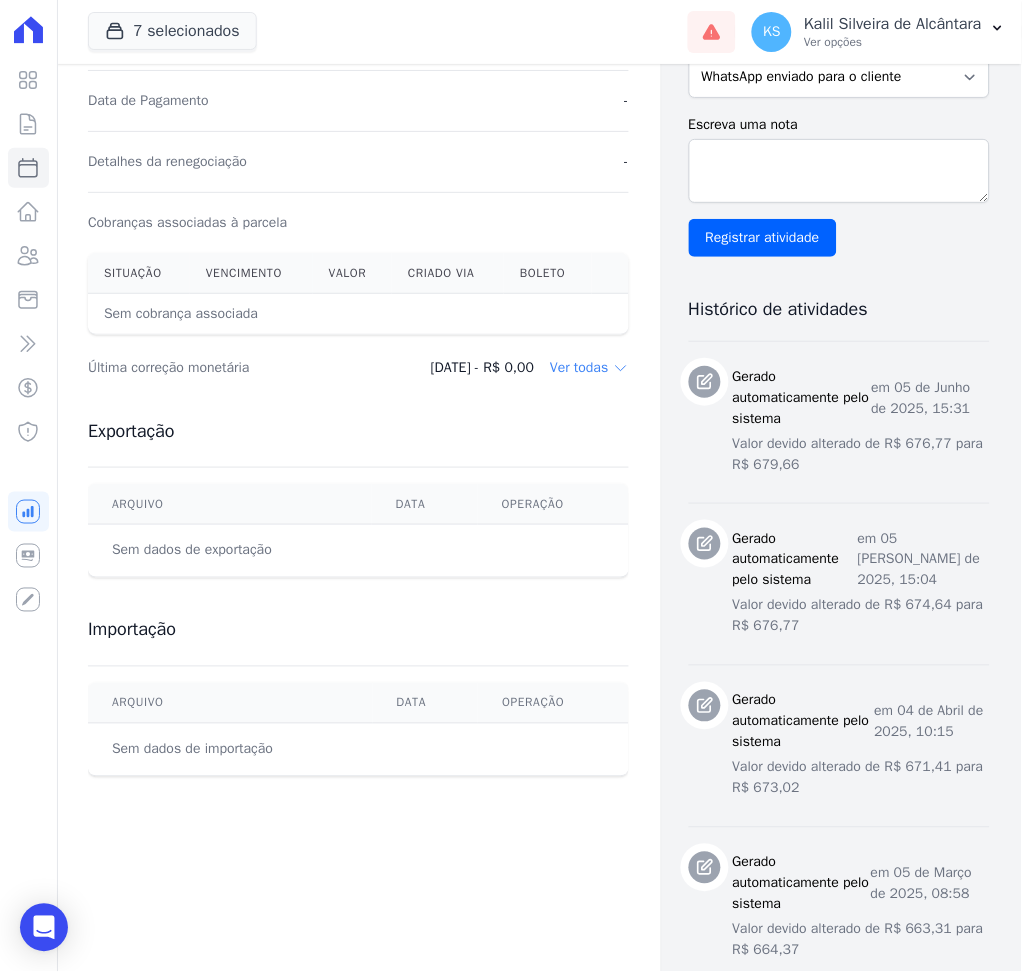 scroll, scrollTop: 0, scrollLeft: 0, axis: both 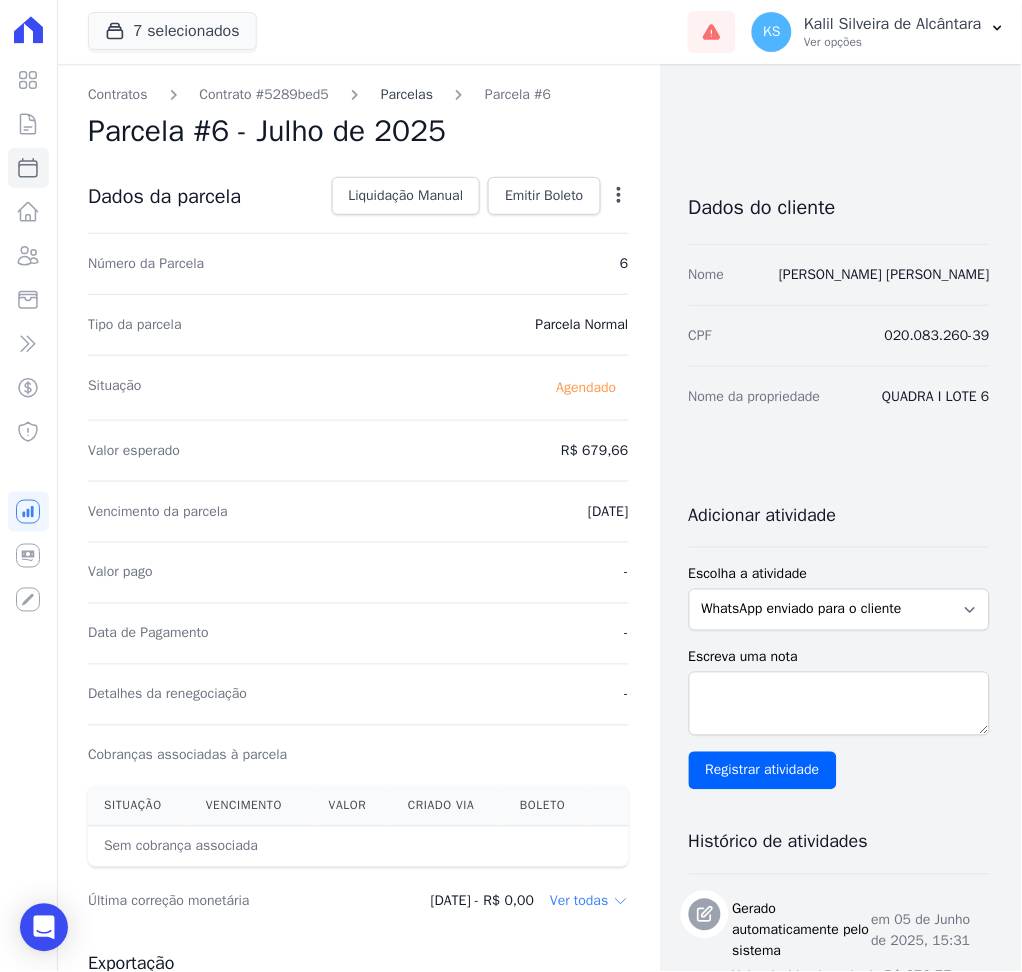 click on "Parcelas" at bounding box center (407, 94) 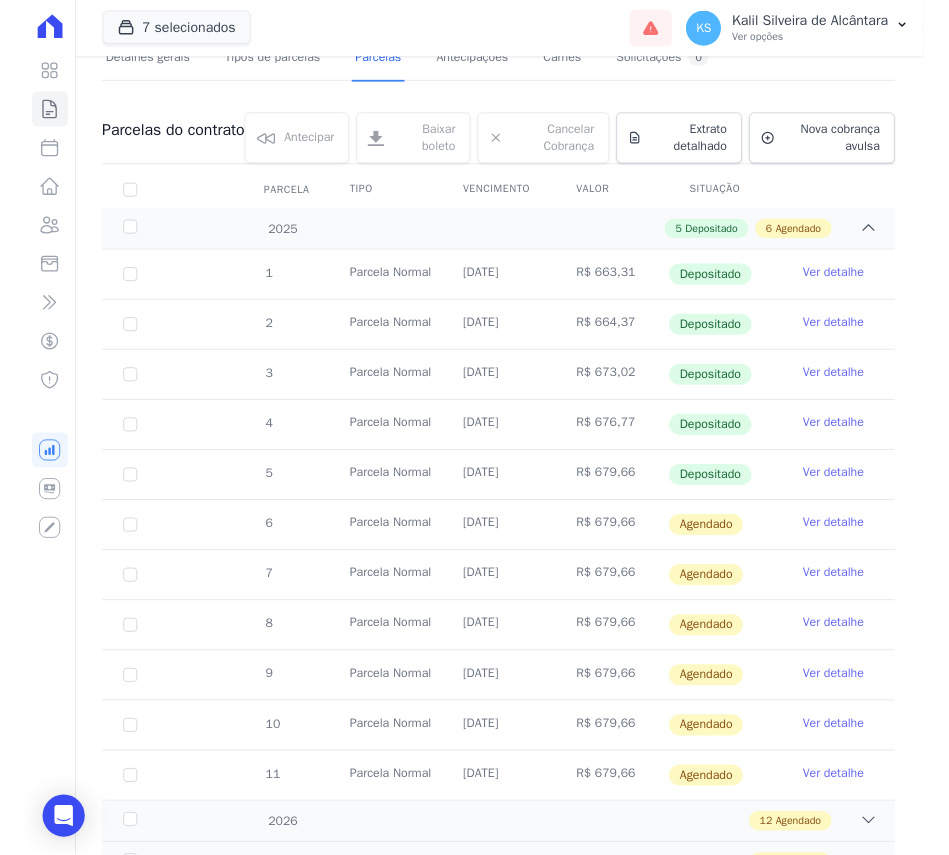 scroll, scrollTop: 0, scrollLeft: 0, axis: both 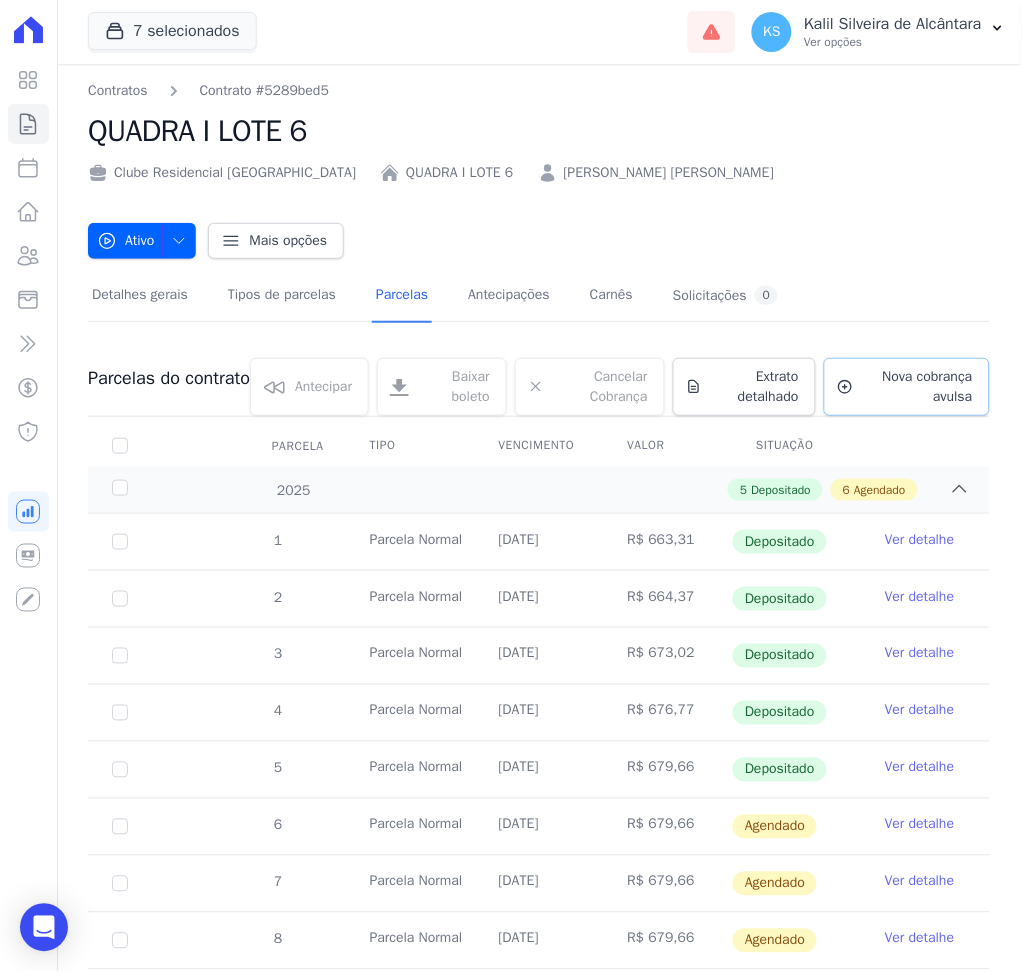 click 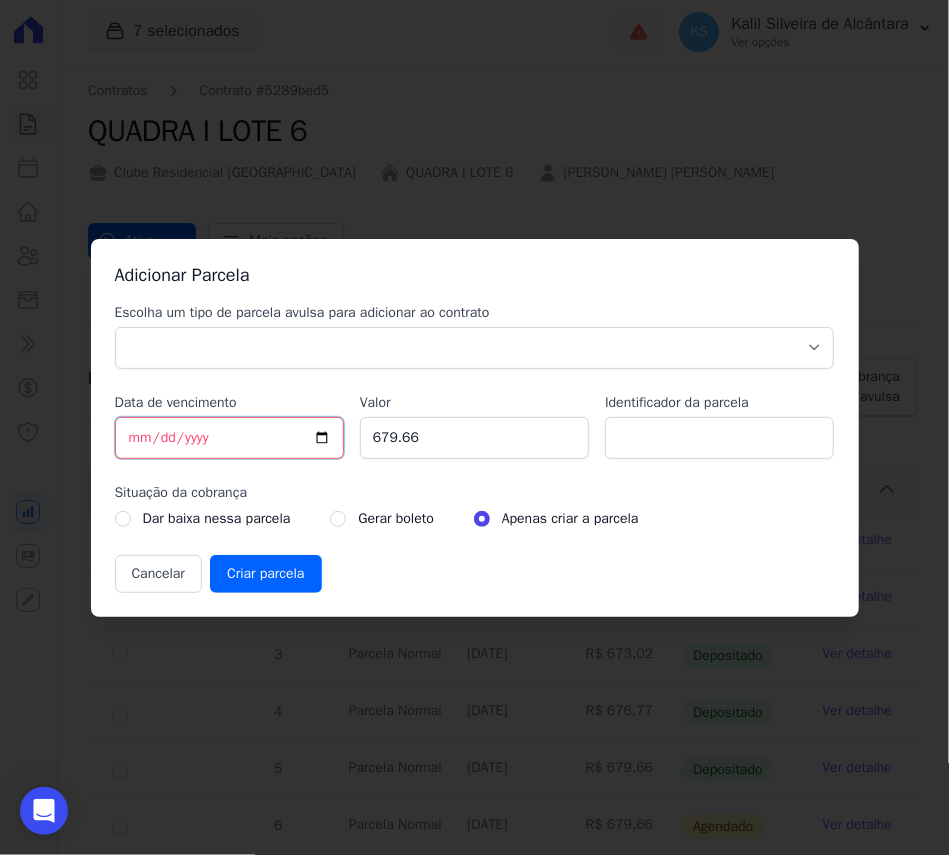 click on "[DATE]" at bounding box center [229, 438] 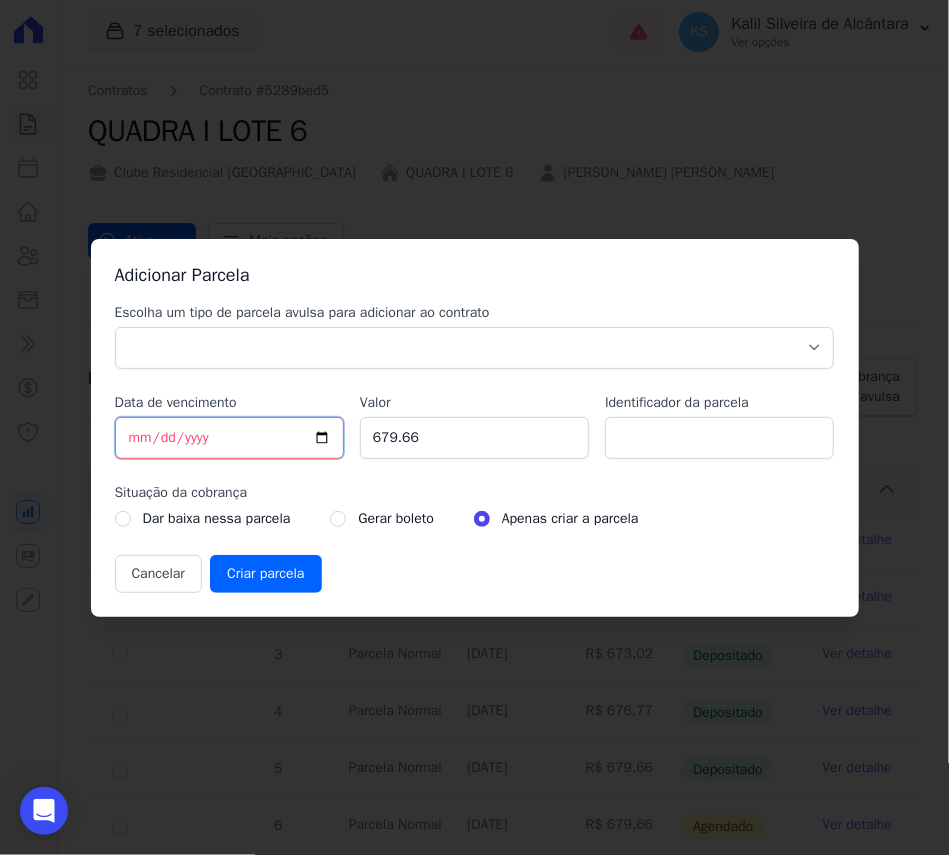 type on "[DATE]" 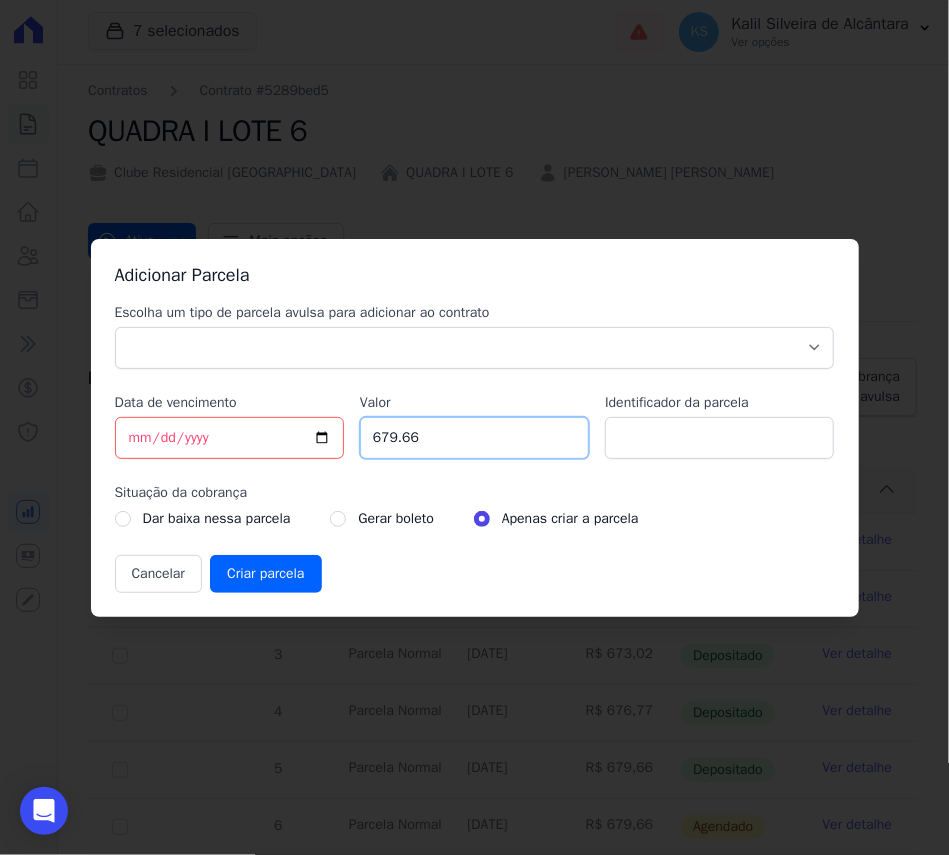 click on "679.66" at bounding box center (474, 438) 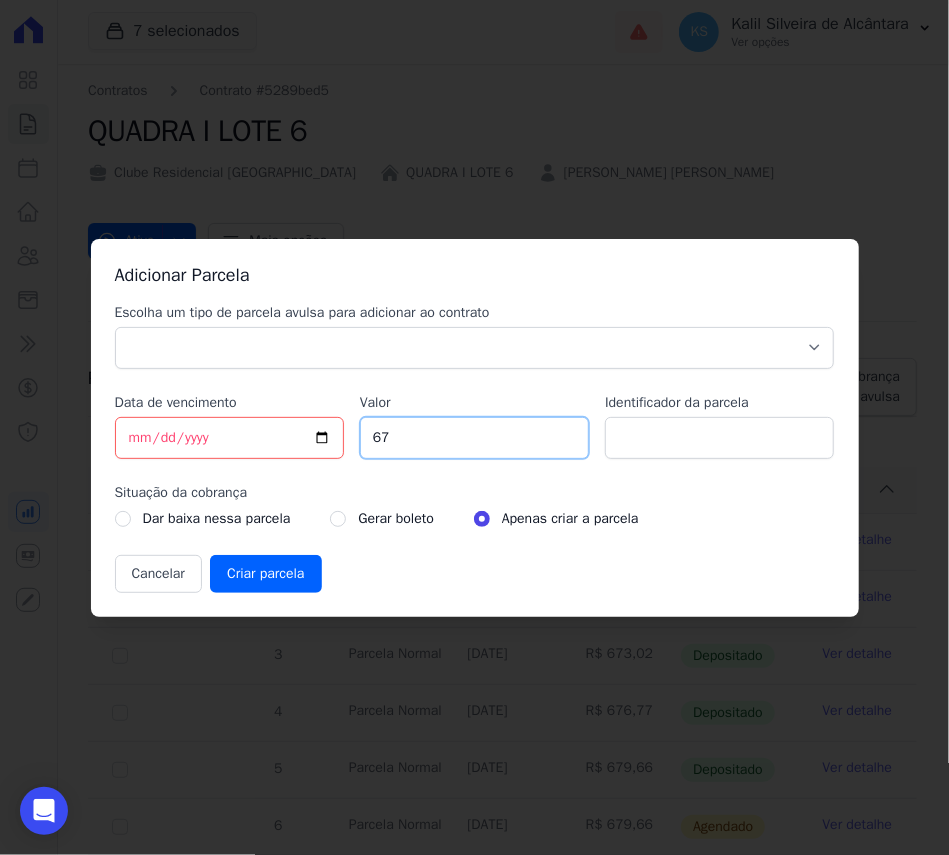 type on "6" 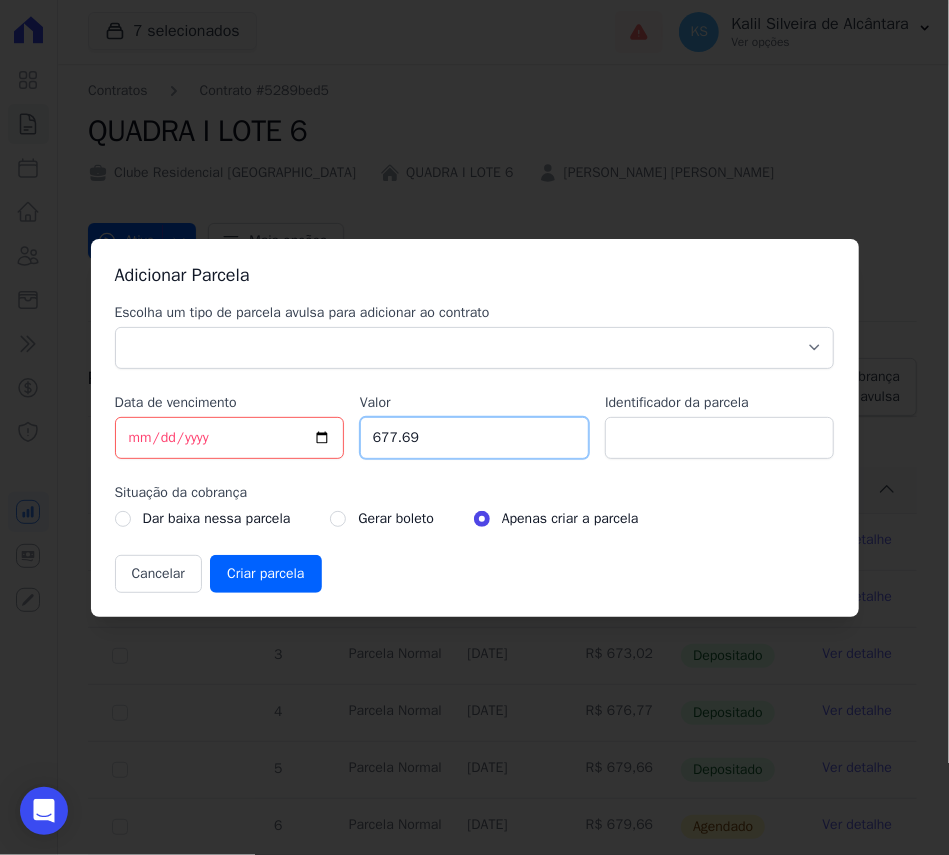 type on "677.69" 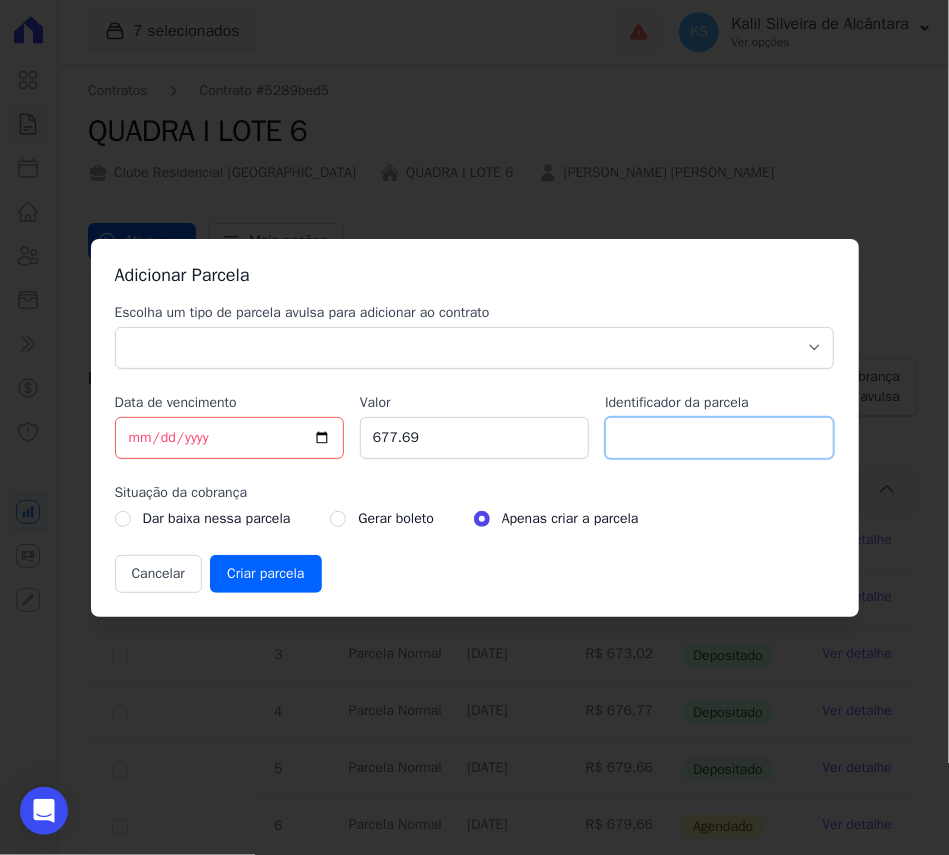 click on "Identificador da parcela" at bounding box center [719, 438] 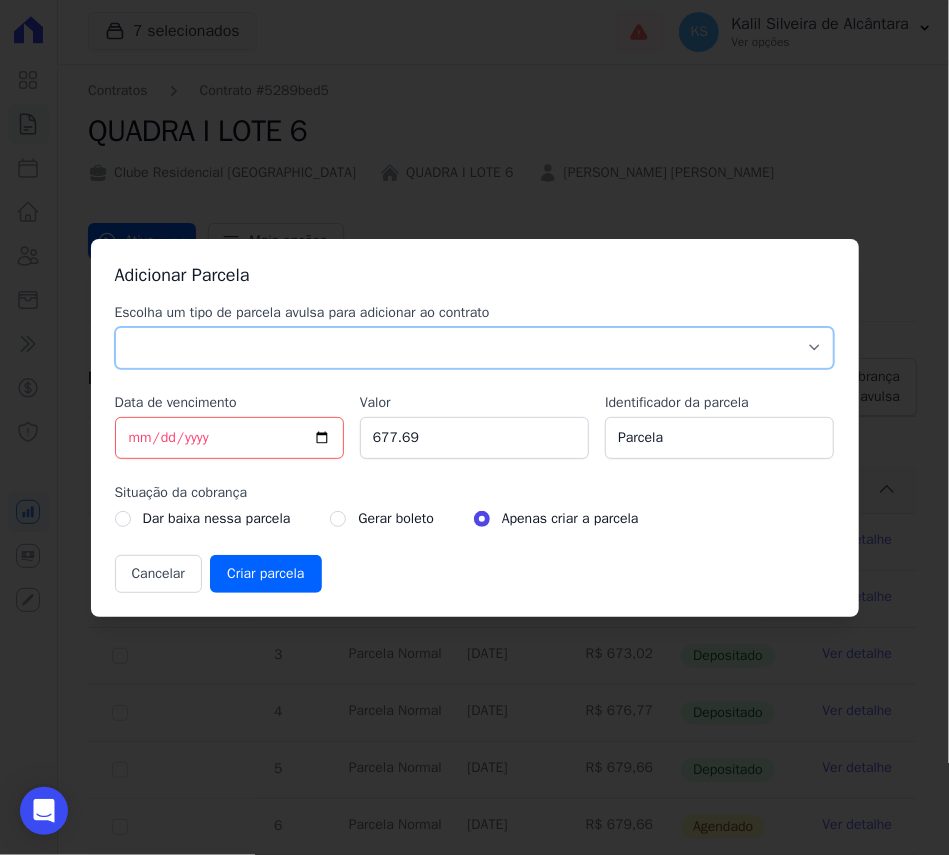 click on "Parcela Normal
Sinal
Caução
Intercalada
Chaves
Pré Chaves
Pós Chaves
Taxas
Quitação
Outros
Parcela do Cliente
Acordo
Financiamento CEF
Comissão
Antecipação" at bounding box center (475, 348) 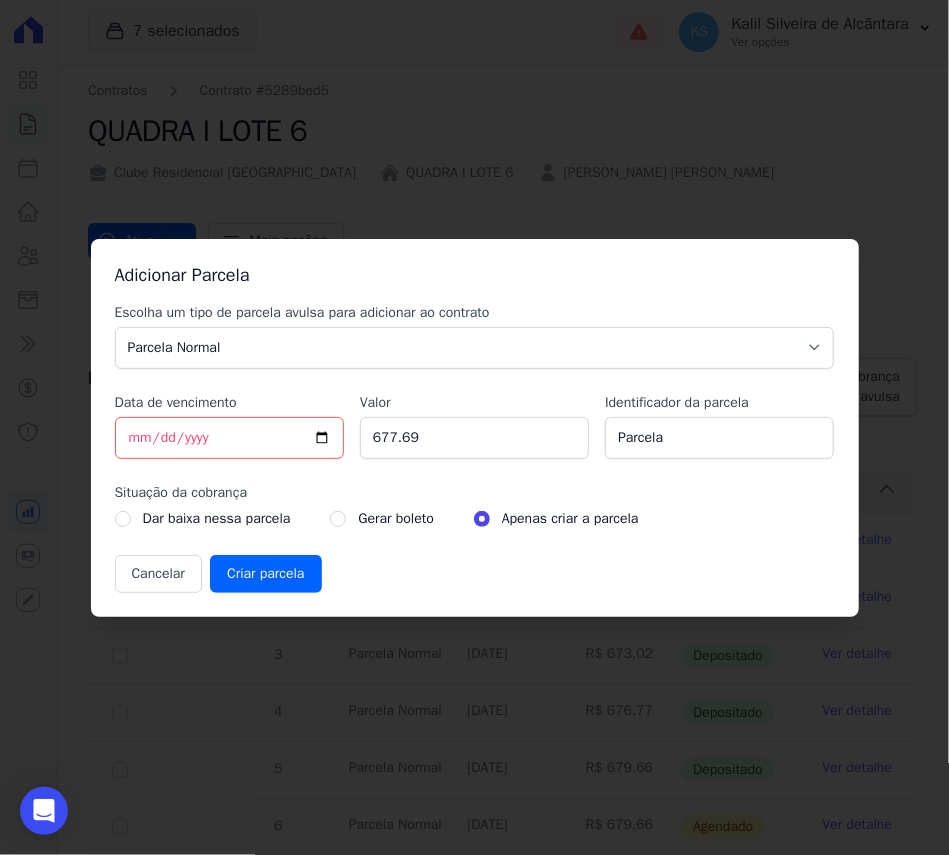 click on "Gerar boleto" at bounding box center [395, 519] 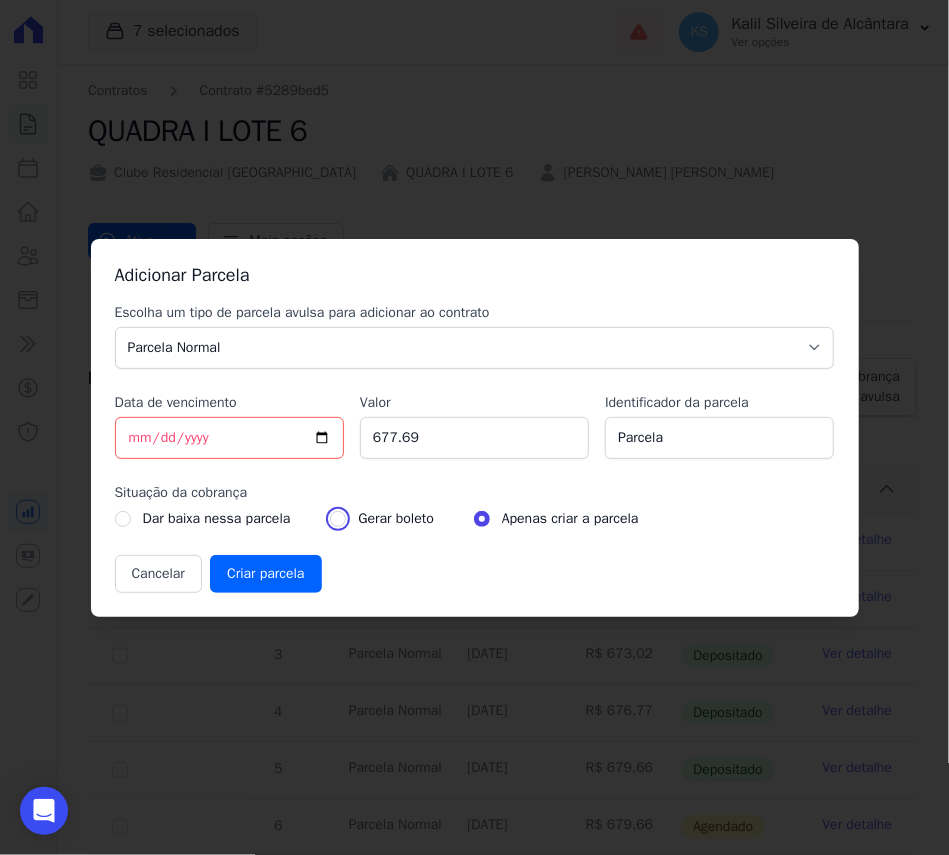 click at bounding box center [338, 519] 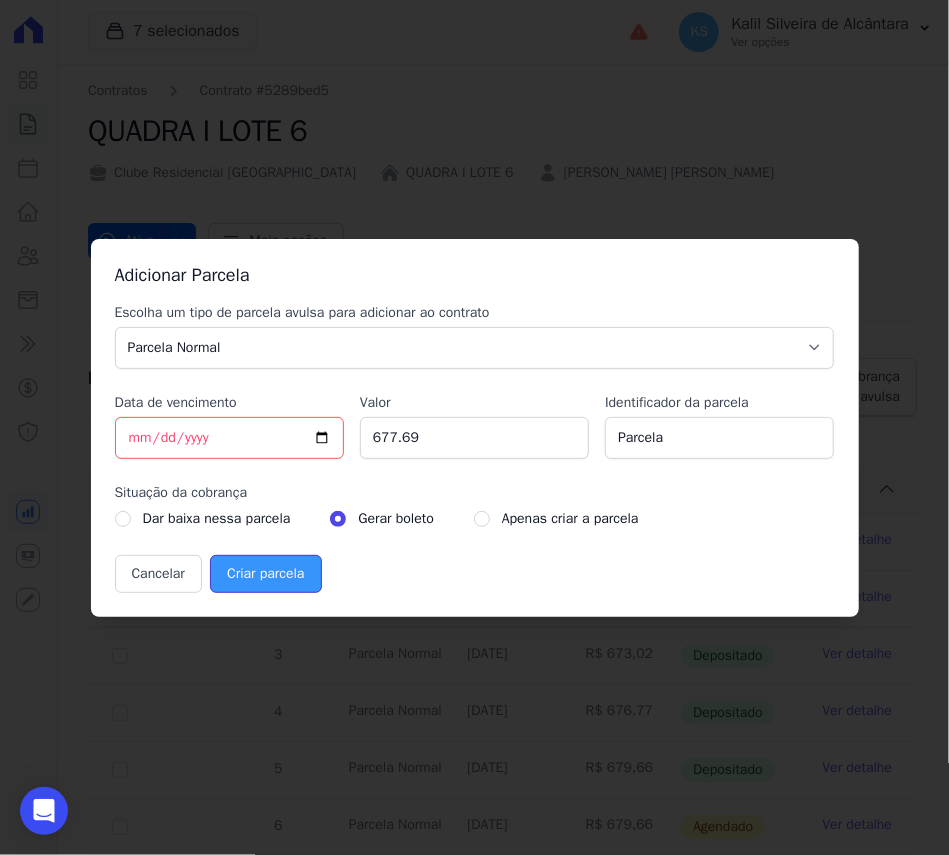 click on "Criar parcela" at bounding box center (265, 574) 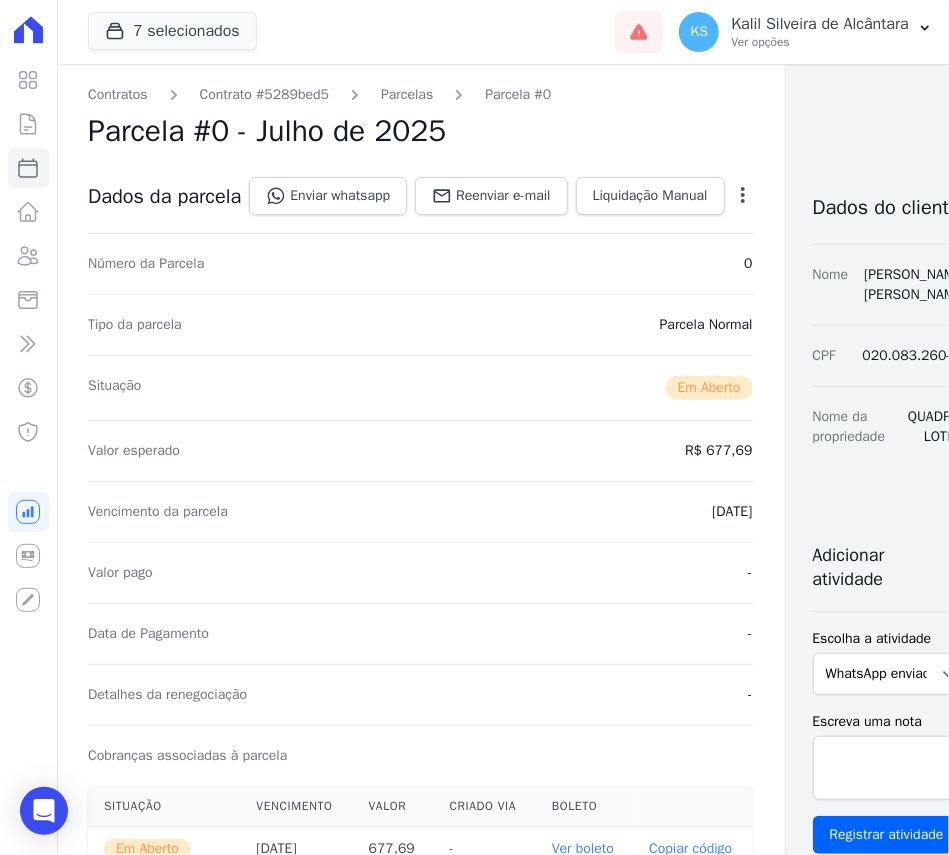 scroll, scrollTop: 266, scrollLeft: 0, axis: vertical 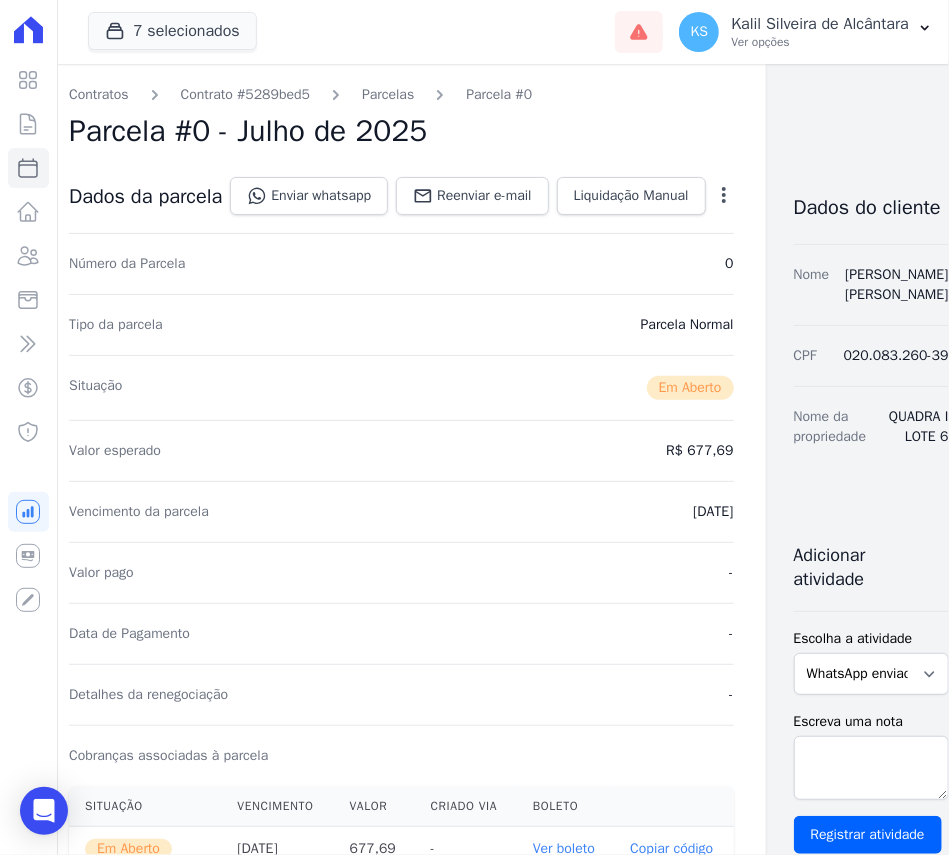 drag, startPoint x: 842, startPoint y: 259, endPoint x: 931, endPoint y: 337, distance: 118.34272 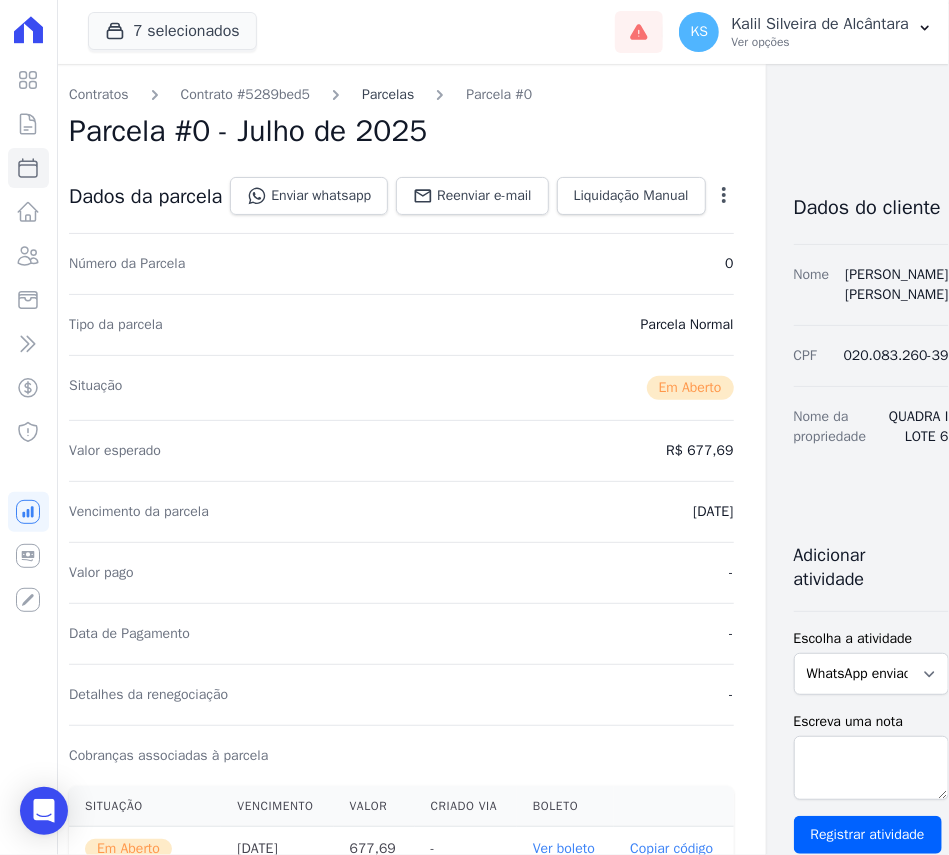 click on "Parcelas" at bounding box center (388, 94) 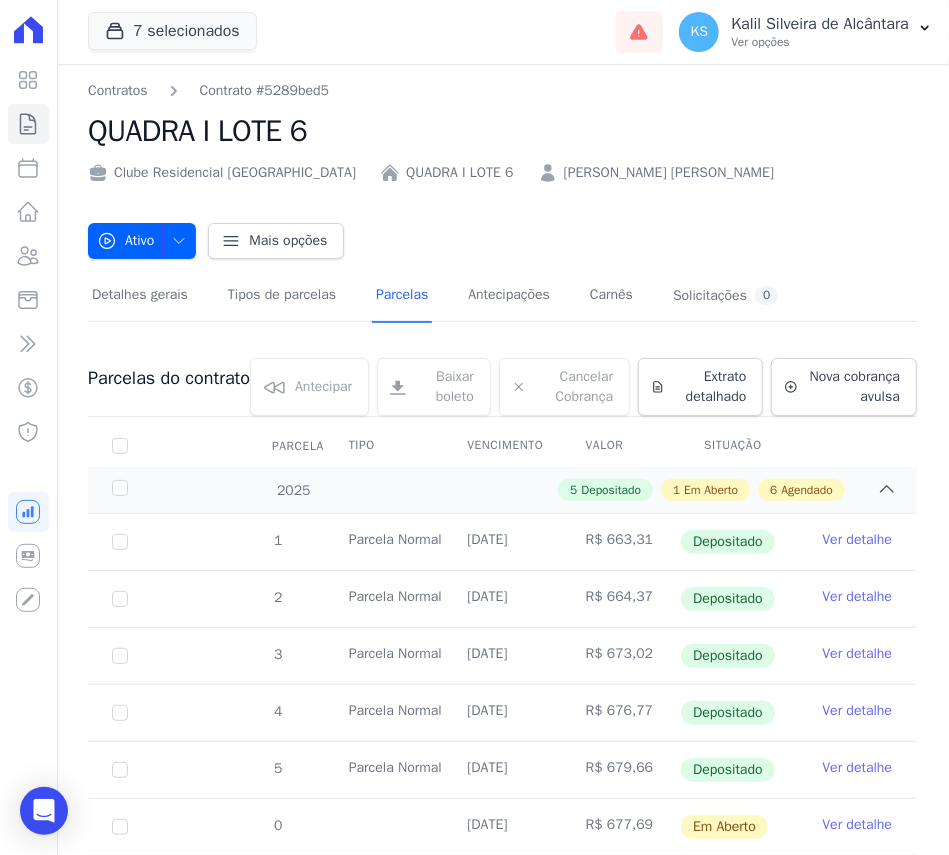click on "CRISTIANE FERNANDA TEIXEIRA NUNES" at bounding box center (669, 172) 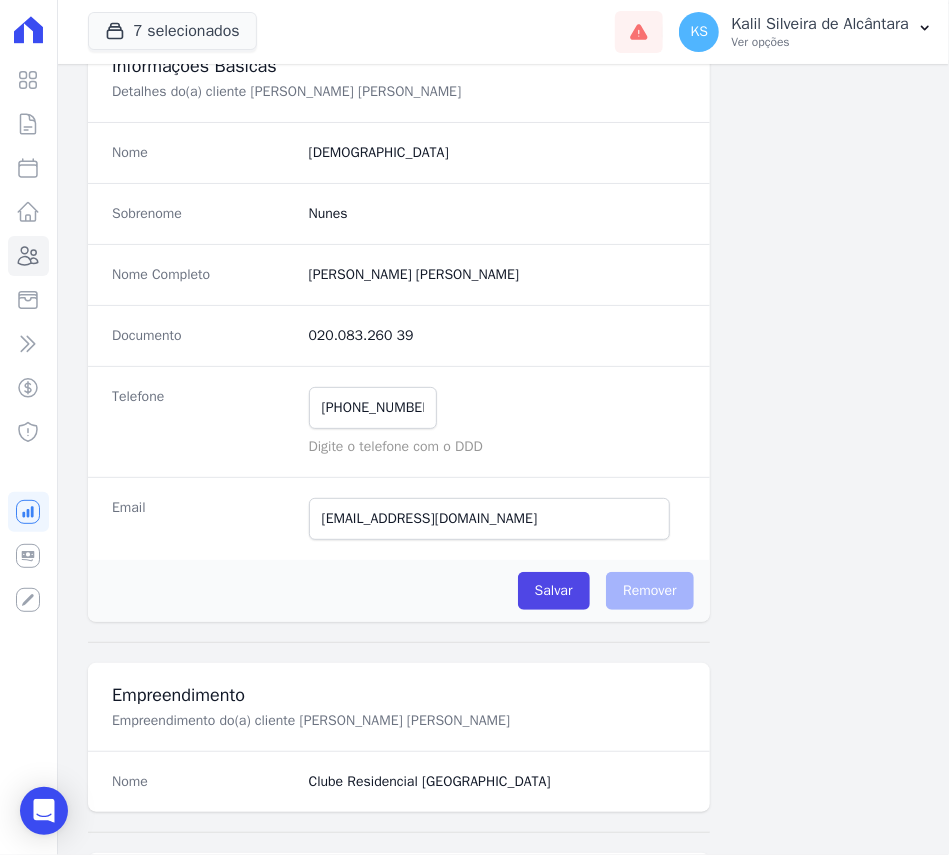 scroll, scrollTop: 0, scrollLeft: 0, axis: both 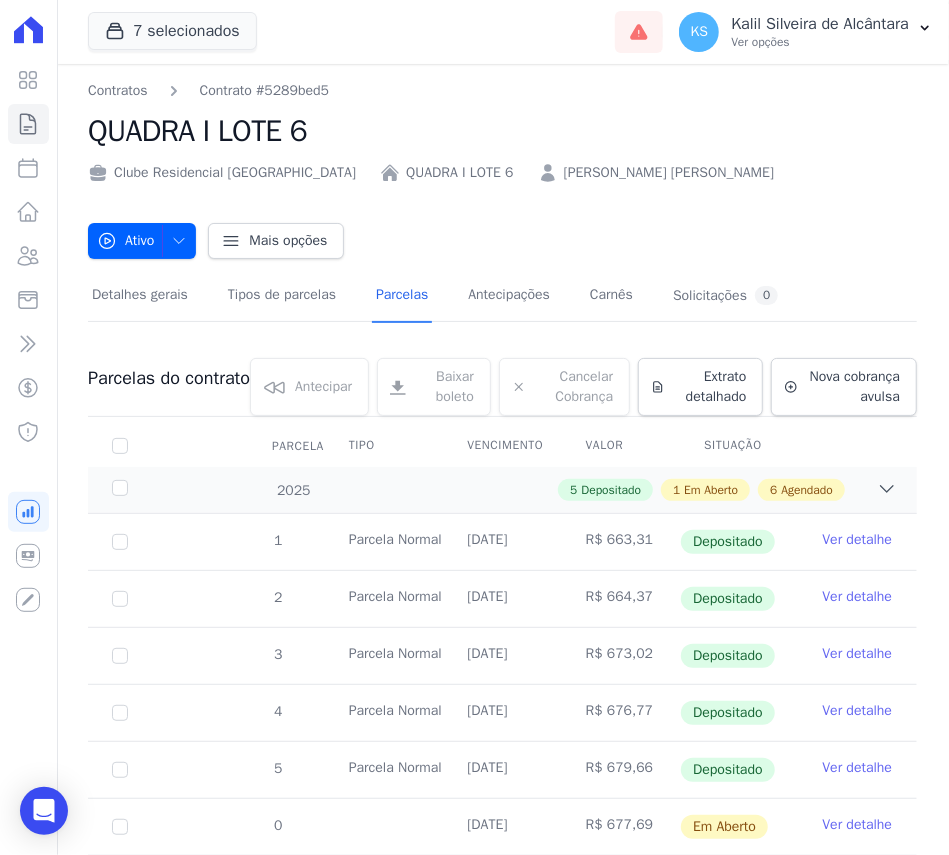 click on "CRISTIANE FERNANDA TEIXEIRA NUNES" at bounding box center [669, 172] 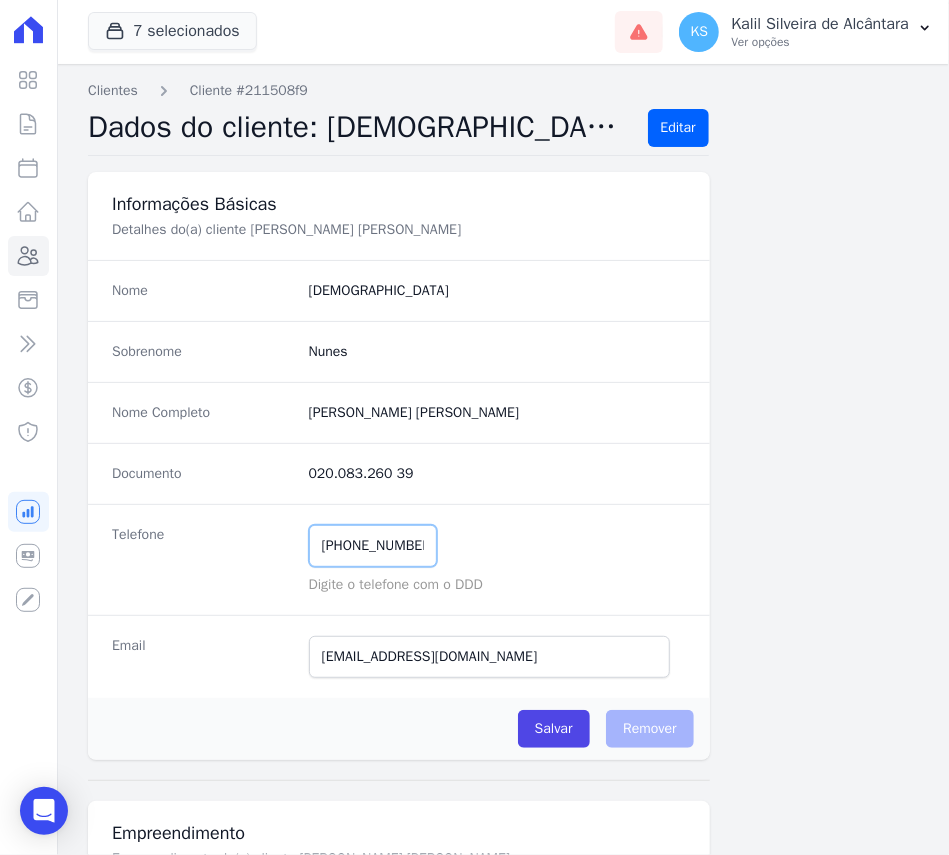 drag, startPoint x: 437, startPoint y: 551, endPoint x: 273, endPoint y: 546, distance: 164.0762 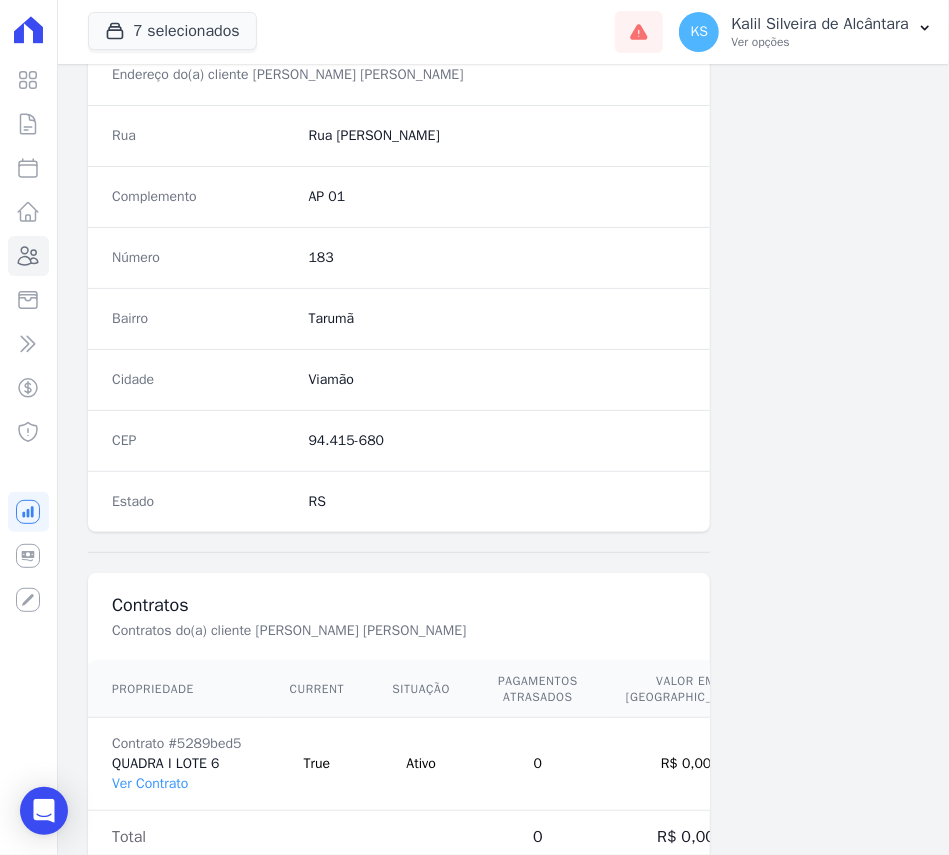 scroll, scrollTop: 1069, scrollLeft: 0, axis: vertical 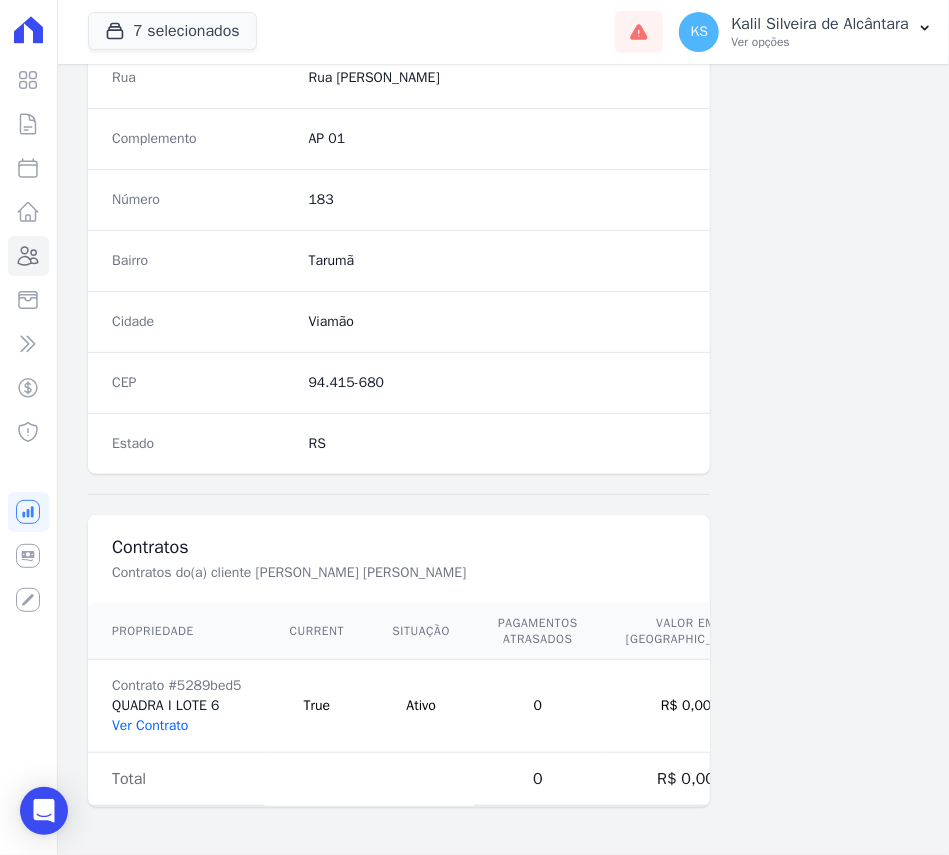 click on "Ver Contrato" at bounding box center (150, 725) 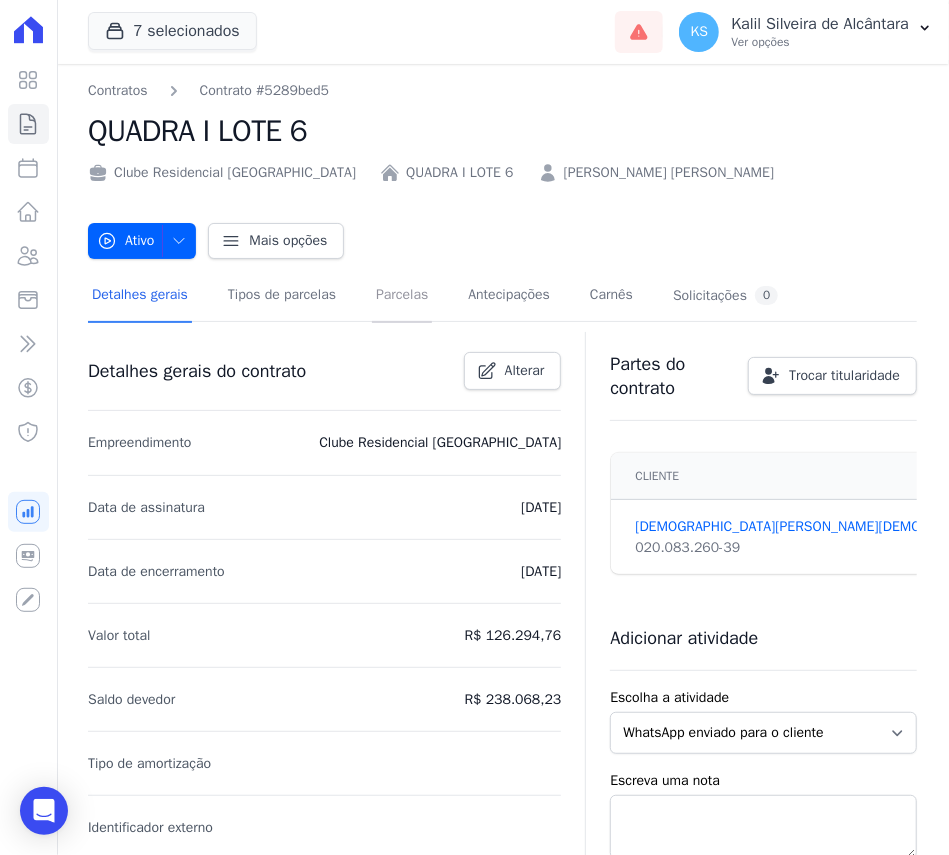 click on "Parcelas" at bounding box center [402, 296] 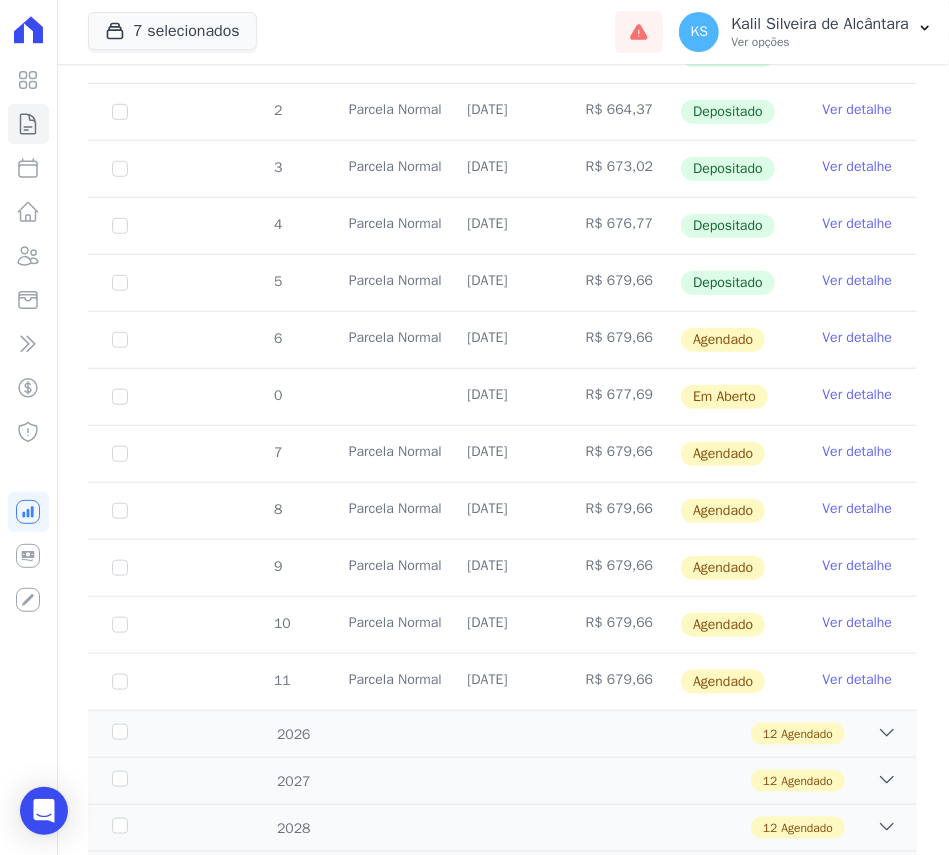 scroll, scrollTop: 533, scrollLeft: 0, axis: vertical 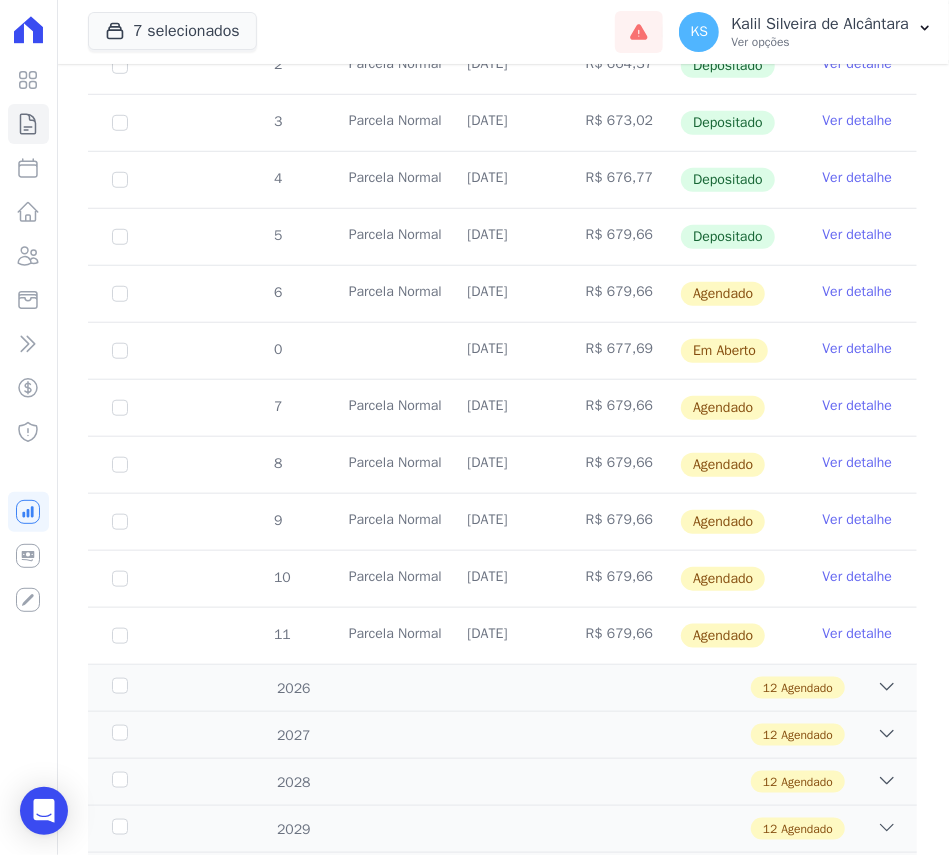 click on "Ver detalhe" at bounding box center [858, 349] 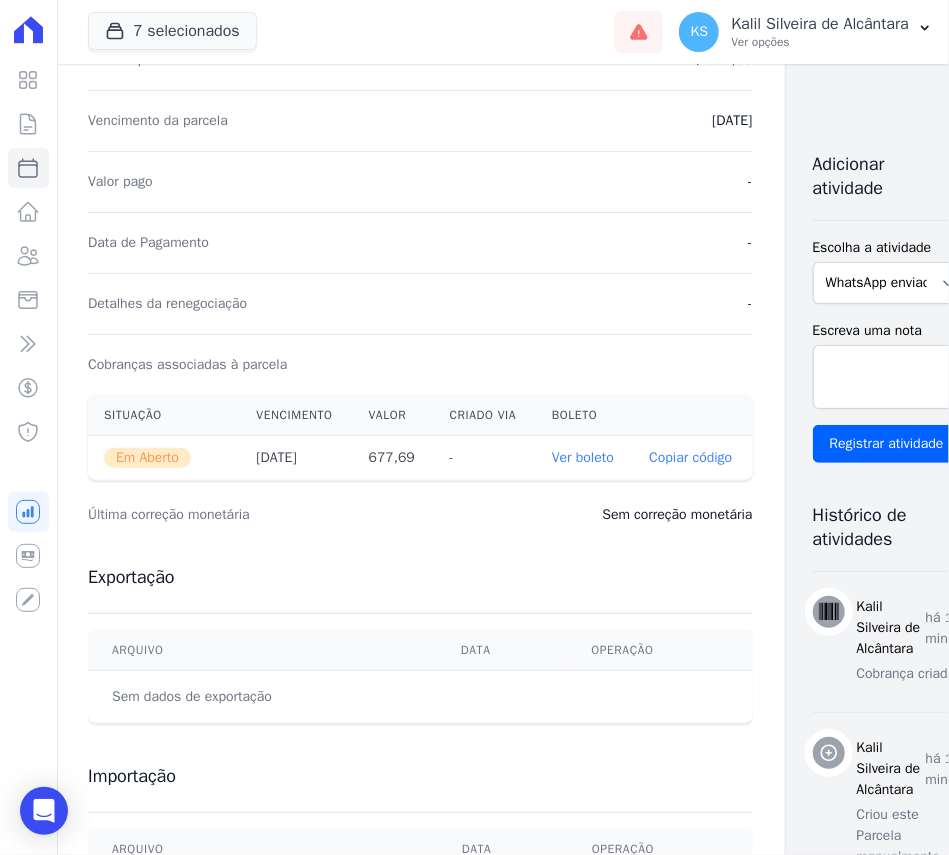 scroll, scrollTop: 400, scrollLeft: 0, axis: vertical 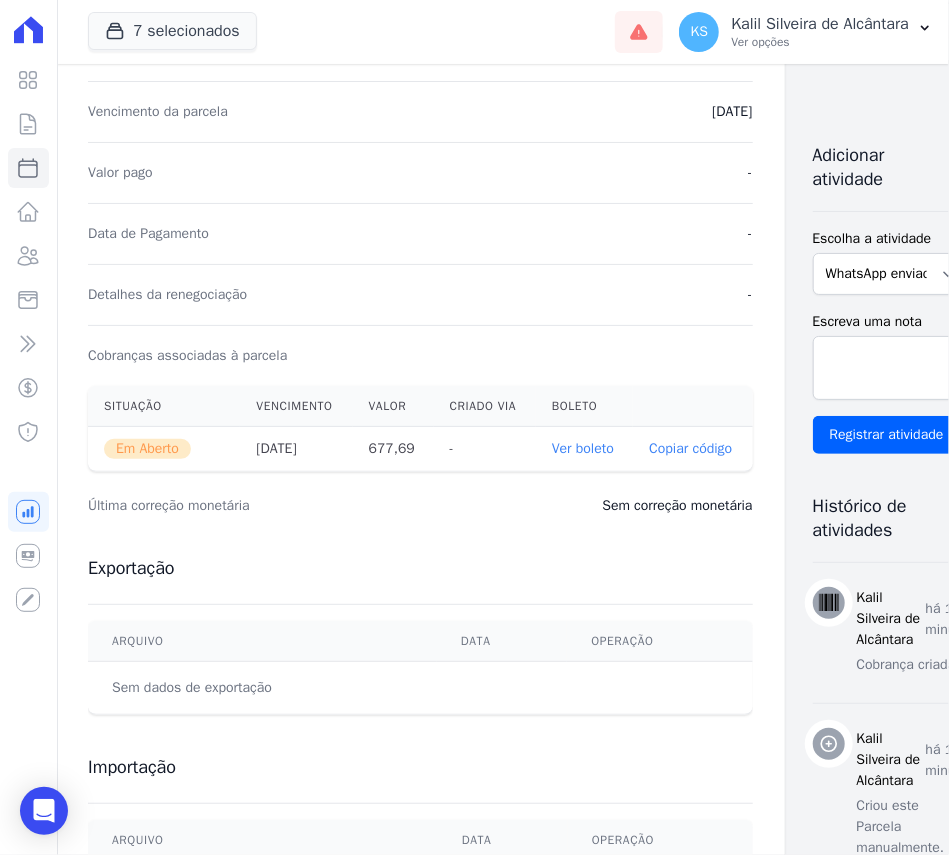 click on "Ver boleto" at bounding box center [583, 448] 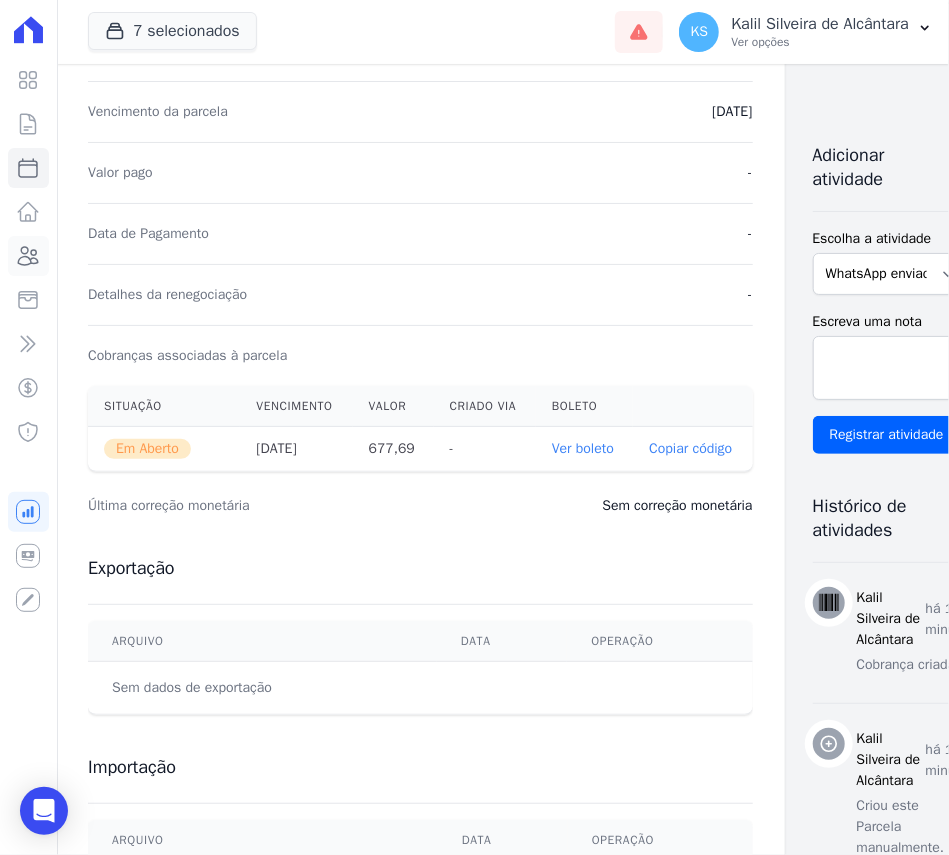 click 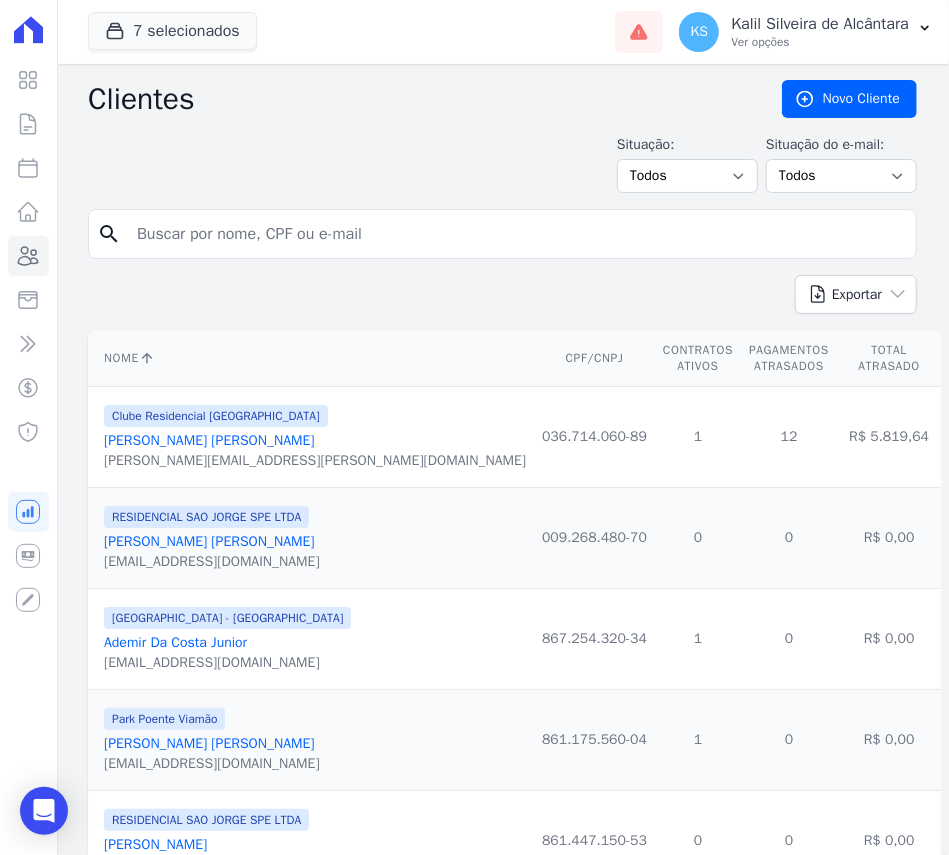 click at bounding box center (516, 234) 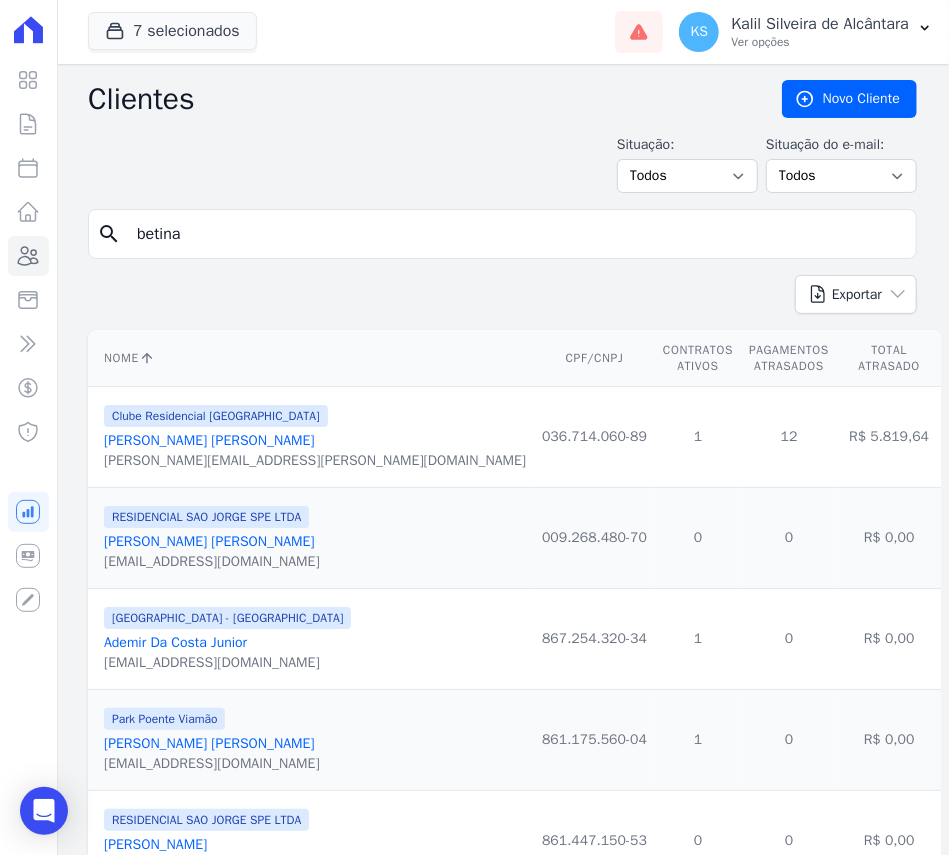 type on "betina" 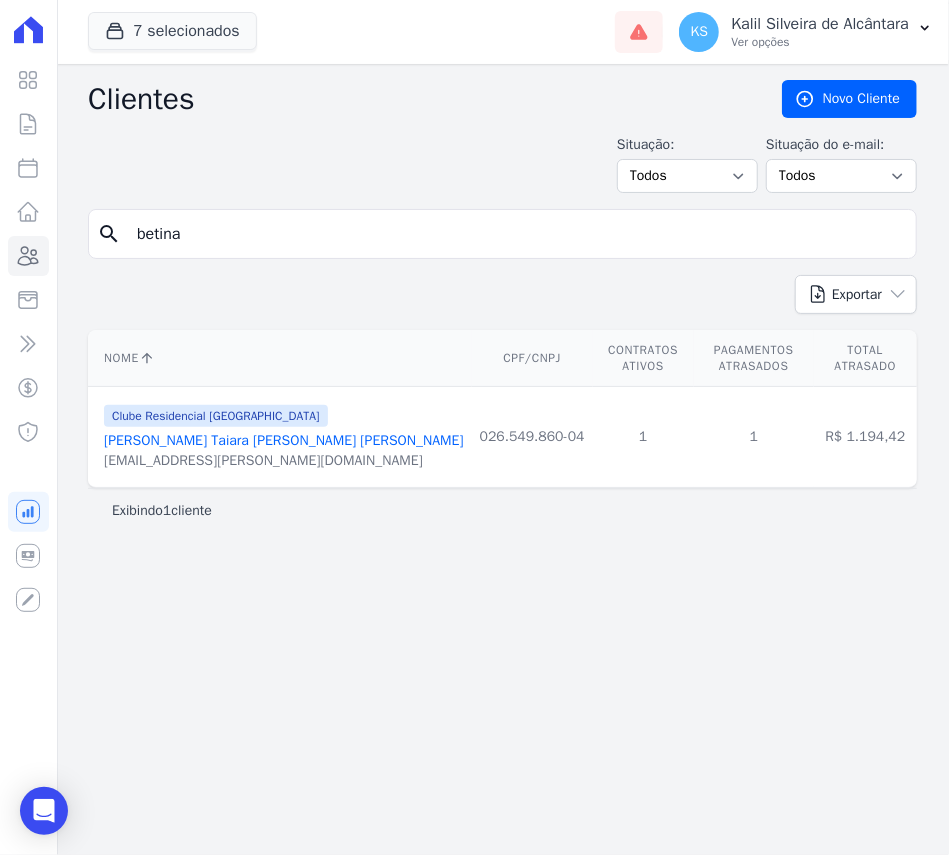 click on "Betina Taiara Moreira De Mello" at bounding box center (284, 440) 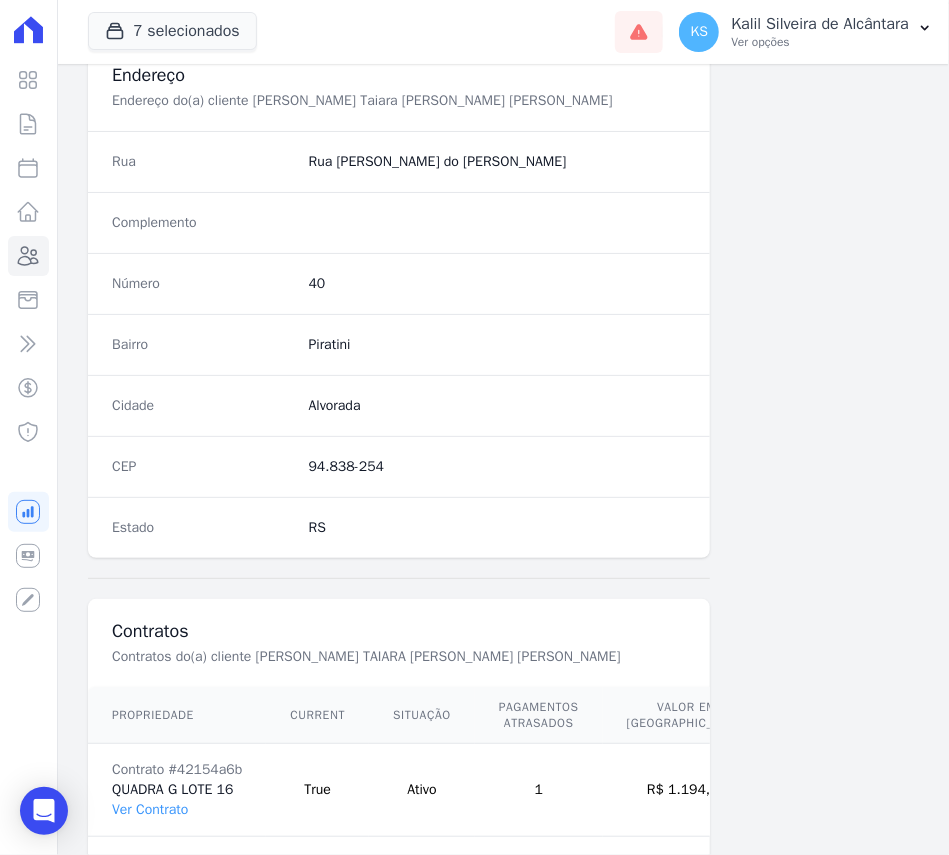 scroll, scrollTop: 1053, scrollLeft: 0, axis: vertical 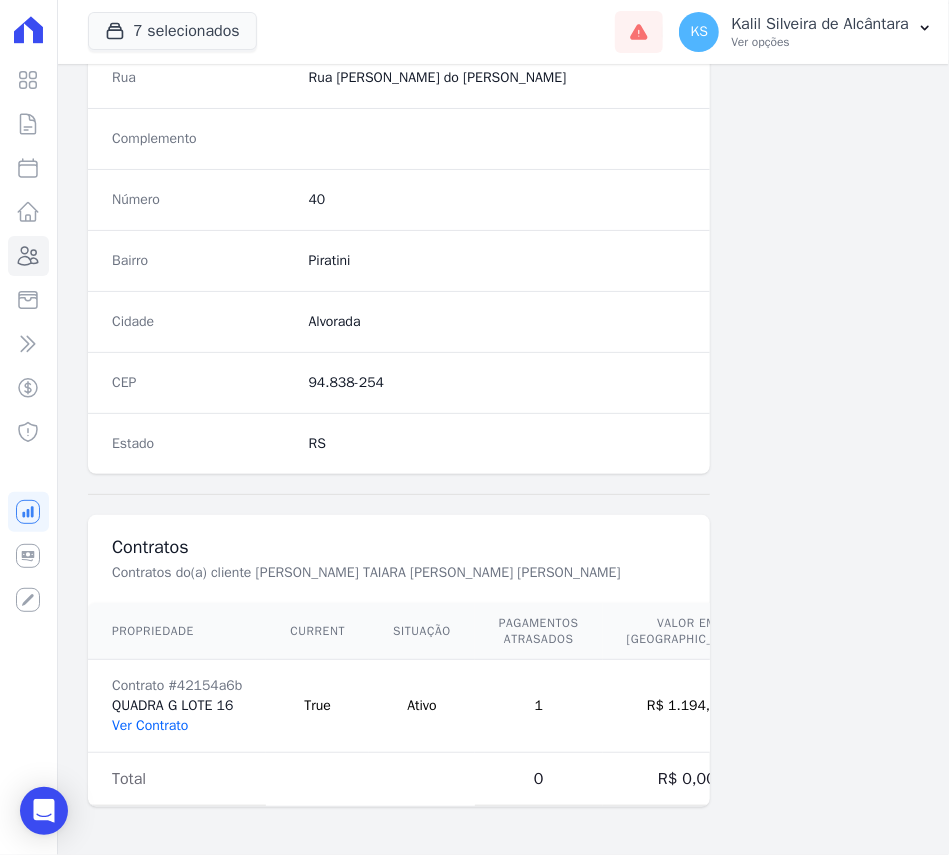 click on "Ver Contrato" at bounding box center (150, 725) 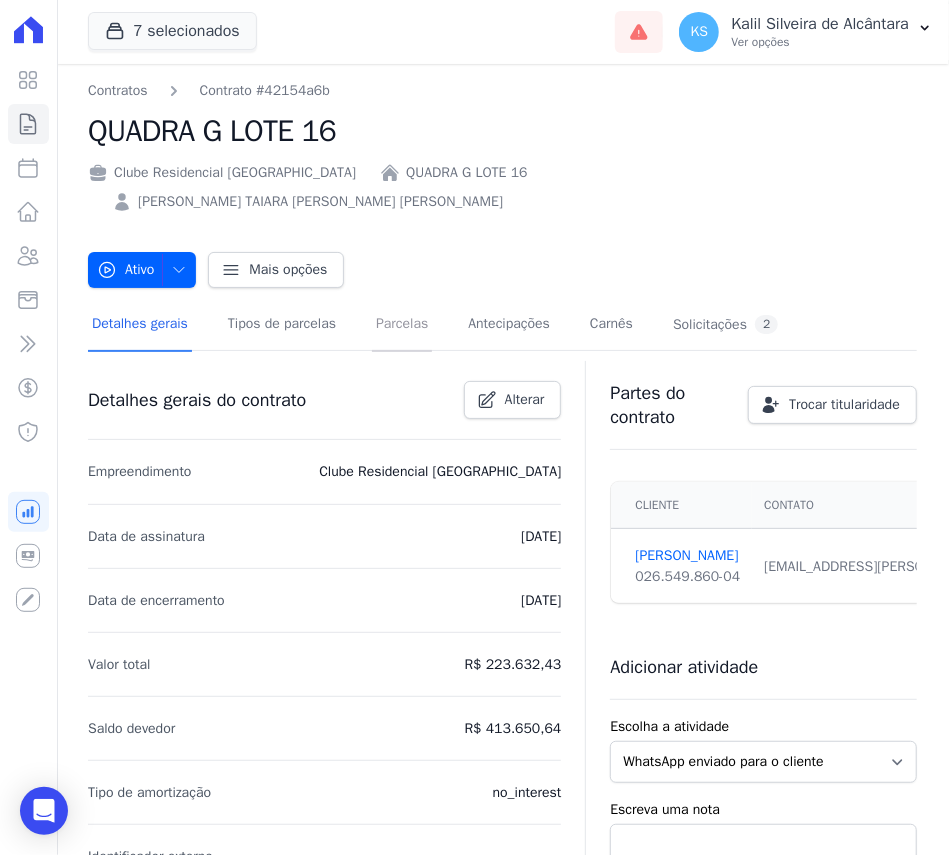 click on "Parcelas" at bounding box center (402, 325) 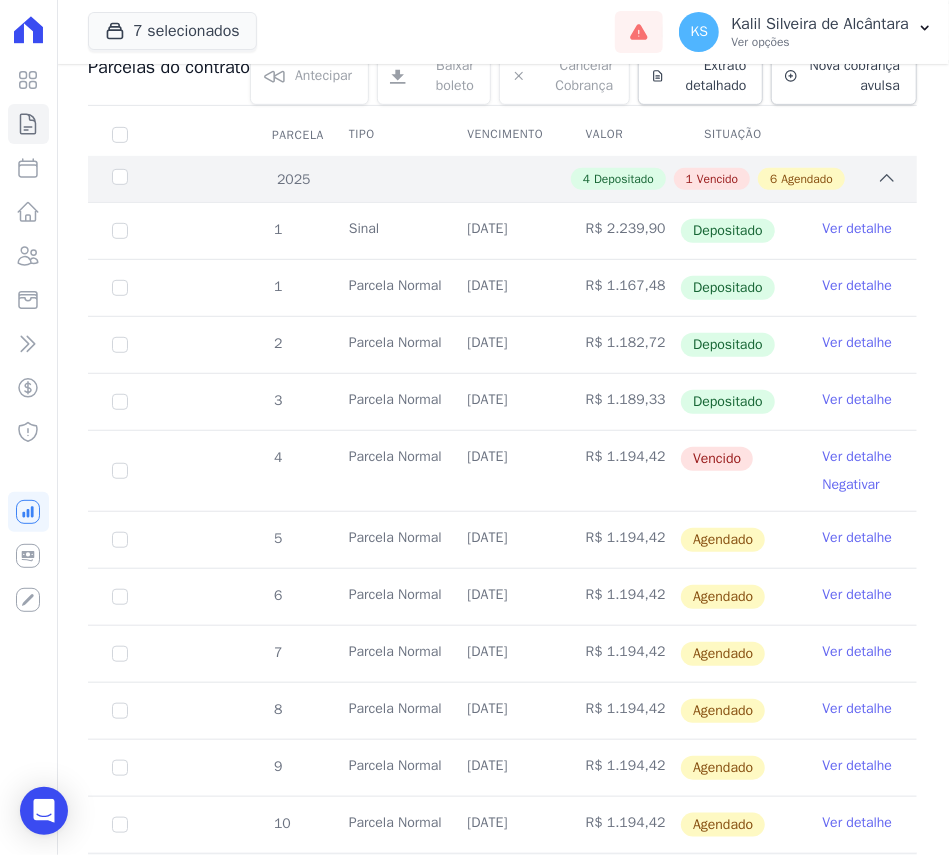 scroll, scrollTop: 400, scrollLeft: 0, axis: vertical 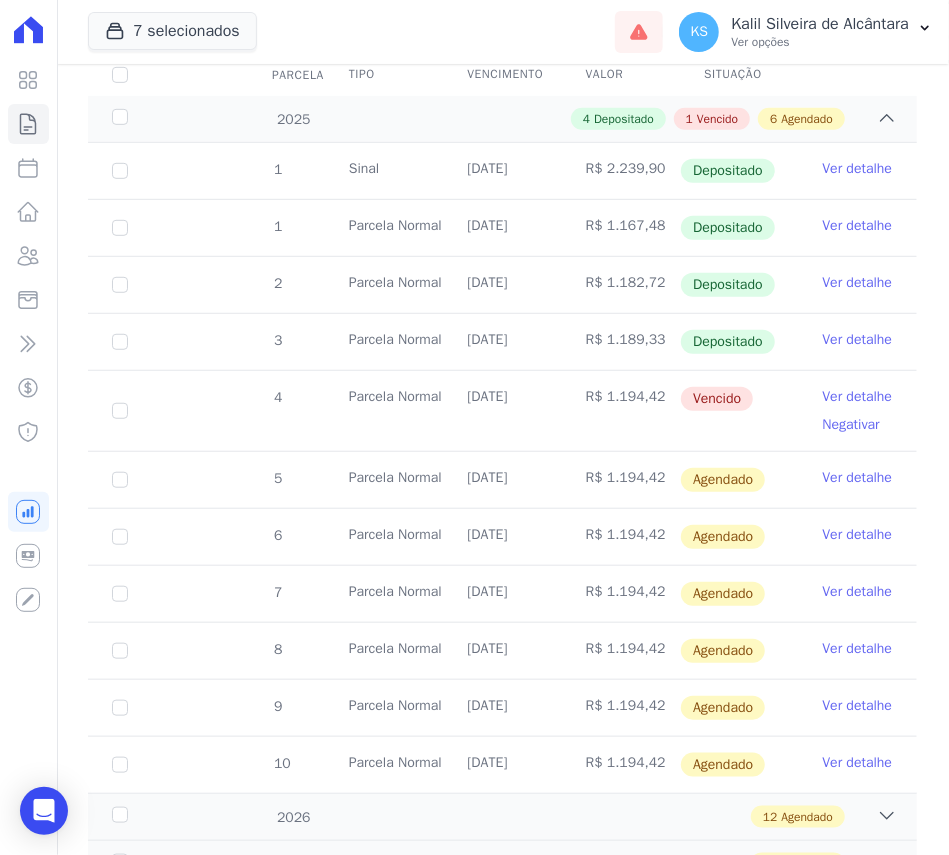 click on "Ver detalhe" at bounding box center [858, 478] 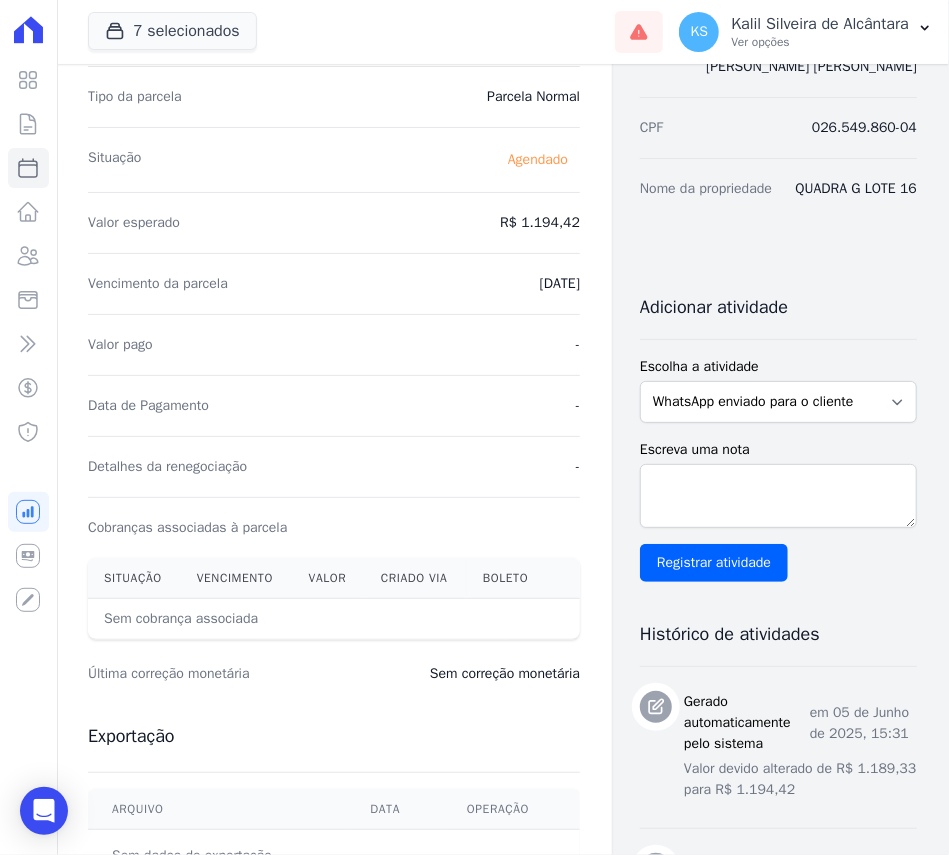 scroll, scrollTop: 400, scrollLeft: 0, axis: vertical 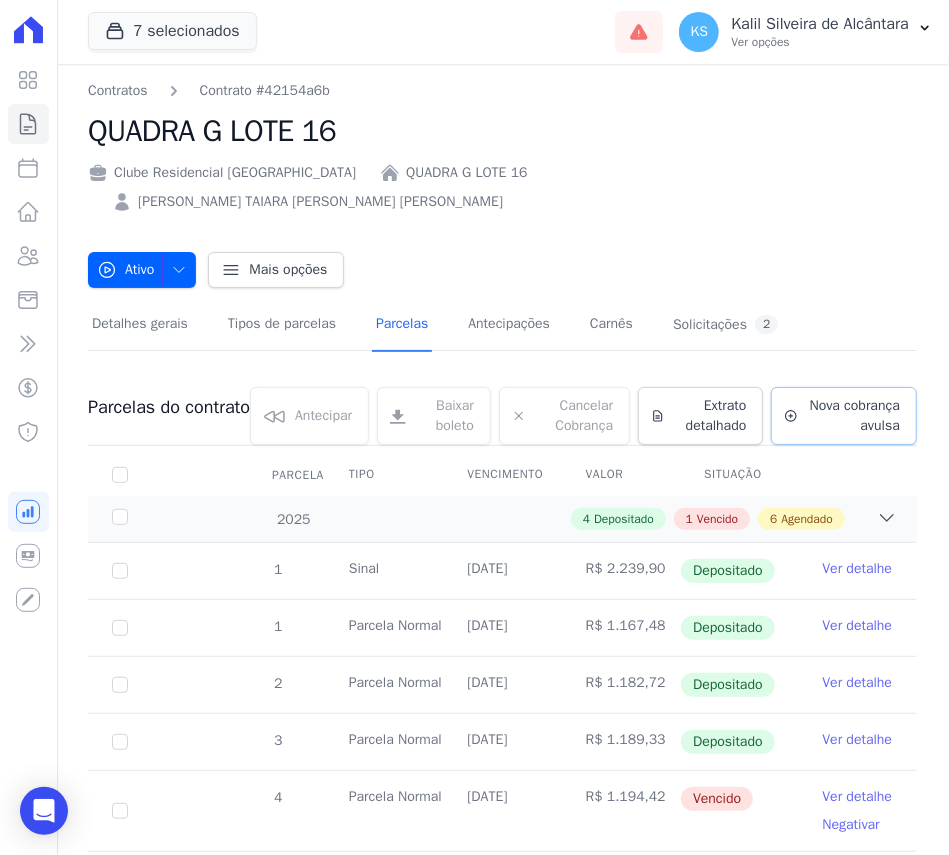 click 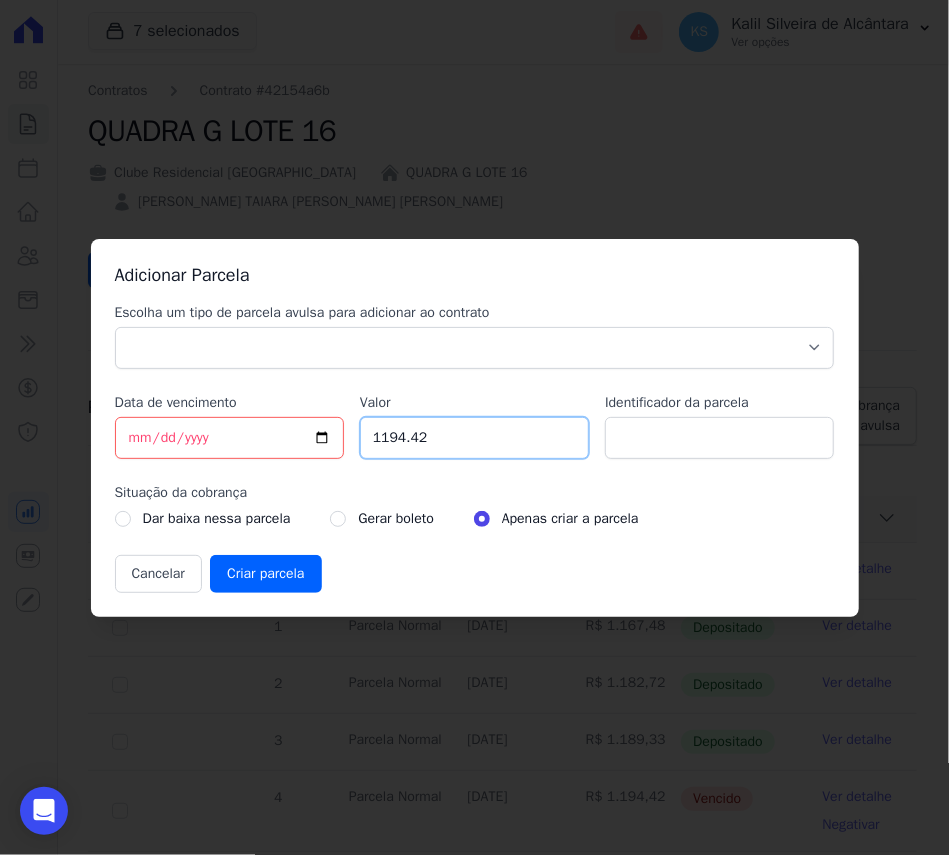 drag, startPoint x: 451, startPoint y: 433, endPoint x: 342, endPoint y: 414, distance: 110.64357 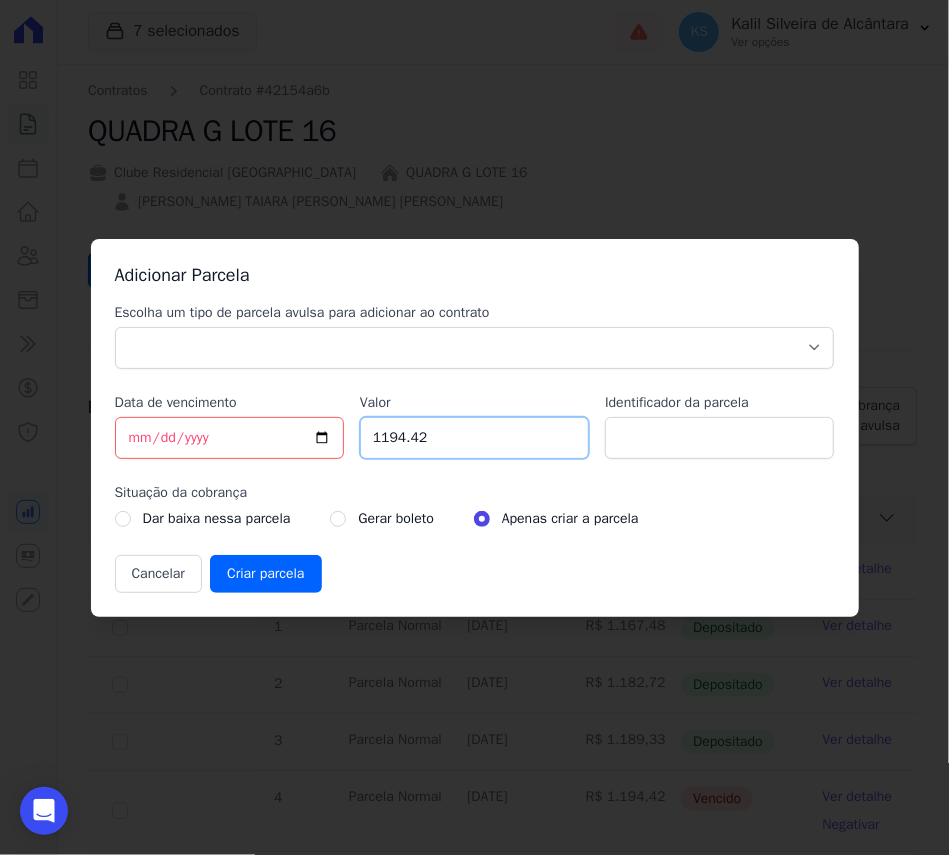 click on "Escolha um tipo de parcela avulsa para adicionar ao contrato
Parcela Normal
Sinal
Caução
Intercalada
Chaves
Pré Chaves
Pós Chaves
Taxas
Quitação
Outros
Parcela do Cliente
Acordo
Financiamento CEF
Comissão
Antecipação
Data de vencimento
2025-07-10
Valor
1194.42
Identificador da parcela
Situação da cobrança
Dar baixa nessa parcela
Gerar boleto" at bounding box center (475, 448) 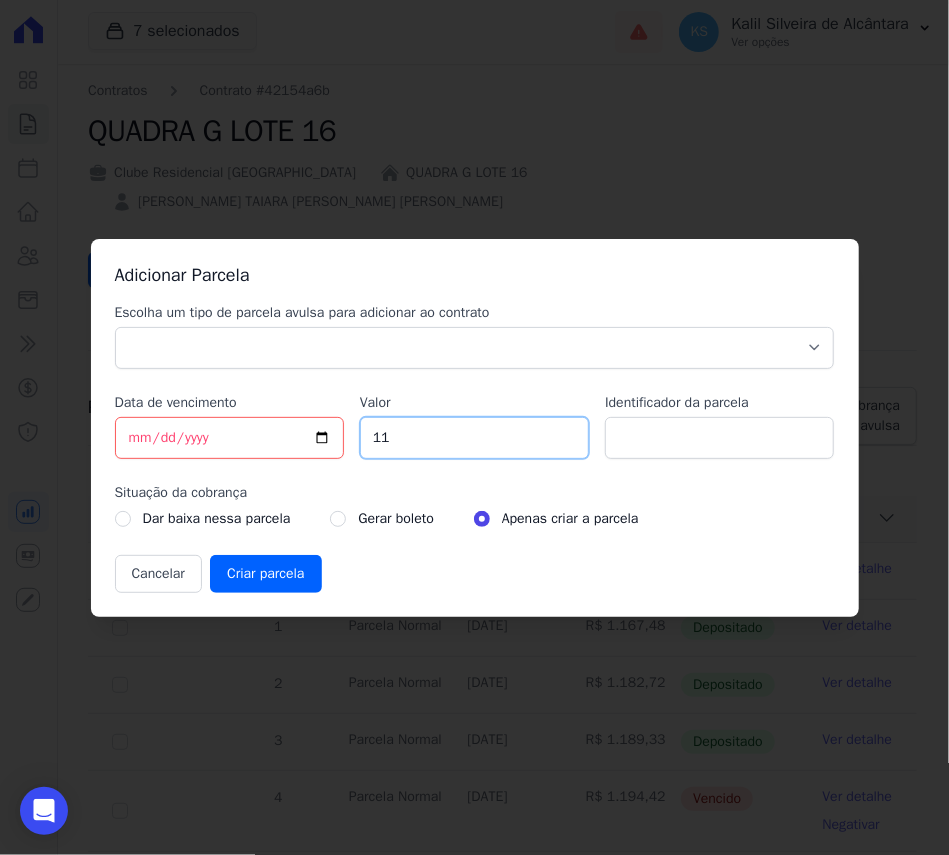 type on "1" 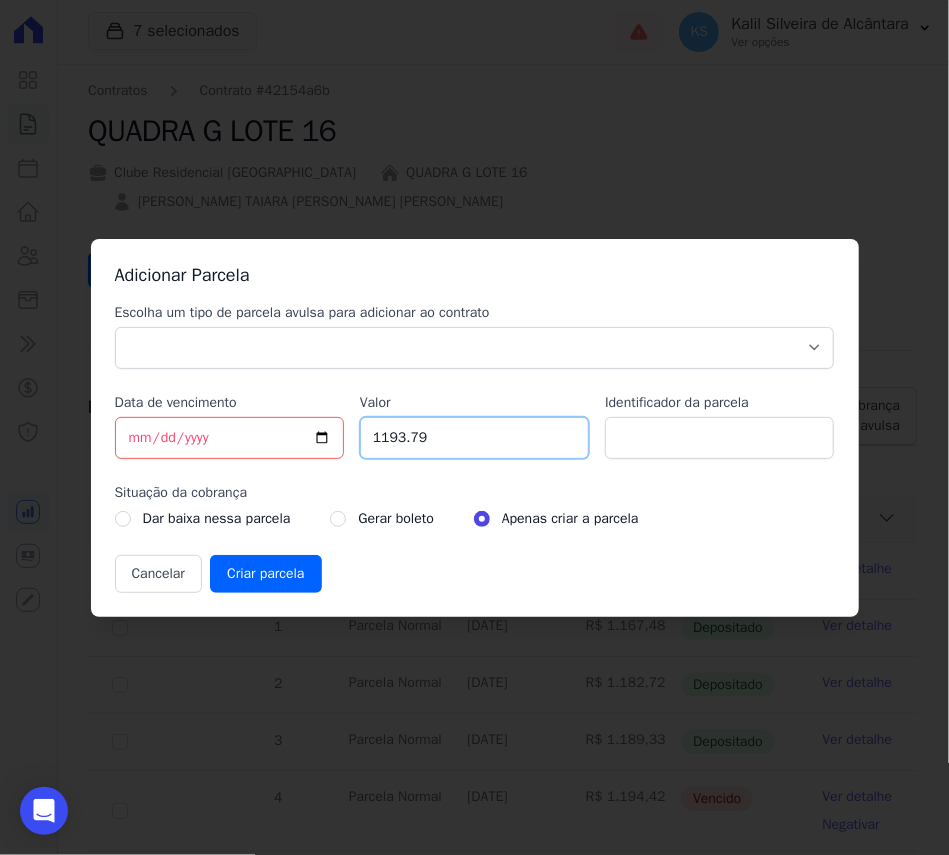 type on "1193.79" 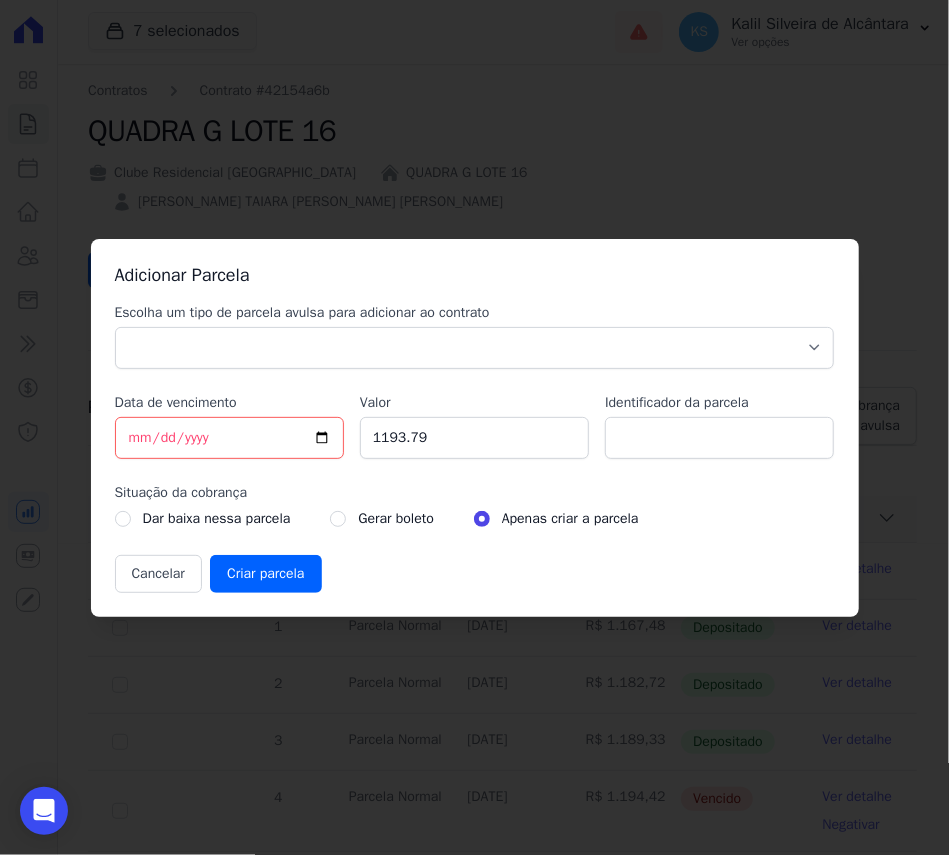 click on "Escolha um tipo de parcela avulsa para adicionar ao contrato
Parcela Normal
Sinal
Caução
Intercalada
Chaves
Pré Chaves
Pós Chaves
Taxas
Quitação
Outros
Parcela do Cliente
Acordo
Financiamento CEF
Comissão
Antecipação
Data de vencimento
2025-07-10
Valor
1193.79
Identificador da parcela
Situação da cobrança
Dar baixa nessa parcela
Gerar boleto" at bounding box center (475, 448) 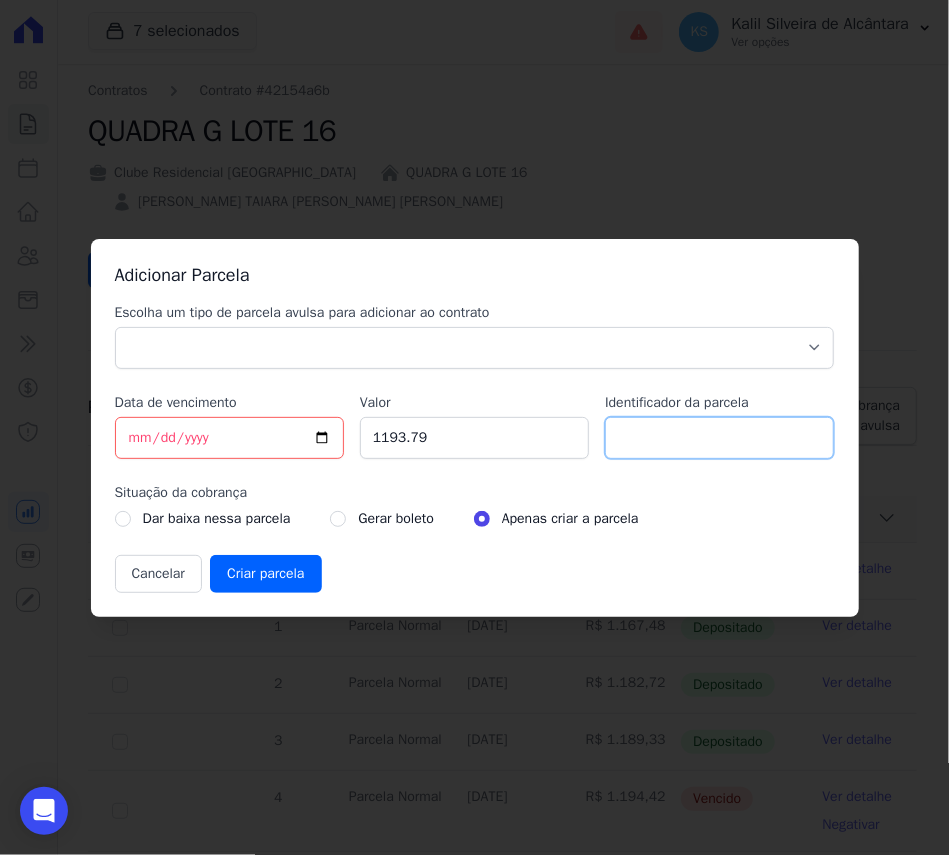 click on "Identificador da parcela" at bounding box center (719, 438) 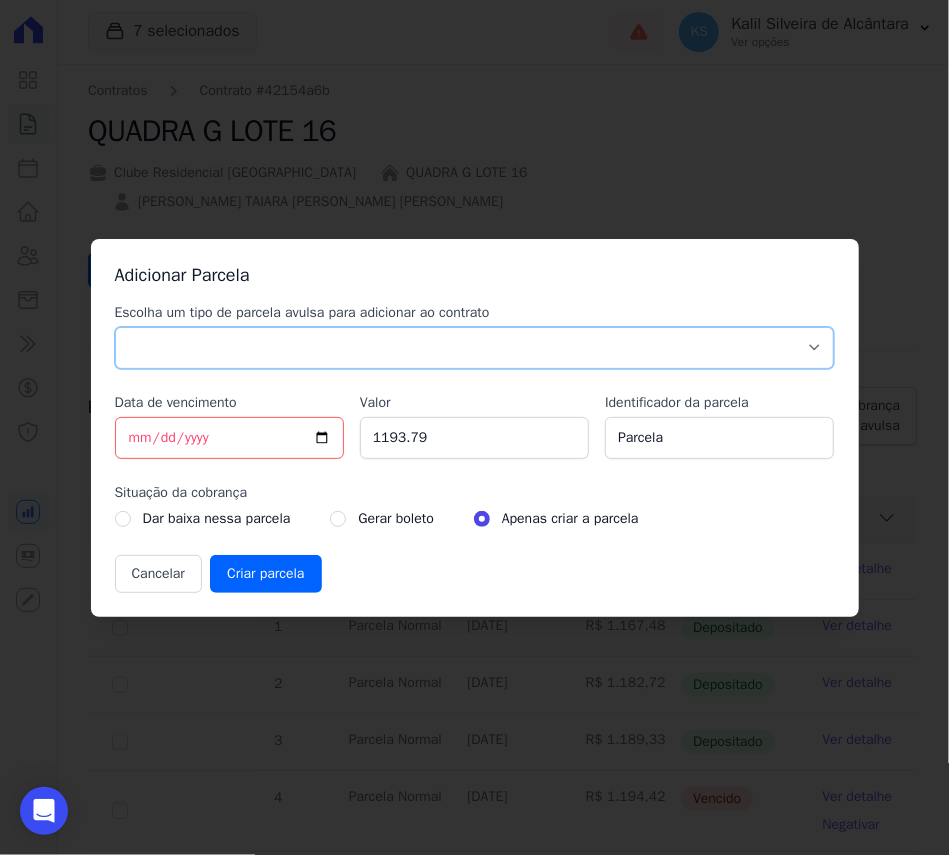 click on "Parcela Normal
Sinal
Caução
Intercalada
Chaves
Pré Chaves
Pós Chaves
Taxas
Quitação
Outros
Parcela do Cliente
Acordo
Financiamento CEF
Comissão
Antecipação" at bounding box center (475, 348) 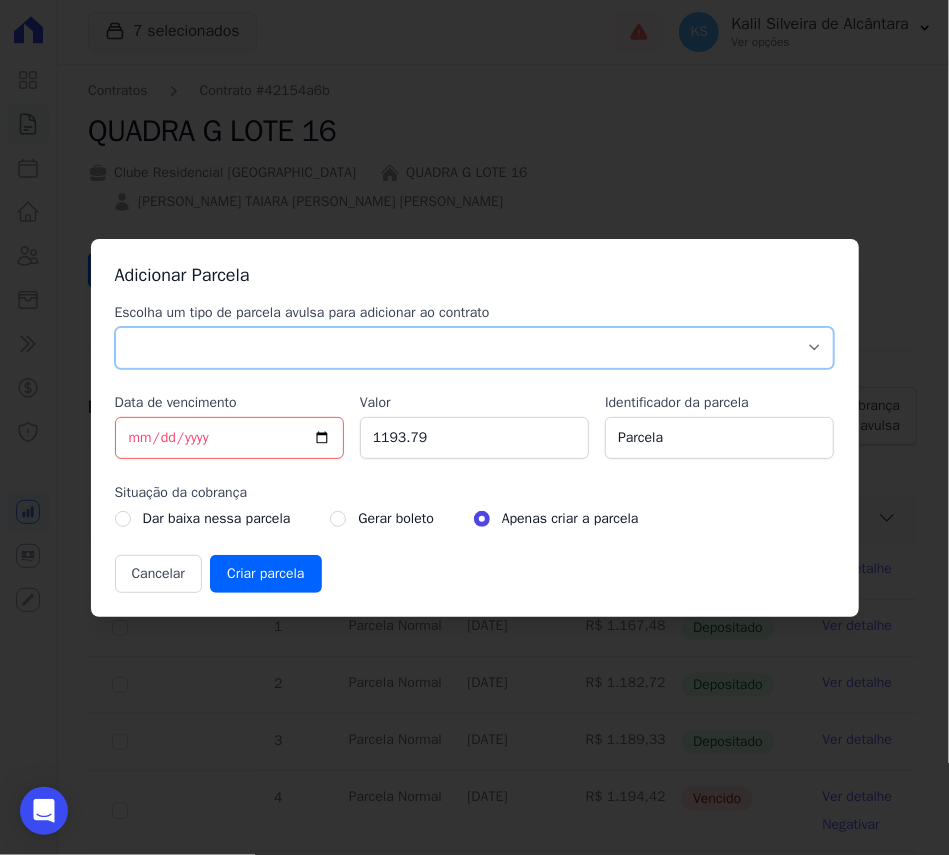 select on "standard" 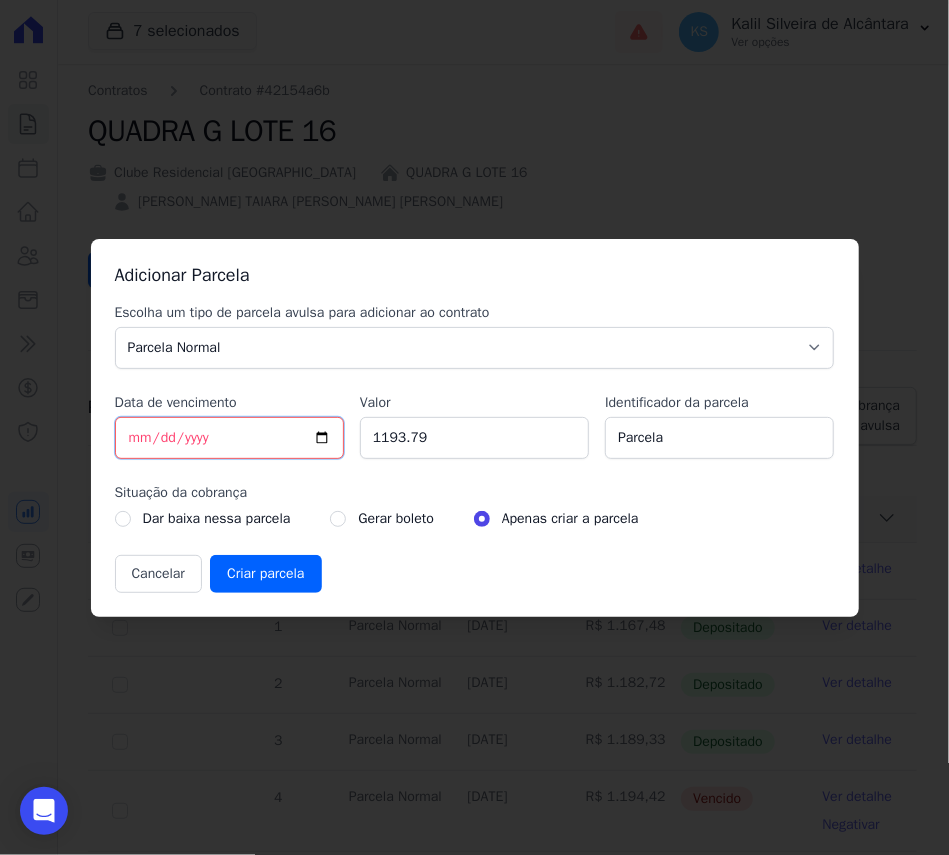 click on "[DATE]" at bounding box center (229, 438) 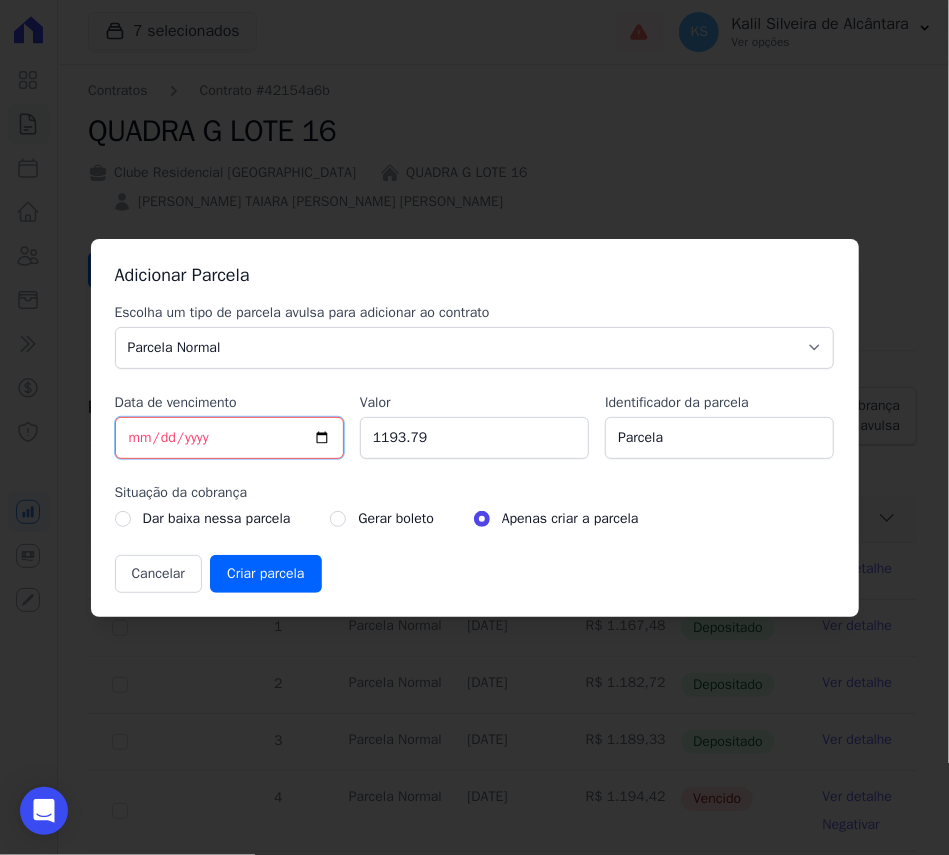type on "[DATE]" 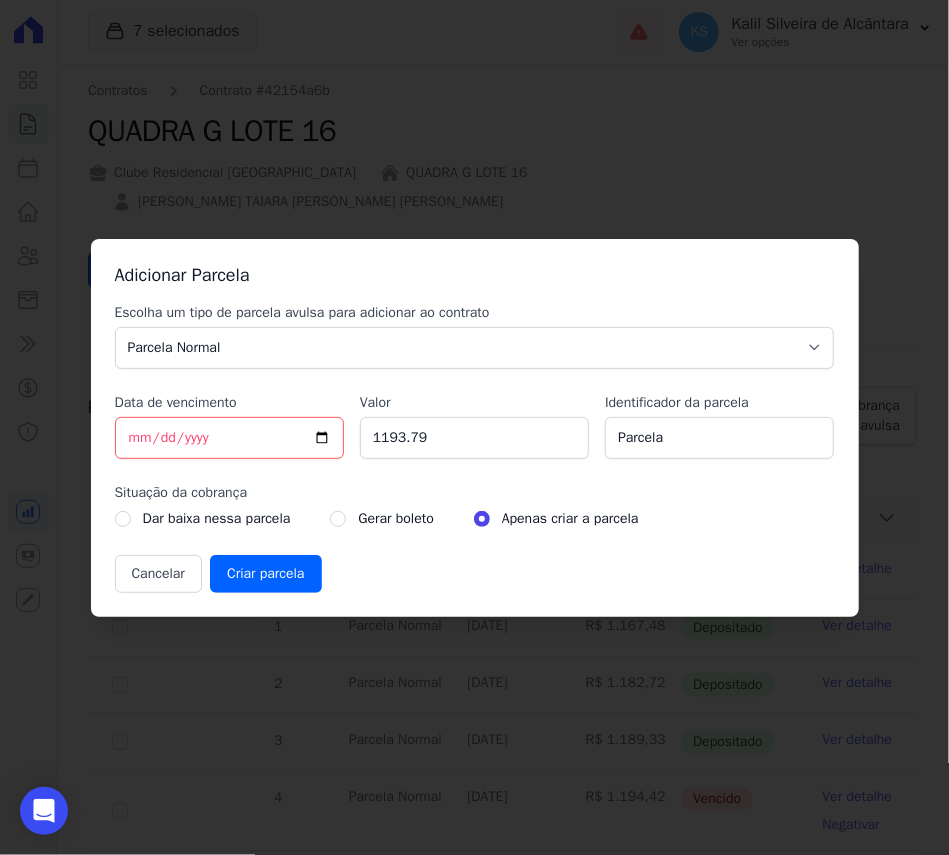 click on "Gerar boleto" at bounding box center (395, 519) 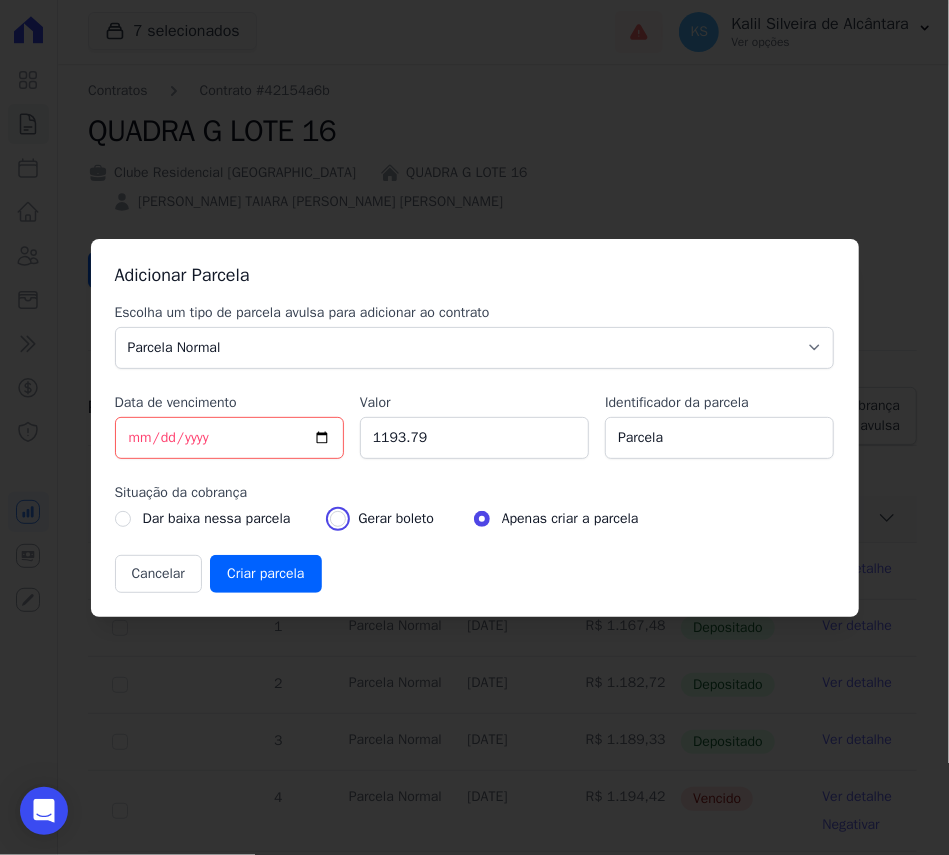 click at bounding box center (338, 519) 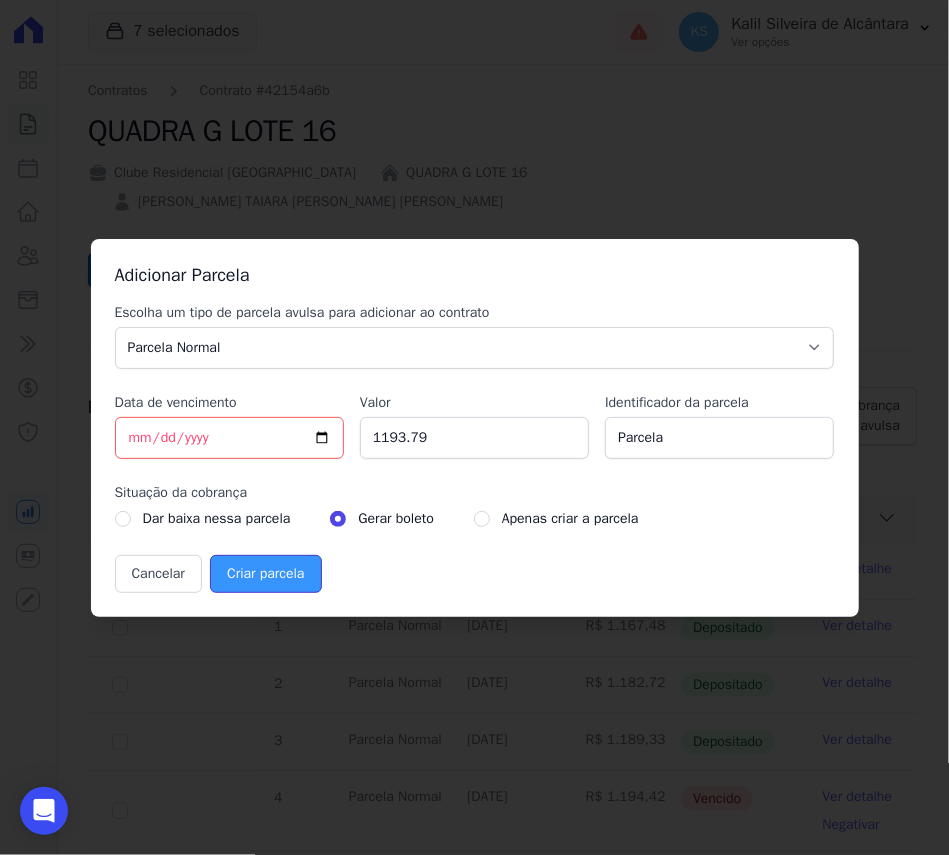 click on "Criar parcela" at bounding box center (265, 574) 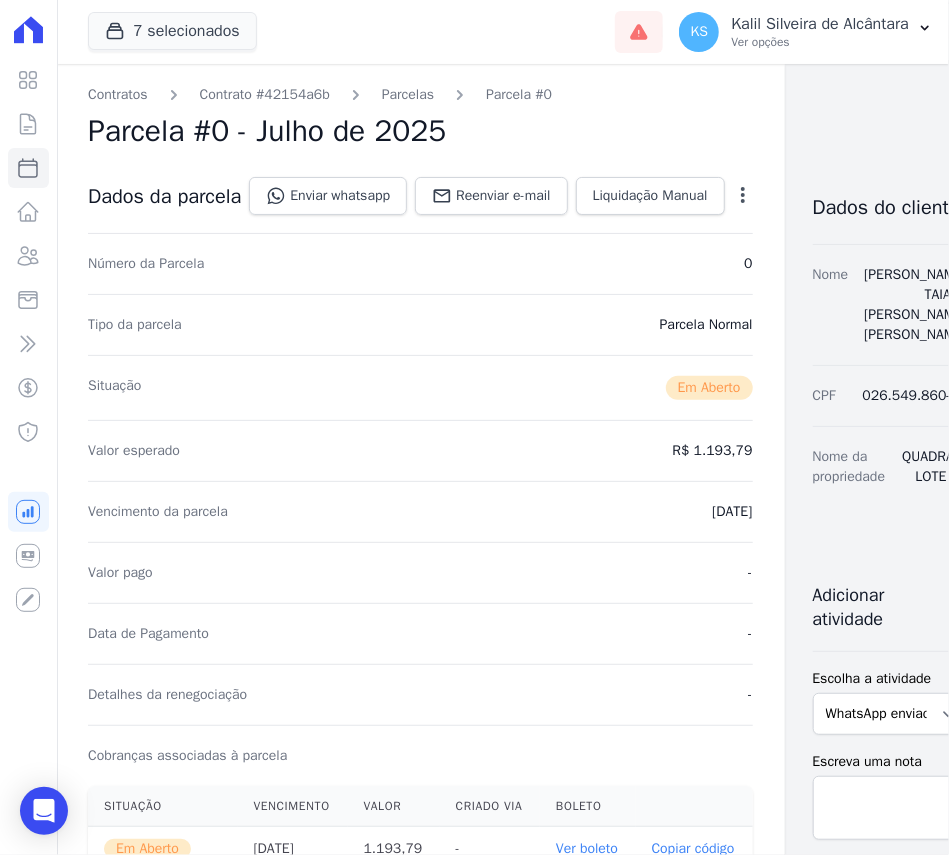 scroll, scrollTop: 0, scrollLeft: 52, axis: horizontal 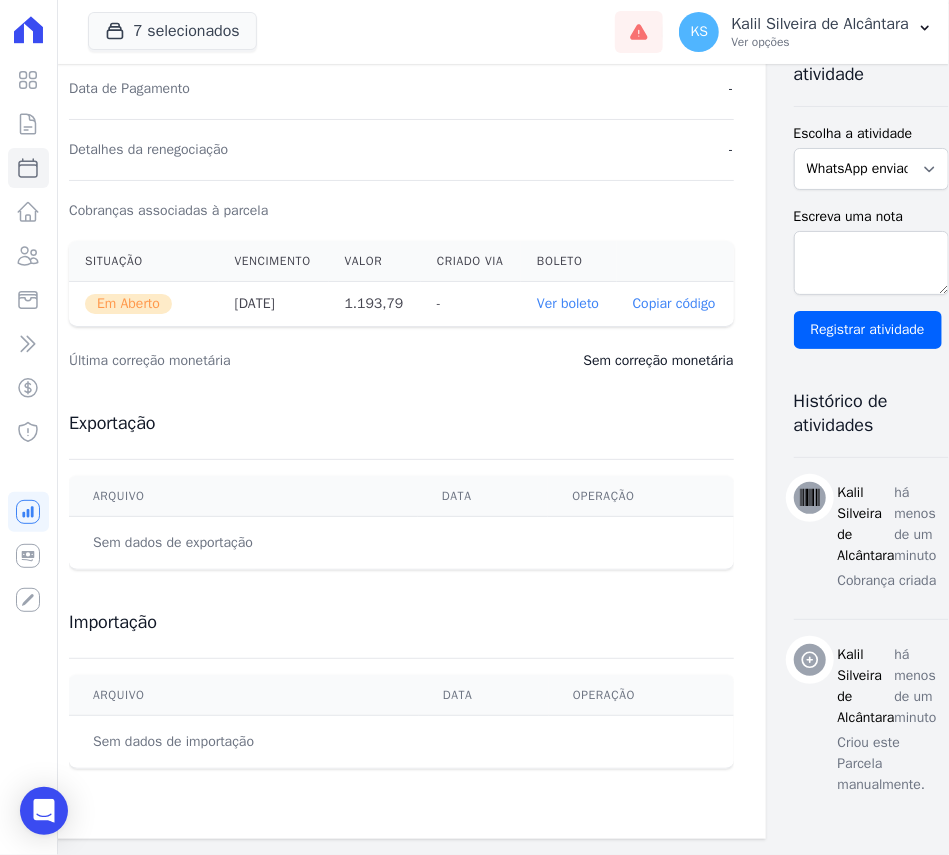 click on "Ver boleto" at bounding box center [568, 303] 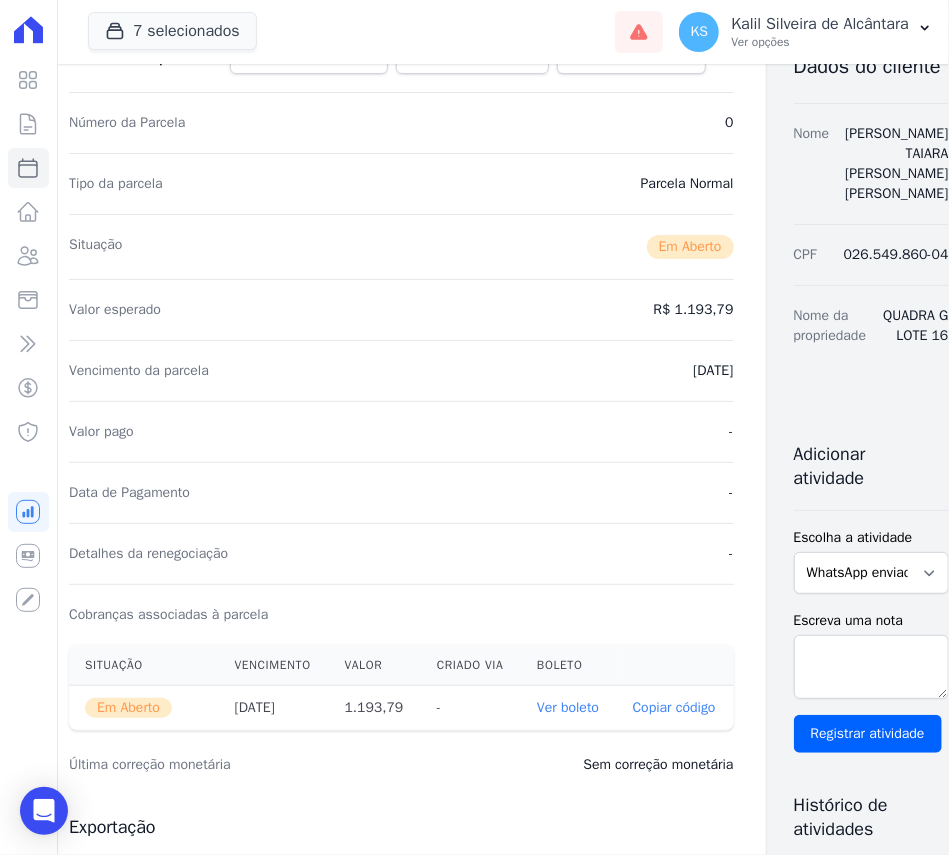 scroll, scrollTop: 0, scrollLeft: 52, axis: horizontal 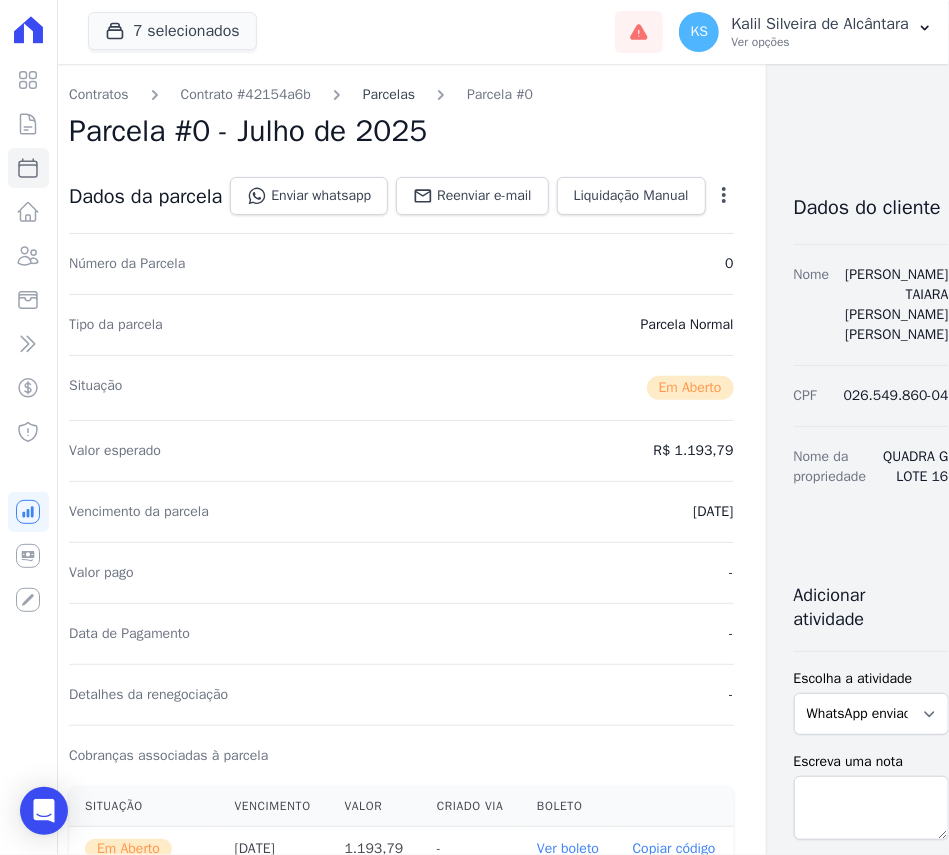click on "Parcelas" at bounding box center [389, 94] 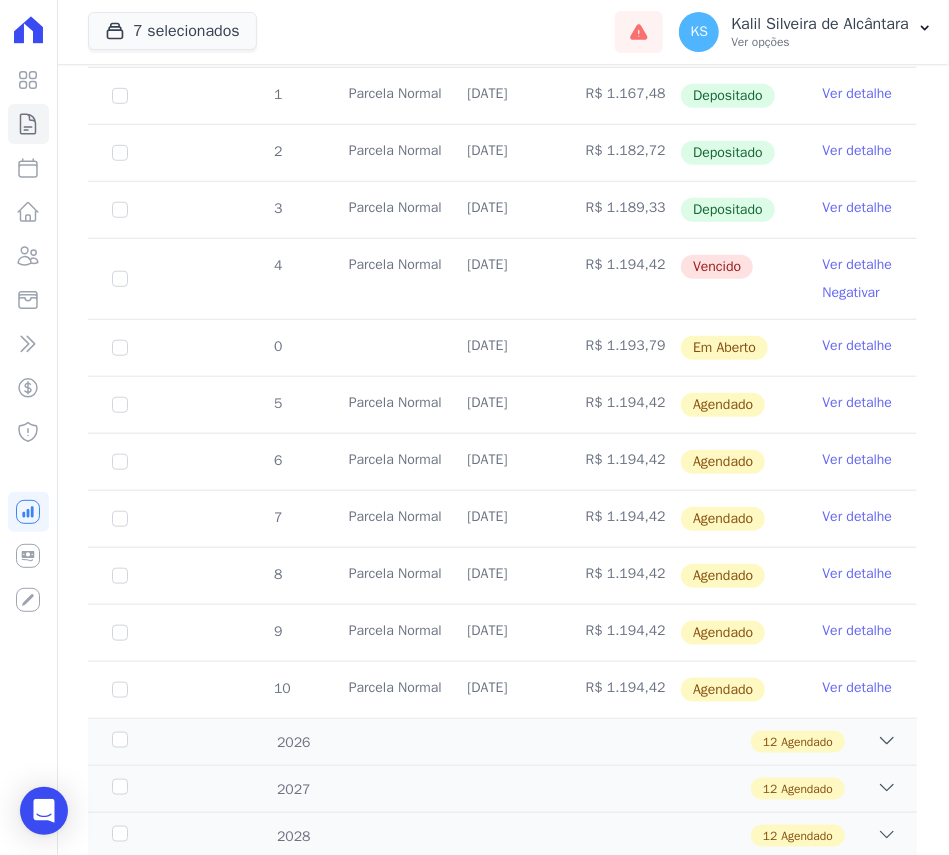 scroll, scrollTop: 533, scrollLeft: 0, axis: vertical 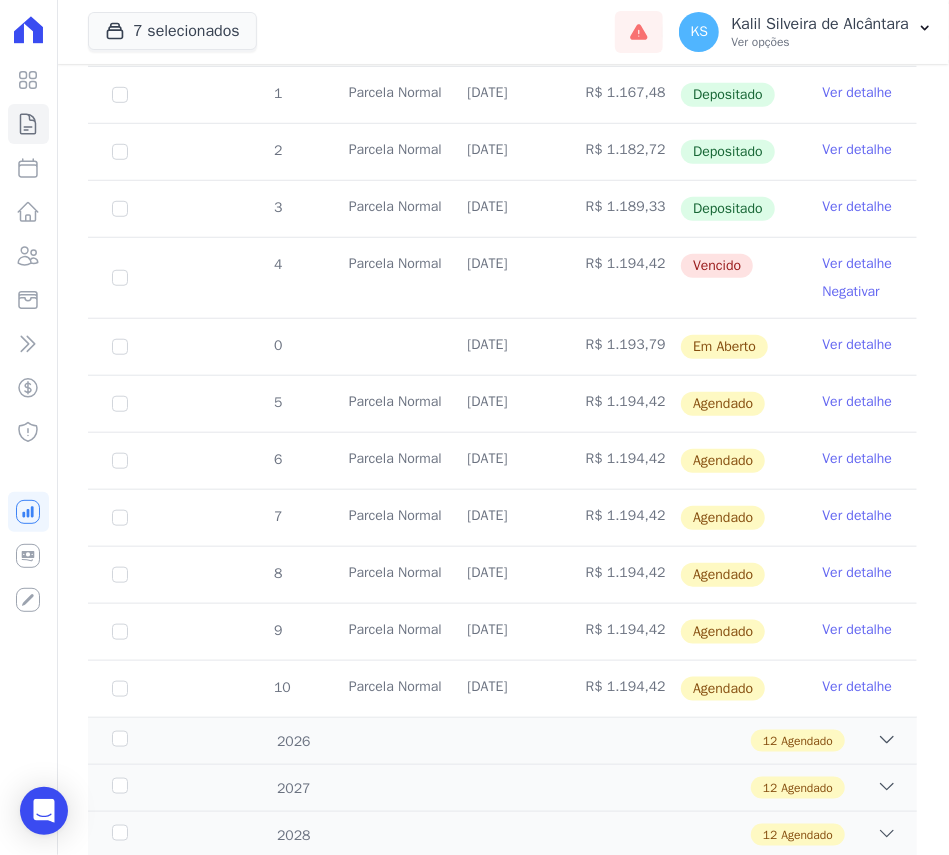 click on "Ver detalhe" at bounding box center (858, 402) 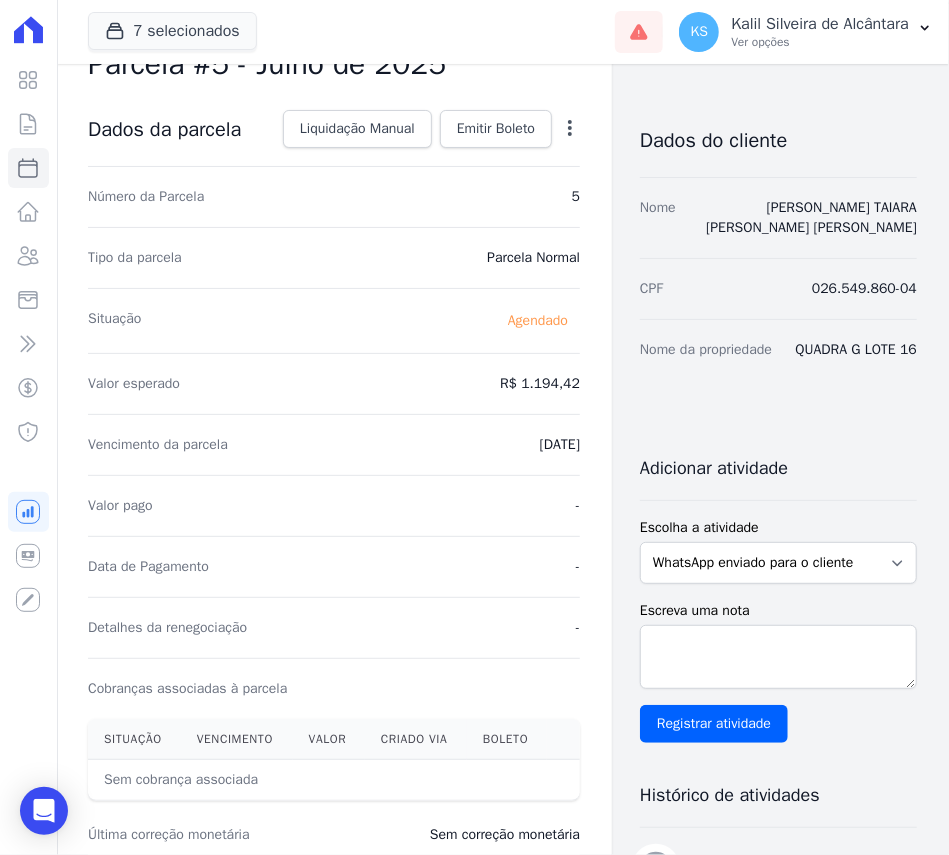 scroll, scrollTop: 0, scrollLeft: 0, axis: both 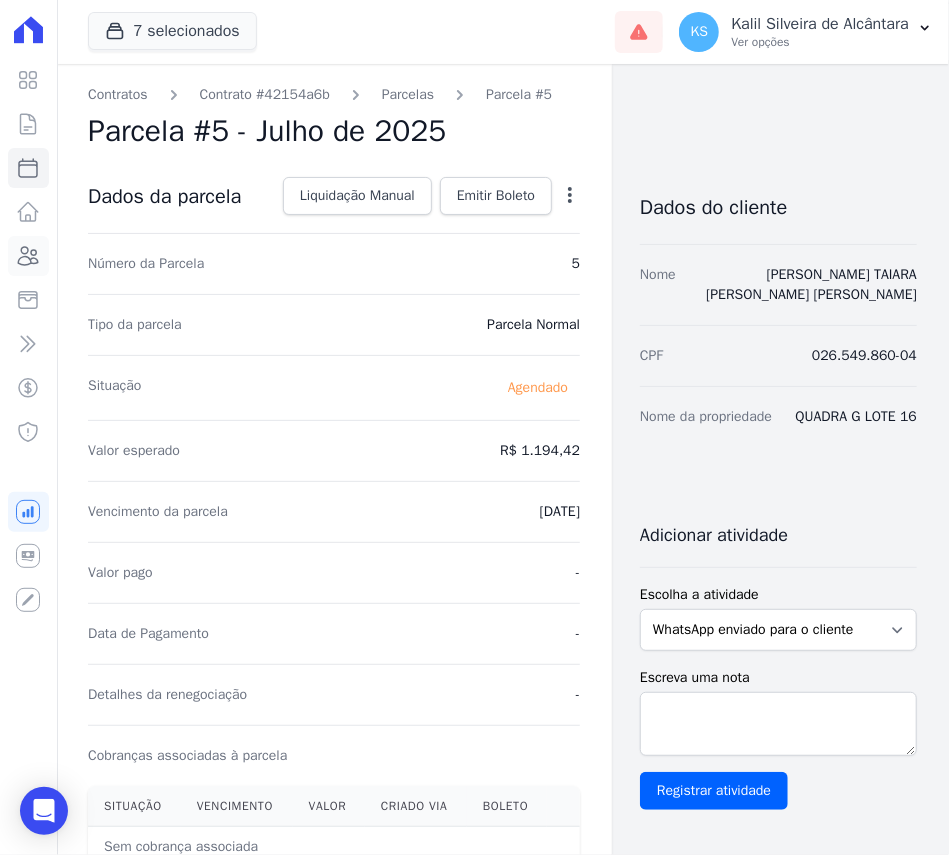 click 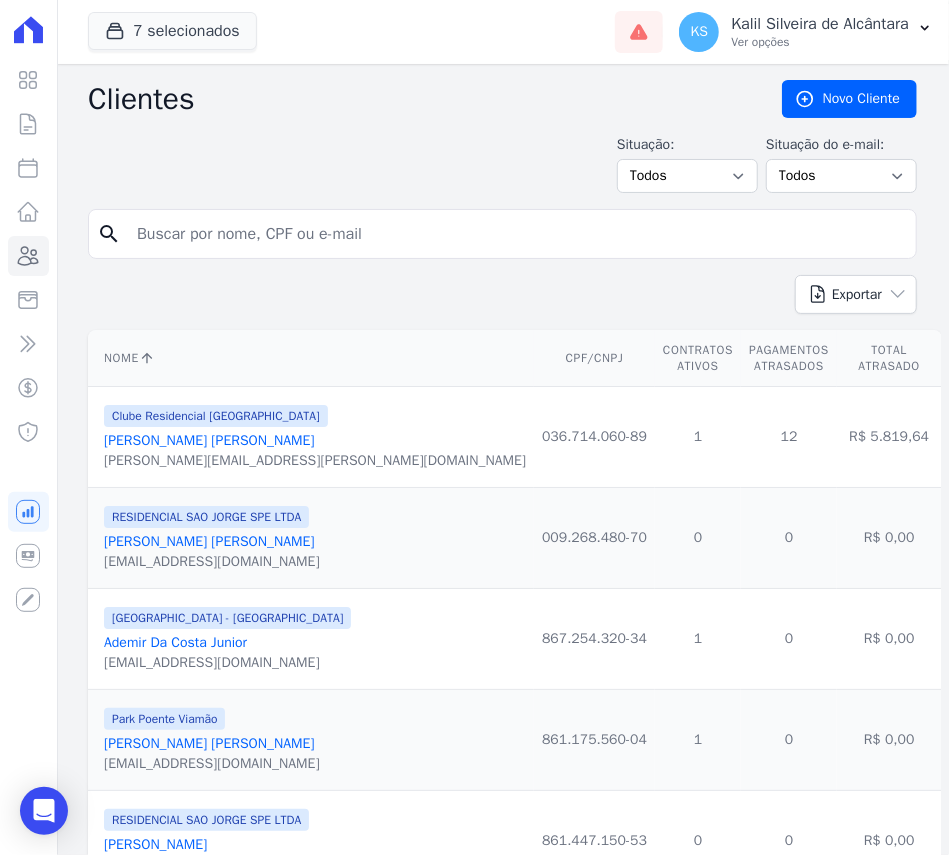 click at bounding box center [516, 234] 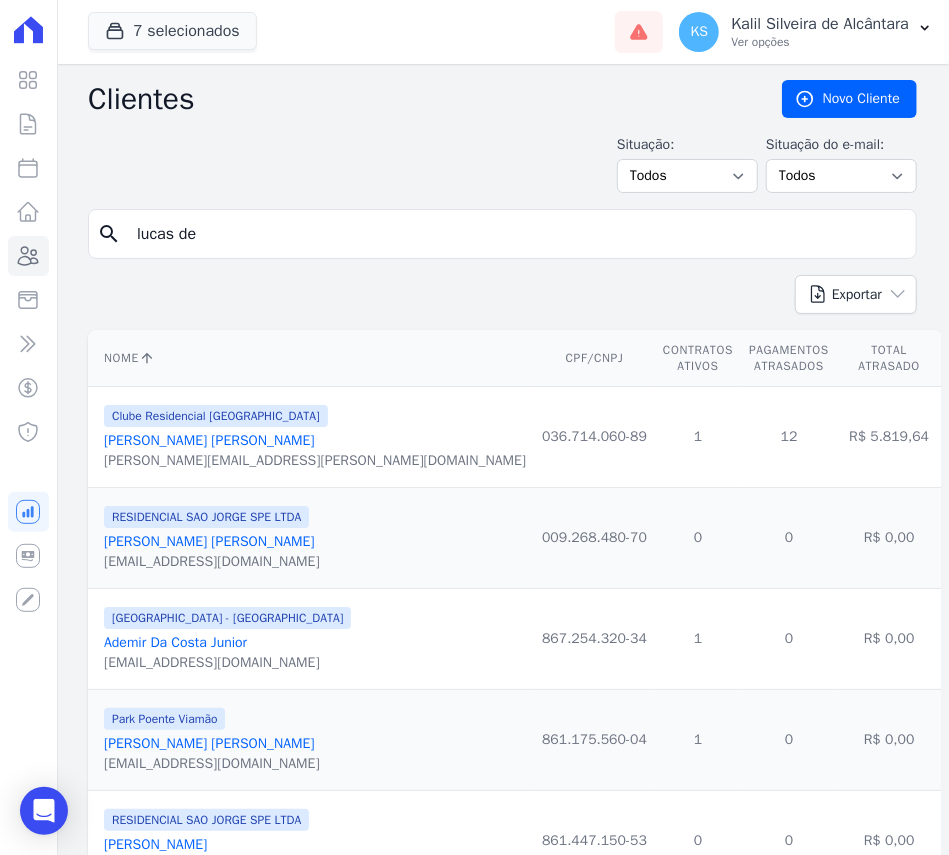 type on "LUCAS DE SOUZA LEANDRO" 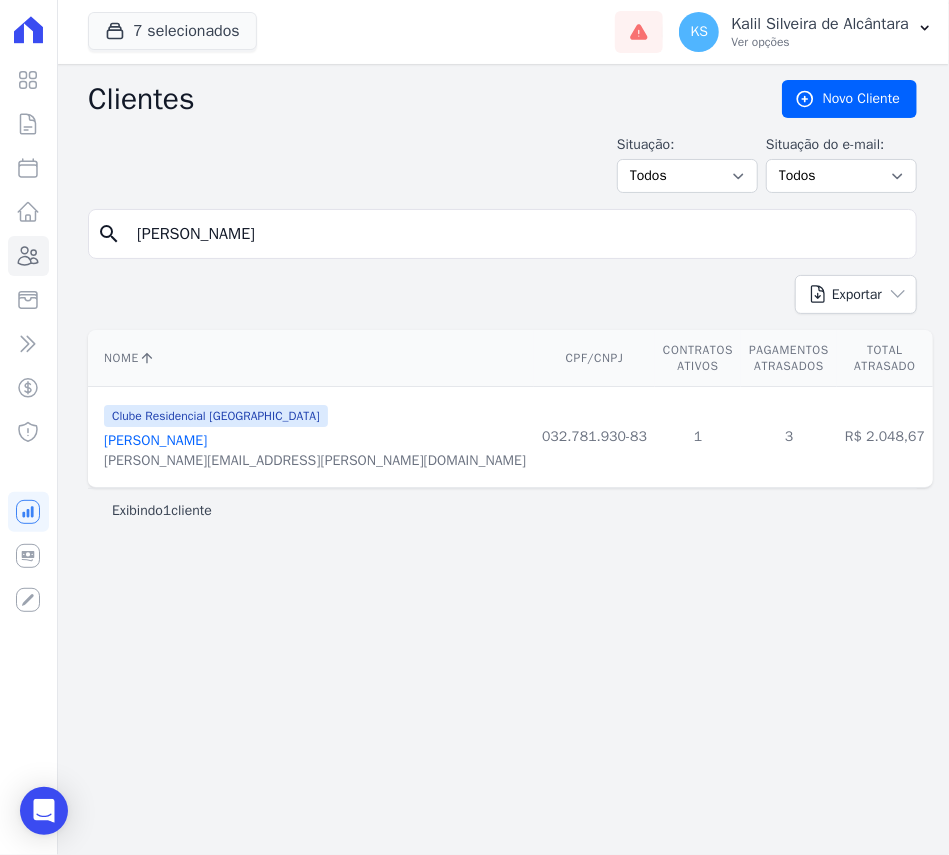 click on "lucas.slead@gmail.com" at bounding box center (315, 461) 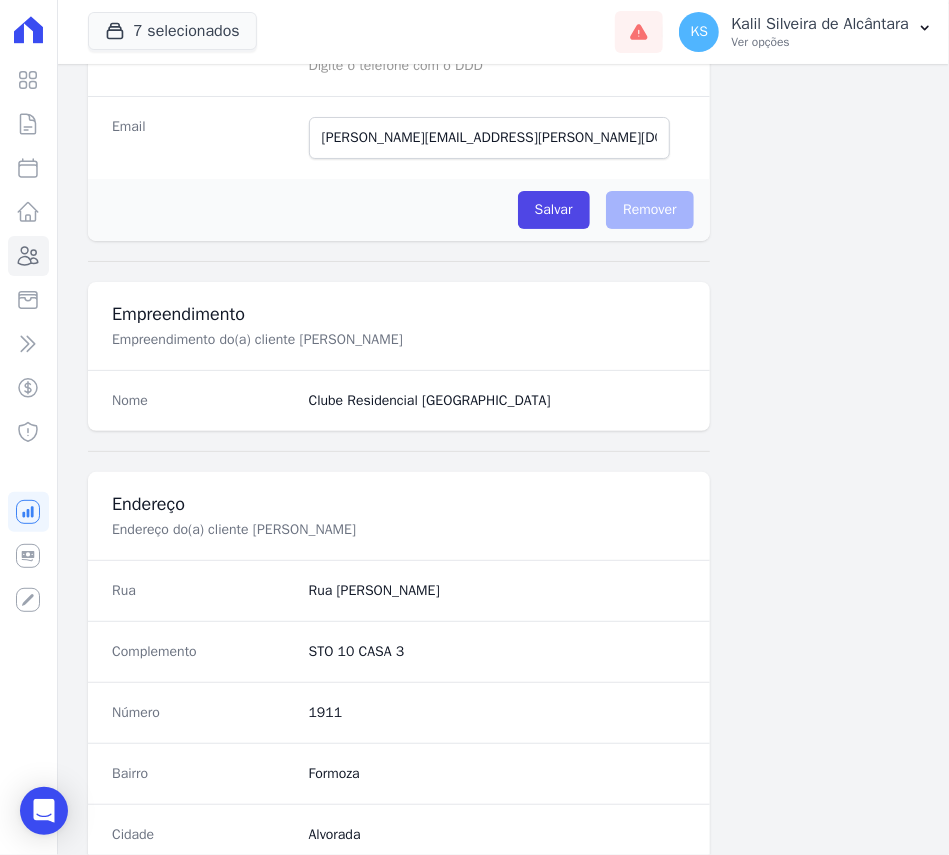 scroll, scrollTop: 1053, scrollLeft: 0, axis: vertical 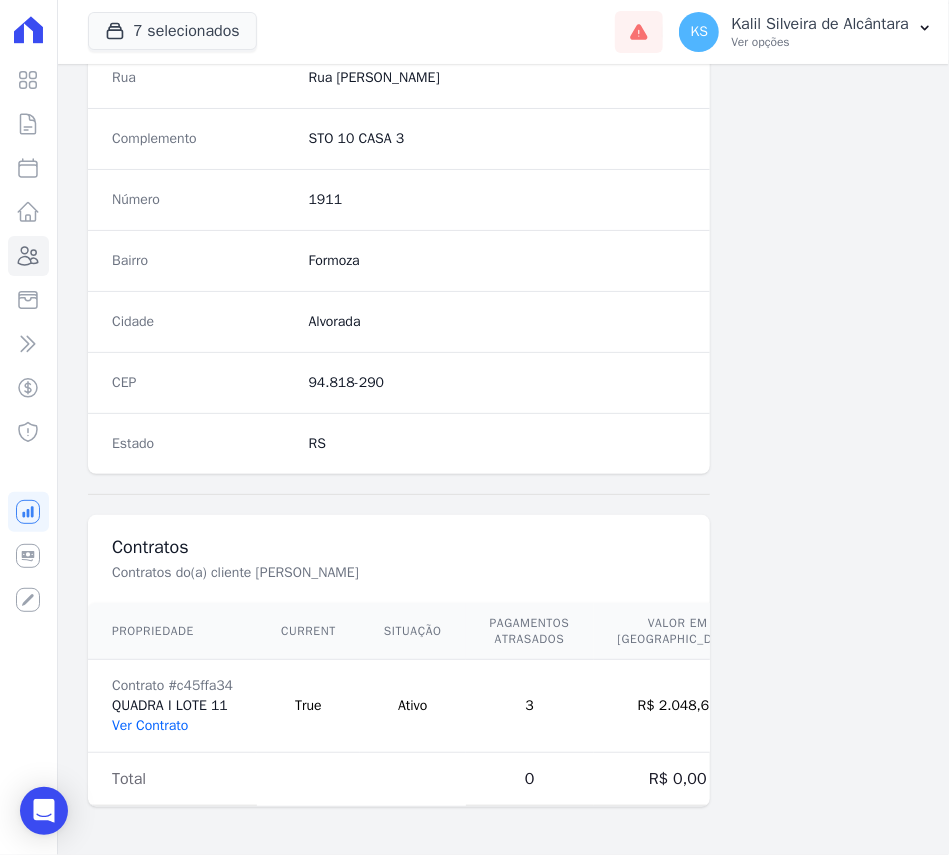 click on "Ver Contrato" at bounding box center [150, 725] 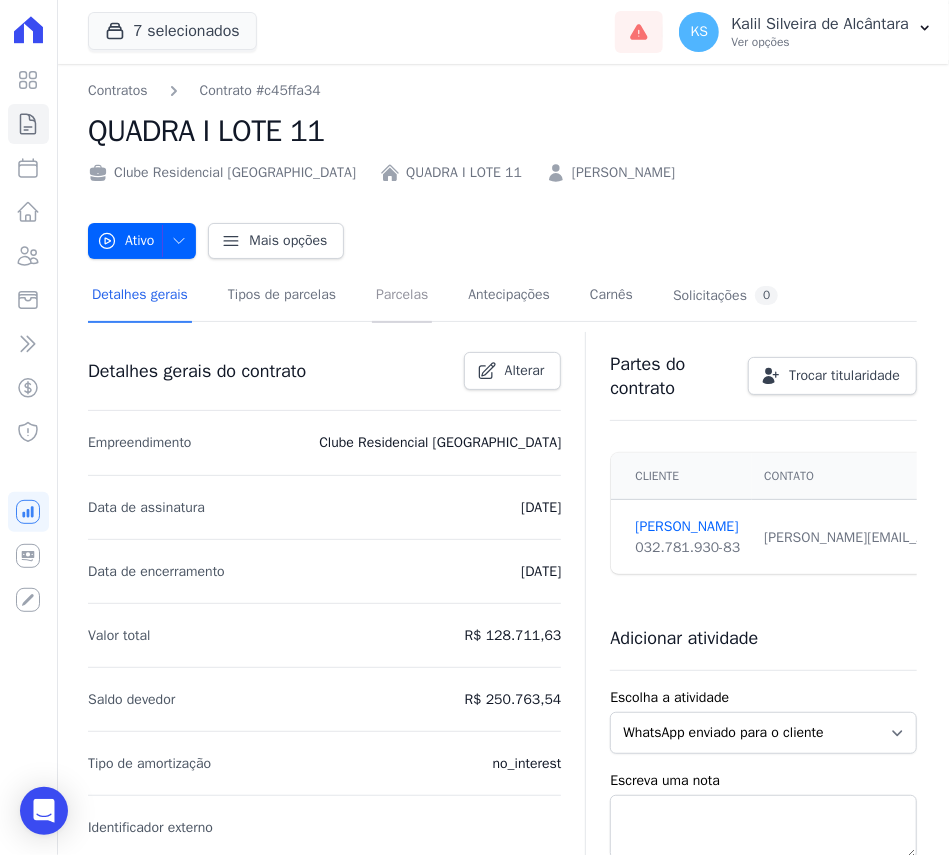 click on "Parcelas" at bounding box center [402, 296] 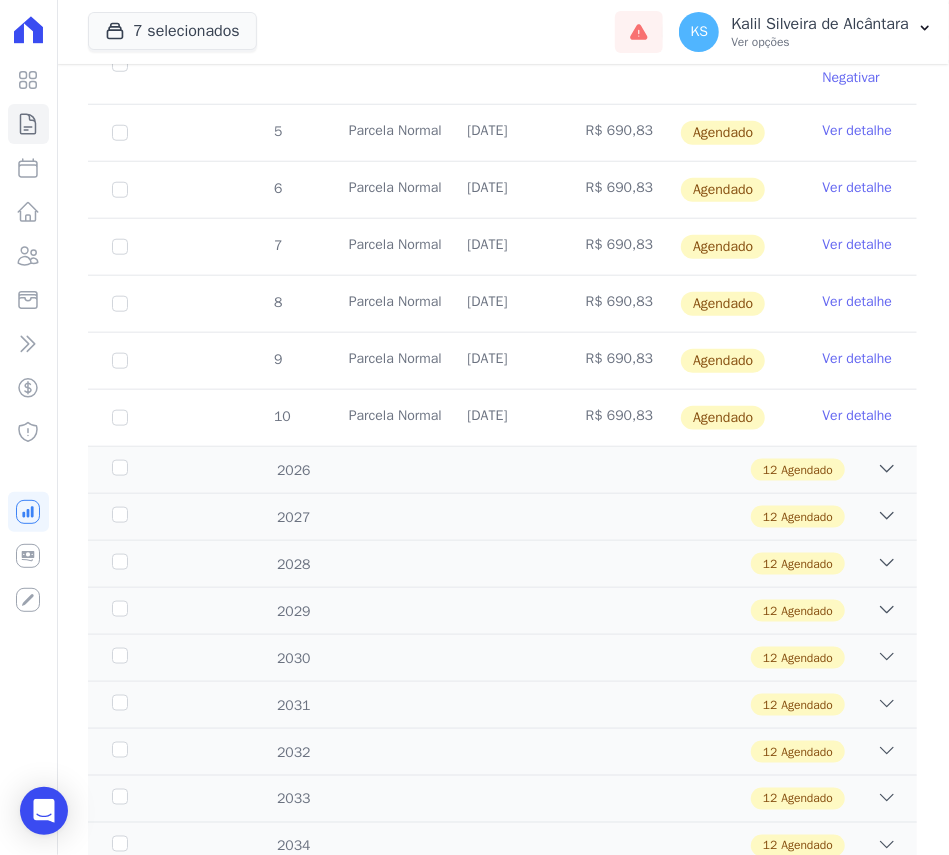 scroll, scrollTop: 533, scrollLeft: 0, axis: vertical 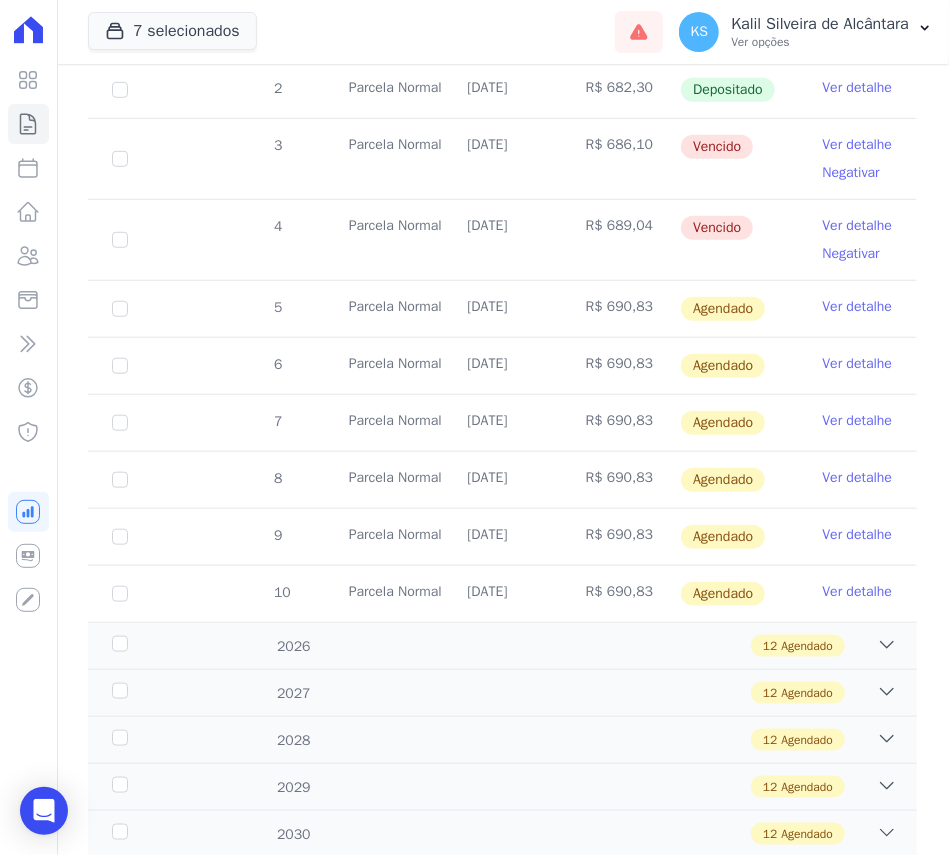click on "Ver detalhe" at bounding box center [858, 307] 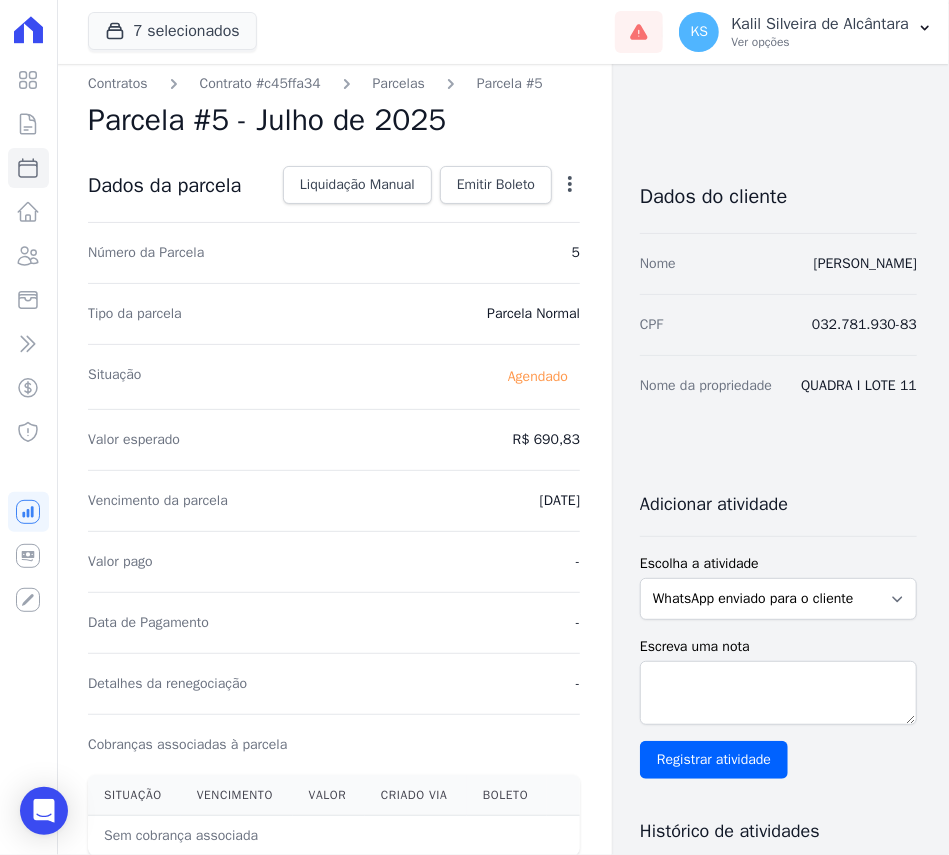 scroll, scrollTop: 0, scrollLeft: 0, axis: both 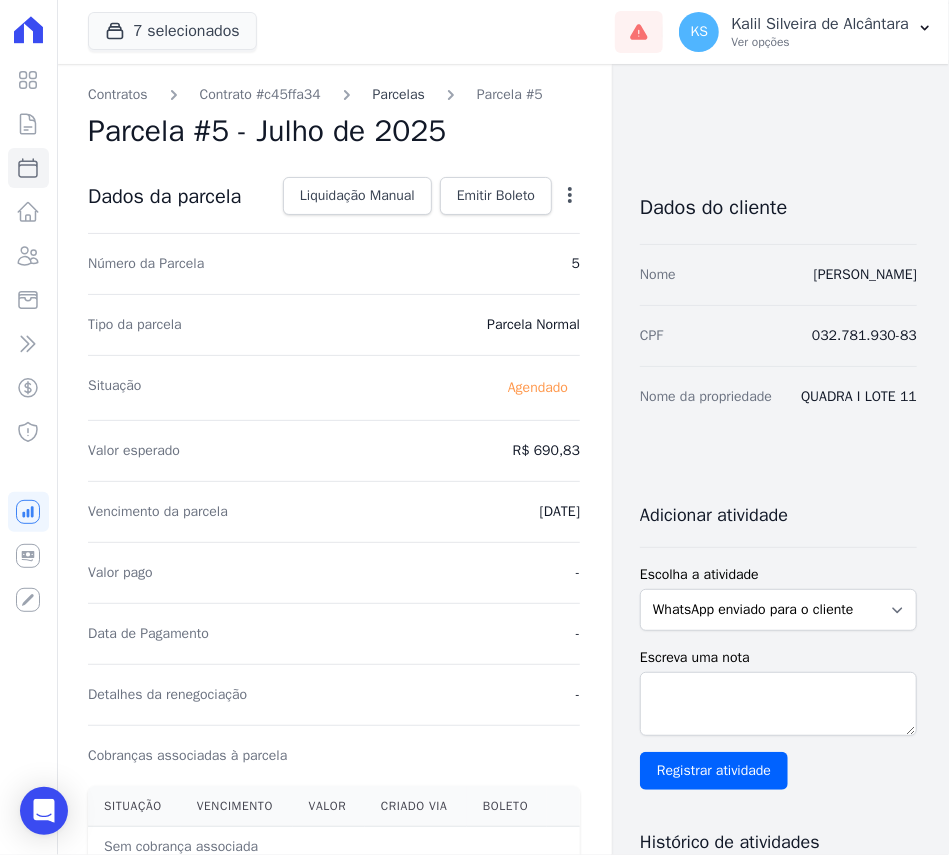 click on "Parcelas" at bounding box center [399, 94] 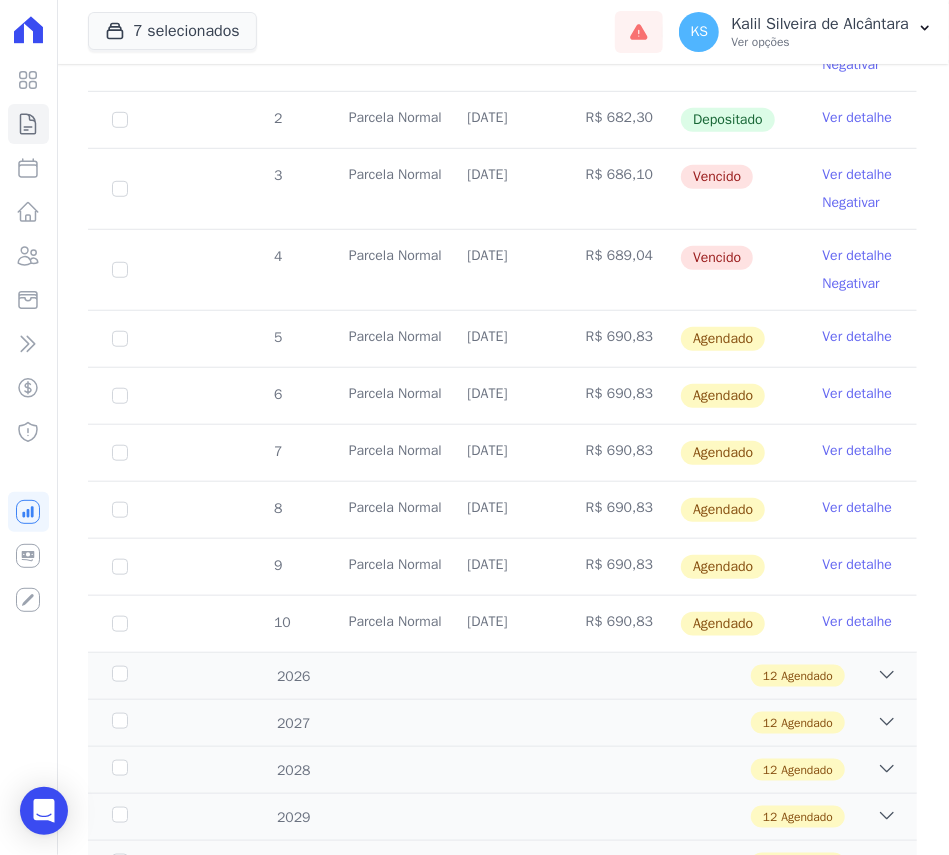 scroll, scrollTop: 400, scrollLeft: 0, axis: vertical 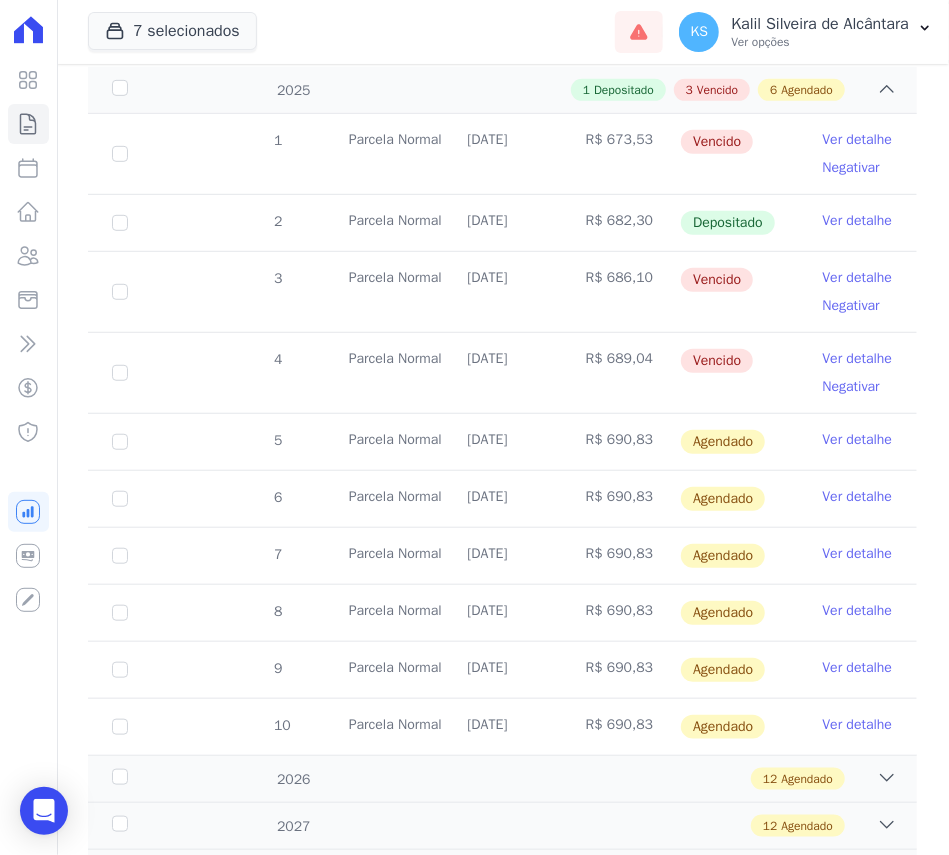 click on "Ver detalhe" at bounding box center (858, 440) 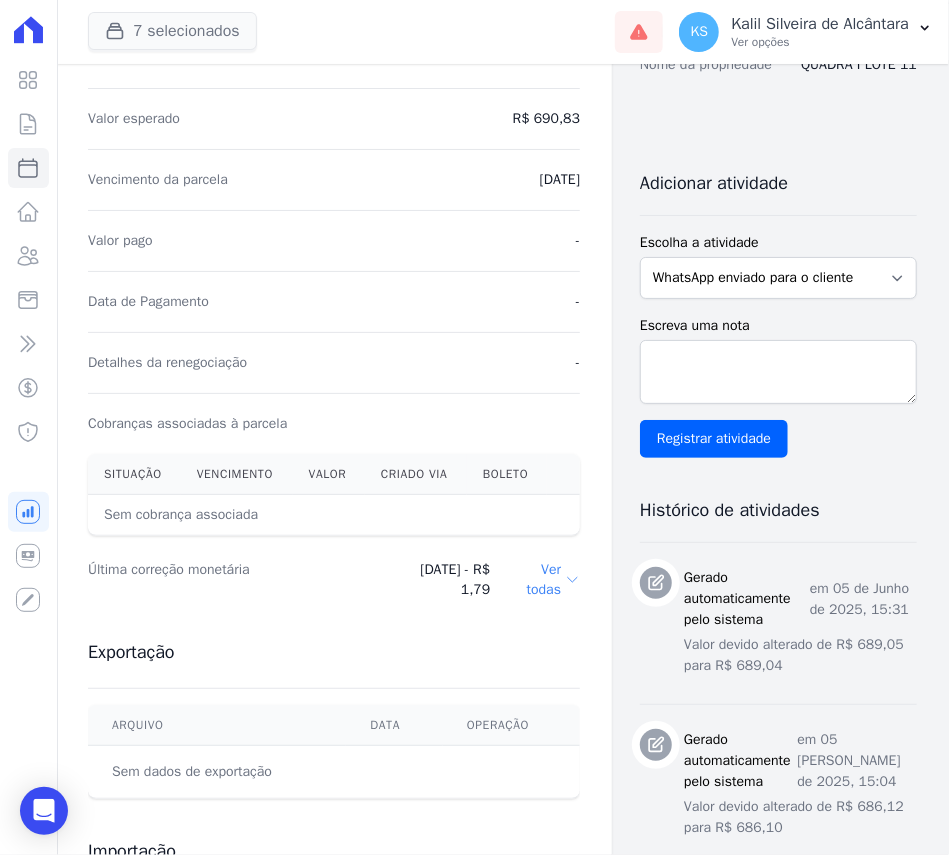 scroll, scrollTop: 0, scrollLeft: 0, axis: both 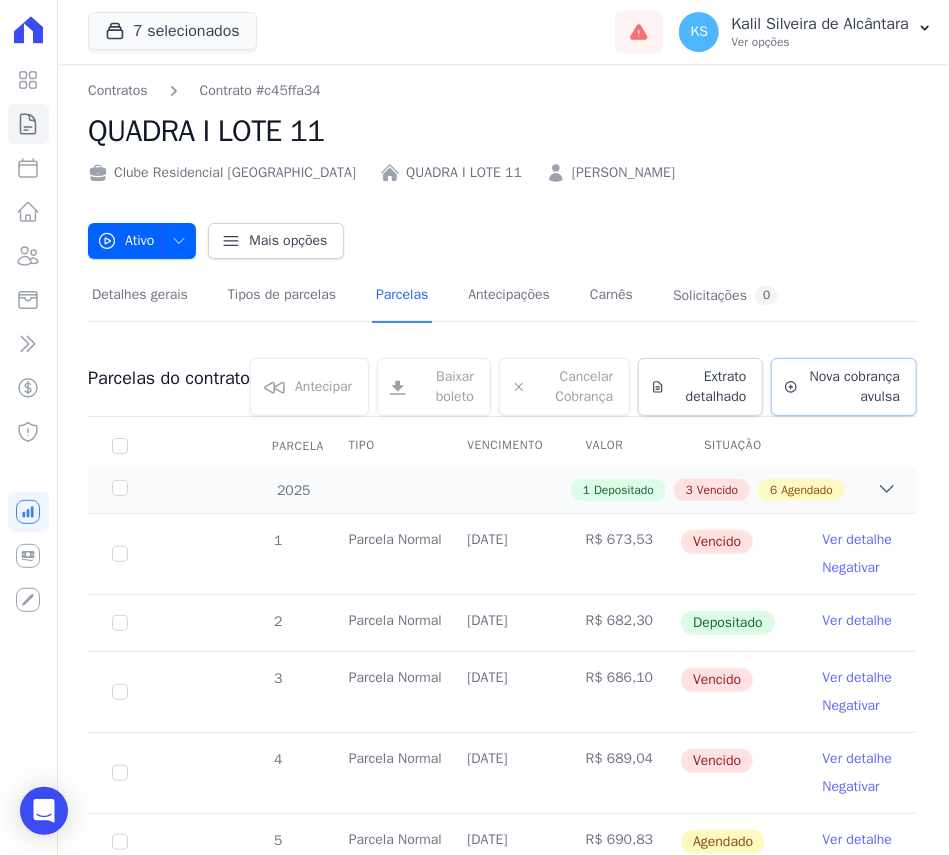 click on "Nova cobrança avulsa" at bounding box center [853, 387] 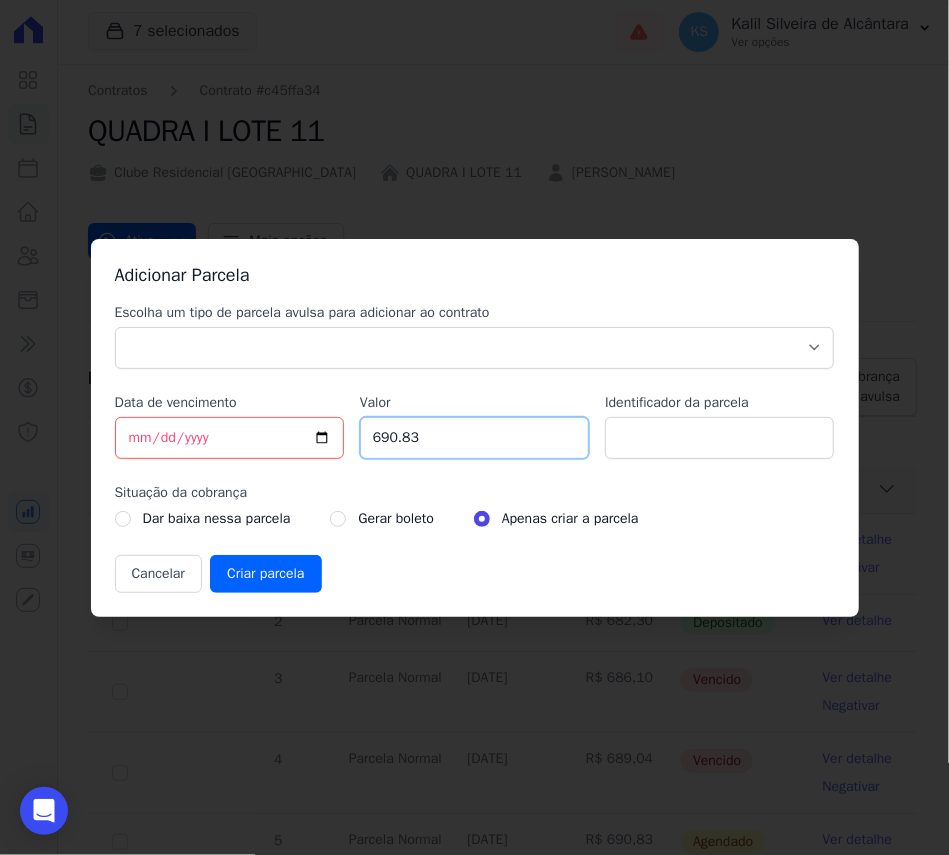 drag, startPoint x: 481, startPoint y: 449, endPoint x: 353, endPoint y: 435, distance: 128.76335 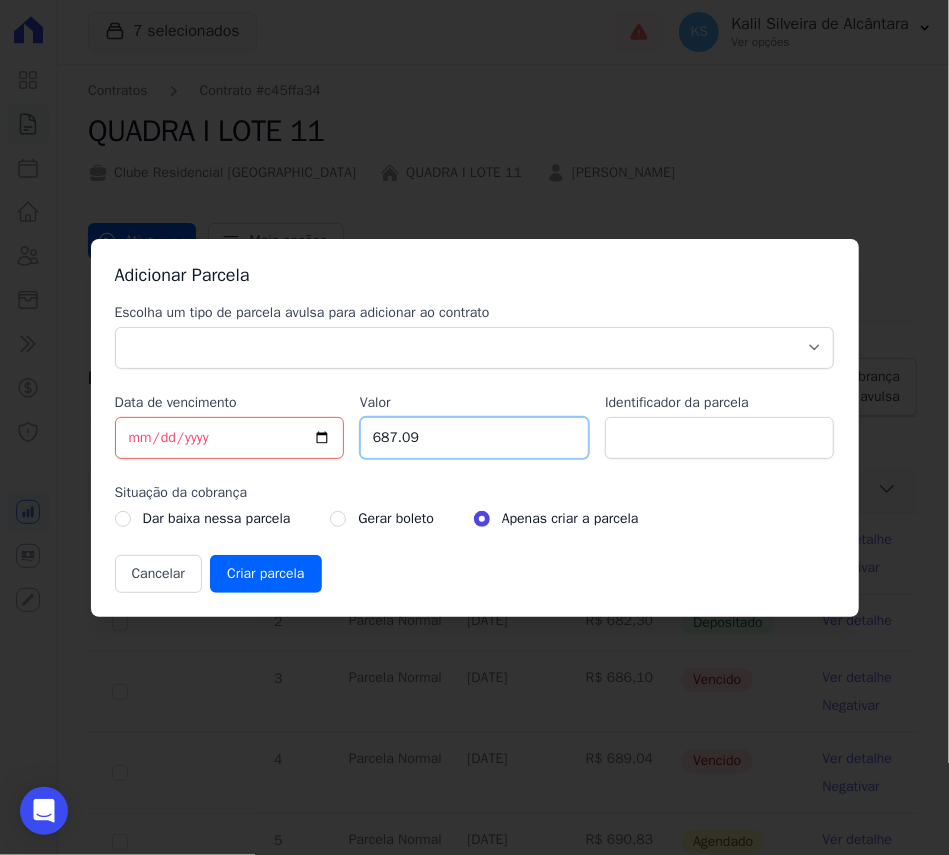 type on "687.09" 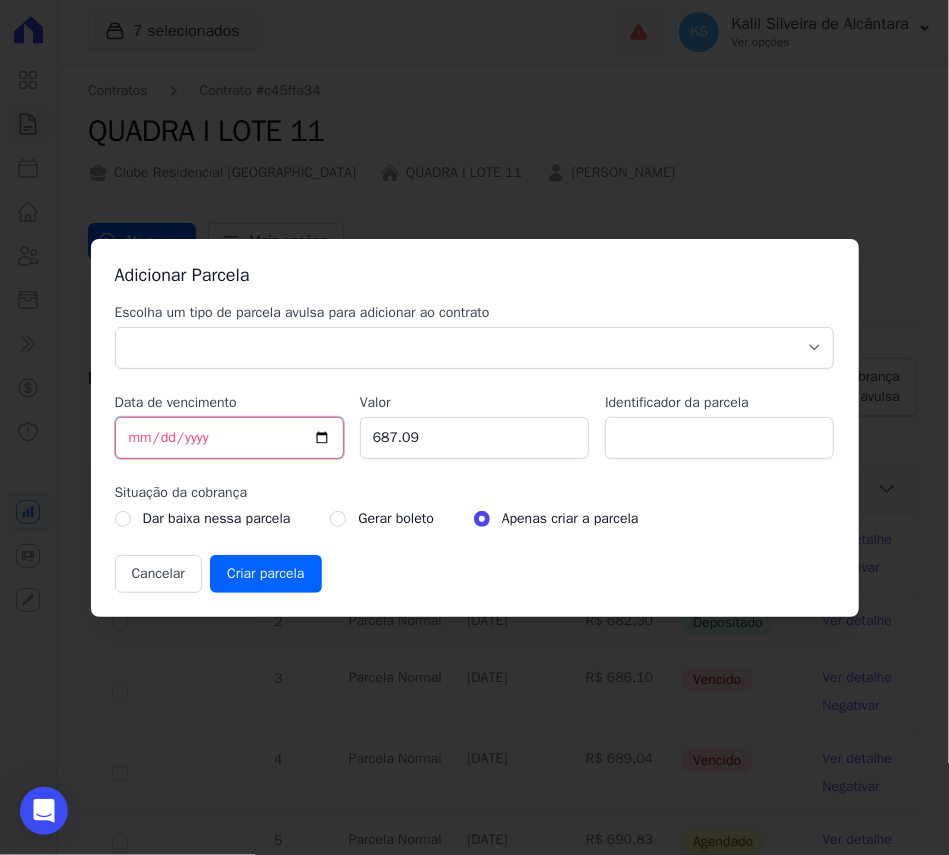 click on "[DATE]" at bounding box center (229, 438) 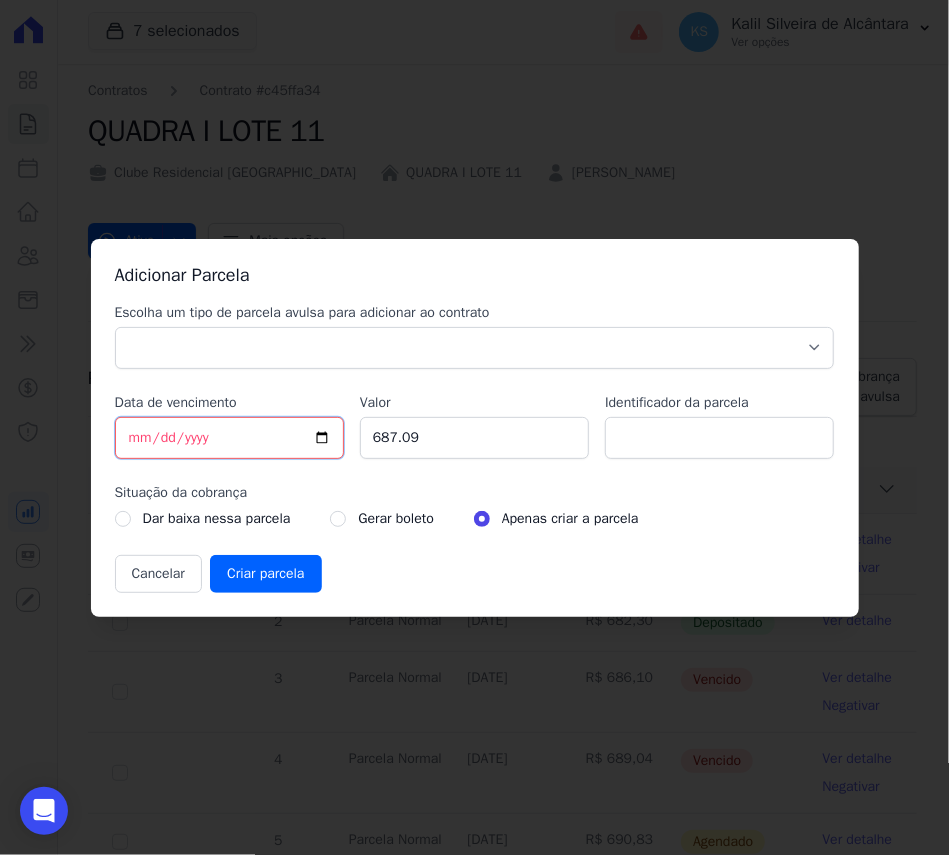 type on "[DATE]" 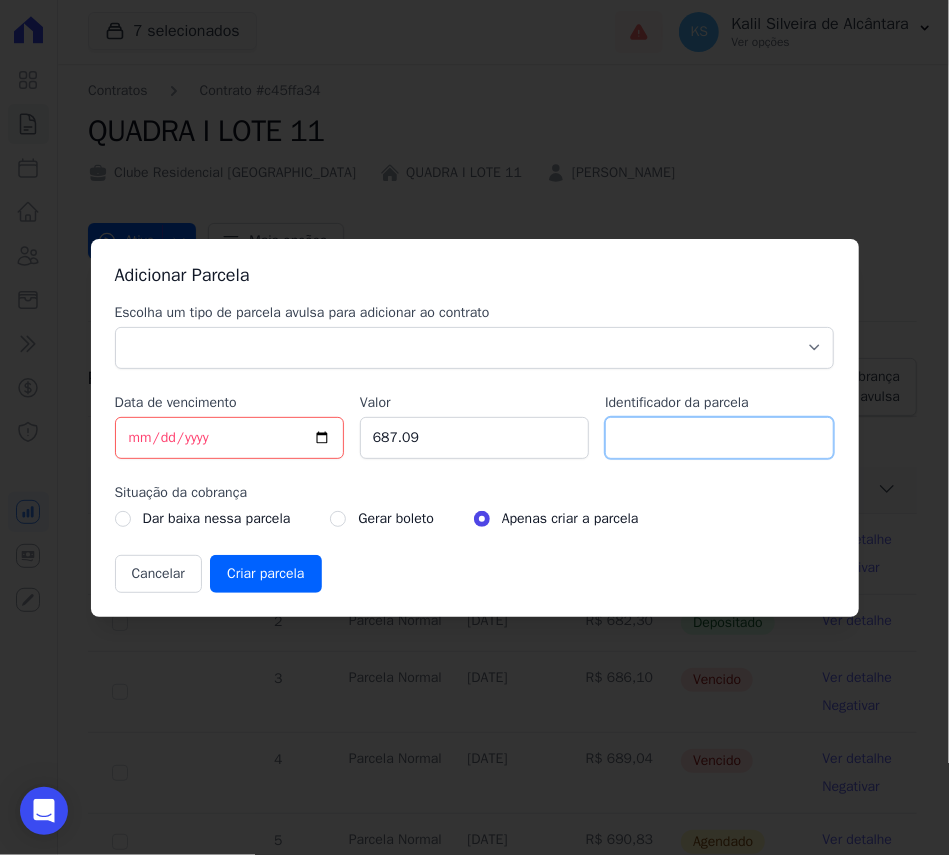click on "Identificador da parcela" at bounding box center [719, 438] 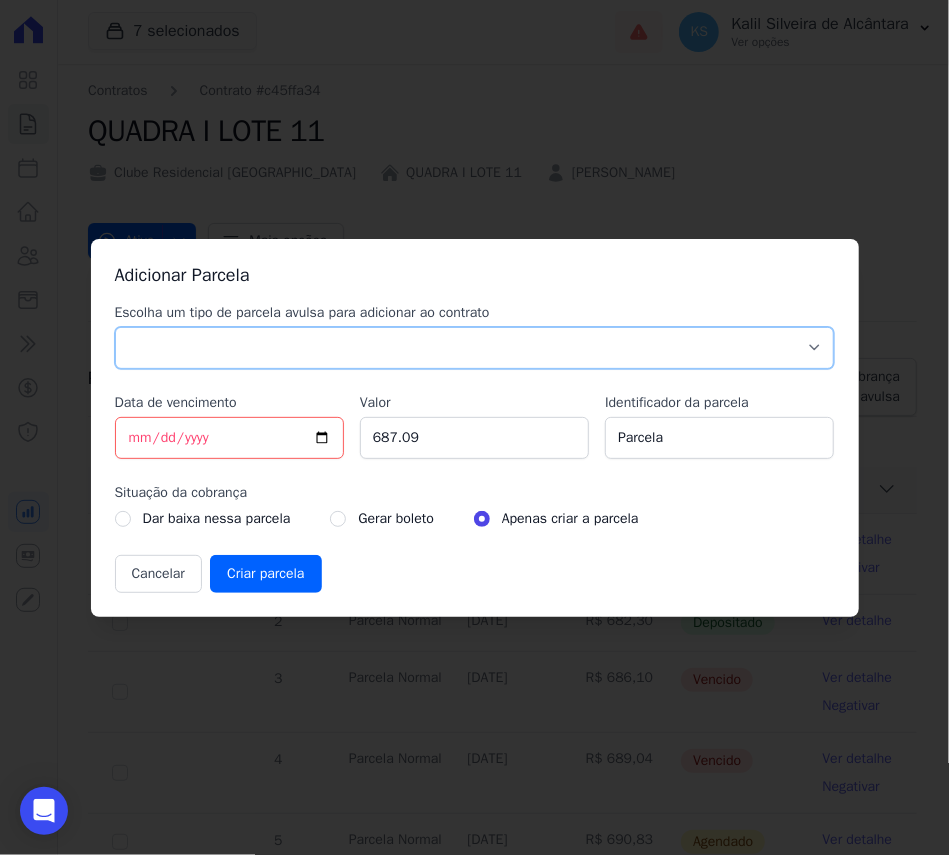 click on "Parcela Normal
Sinal
Caução
Intercalada
Chaves
Pré Chaves
Pós Chaves
Taxas
Quitação
Outros
Parcela do Cliente
Acordo
Financiamento CEF
Comissão
Antecipação" at bounding box center (475, 348) 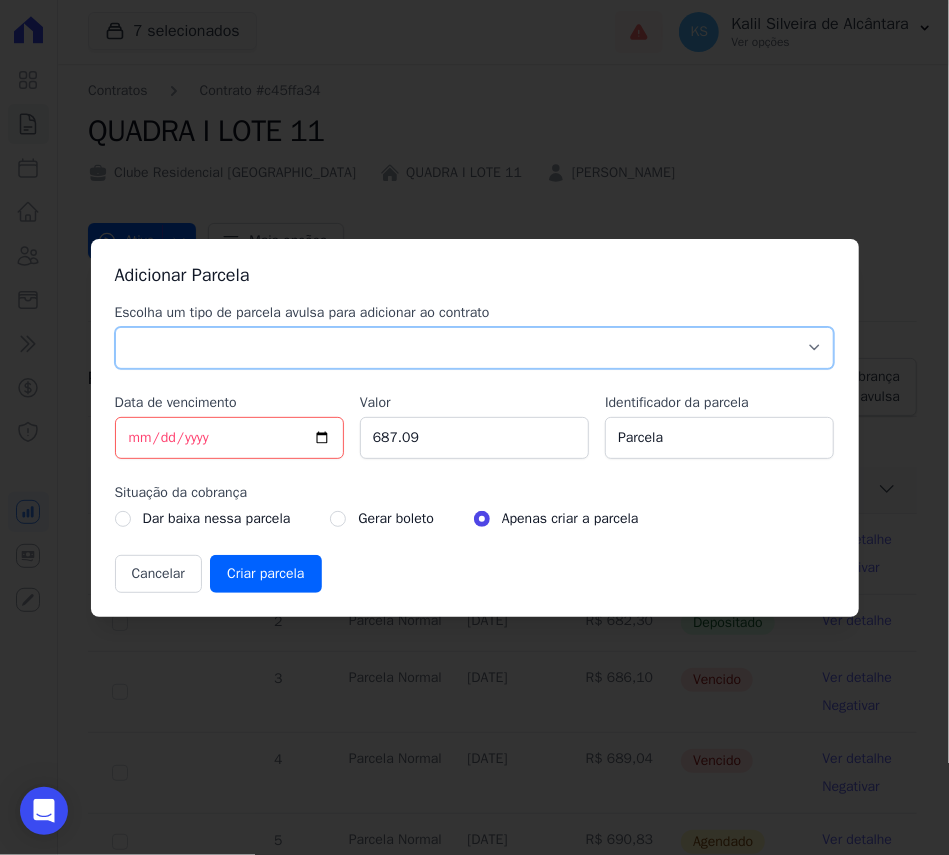 select on "standard" 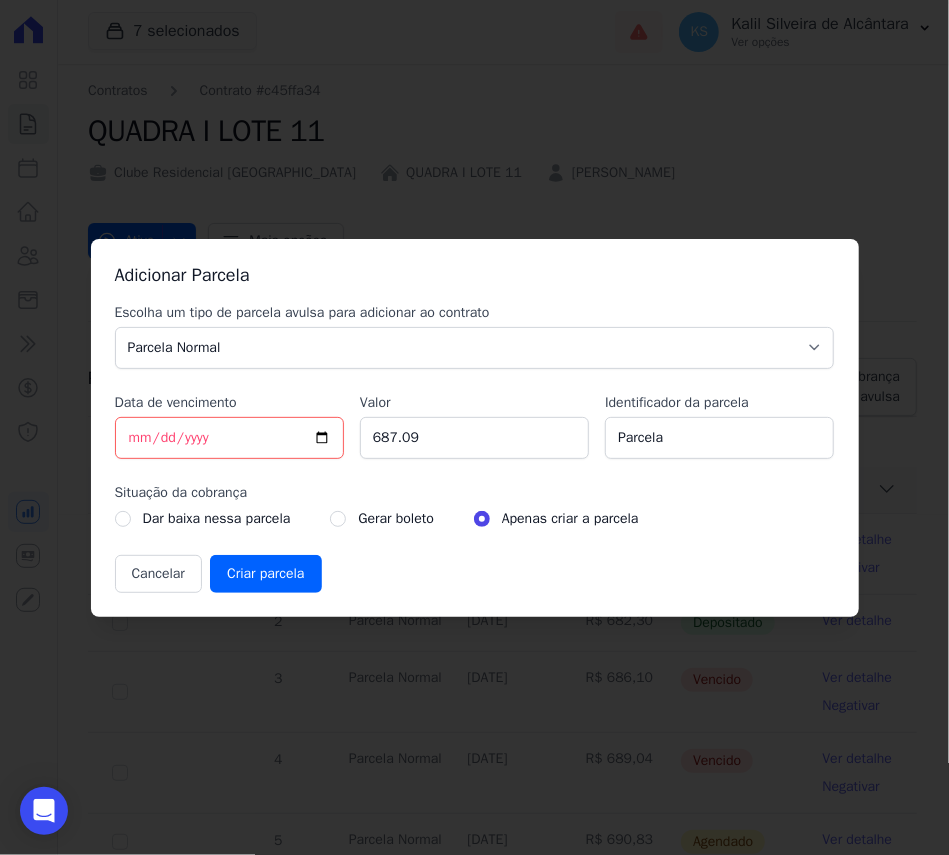 click on "Gerar boleto" at bounding box center [395, 519] 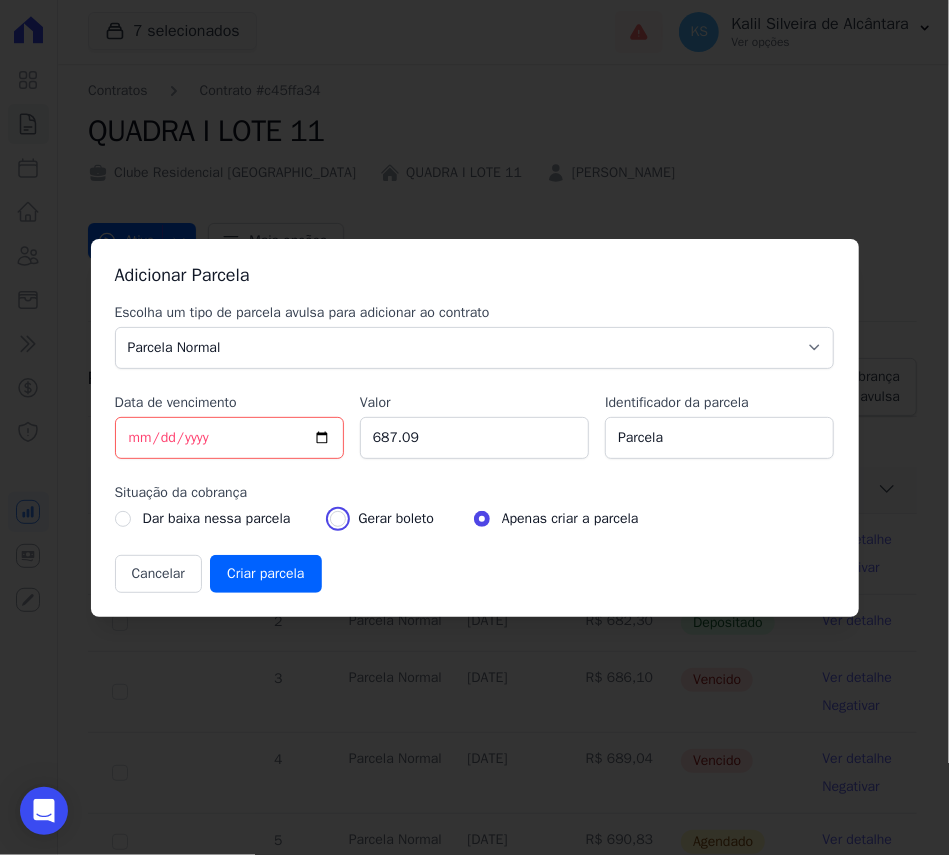 click at bounding box center (338, 519) 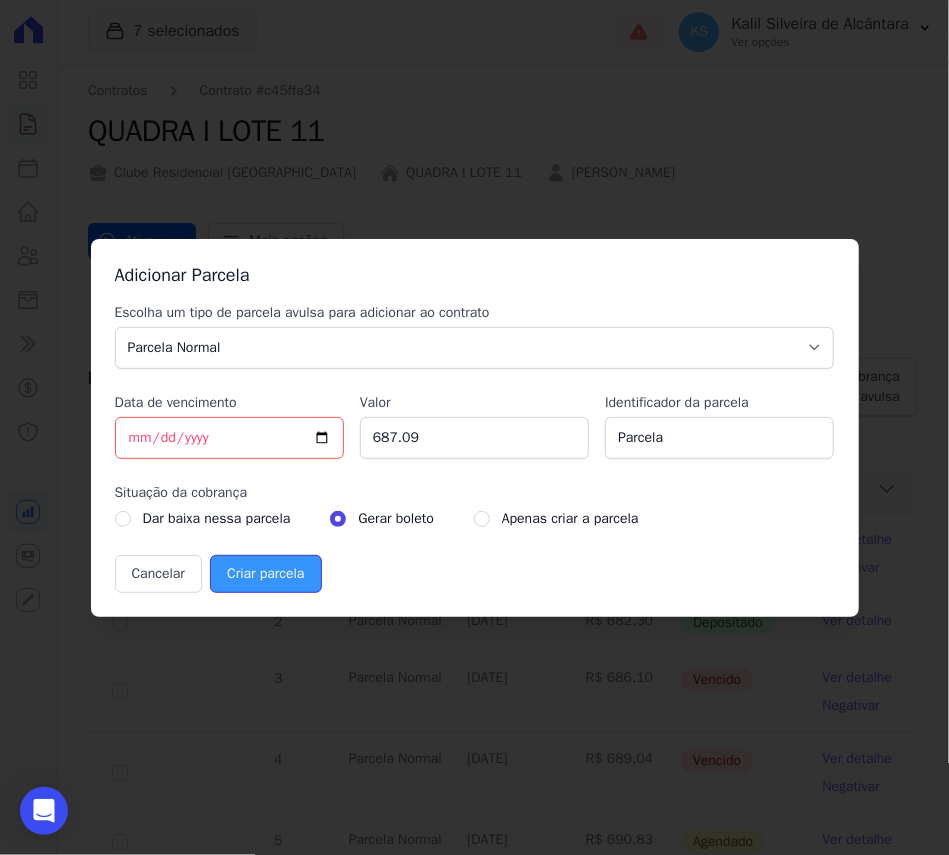 click on "Criar parcela" at bounding box center (265, 574) 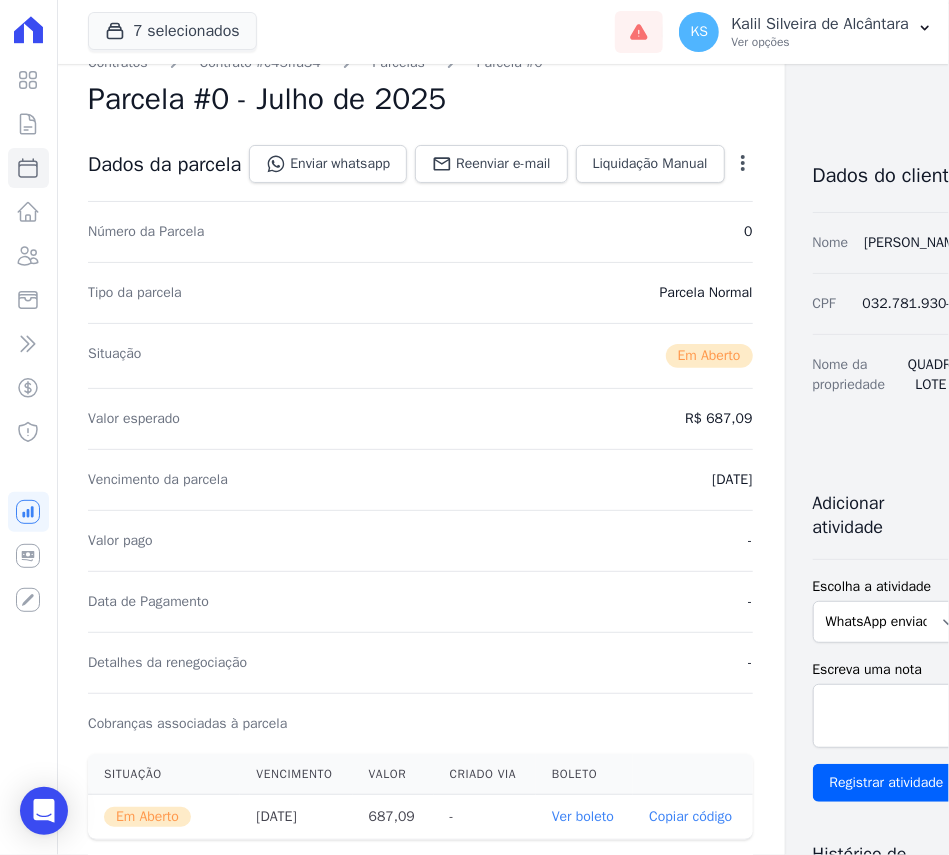 scroll, scrollTop: 0, scrollLeft: 0, axis: both 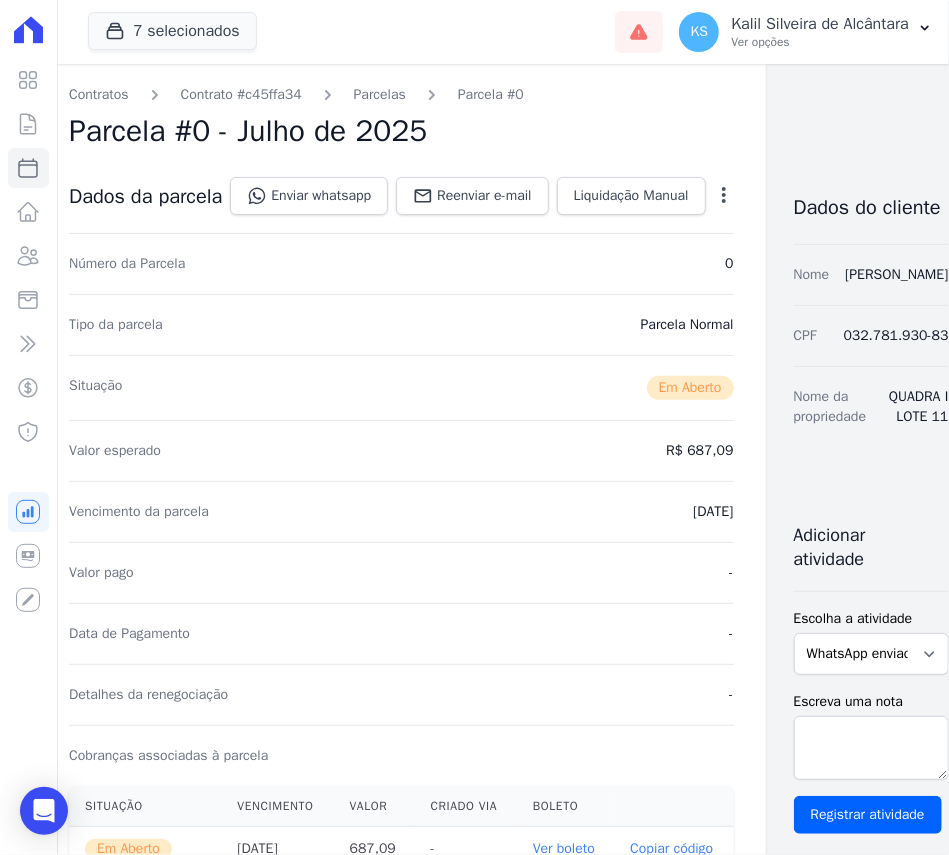 drag, startPoint x: 866, startPoint y: 268, endPoint x: 930, endPoint y: 318, distance: 81.21576 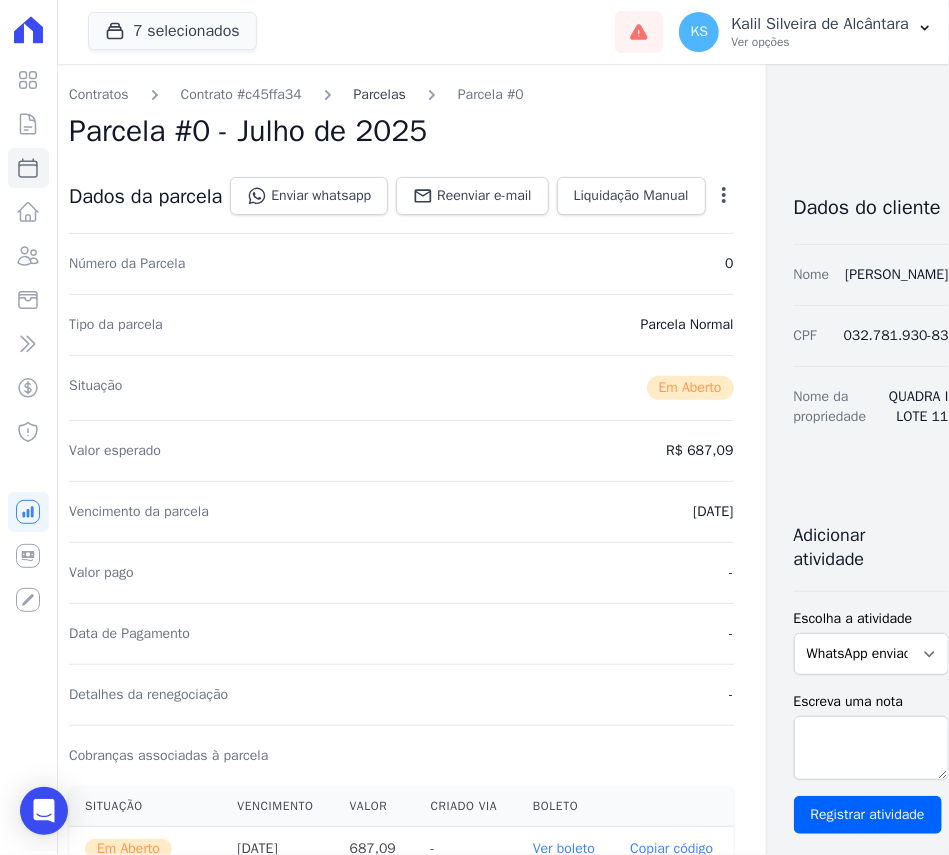 click on "Parcelas" at bounding box center (380, 94) 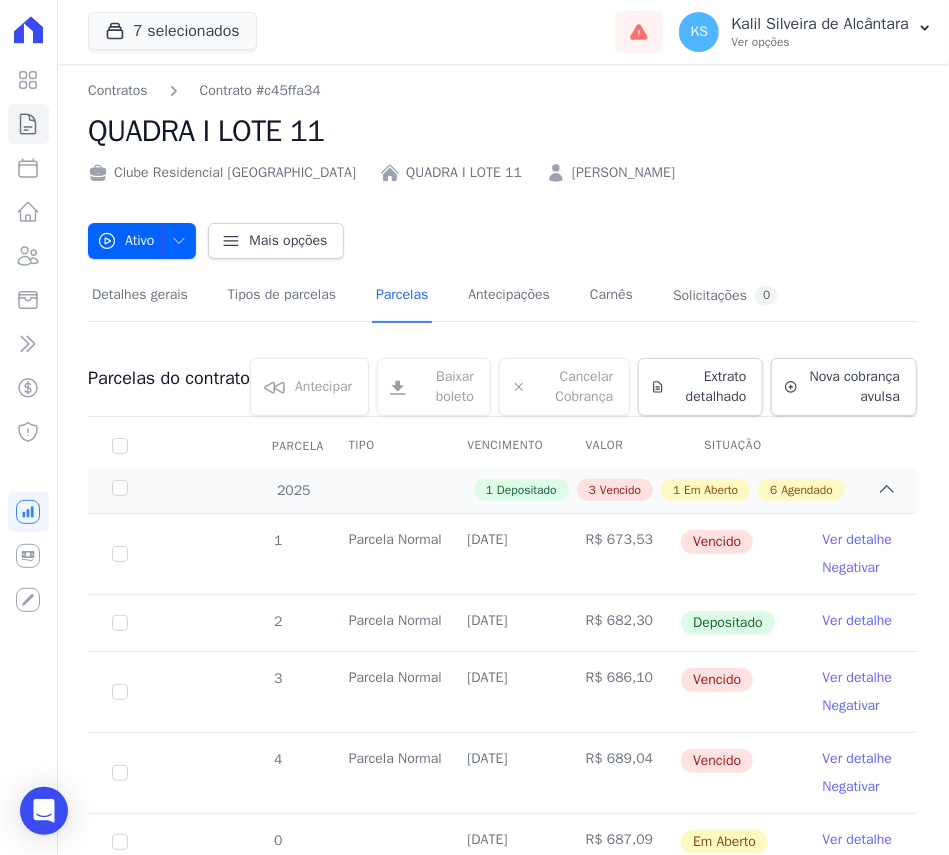 click on "LUCAS DE SOUZA LEANDRO" at bounding box center (623, 172) 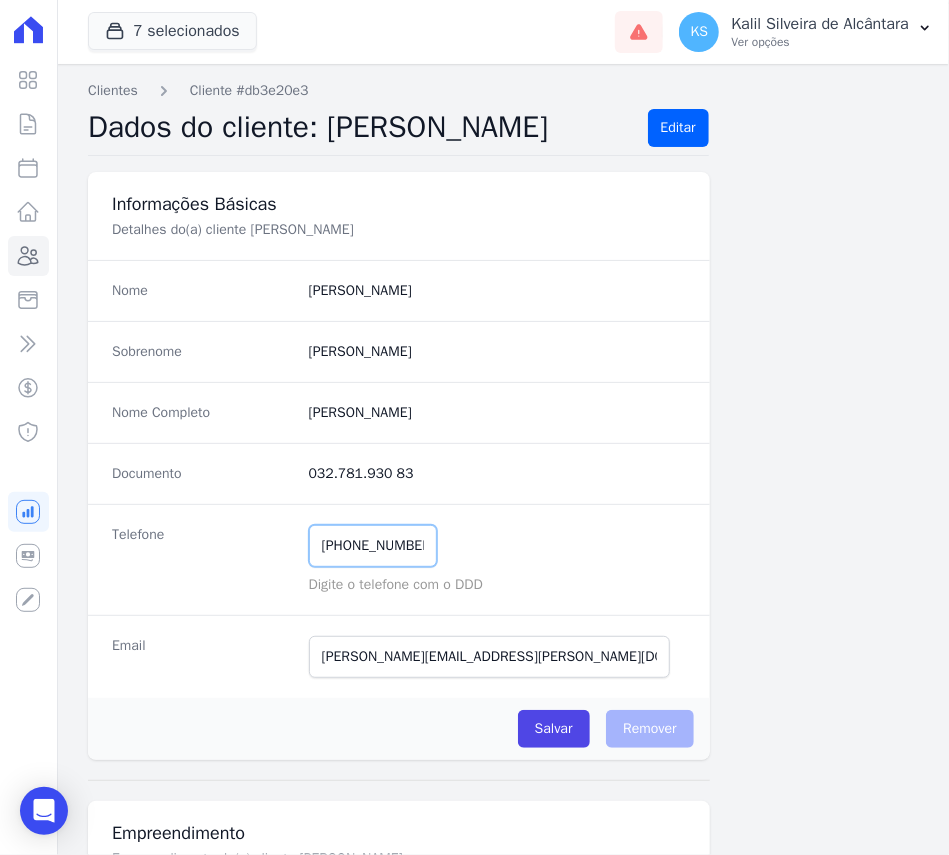 drag, startPoint x: 434, startPoint y: 543, endPoint x: 269, endPoint y: 527, distance: 165.77394 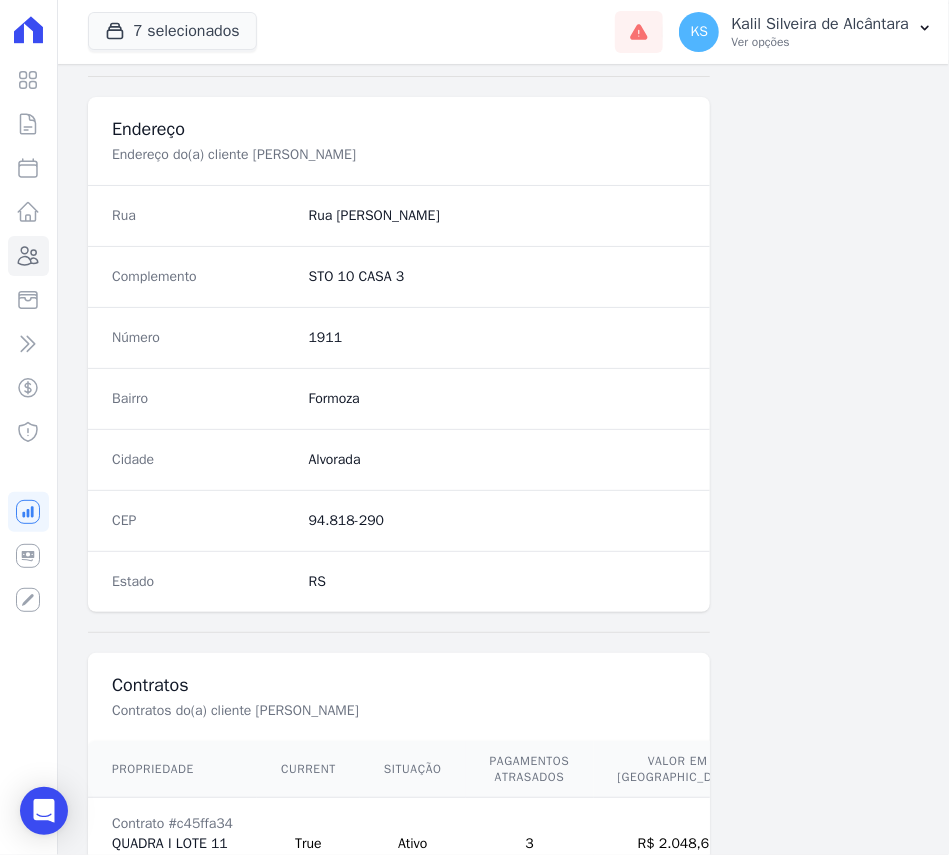 scroll, scrollTop: 1053, scrollLeft: 0, axis: vertical 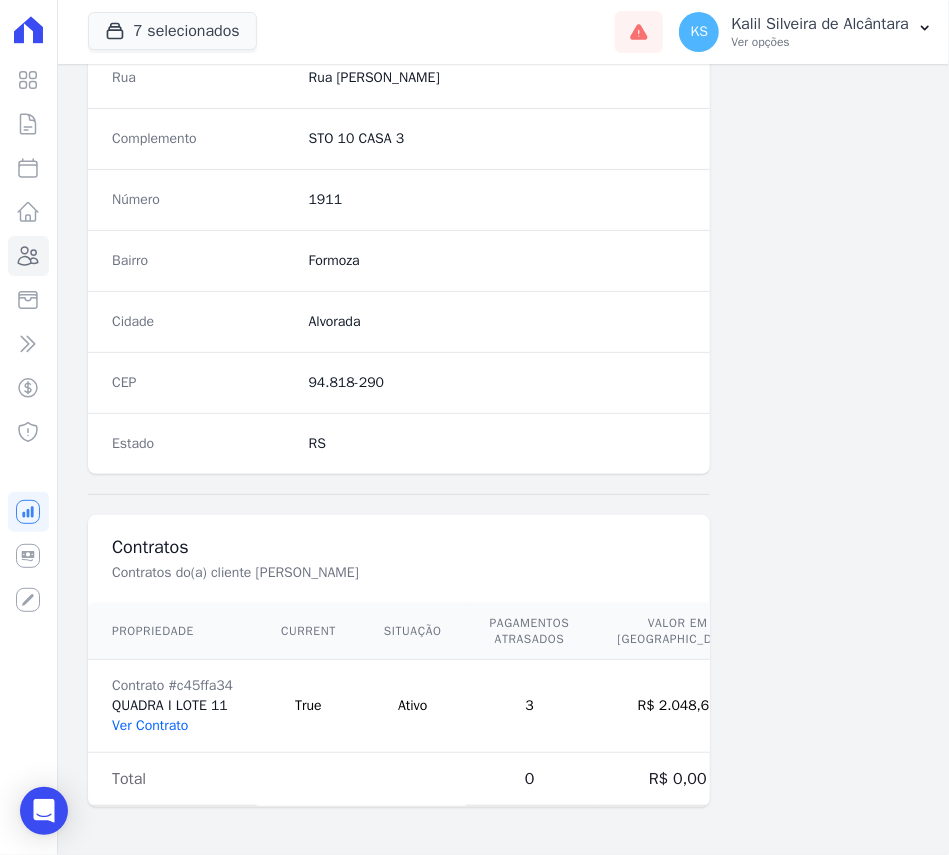 click on "Ver Contrato" at bounding box center (150, 725) 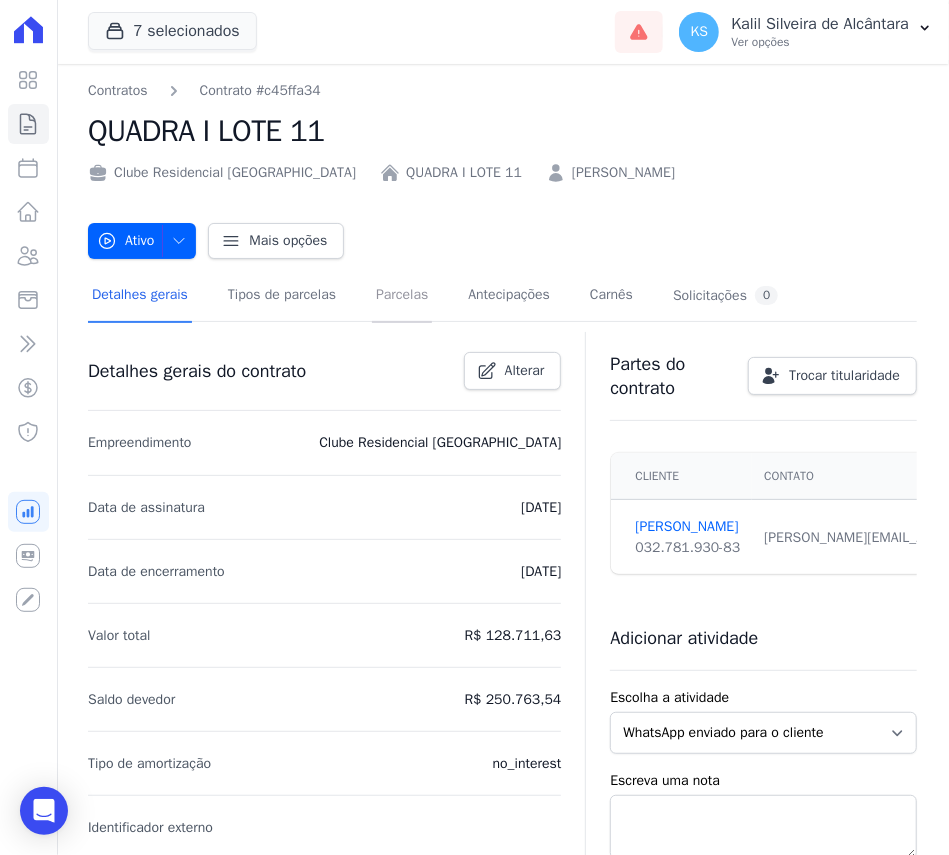 click on "Parcelas" at bounding box center [402, 296] 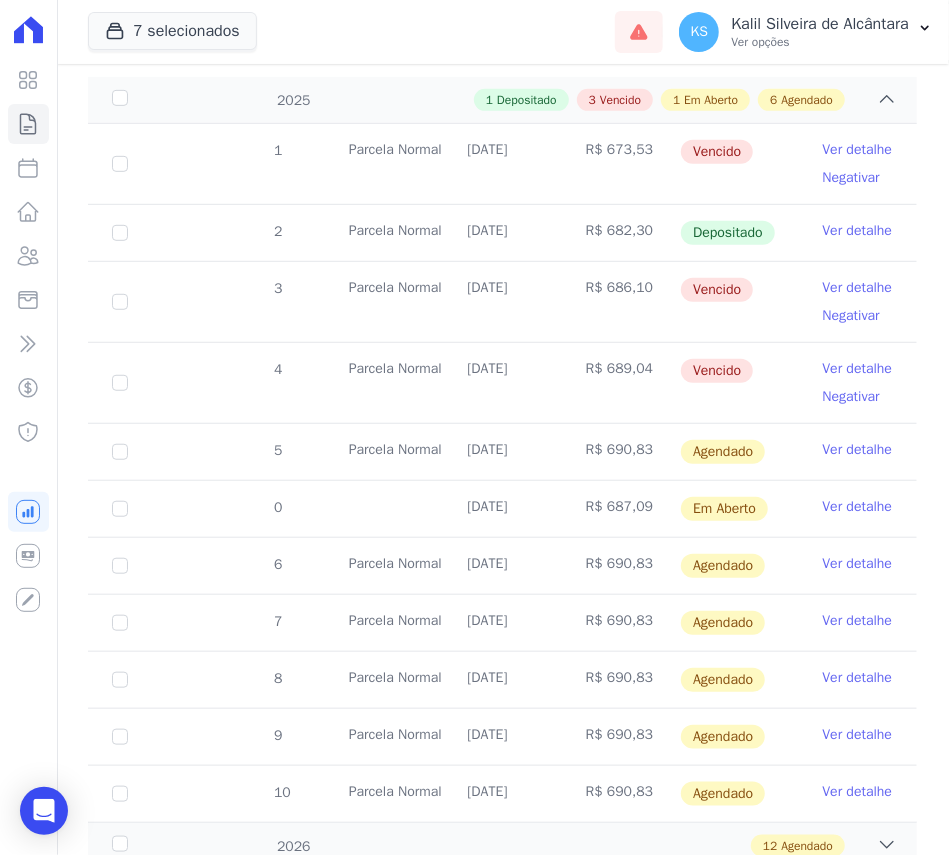 scroll, scrollTop: 533, scrollLeft: 0, axis: vertical 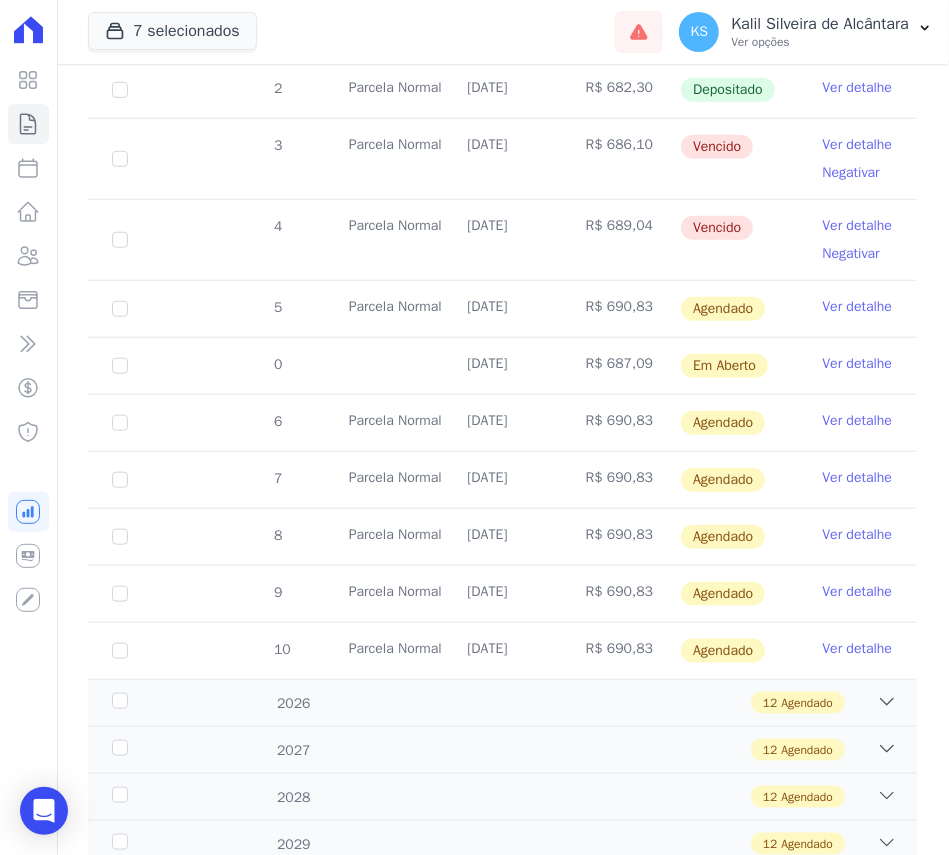 click on "Ver detalhe" at bounding box center (858, 307) 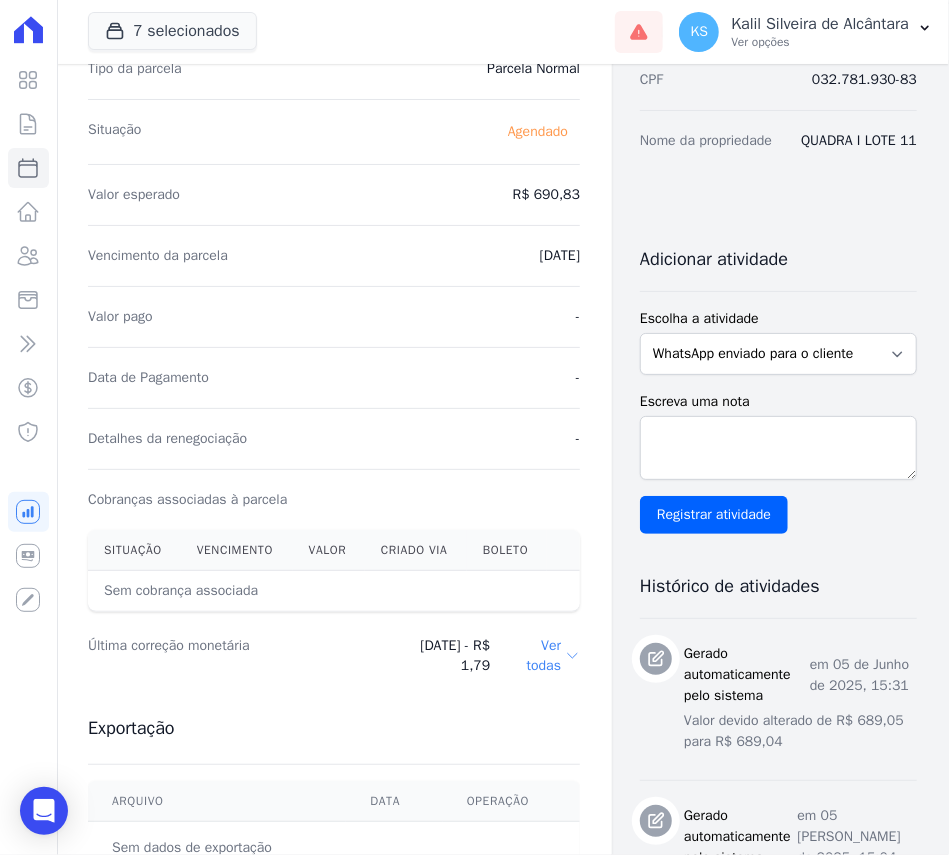 scroll, scrollTop: 147, scrollLeft: 0, axis: vertical 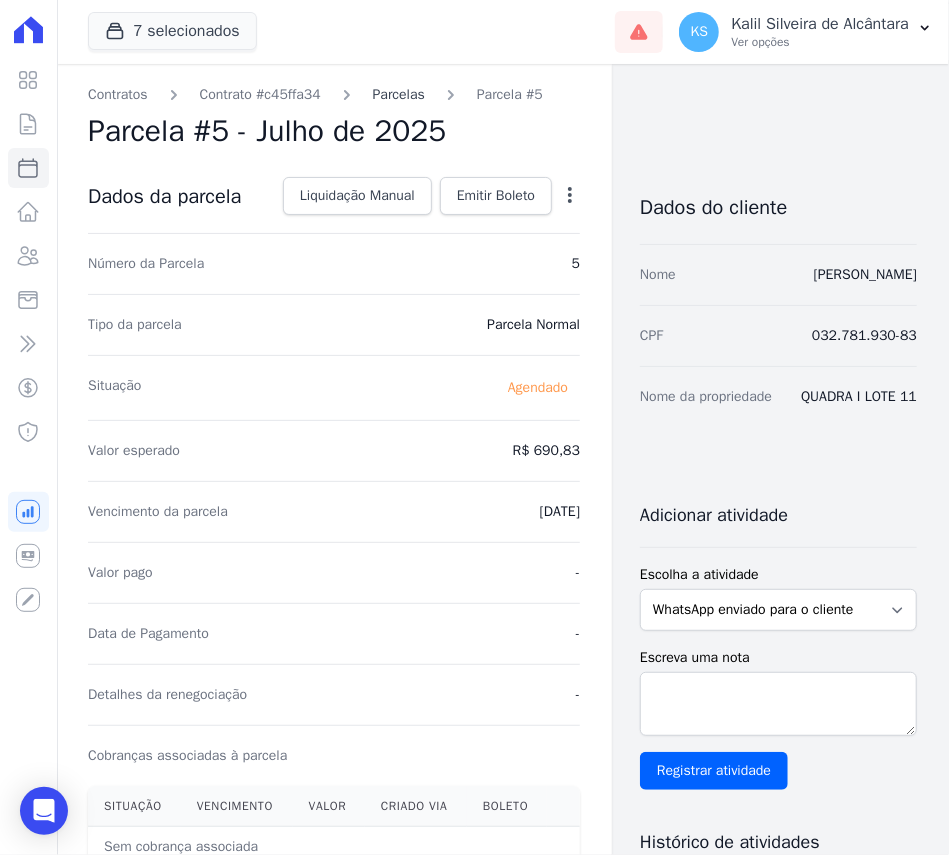 click on "Parcelas" at bounding box center [399, 94] 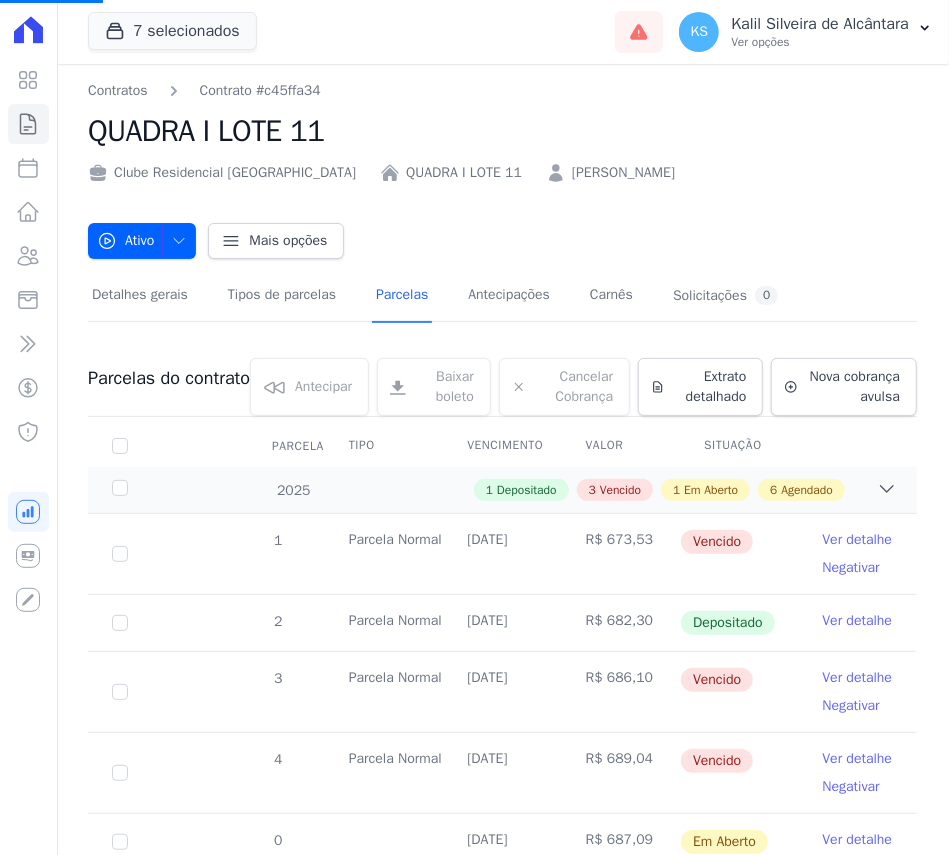 scroll, scrollTop: 666, scrollLeft: 0, axis: vertical 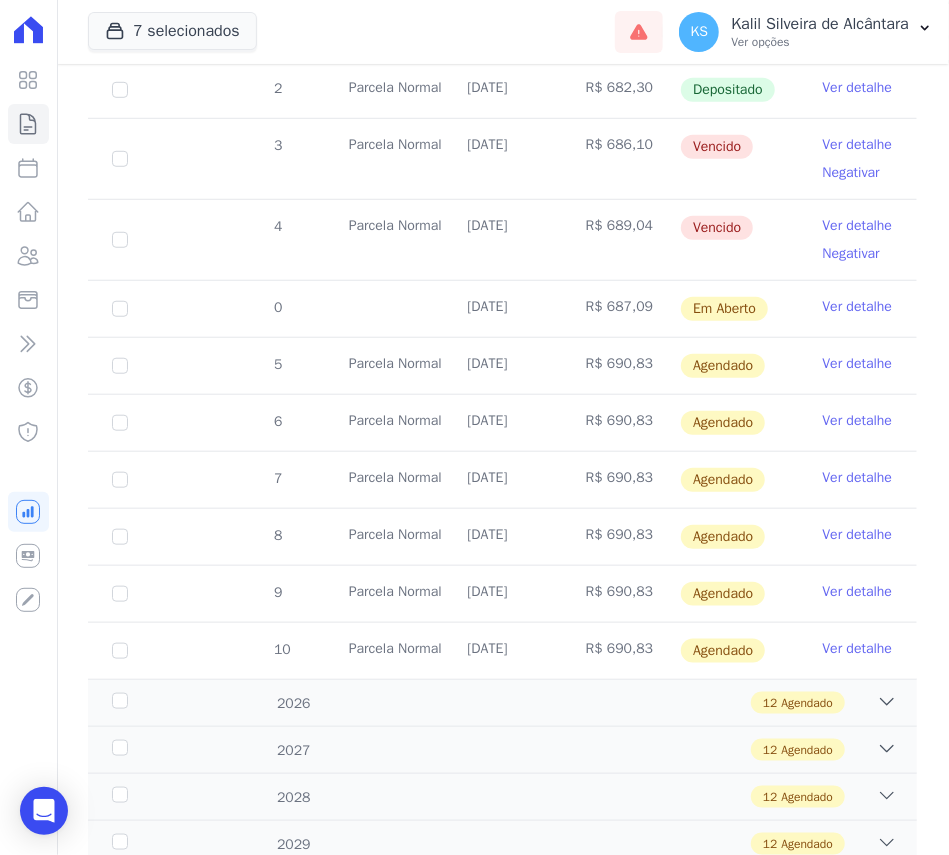 click on "Ver detalhe" at bounding box center (858, 307) 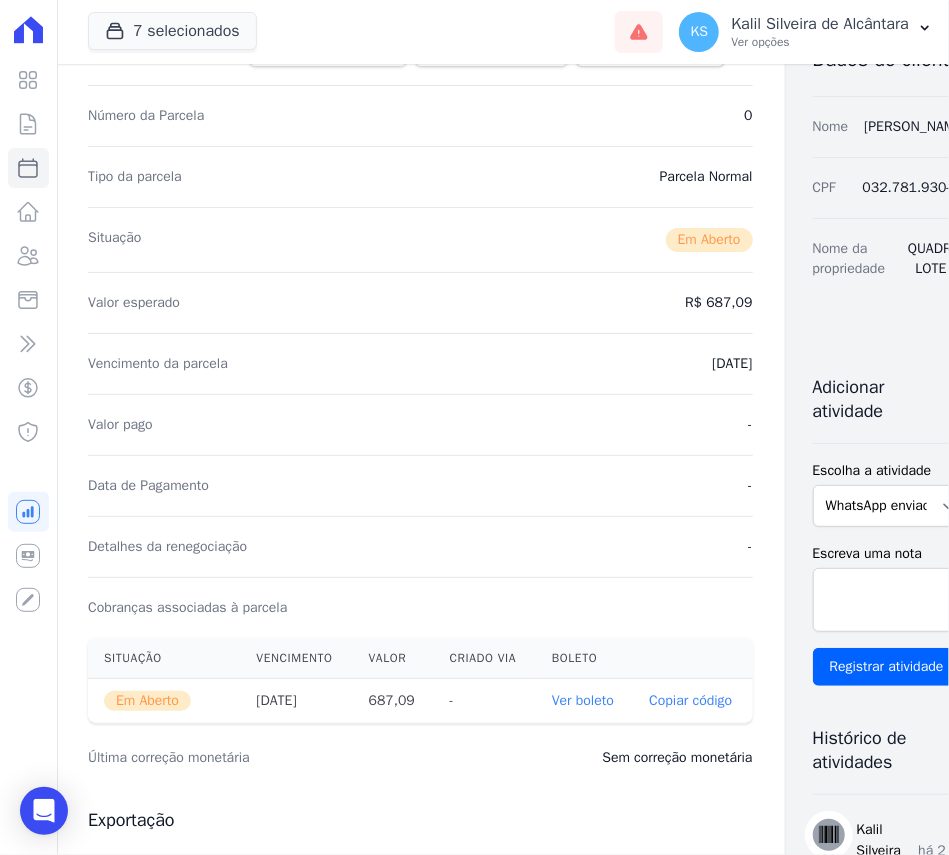scroll, scrollTop: 400, scrollLeft: 0, axis: vertical 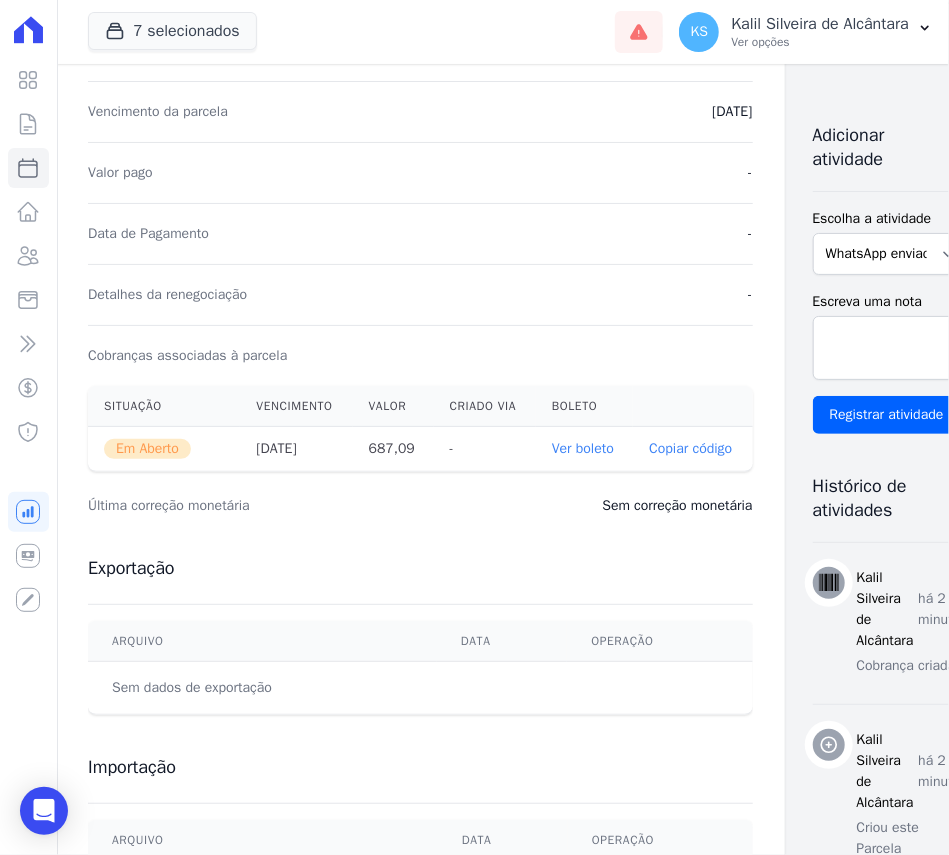 click on "Ver boleto" at bounding box center (583, 448) 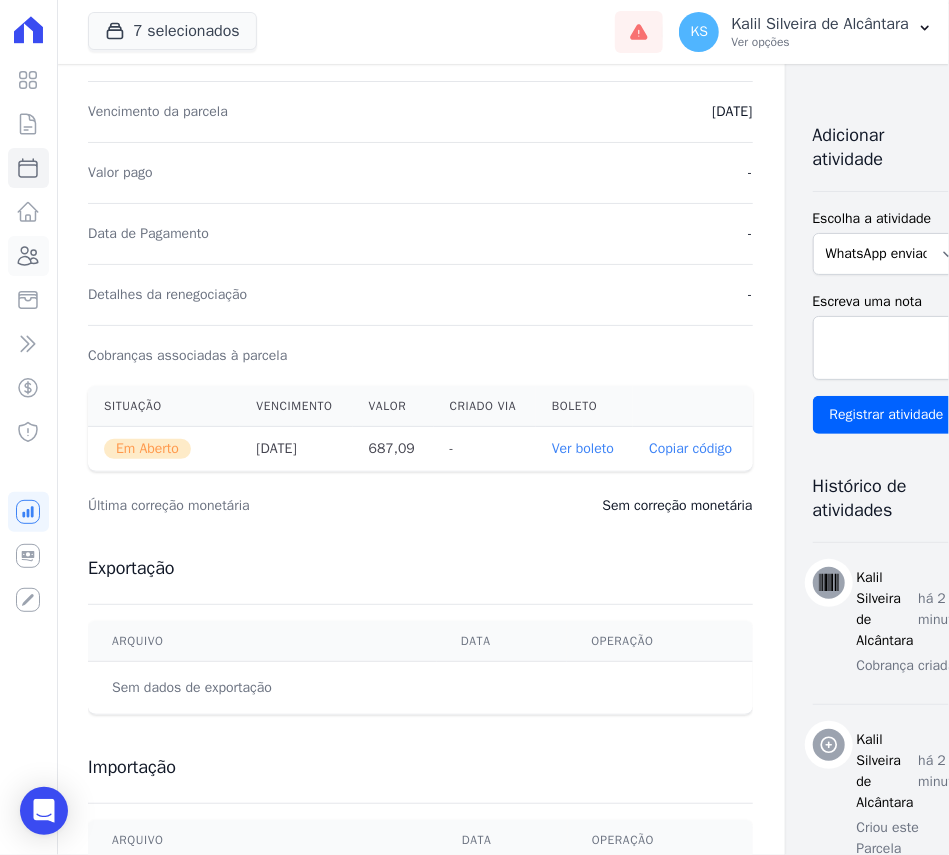 click 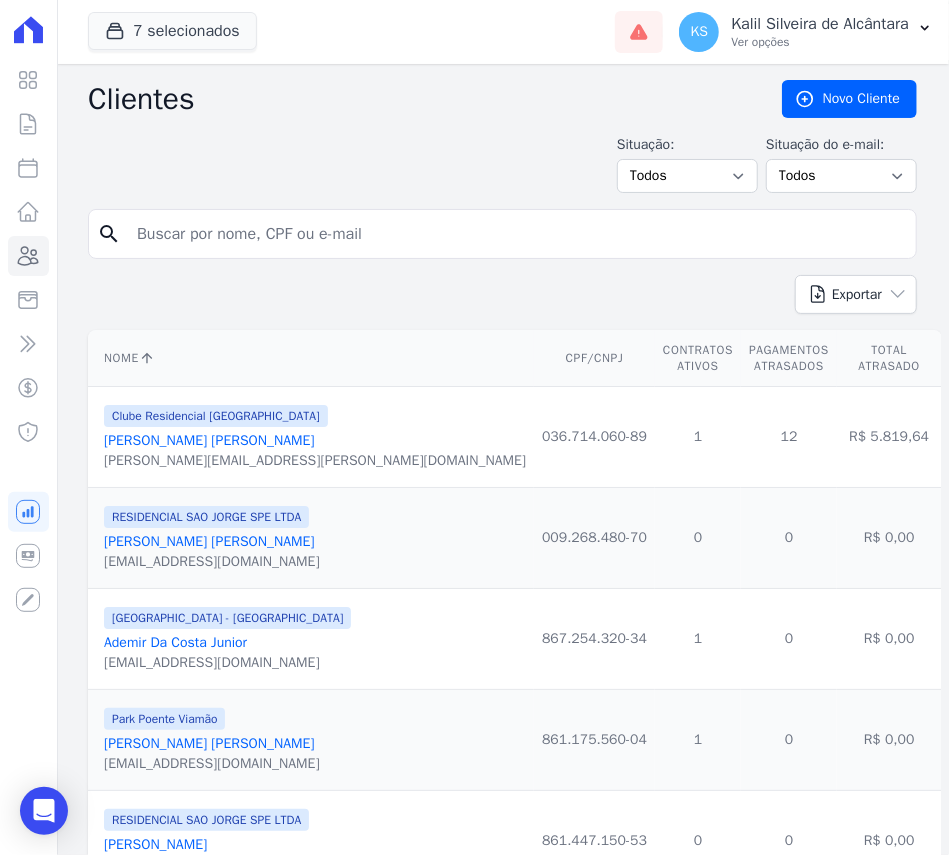 click at bounding box center [516, 234] 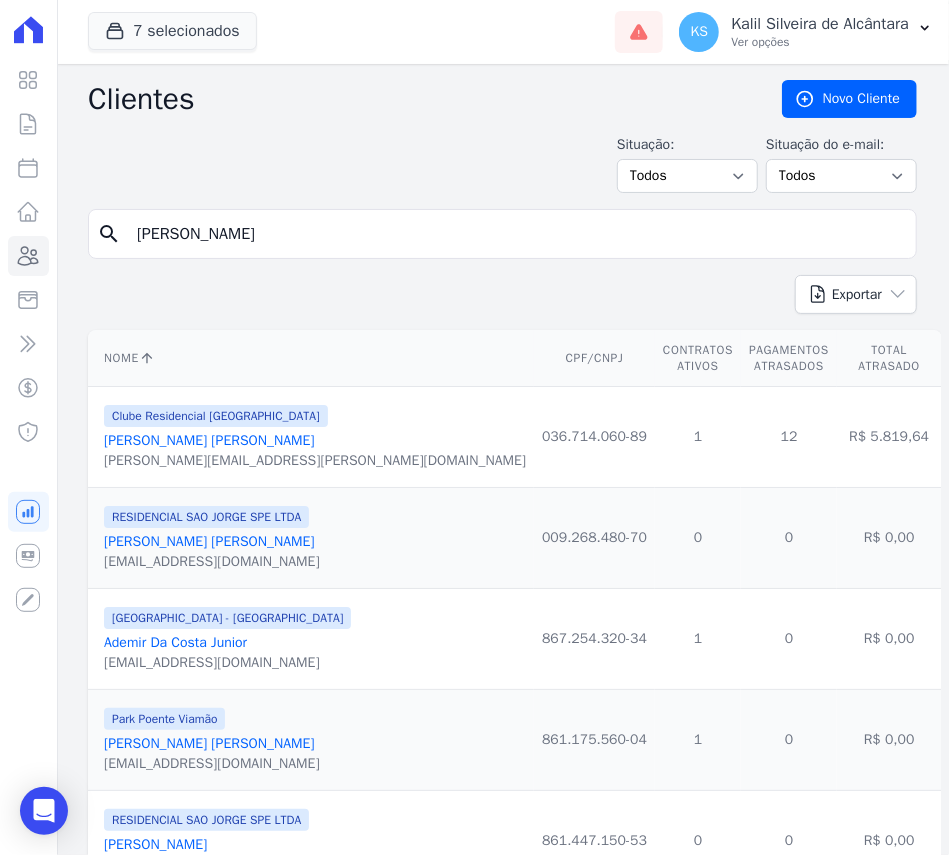 type on "CRISTINA" 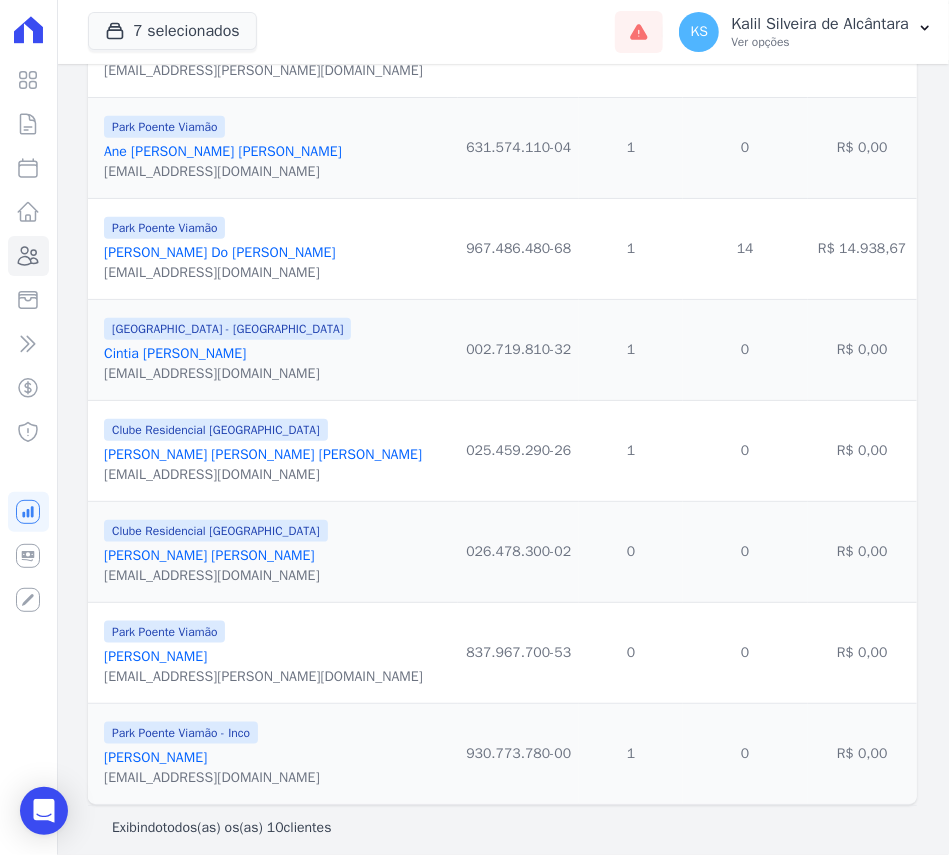 scroll, scrollTop: 617, scrollLeft: 0, axis: vertical 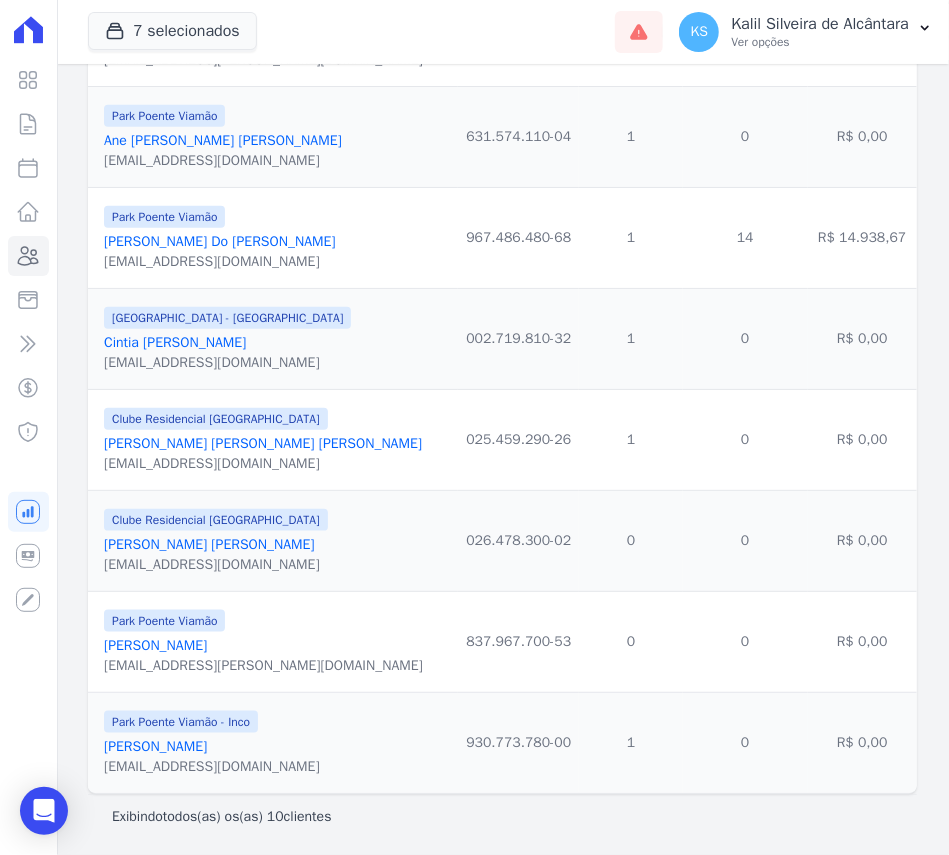 click on "Cristina Guimarães De Fraga Azevedo" at bounding box center (263, 443) 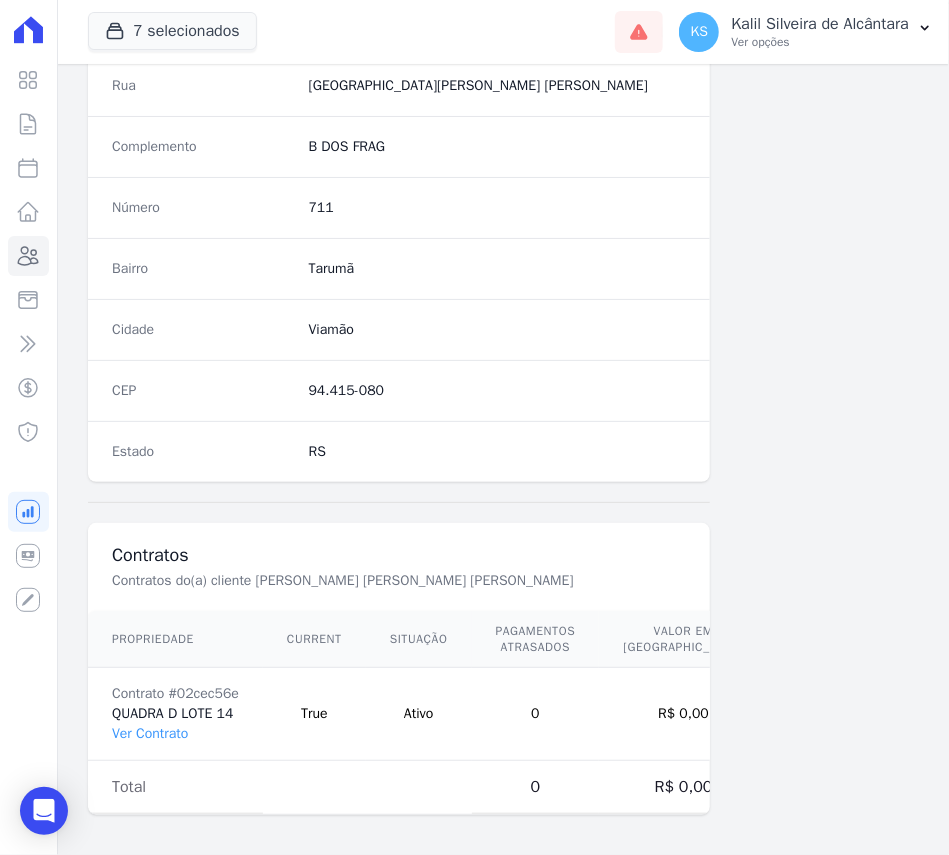 scroll, scrollTop: 1069, scrollLeft: 0, axis: vertical 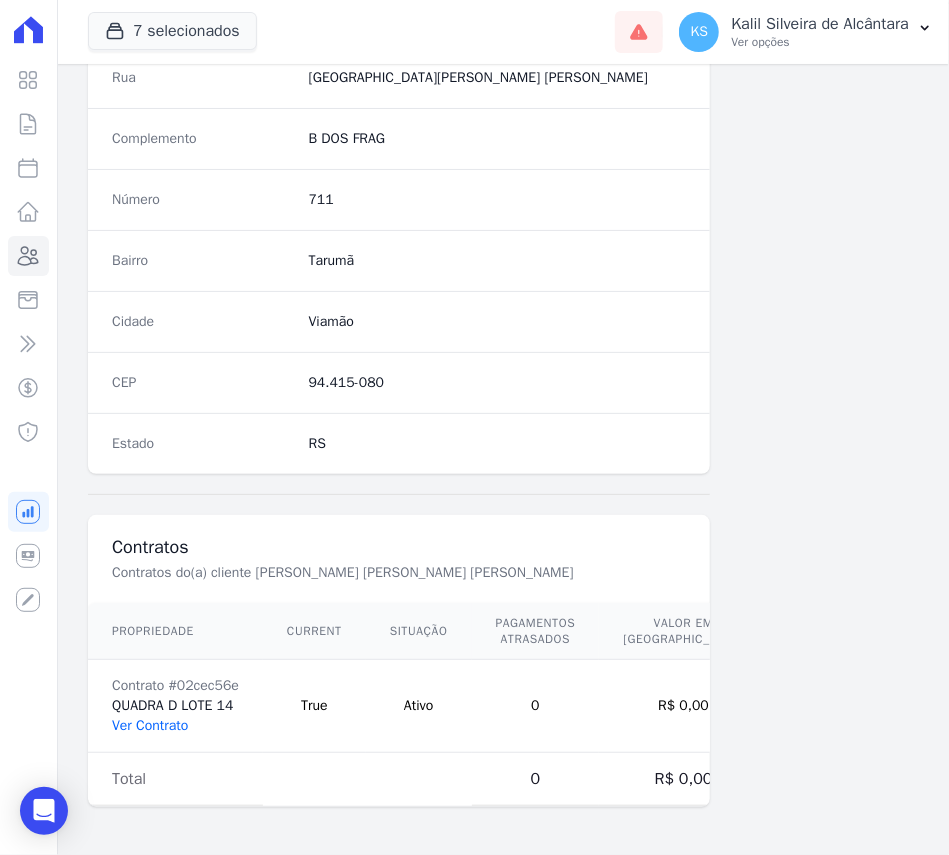 click on "Ver Contrato" at bounding box center (150, 725) 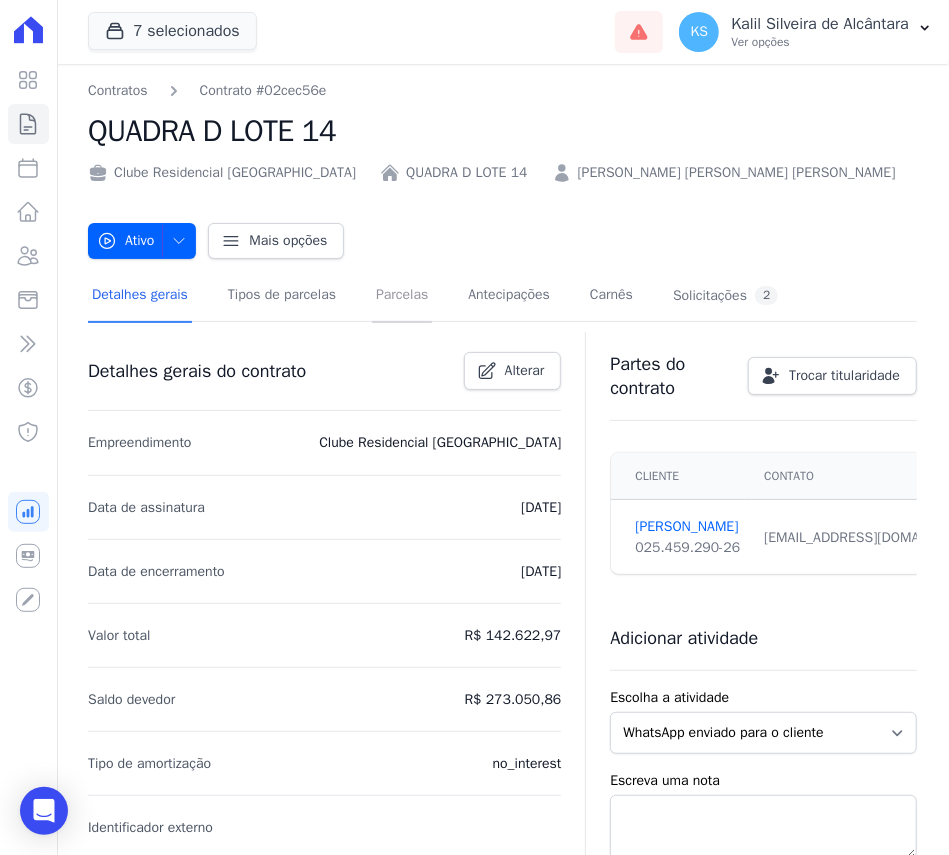 click on "Parcelas" at bounding box center (402, 296) 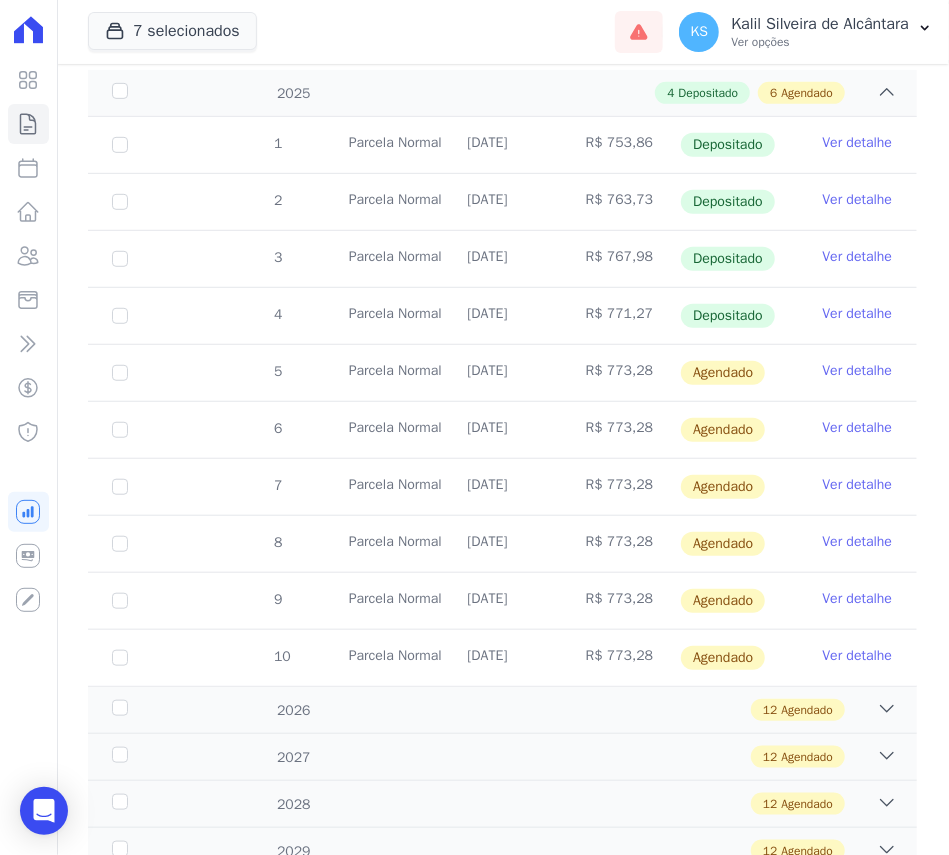 scroll, scrollTop: 400, scrollLeft: 0, axis: vertical 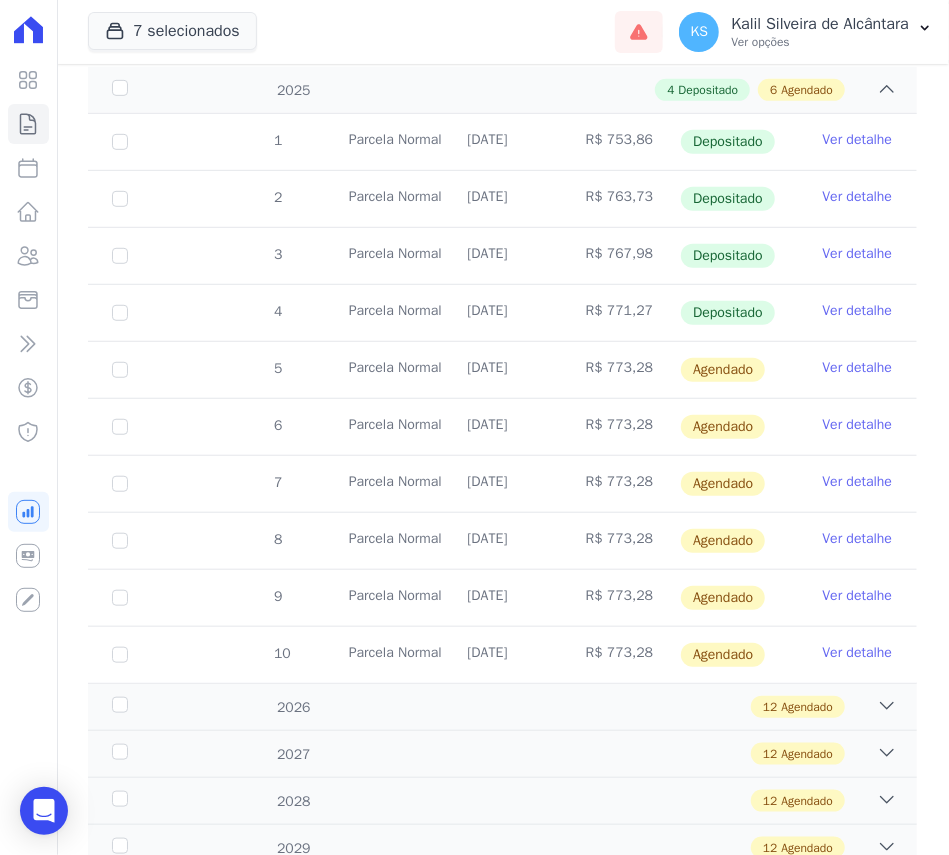 click on "Ver detalhe" at bounding box center [858, 368] 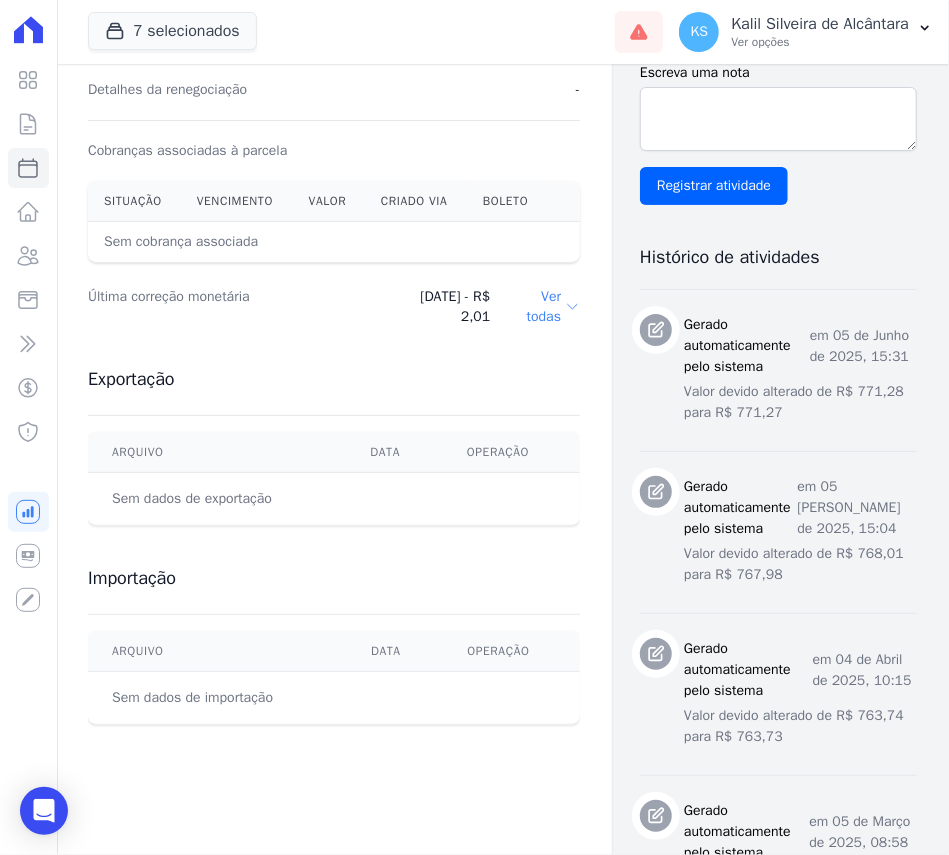 scroll, scrollTop: 0, scrollLeft: 0, axis: both 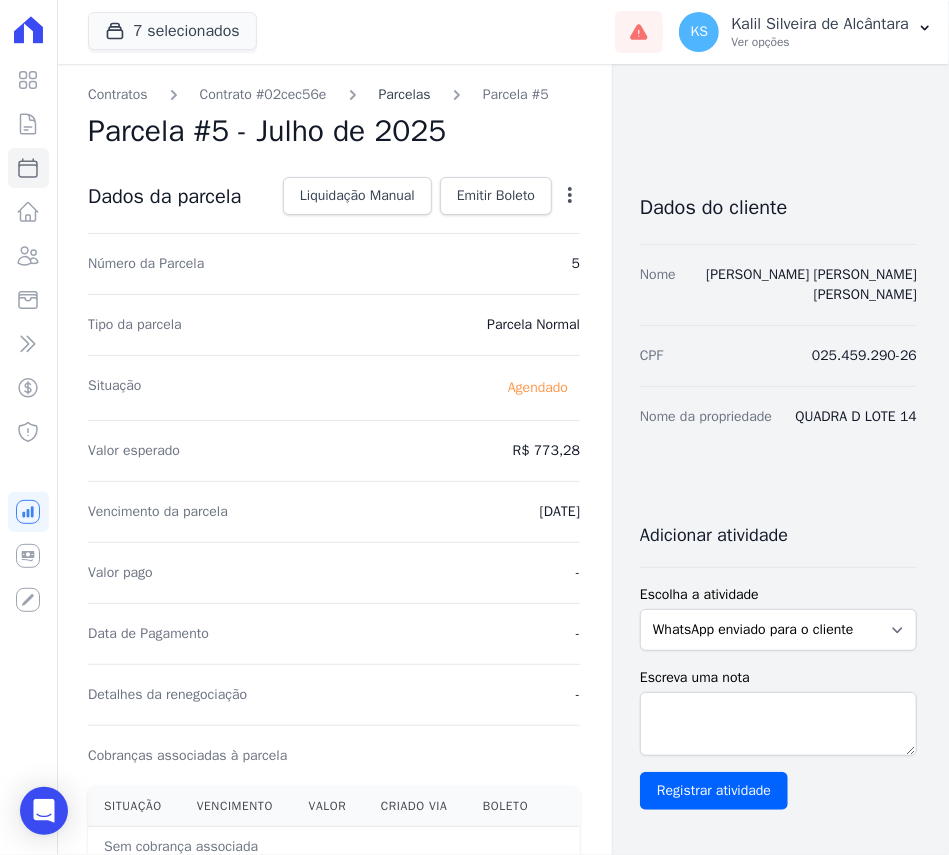 click on "Parcelas" at bounding box center [405, 94] 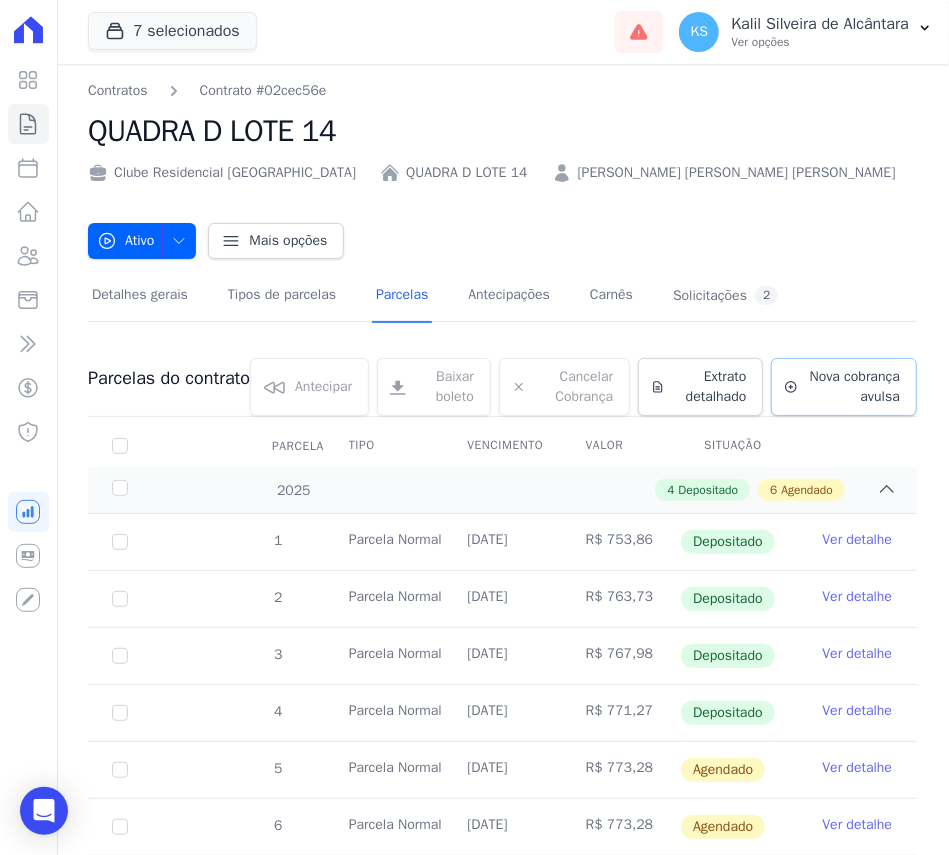 click on "Nova cobrança avulsa" at bounding box center [844, 387] 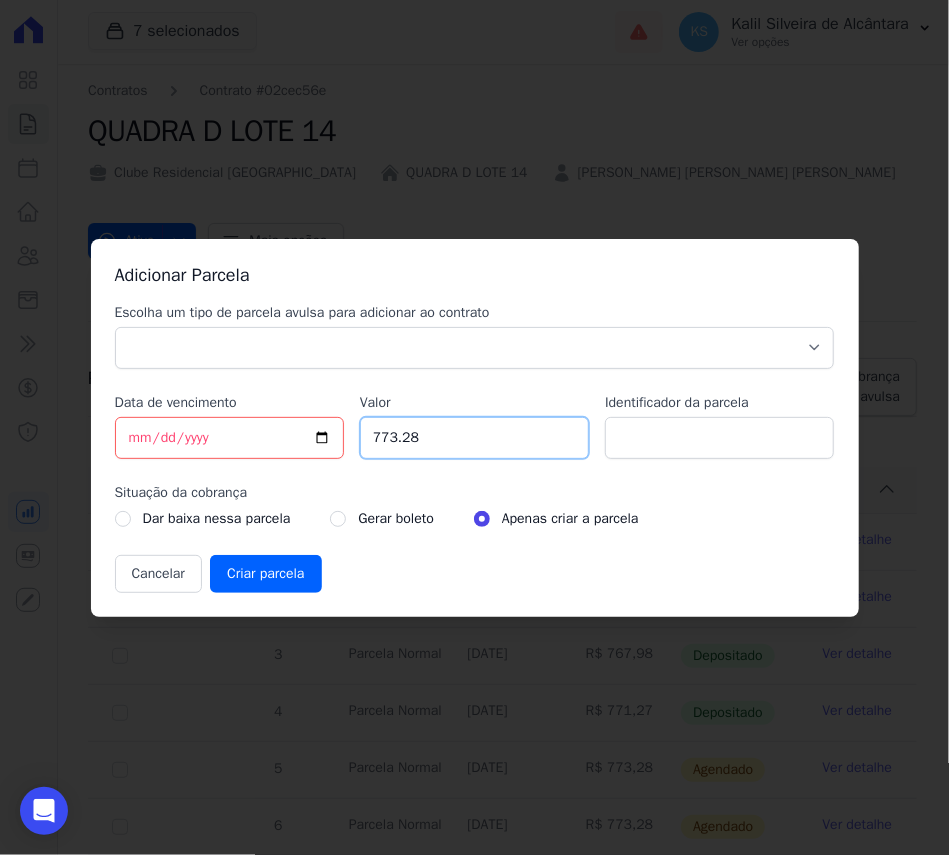 click on "773.28" at bounding box center (474, 438) 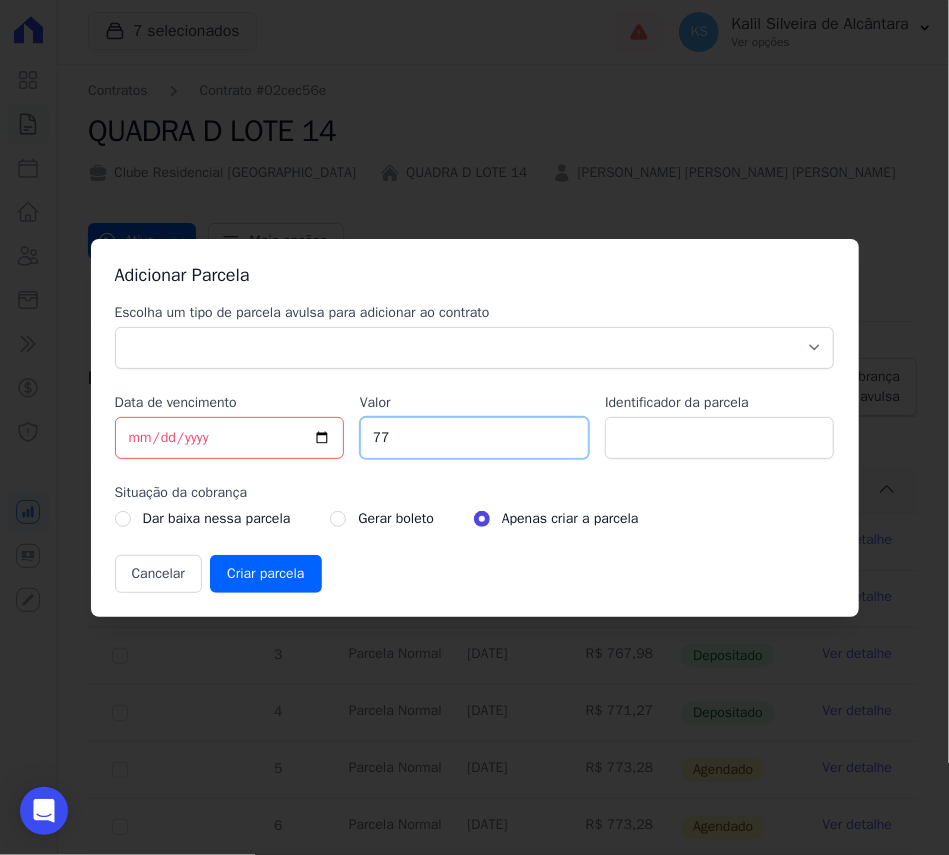type on "7" 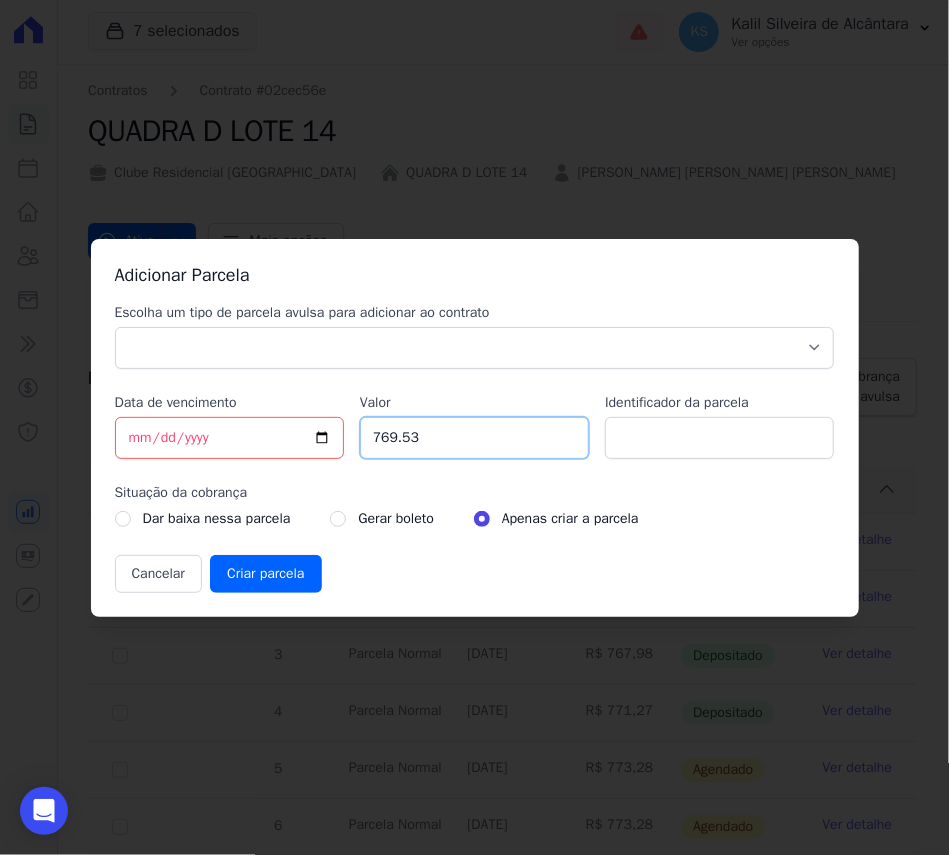 type on "769.53" 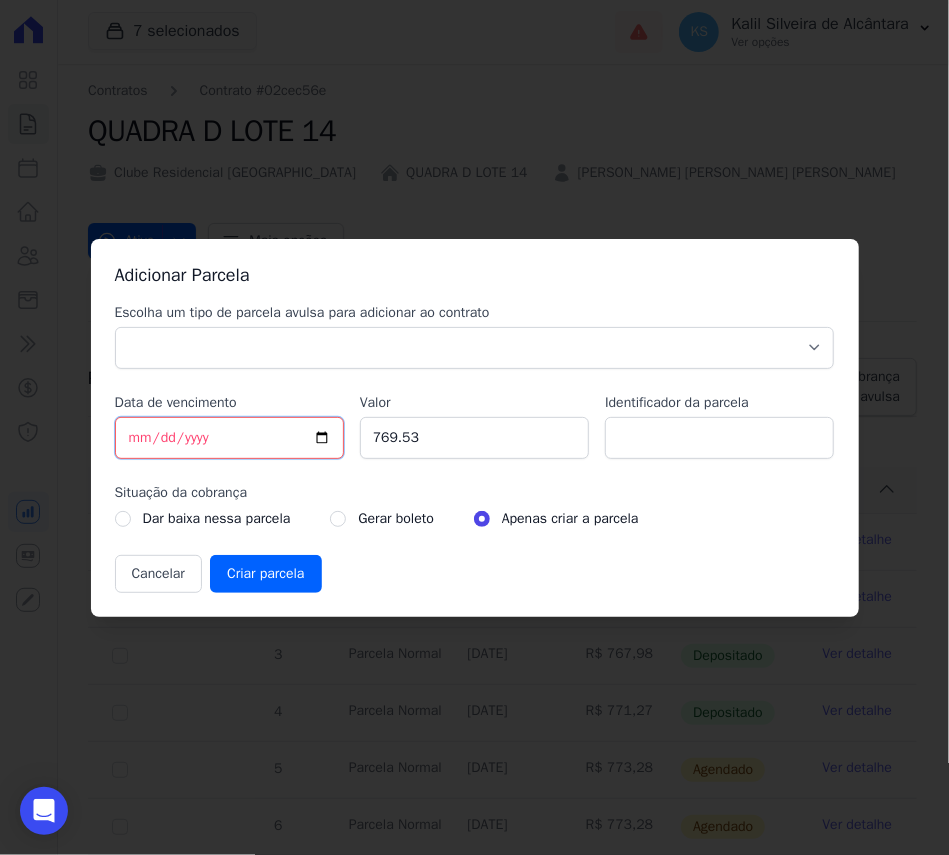 click on "[DATE]" at bounding box center (229, 438) 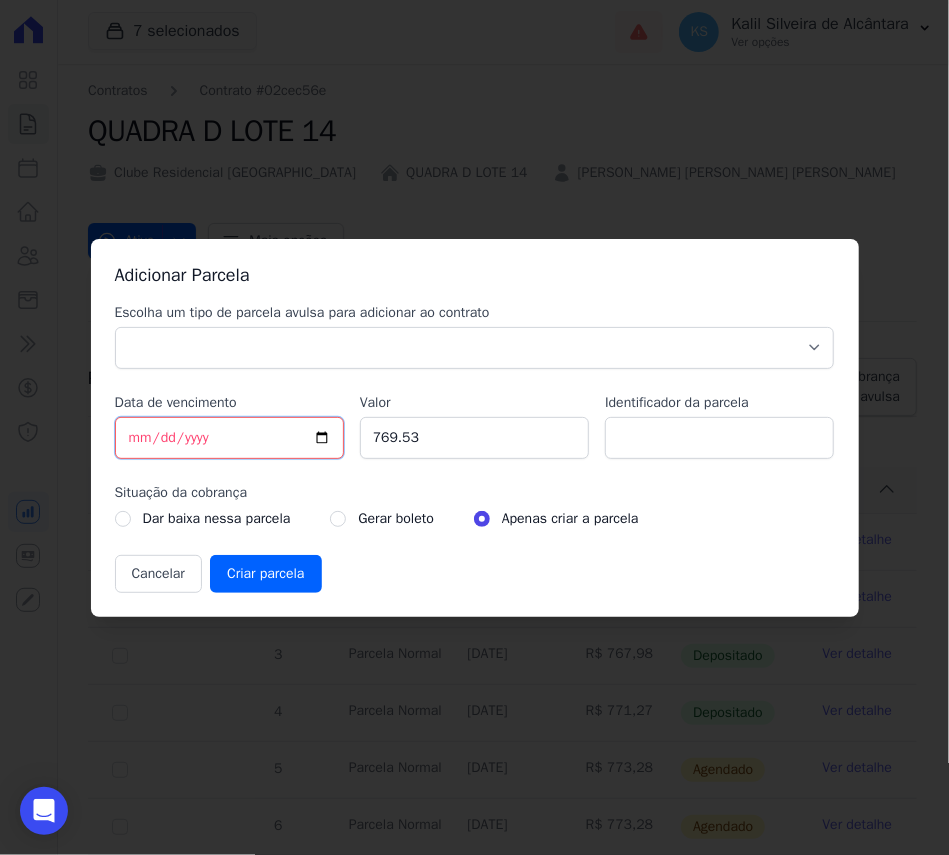 type on "[DATE]" 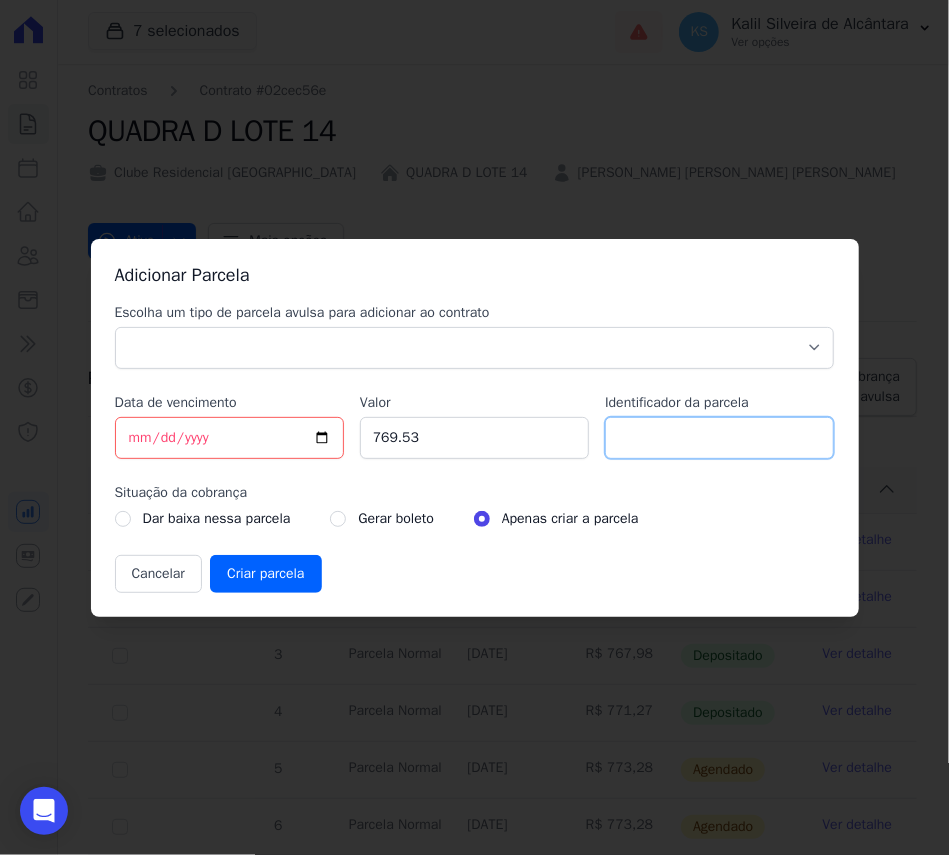 click on "Identificador da parcela" at bounding box center [719, 438] 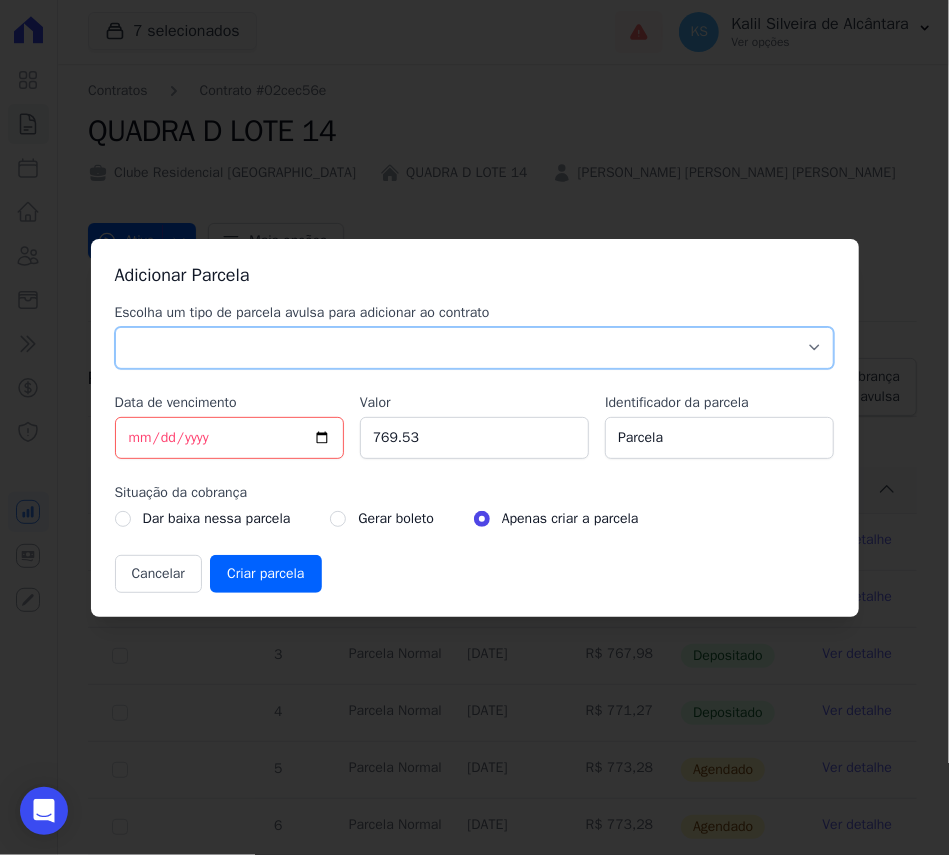 click on "Parcela Normal
Sinal
Caução
Intercalada
Chaves
Pré Chaves
Pós Chaves
Taxas
Quitação
Outros
Parcela do Cliente
Acordo
Financiamento CEF
Comissão
Antecipação" at bounding box center [475, 348] 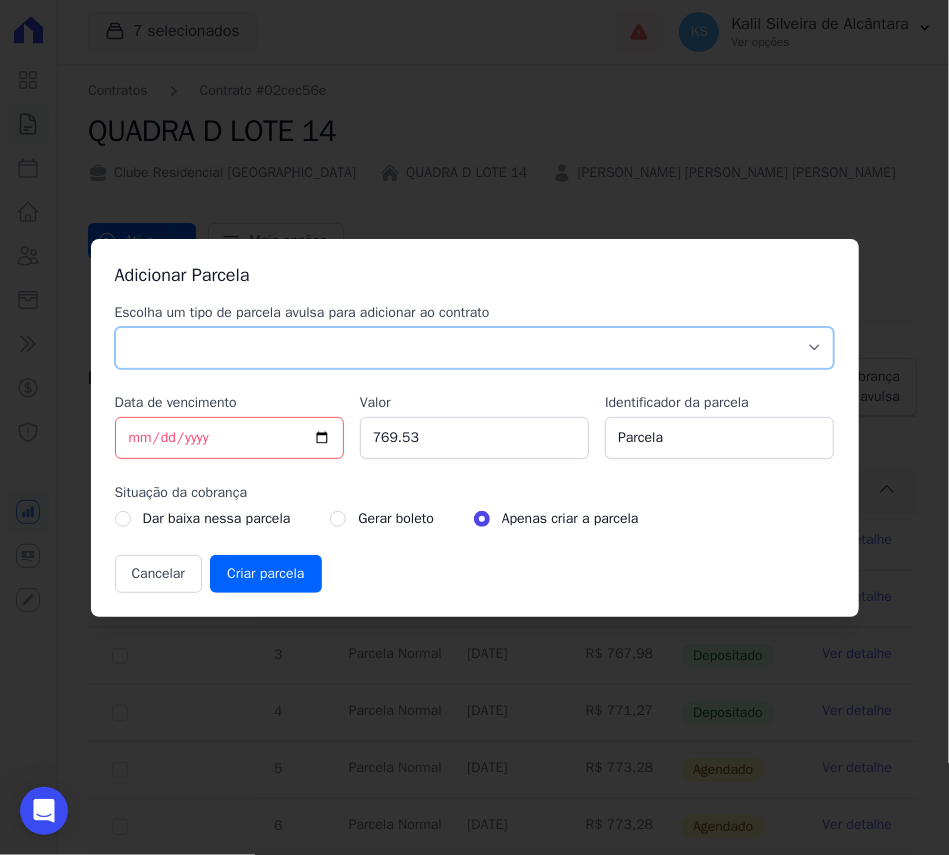 select on "standard" 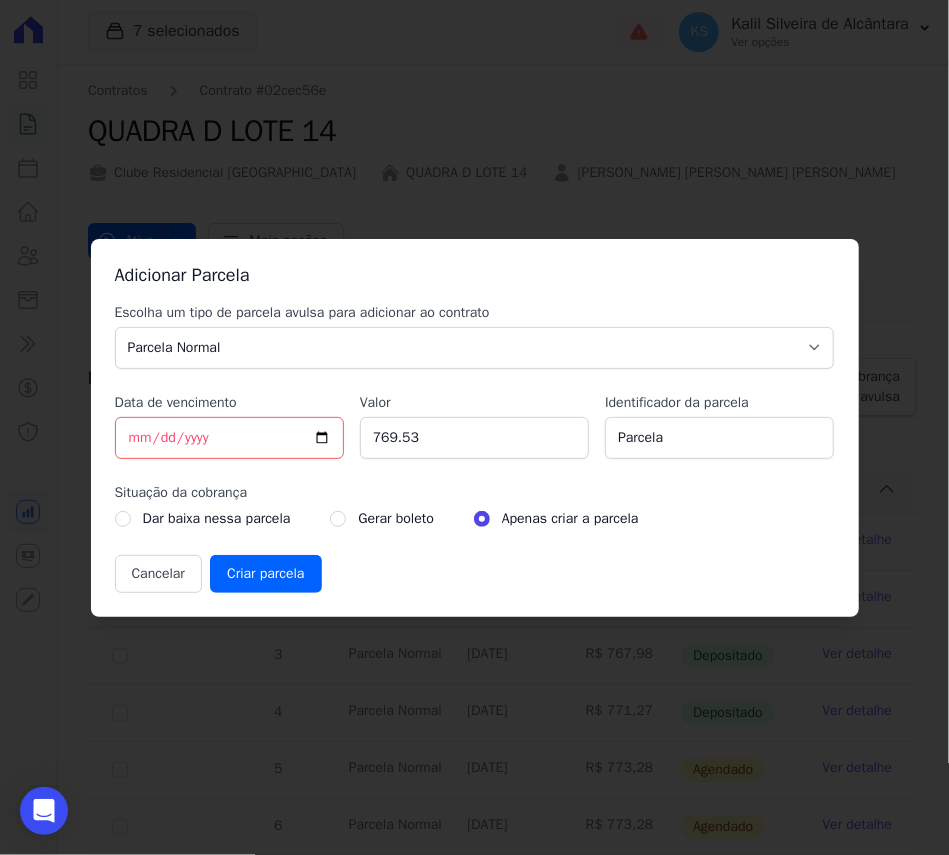 click on "Gerar boleto" at bounding box center (381, 519) 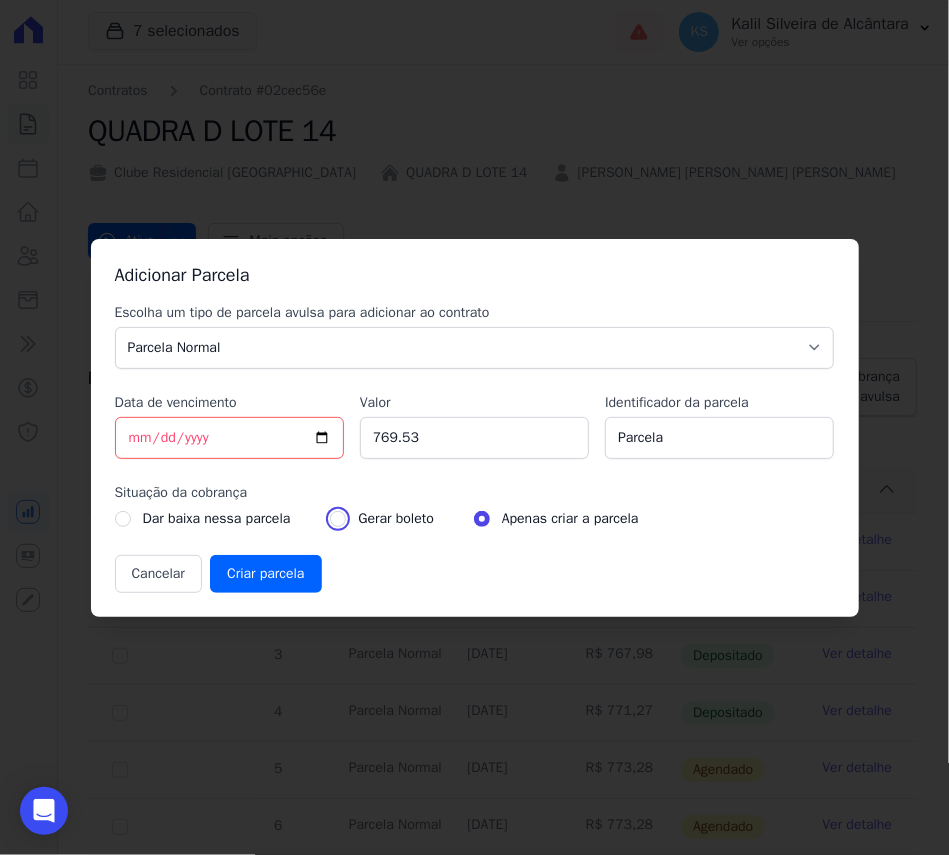 click at bounding box center [338, 519] 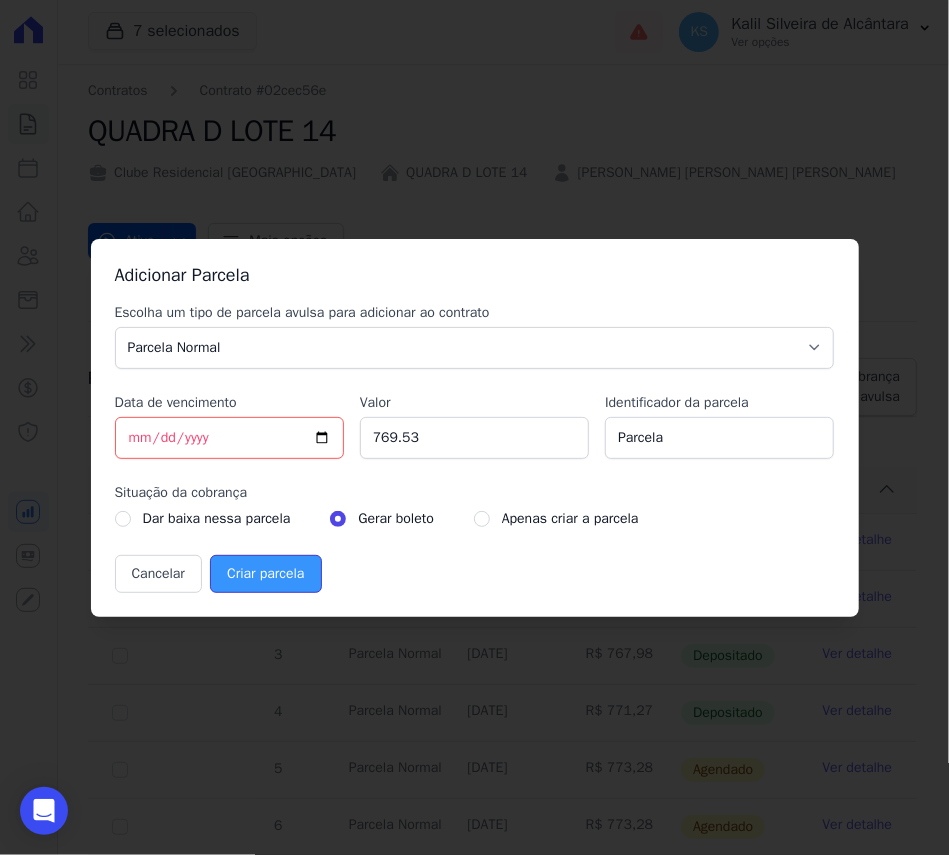 click on "Criar parcela" at bounding box center [265, 574] 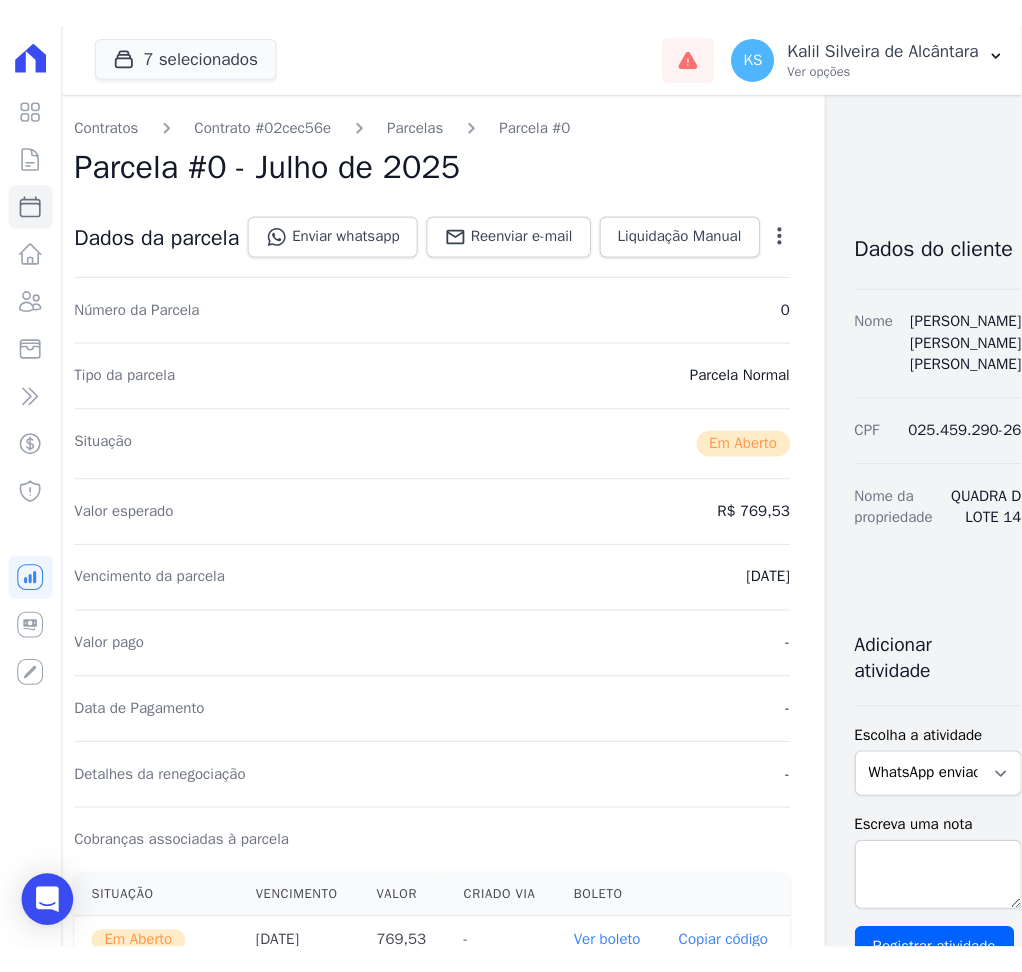 scroll, scrollTop: 0, scrollLeft: 52, axis: horizontal 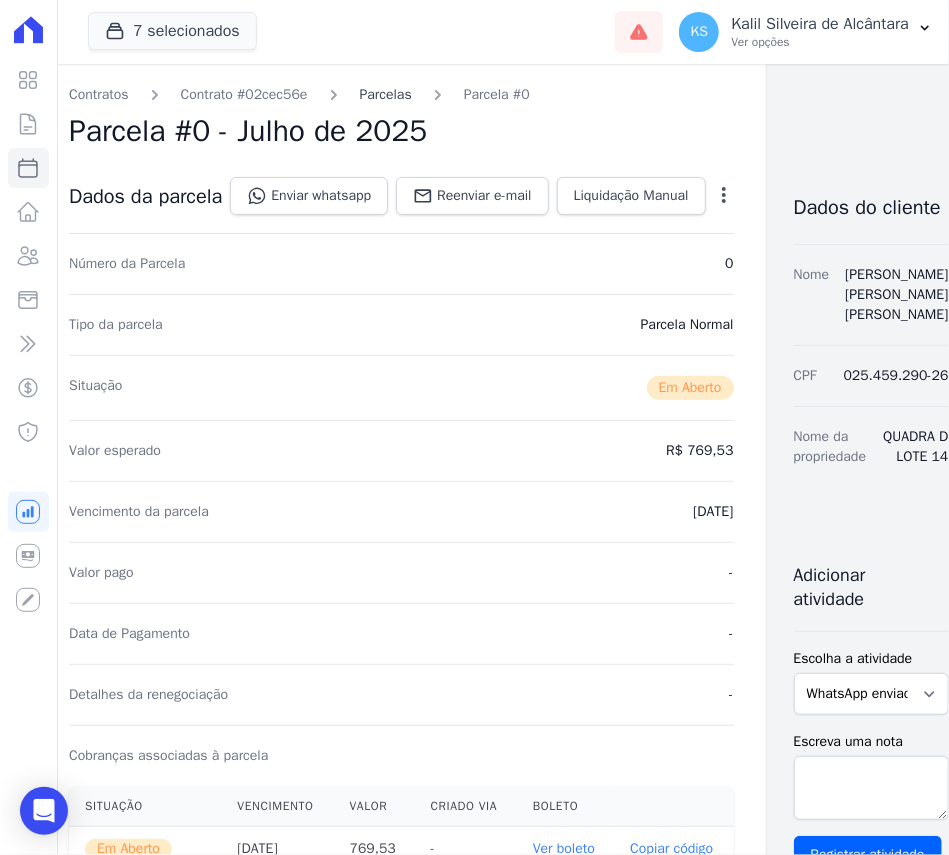 click on "Parcelas" at bounding box center [386, 94] 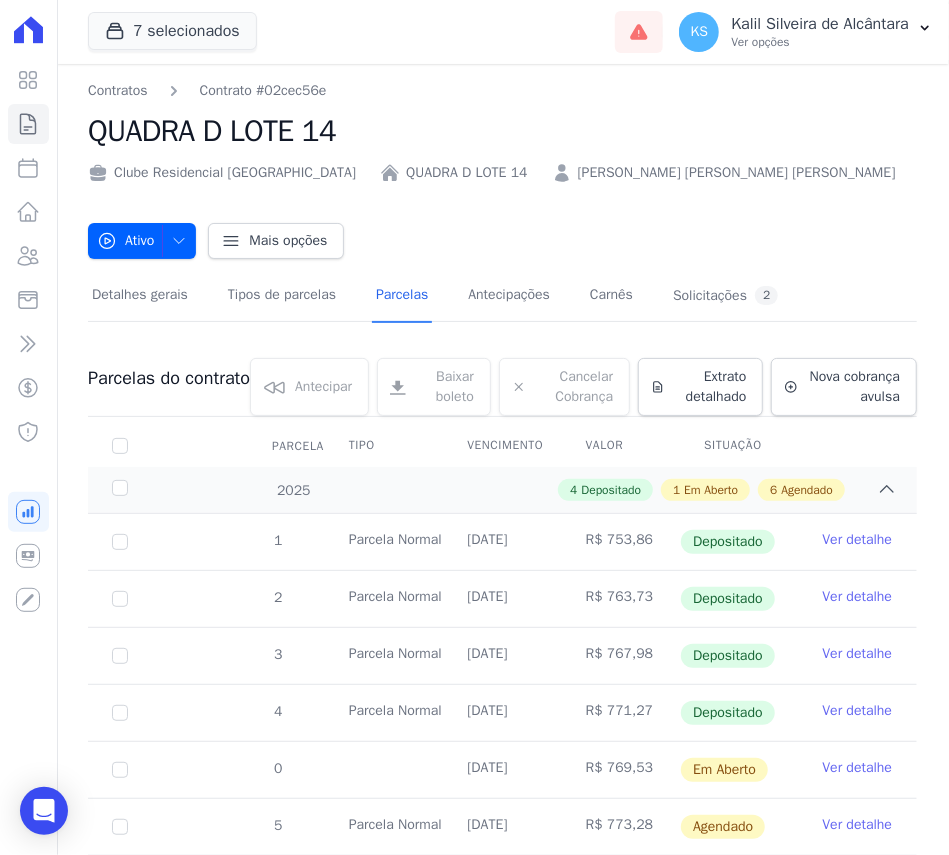 click on "CRISTINA GUIMARÃES DE FRAGA AZEVEDO" at bounding box center [737, 172] 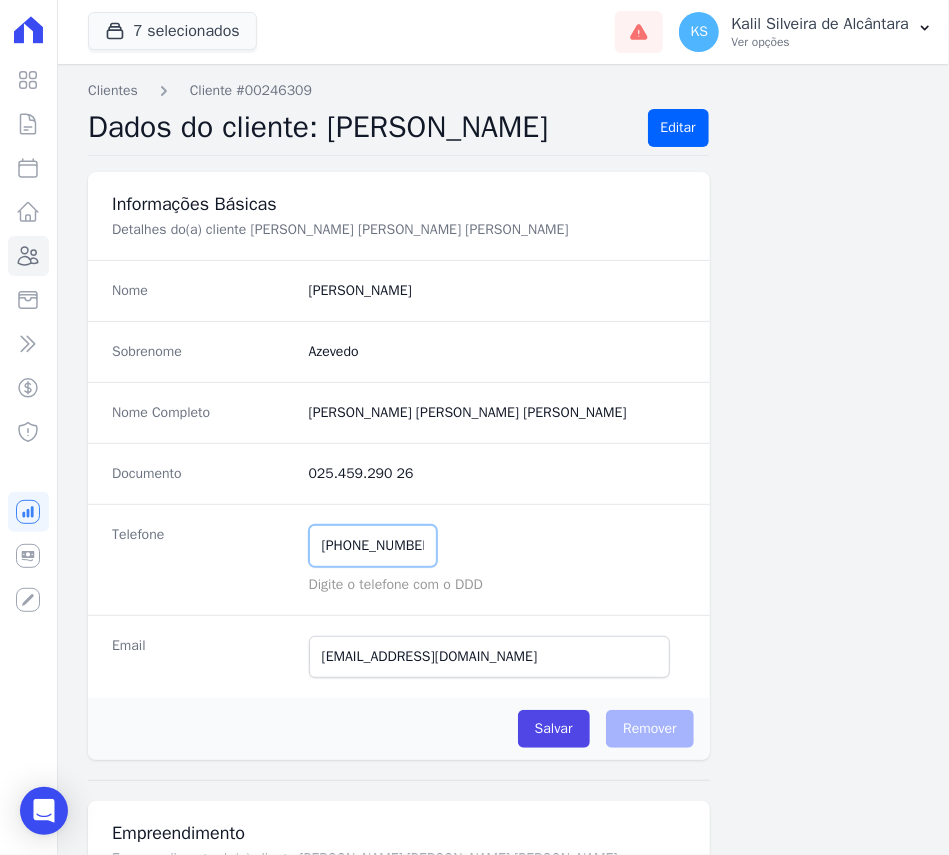 drag, startPoint x: 440, startPoint y: 549, endPoint x: 242, endPoint y: 544, distance: 198.06313 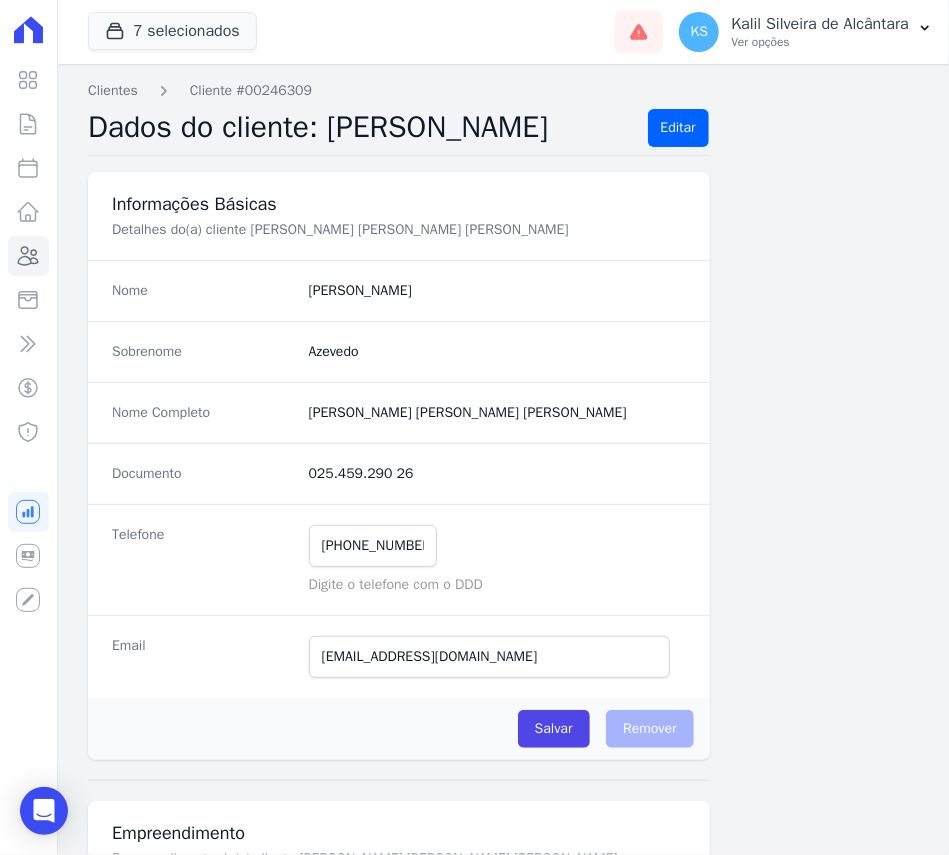 drag, startPoint x: 574, startPoint y: 405, endPoint x: 278, endPoint y: 414, distance: 296.13678 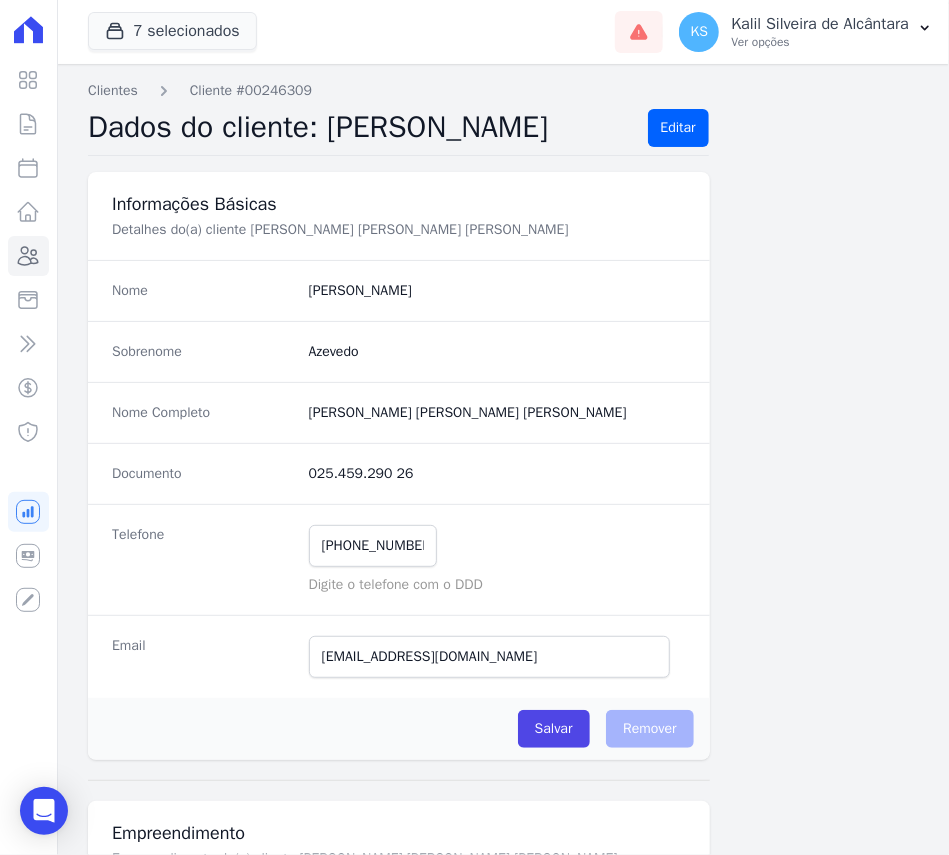 click on "Nome Completo
Cristina Guimarães De Fraga Azevedo" at bounding box center [399, 412] 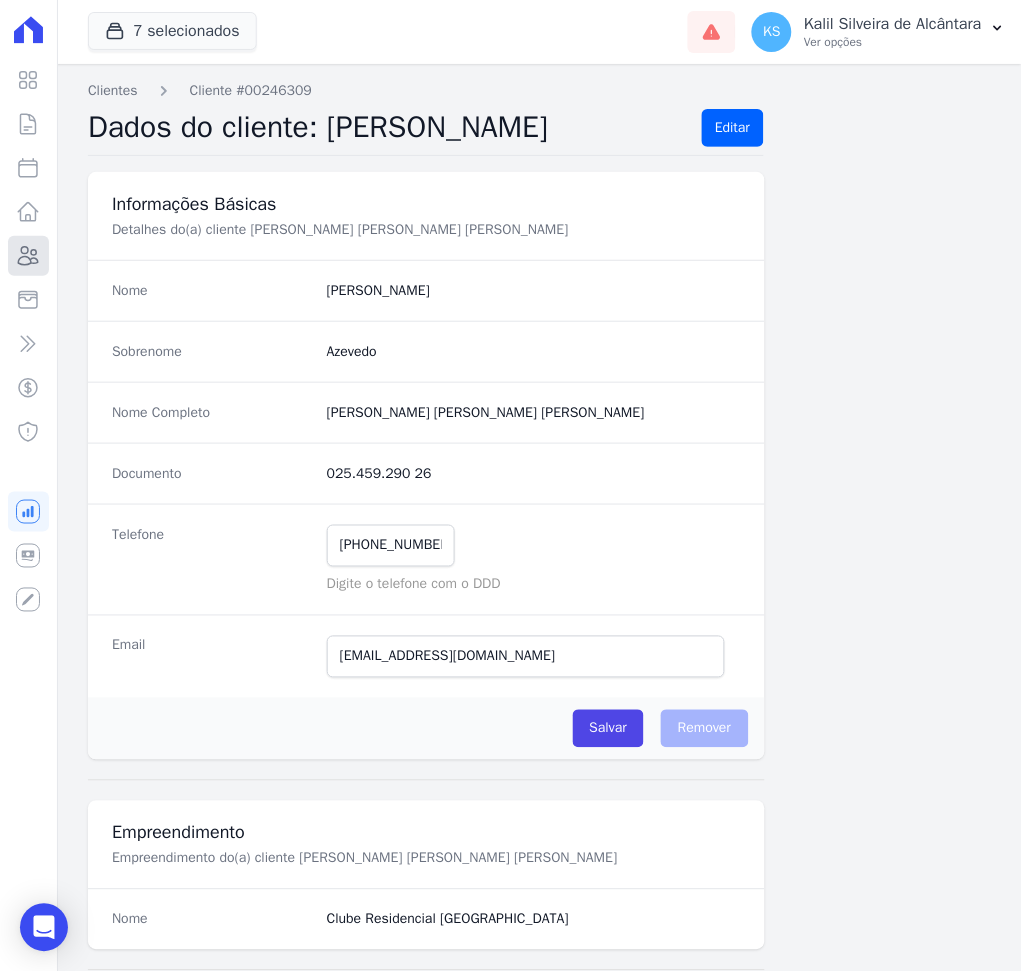 click on "Clientes" at bounding box center [28, 256] 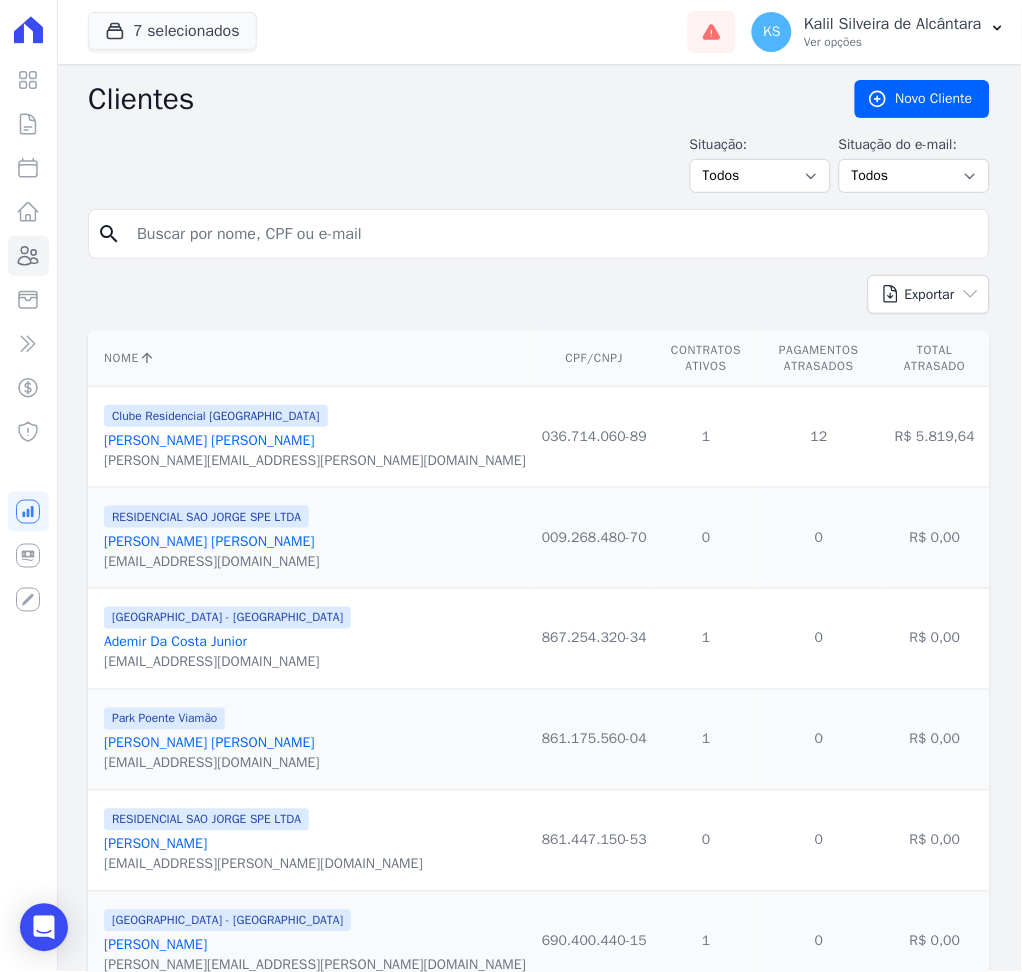 click at bounding box center [553, 234] 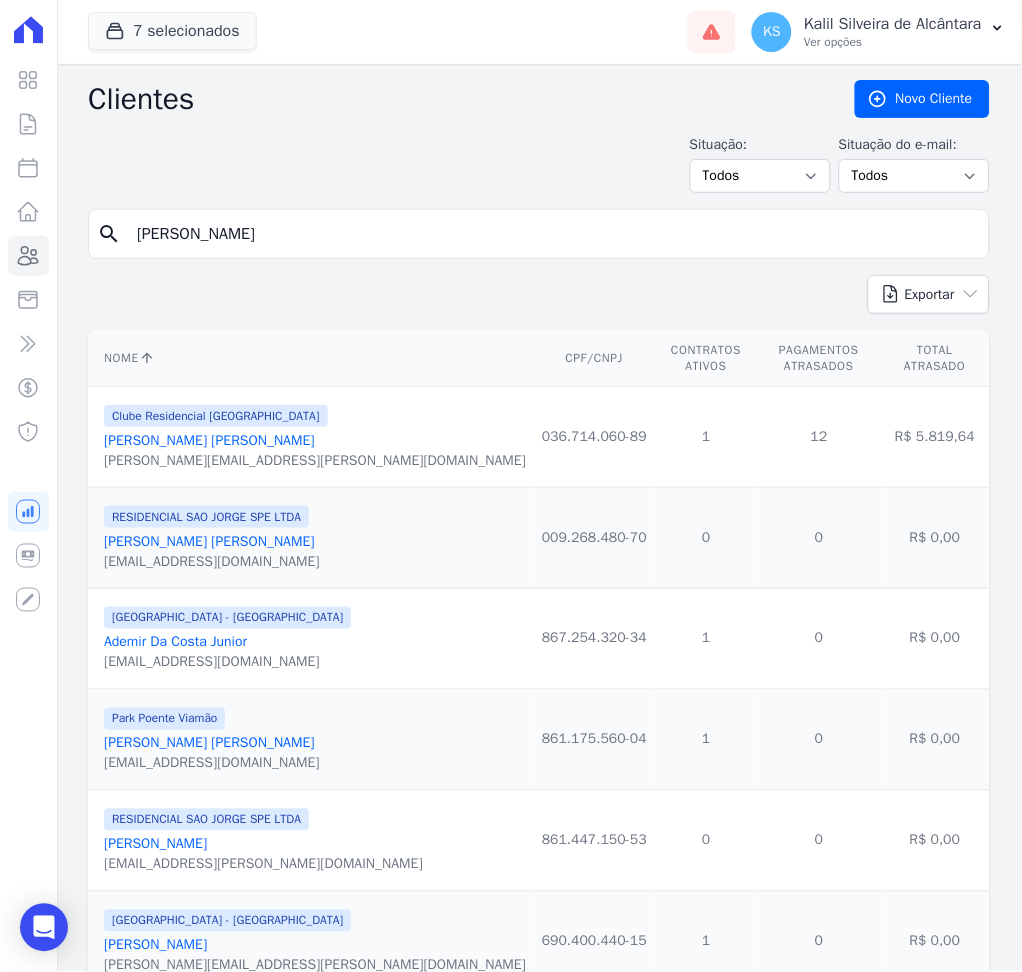 type on "amanda da silv" 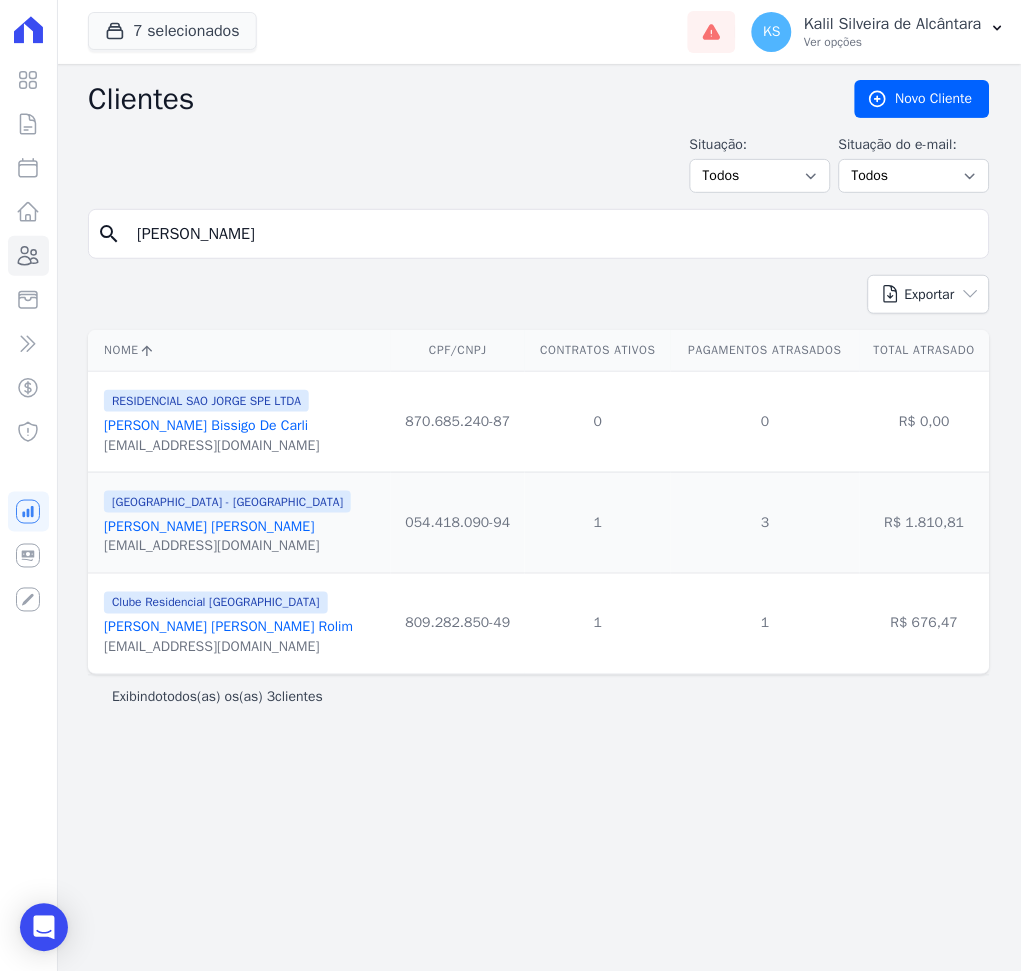 click on "Amanda Da Silva Soares Rolim" at bounding box center [228, 627] 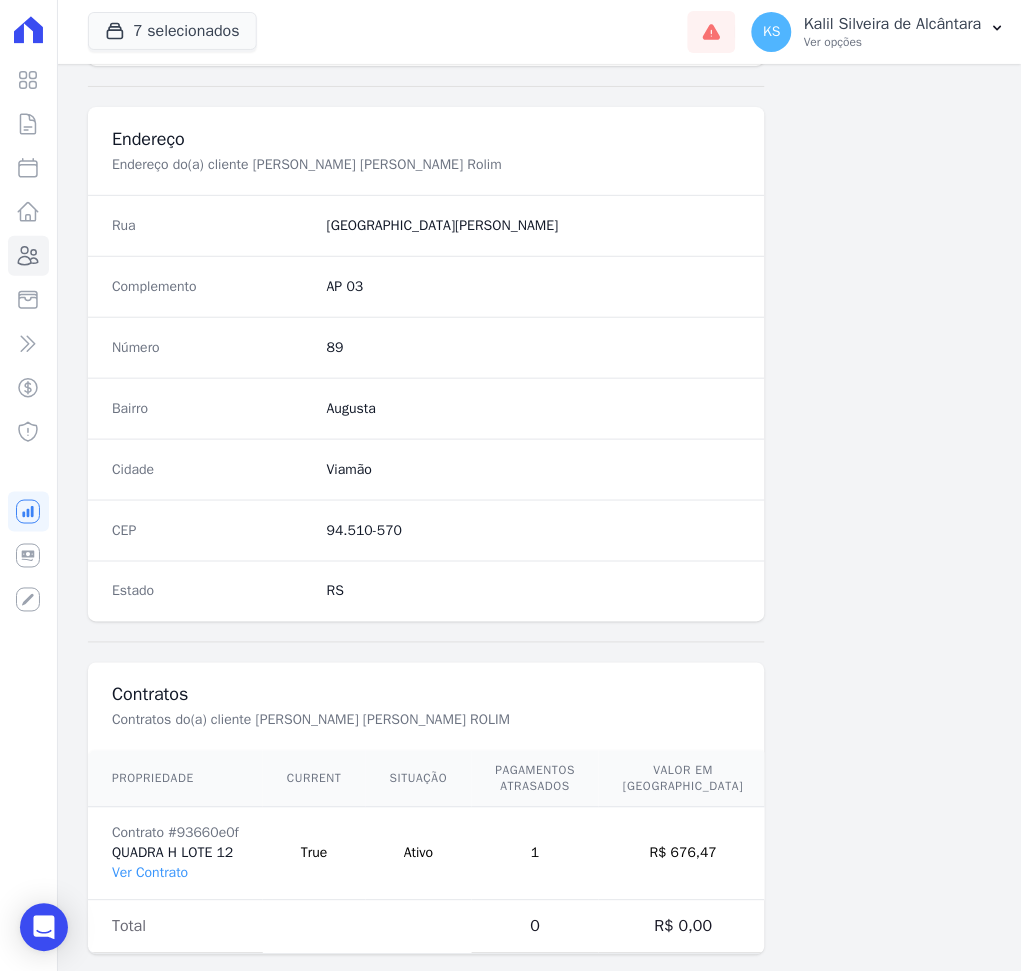 scroll, scrollTop: 916, scrollLeft: 0, axis: vertical 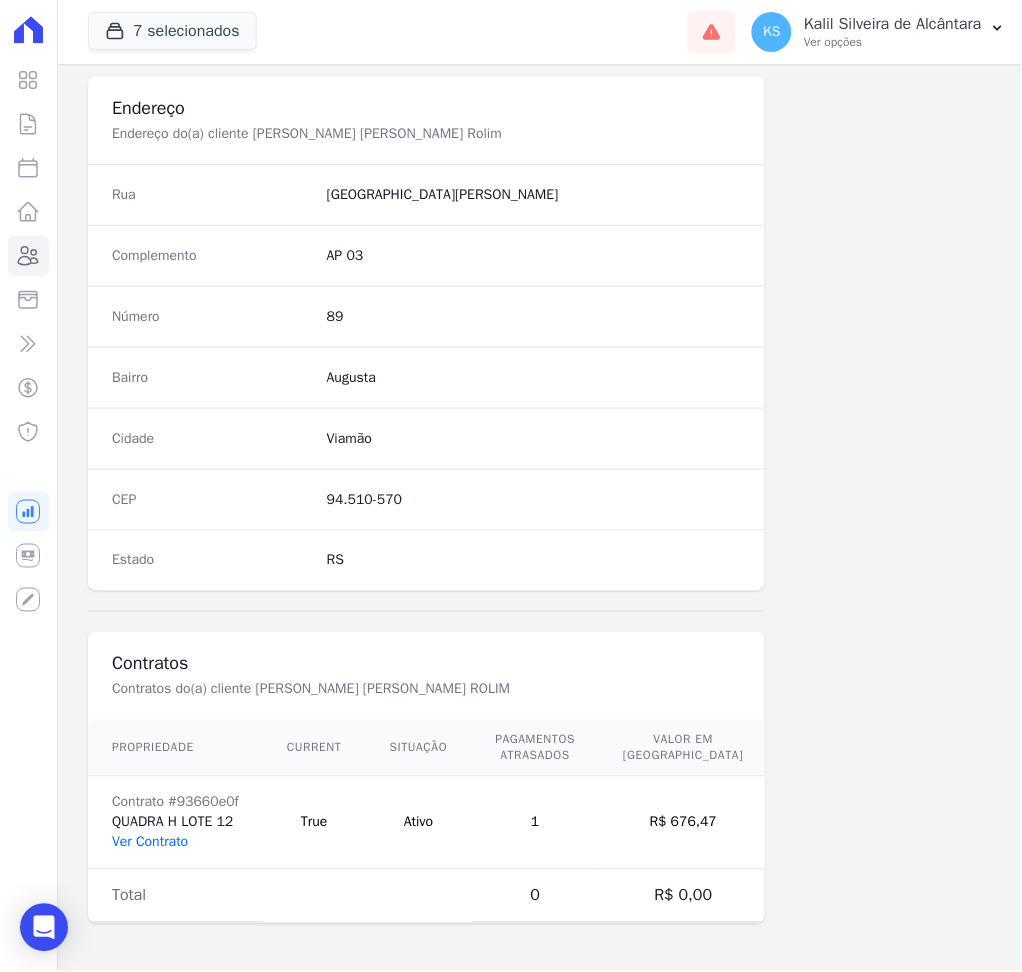 click on "Ver Contrato" at bounding box center (150, 842) 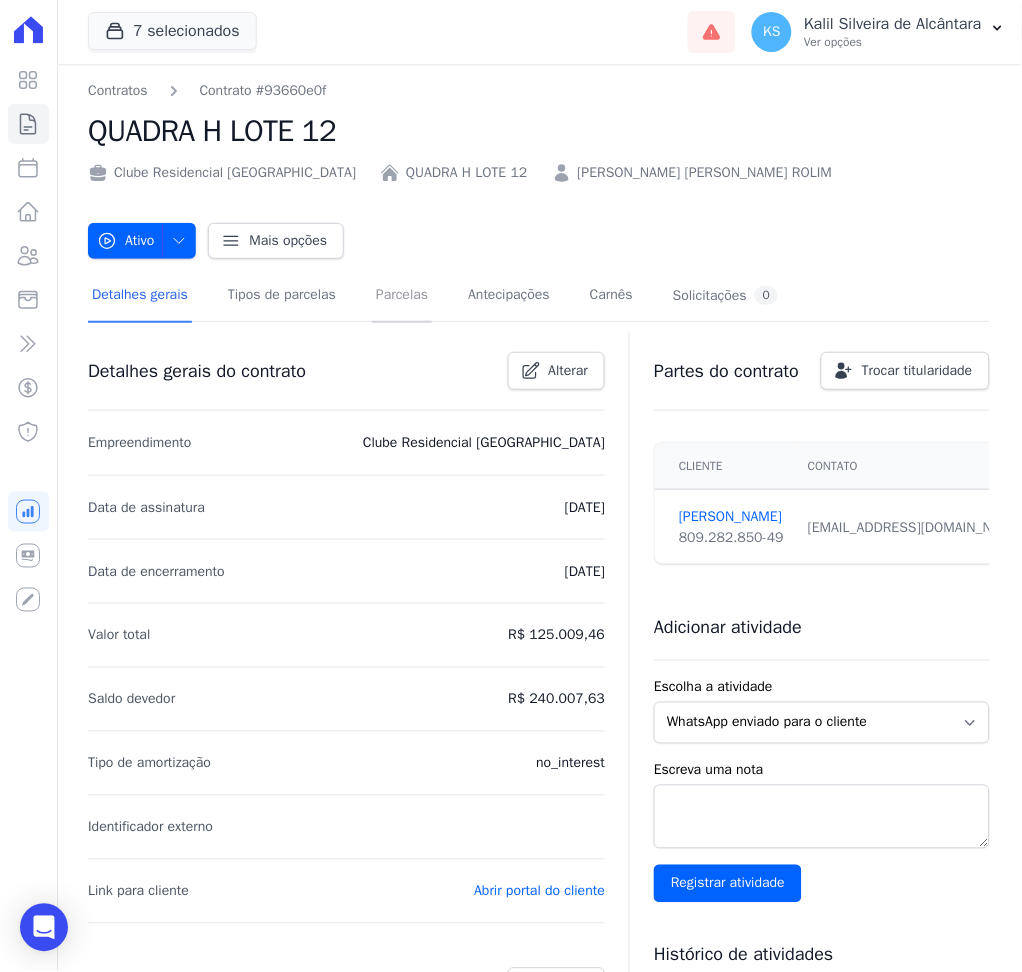 click on "Parcelas" at bounding box center [402, 296] 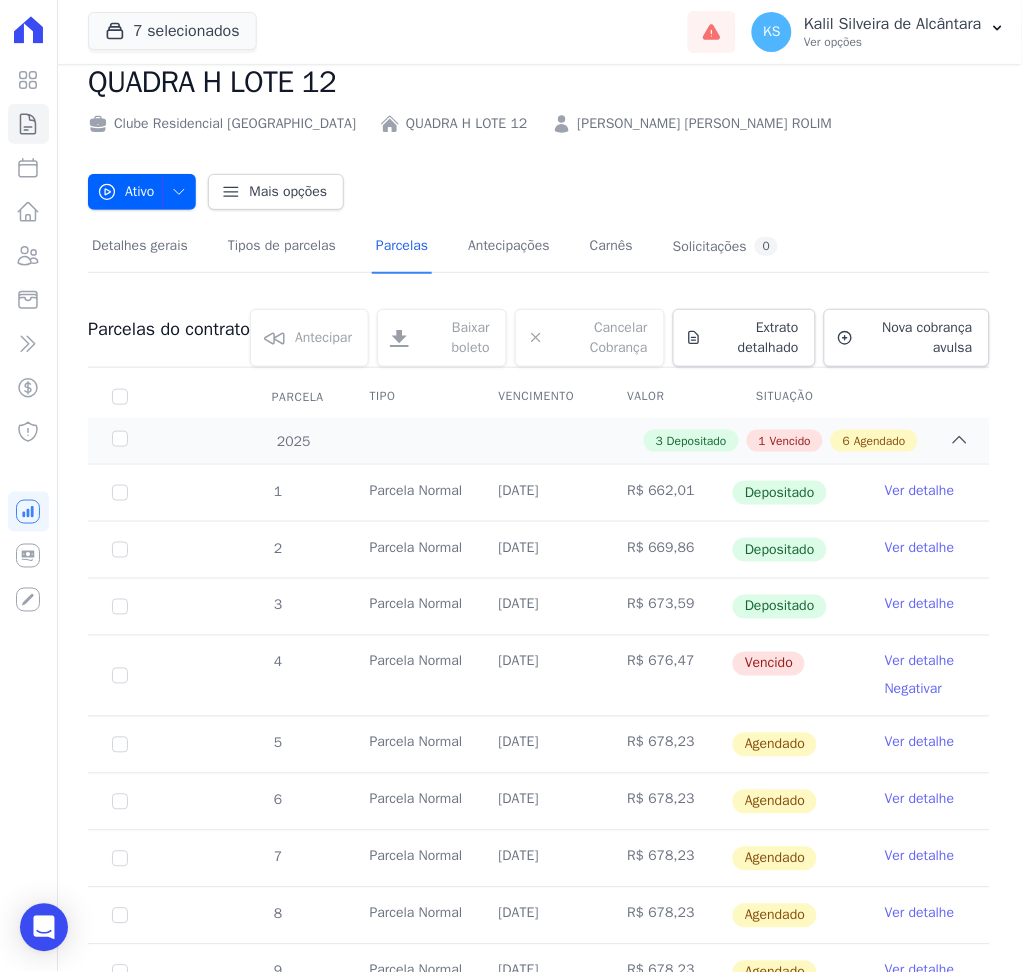 scroll, scrollTop: 133, scrollLeft: 0, axis: vertical 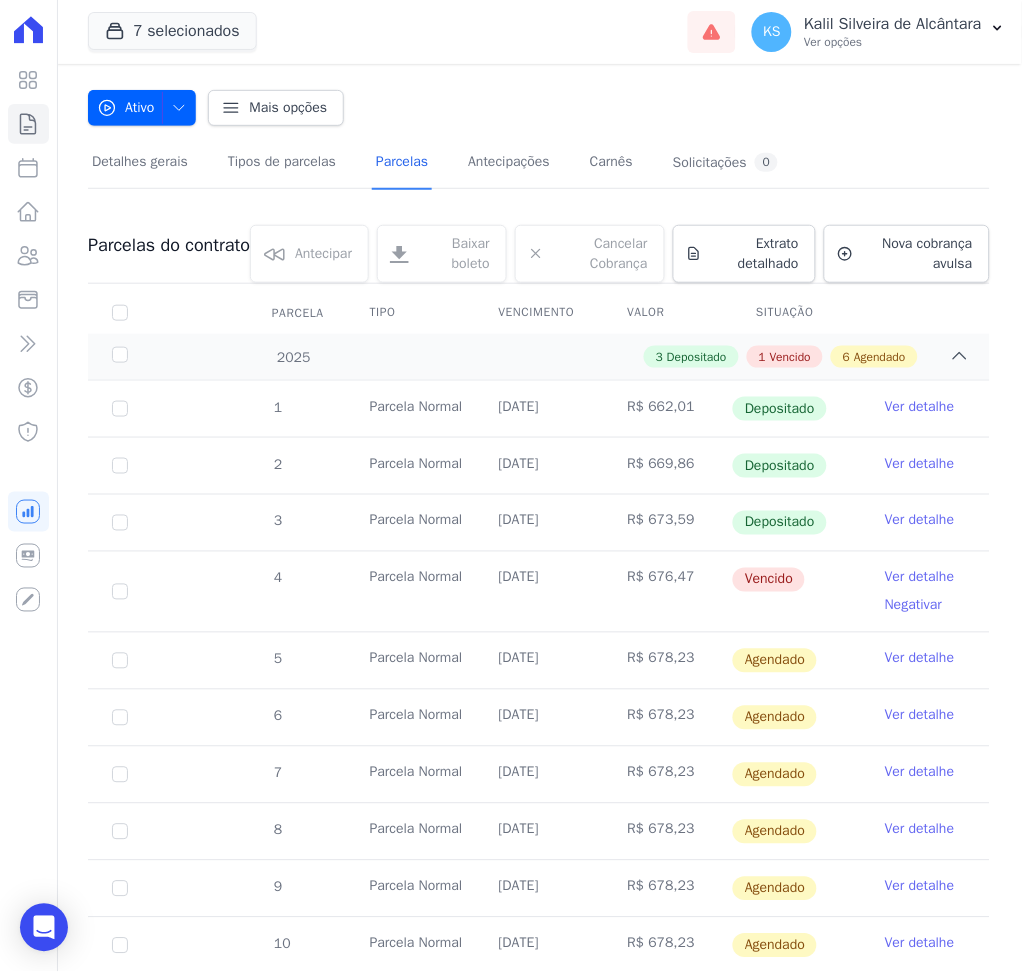 click on "Ver detalhe" at bounding box center [920, 659] 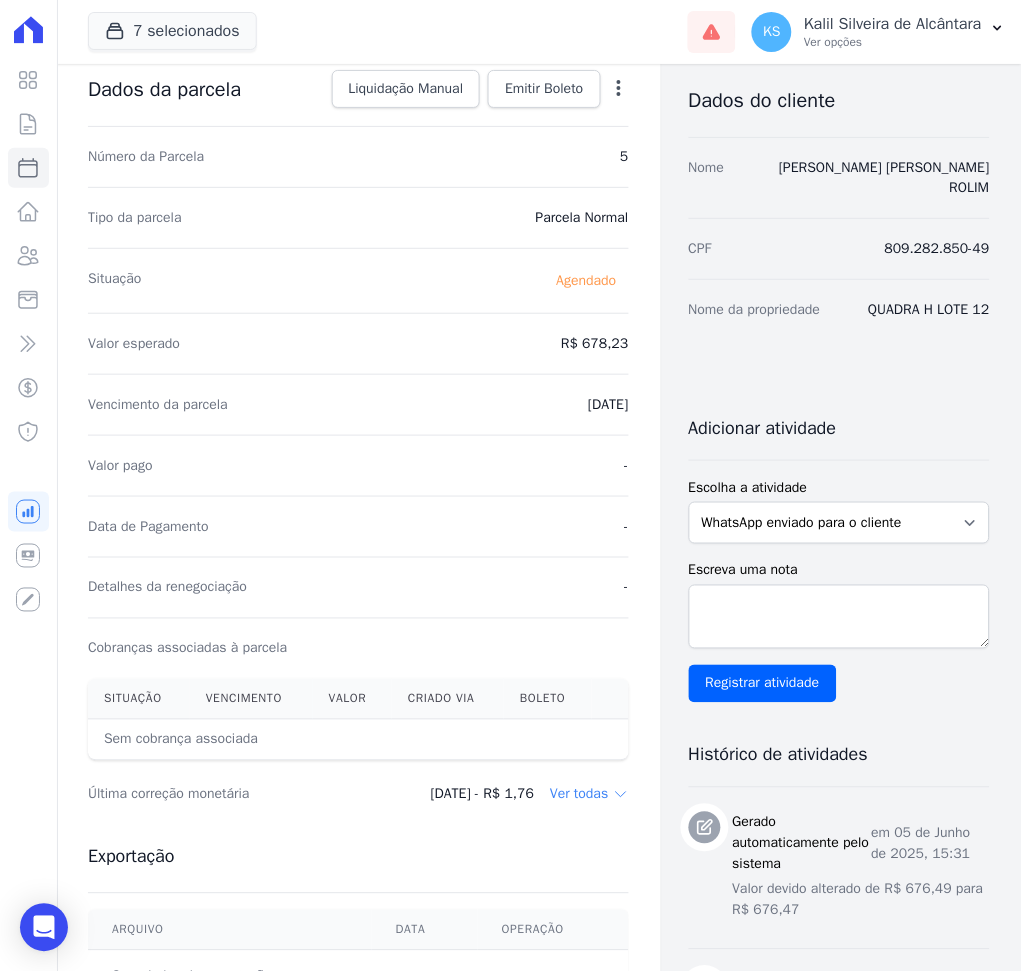 scroll, scrollTop: 0, scrollLeft: 0, axis: both 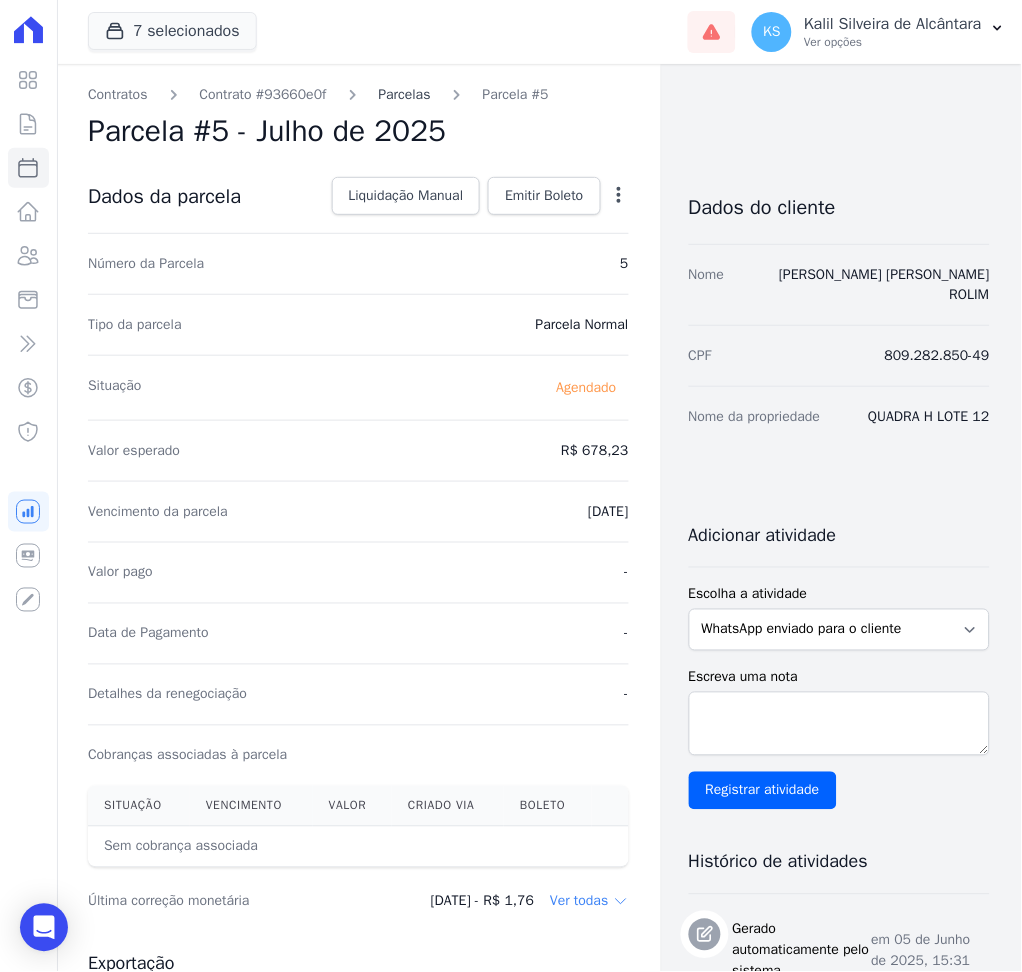 click on "Parcelas" at bounding box center (405, 94) 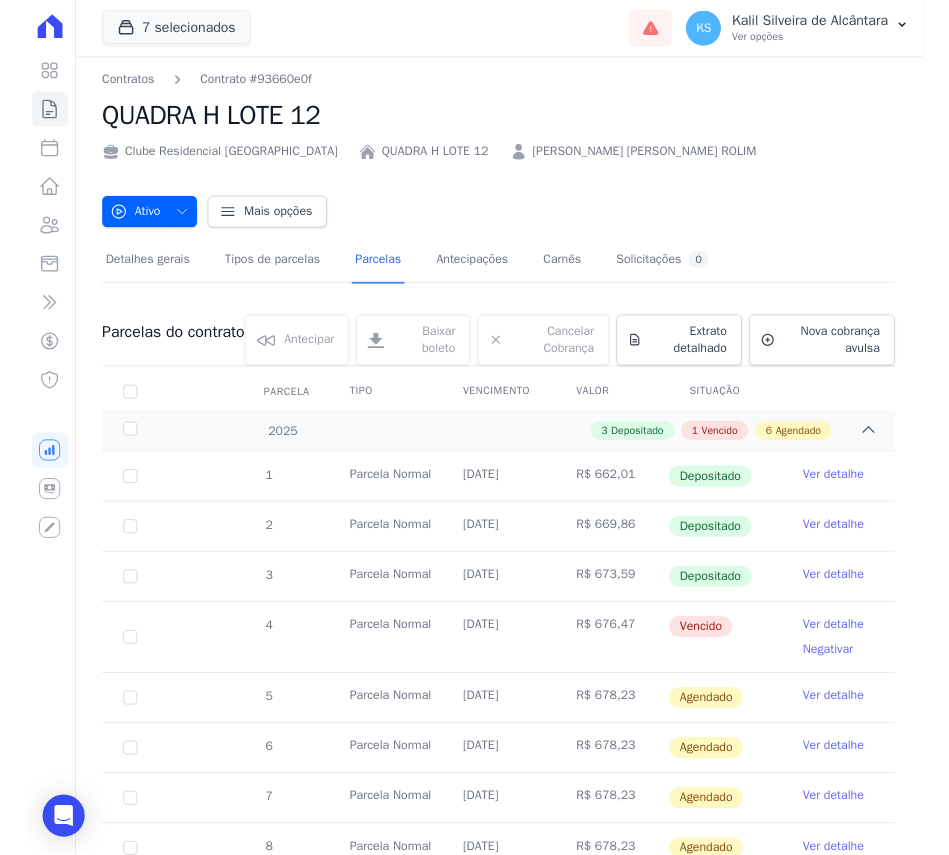 scroll, scrollTop: 266, scrollLeft: 0, axis: vertical 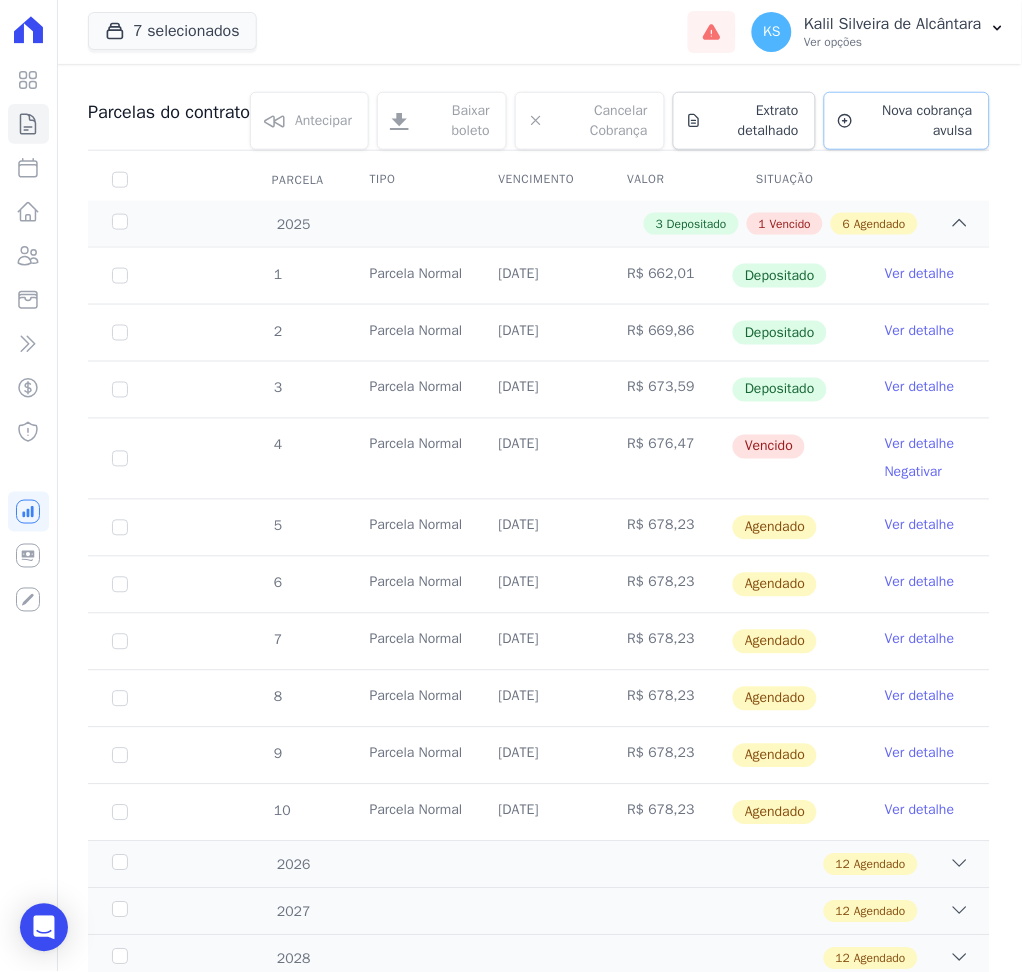 click on "Nova cobrança avulsa" at bounding box center (917, 121) 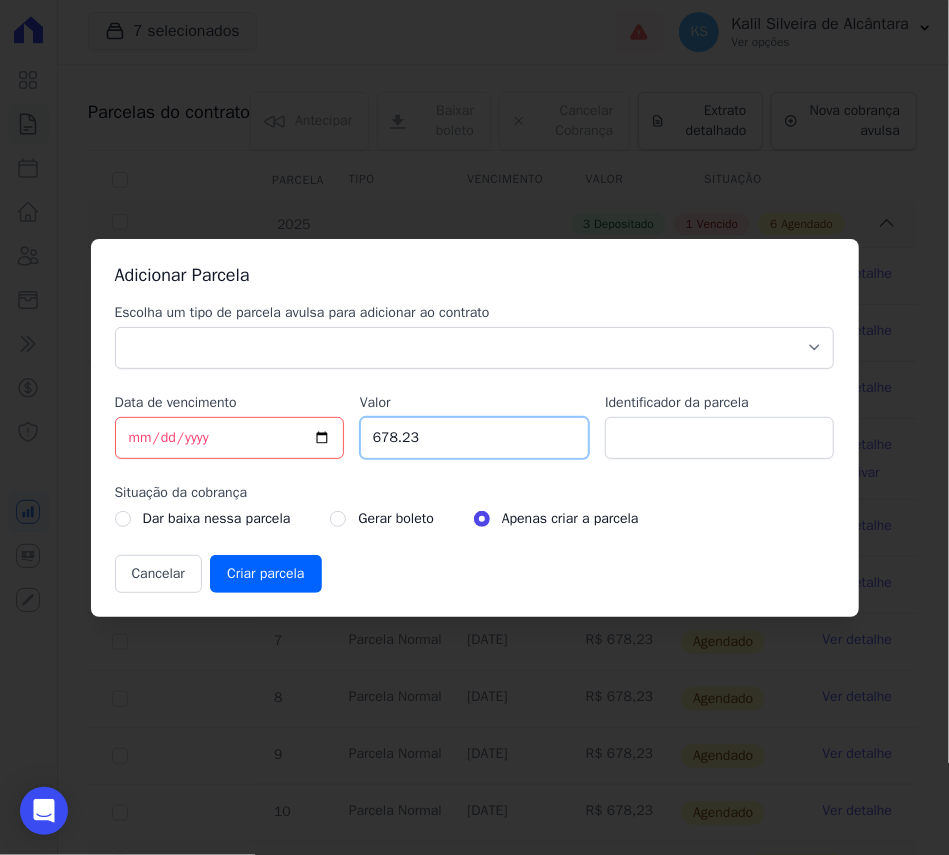 drag, startPoint x: 516, startPoint y: 432, endPoint x: 316, endPoint y: 430, distance: 200.01 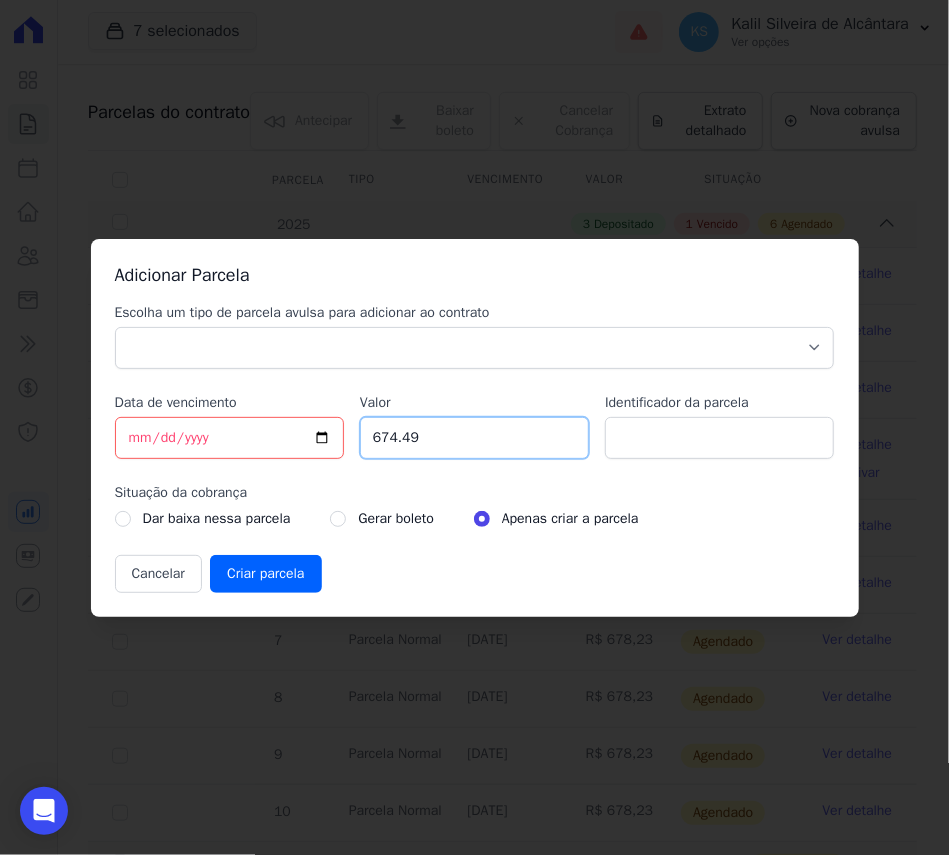type on "674.49" 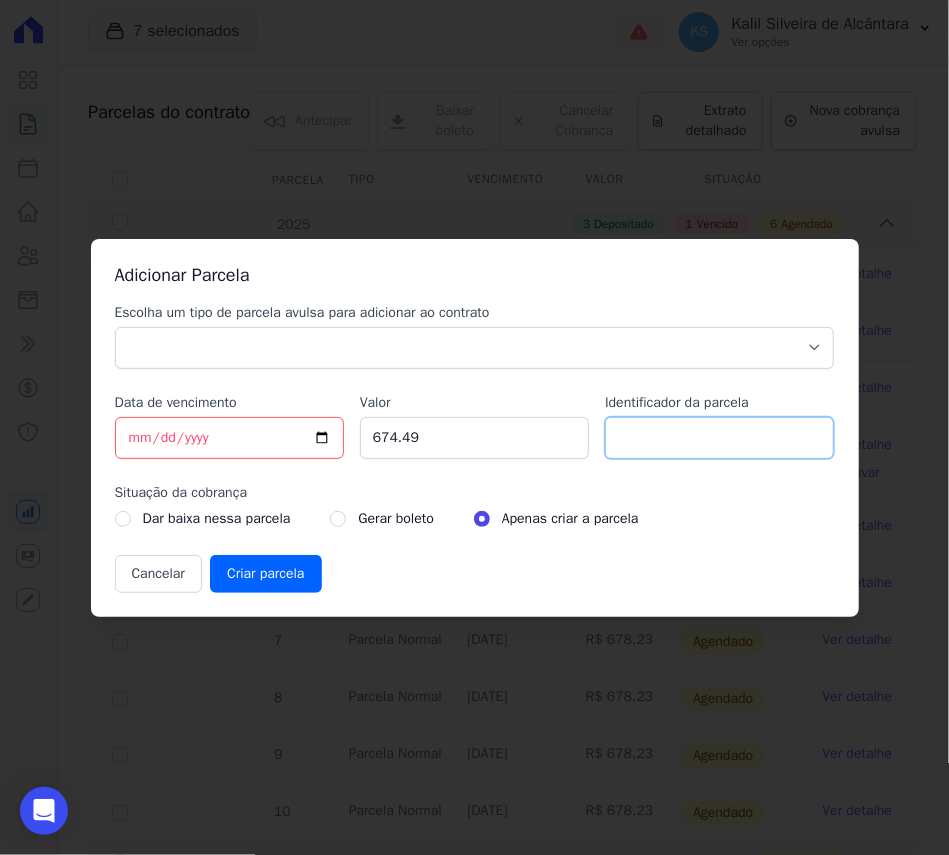 click on "Identificador da parcela" at bounding box center [719, 438] 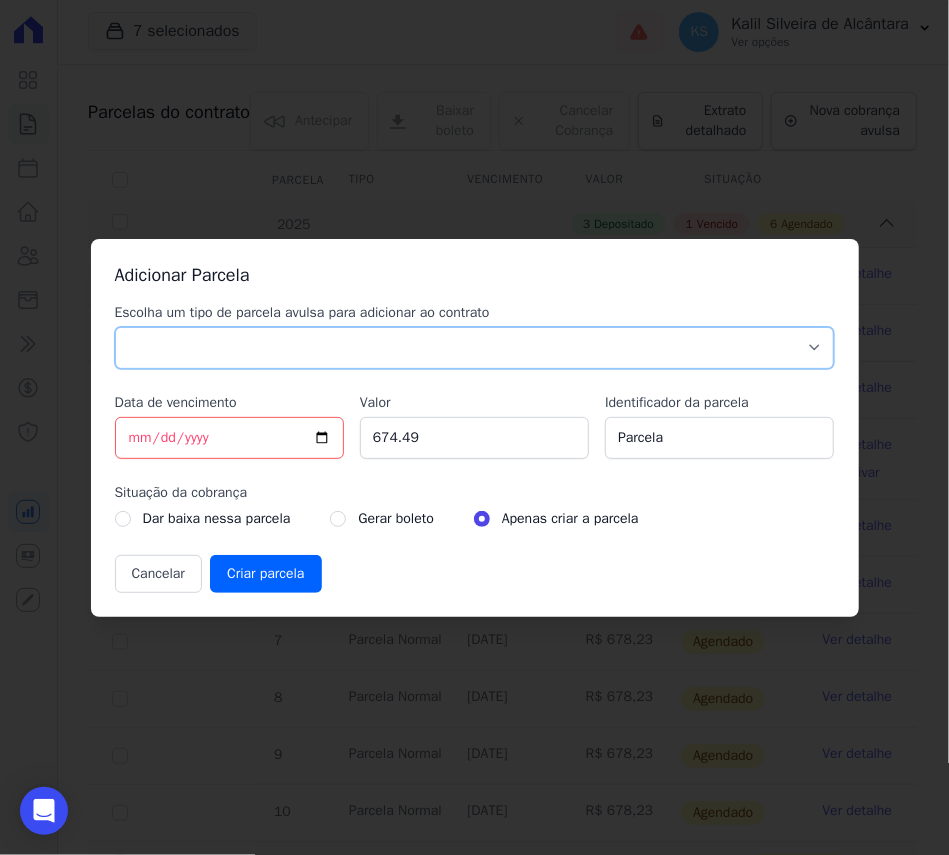 click on "Parcela Normal
Sinal
Caução
Intercalada
Chaves
Pré Chaves
Pós Chaves
Taxas
Quitação
Outros
Parcela do Cliente
Acordo
Financiamento CEF
Comissão
Antecipação" at bounding box center (475, 348) 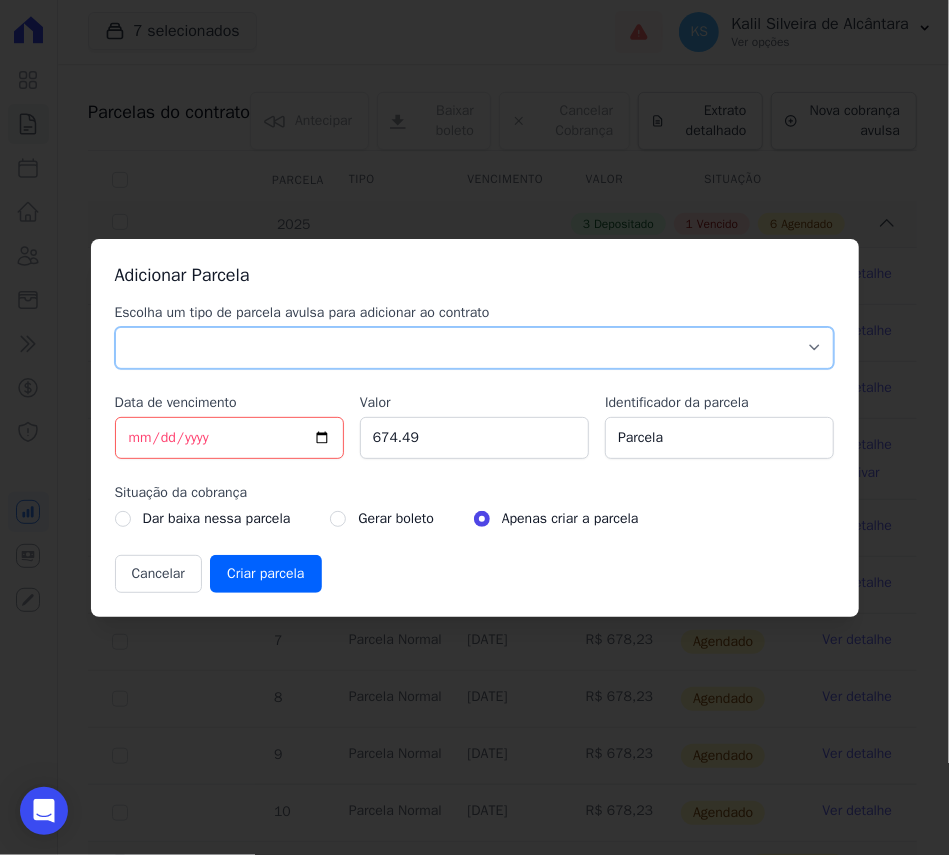 select on "standard" 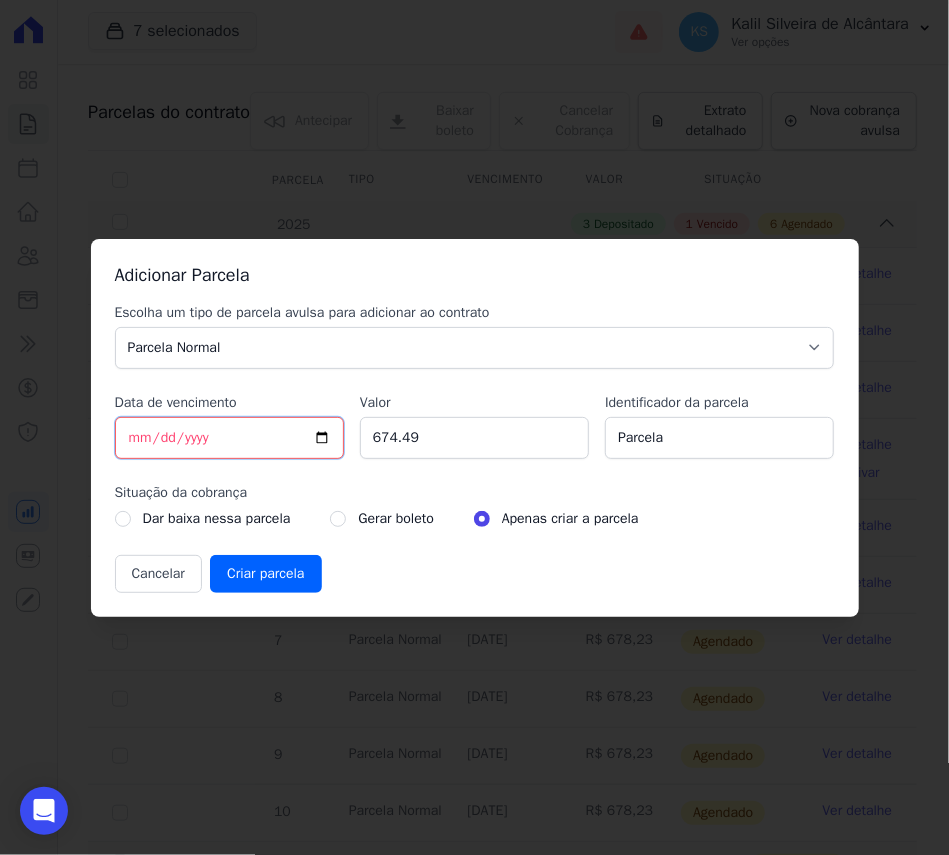 click on "[DATE]" at bounding box center [229, 438] 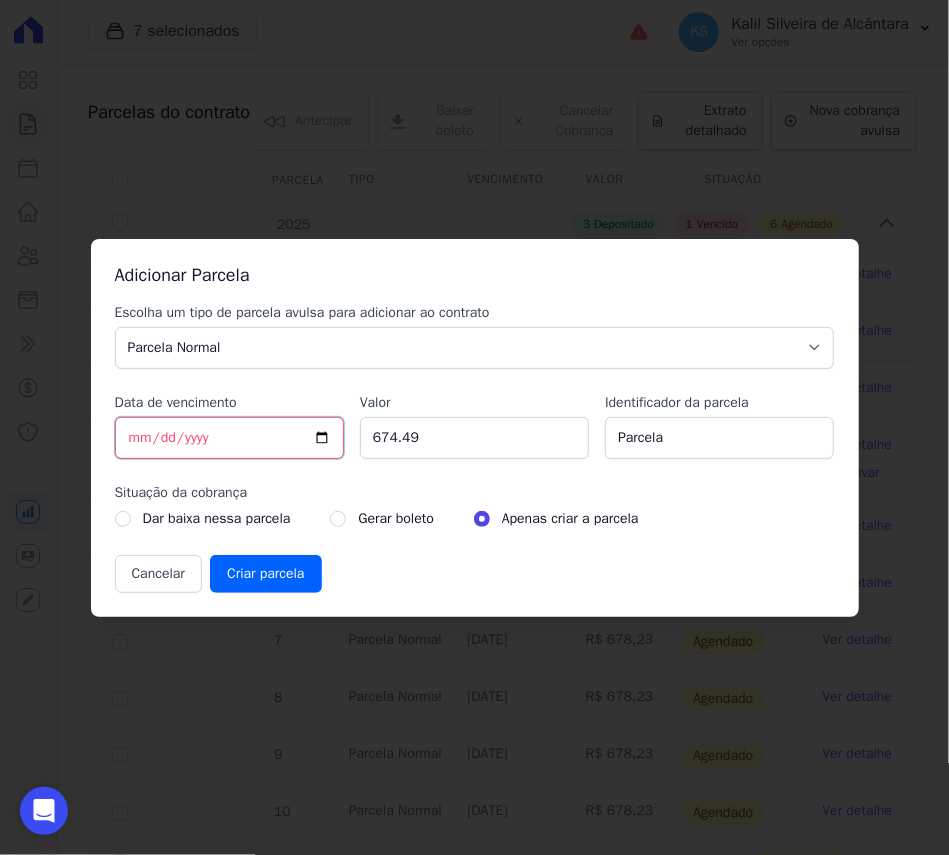 type on "[DATE]" 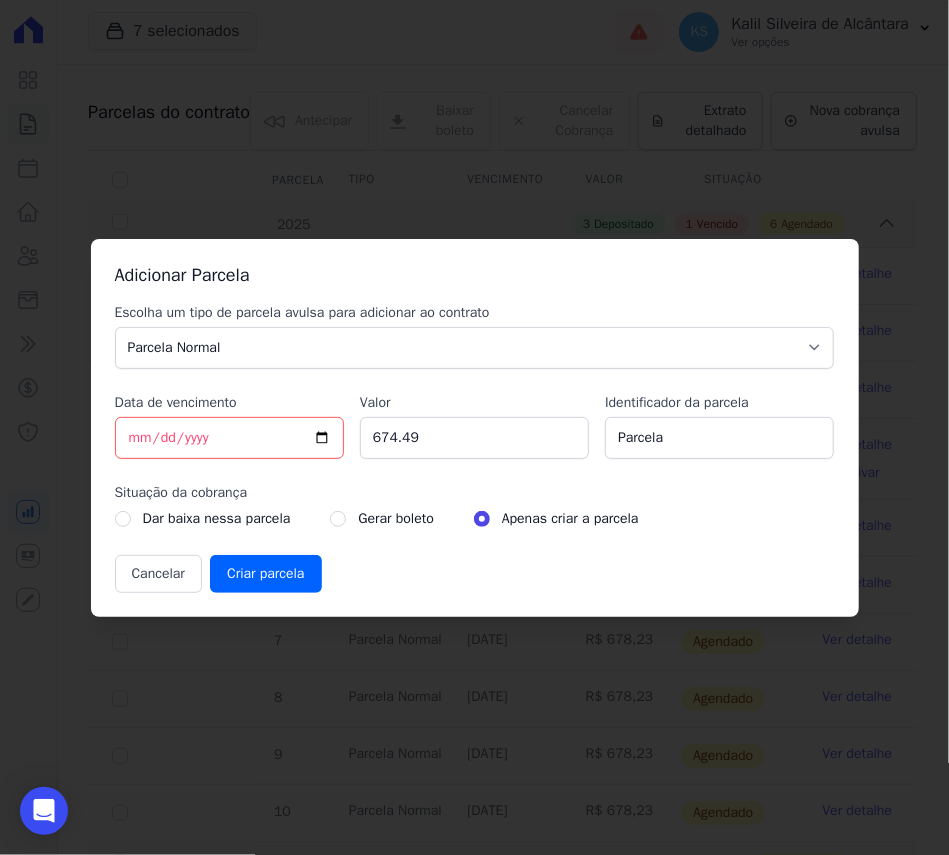 click on "Cancelar
Criar parcela" at bounding box center [475, 574] 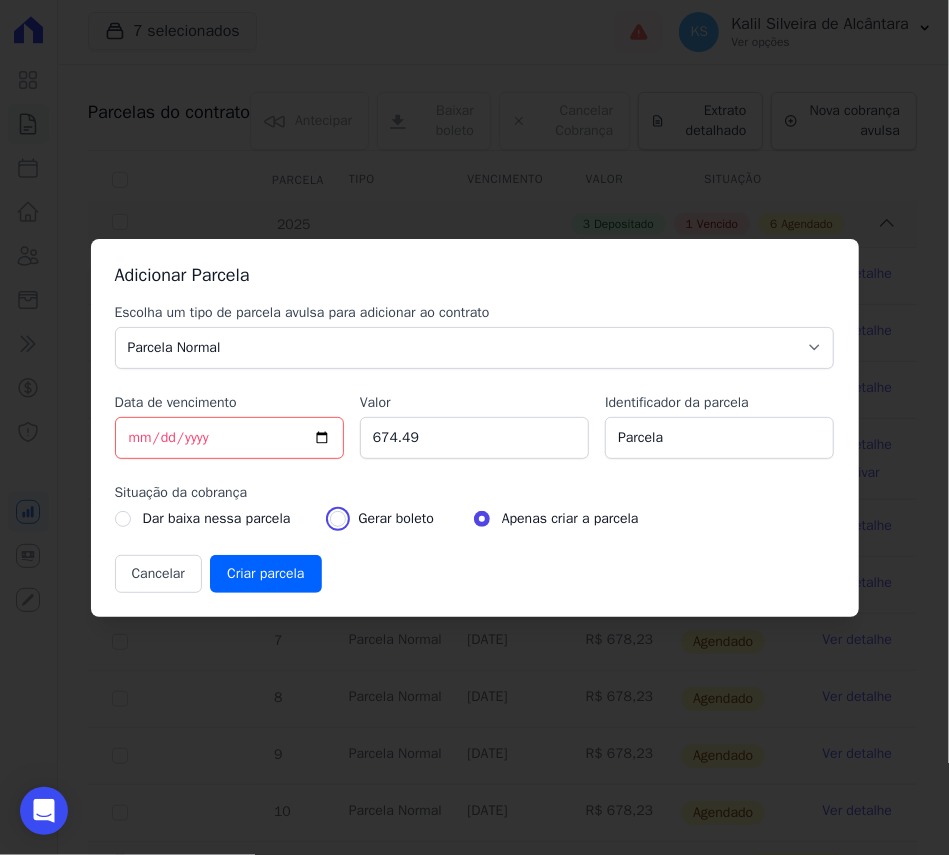click at bounding box center (338, 519) 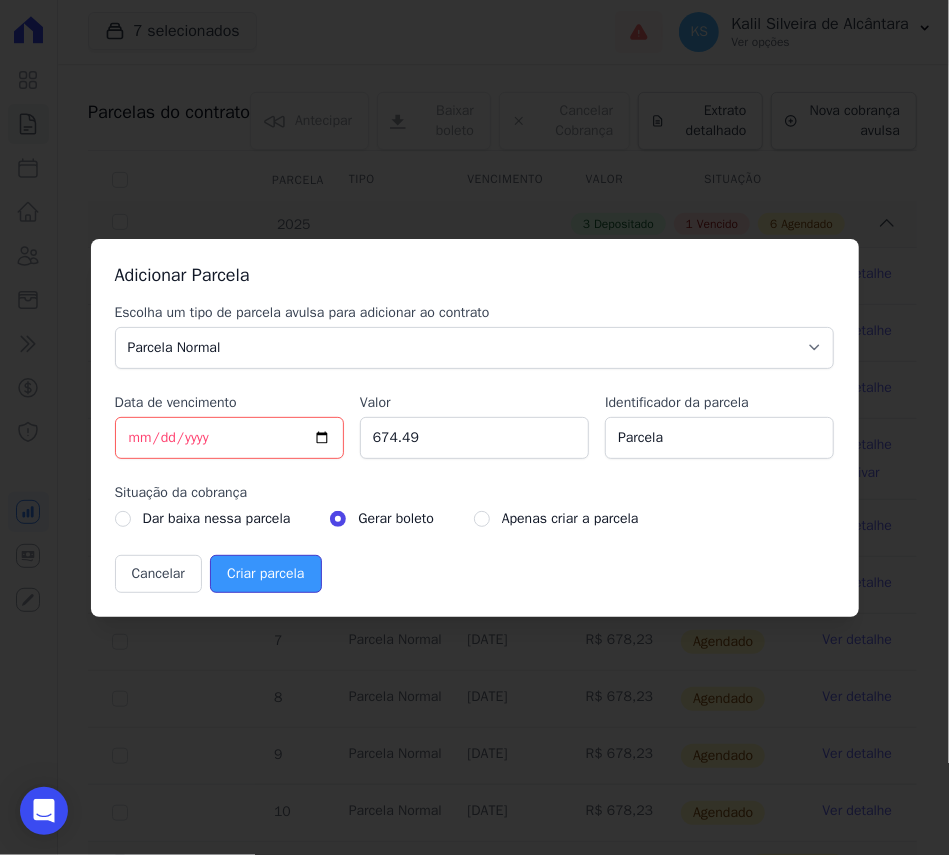 click on "Criar parcela" at bounding box center (265, 574) 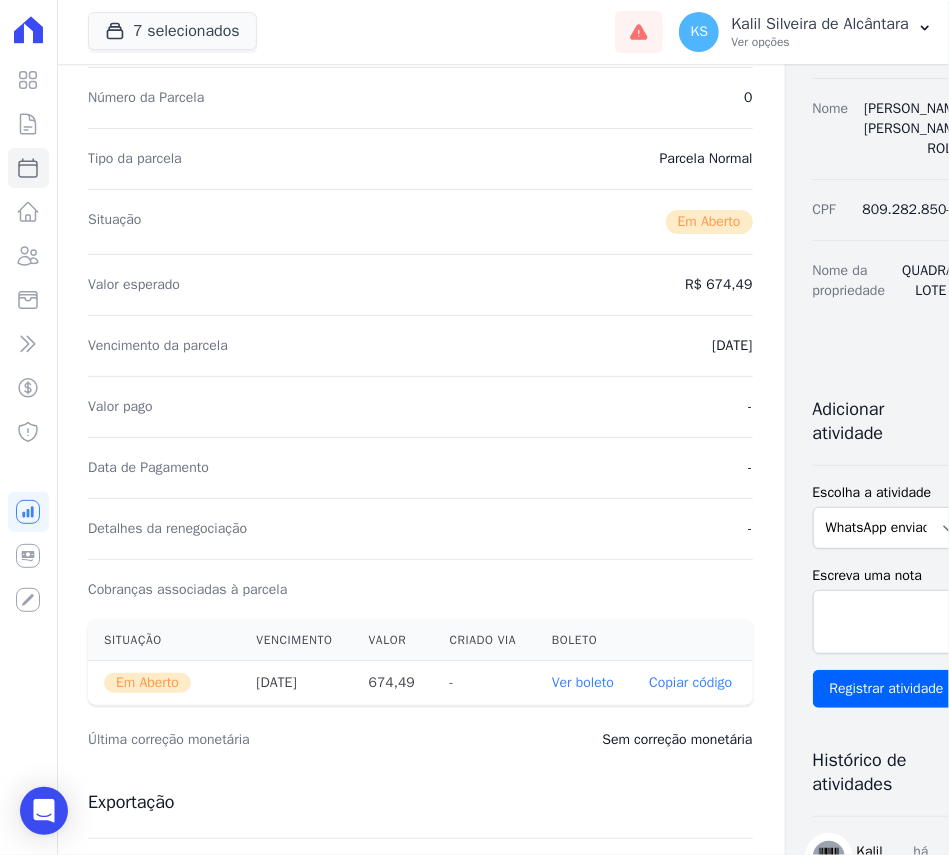 scroll, scrollTop: 266, scrollLeft: 0, axis: vertical 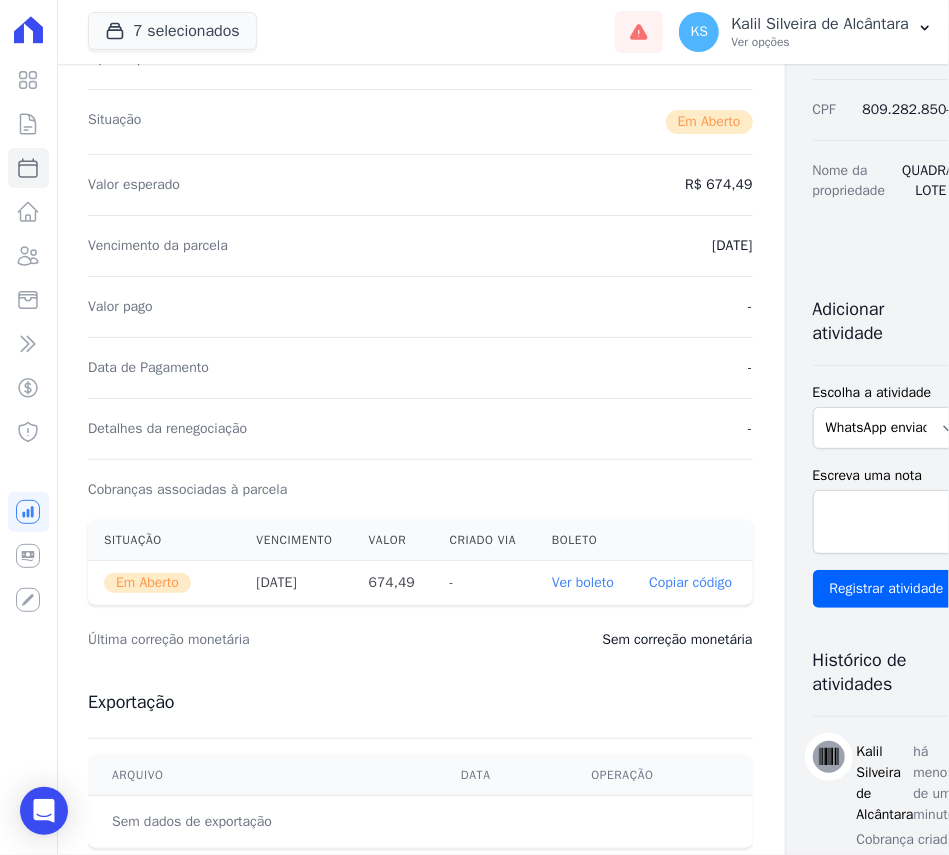 click on "Ver boleto" at bounding box center [583, 582] 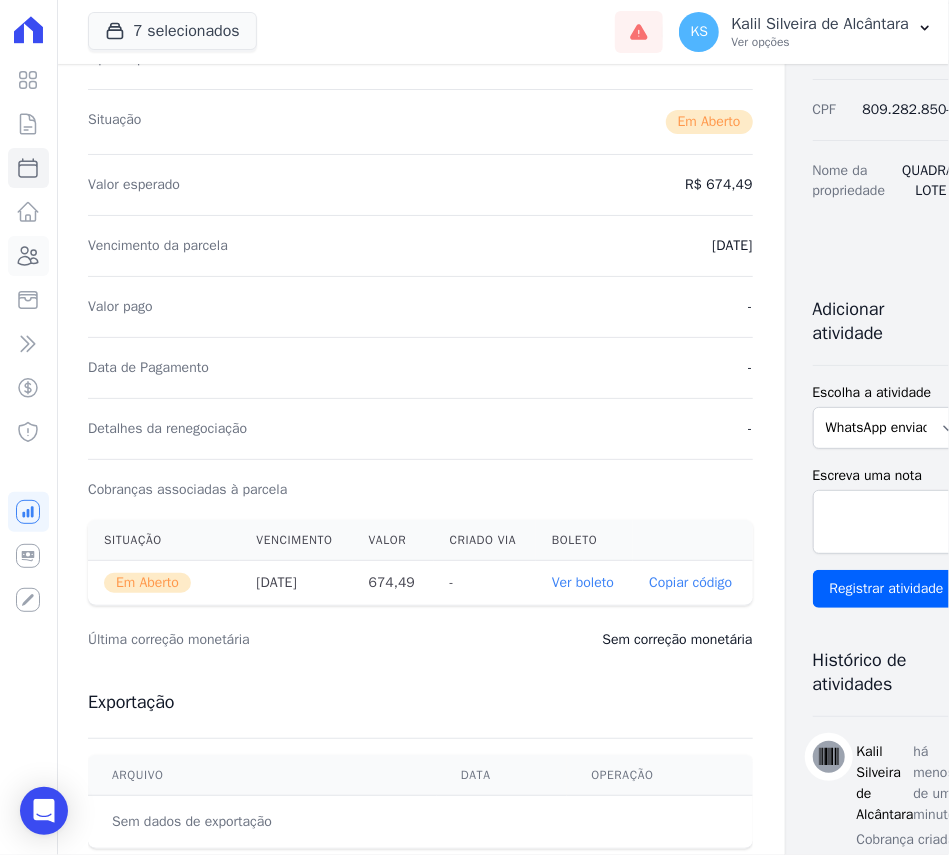click 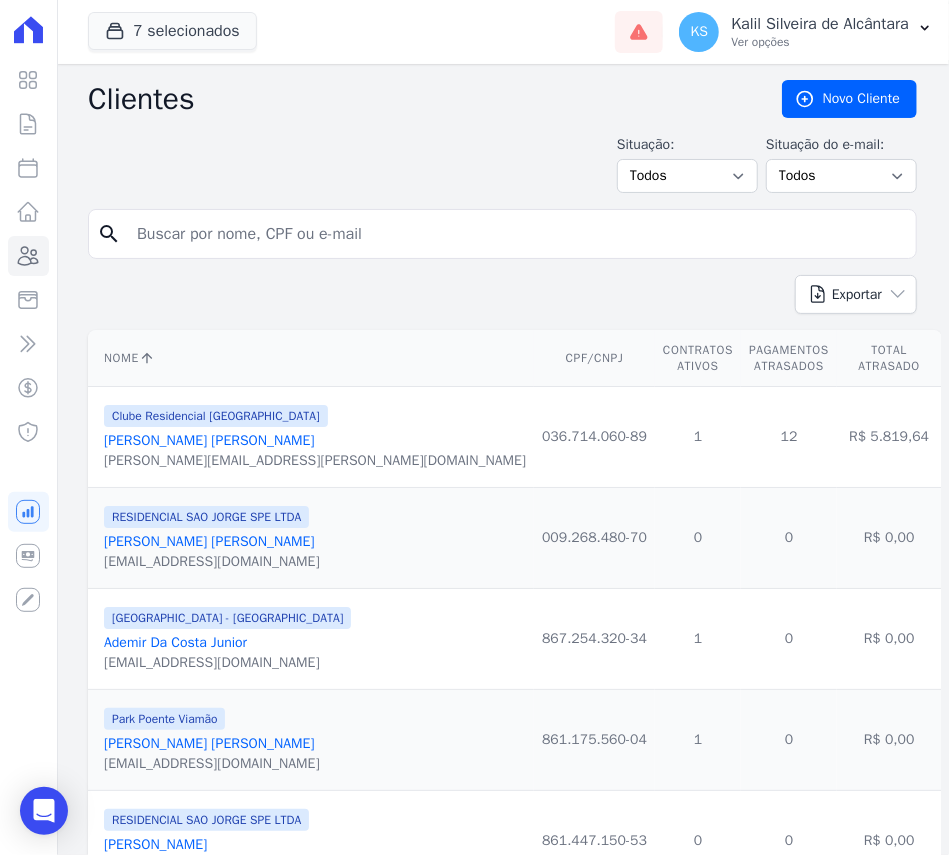 click at bounding box center [516, 234] 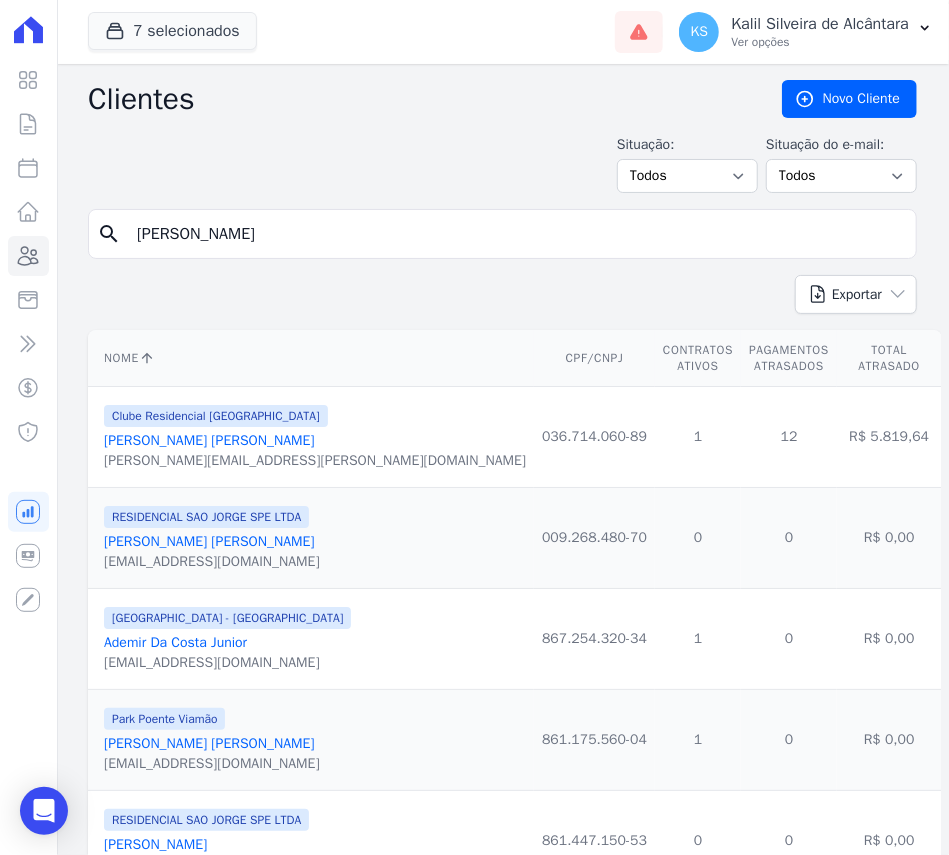 type on "luis fernando" 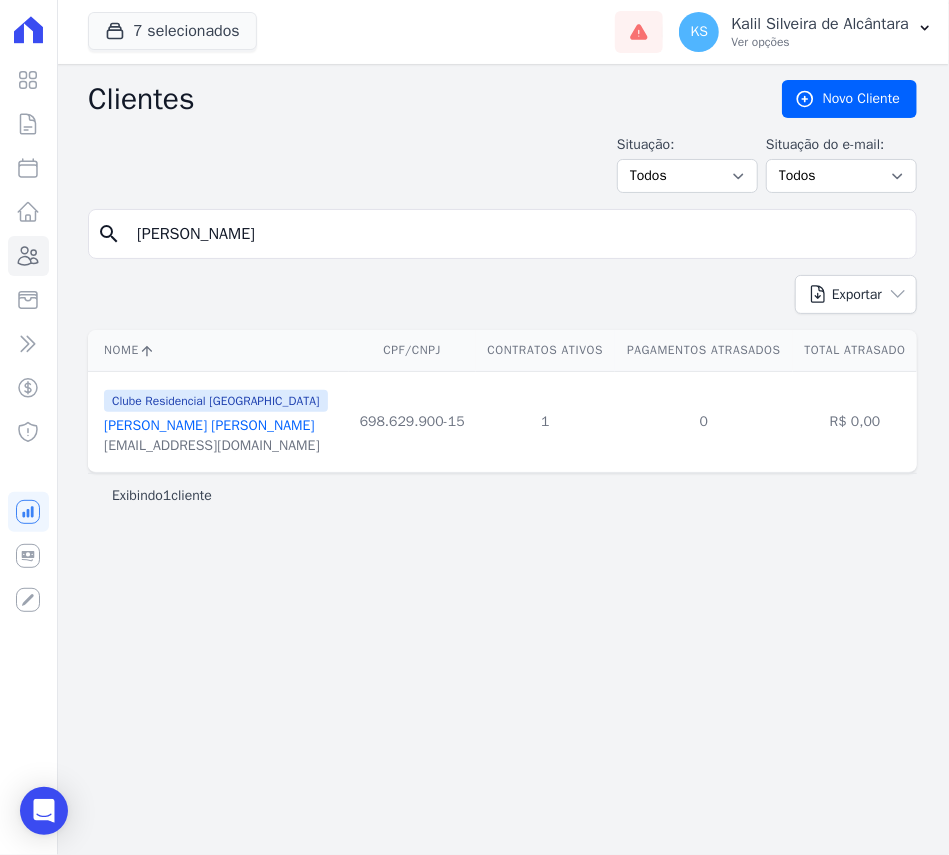 click on "Luis Fernando Da Rocha Siqueira" at bounding box center [209, 425] 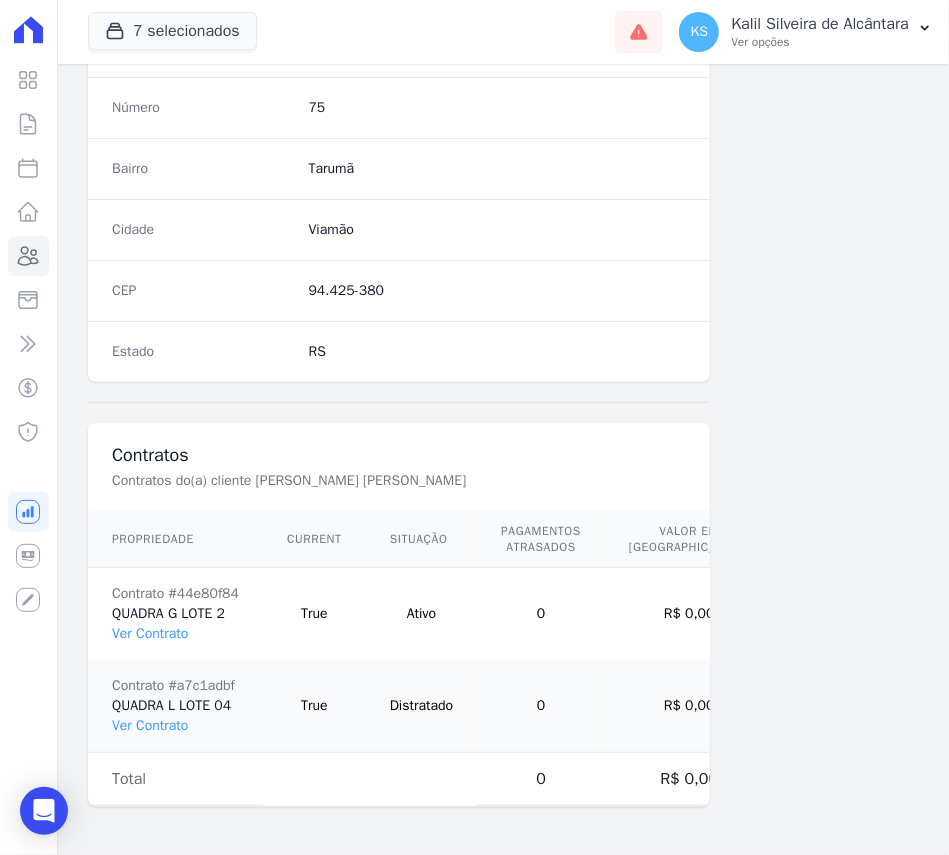 scroll, scrollTop: 1161, scrollLeft: 0, axis: vertical 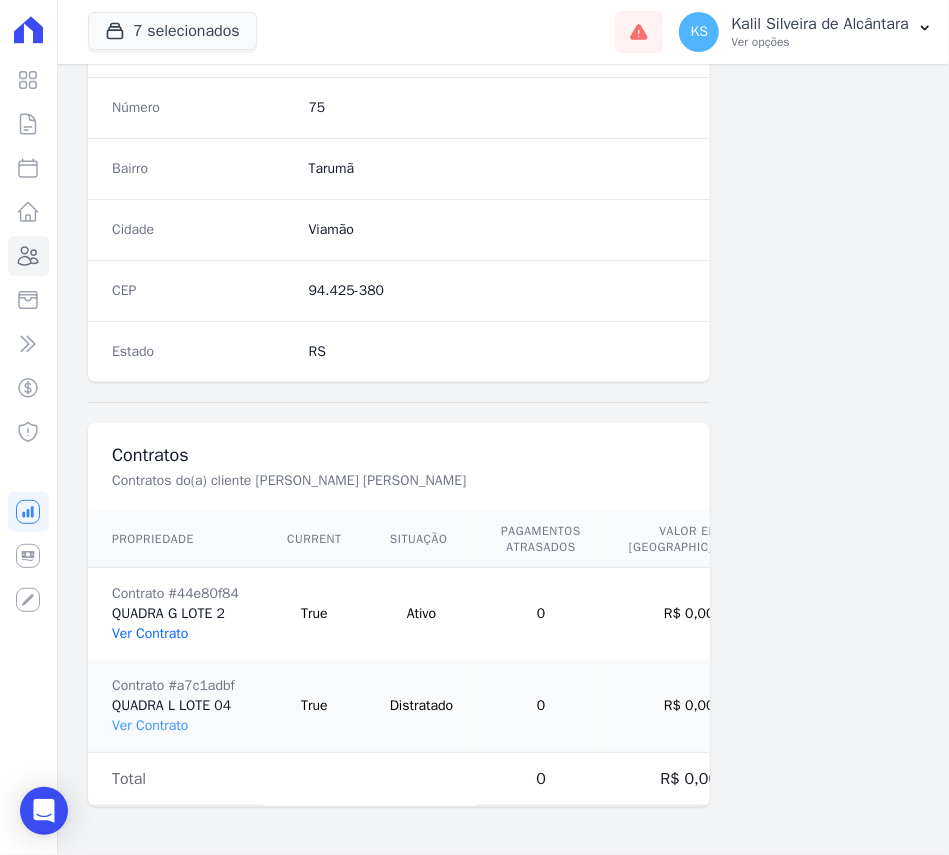 click on "Ver Contrato" at bounding box center [150, 633] 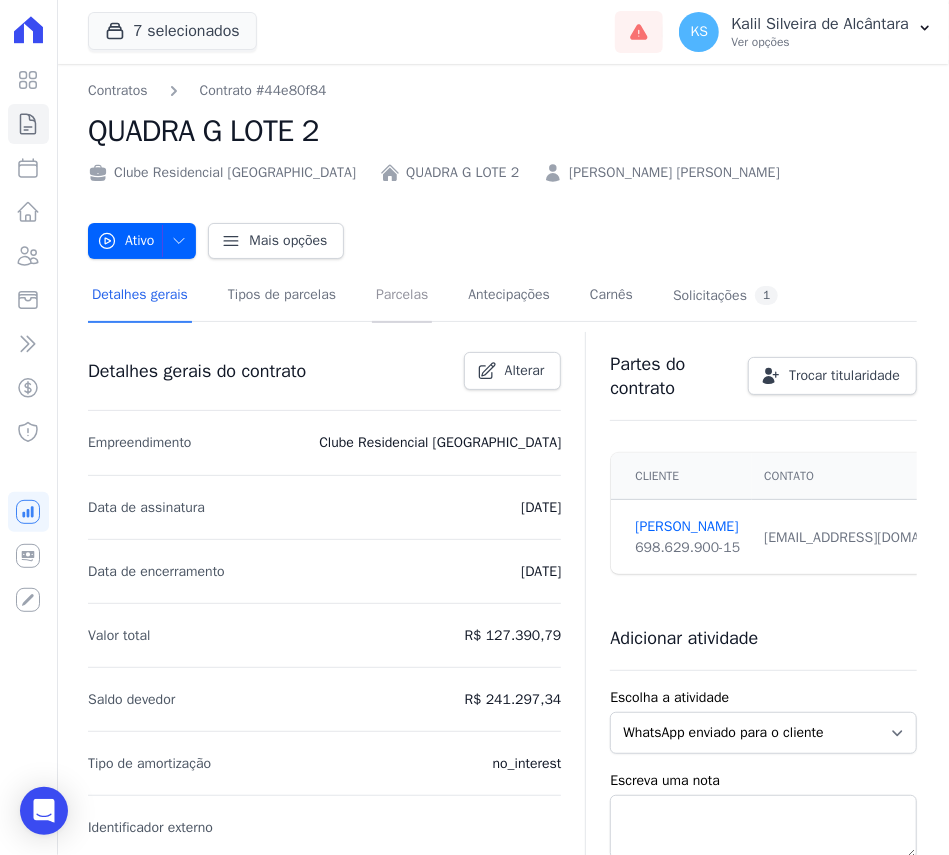 click on "Parcelas" at bounding box center [402, 296] 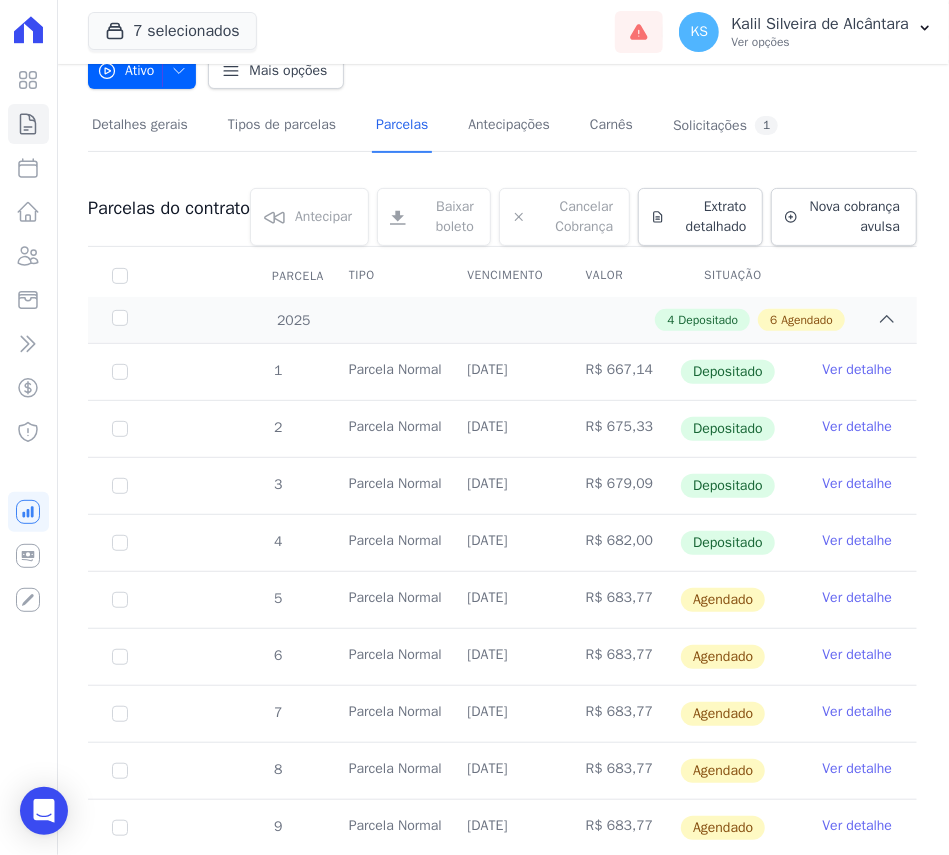 scroll, scrollTop: 400, scrollLeft: 0, axis: vertical 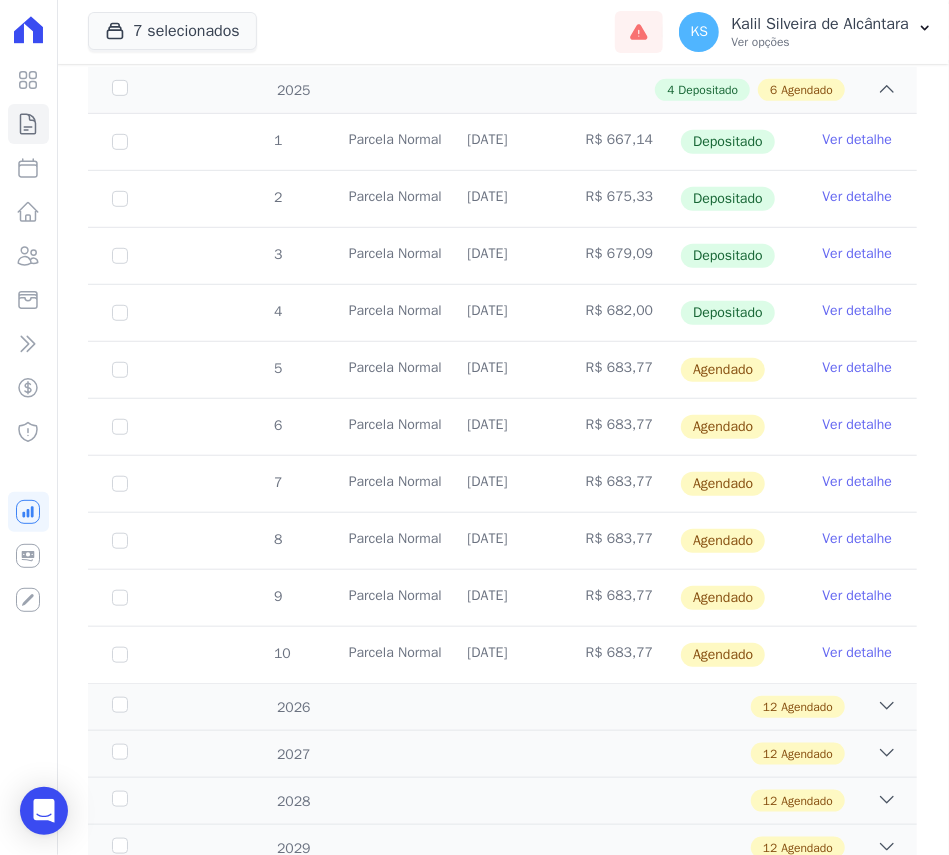 drag, startPoint x: 452, startPoint y: 462, endPoint x: 618, endPoint y: 466, distance: 166.04819 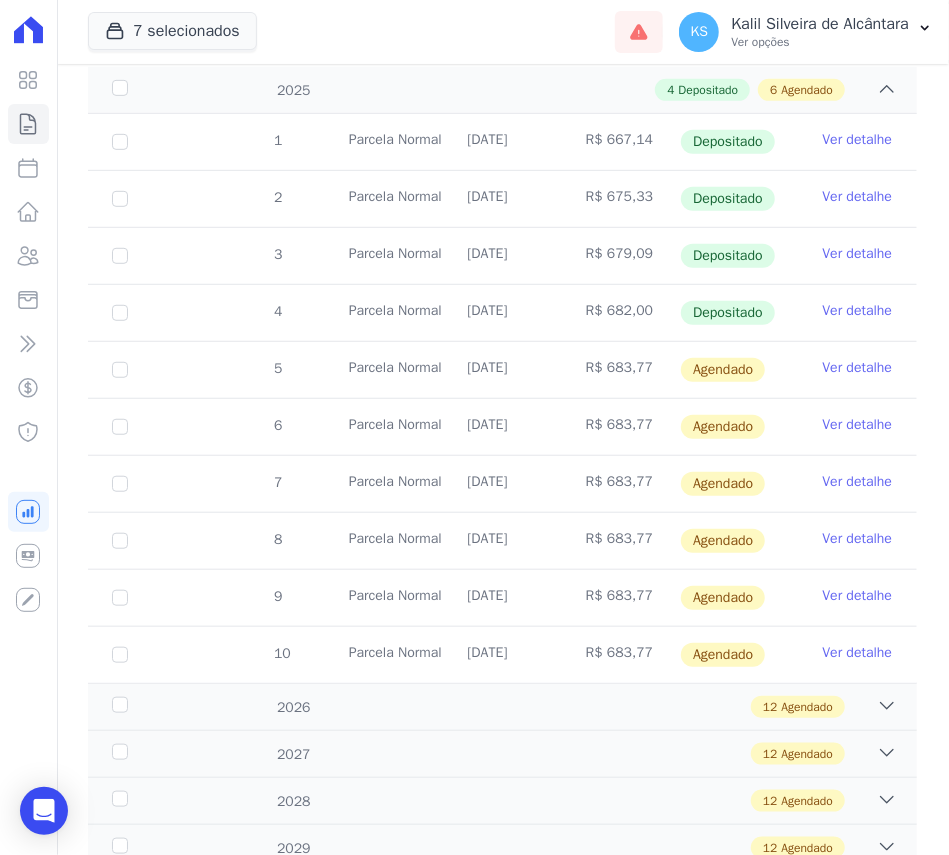 click on "Ver detalhe" at bounding box center [858, 368] 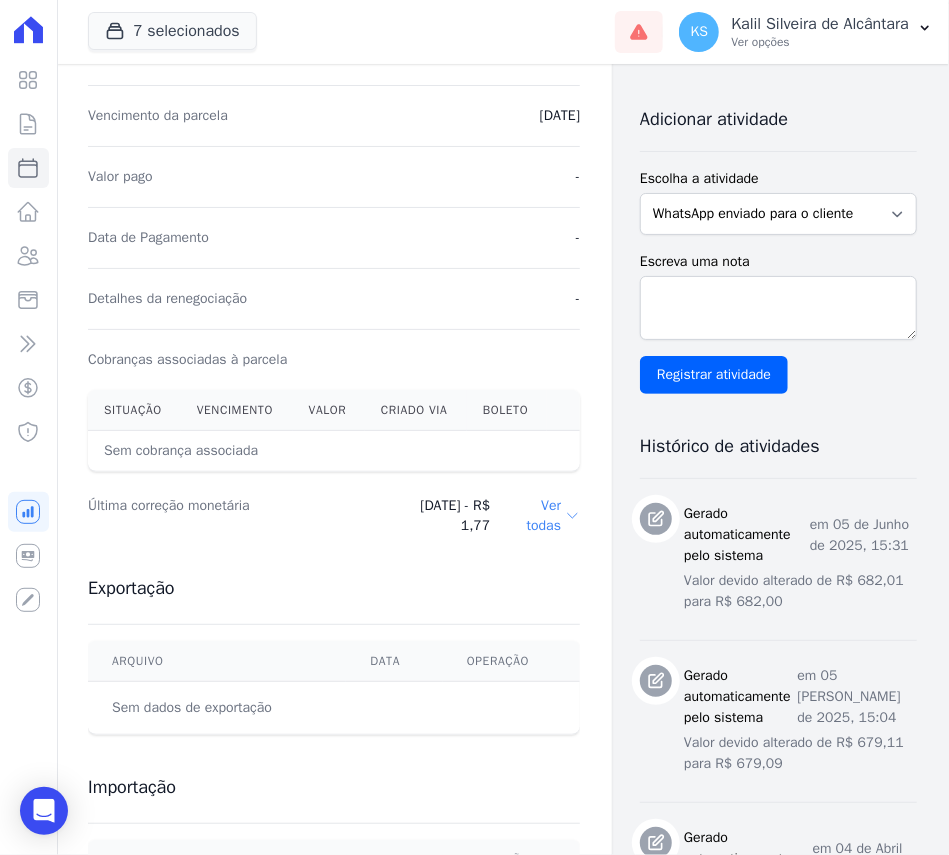 scroll, scrollTop: 400, scrollLeft: 0, axis: vertical 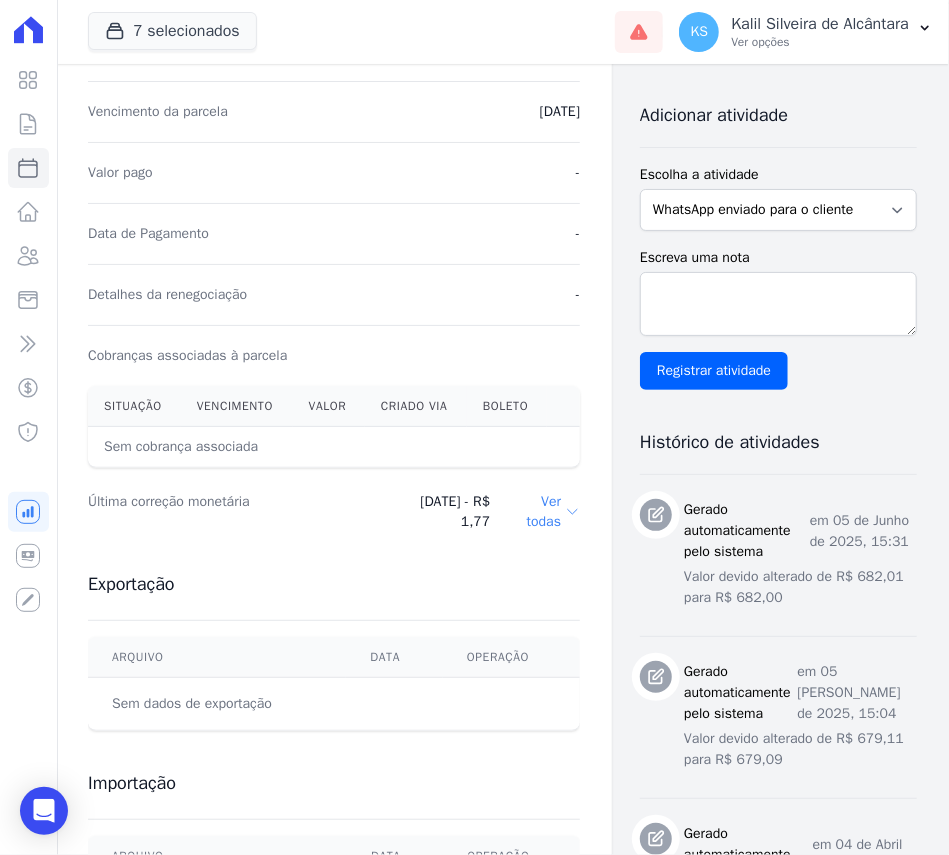 drag, startPoint x: 392, startPoint y: 457, endPoint x: 497, endPoint y: 468, distance: 105.574615 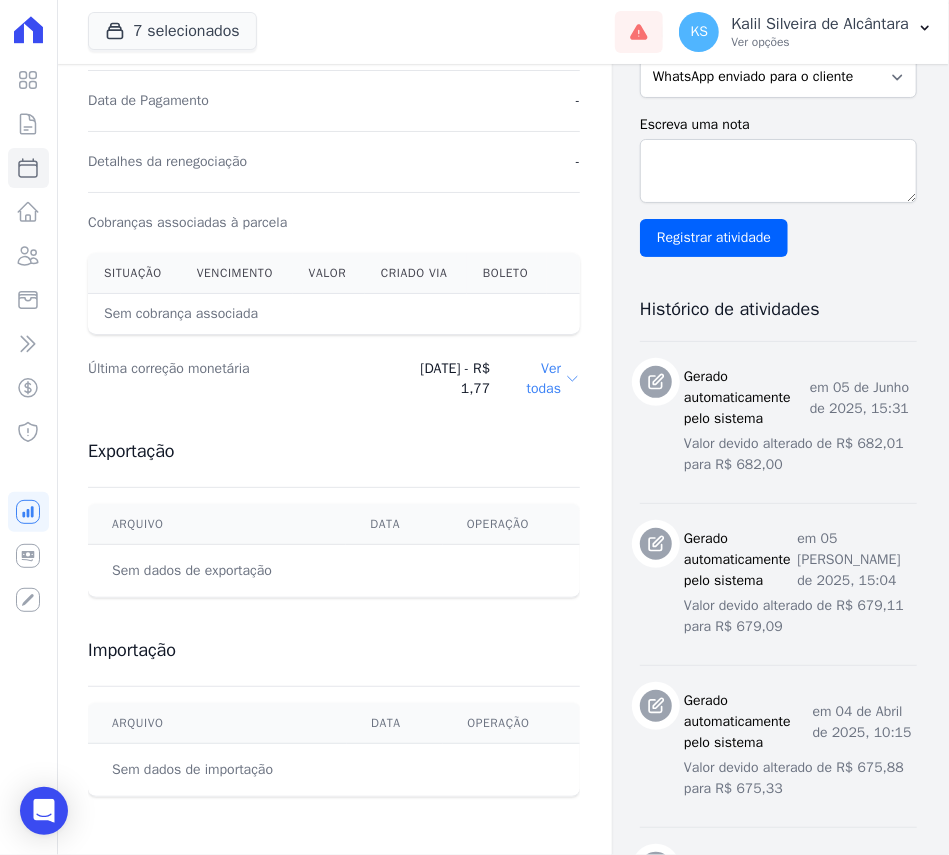 scroll, scrollTop: 0, scrollLeft: 0, axis: both 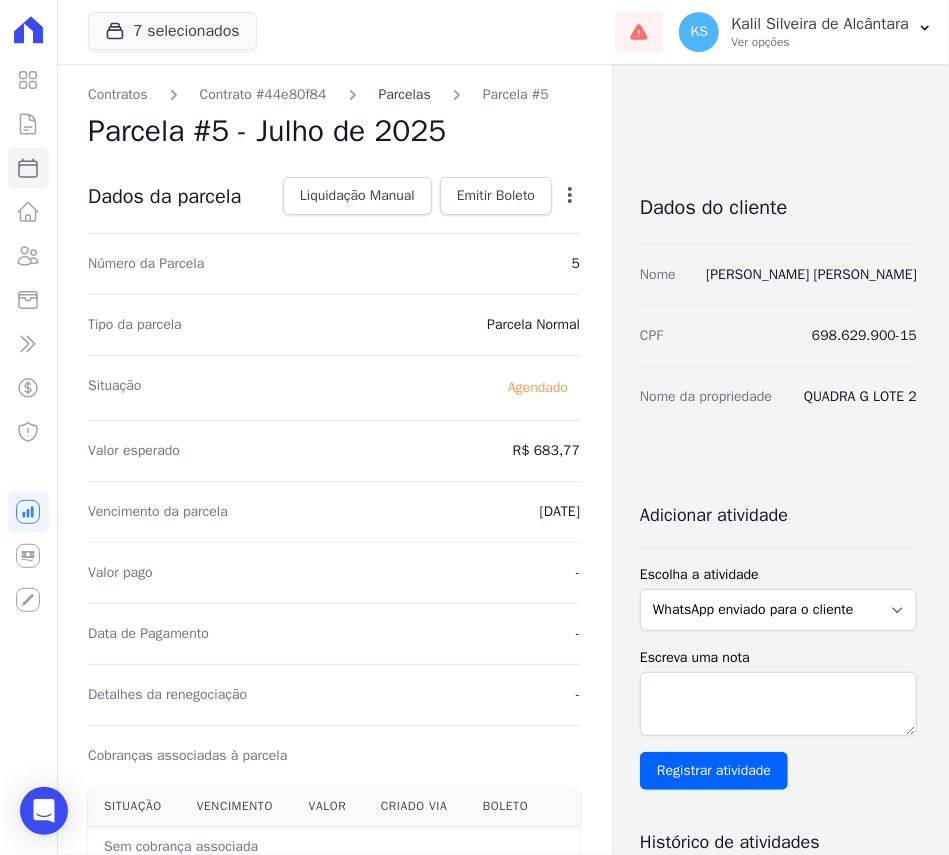click on "Parcelas" at bounding box center (405, 94) 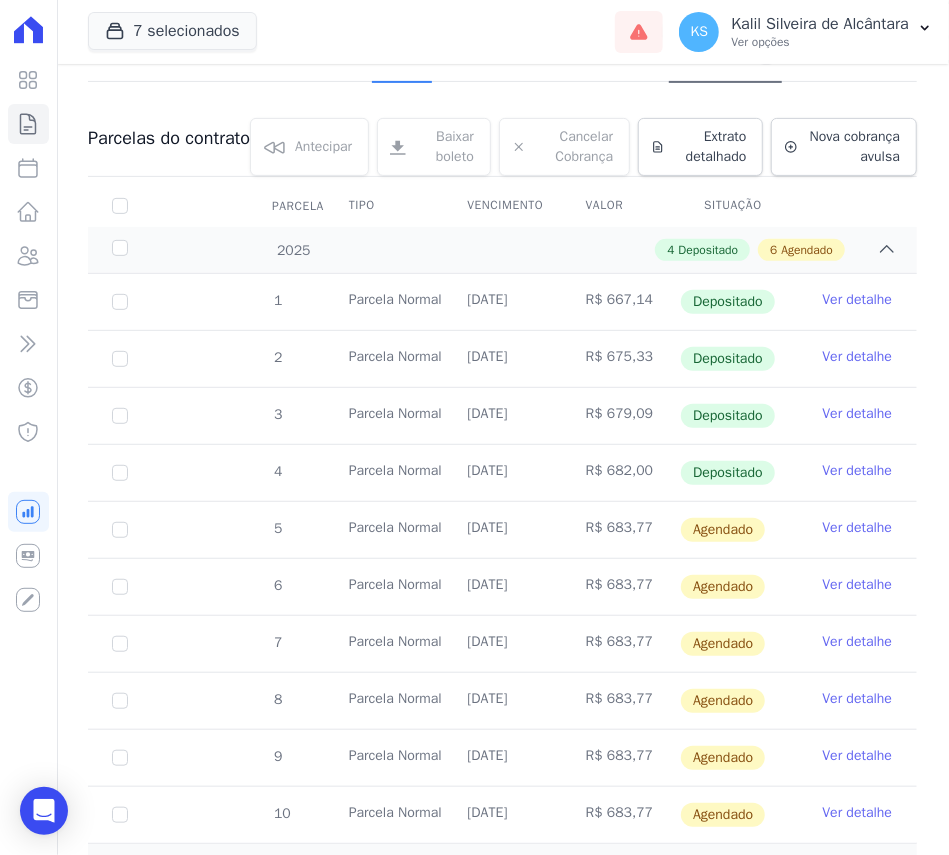 scroll, scrollTop: 0, scrollLeft: 0, axis: both 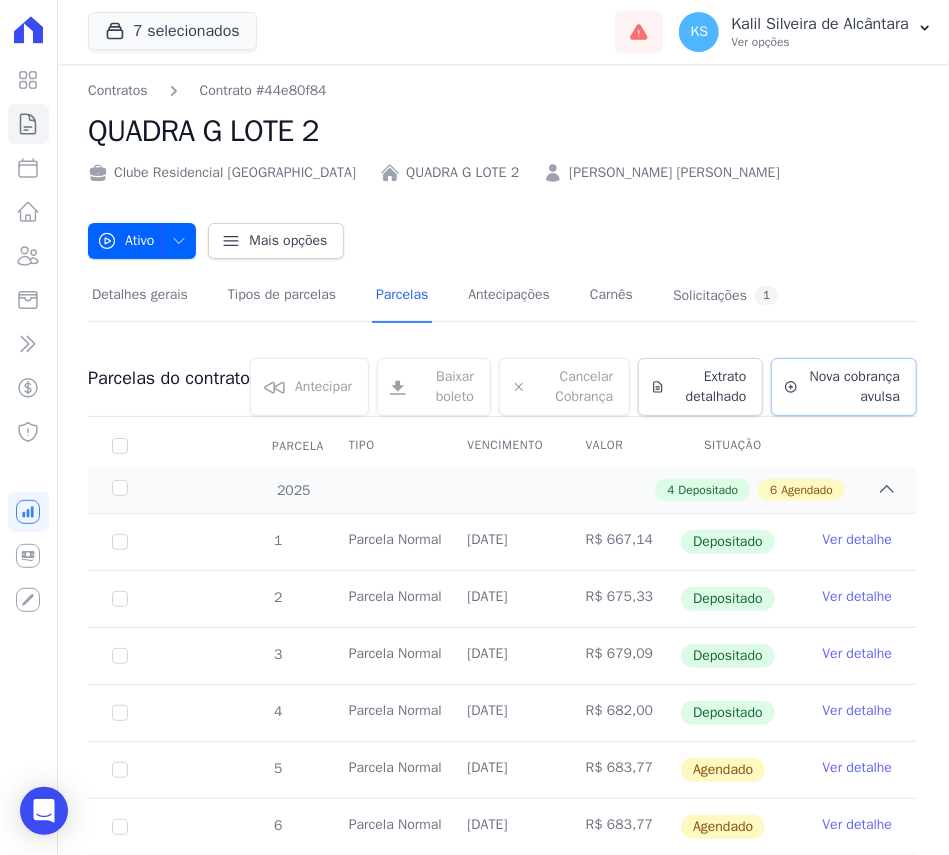 click 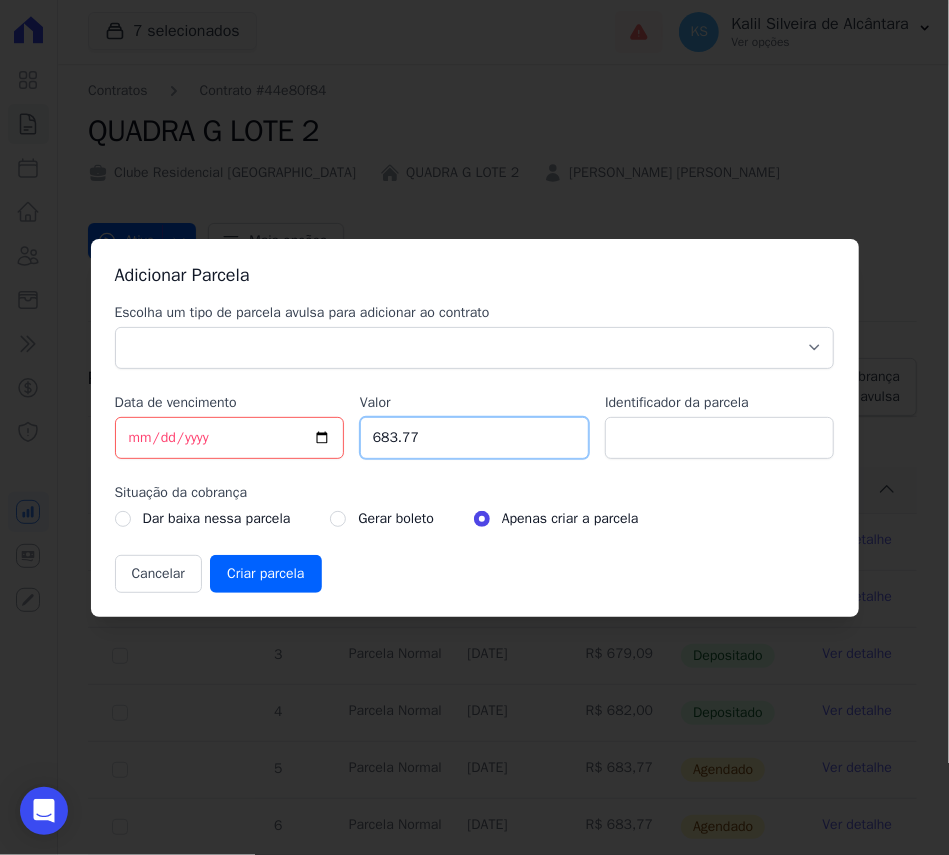 drag, startPoint x: 427, startPoint y: 435, endPoint x: 333, endPoint y: 434, distance: 94.00532 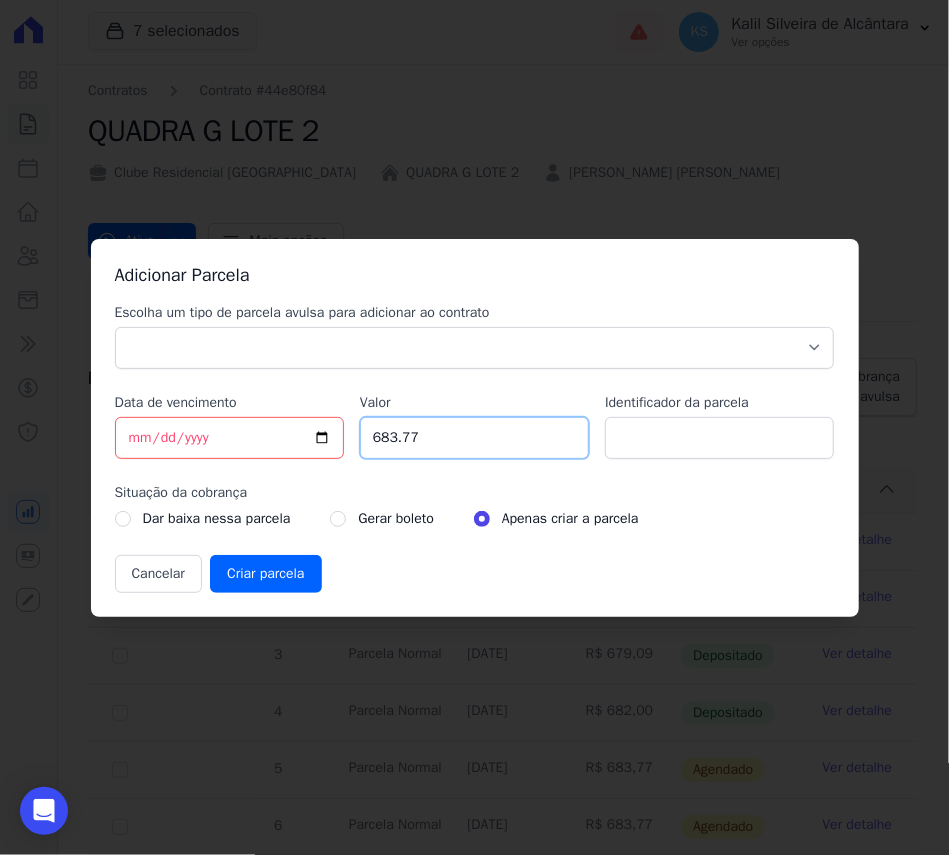 click on "Escolha um tipo de parcela avulsa para adicionar ao contrato
Parcela Normal
Sinal
Caução
Intercalada
Chaves
Pré Chaves
Pós Chaves
Taxas
Quitação
Outros
Parcela do Cliente
Acordo
Financiamento CEF
Comissão
Antecipação
Data de vencimento
2025-07-10
Valor
683.77
Identificador da parcela
Situação da cobrança
Dar baixa nessa parcela
Gerar boleto" at bounding box center (475, 448) 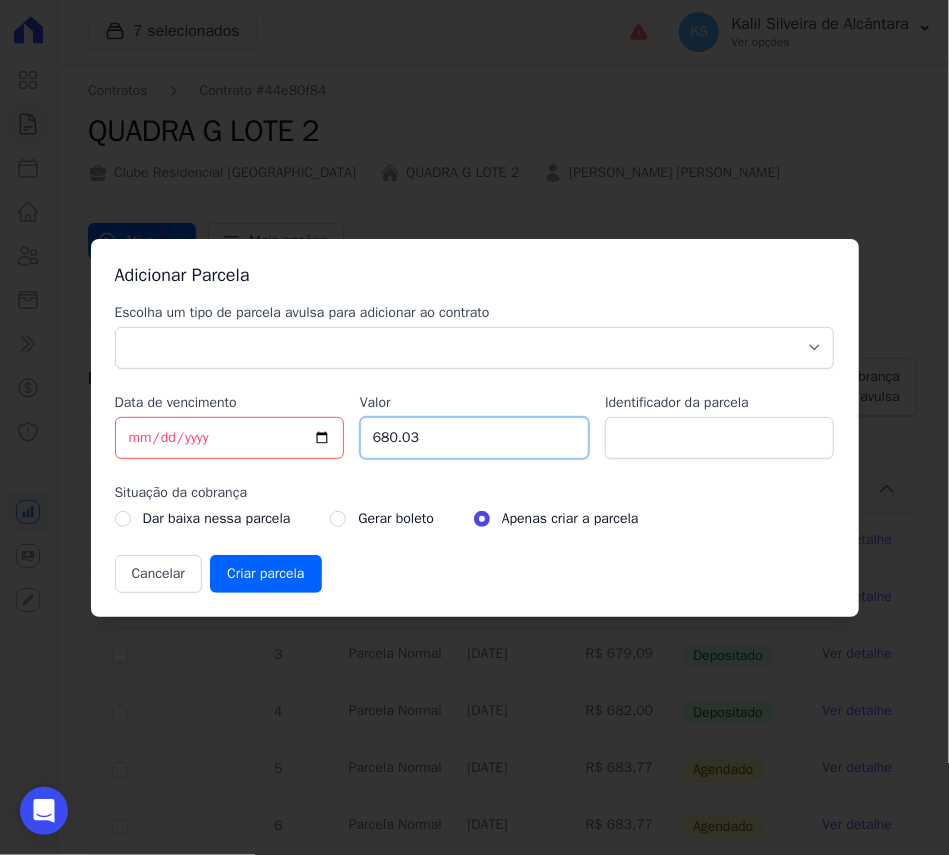type on "680.03" 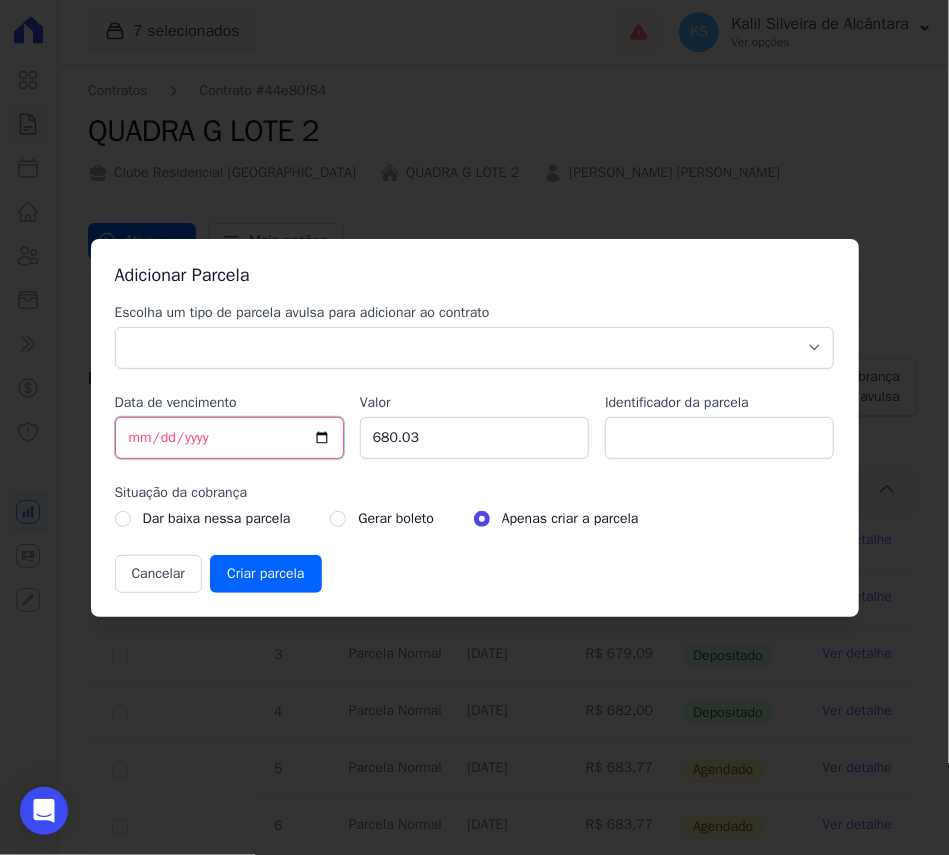 click on "[DATE]" at bounding box center (229, 438) 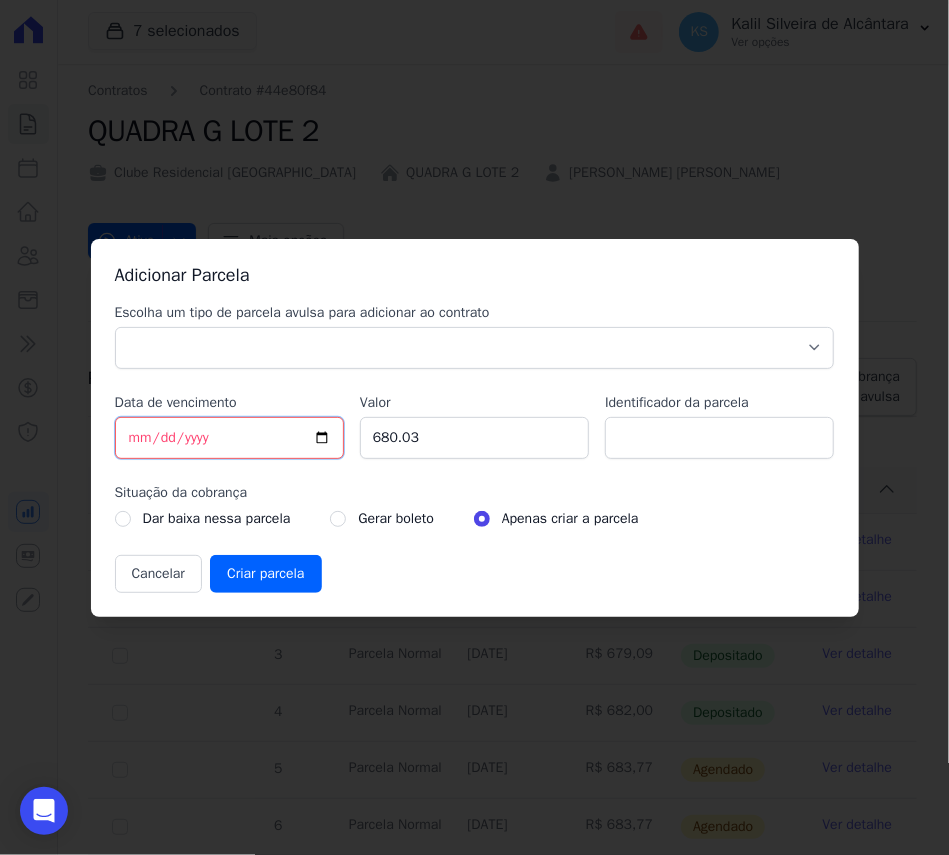 type on "[DATE]" 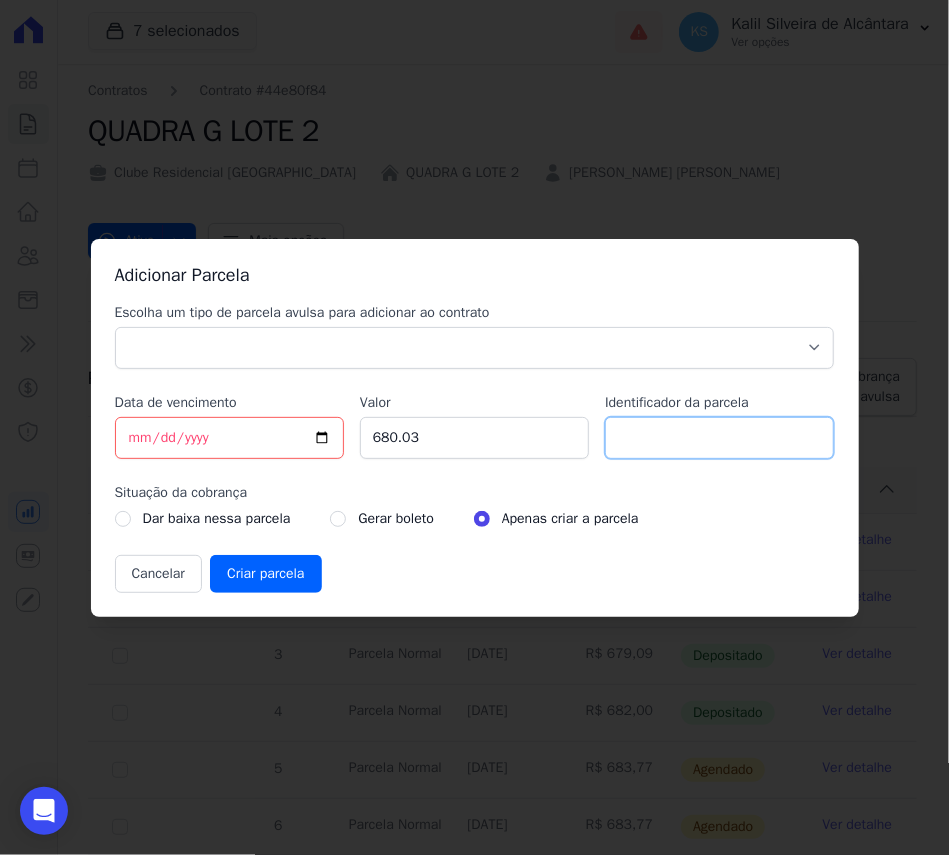 click on "Identificador da parcela" at bounding box center (719, 438) 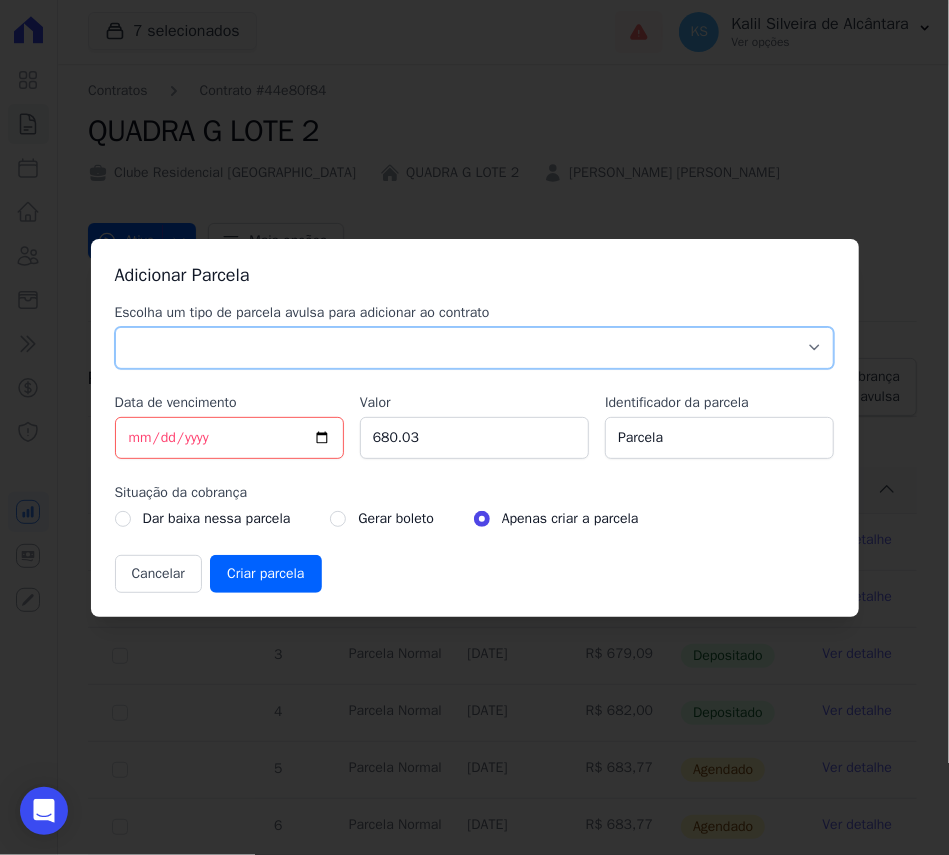 drag, startPoint x: 780, startPoint y: 344, endPoint x: 745, endPoint y: 353, distance: 36.138622 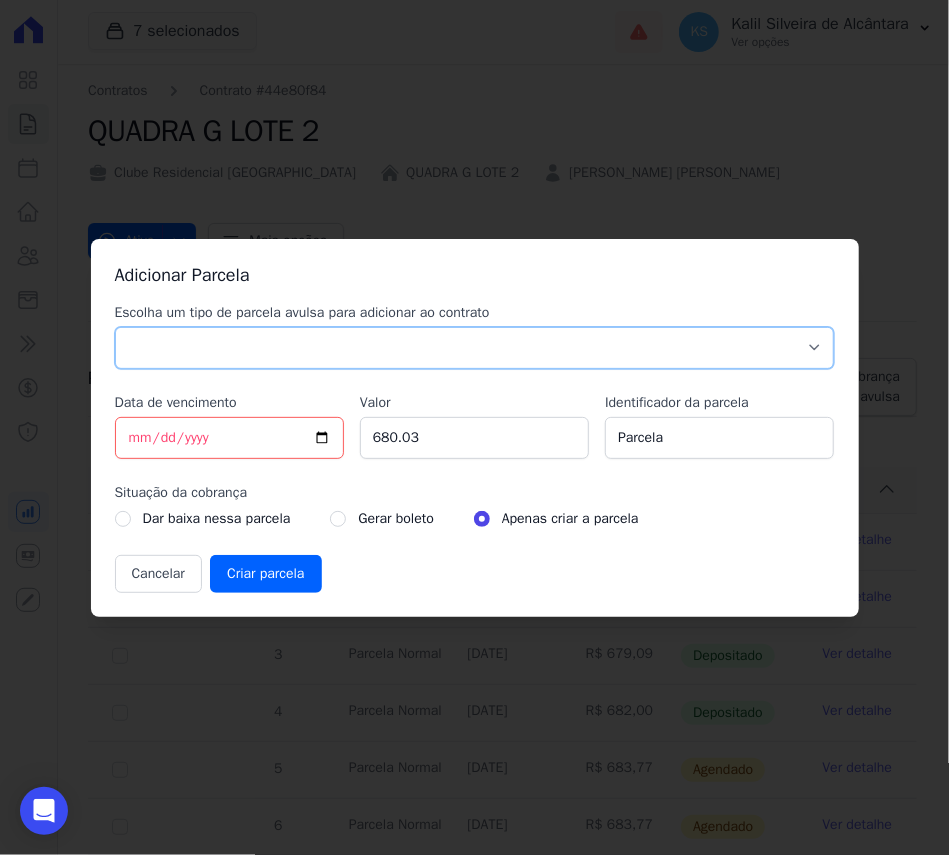 select on "standard" 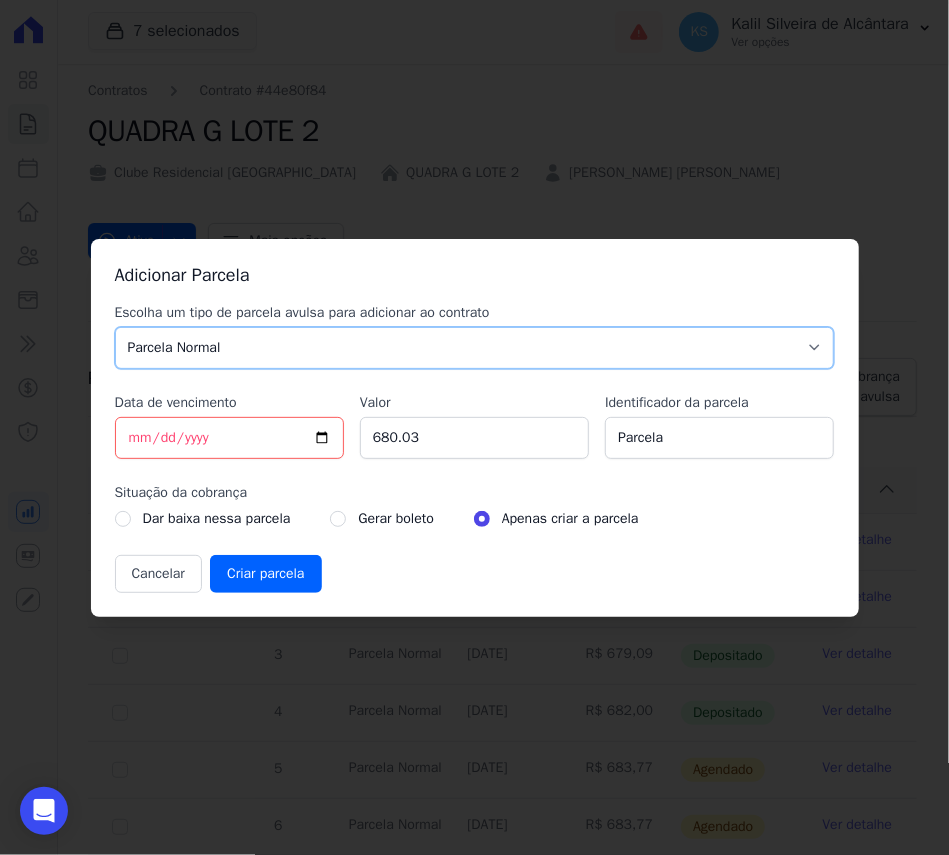 click on "Parcela Normal
Sinal
Caução
Intercalada
Chaves
Pré Chaves
Pós Chaves
Taxas
Quitação
Outros
Parcela do Cliente
Acordo
Financiamento CEF
Comissão
Antecipação" at bounding box center [475, 348] 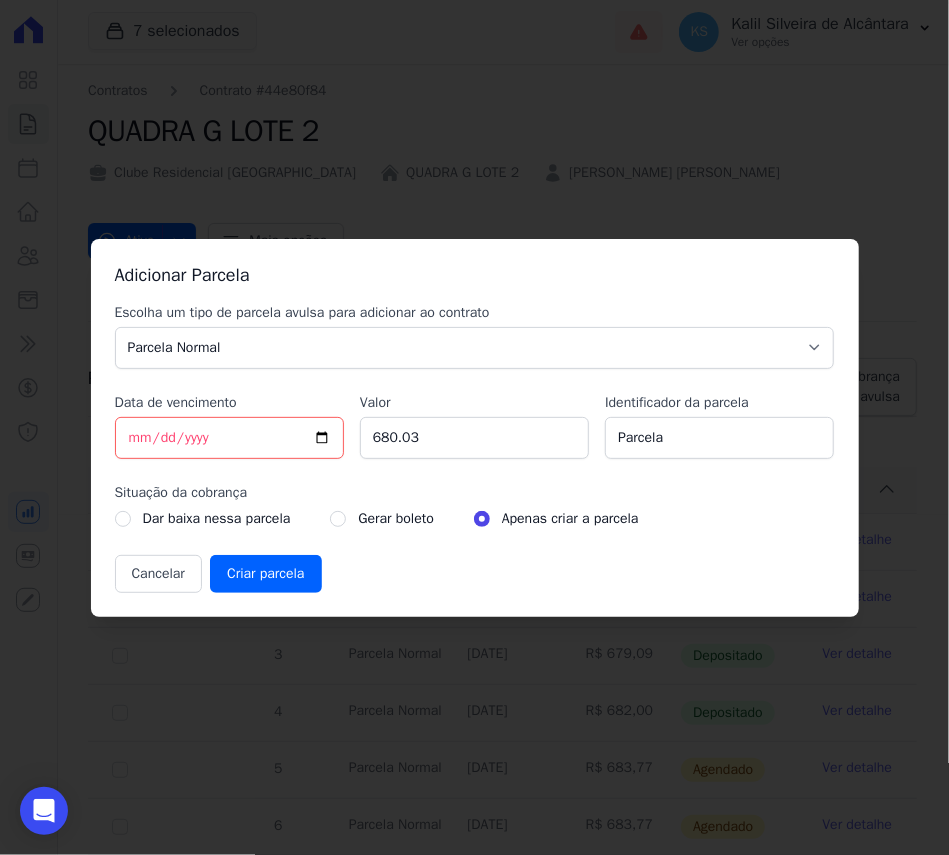 click on "Gerar boleto" at bounding box center [395, 519] 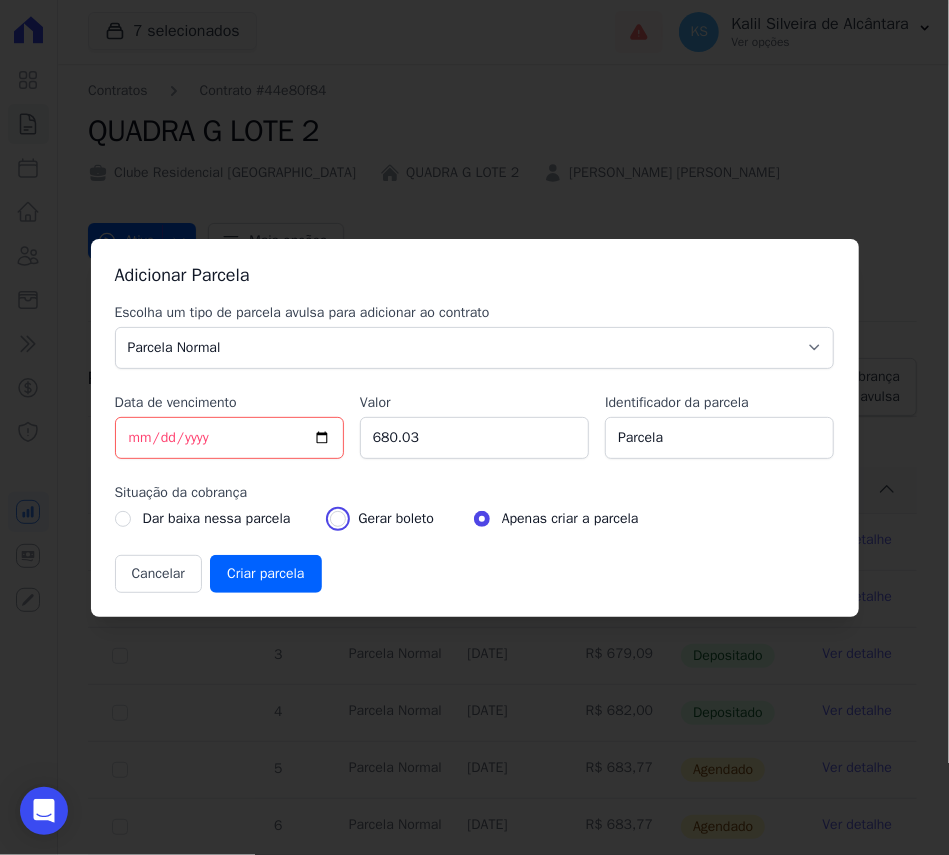 click at bounding box center [338, 519] 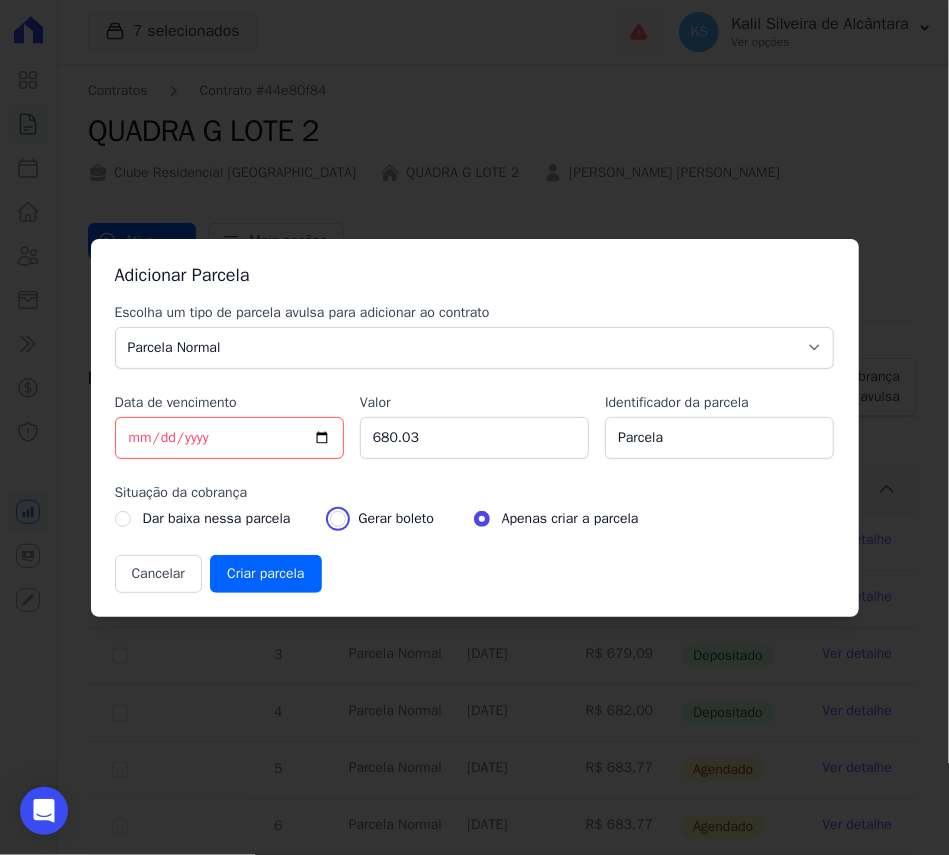 radio on "true" 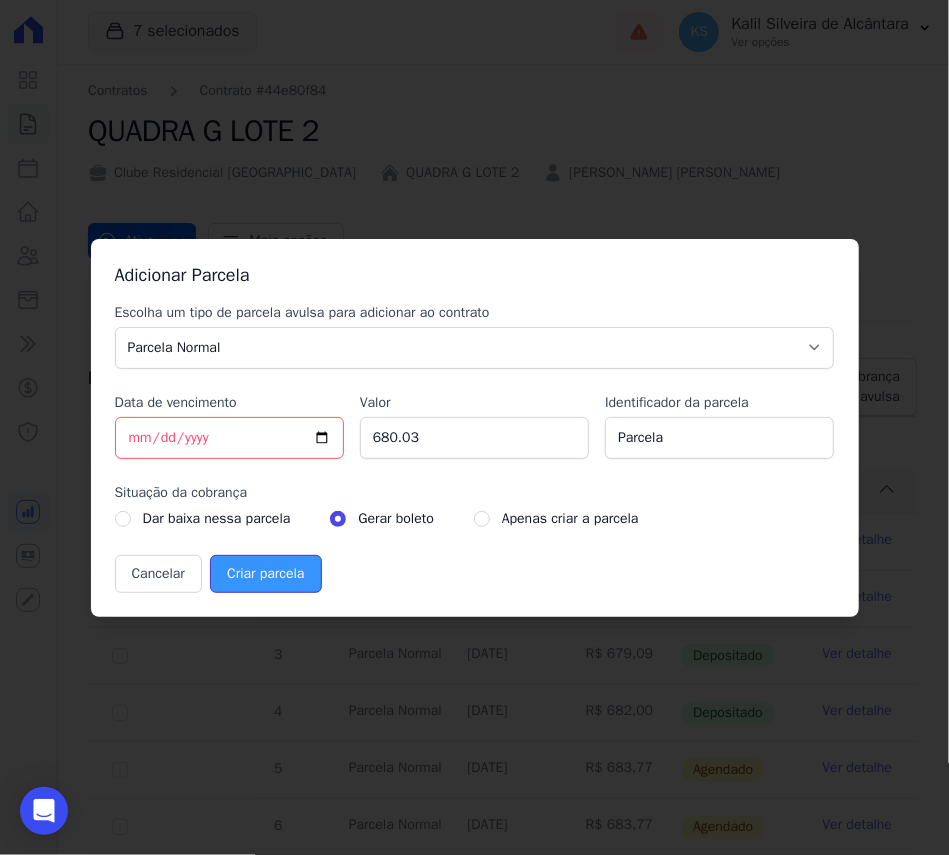 click on "Criar parcela" at bounding box center (265, 574) 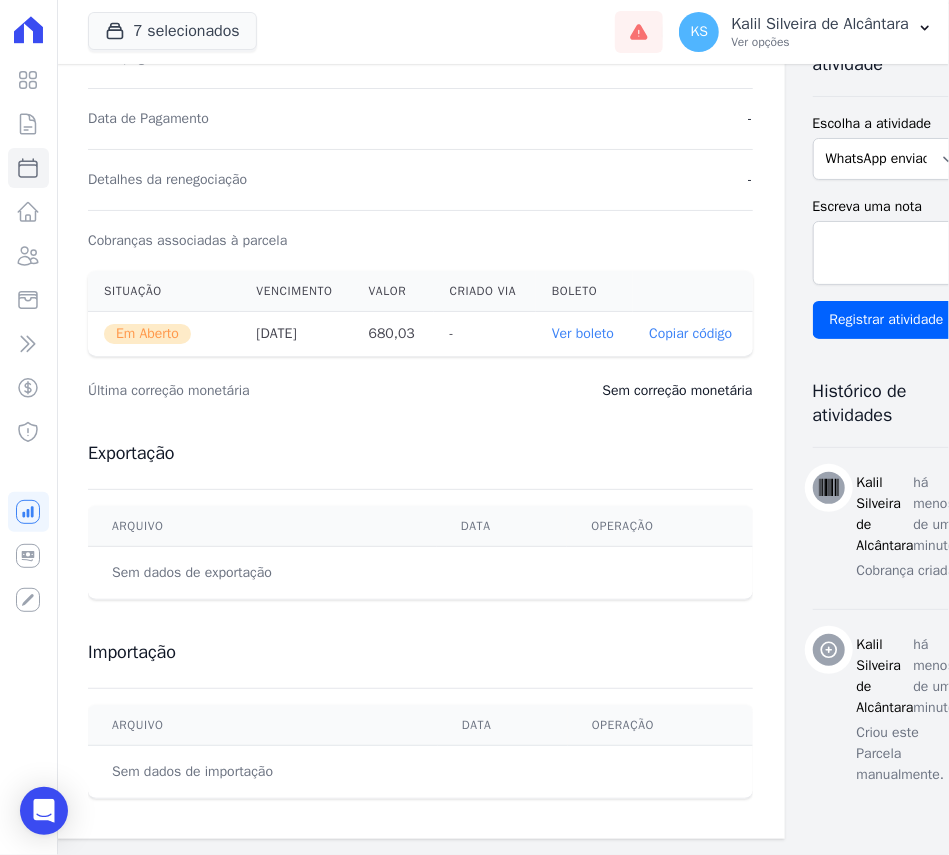 scroll, scrollTop: 400, scrollLeft: 0, axis: vertical 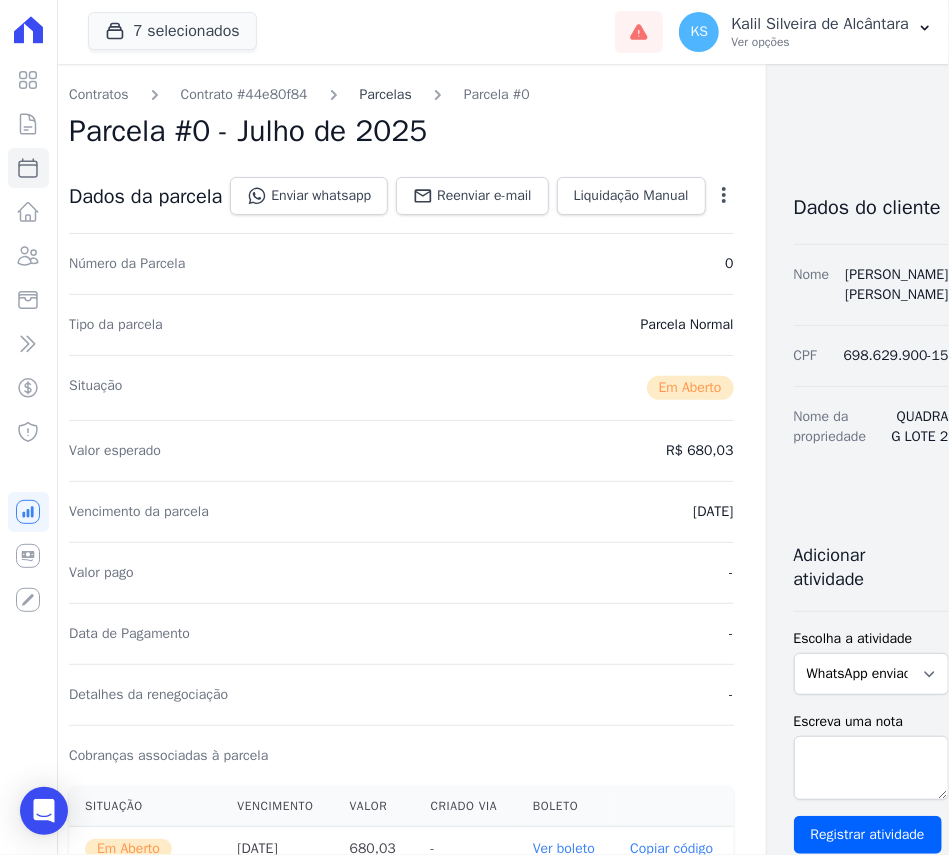 click on "Parcelas" at bounding box center [386, 94] 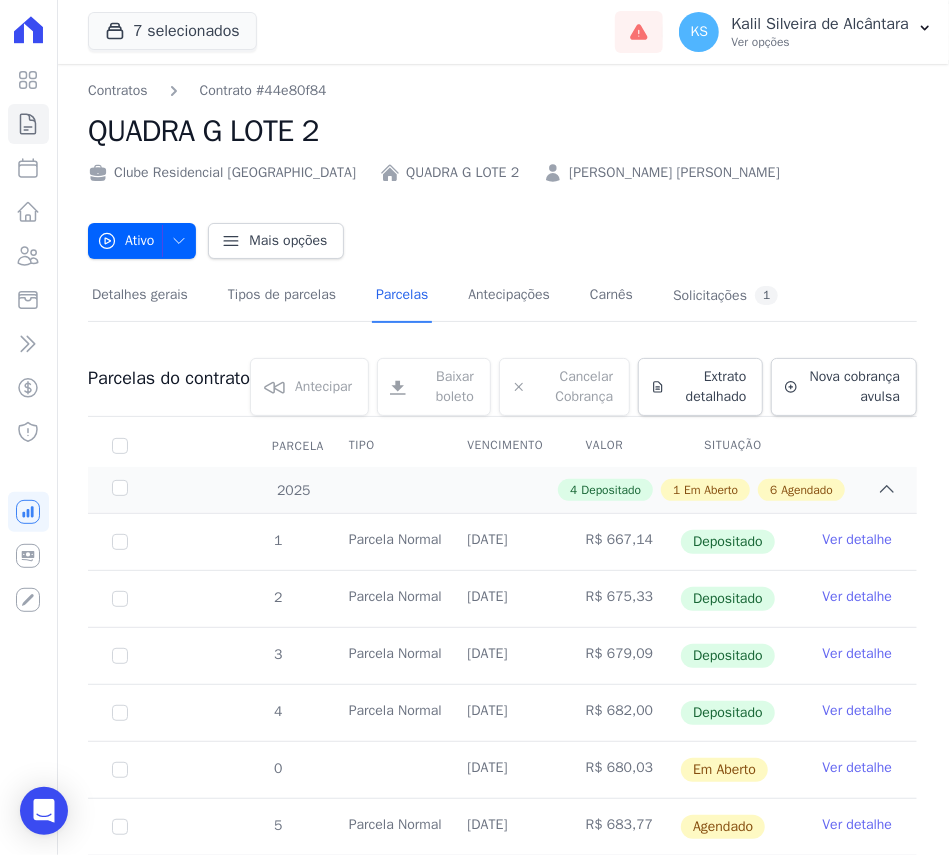 click on "LUIS FERNANDO DA ROCHA SIQUEIRA" at bounding box center [674, 172] 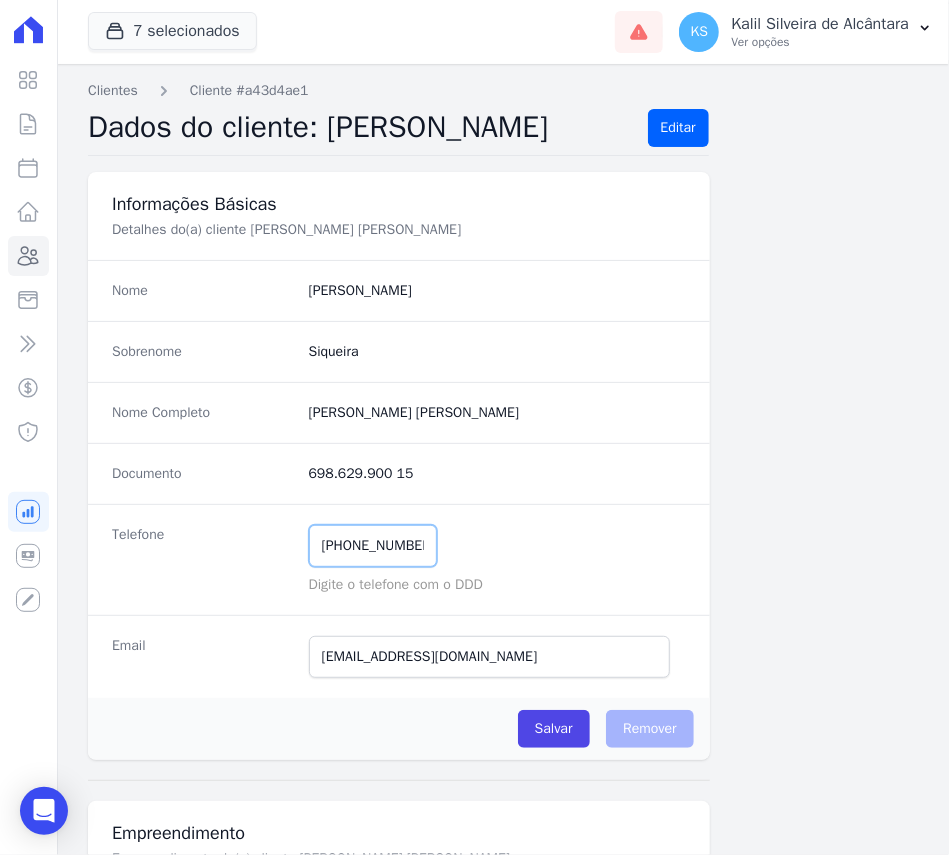 drag, startPoint x: 429, startPoint y: 541, endPoint x: 283, endPoint y: 538, distance: 146.03082 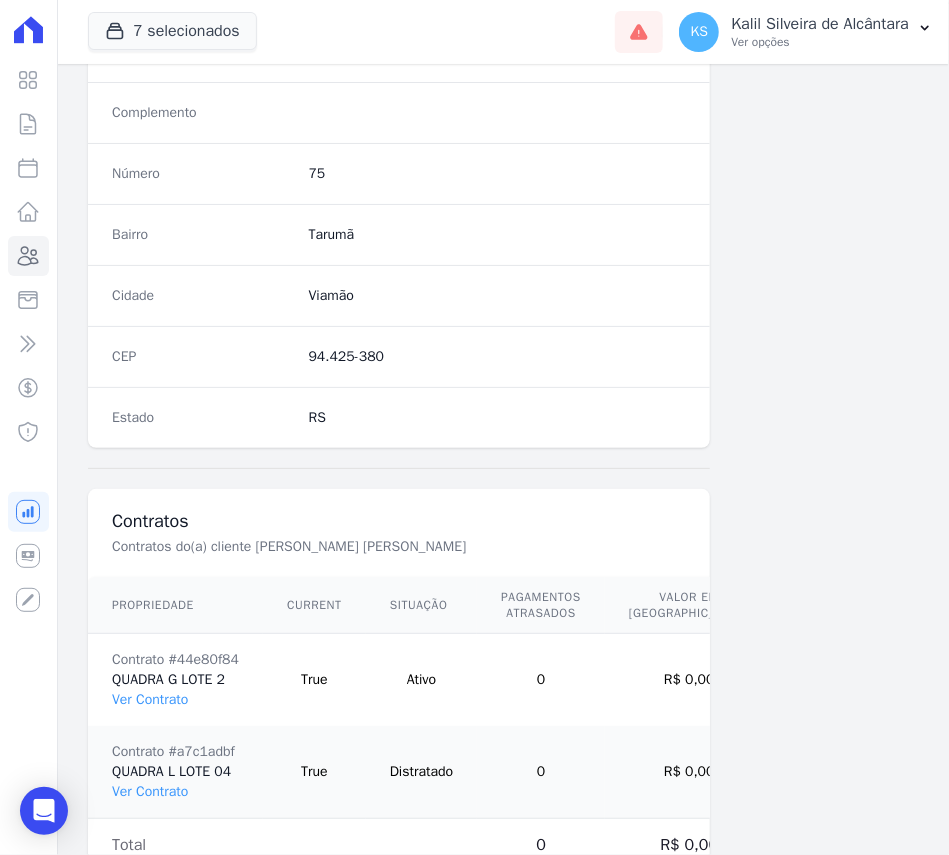 scroll, scrollTop: 1161, scrollLeft: 0, axis: vertical 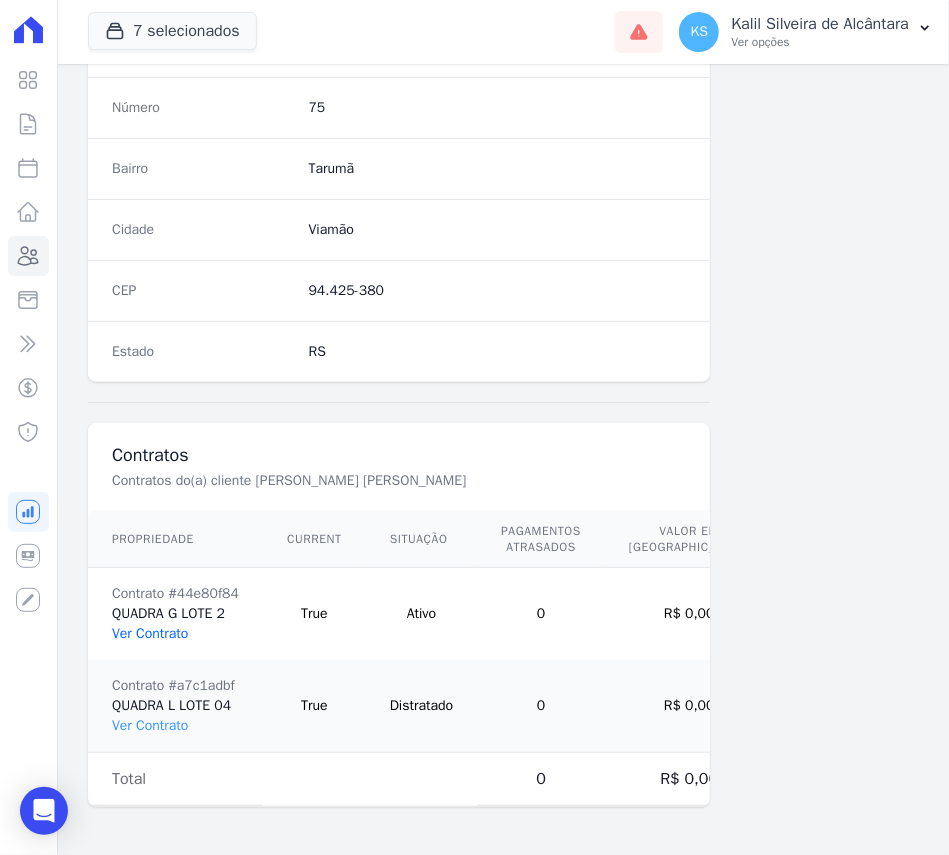 click on "Ver Contrato" at bounding box center (150, 633) 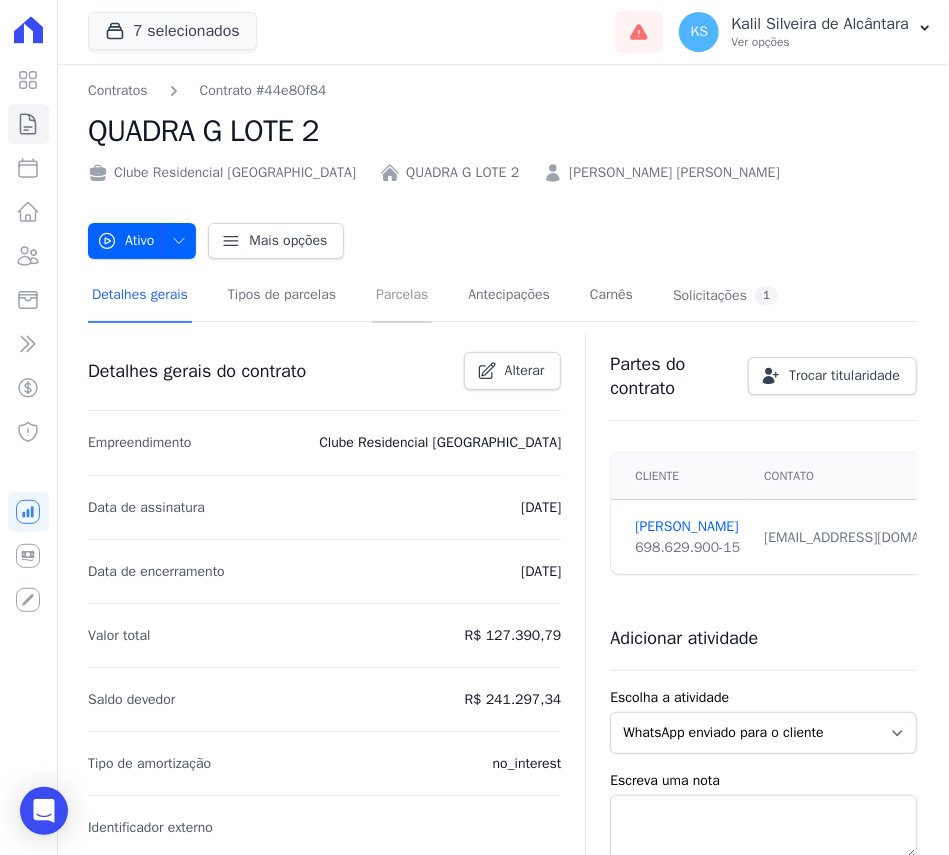 click on "Parcelas" at bounding box center [402, 296] 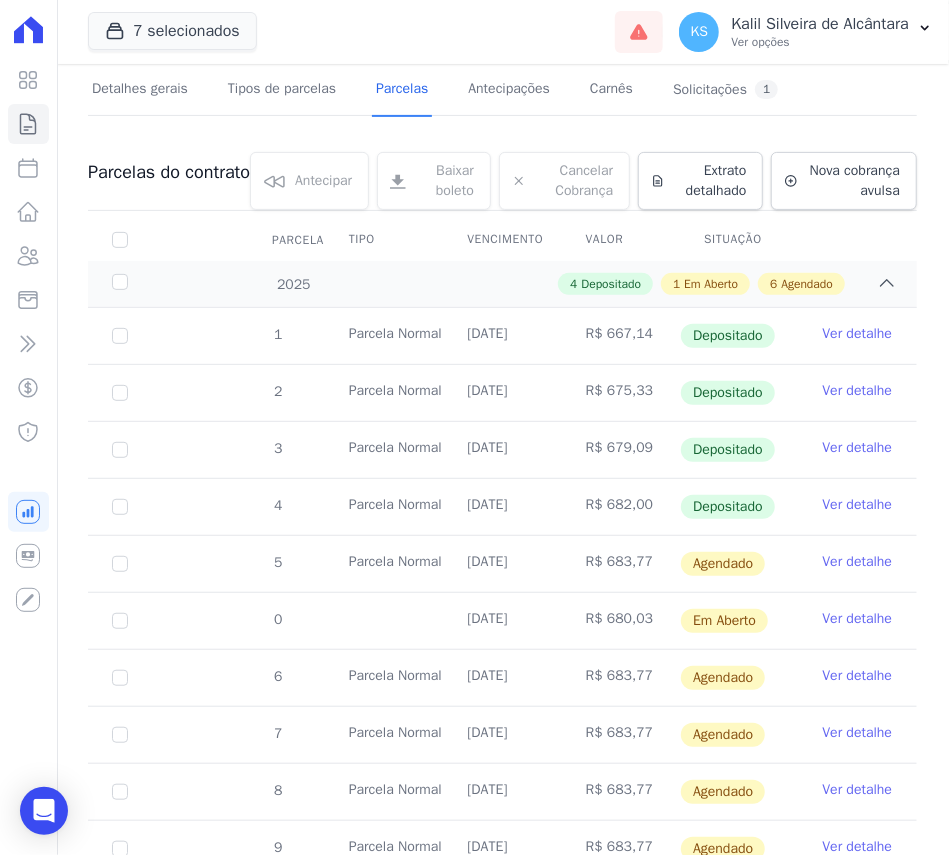 scroll, scrollTop: 533, scrollLeft: 0, axis: vertical 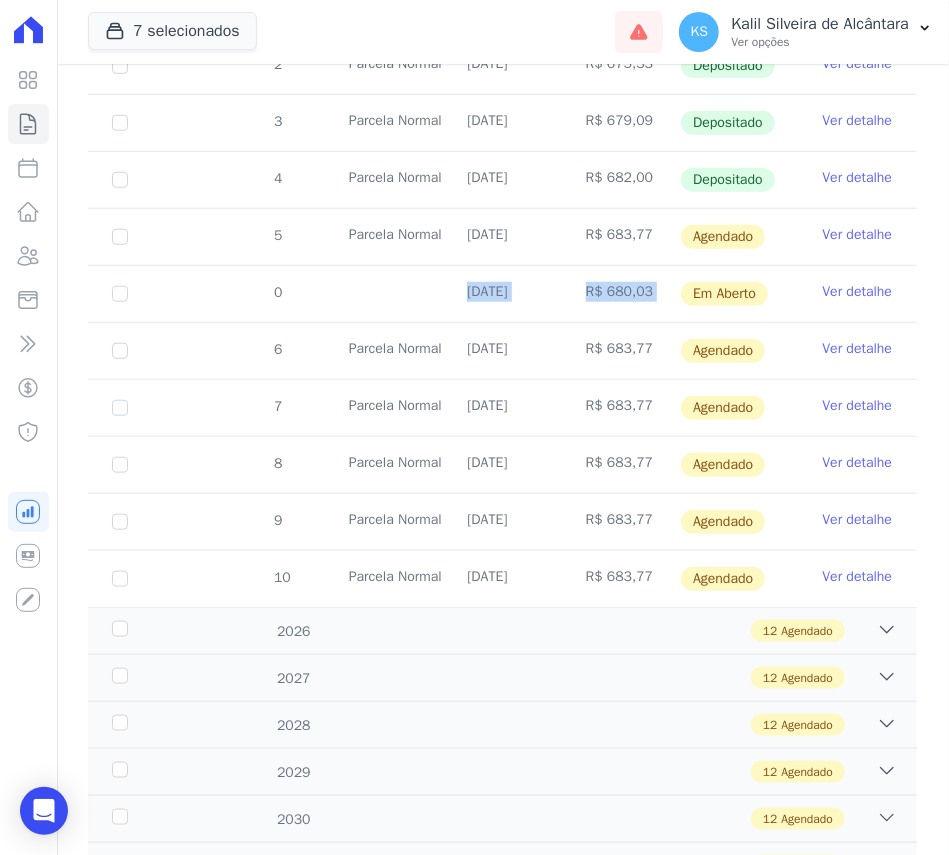 drag, startPoint x: 494, startPoint y: 382, endPoint x: 665, endPoint y: 382, distance: 171 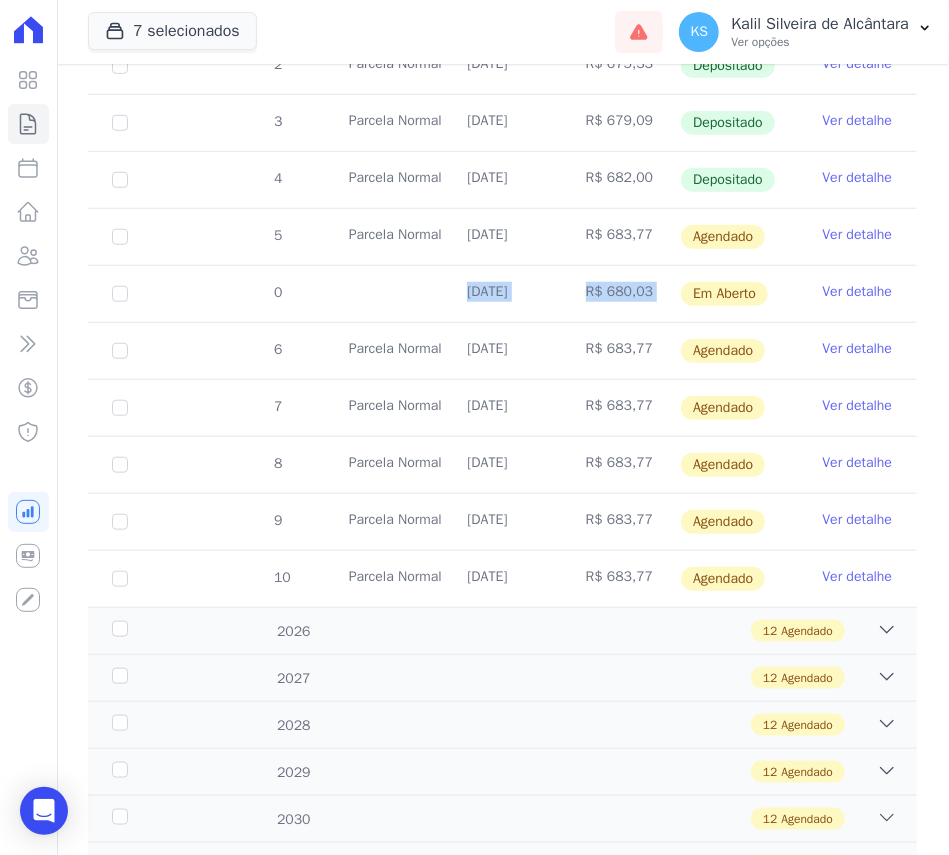 click on "Ver detalhe" at bounding box center (858, 292) 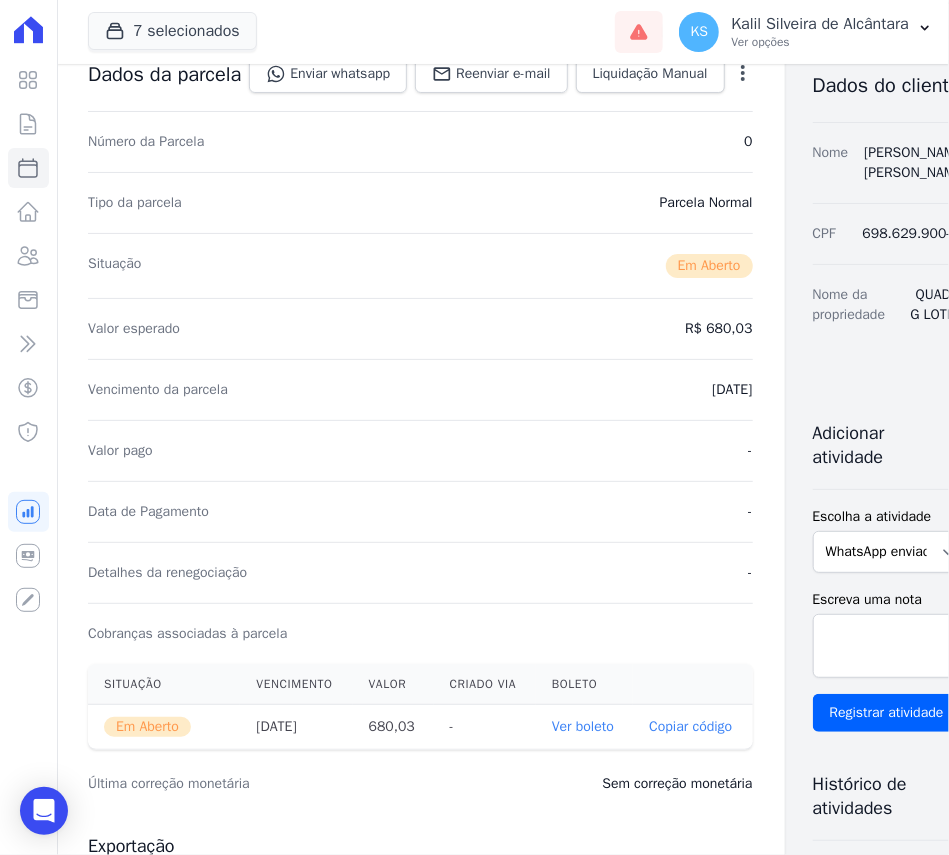 scroll, scrollTop: 533, scrollLeft: 0, axis: vertical 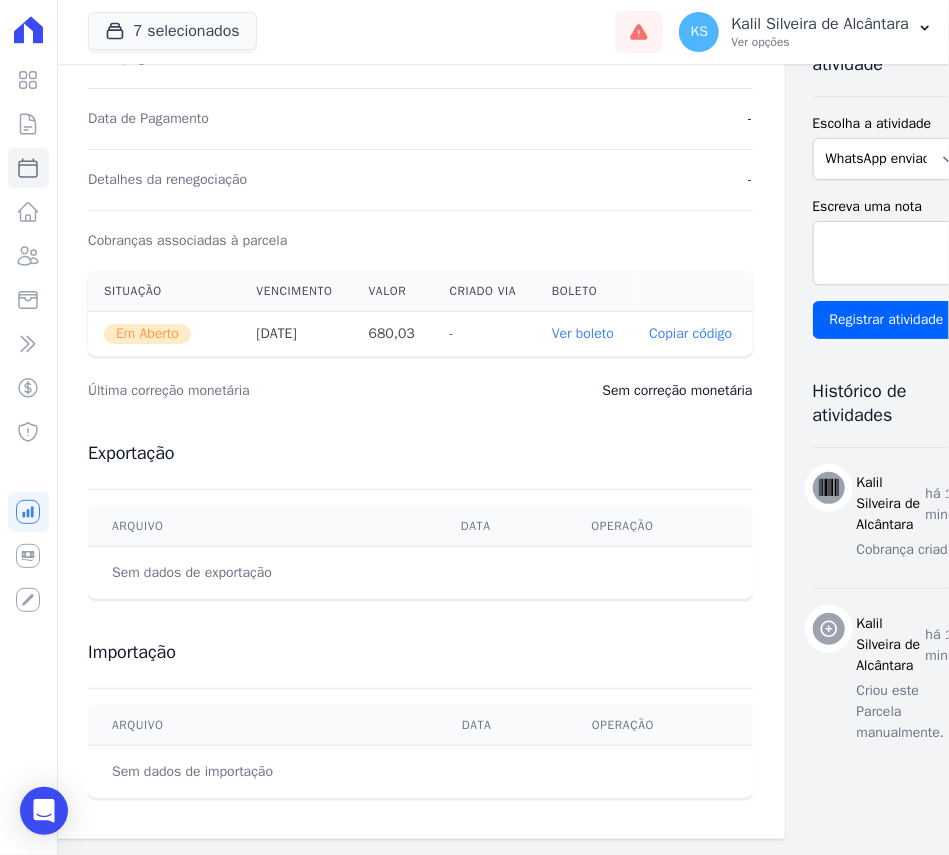 click on "Ver boleto" at bounding box center (583, 333) 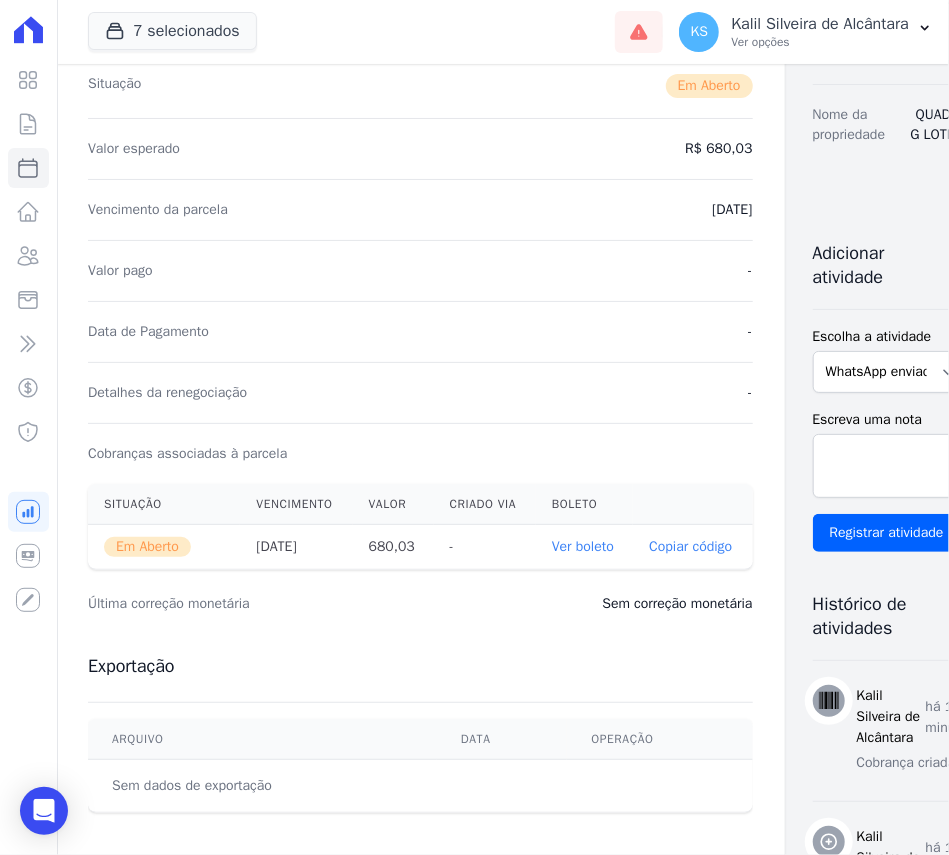 scroll, scrollTop: 0, scrollLeft: 0, axis: both 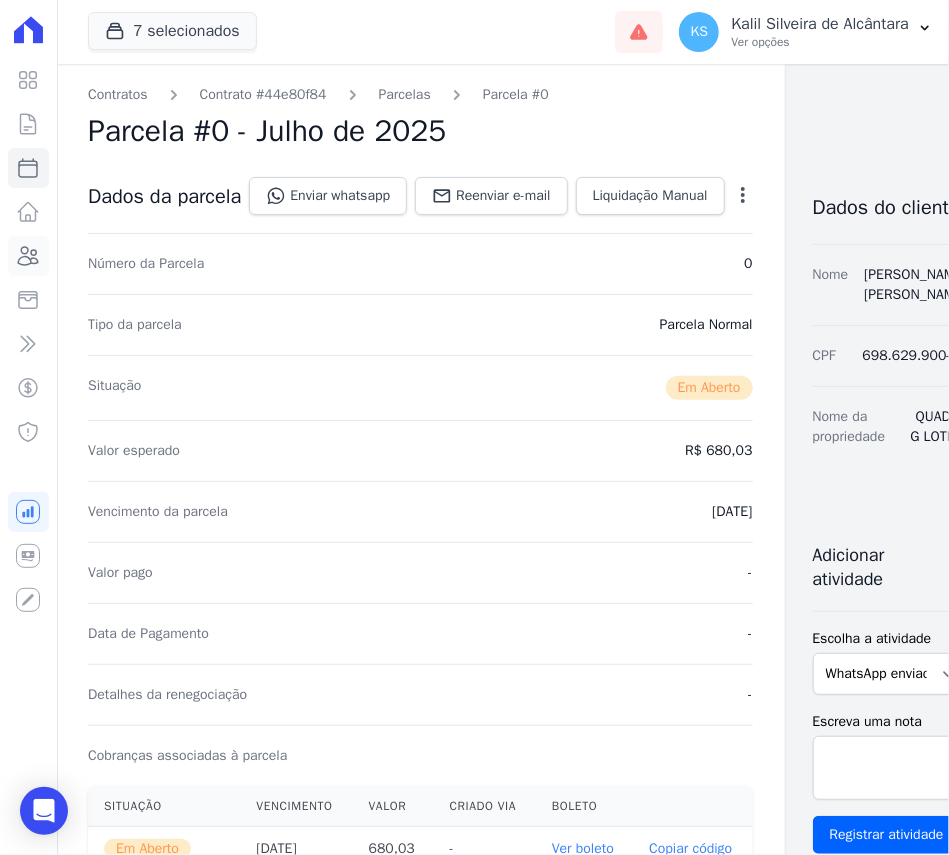 click 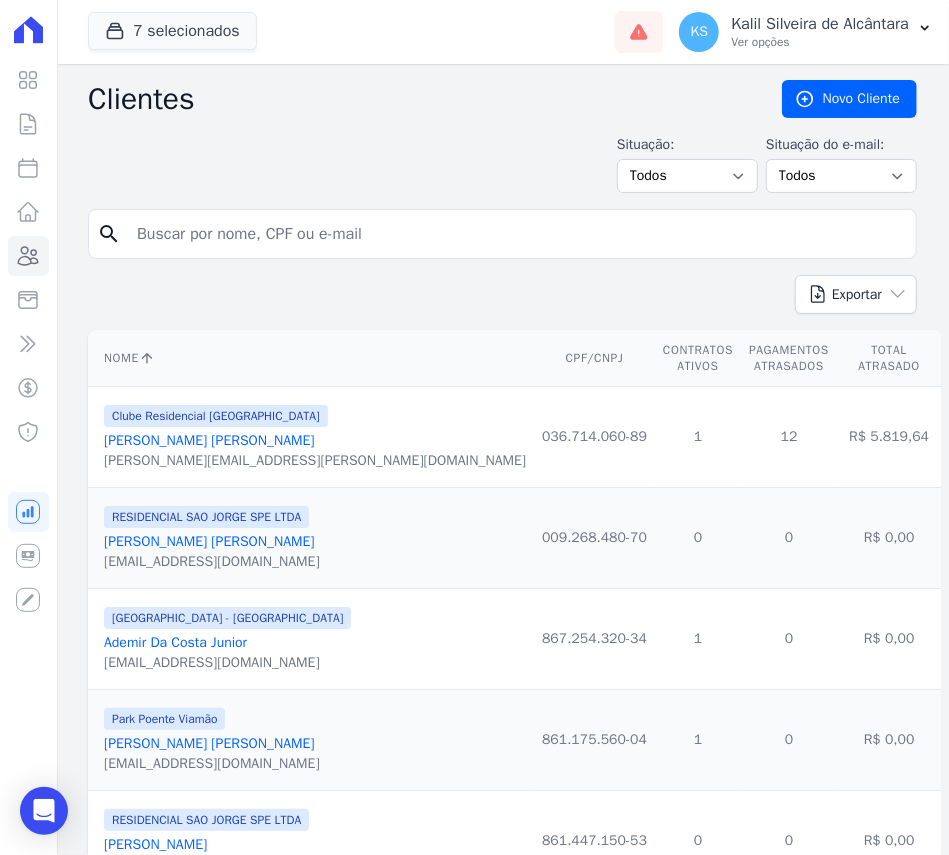 click at bounding box center (516, 234) 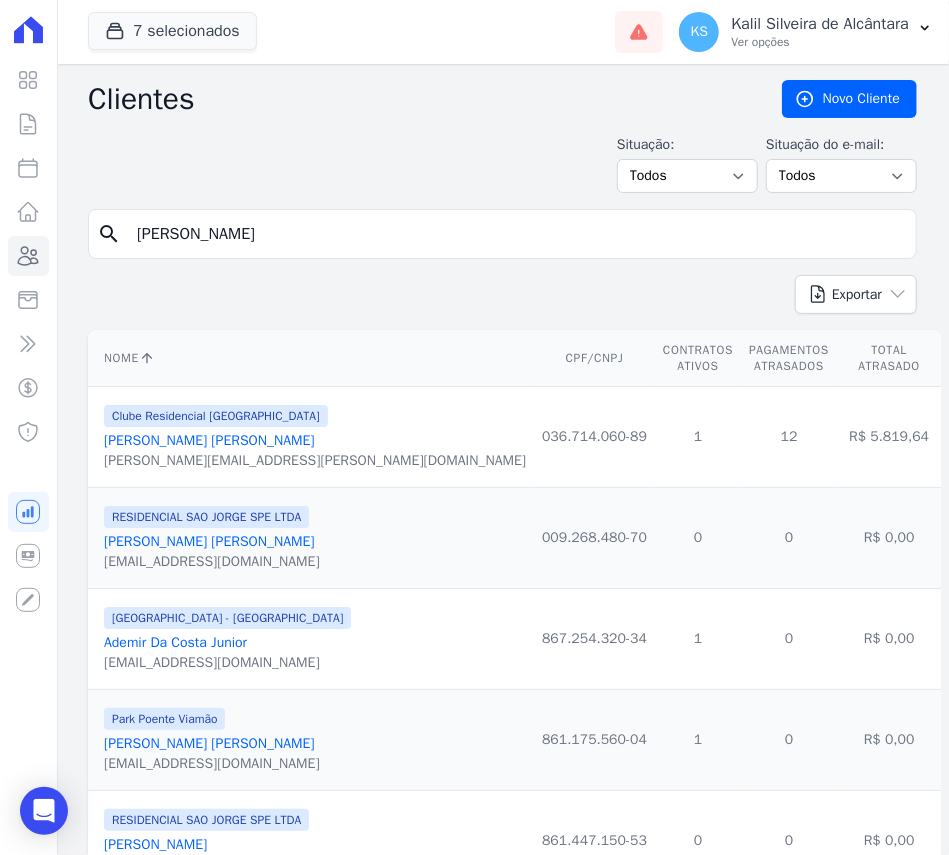 type on "gilberto" 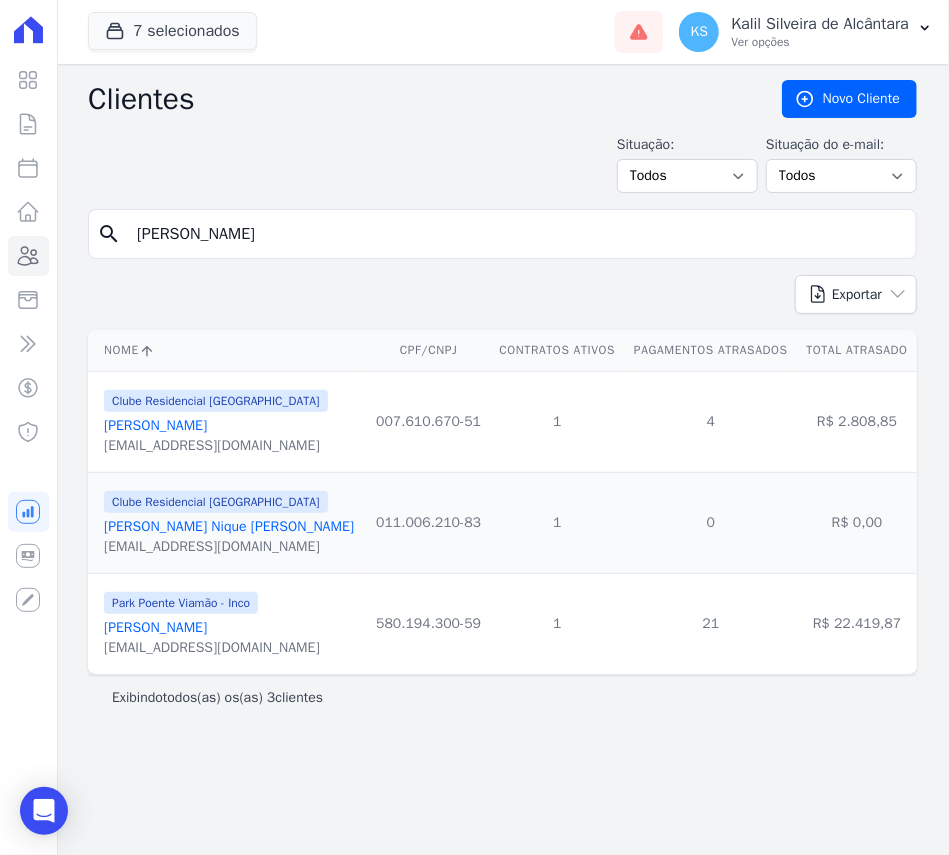 click on "Gilberto Nique Da Silva" at bounding box center [229, 526] 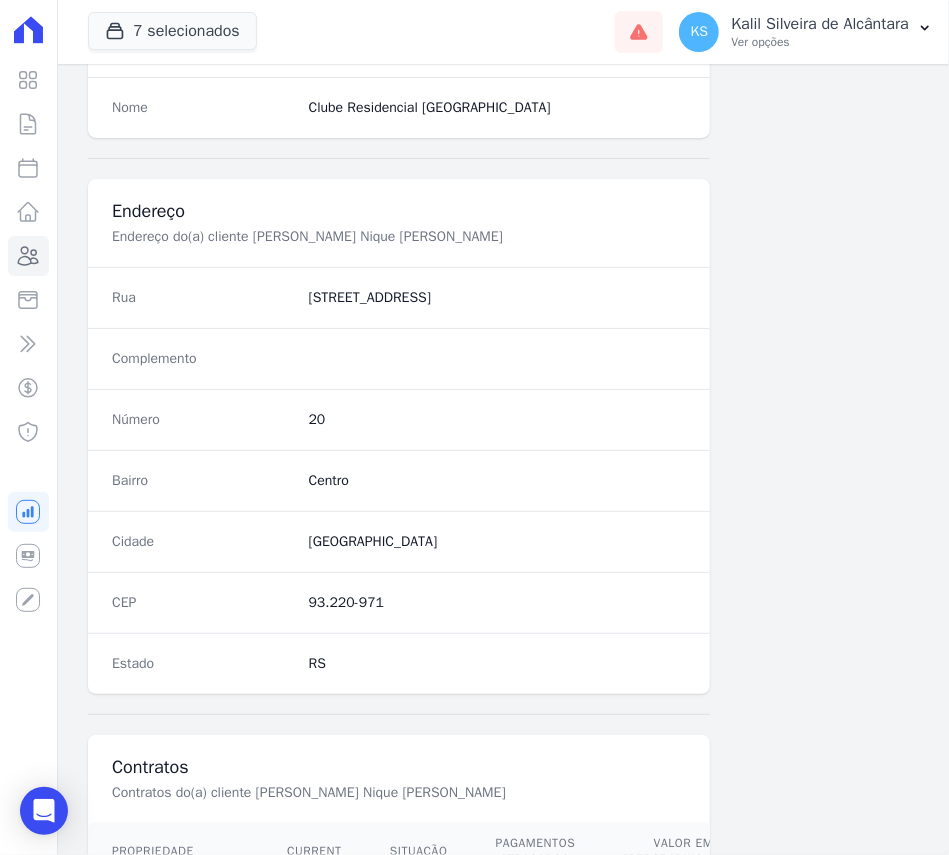 scroll, scrollTop: 1069, scrollLeft: 0, axis: vertical 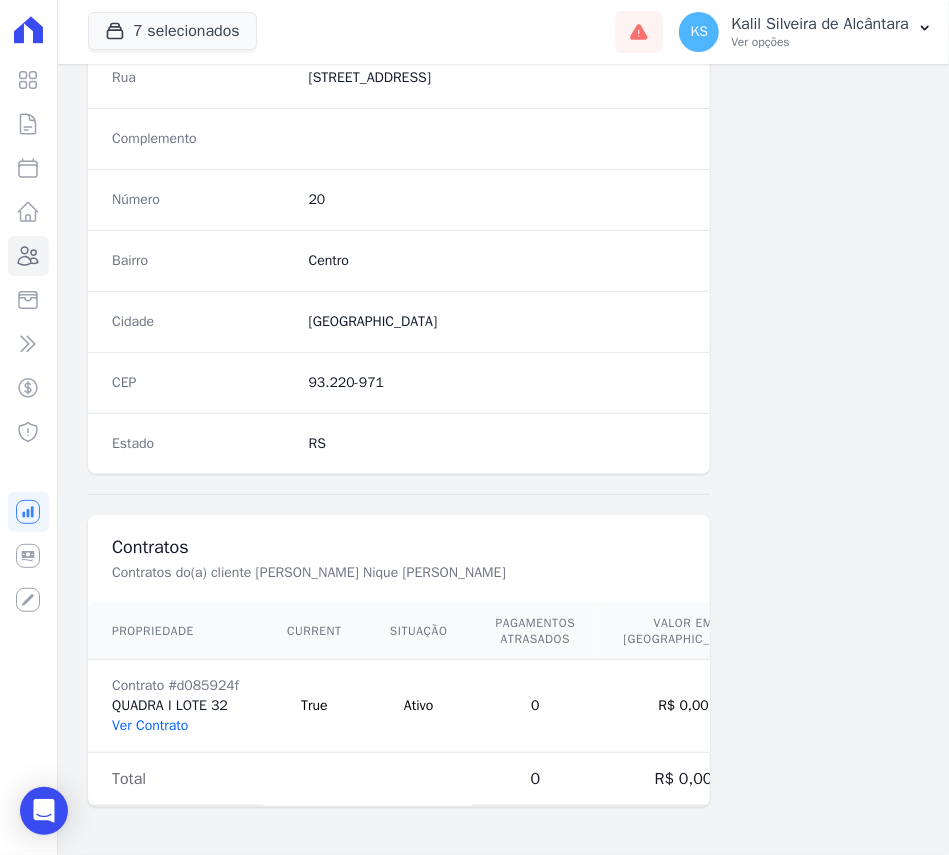 click on "Ver Contrato" at bounding box center [150, 725] 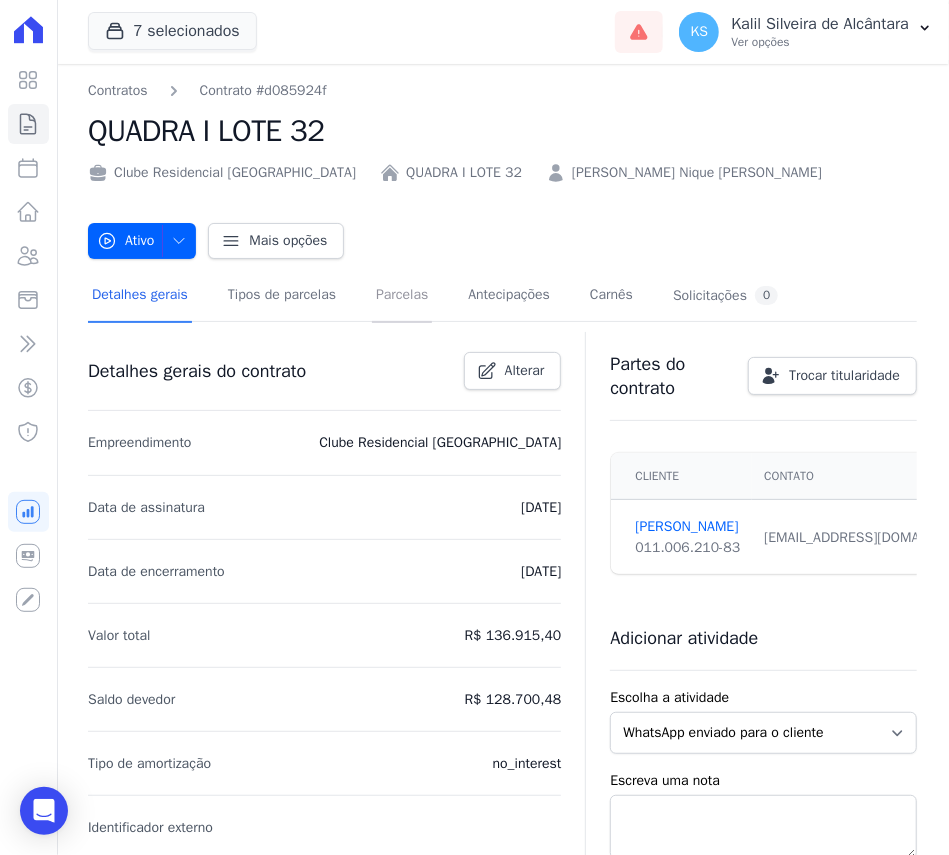 click on "Parcelas" at bounding box center (402, 296) 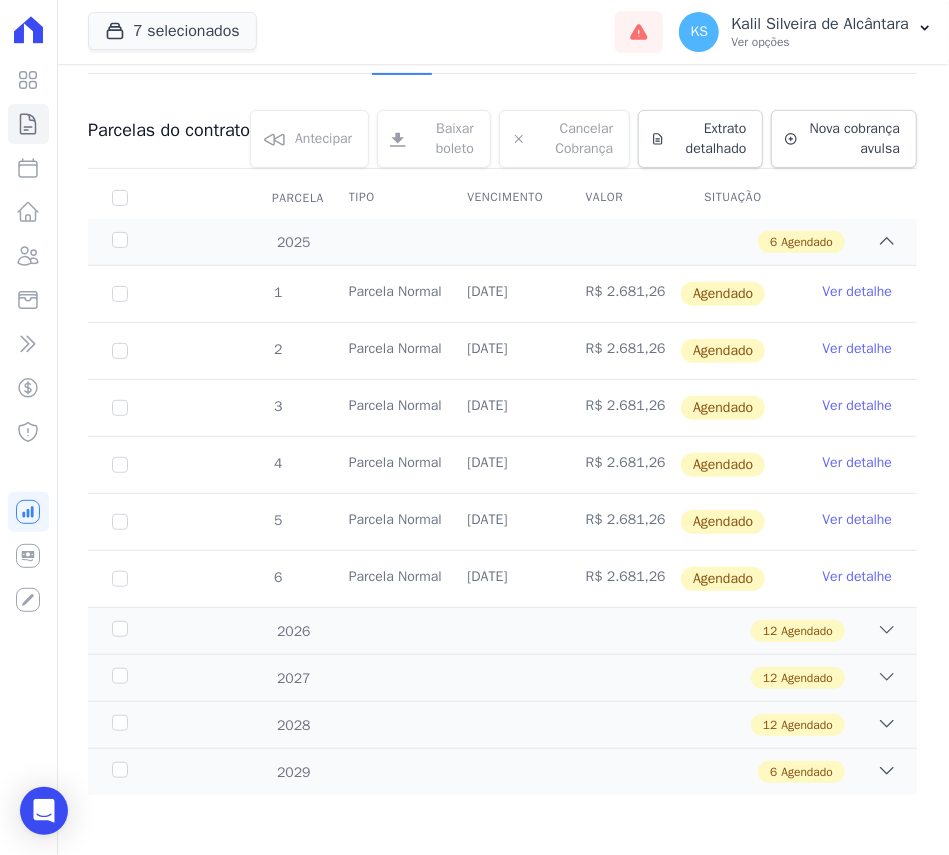 scroll, scrollTop: 230, scrollLeft: 0, axis: vertical 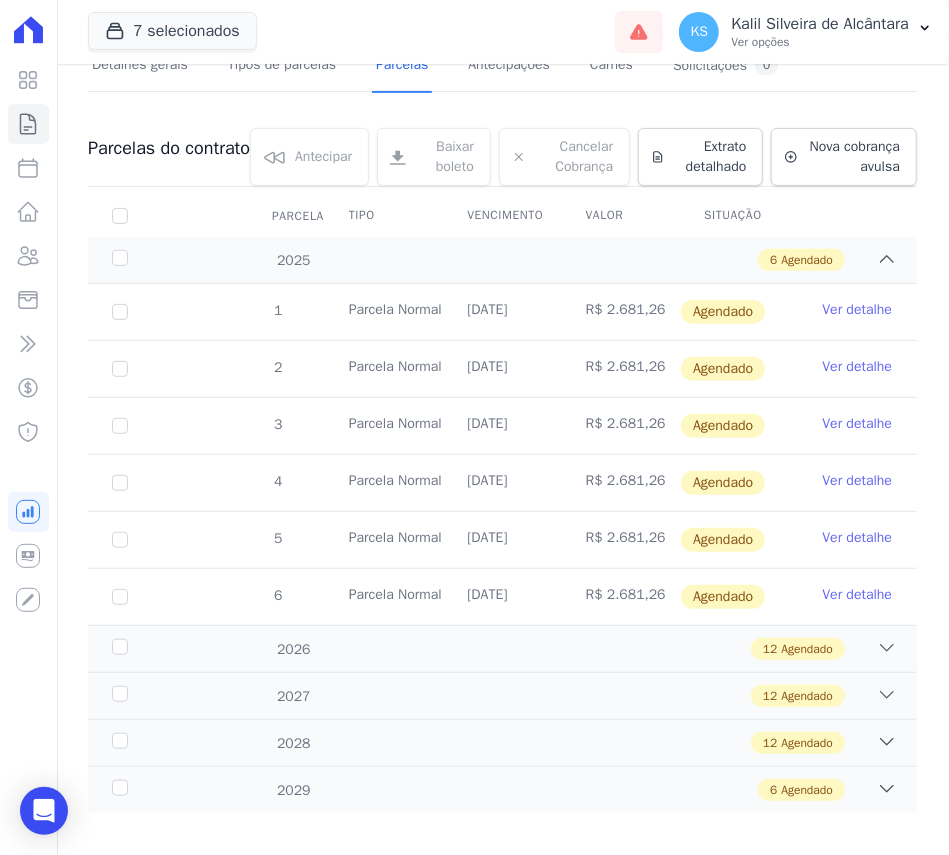 click on "Ver detalhe" at bounding box center [858, 310] 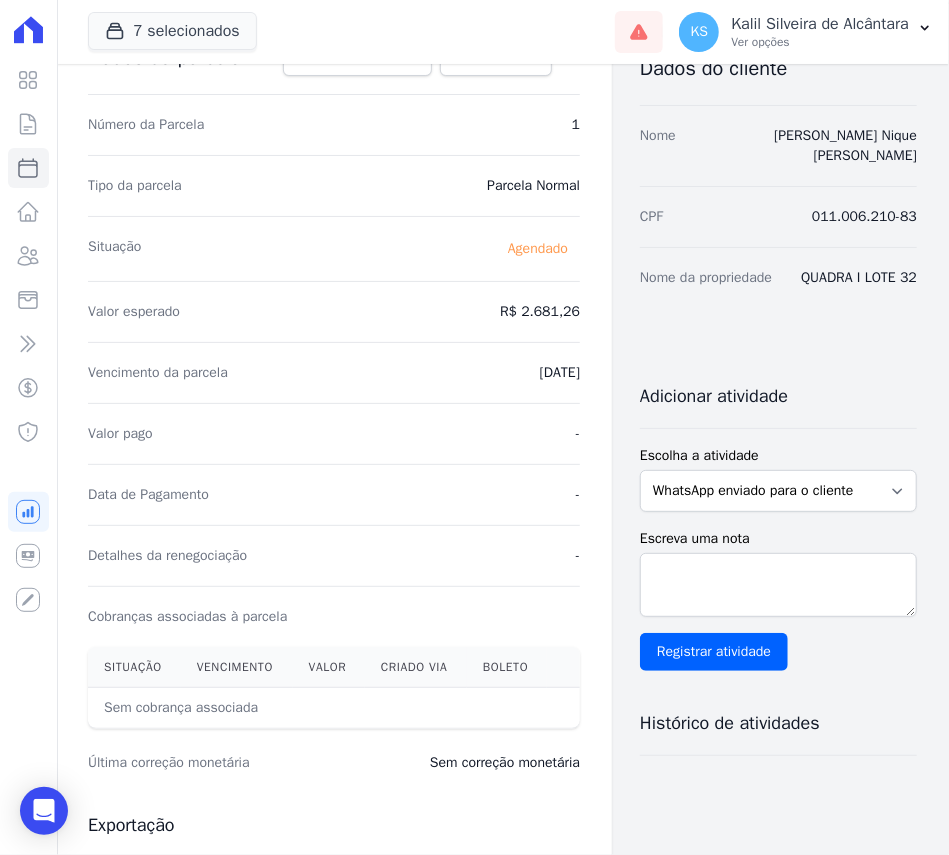 scroll, scrollTop: 0, scrollLeft: 0, axis: both 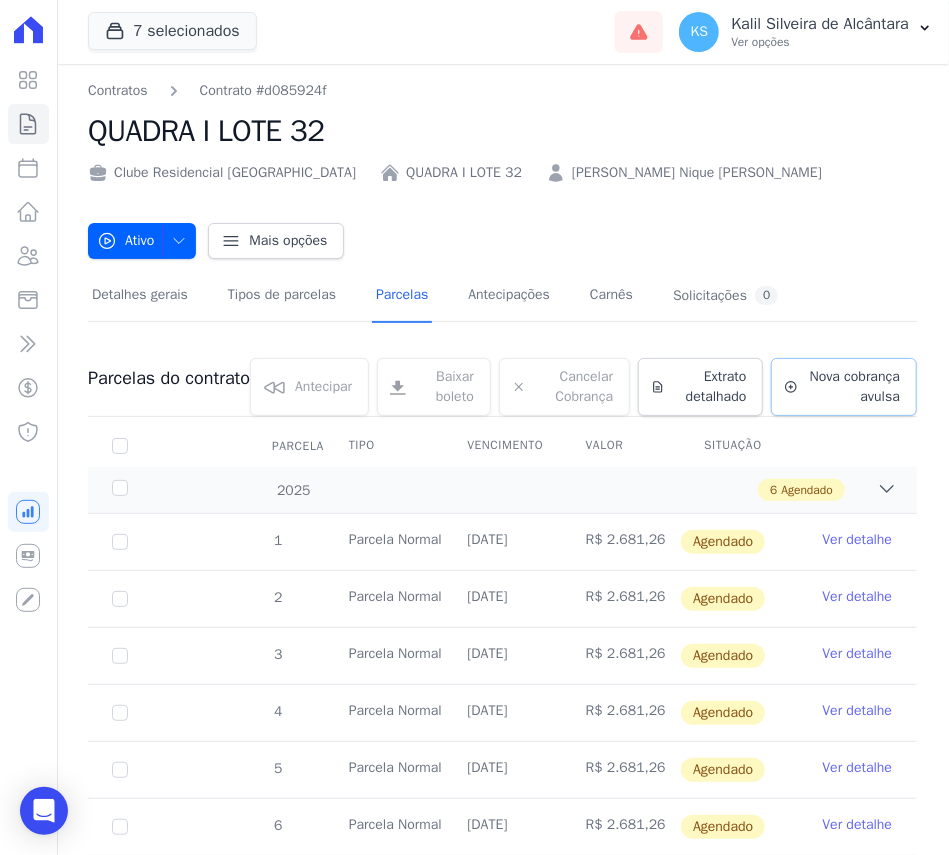 click 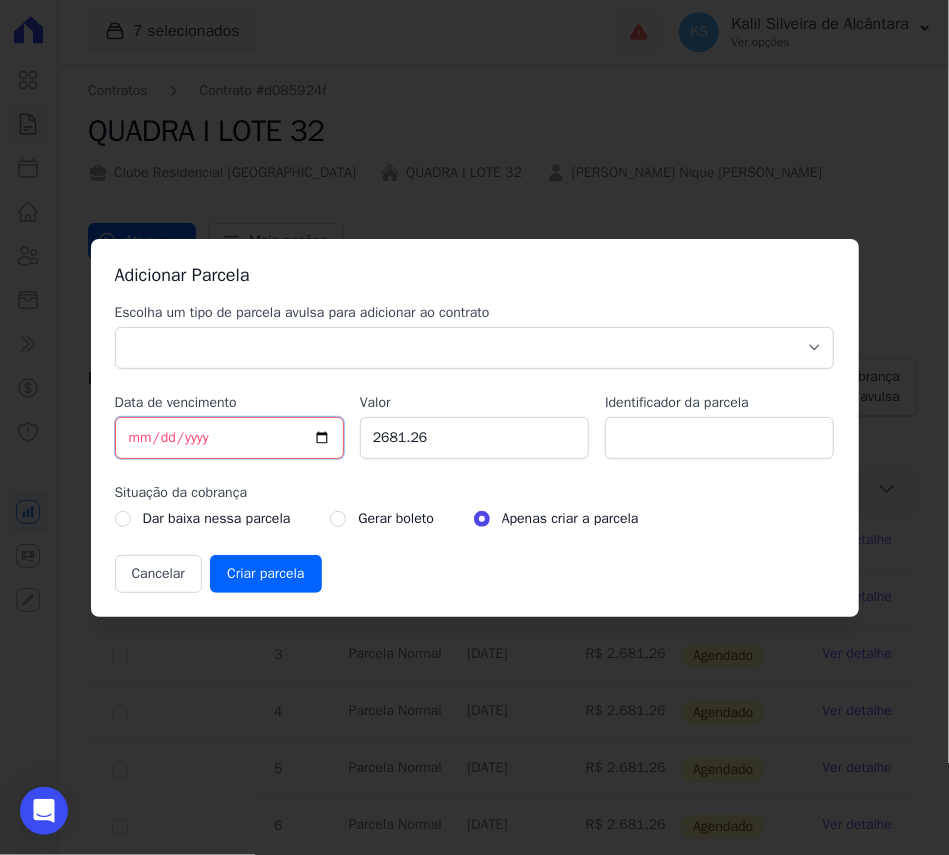 click on "[DATE]" at bounding box center (229, 438) 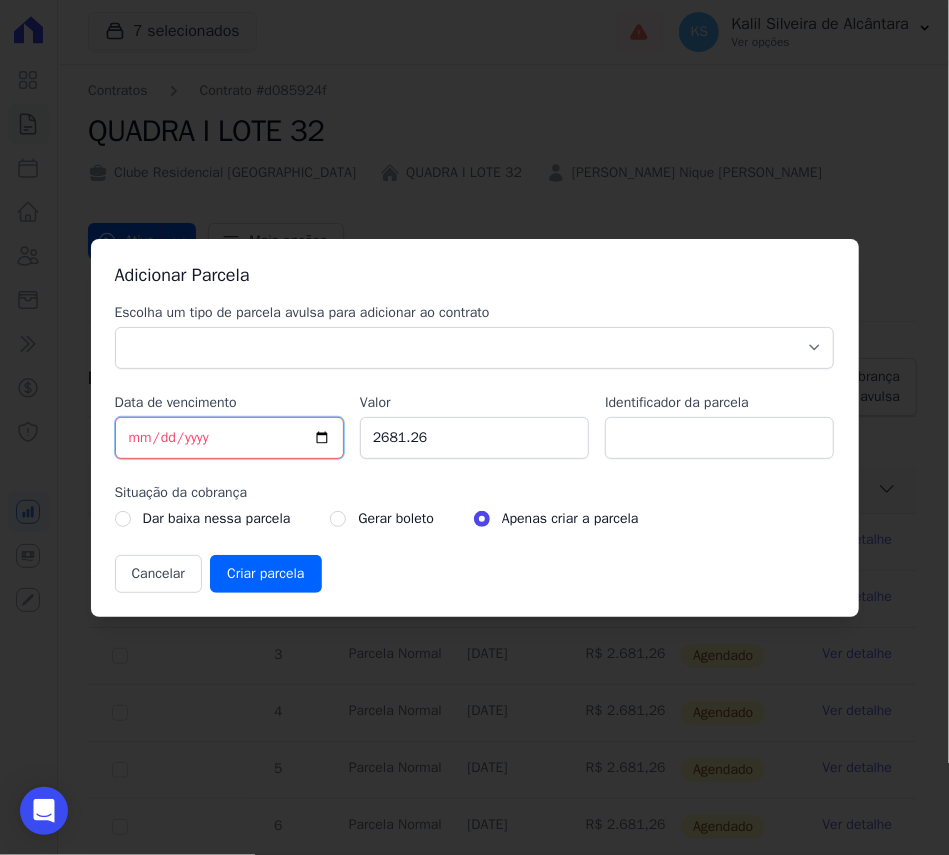 type on "[DATE]" 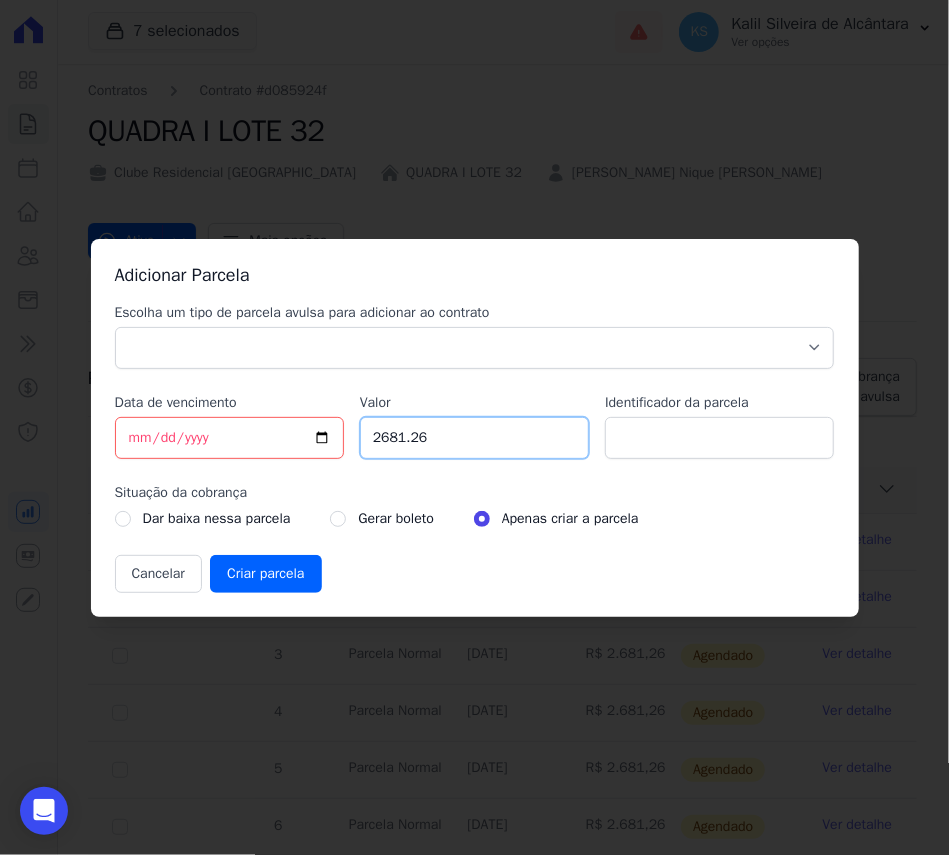 drag, startPoint x: 444, startPoint y: 445, endPoint x: 358, endPoint y: 437, distance: 86.37129 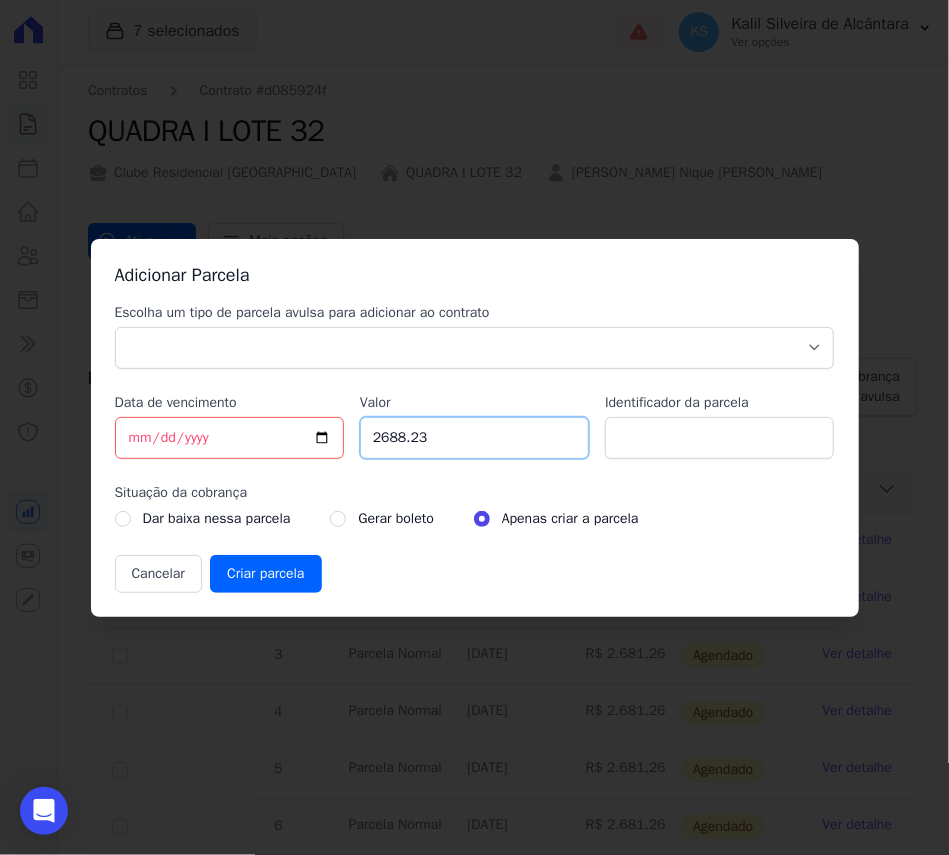 type on "2688.23" 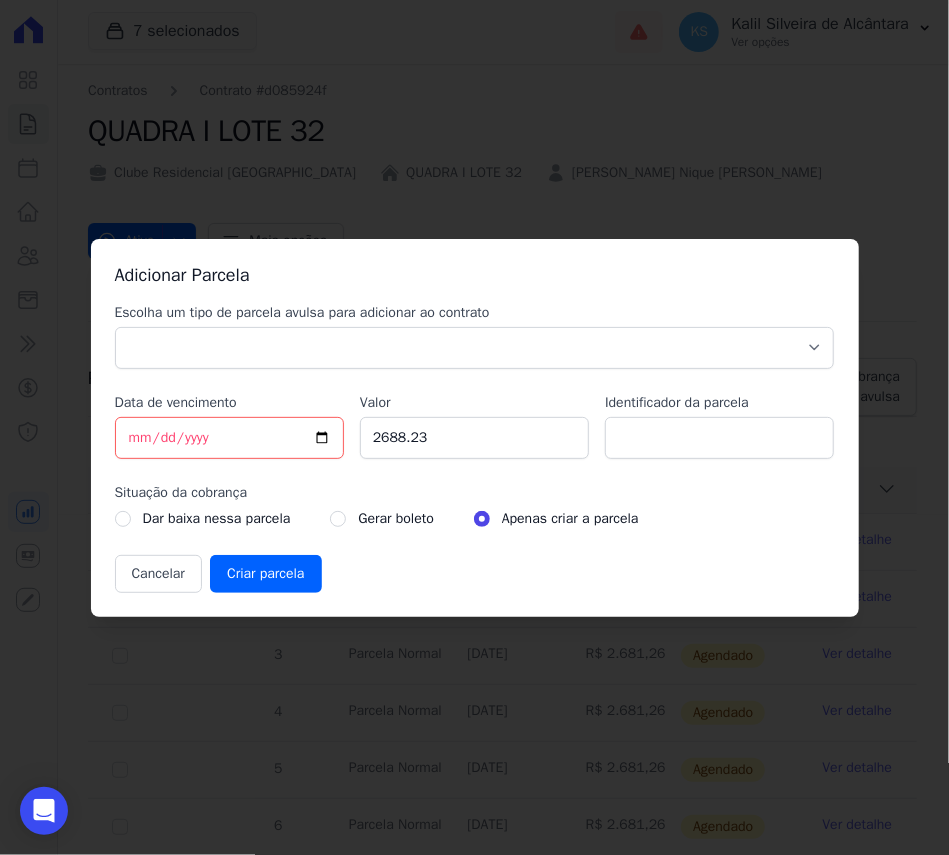 click on "Escolha um tipo de parcela avulsa para adicionar ao contrato
Parcela Normal
Sinal
Caução
Intercalada
Chaves
Pré Chaves
Pós Chaves
Taxas
Quitação
Outros
Parcela do Cliente
Acordo
Financiamento CEF
Comissão
Antecipação
Data de vencimento
2025-07-15
Valor
2688.23
Identificador da parcela
Situação da cobrança
Dar baixa nessa parcela
Gerar boleto" at bounding box center (475, 448) 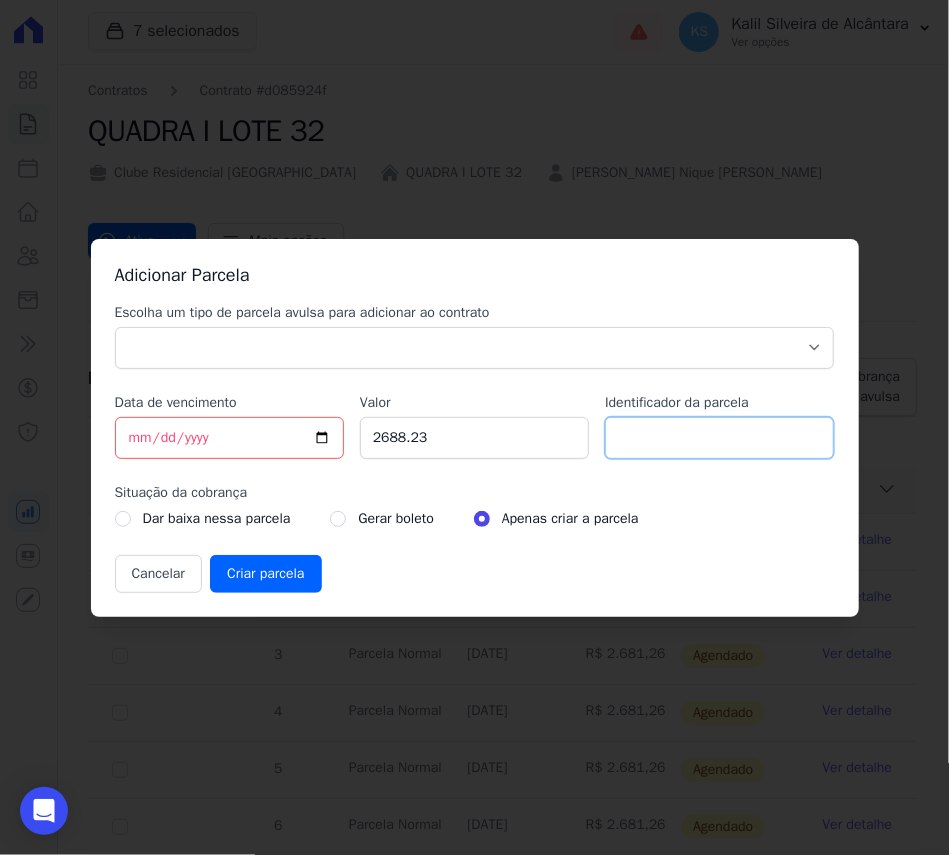 click on "Identificador da parcela" at bounding box center [719, 438] 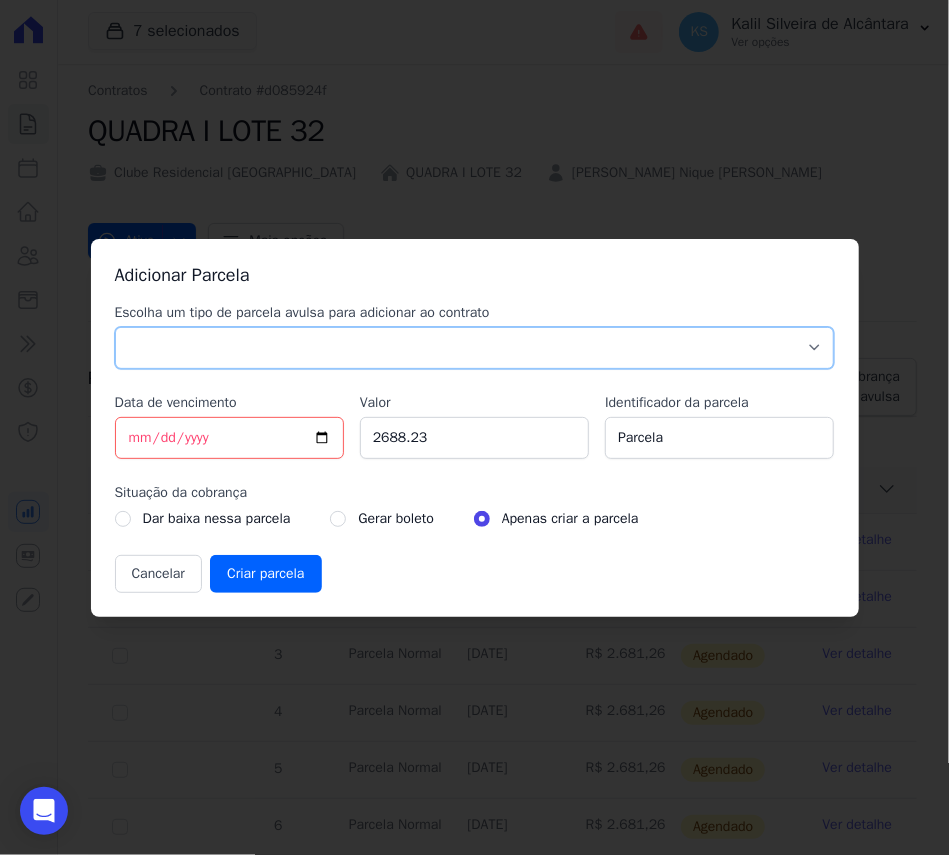 drag, startPoint x: 726, startPoint y: 344, endPoint x: 657, endPoint y: 362, distance: 71.30919 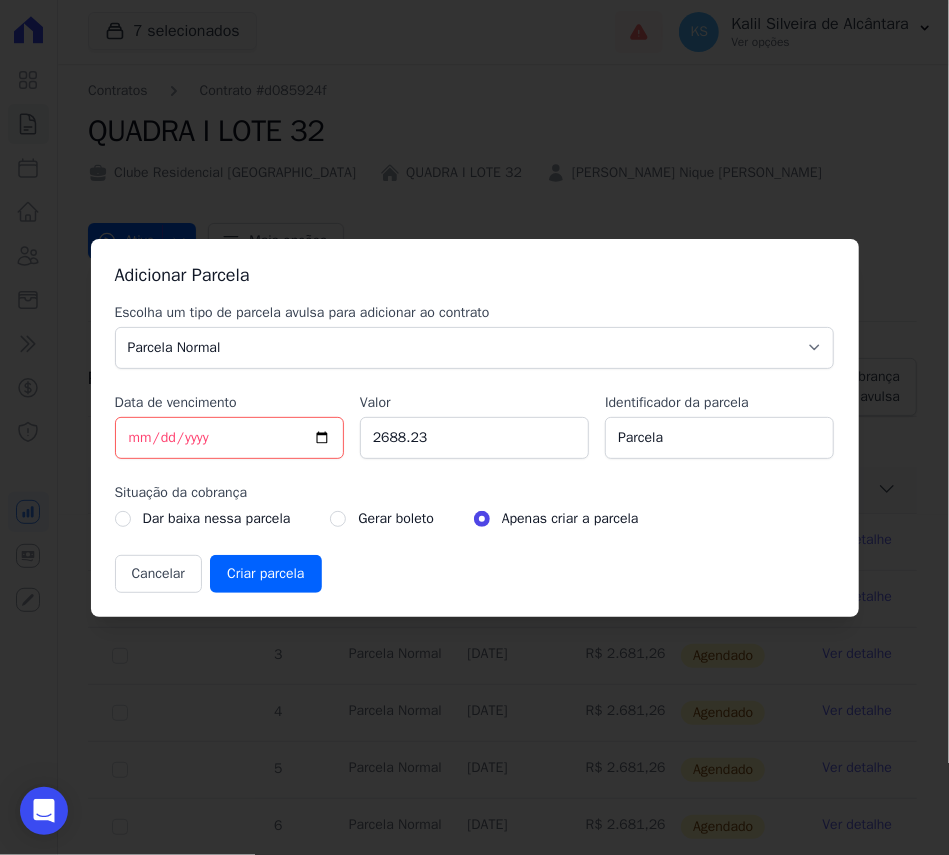 click on "Gerar boleto" at bounding box center [381, 519] 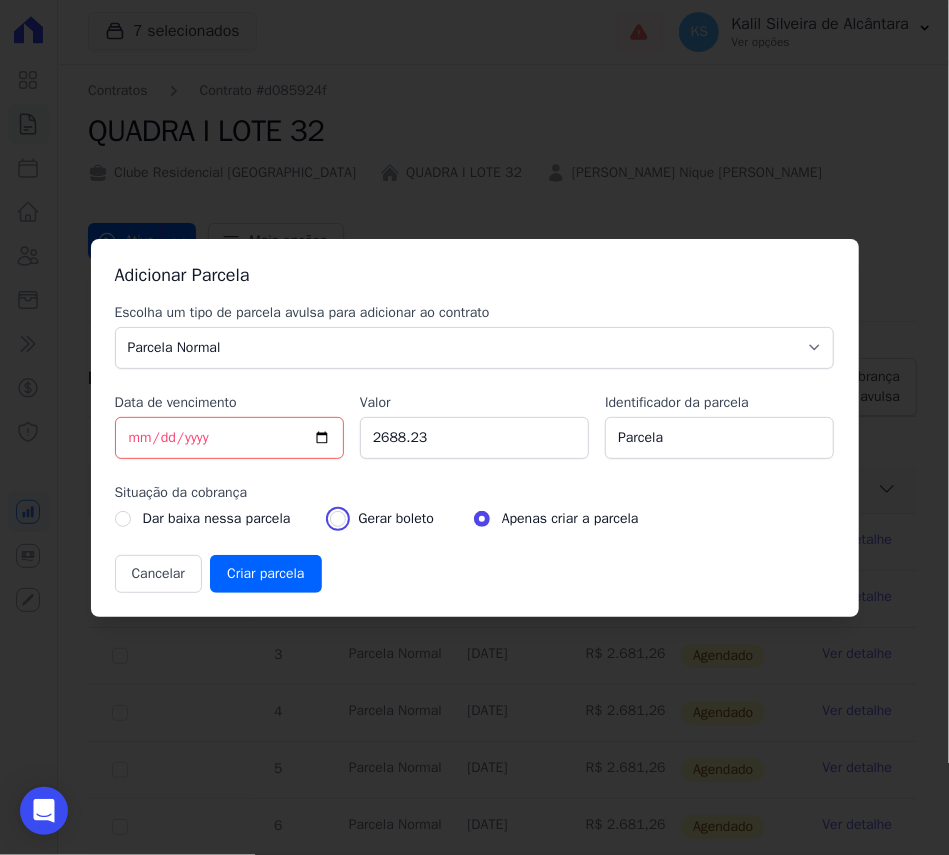 click at bounding box center (338, 519) 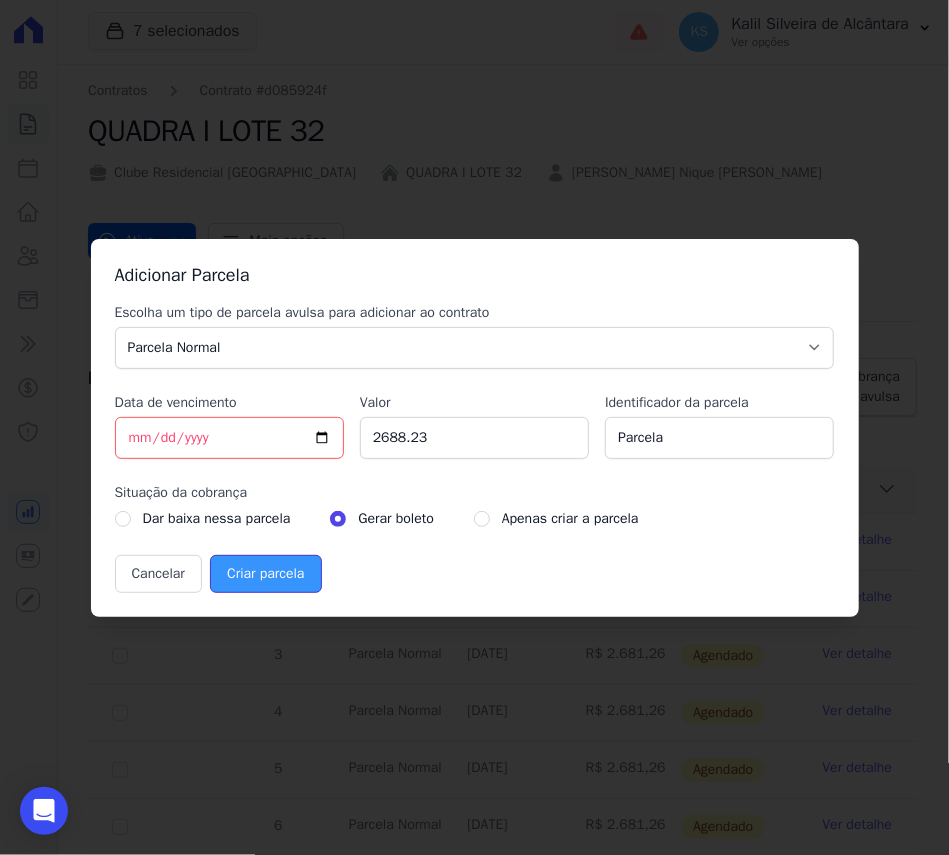 click on "Criar parcela" at bounding box center [265, 574] 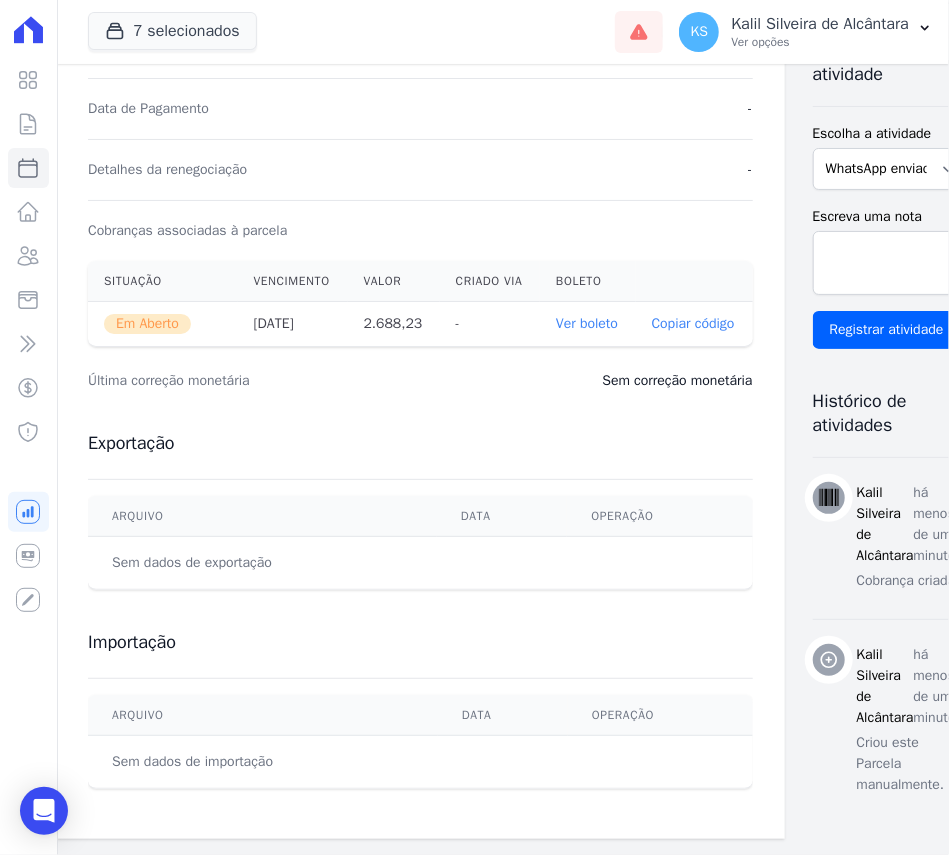 scroll, scrollTop: 0, scrollLeft: 0, axis: both 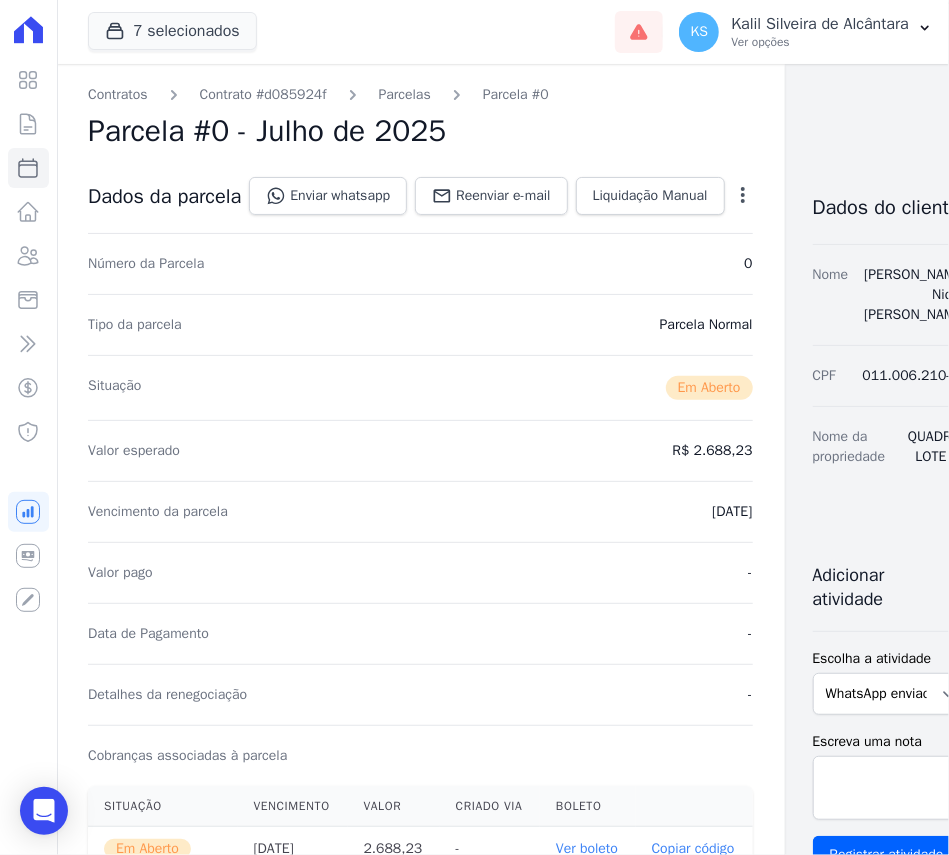 drag, startPoint x: 406, startPoint y: 101, endPoint x: 412, endPoint y: 82, distance: 19.924858 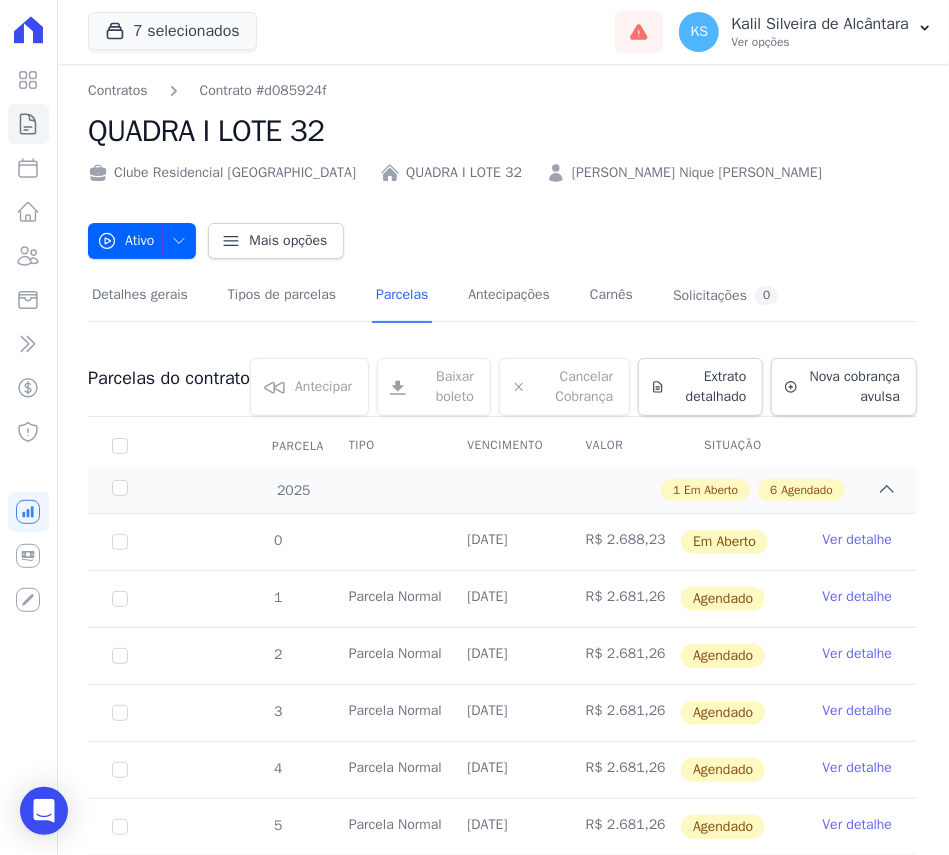 click on "Gilberto Nique da Silva" at bounding box center [697, 172] 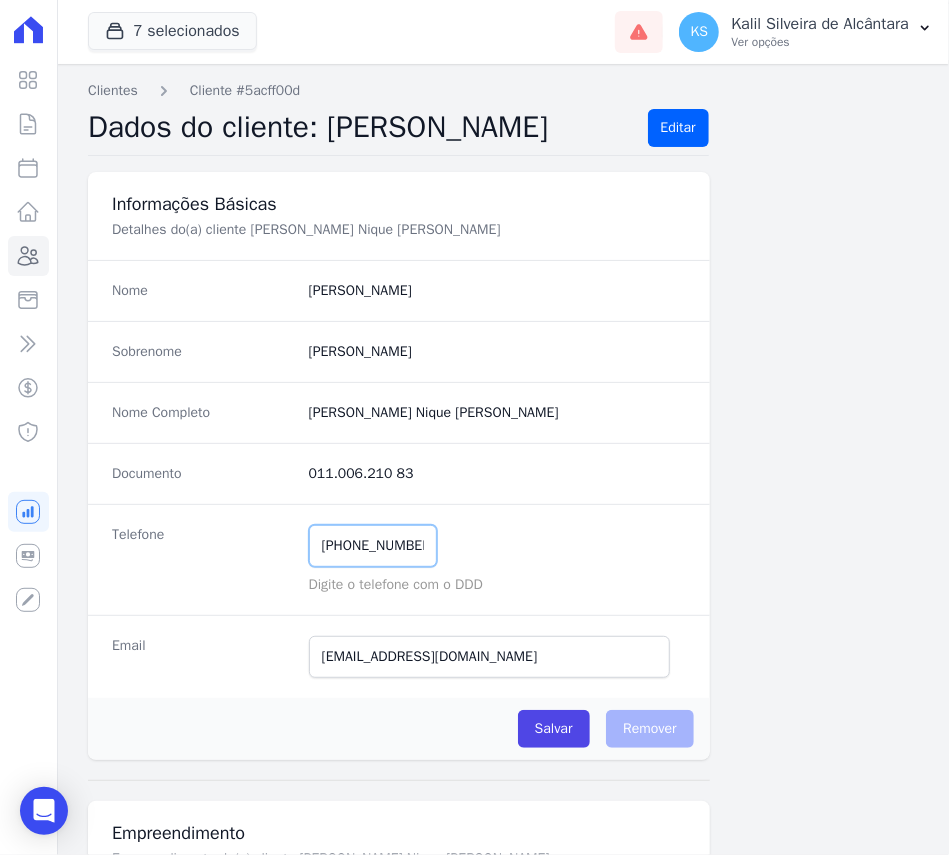drag, startPoint x: 435, startPoint y: 534, endPoint x: 290, endPoint y: 544, distance: 145.34442 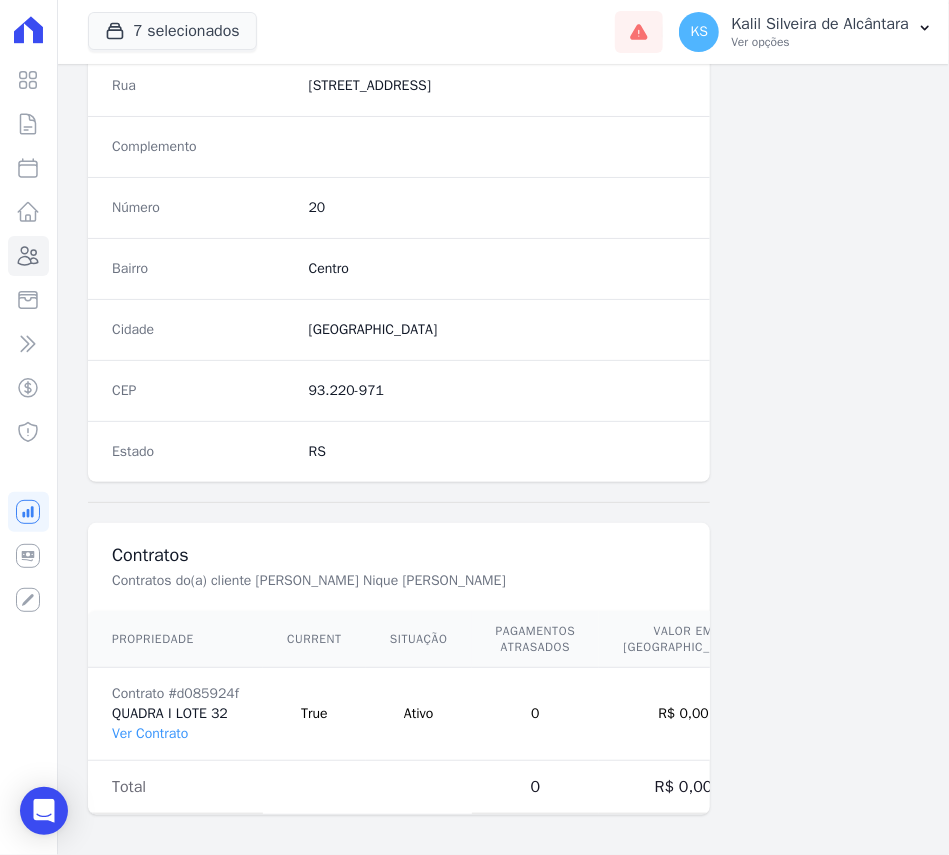 scroll, scrollTop: 1069, scrollLeft: 0, axis: vertical 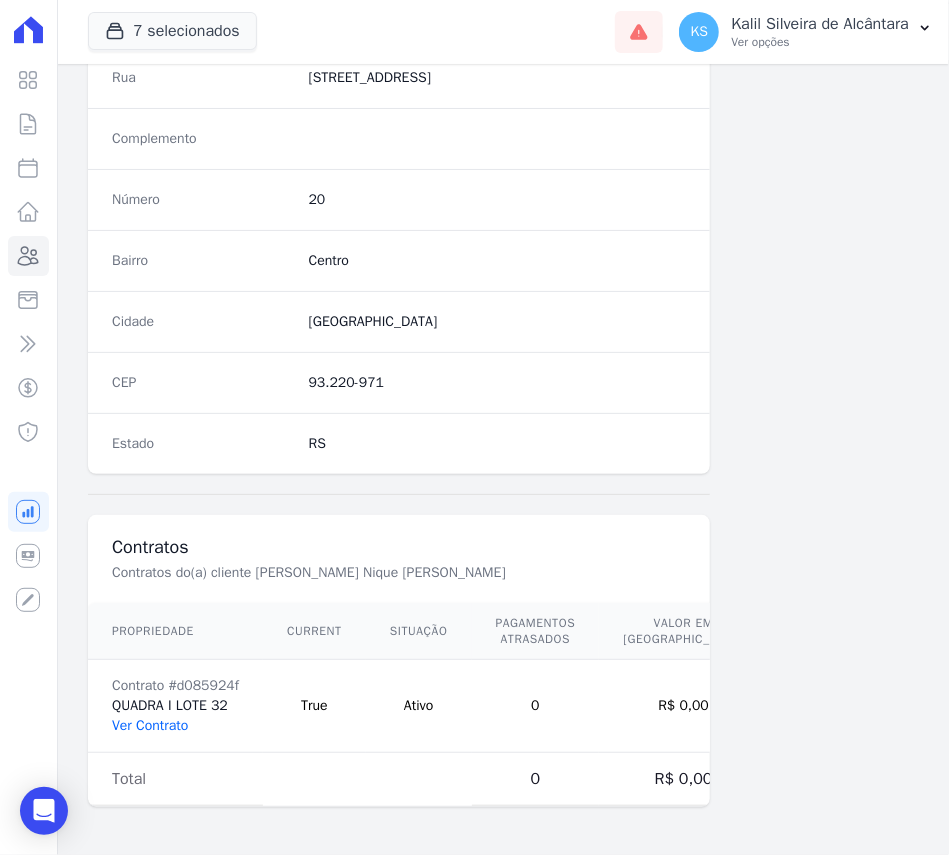 click on "Ver Contrato" at bounding box center (150, 725) 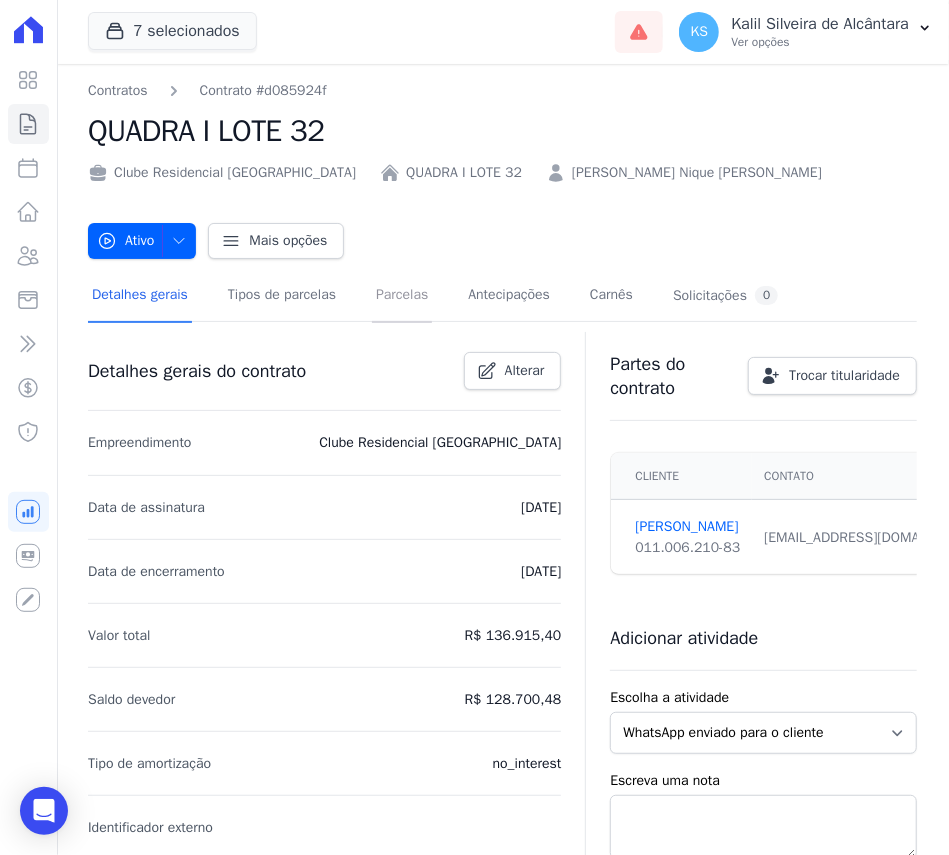 click on "Parcelas" at bounding box center (402, 296) 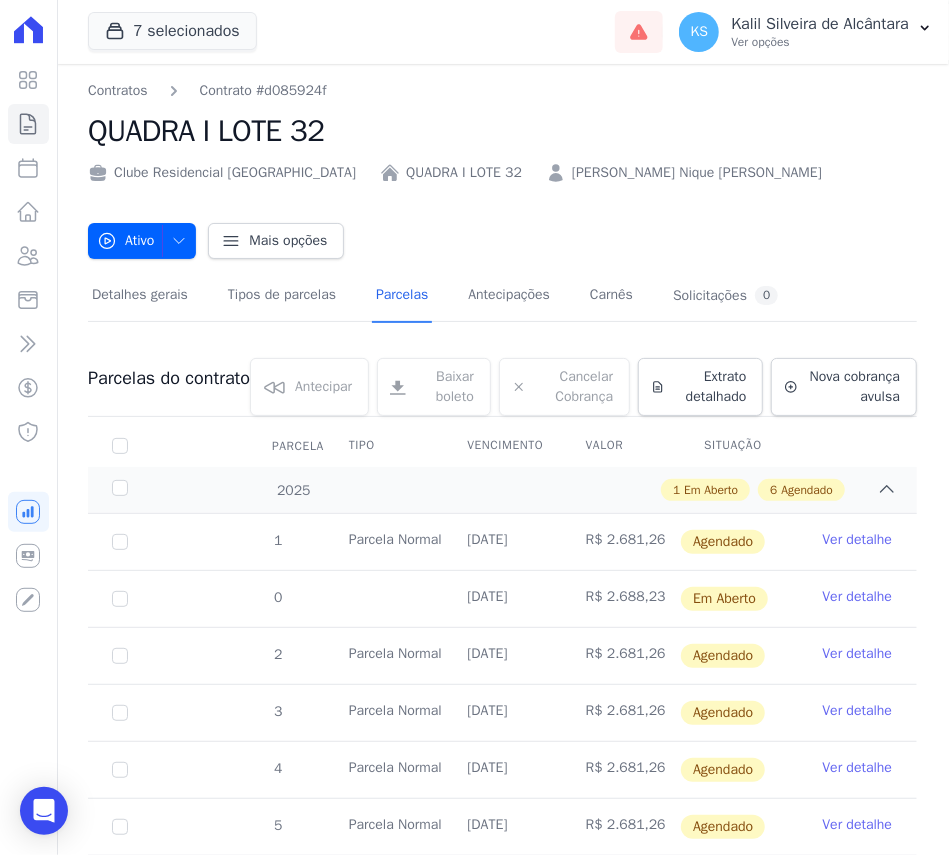 click on "Ver detalhe" at bounding box center [858, 597] 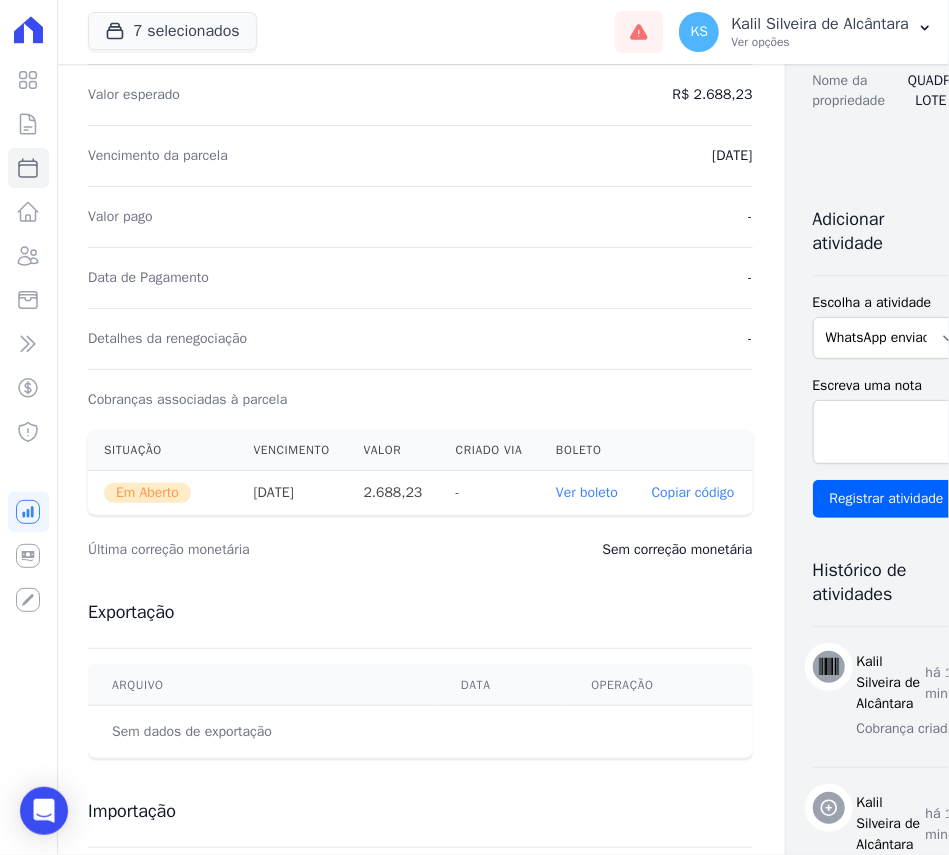 scroll, scrollTop: 400, scrollLeft: 0, axis: vertical 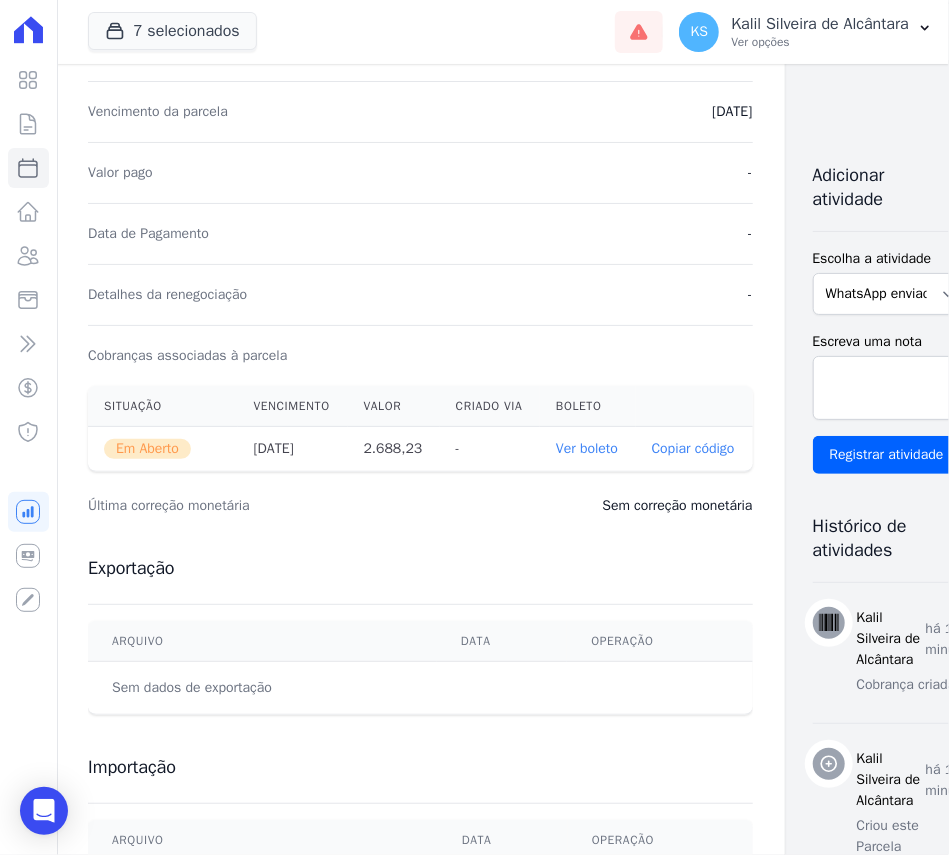 click on "Ver boleto" at bounding box center [587, 448] 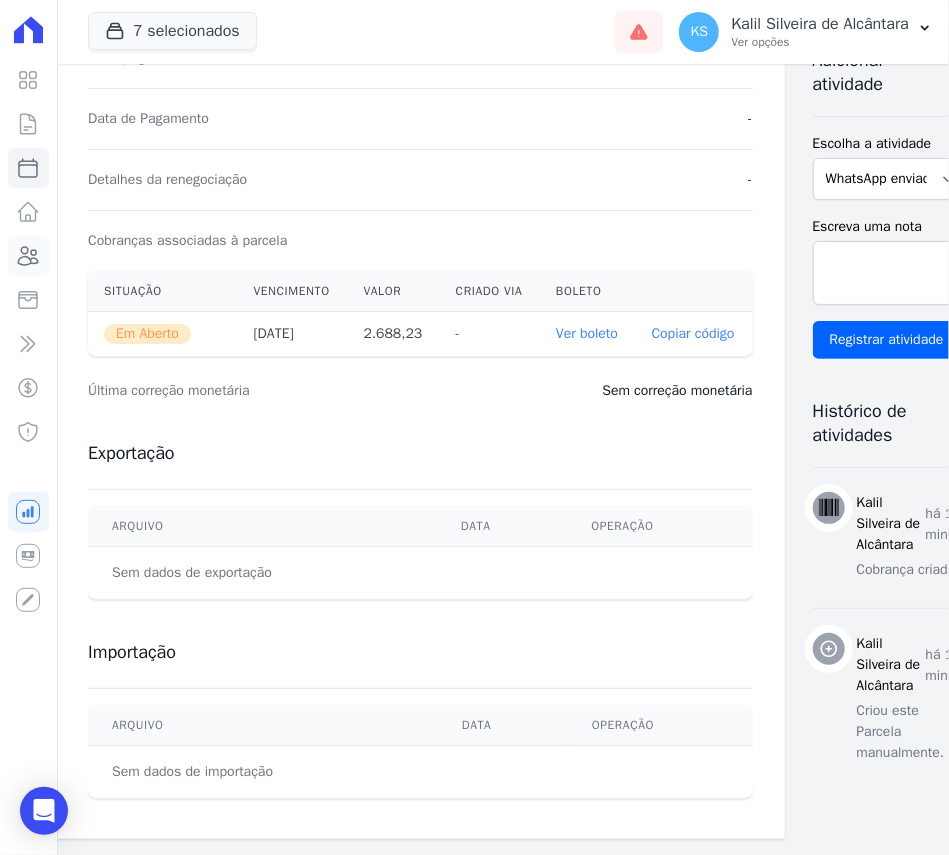 click on "Clientes" at bounding box center (28, 256) 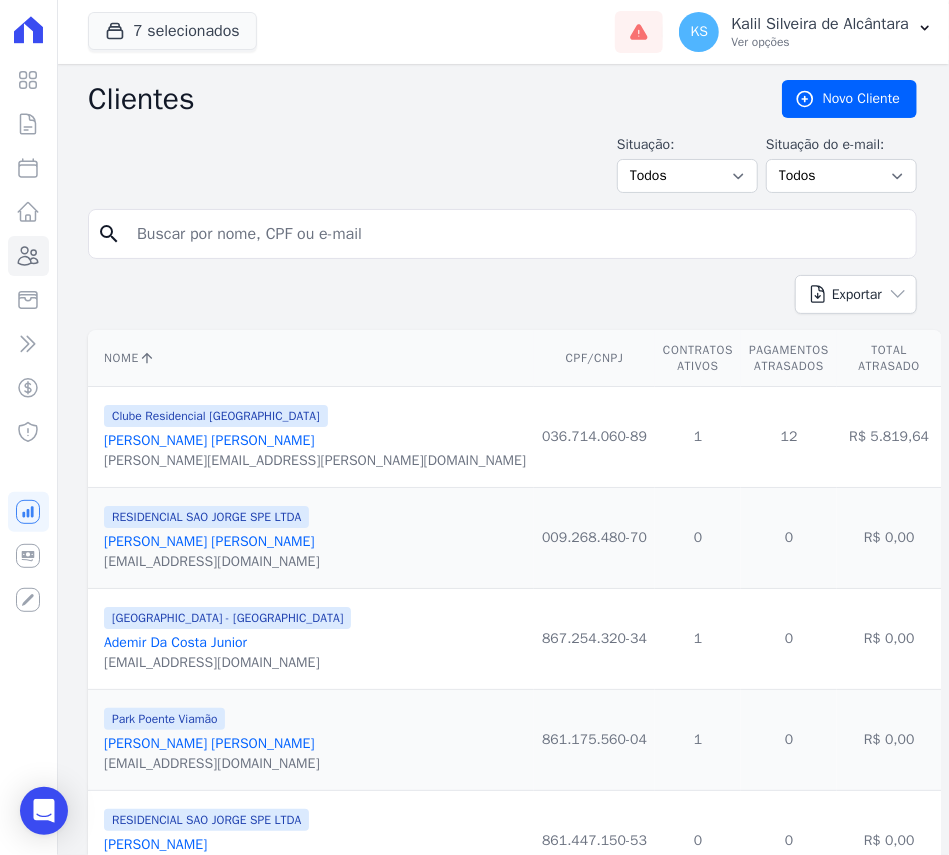 click at bounding box center [516, 234] 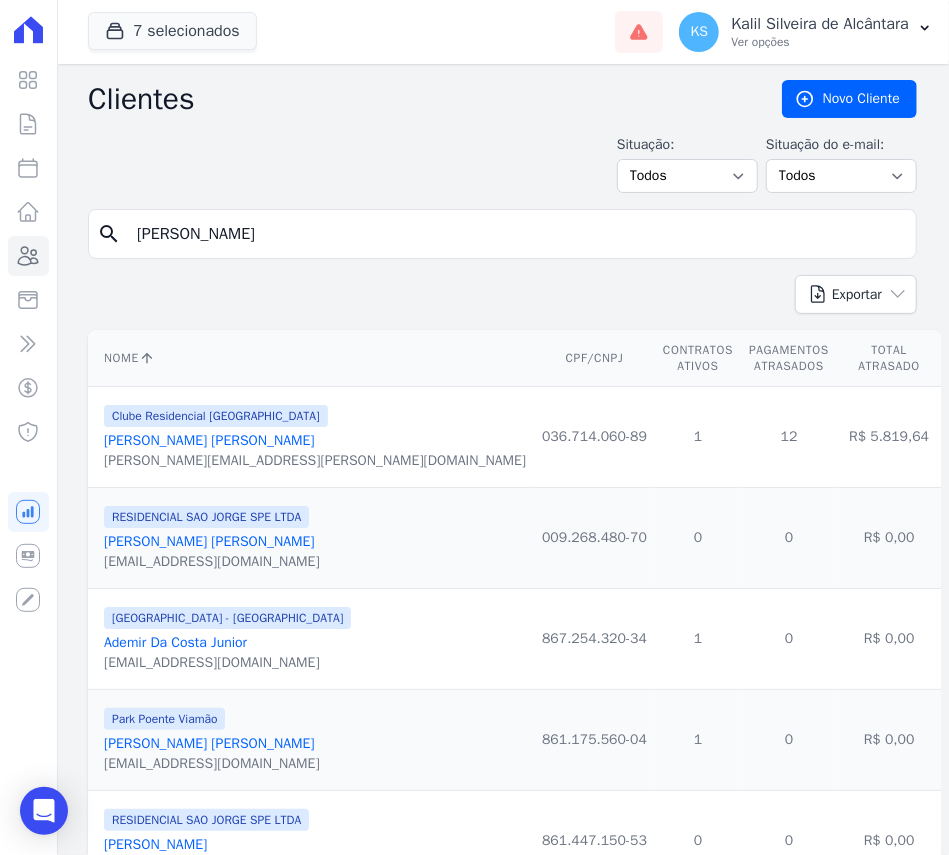 type on "cesar vinicius" 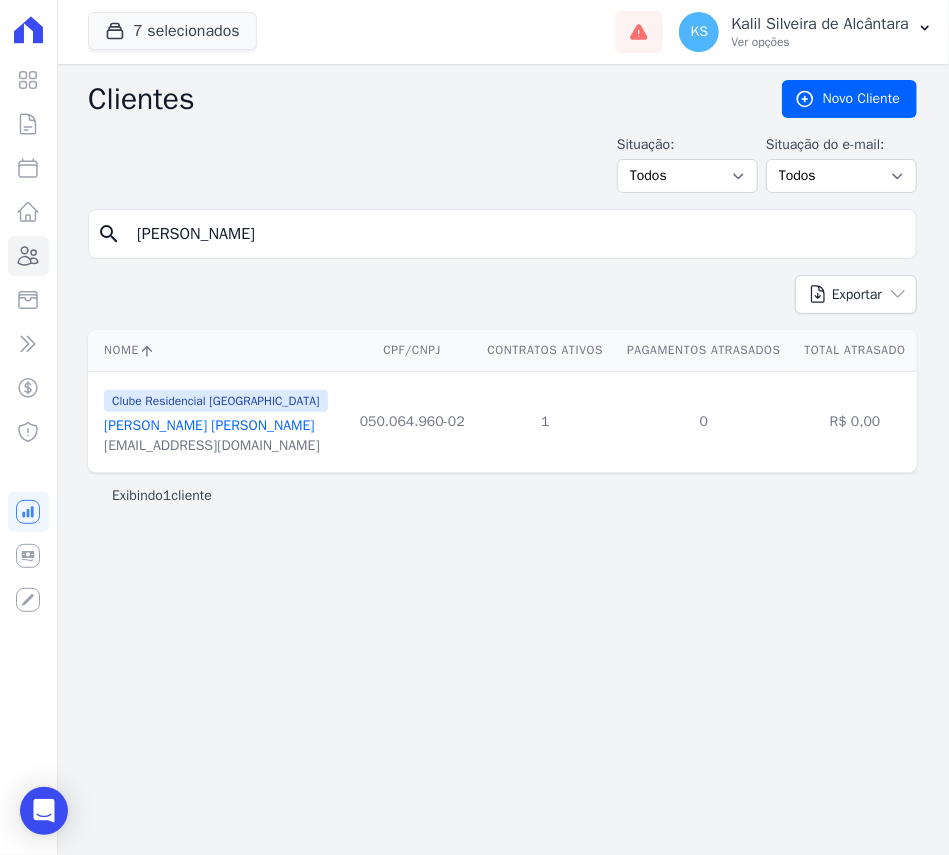 click on "[PERSON_NAME]" at bounding box center (209, 425) 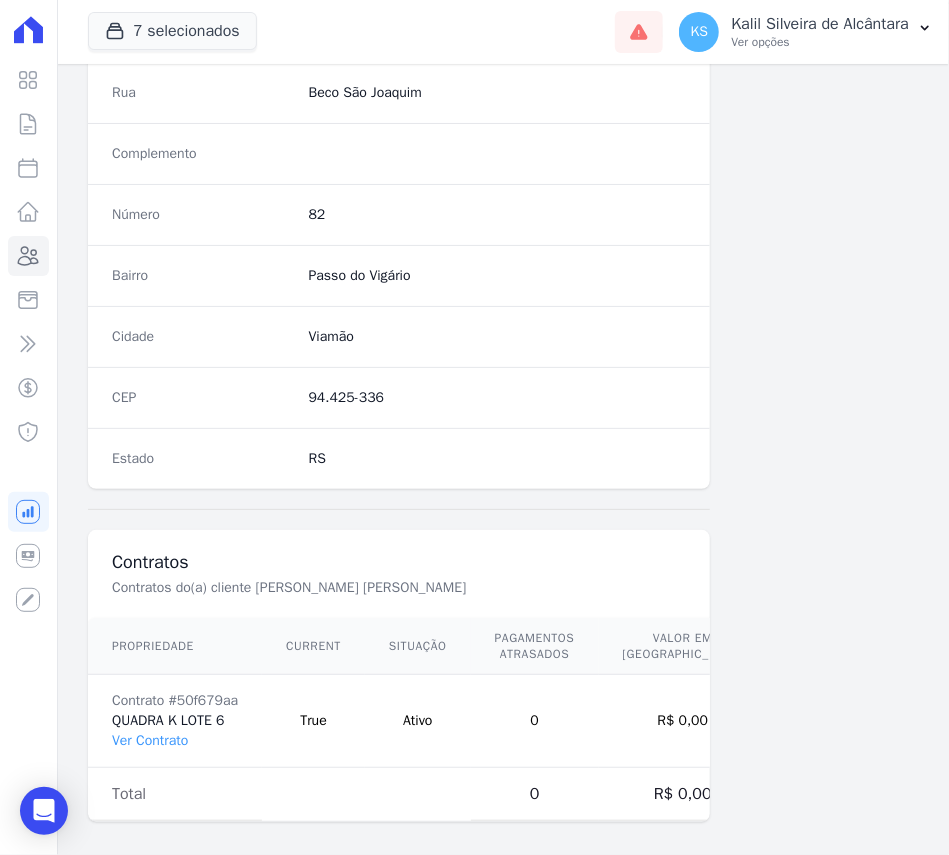 scroll, scrollTop: 1049, scrollLeft: 0, axis: vertical 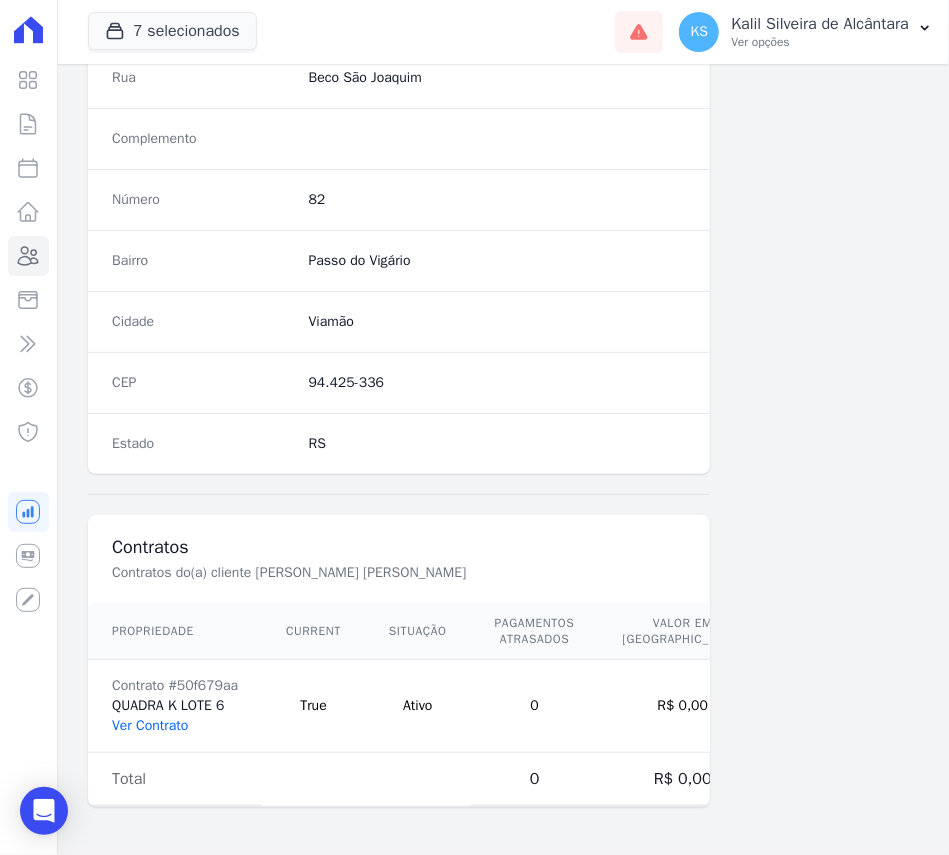 click on "Ver Contrato" at bounding box center (150, 725) 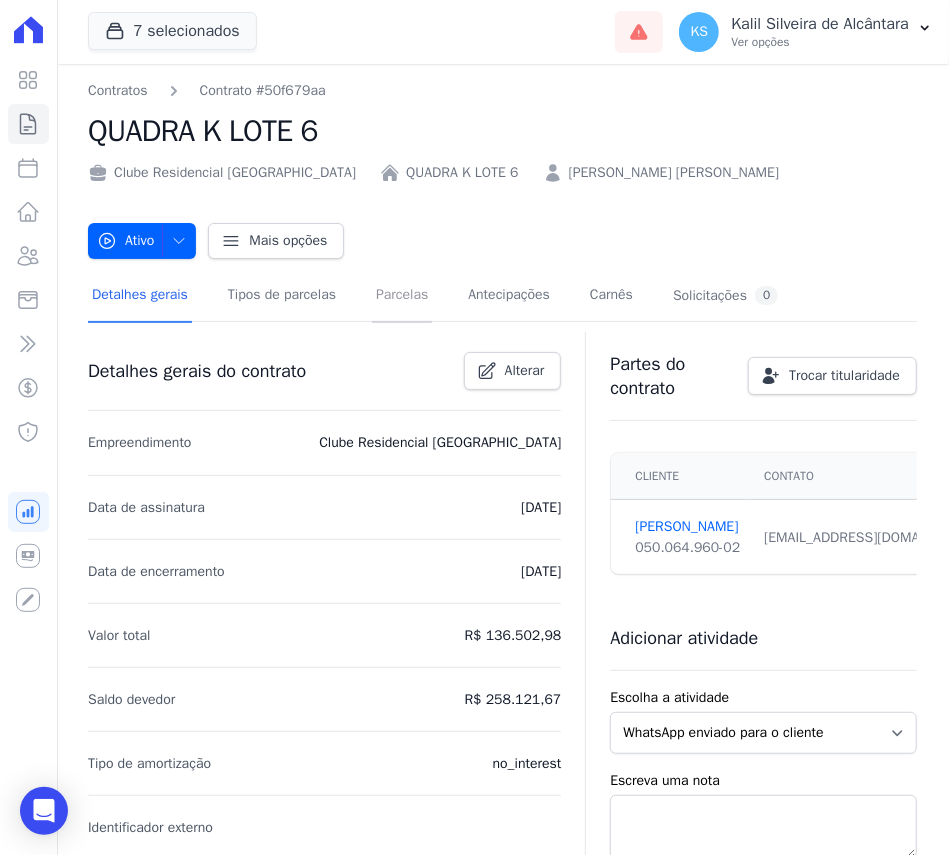 click on "Parcelas" at bounding box center (402, 296) 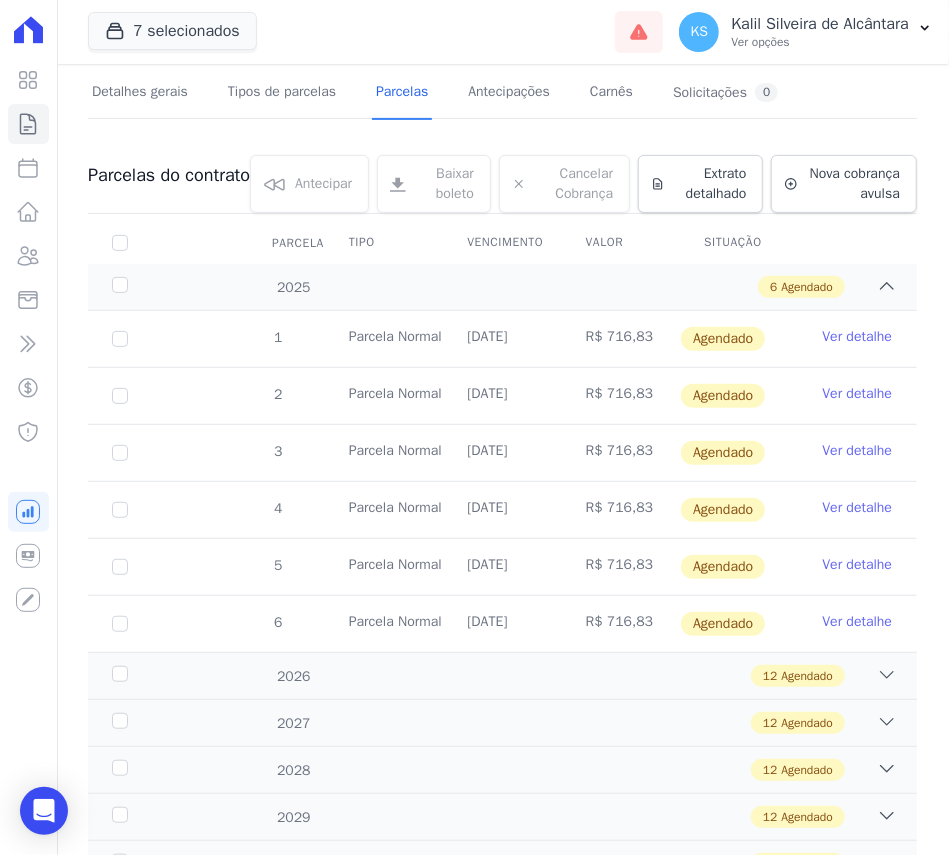 scroll, scrollTop: 266, scrollLeft: 0, axis: vertical 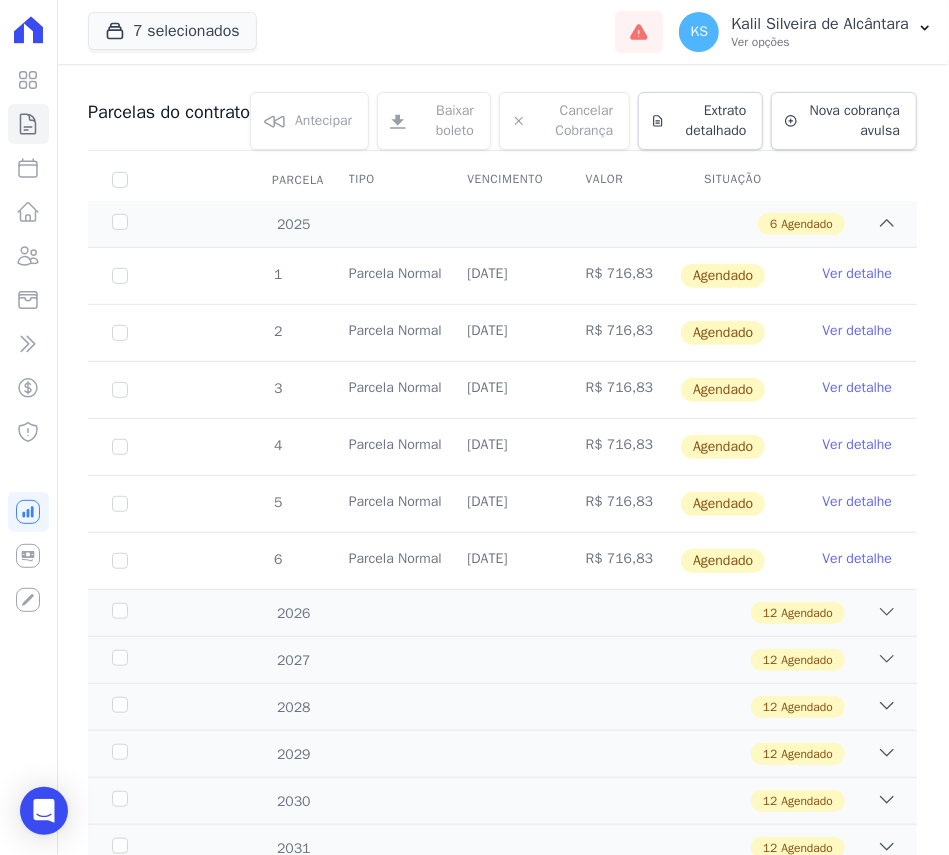 click on "Ver detalhe" at bounding box center [858, 274] 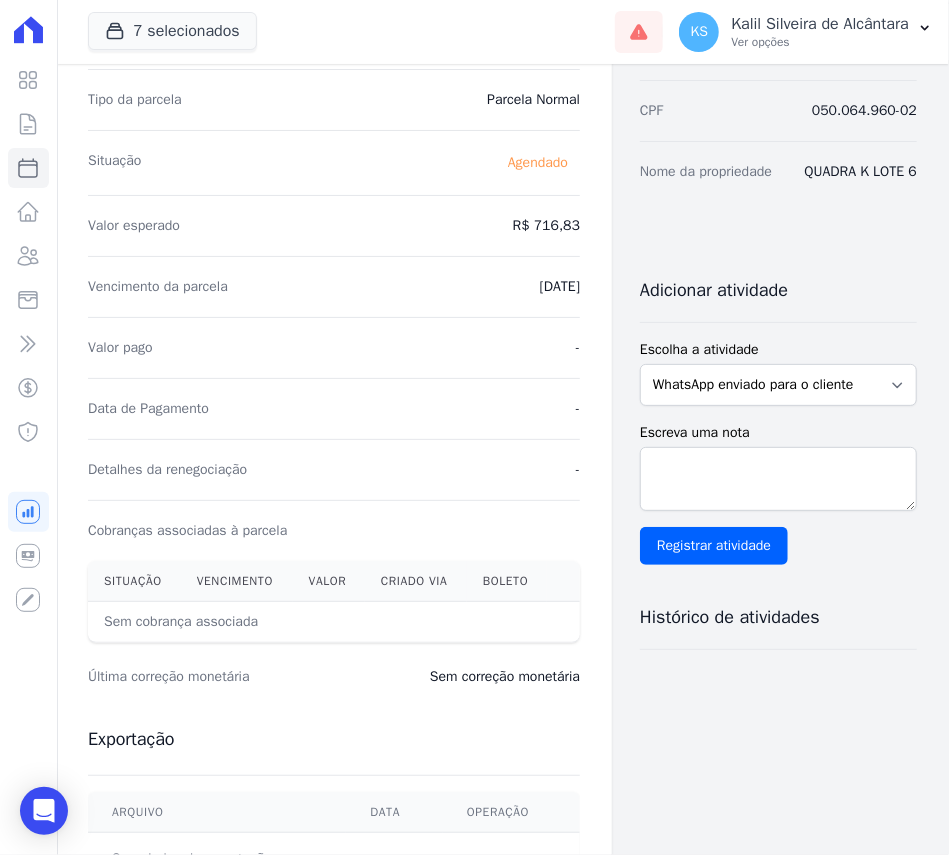 scroll, scrollTop: 0, scrollLeft: 0, axis: both 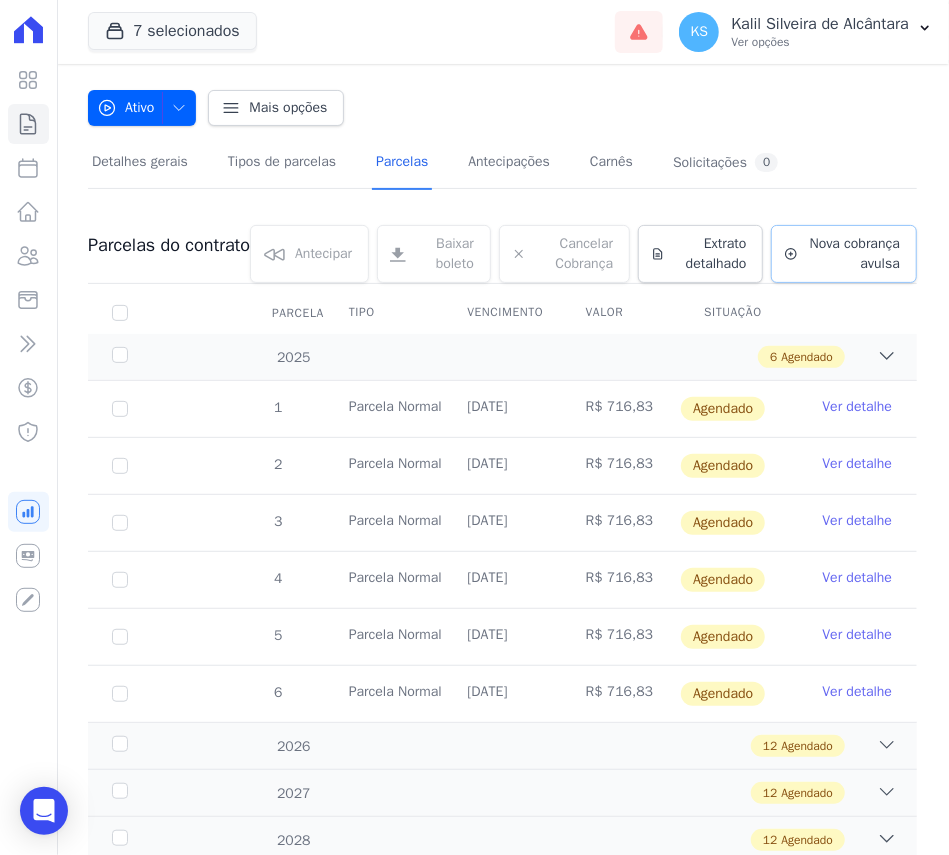 click 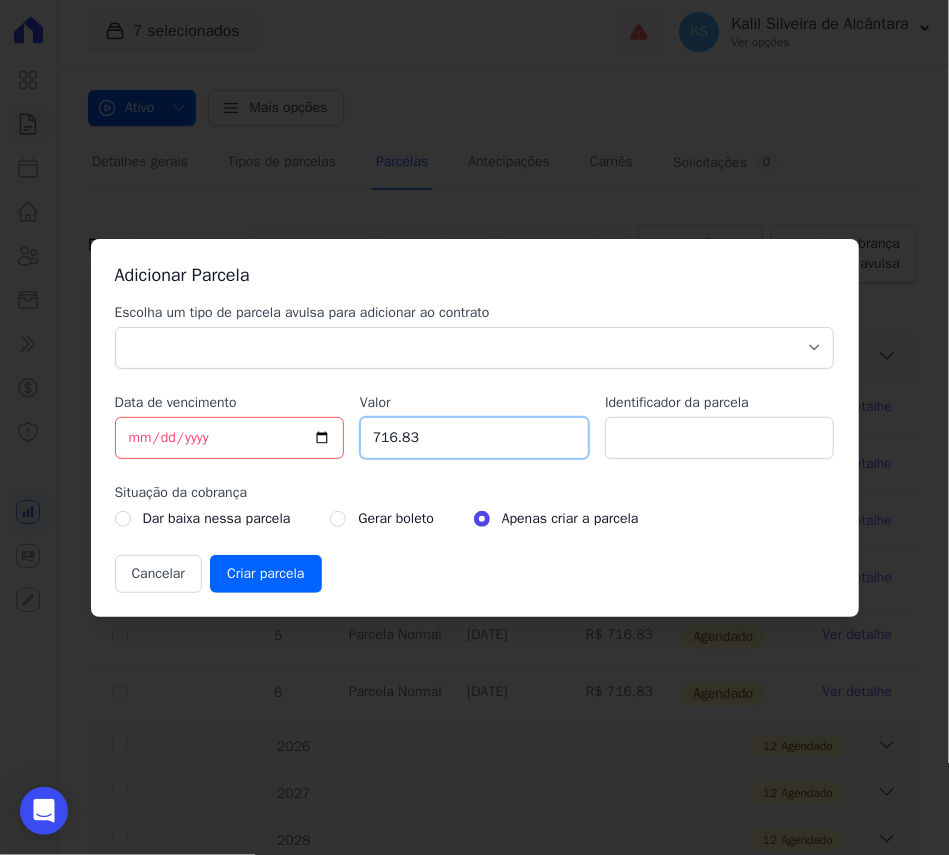 drag, startPoint x: 499, startPoint y: 435, endPoint x: 372, endPoint y: 456, distance: 128.72452 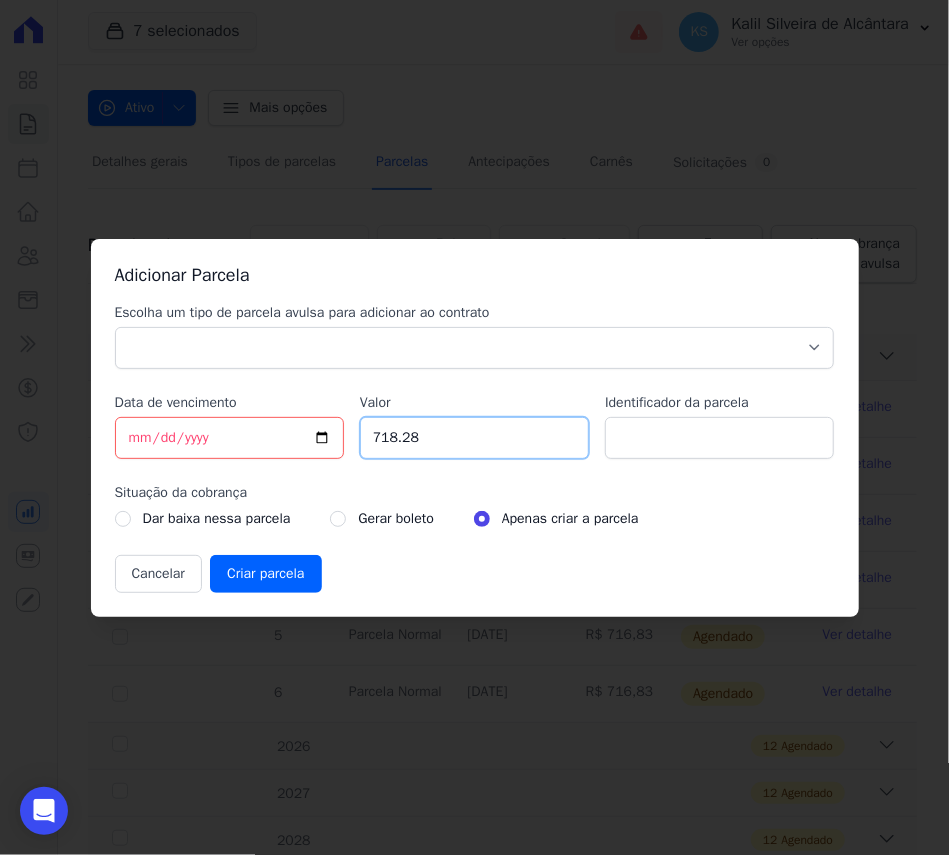 type on "718.28" 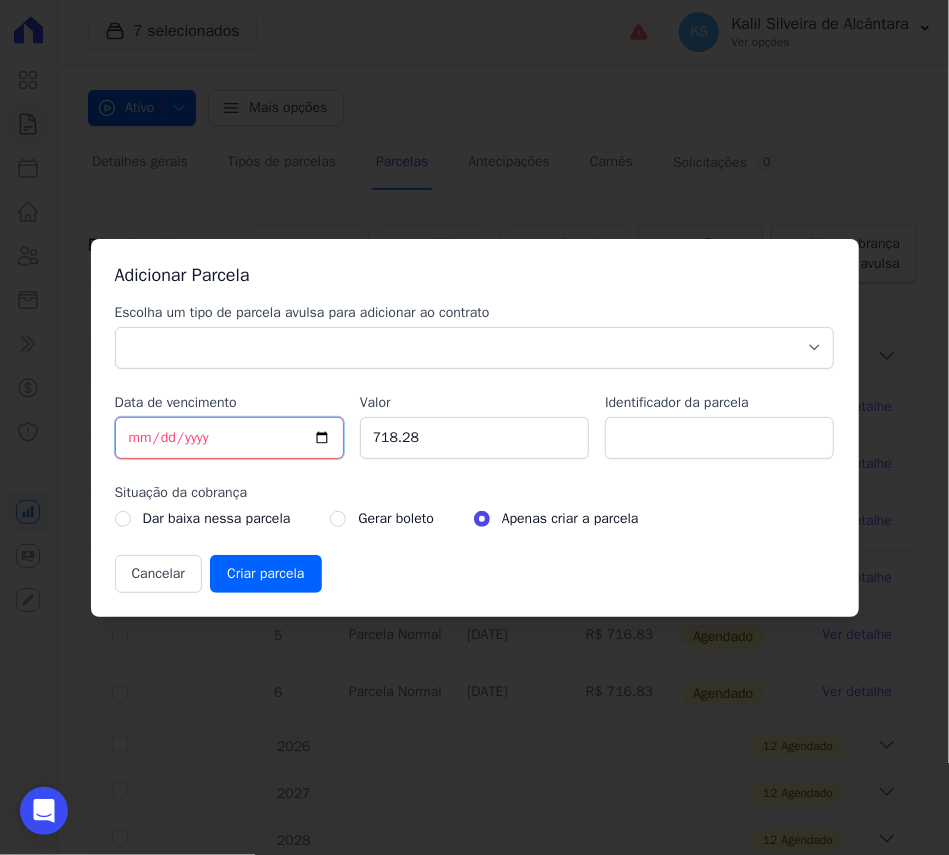 click on "[DATE]" at bounding box center [229, 438] 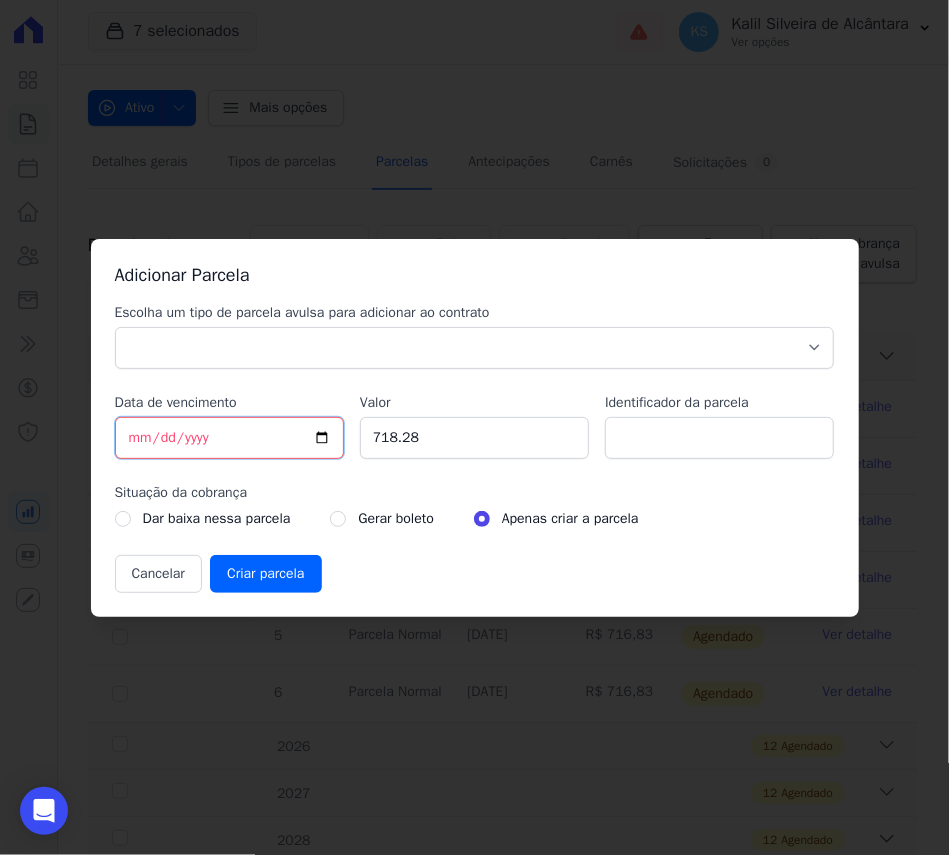 click on "[DATE]" at bounding box center (229, 438) 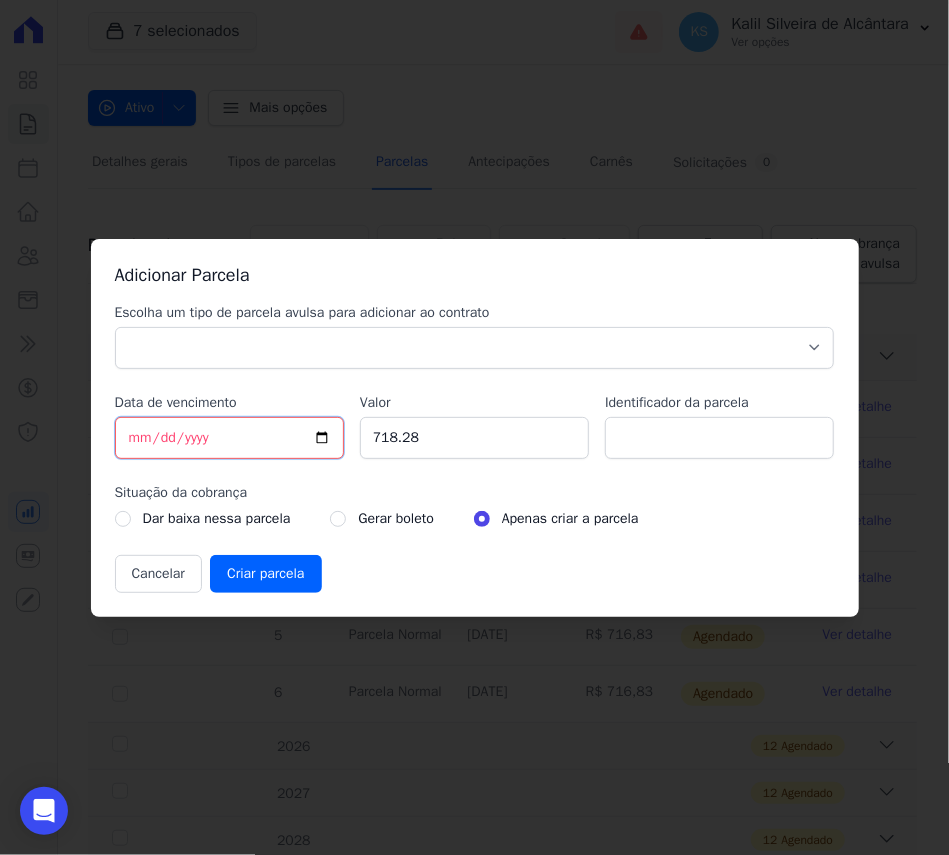 type on "[DATE]" 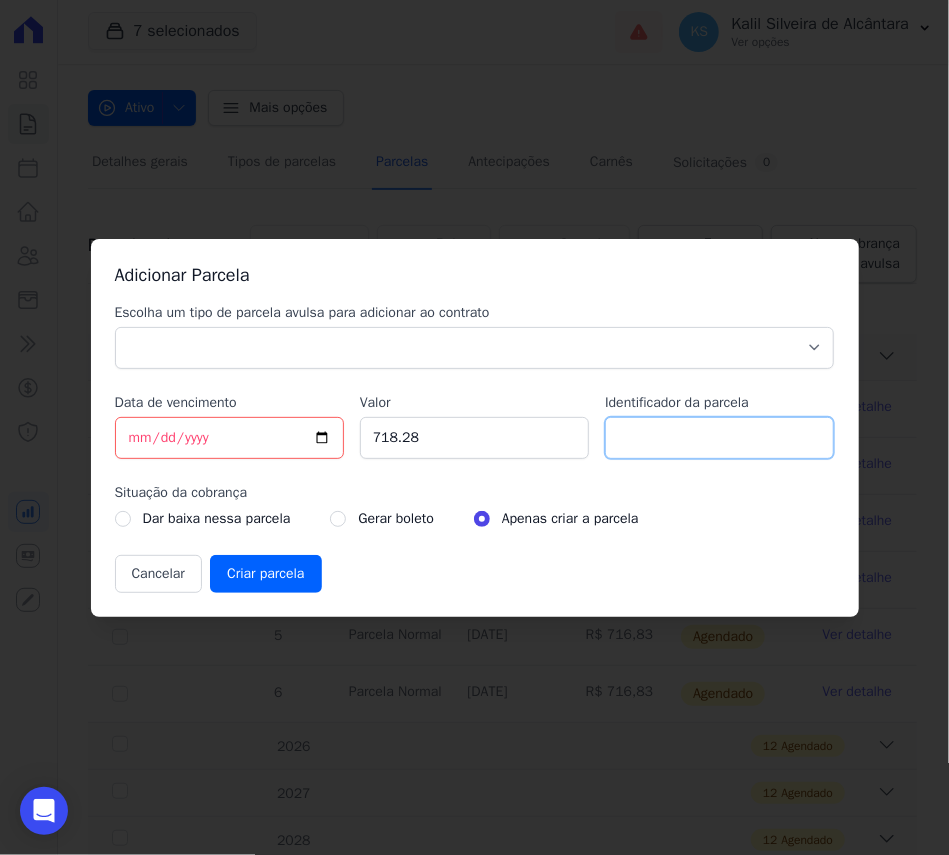 click on "Identificador da parcela" at bounding box center [719, 438] 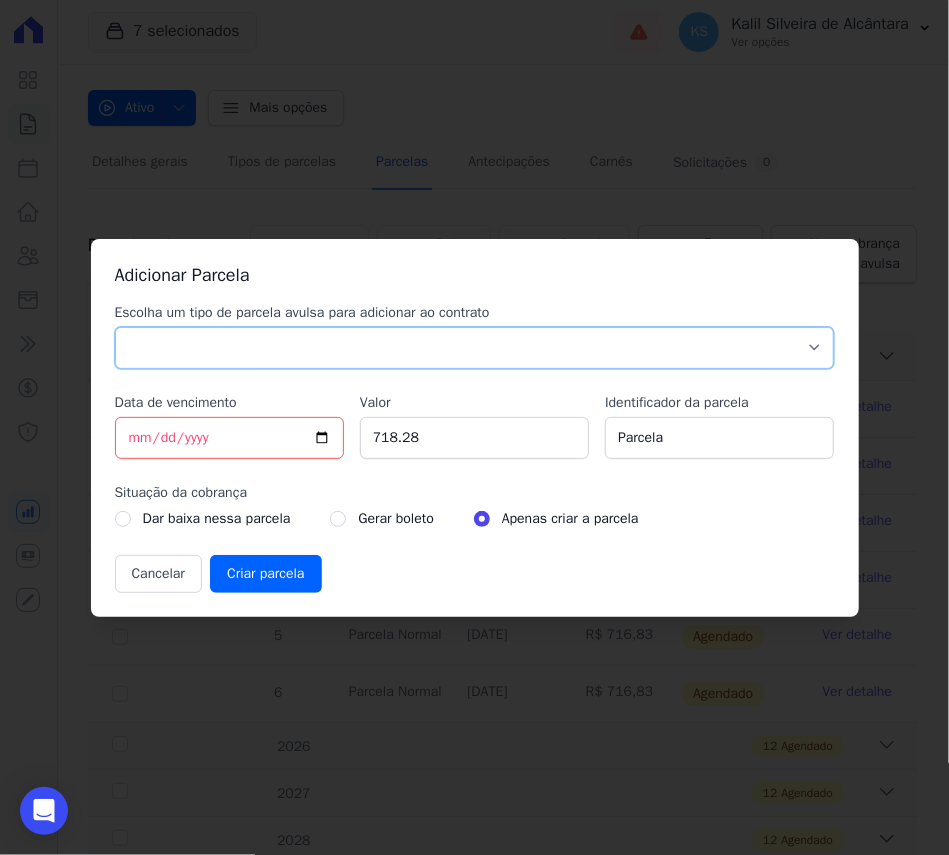 drag, startPoint x: 617, startPoint y: 338, endPoint x: 592, endPoint y: 343, distance: 25.495098 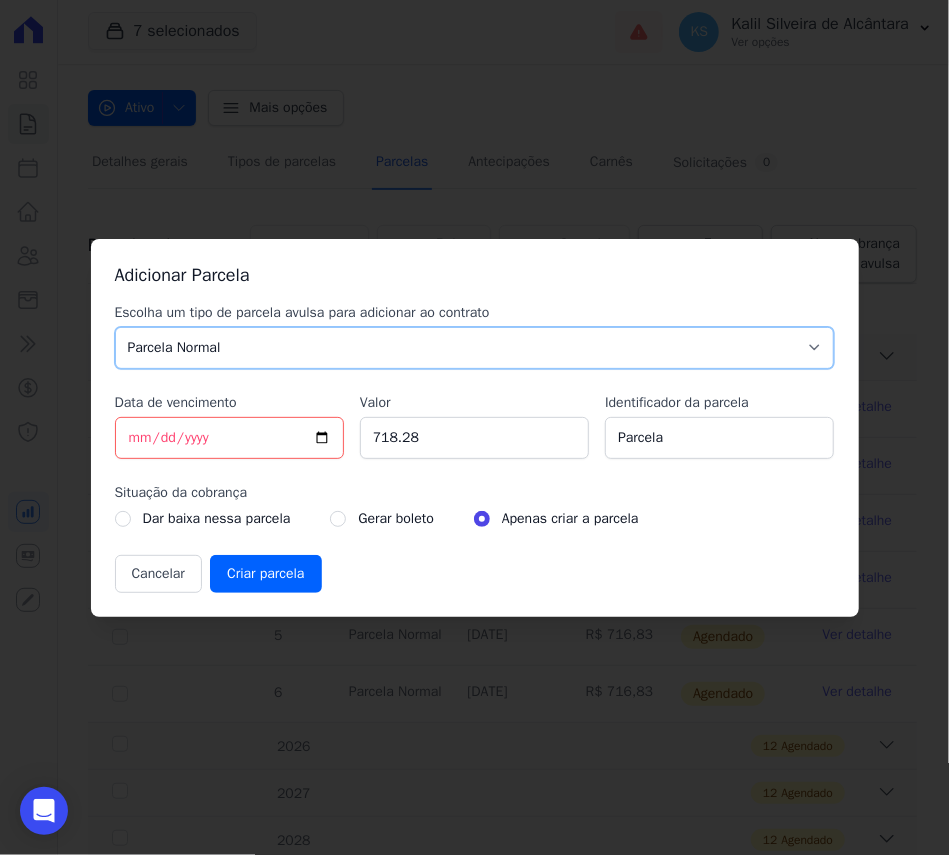 click on "Parcela Normal
Sinal
Caução
Intercalada
Chaves
Pré Chaves
Pós Chaves
Taxas
Quitação
Outros
Parcela do Cliente
Acordo
Financiamento CEF
Comissão
Antecipação" at bounding box center [475, 348] 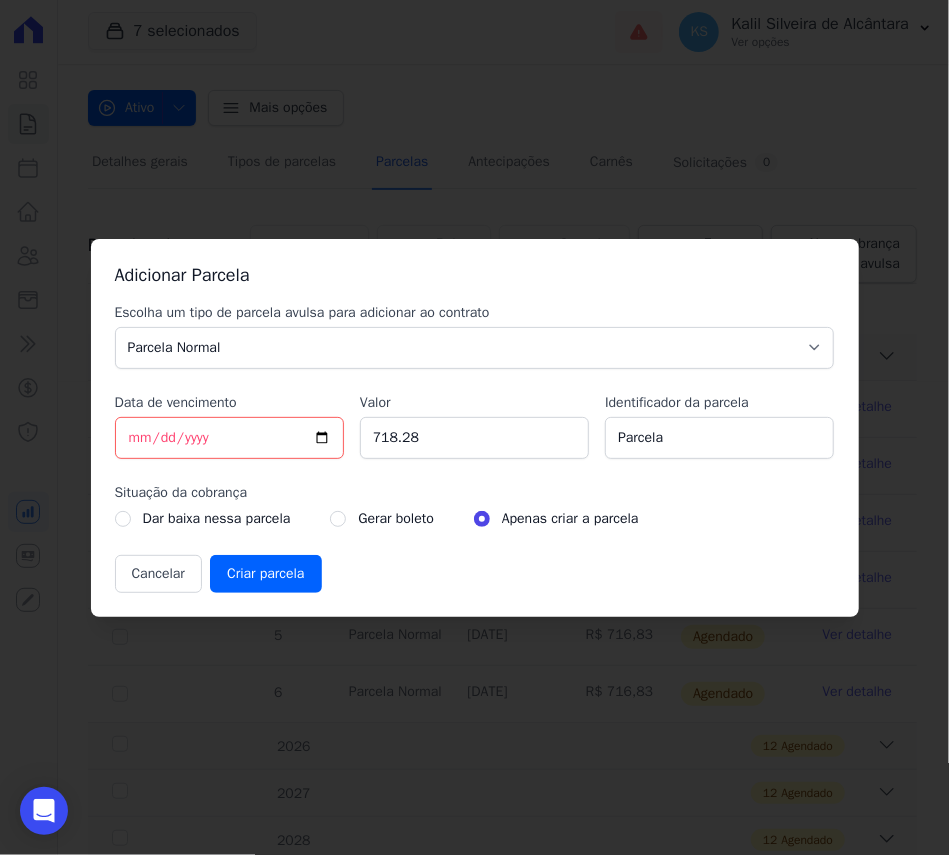 click on "Gerar boleto" at bounding box center [395, 519] 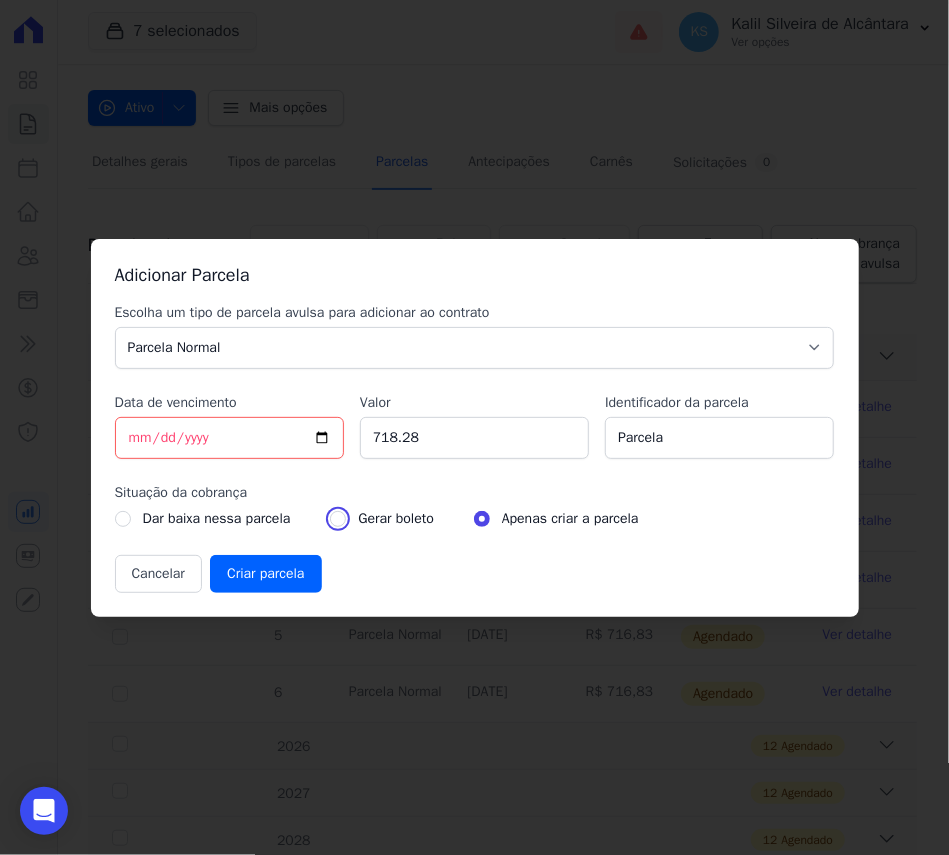click at bounding box center (338, 519) 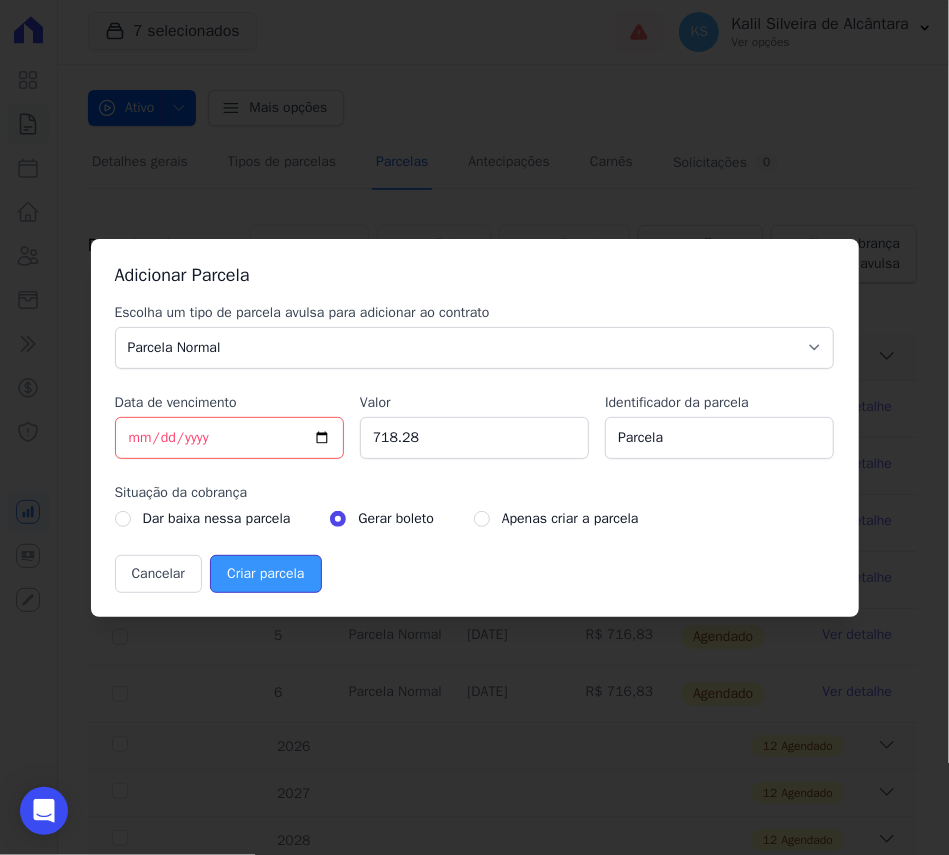 click on "Criar parcela" at bounding box center (265, 574) 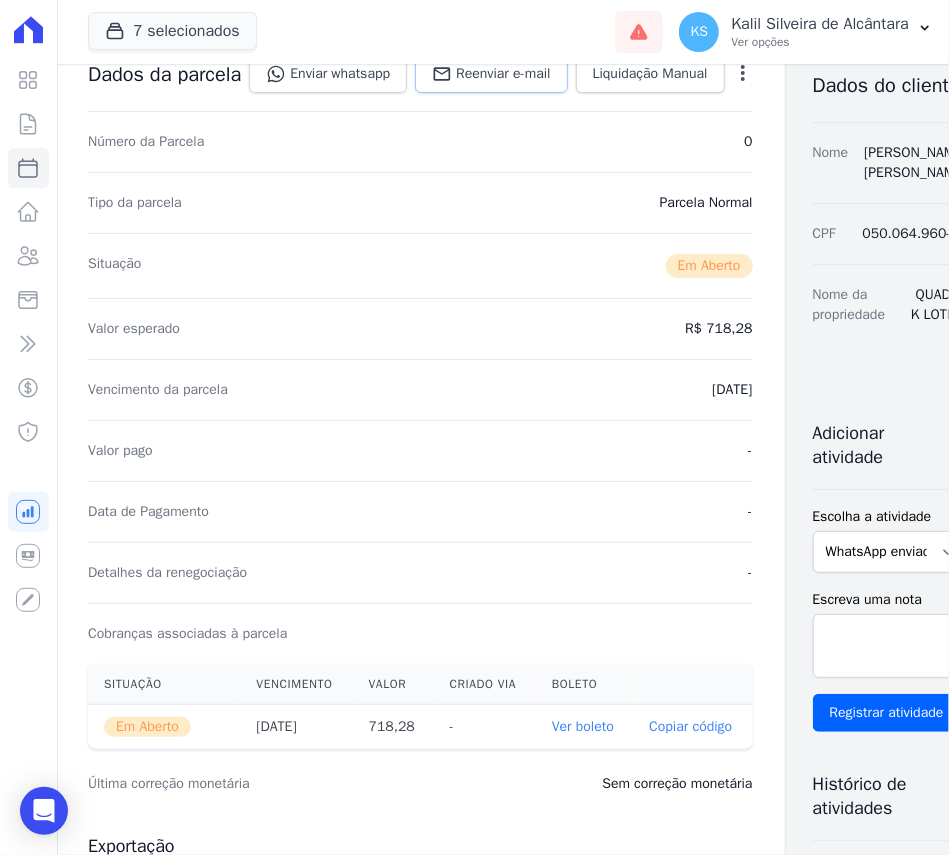 scroll, scrollTop: 0, scrollLeft: 0, axis: both 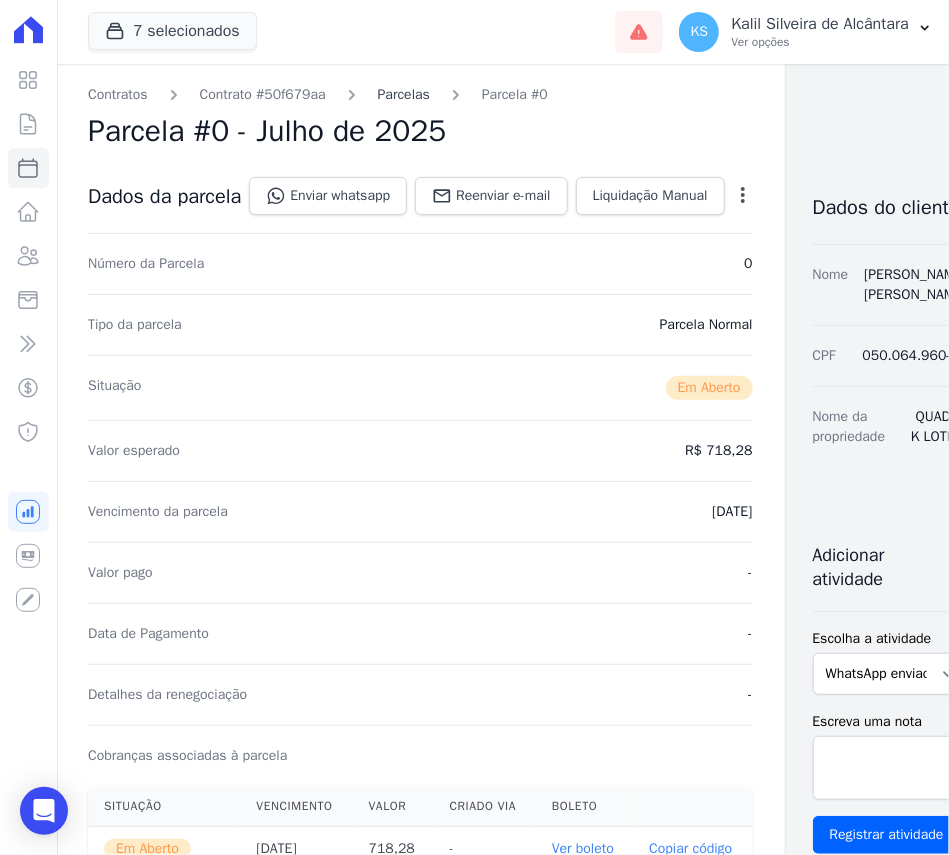 click on "Parcelas" at bounding box center (404, 94) 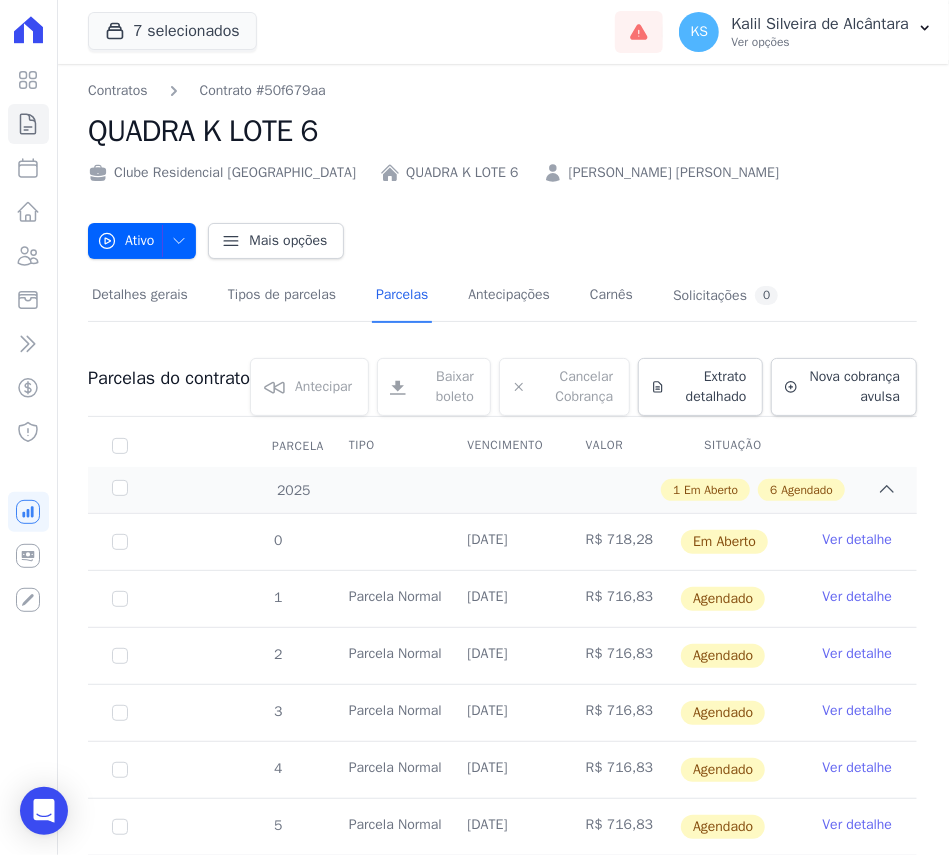 click on "CESAR VINICIUS VIEIRA SILVA" at bounding box center [674, 172] 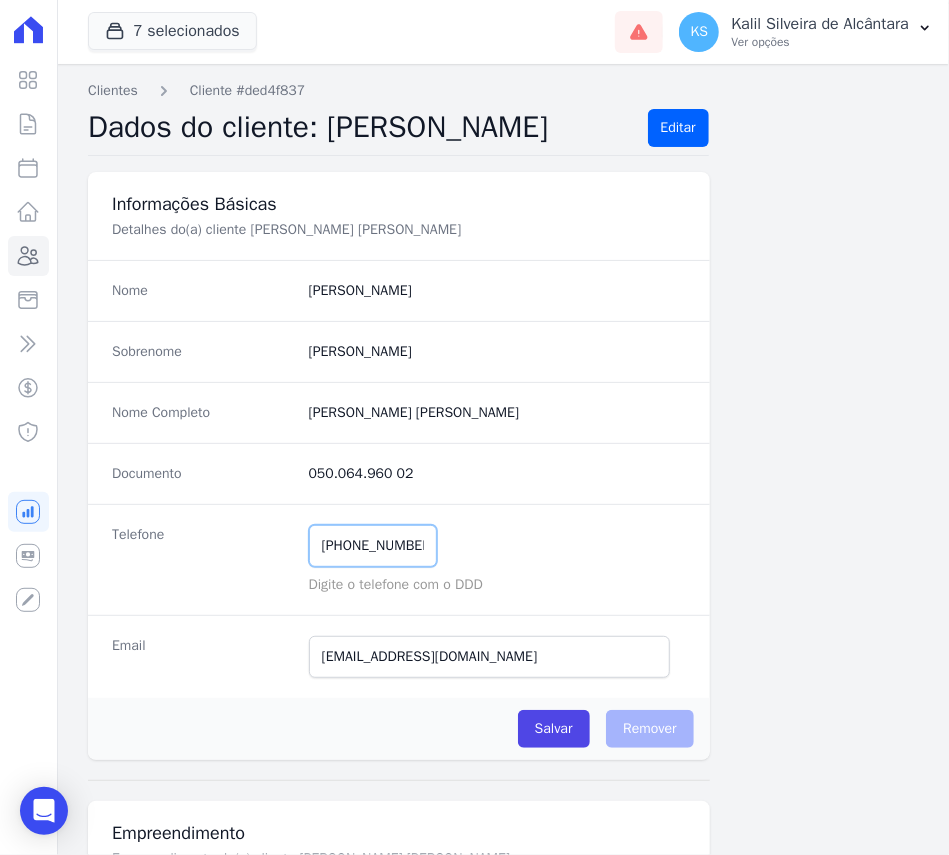 drag, startPoint x: 433, startPoint y: 546, endPoint x: 289, endPoint y: 510, distance: 148.43181 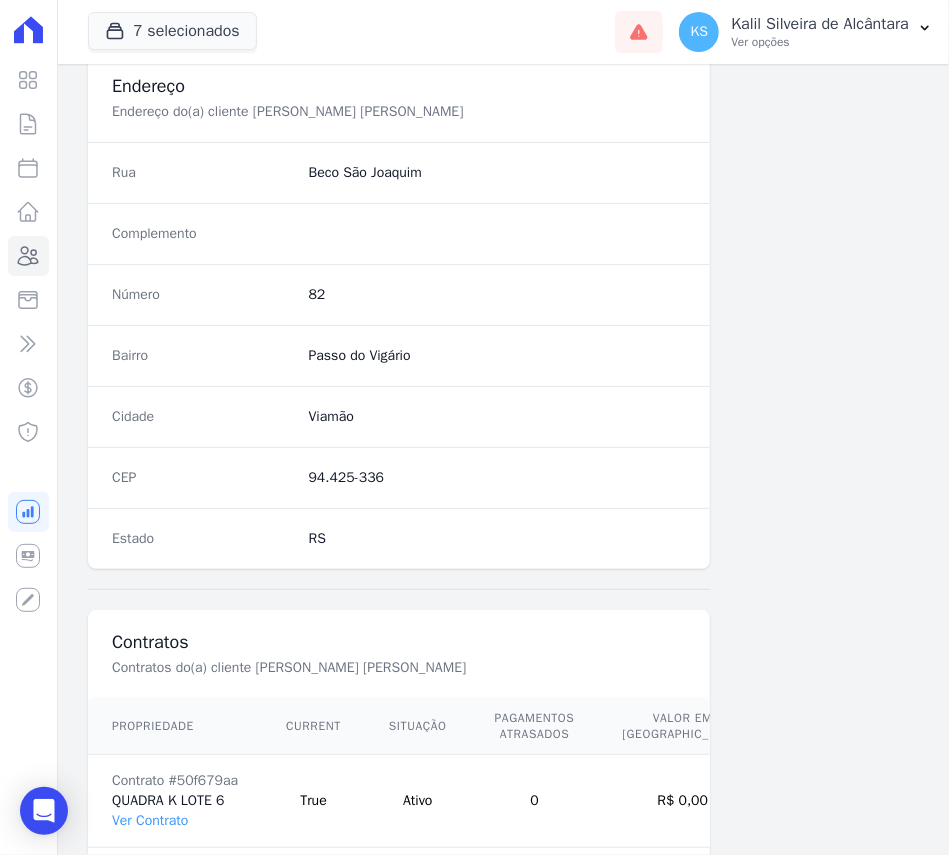 scroll, scrollTop: 1049, scrollLeft: 0, axis: vertical 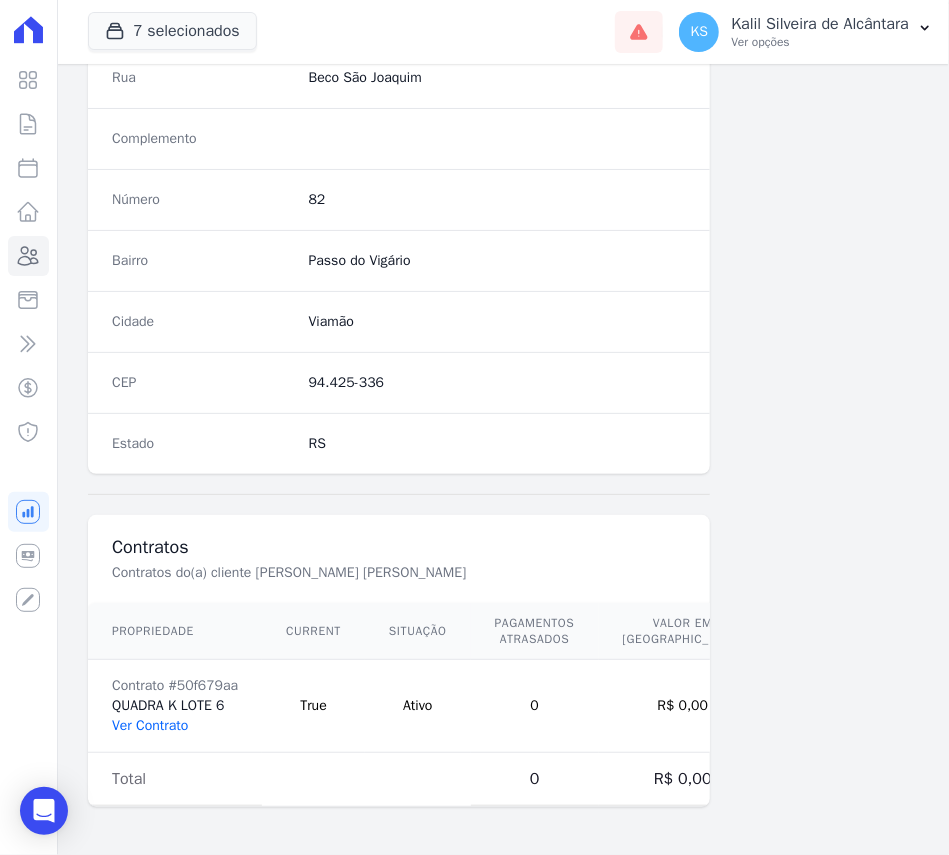 click on "Ver Contrato" at bounding box center [150, 725] 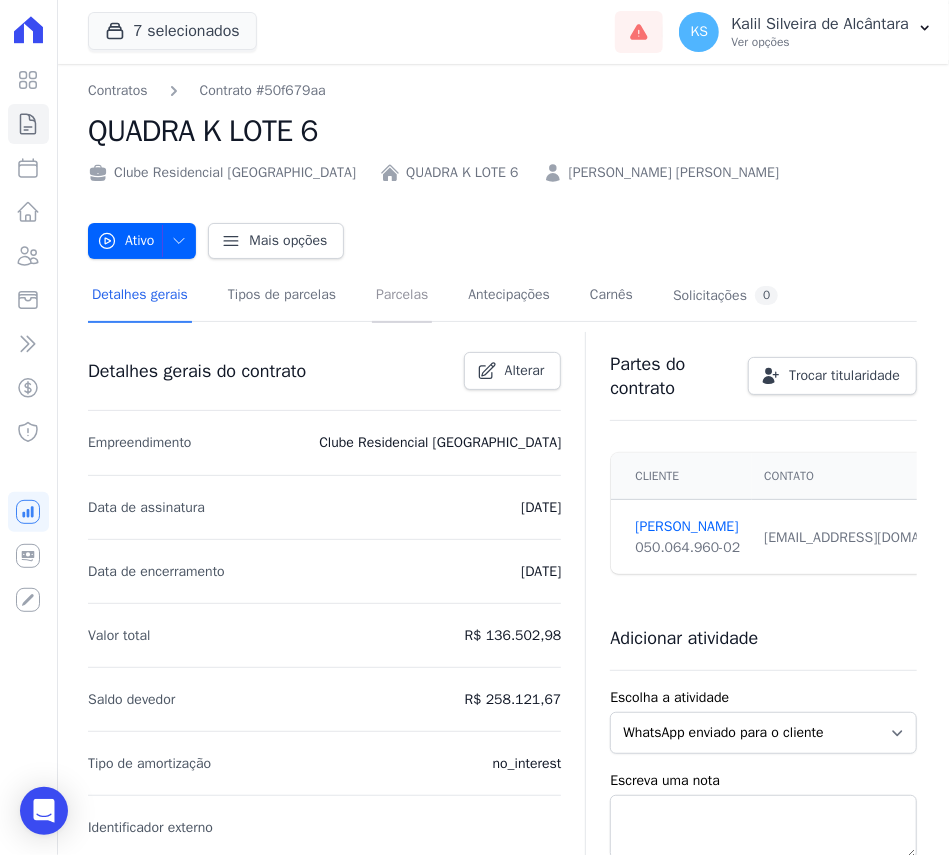 click on "Parcelas" at bounding box center [402, 296] 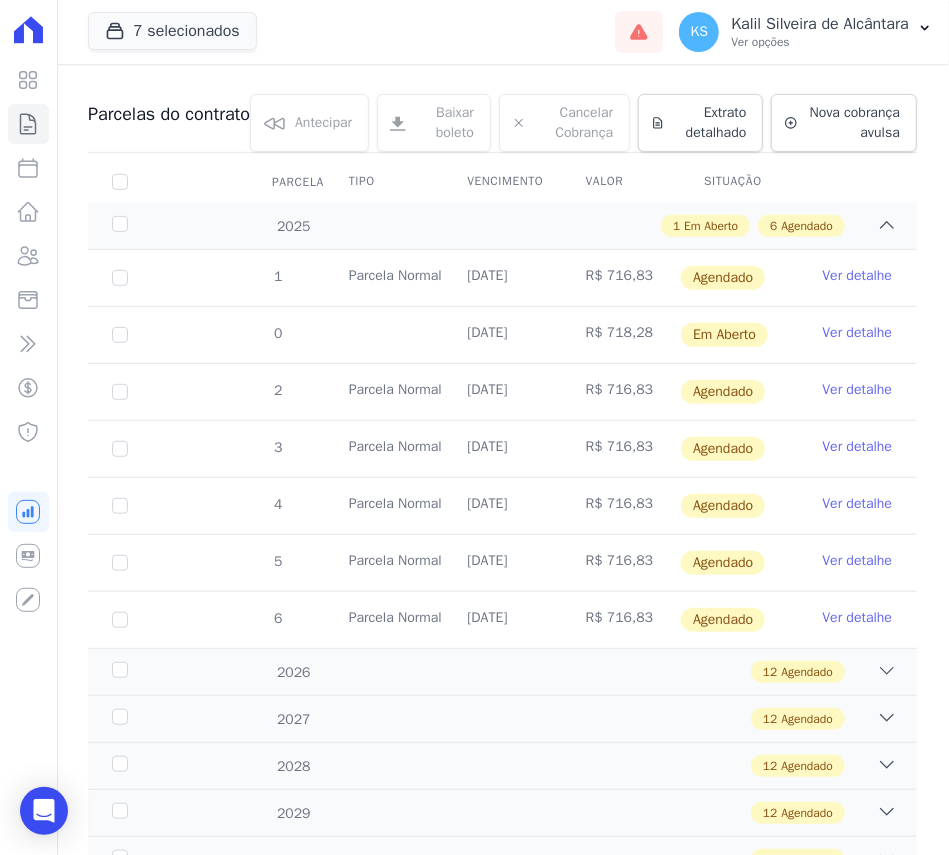 scroll, scrollTop: 266, scrollLeft: 0, axis: vertical 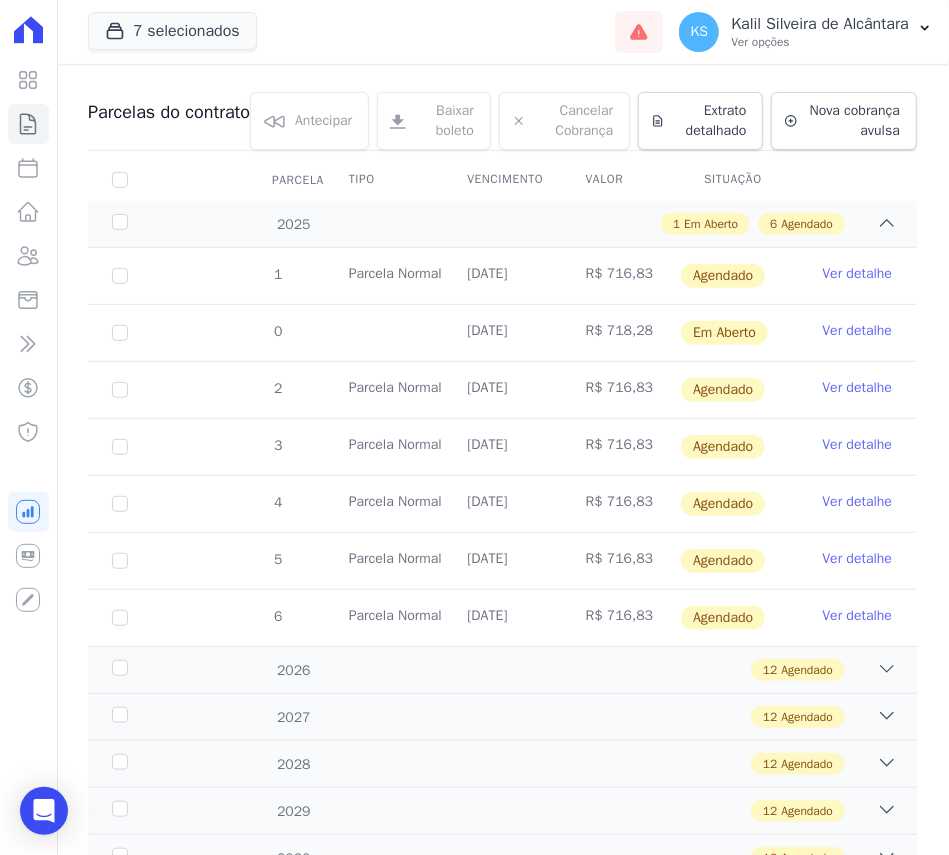 click on "Ver detalhe" at bounding box center (858, 331) 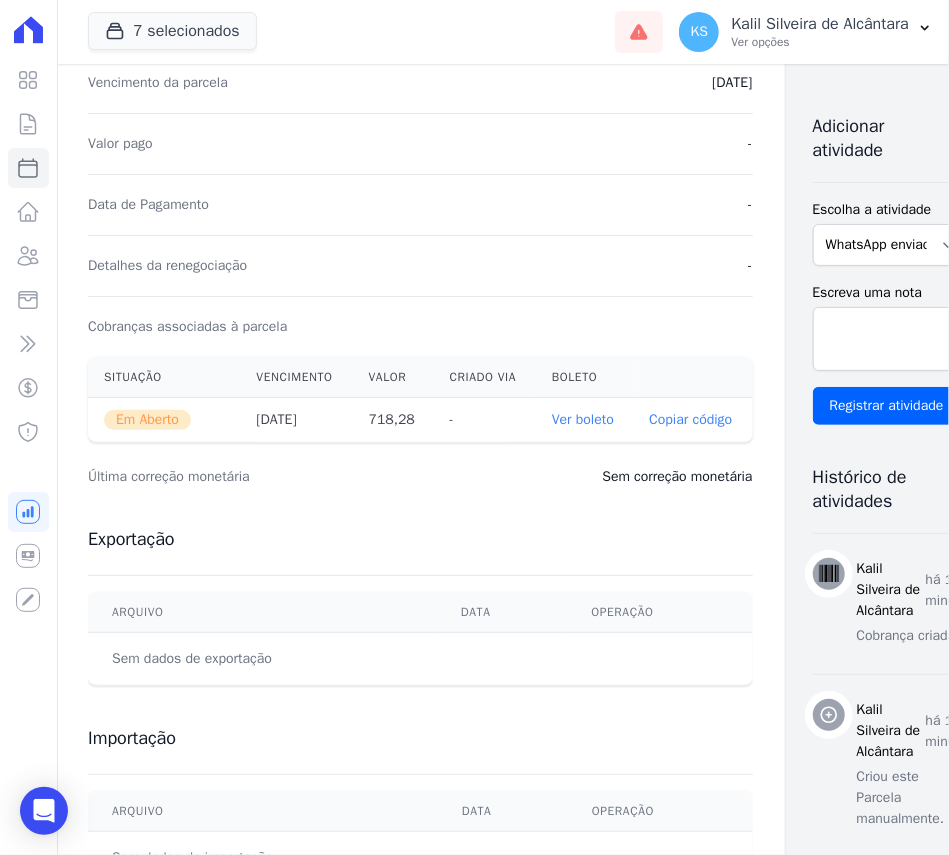 scroll, scrollTop: 533, scrollLeft: 0, axis: vertical 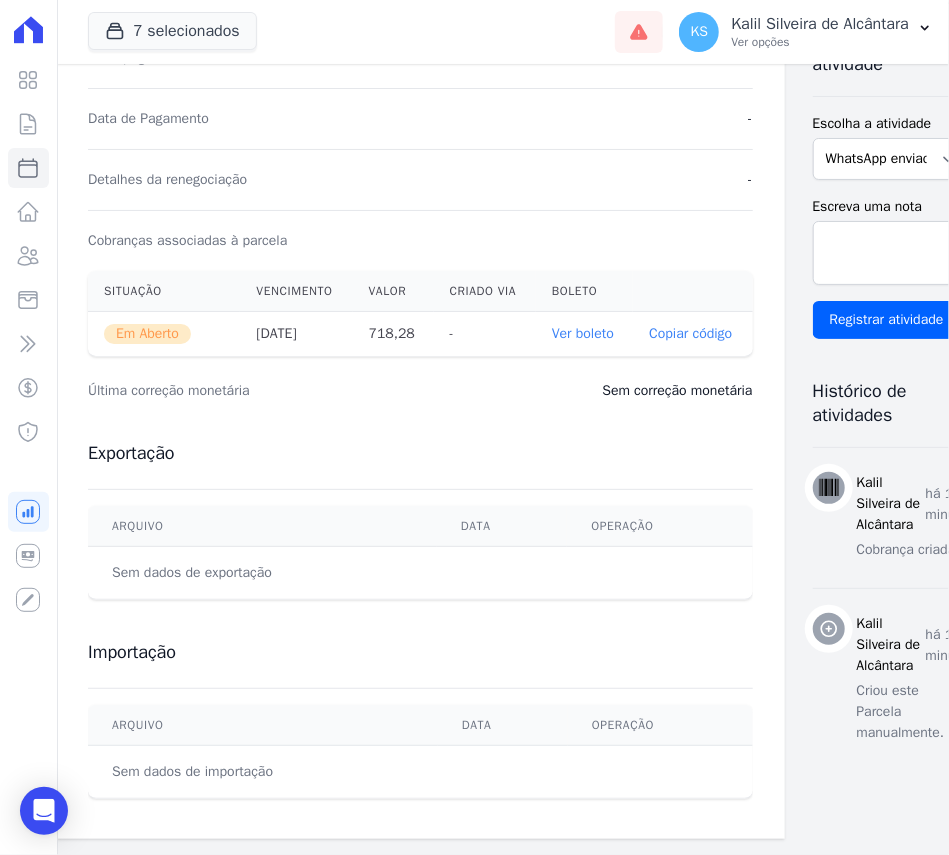 click on "Ver boleto" at bounding box center [583, 333] 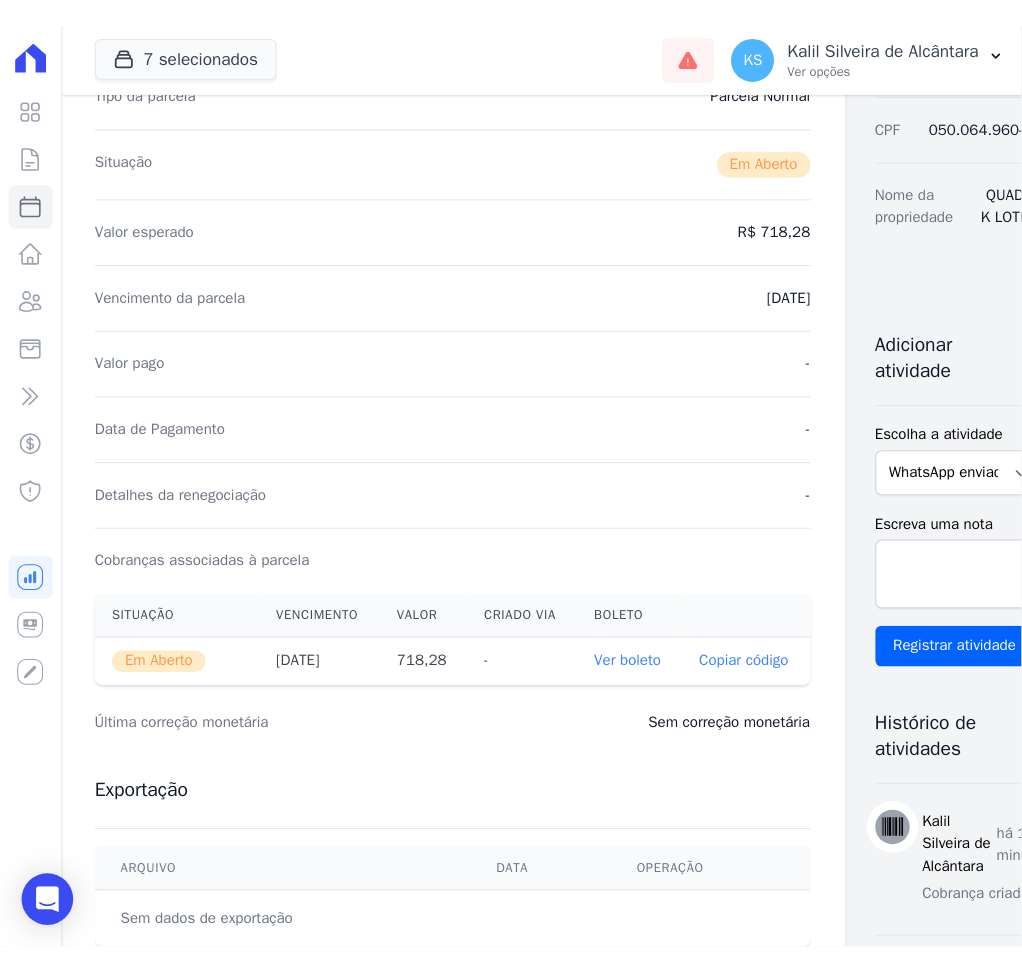 scroll, scrollTop: 0, scrollLeft: 0, axis: both 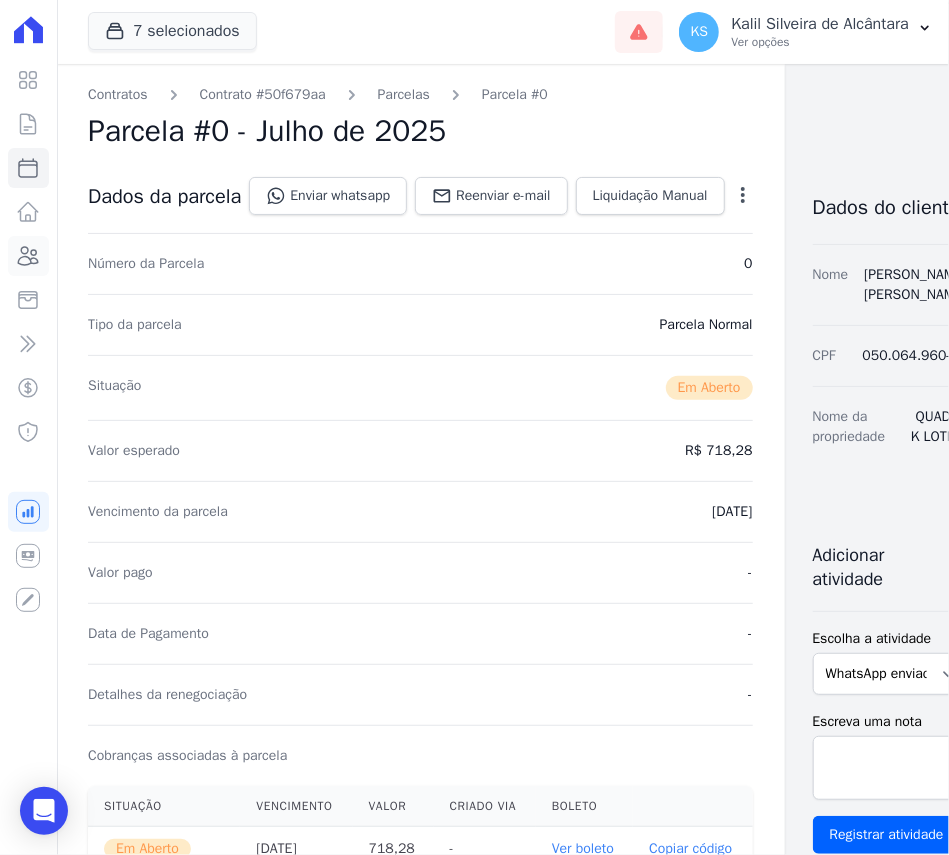 click 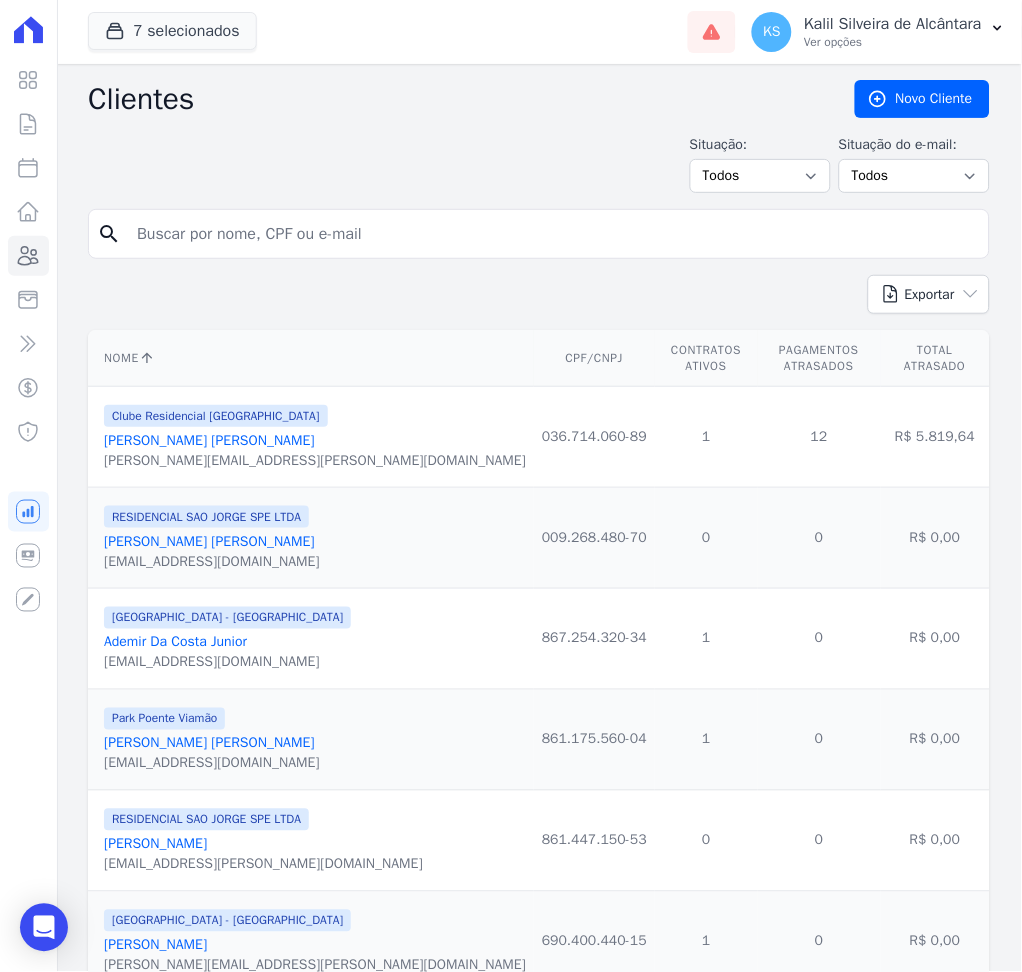 click at bounding box center (553, 234) 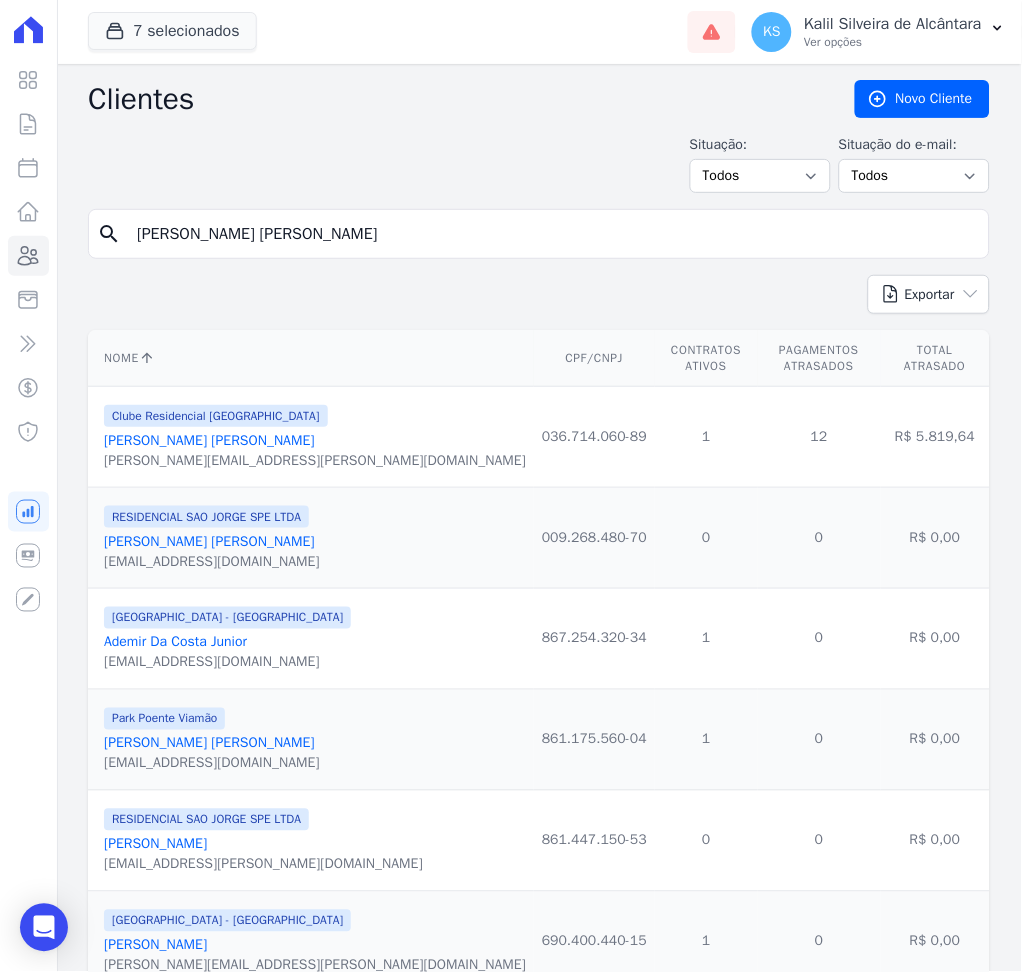 type on "CESAR VINICIUS VIEIRA SILVA" 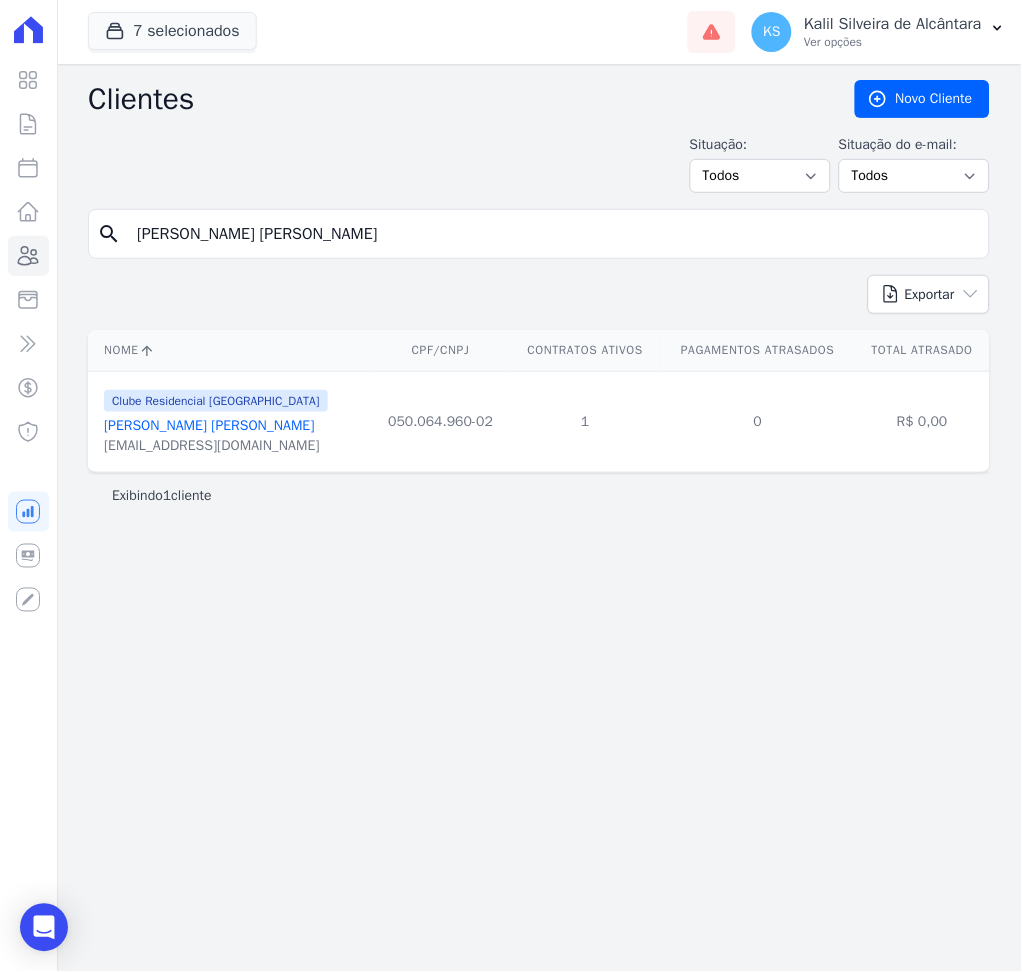 click on "[PERSON_NAME]" at bounding box center (209, 425) 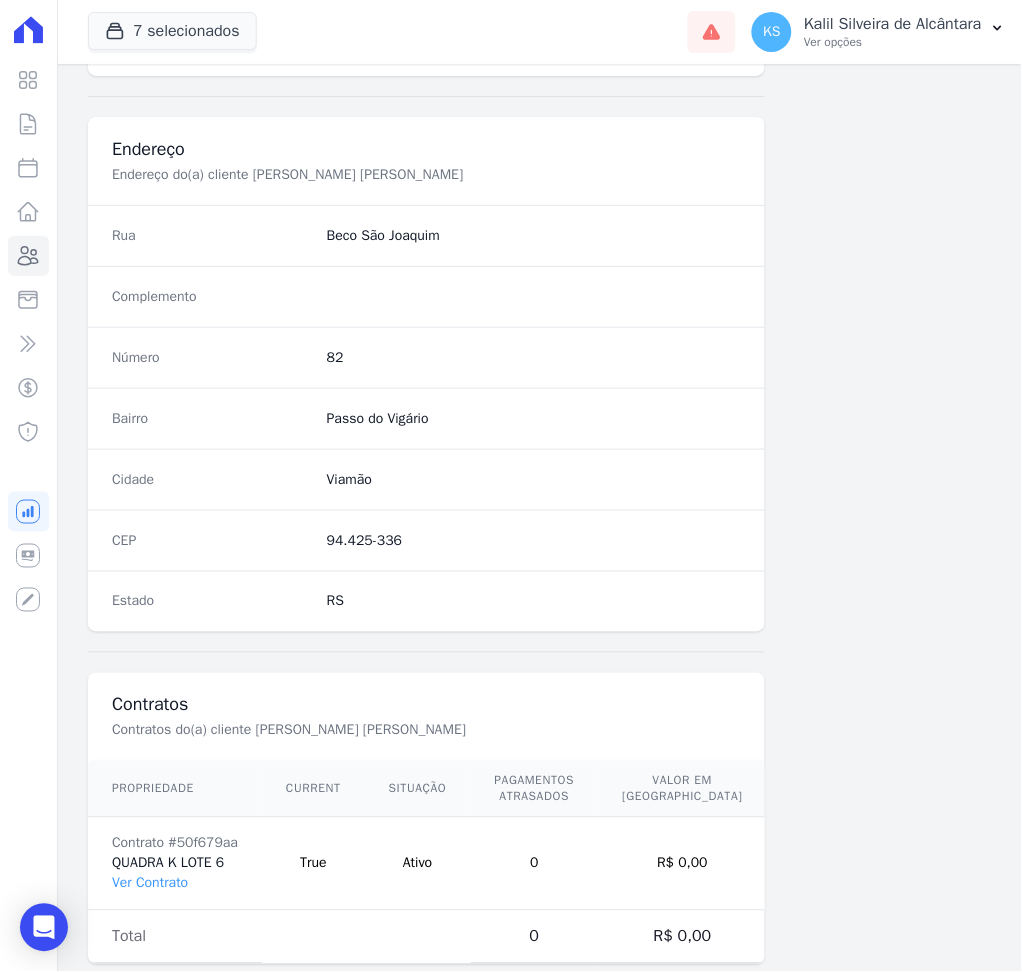 scroll, scrollTop: 916, scrollLeft: 0, axis: vertical 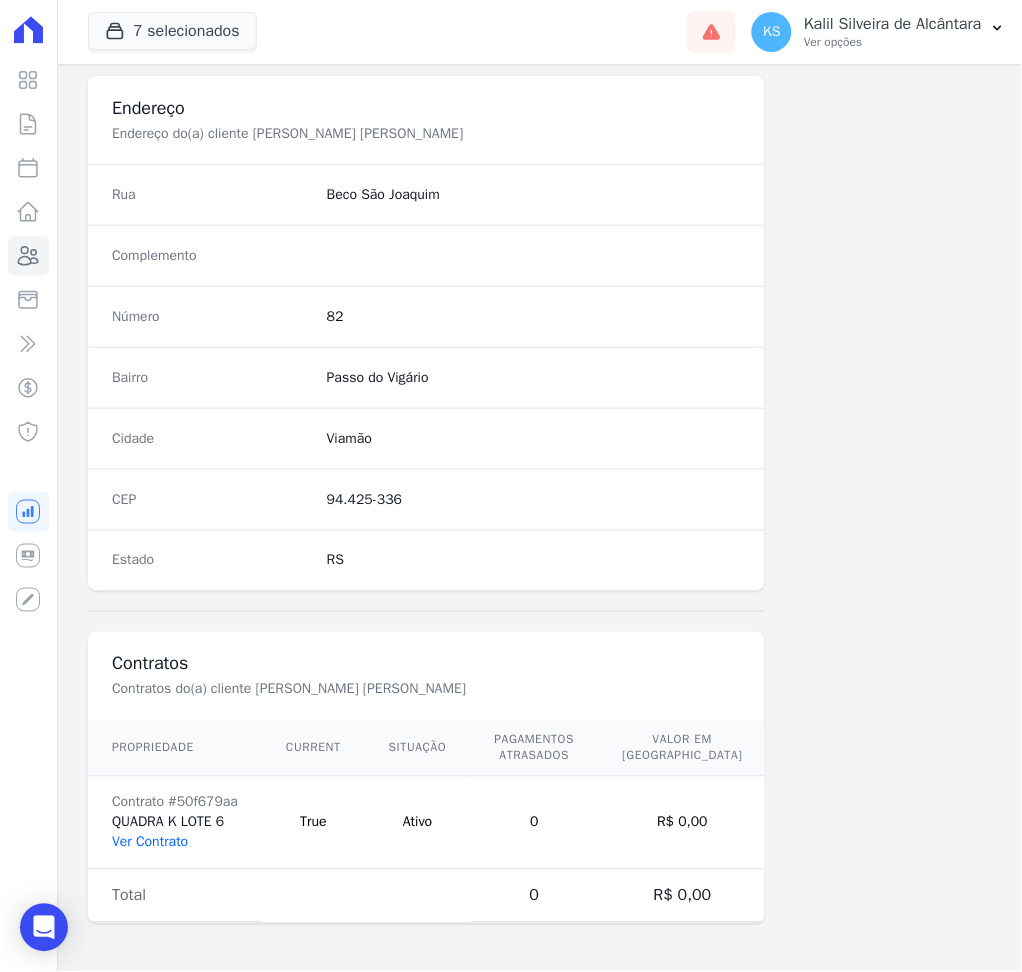 click on "Ver Contrato" at bounding box center [150, 842] 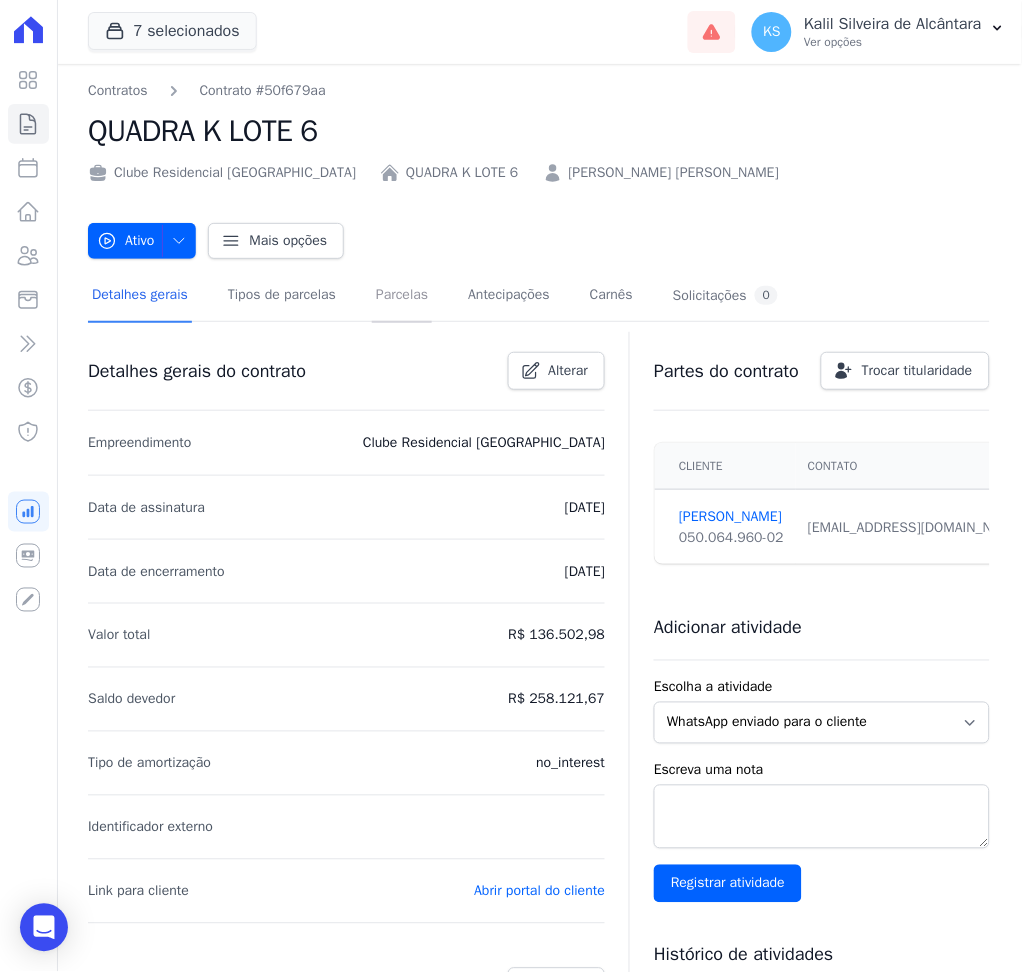 click on "Parcelas" at bounding box center (402, 296) 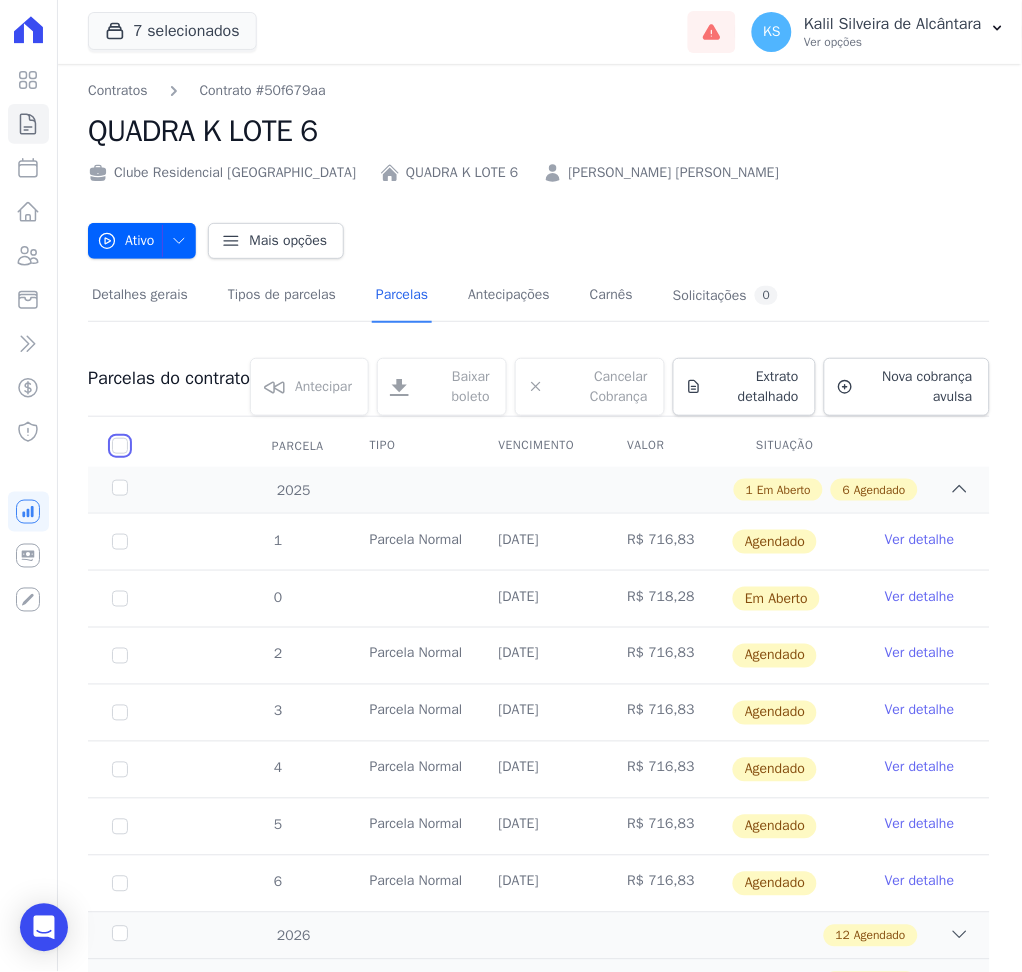 click at bounding box center [120, 446] 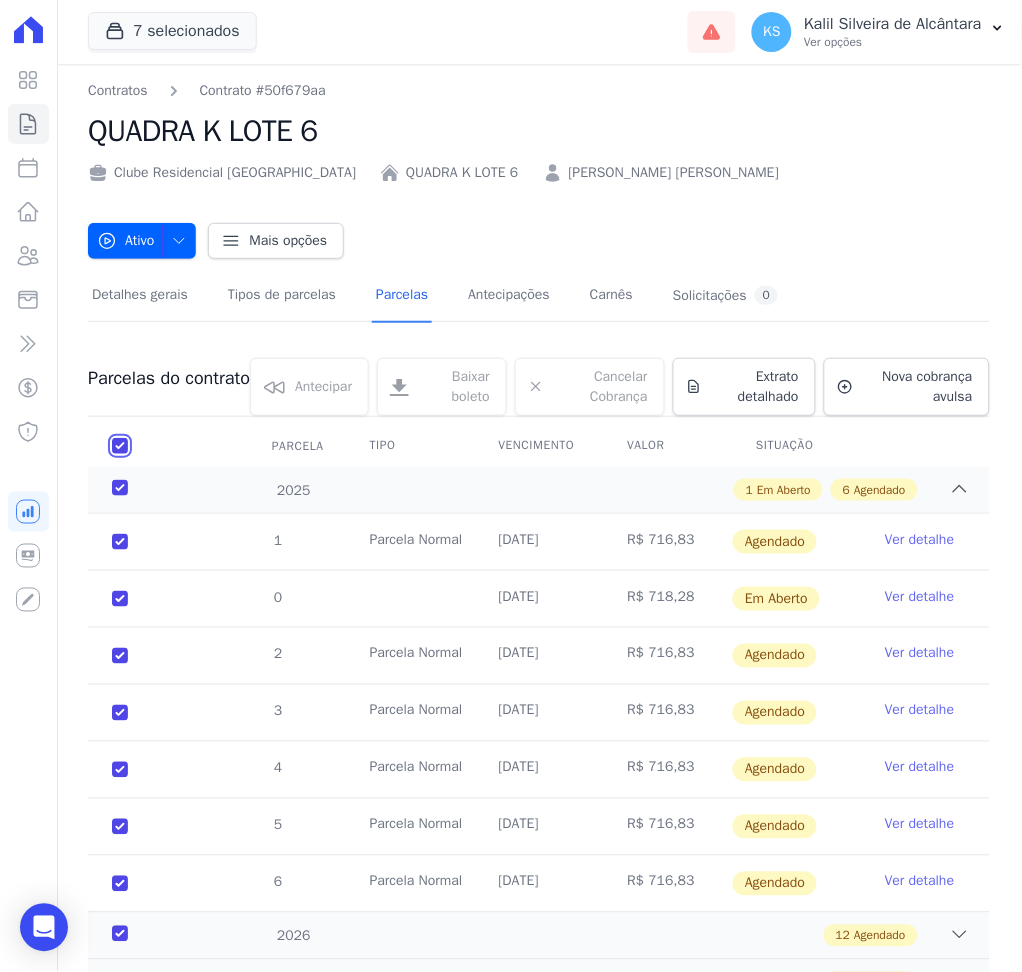 checkbox on "true" 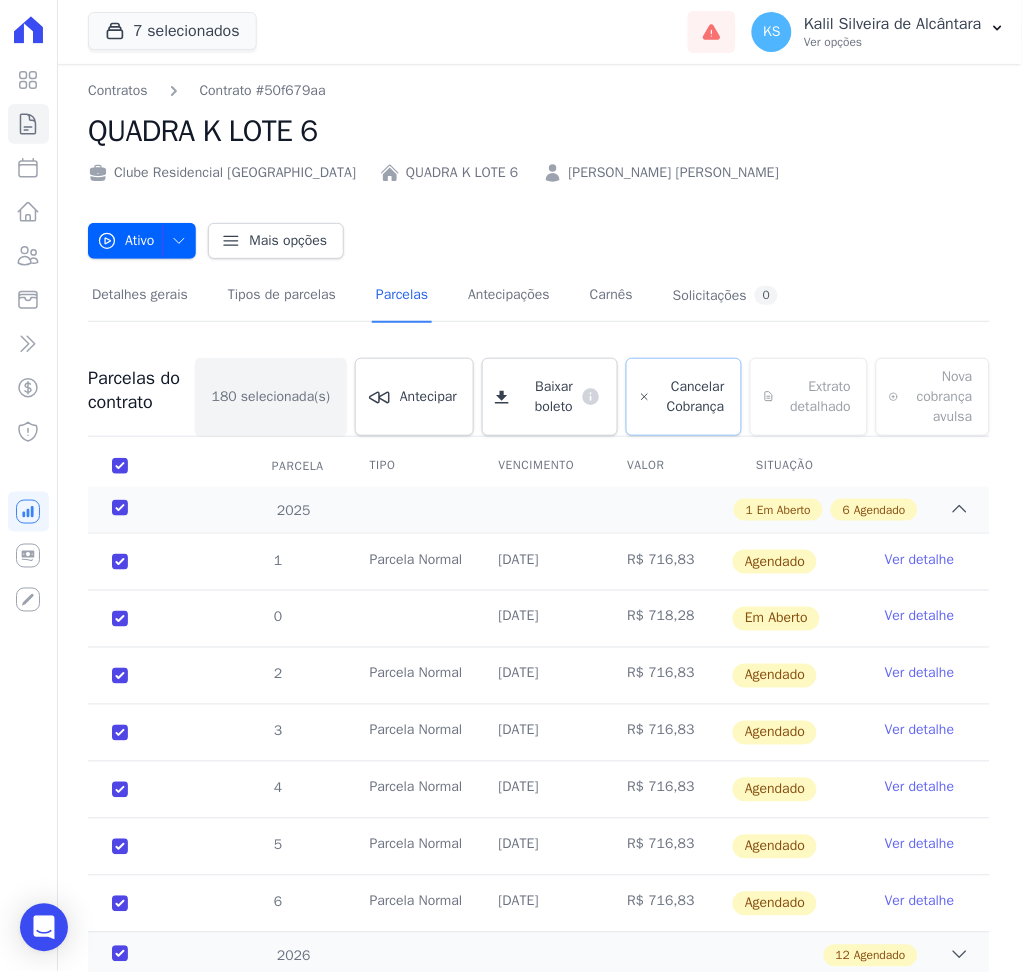 click on "Cancelar Cobrança" at bounding box center [692, 397] 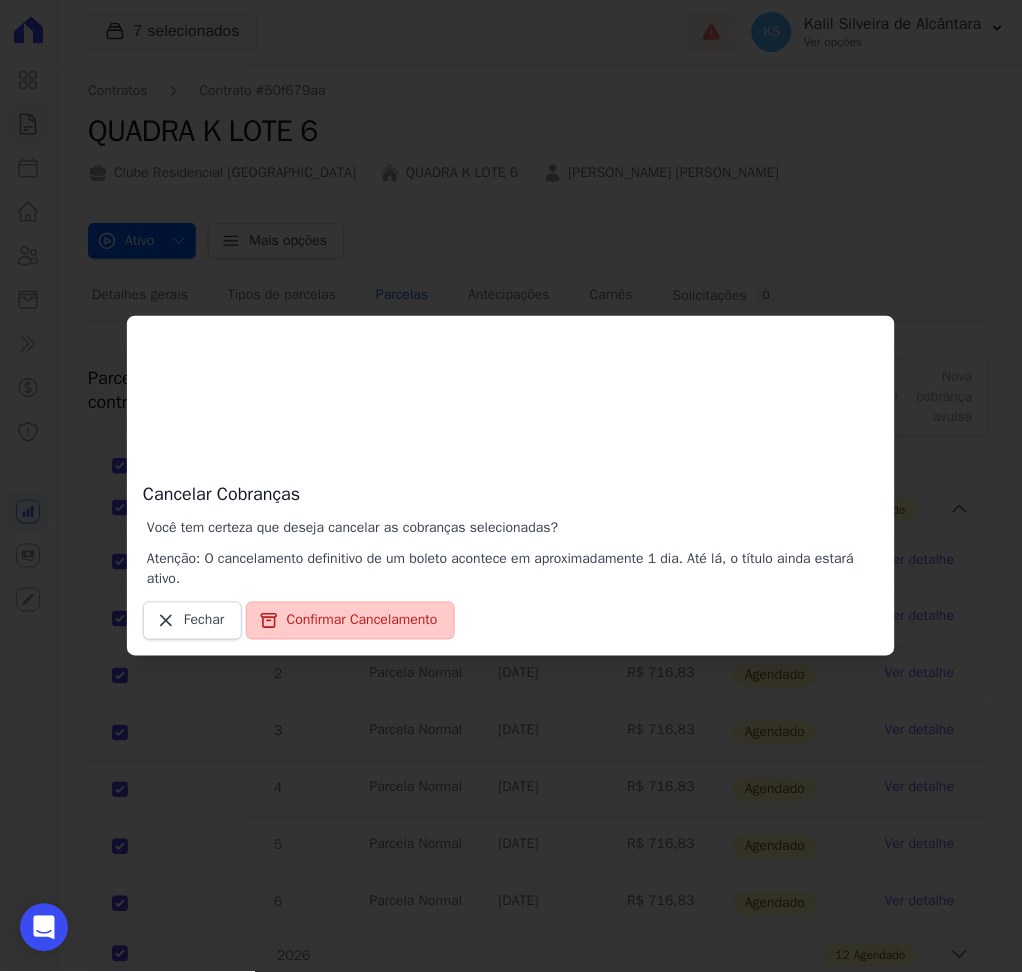 click on "Confirmar Cancelamento" at bounding box center (350, 621) 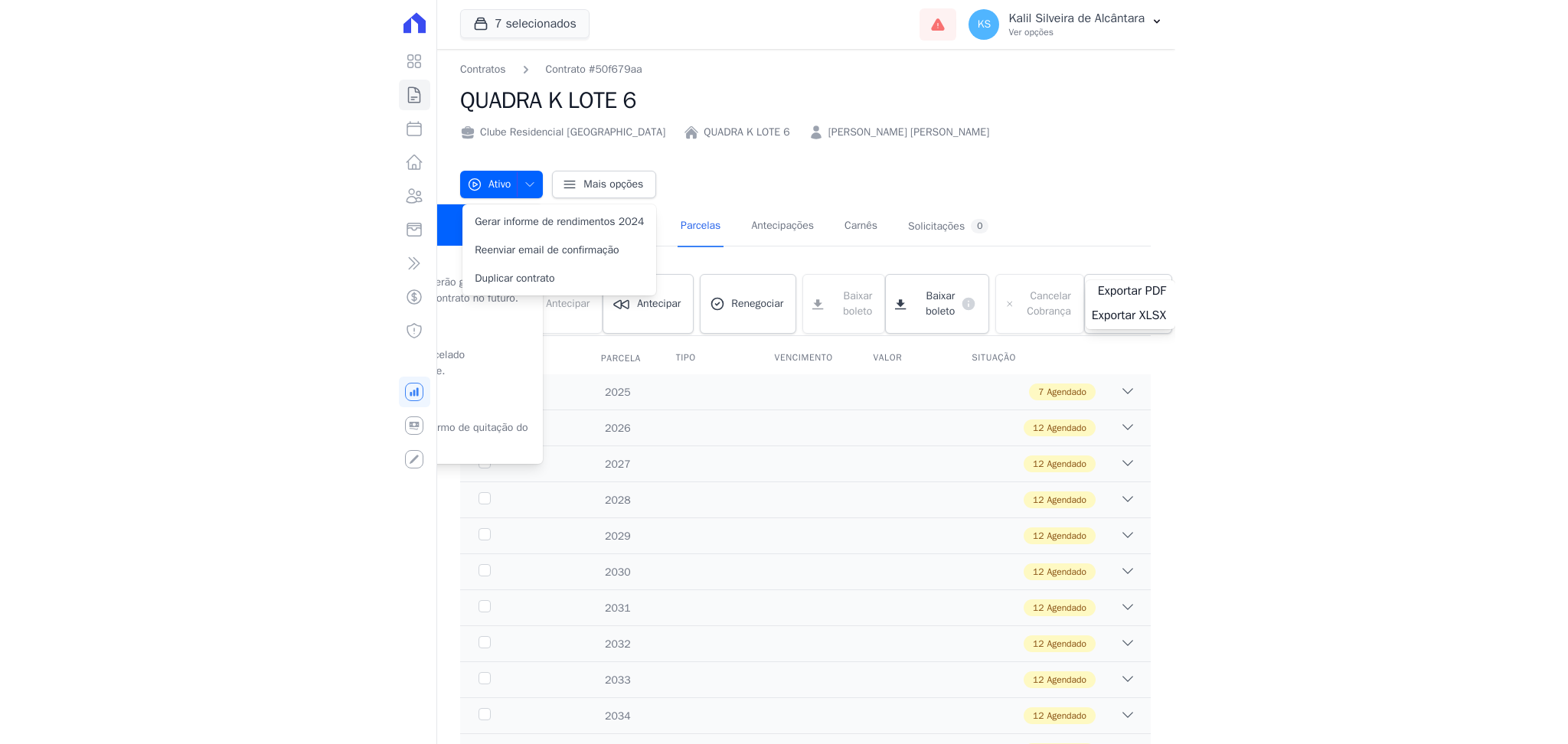 scroll, scrollTop: 0, scrollLeft: 0, axis: both 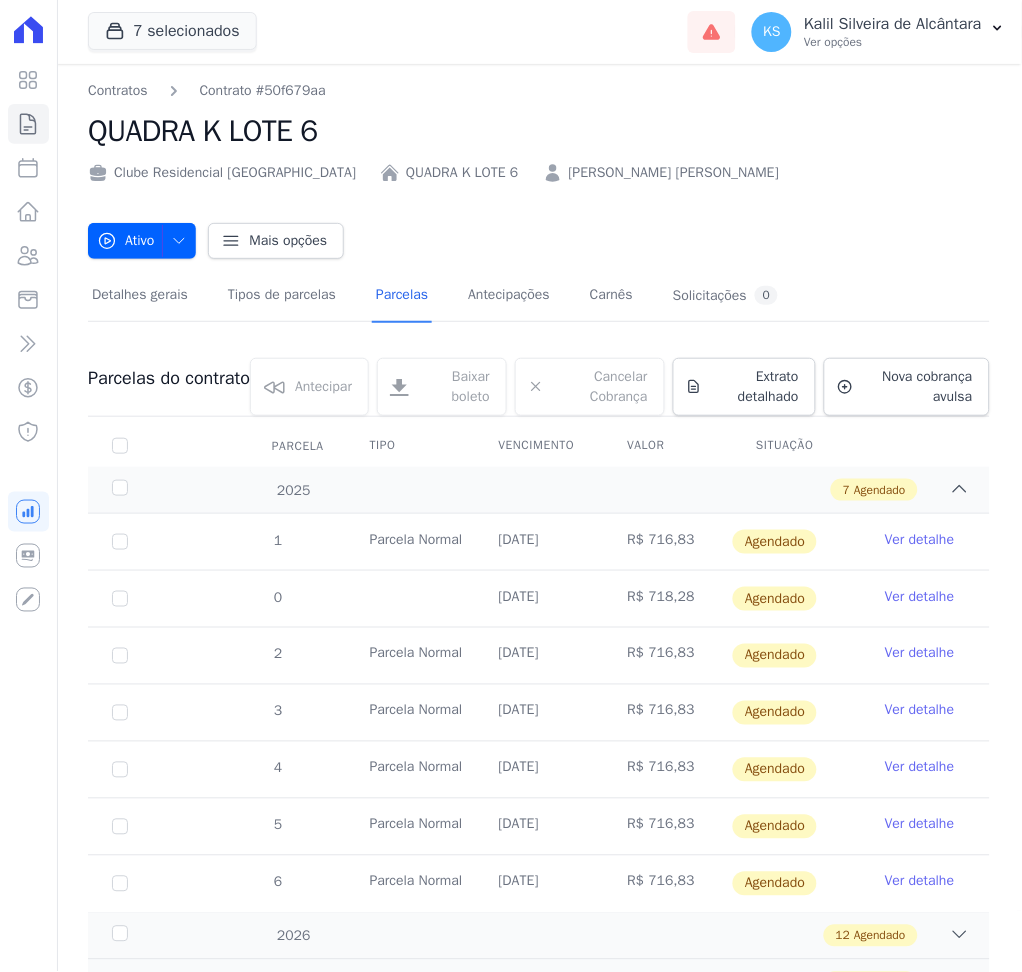 click on "Ativo
Ativo
Pausado
Cobranças não serão geradas e você pode retomar o contrato no futuro.
Distratado
O contrato é cancelado permanentemente.
Encerrado
Será emitido o termo de quitação do contrato.
Mais opções
Gerar informe de rendimentos 2024
Reenviar email de confirmação
Duplicar contrato" at bounding box center [539, 231] 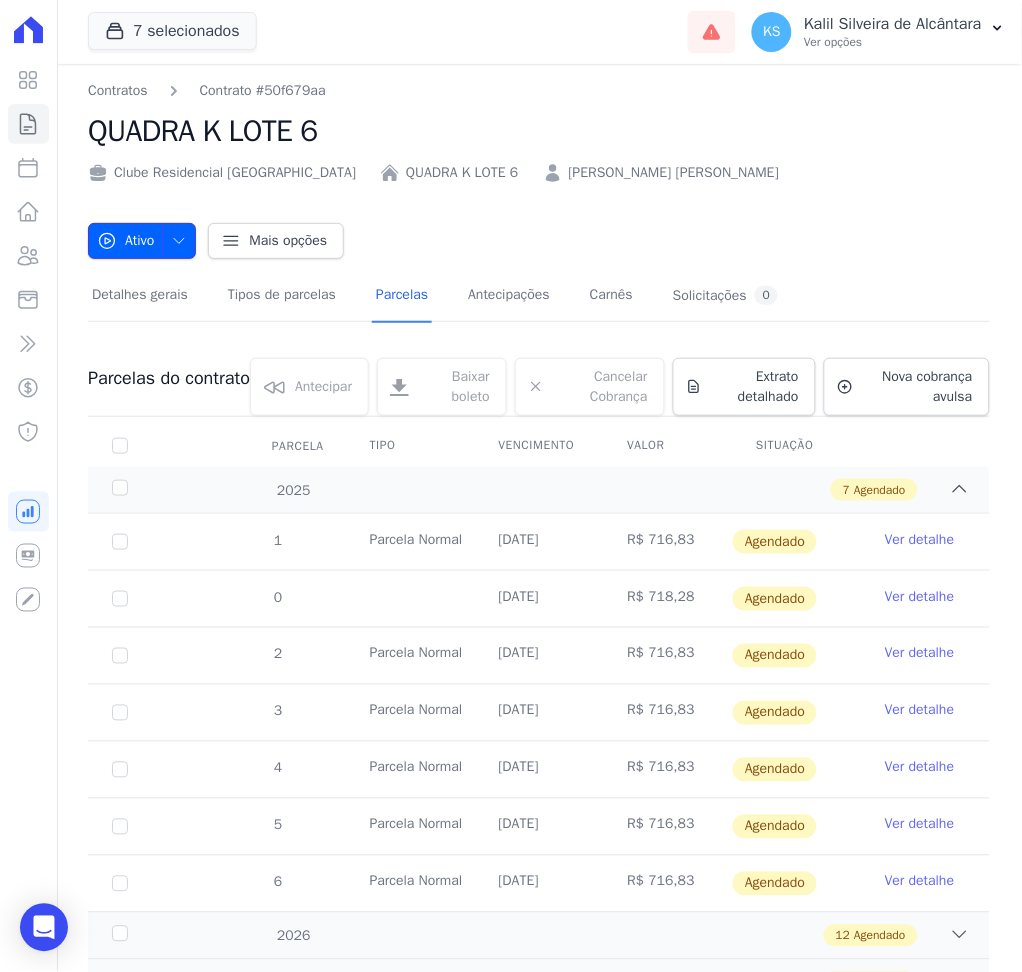 click 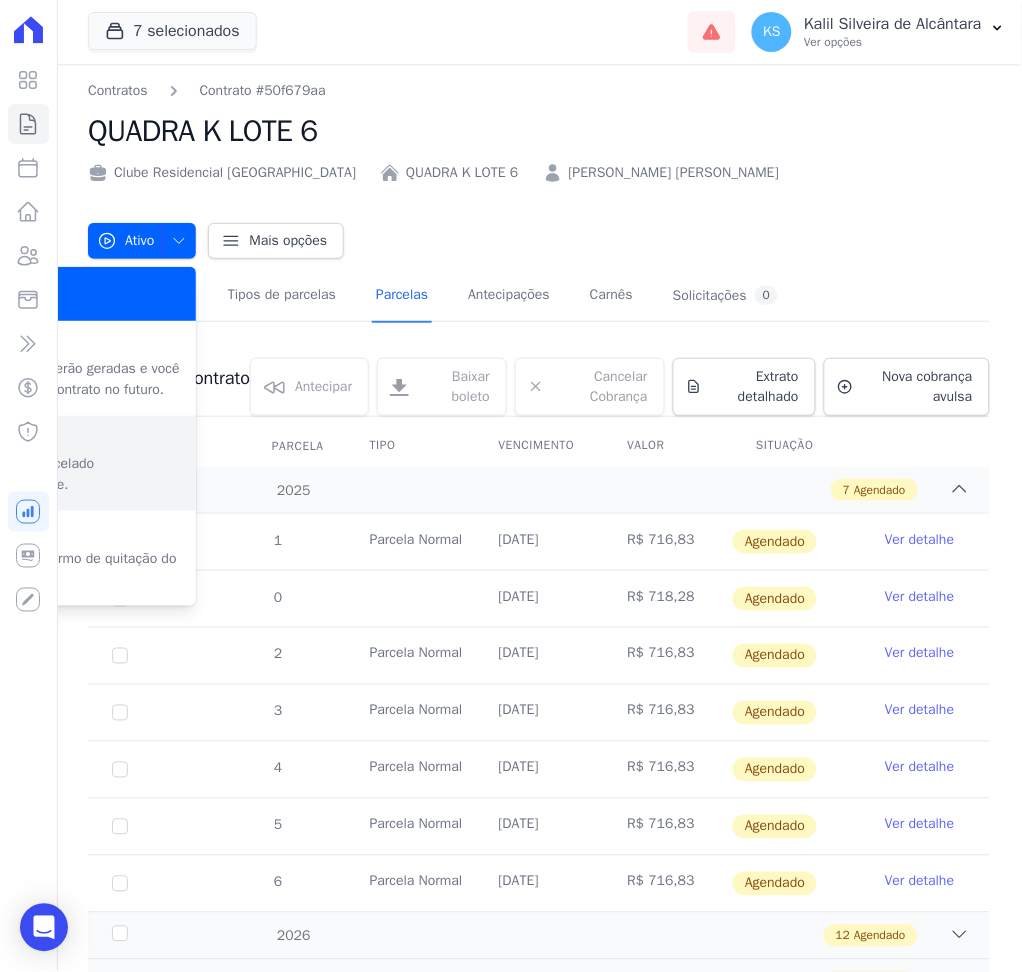 click on "O contrato é cancelado permanentemente." at bounding box center [66, 474] 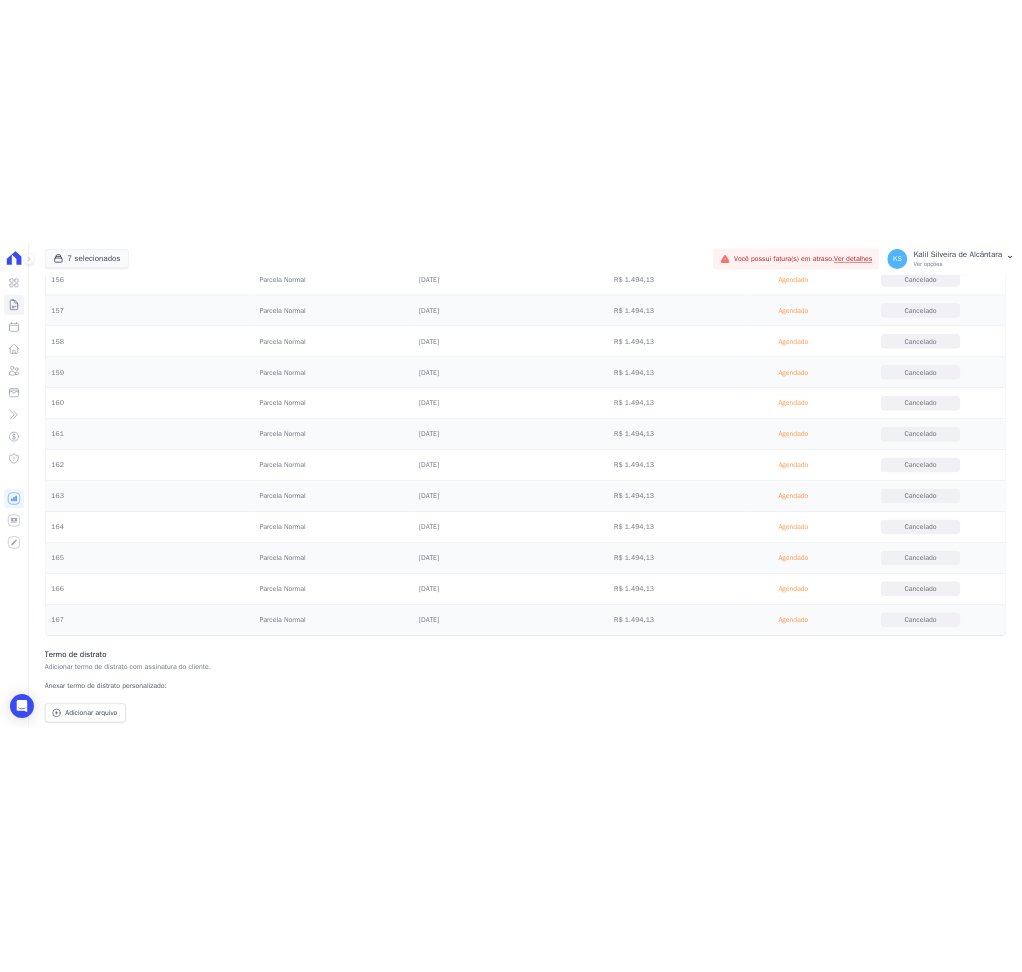 scroll, scrollTop: 11143, scrollLeft: 0, axis: vertical 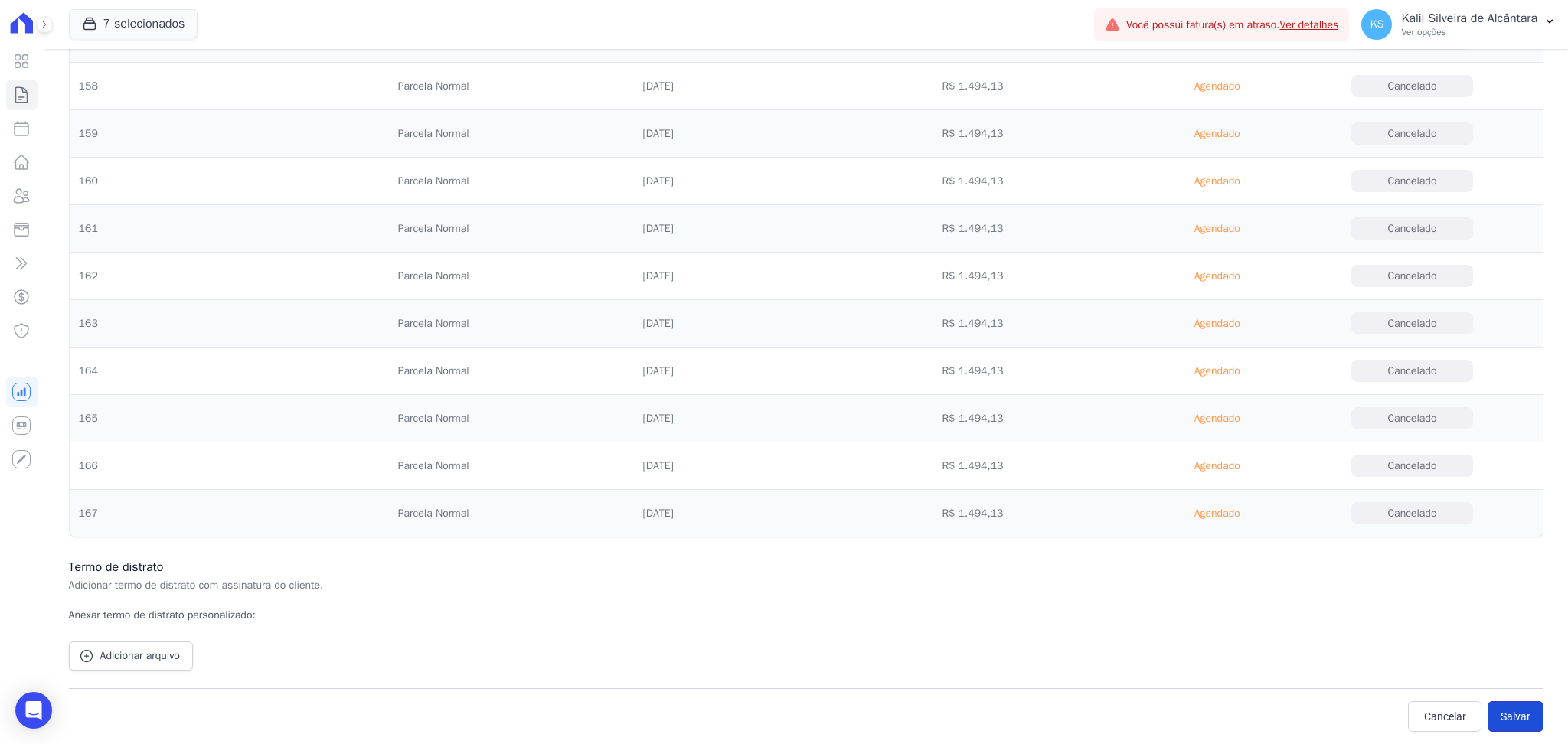 click on "Salvar" at bounding box center (1515, 716) 